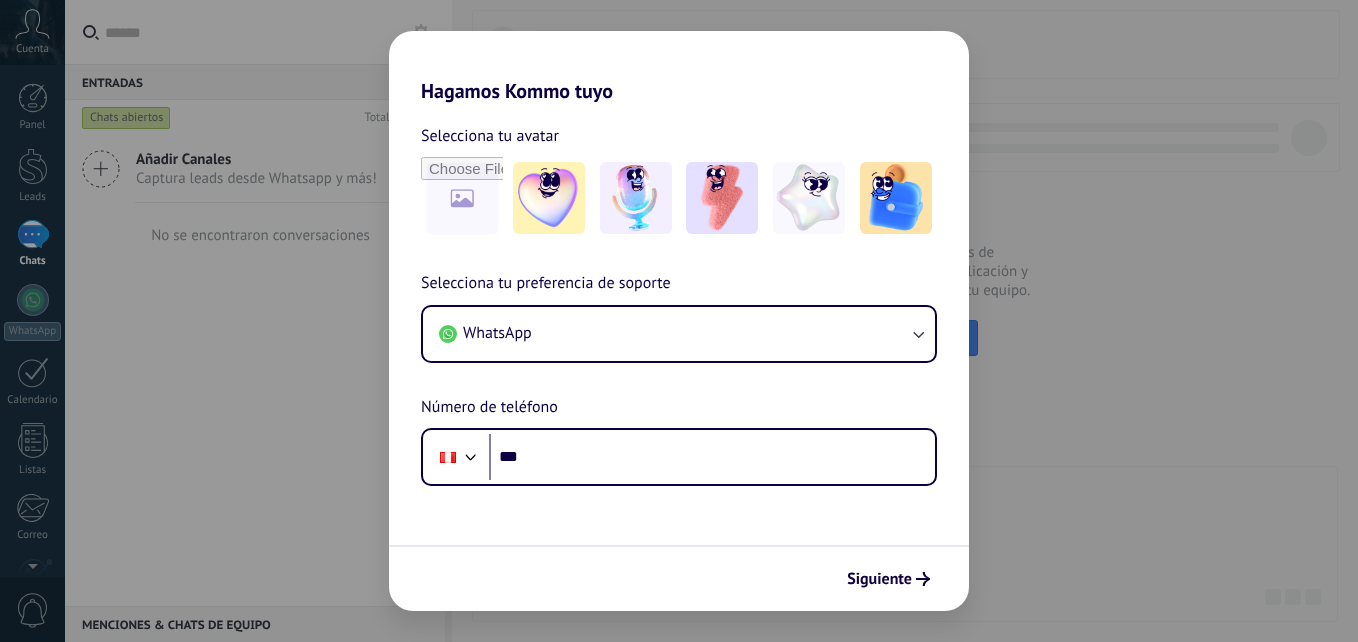 scroll, scrollTop: 0, scrollLeft: 0, axis: both 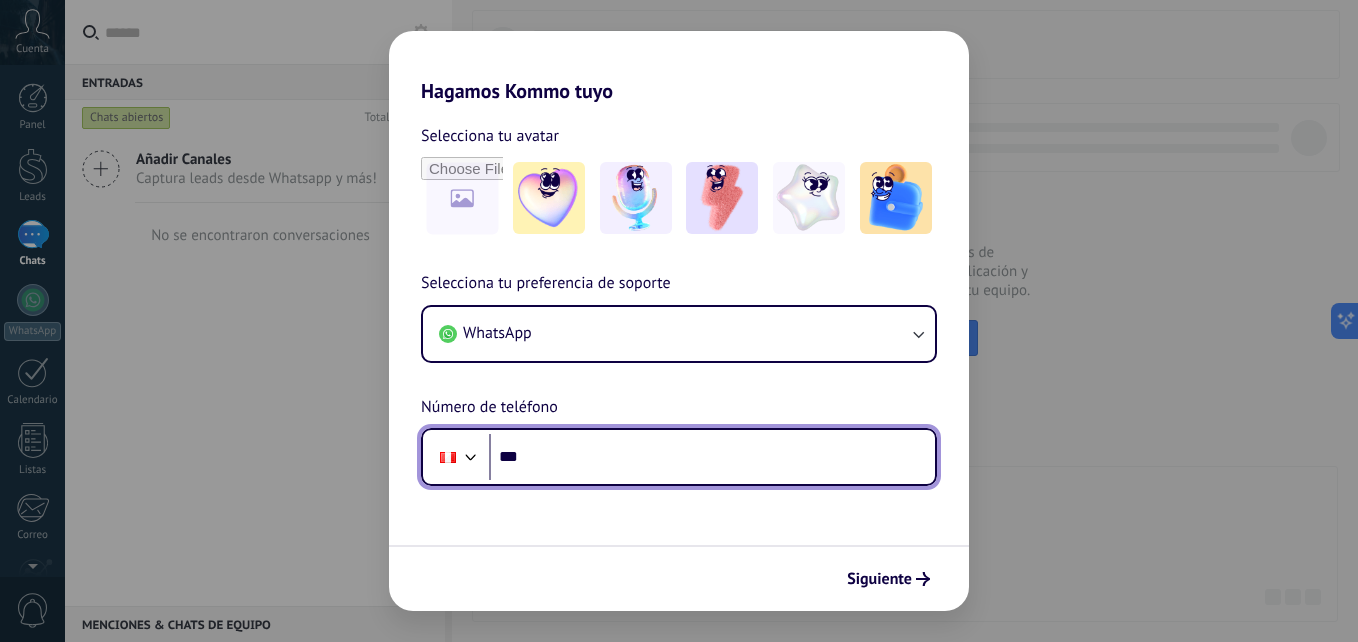 click on "***" at bounding box center [712, 457] 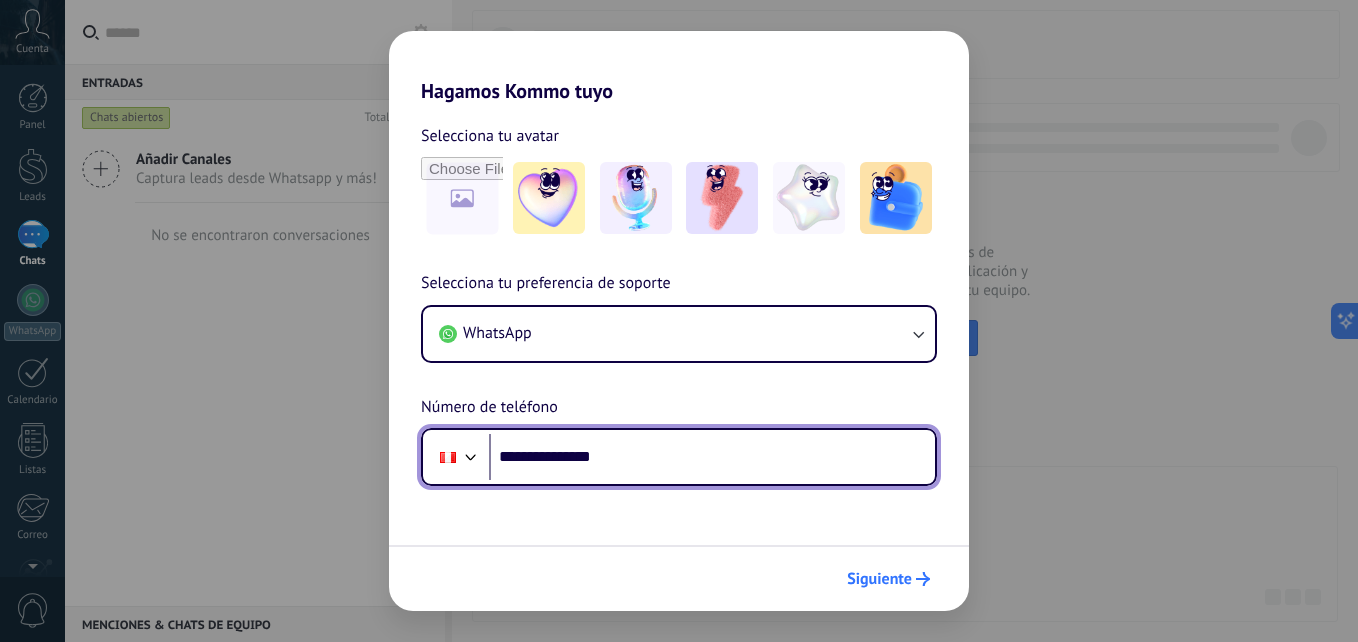 type on "**********" 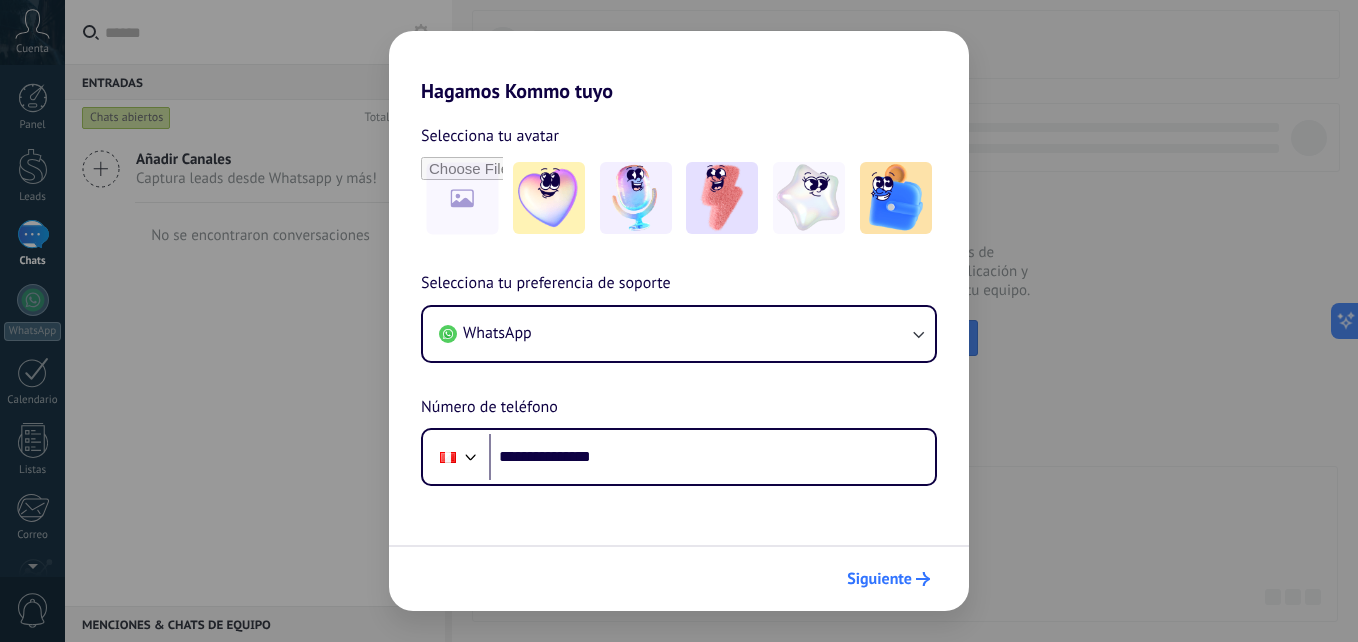 click on "Siguiente" at bounding box center [879, 579] 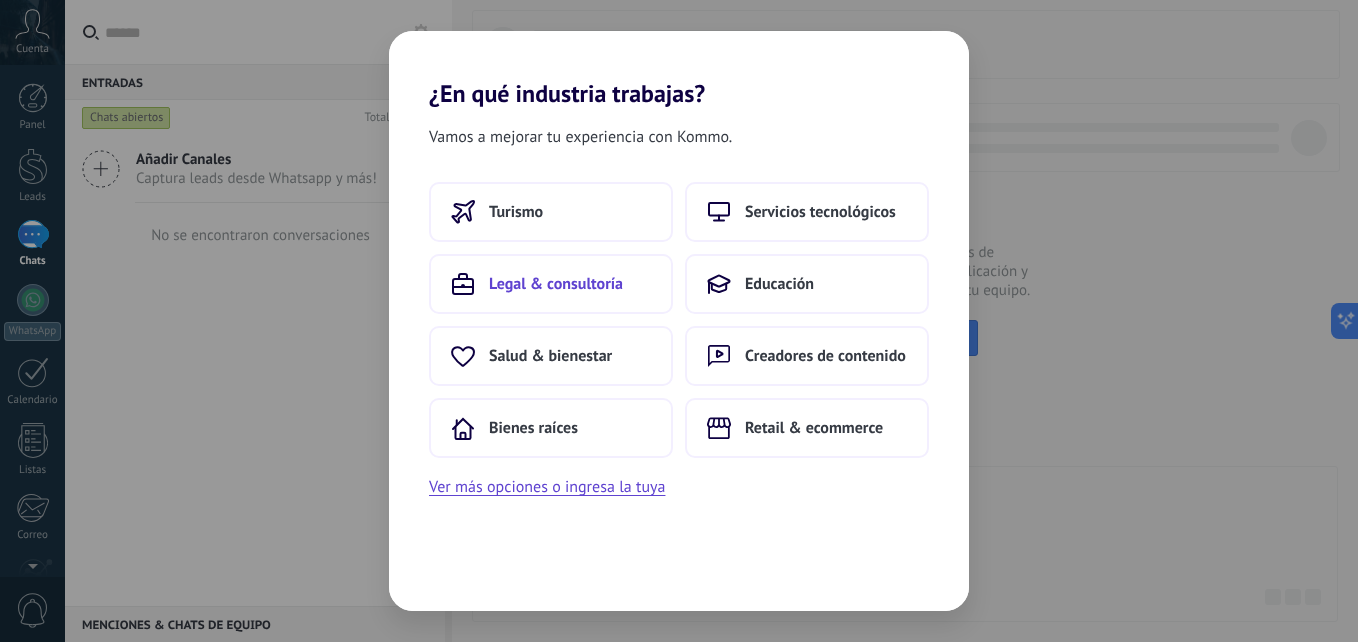 click on "Legal & consultoría" at bounding box center [551, 284] 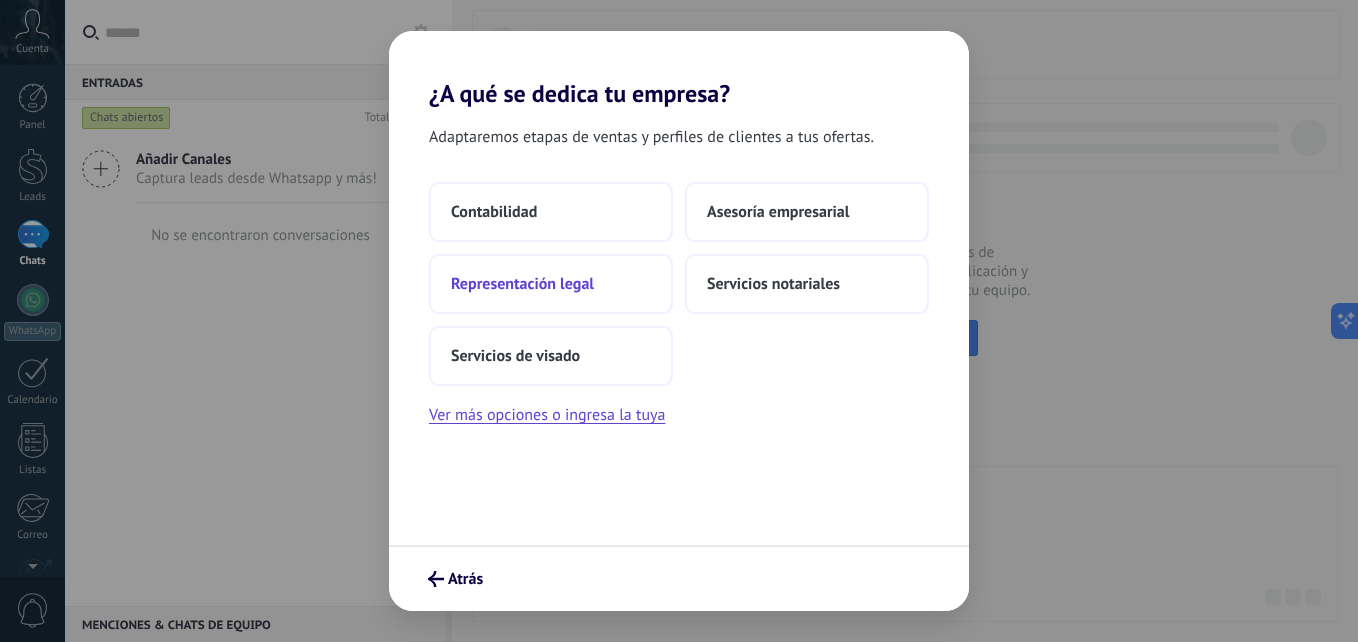 click on "Representación legal" at bounding box center (522, 284) 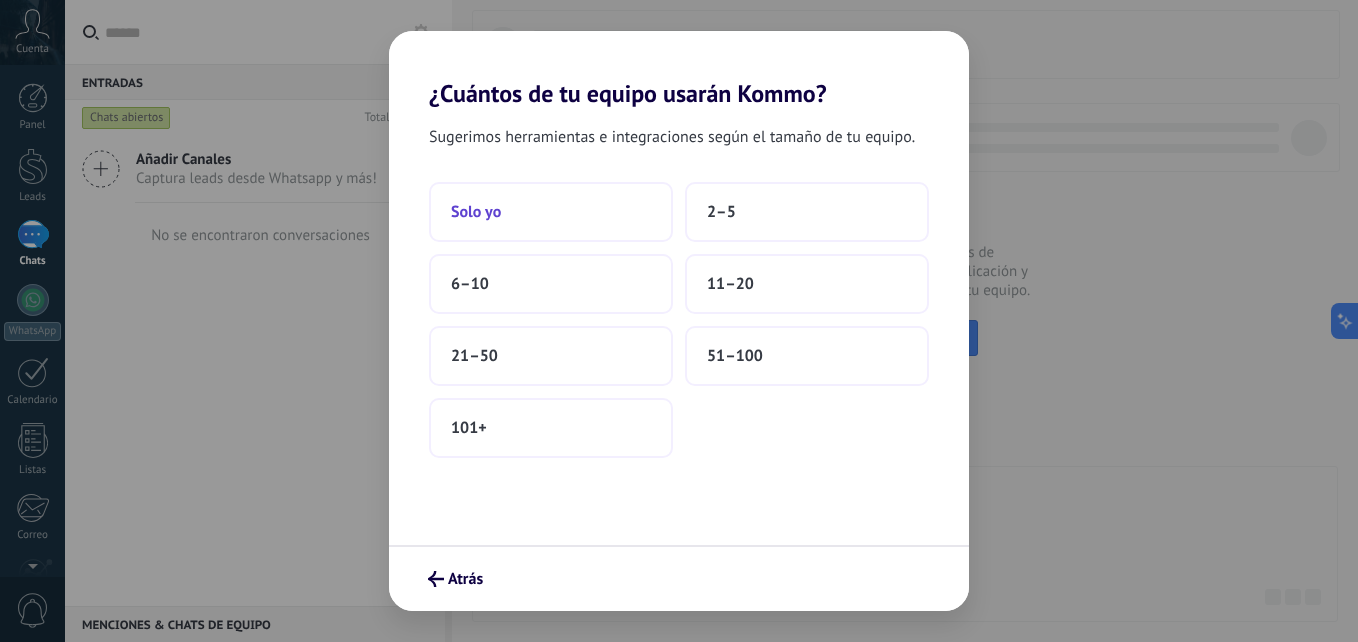 click on "Solo yo" at bounding box center (551, 212) 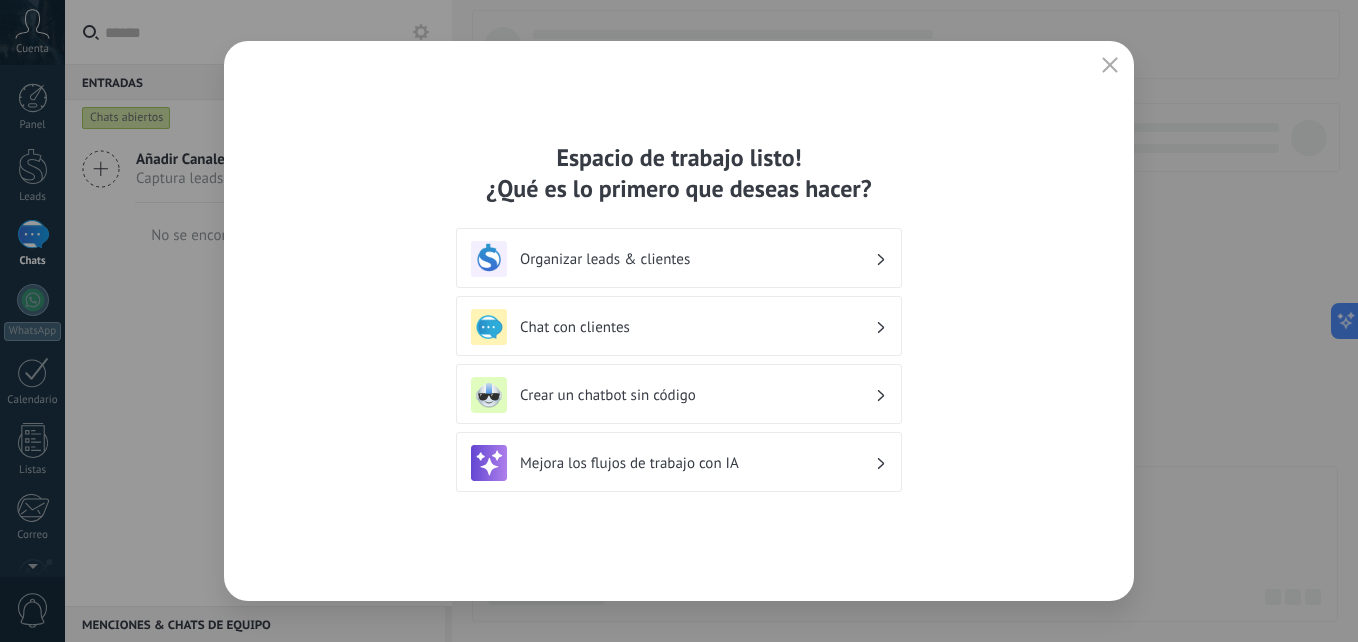 click on "Organizar leads & clientes" at bounding box center [679, 259] 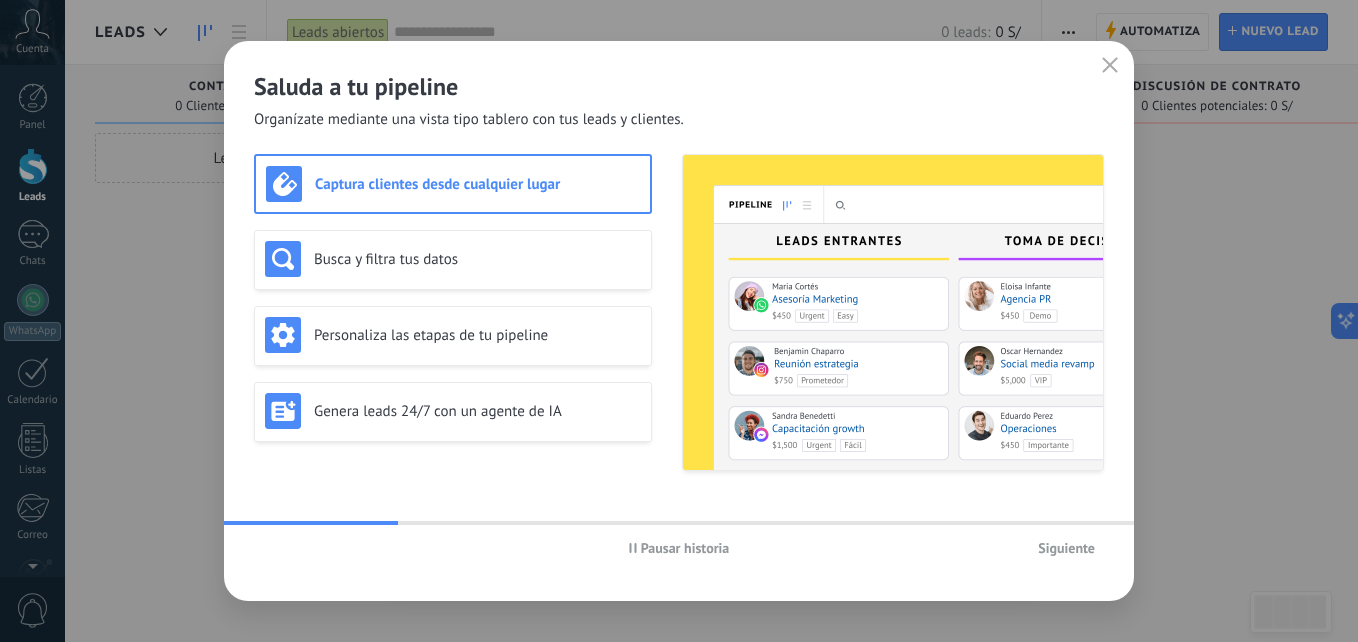 click 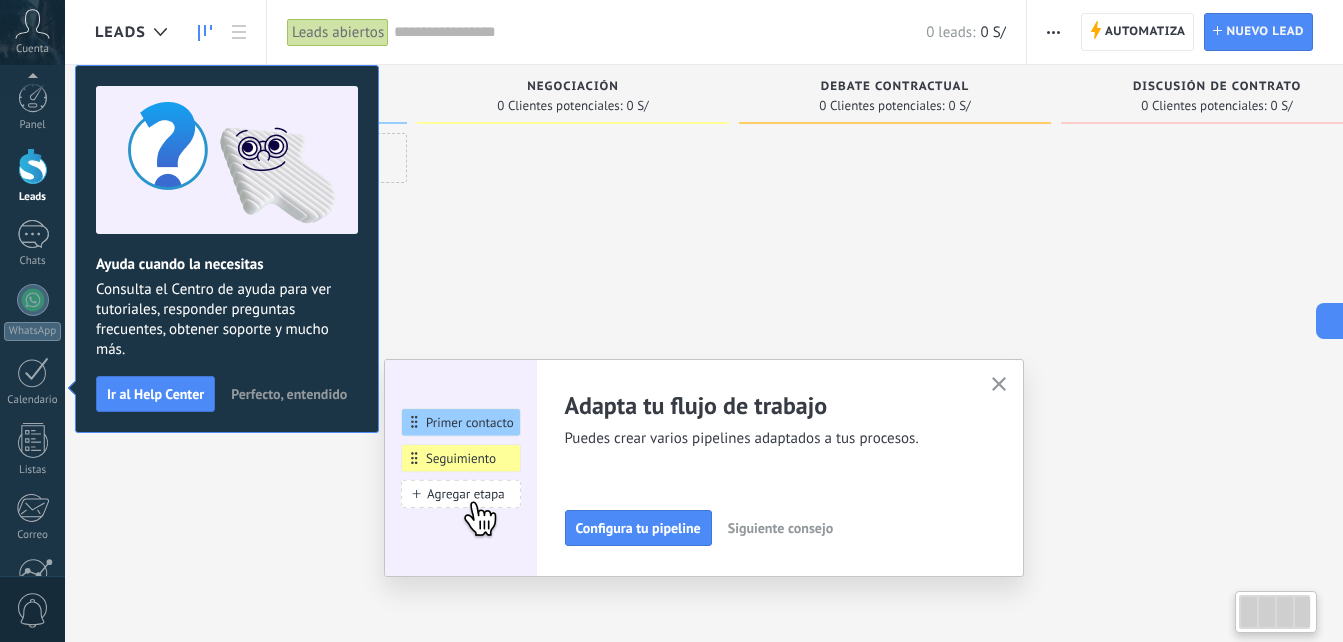 scroll, scrollTop: 190, scrollLeft: 0, axis: vertical 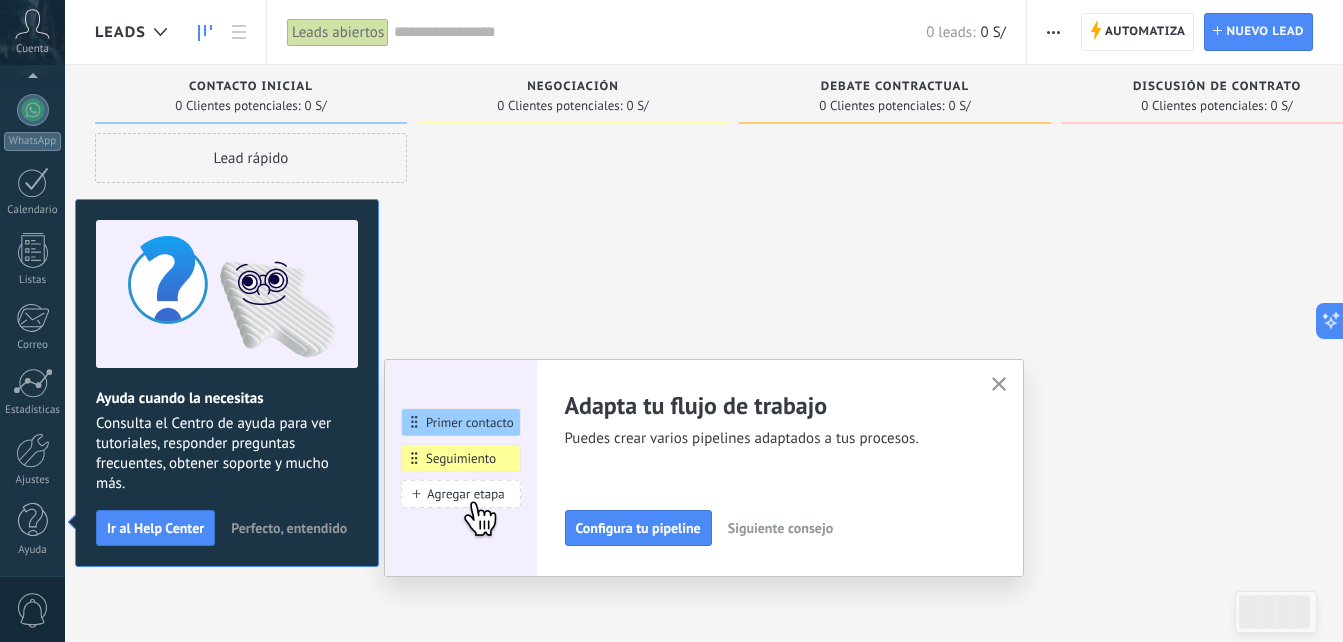 click on "Adapta tu flujo de trabajo Puedes crear varios pipelines adaptados a tus procesos. Configura tu pipeline Siguiente consejo Gana más leads en pocos clicks Puedes conversar con tus leads tanto en la bandeja de entrada y en tu pipeline Conecta más fuentes Siguiente consejo ¿Necesitas ayuda de expertos? Nuestros socios oficiales pueden hacer todo, desde la consultoría hasta el desarrollo y más allá. Contratar a un socio de Kommo Siguiente consejo" at bounding box center (704, 468) 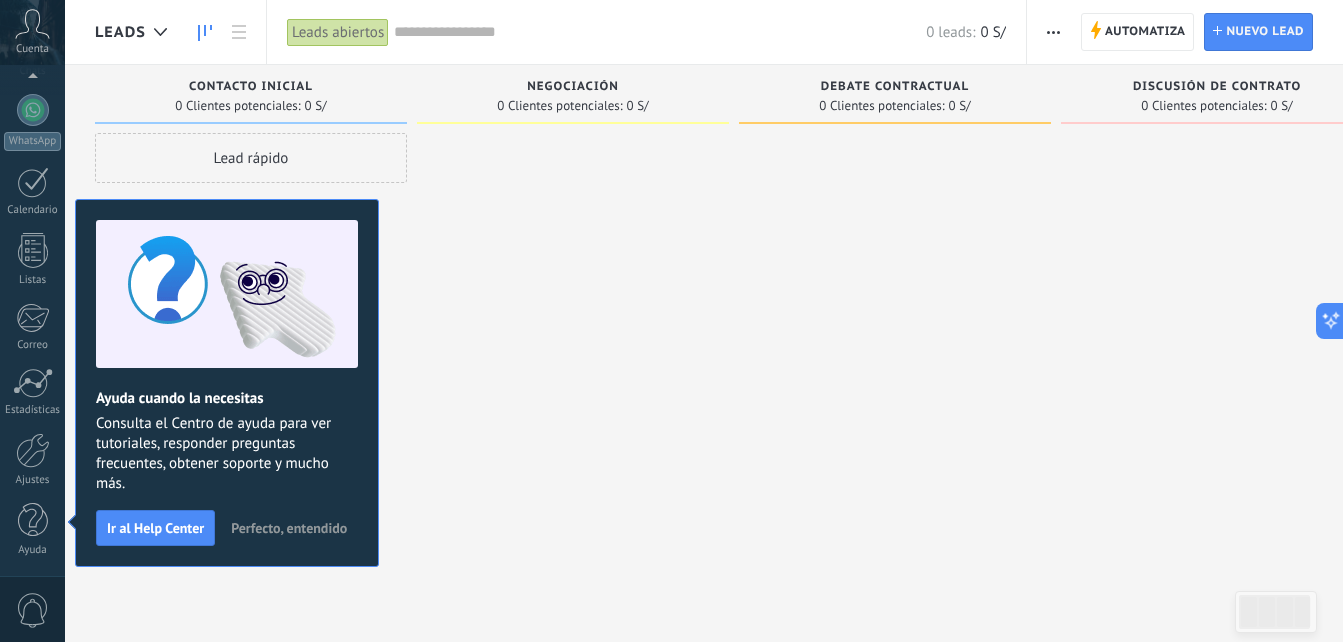 click on "Perfecto, entendido" at bounding box center [289, 528] 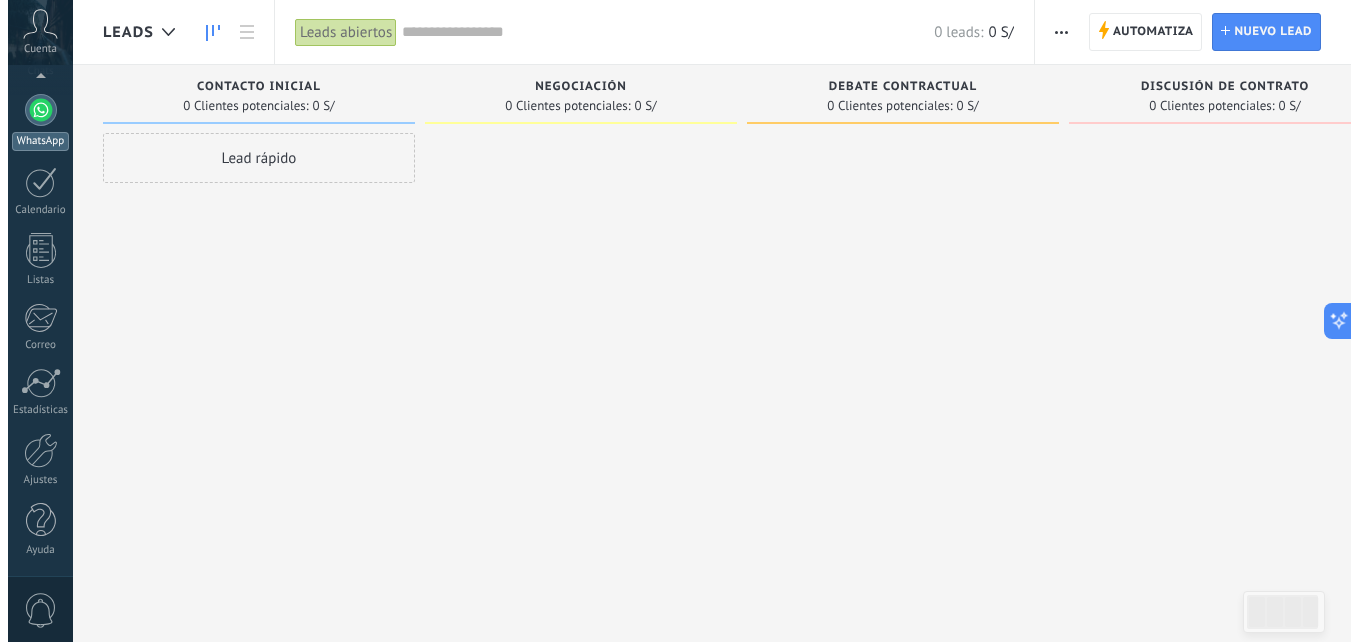 scroll, scrollTop: 0, scrollLeft: 0, axis: both 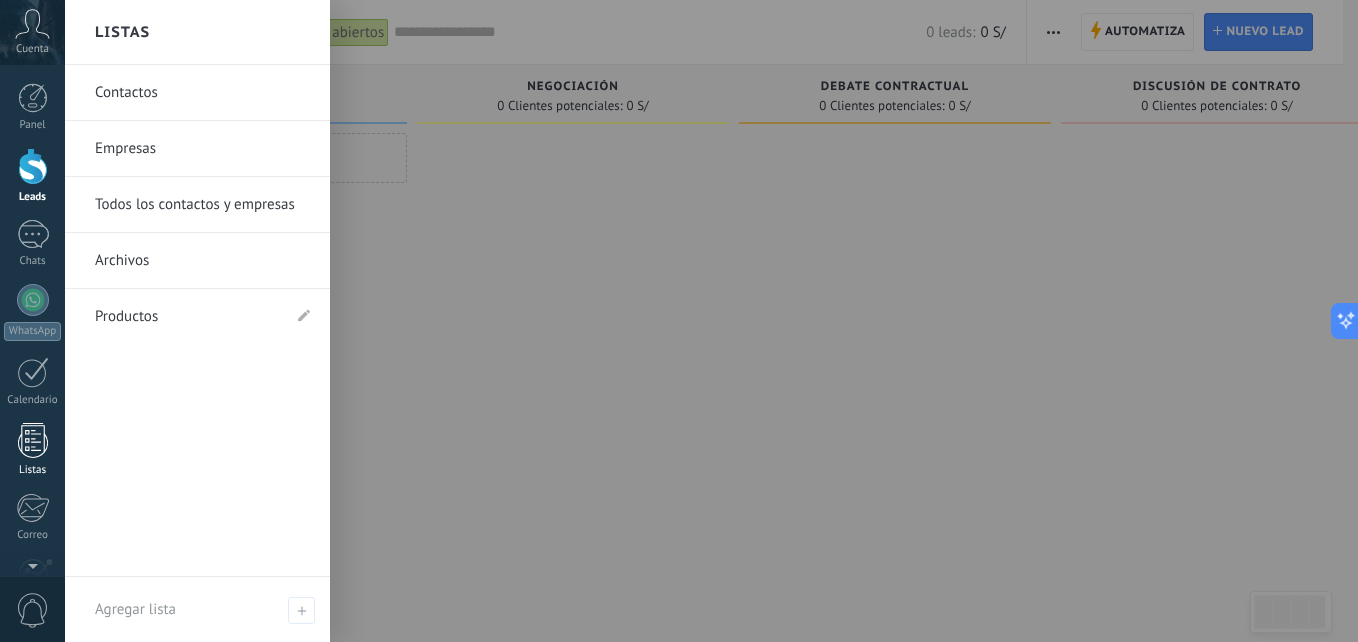 click at bounding box center (33, 440) 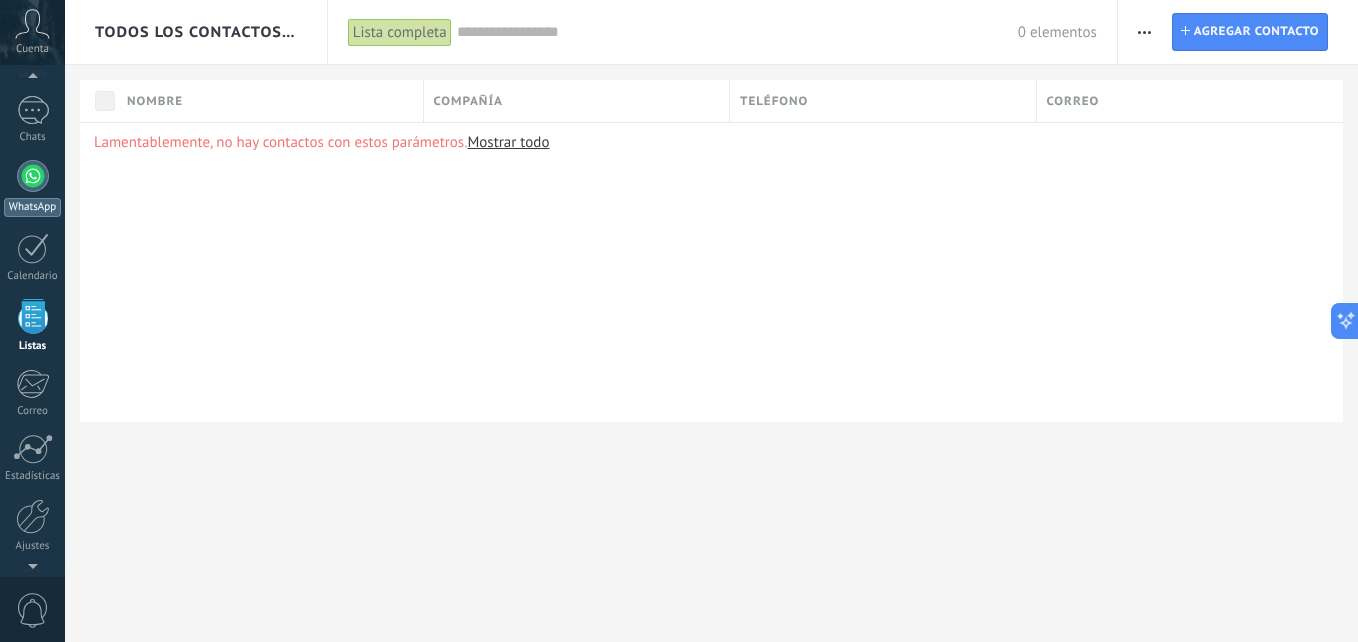 scroll, scrollTop: 0, scrollLeft: 0, axis: both 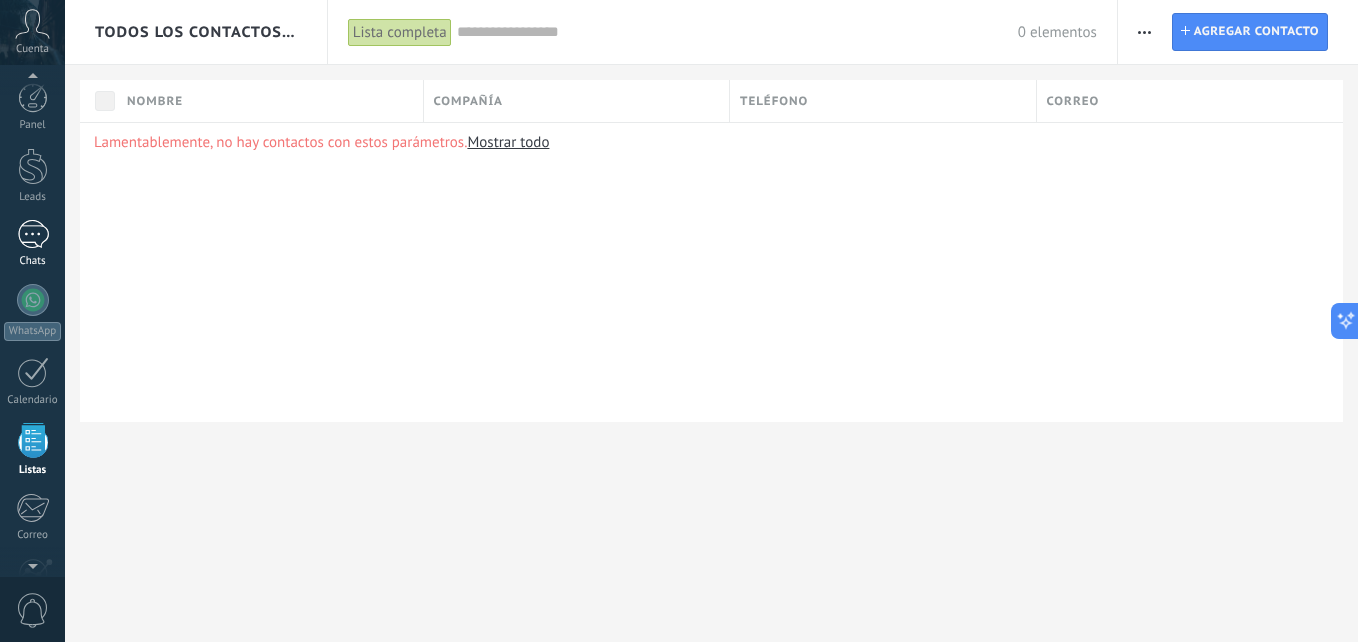 click at bounding box center (33, 234) 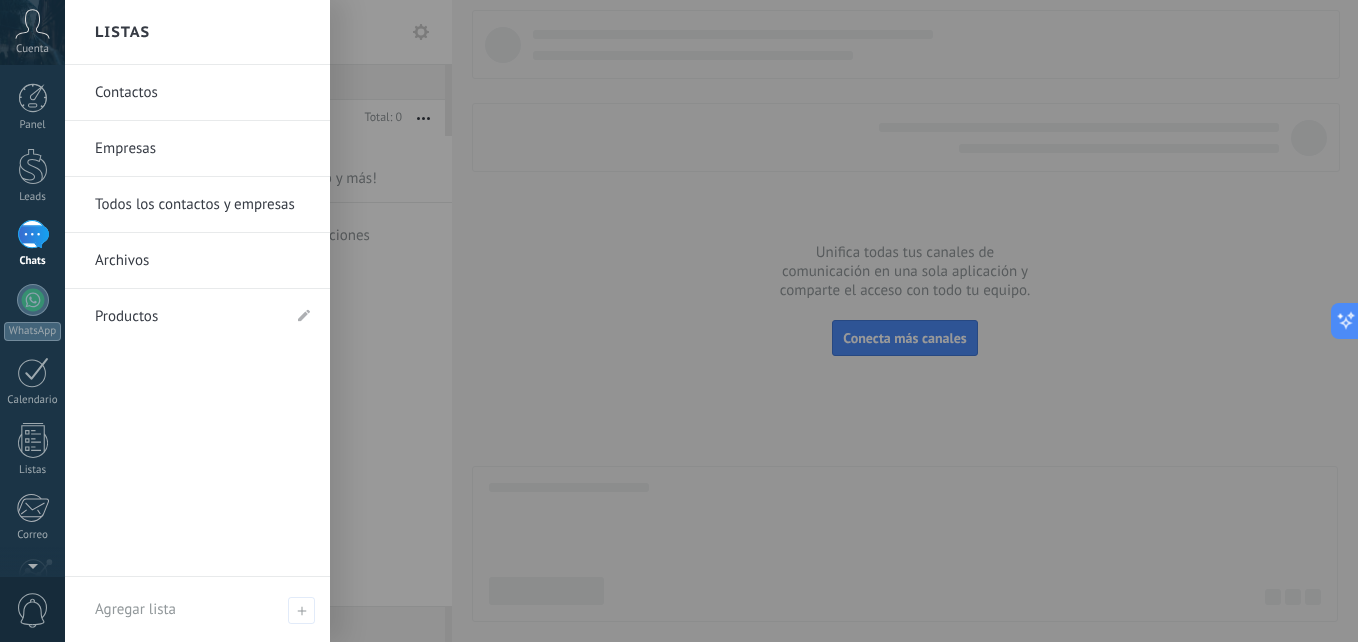 click at bounding box center [744, 321] 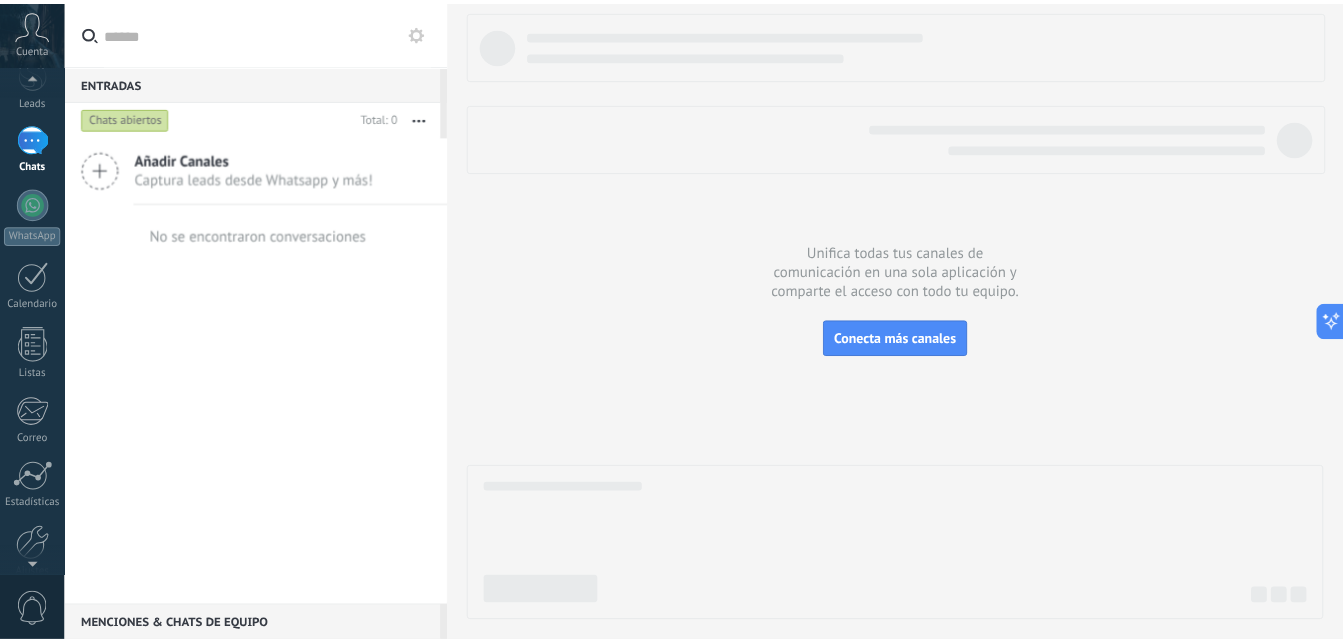 scroll, scrollTop: 190, scrollLeft: 0, axis: vertical 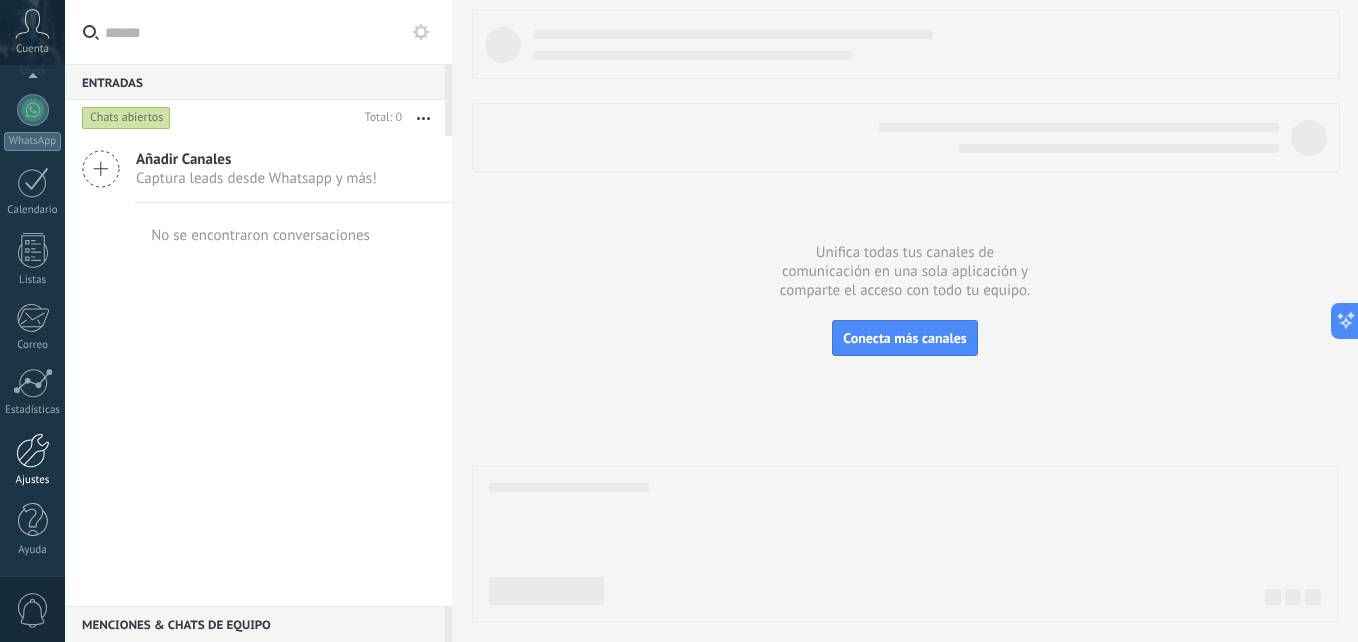 click at bounding box center (33, 450) 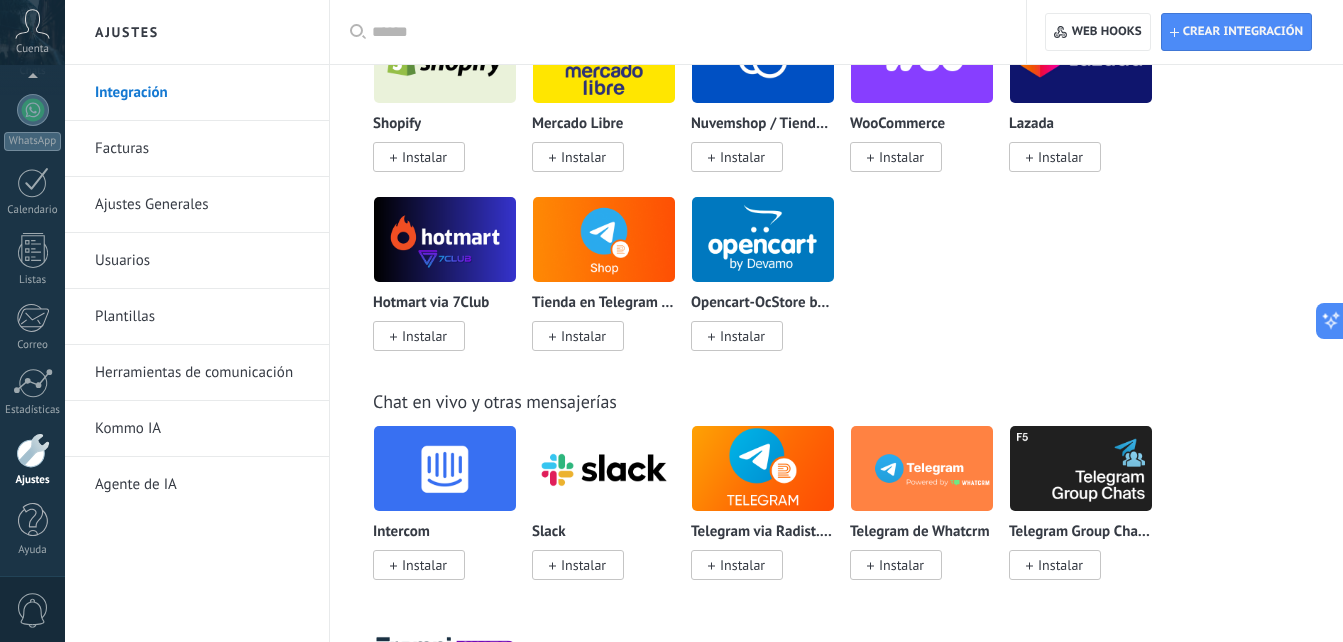 scroll, scrollTop: 1400, scrollLeft: 0, axis: vertical 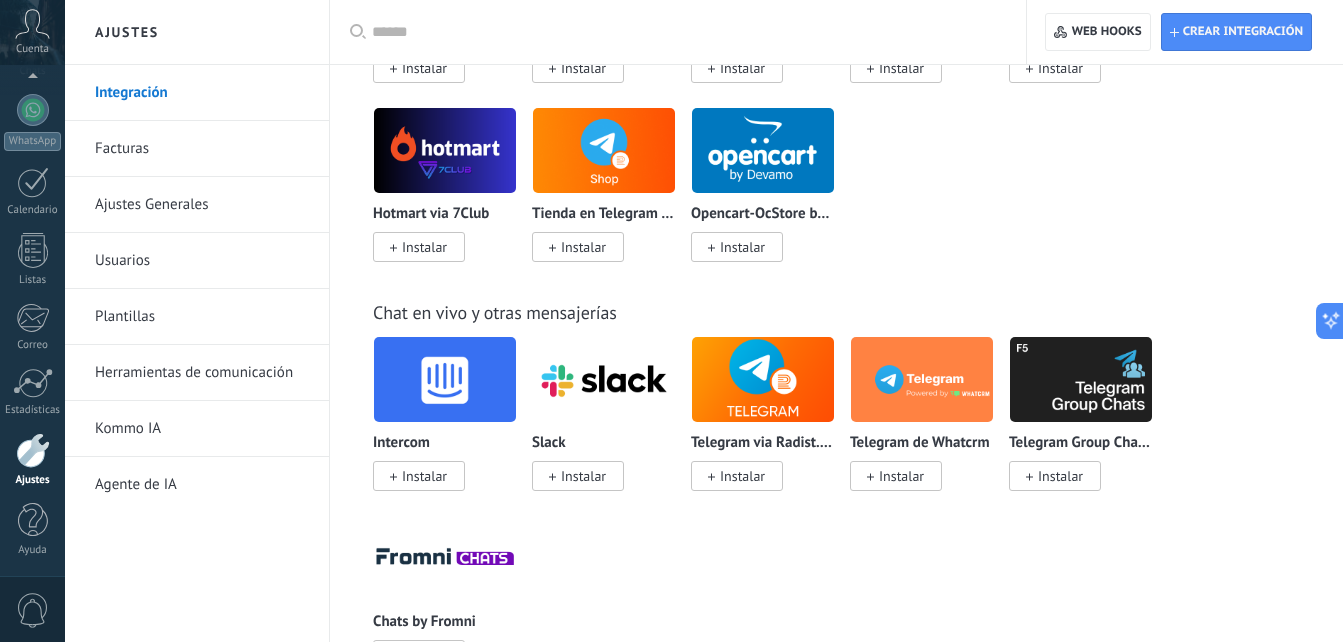 click on "Facturas" at bounding box center [202, 149] 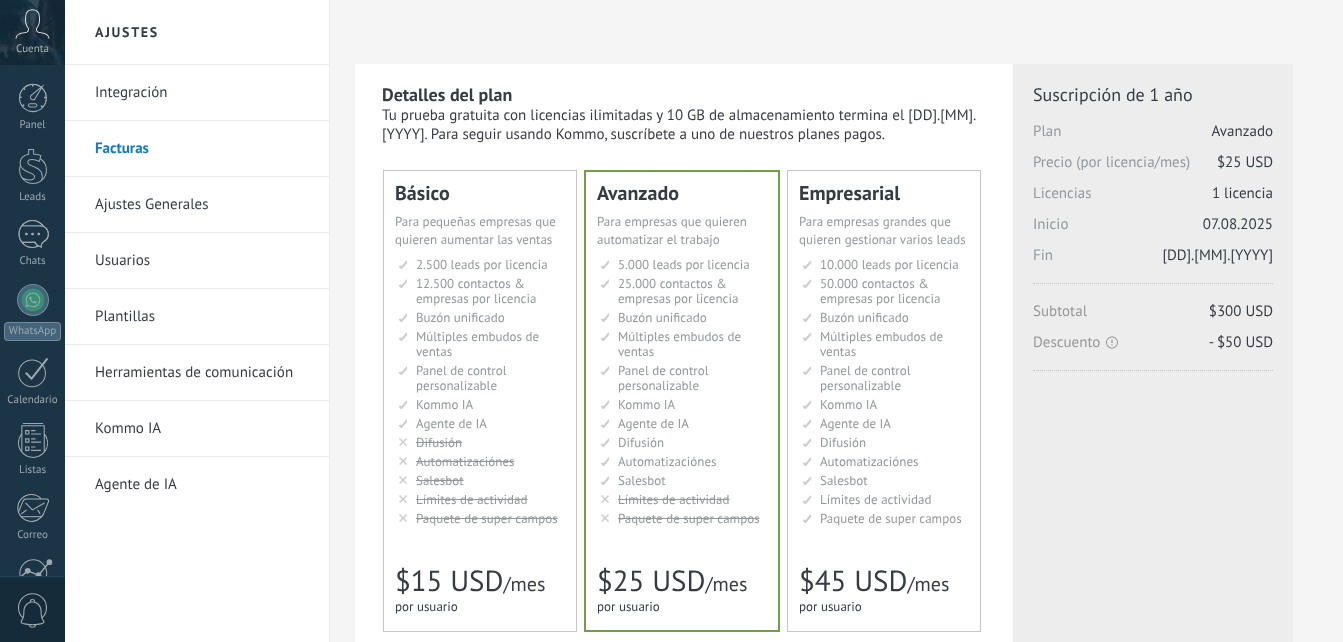 scroll, scrollTop: 0, scrollLeft: 0, axis: both 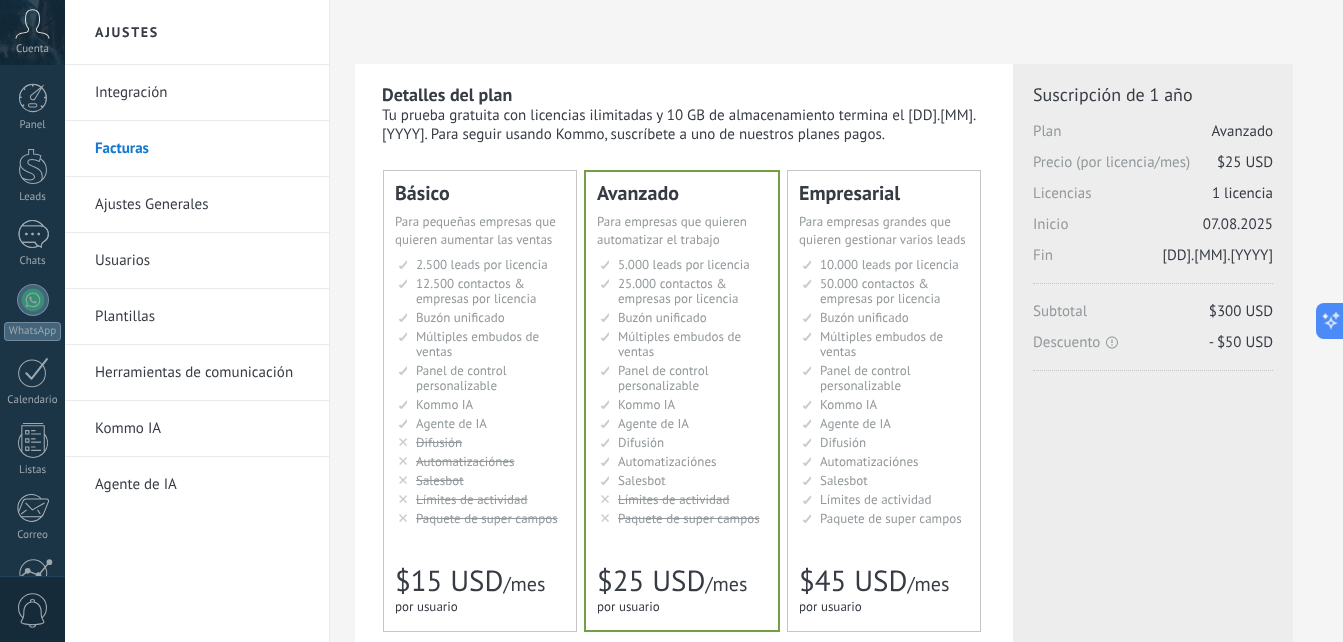 click on "Ajustes Generales" at bounding box center (202, 205) 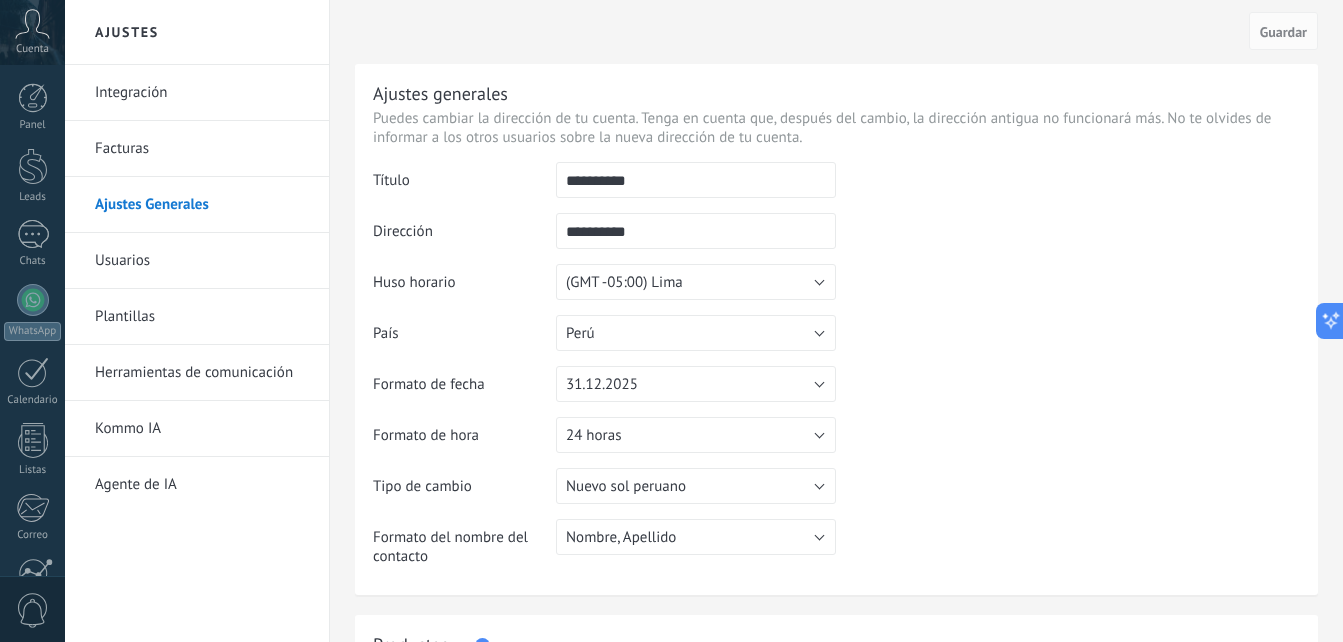 click on "Usuarios" at bounding box center [202, 261] 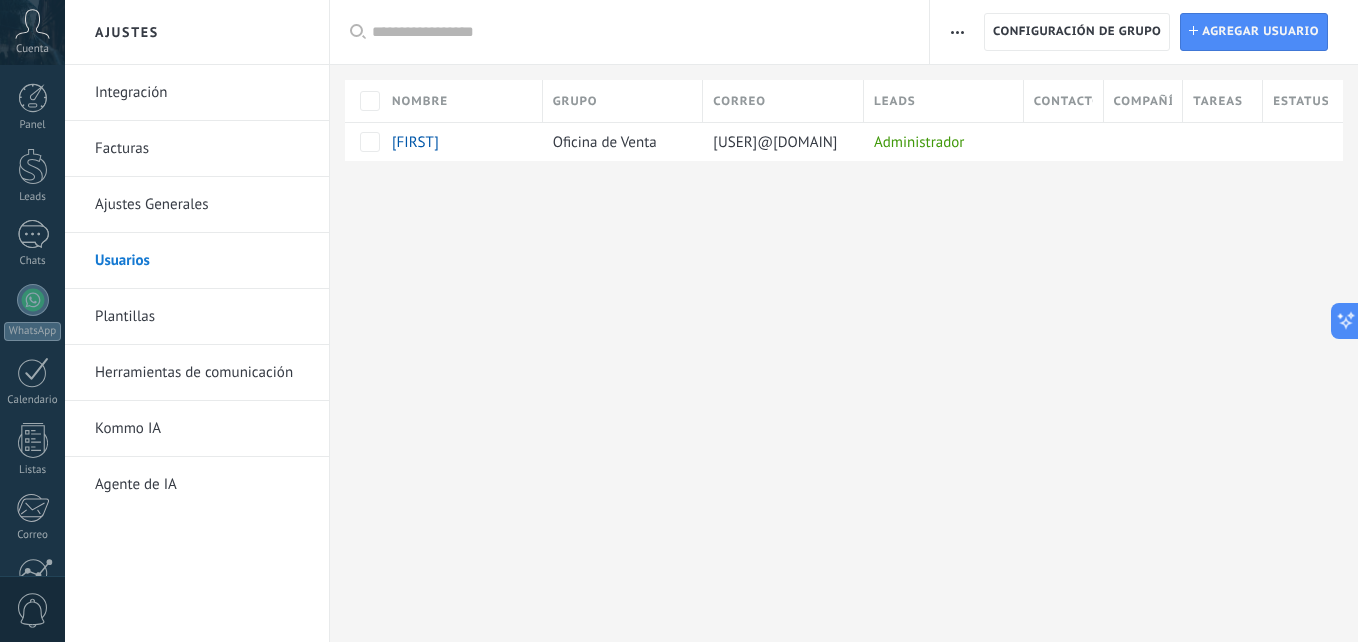 click on "Plantillas" at bounding box center (202, 317) 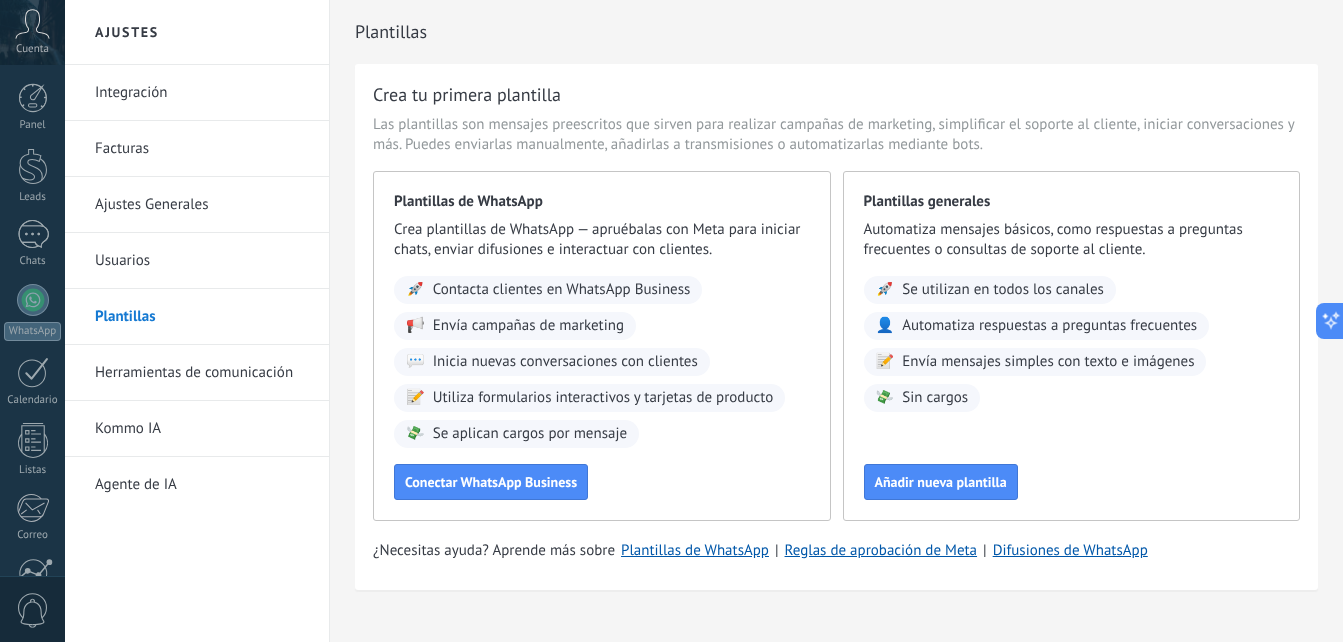 click on "Herramientas de comunicación" at bounding box center (202, 373) 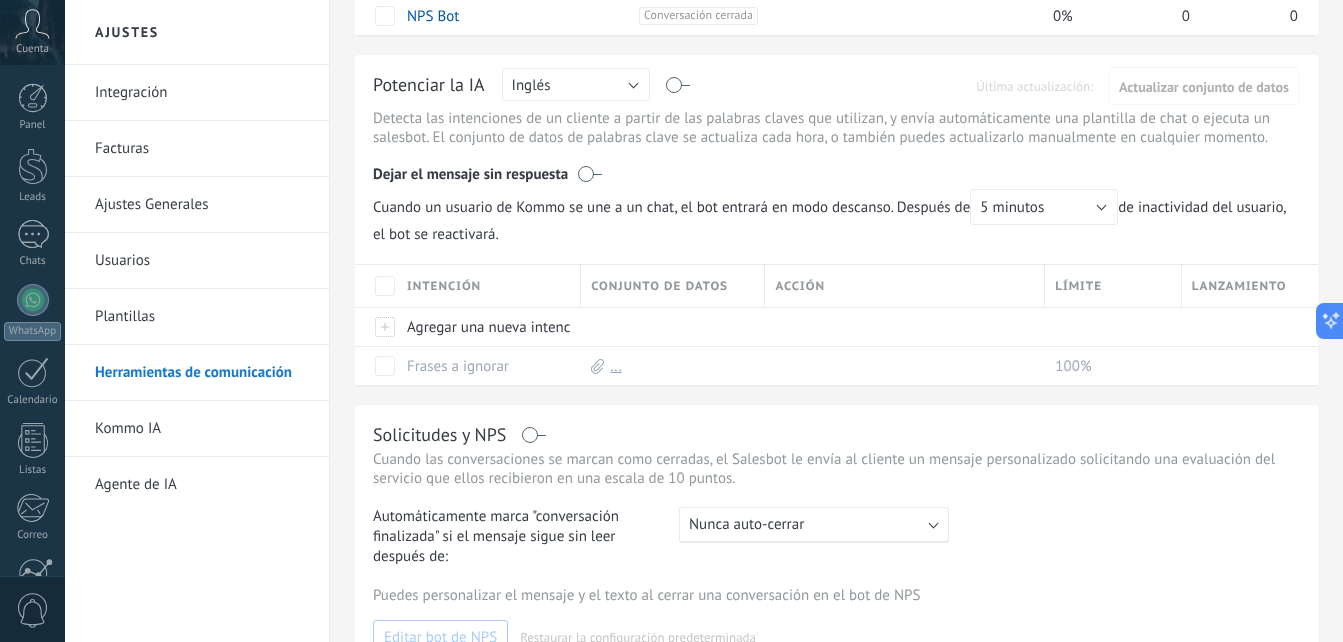 scroll, scrollTop: 0, scrollLeft: 0, axis: both 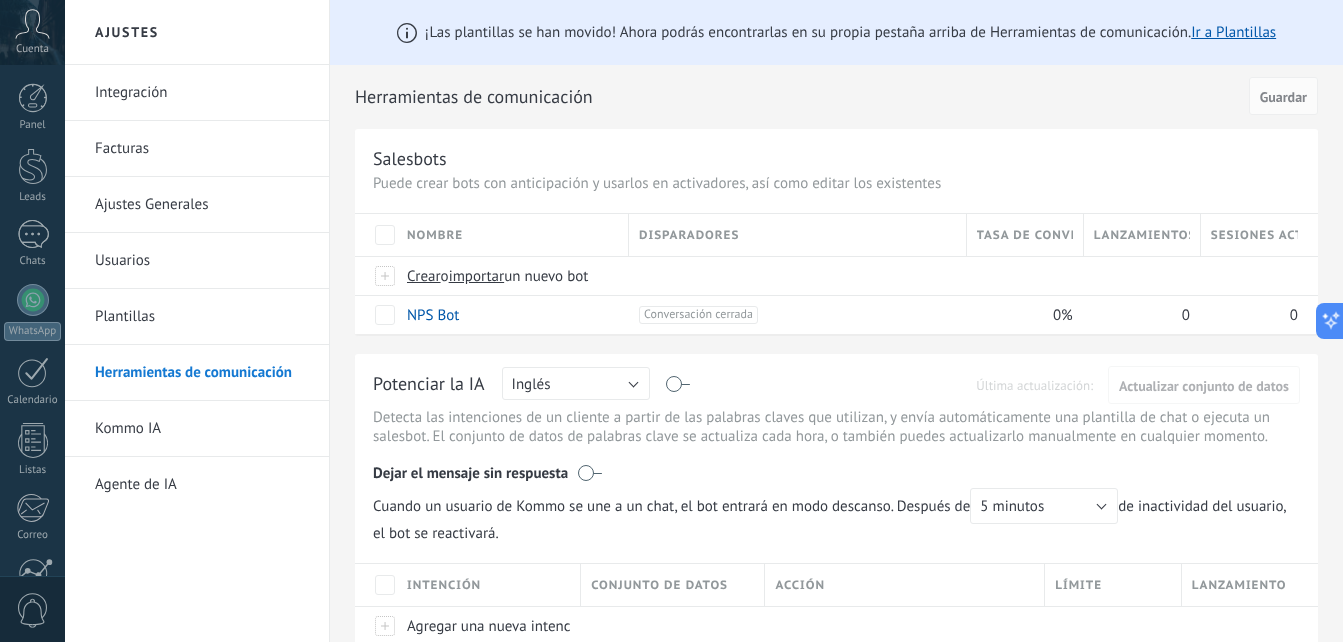 click on "Ajustes Generales" at bounding box center [202, 205] 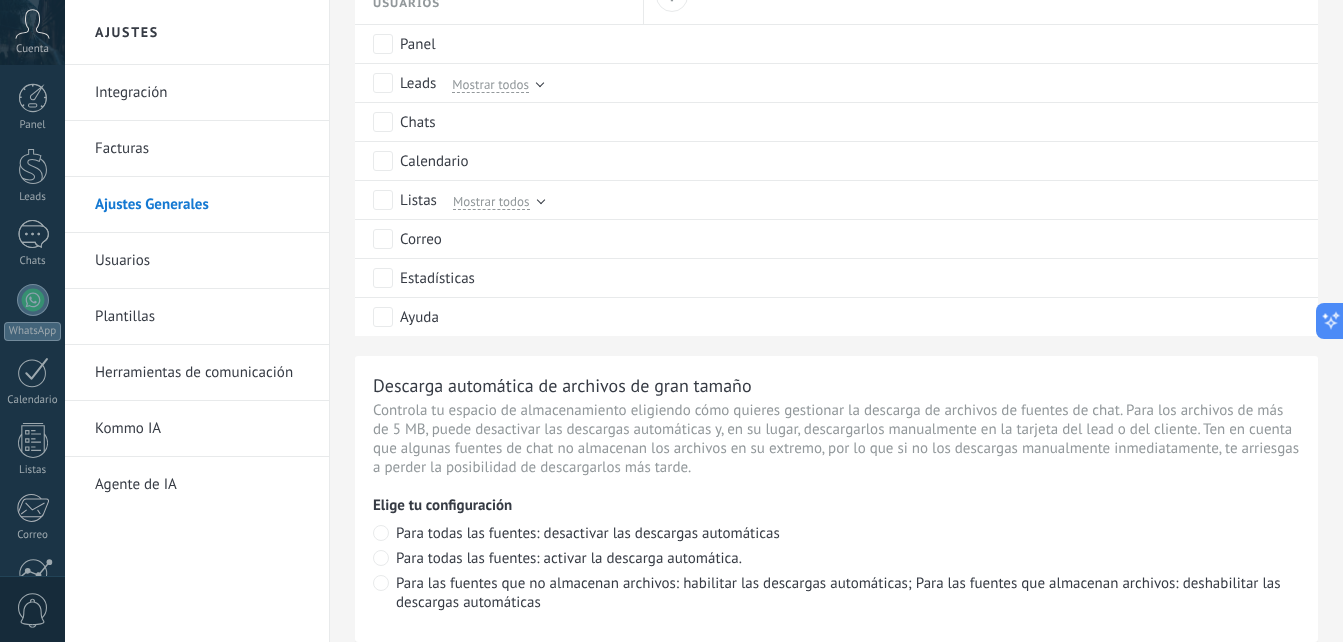 scroll, scrollTop: 1400, scrollLeft: 0, axis: vertical 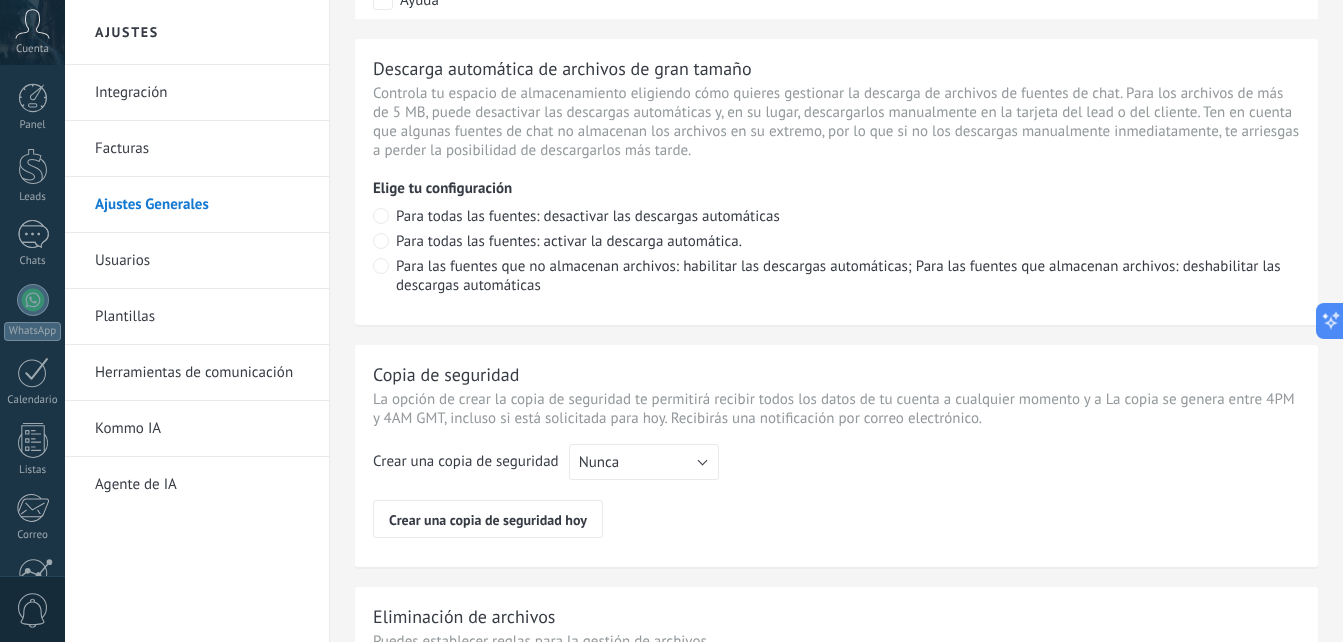 click on "Integración" at bounding box center [202, 93] 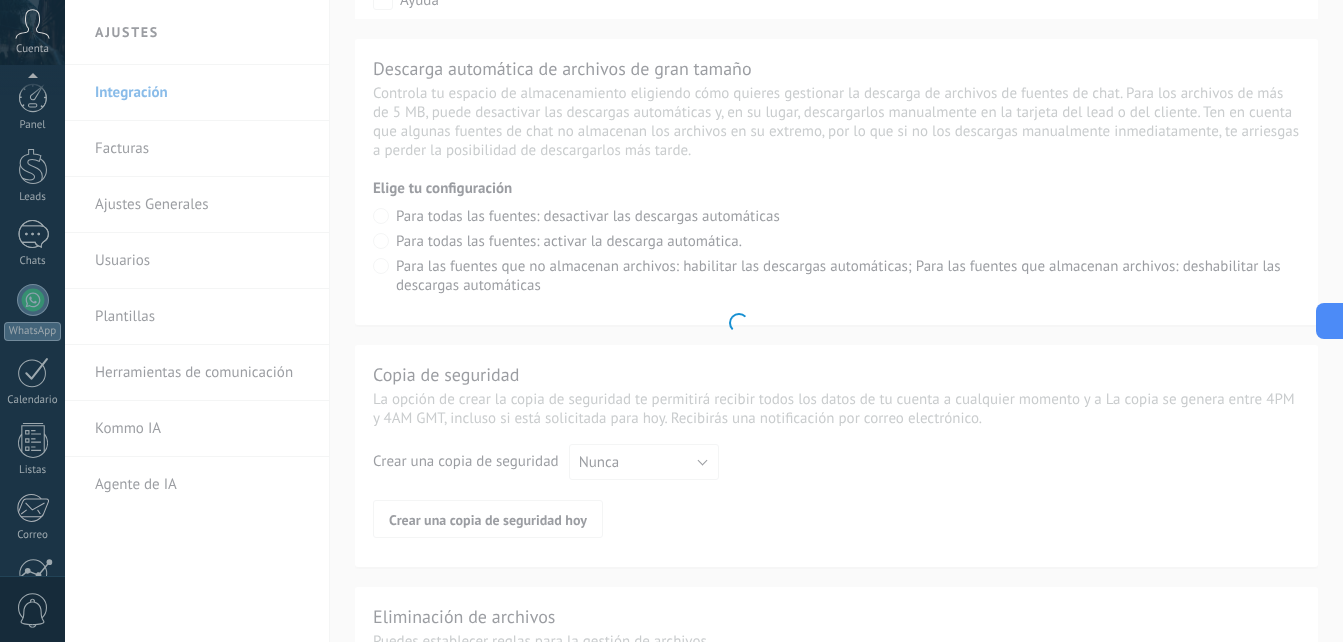 scroll, scrollTop: 190, scrollLeft: 0, axis: vertical 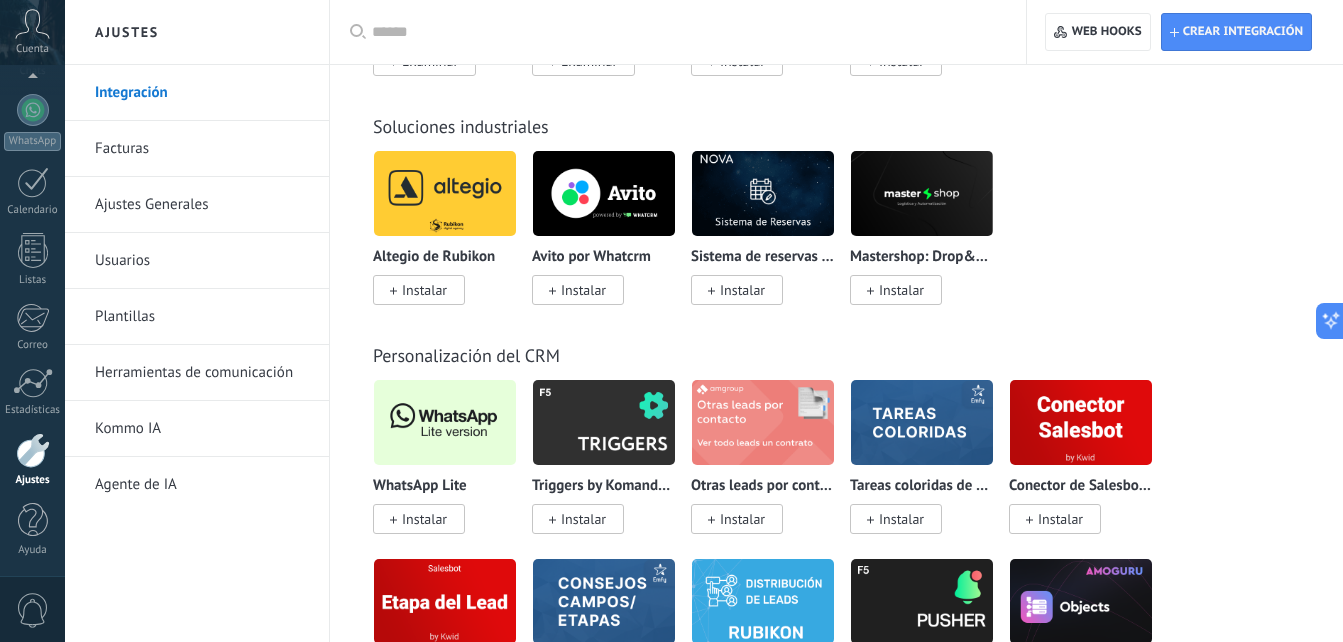 click at bounding box center [445, 422] 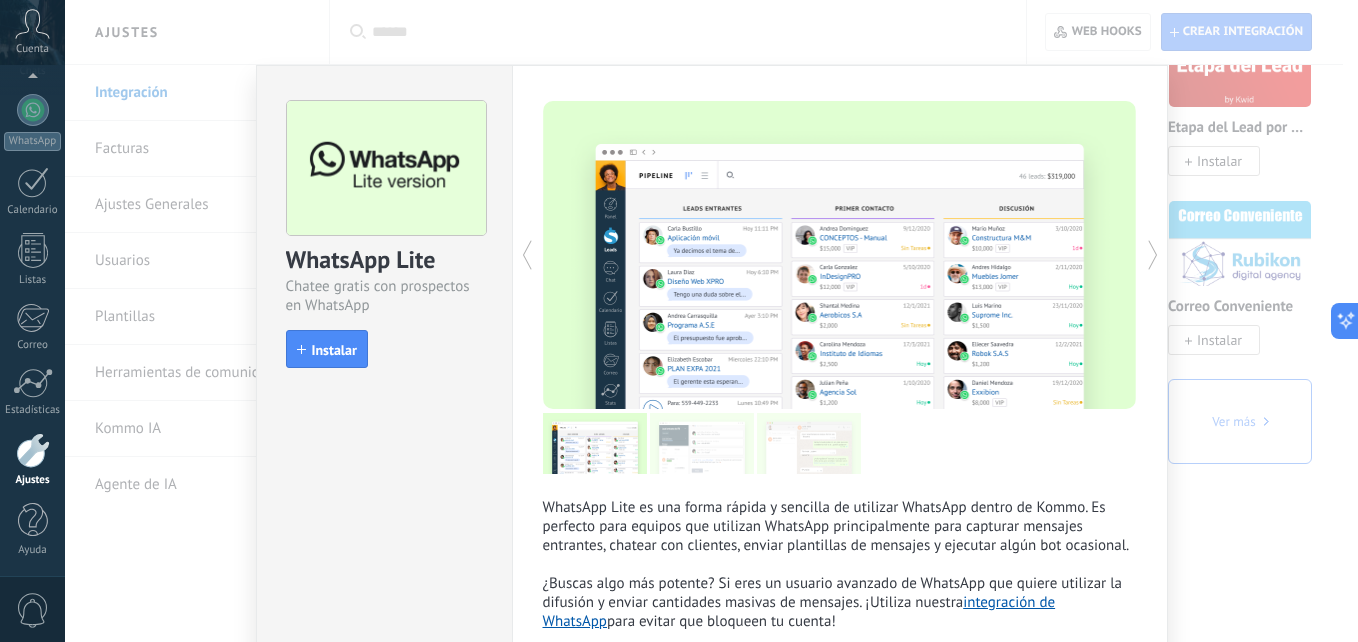 click on "WhatsApp Lite Chatee gratis con prospectos en WhatsApp install Instalar" at bounding box center (384, 377) 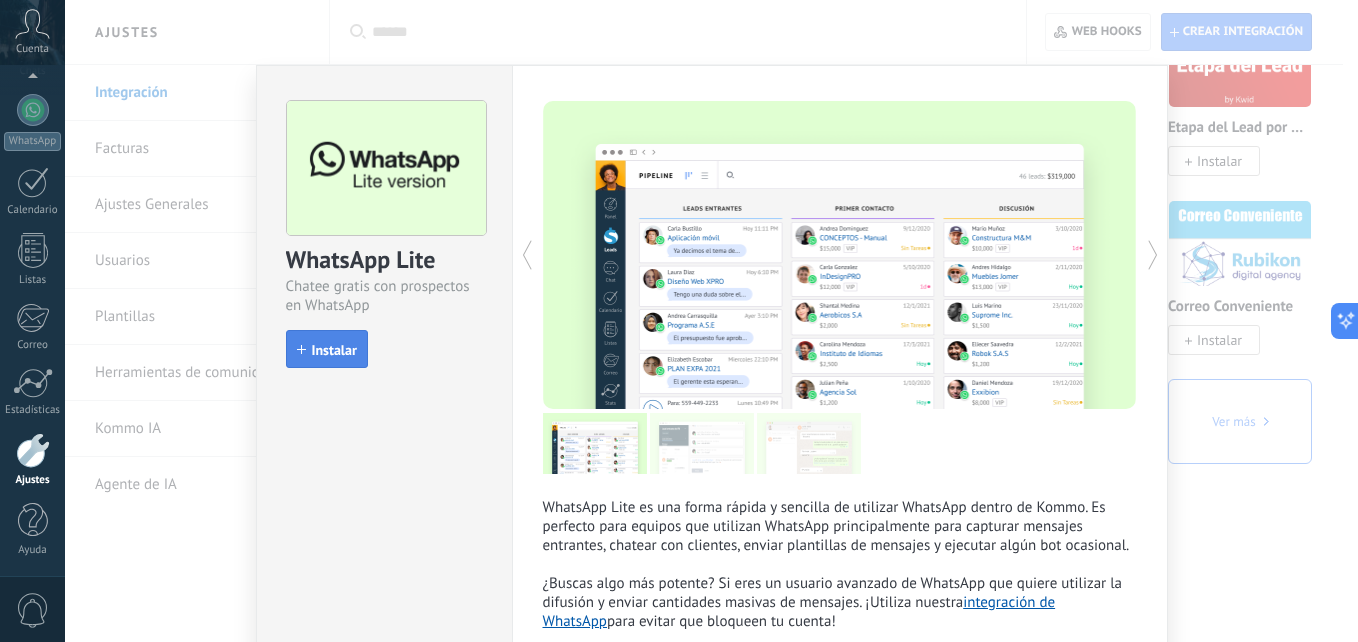 click on "Instalar" at bounding box center [334, 350] 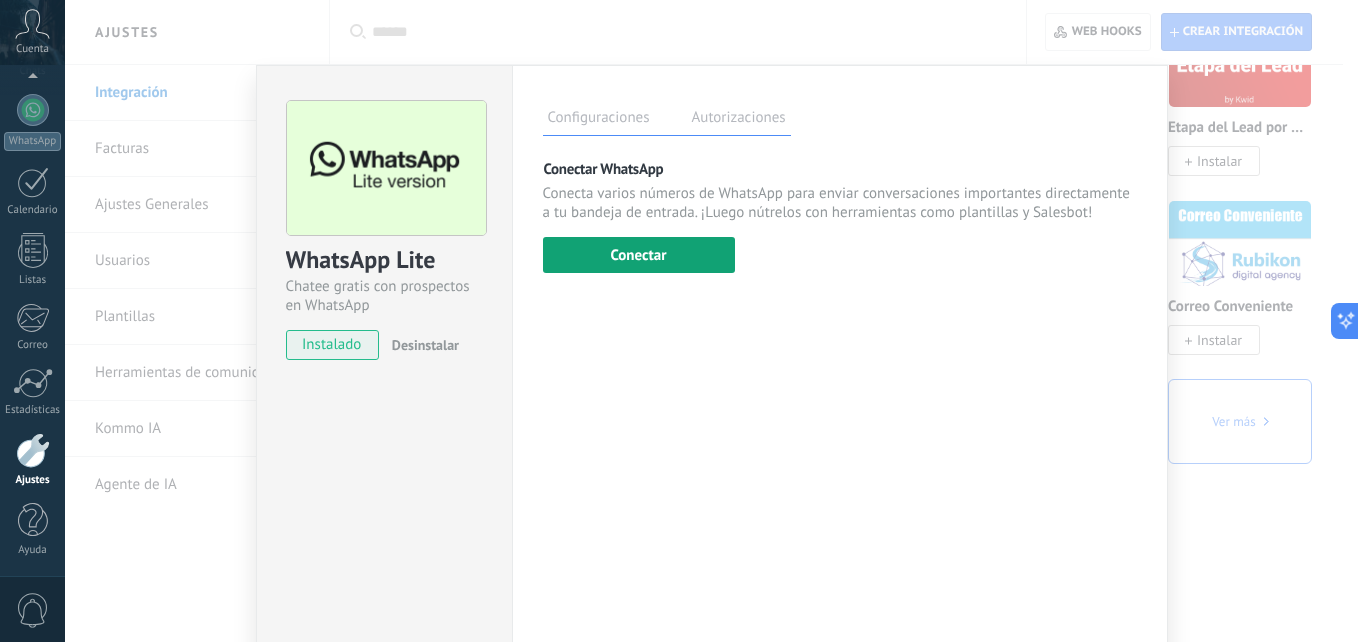 click on "Conectar" at bounding box center [639, 255] 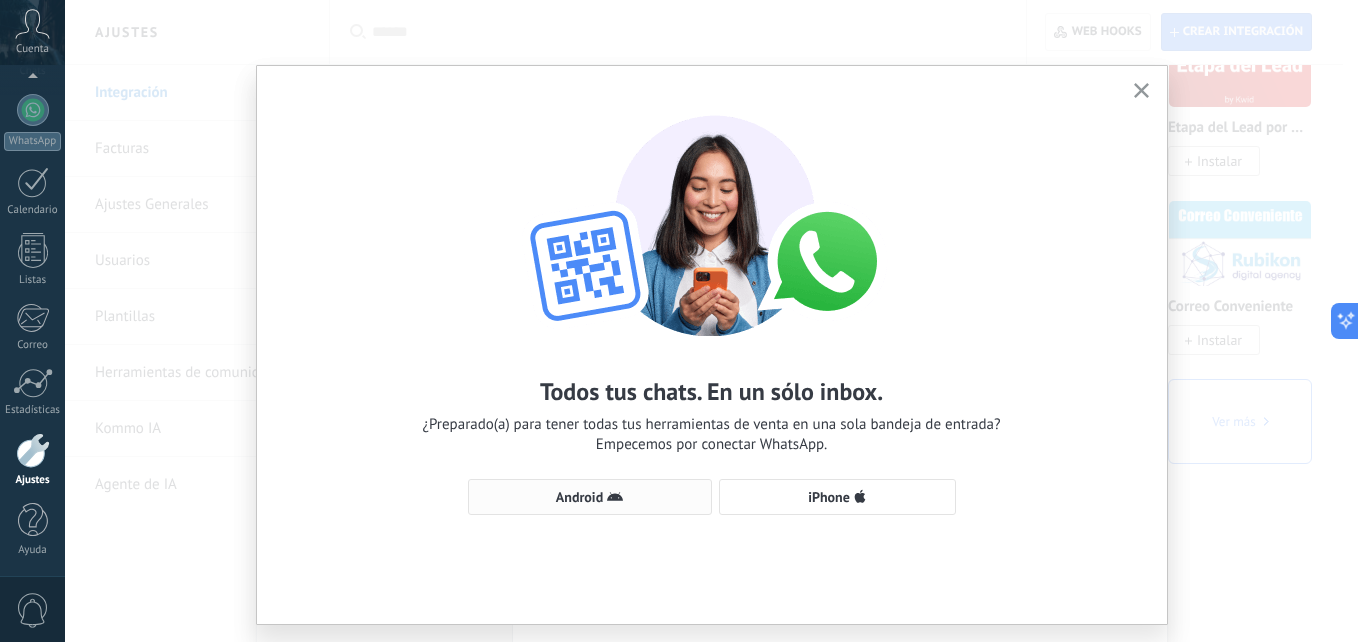 click on "Android" at bounding box center (579, 497) 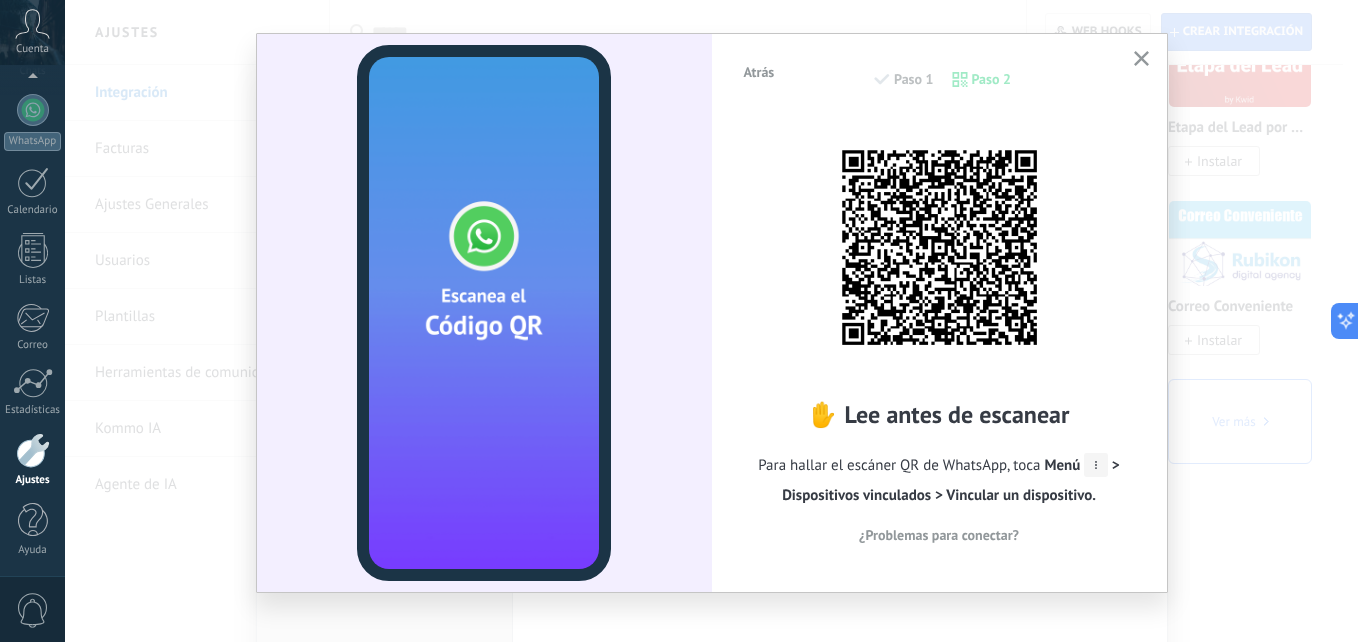 scroll, scrollTop: 48, scrollLeft: 0, axis: vertical 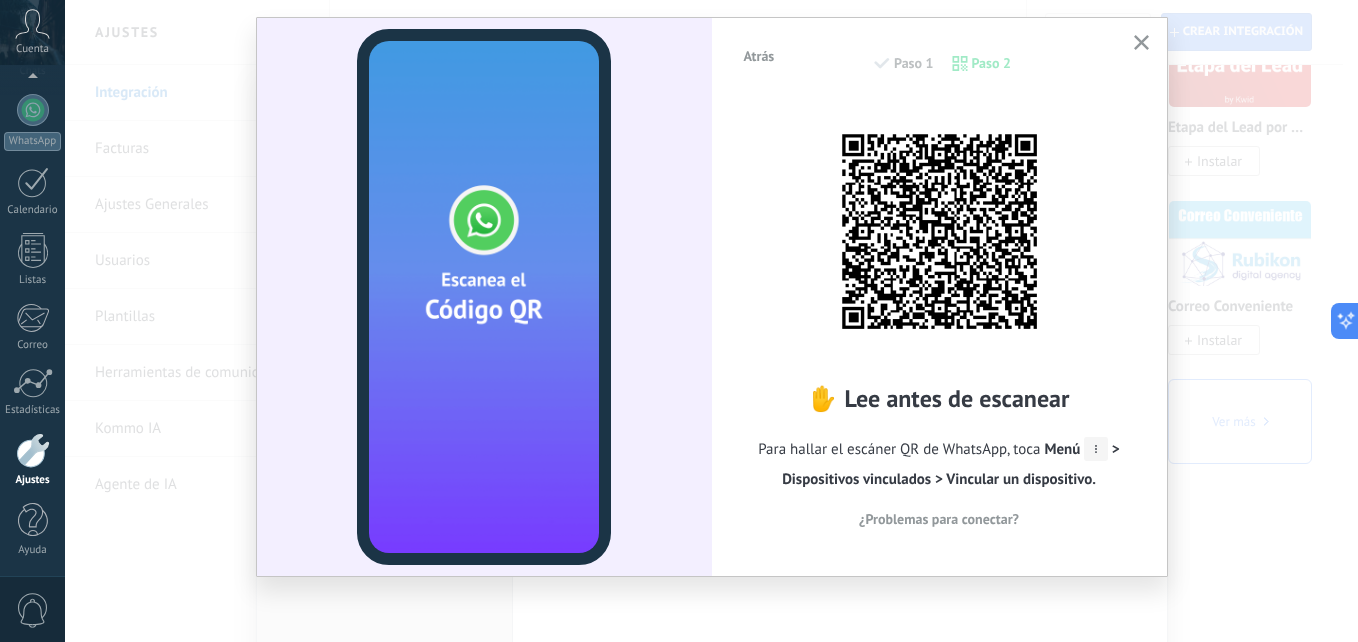 click on "¿Problemas para conectar?" at bounding box center (939, 519) 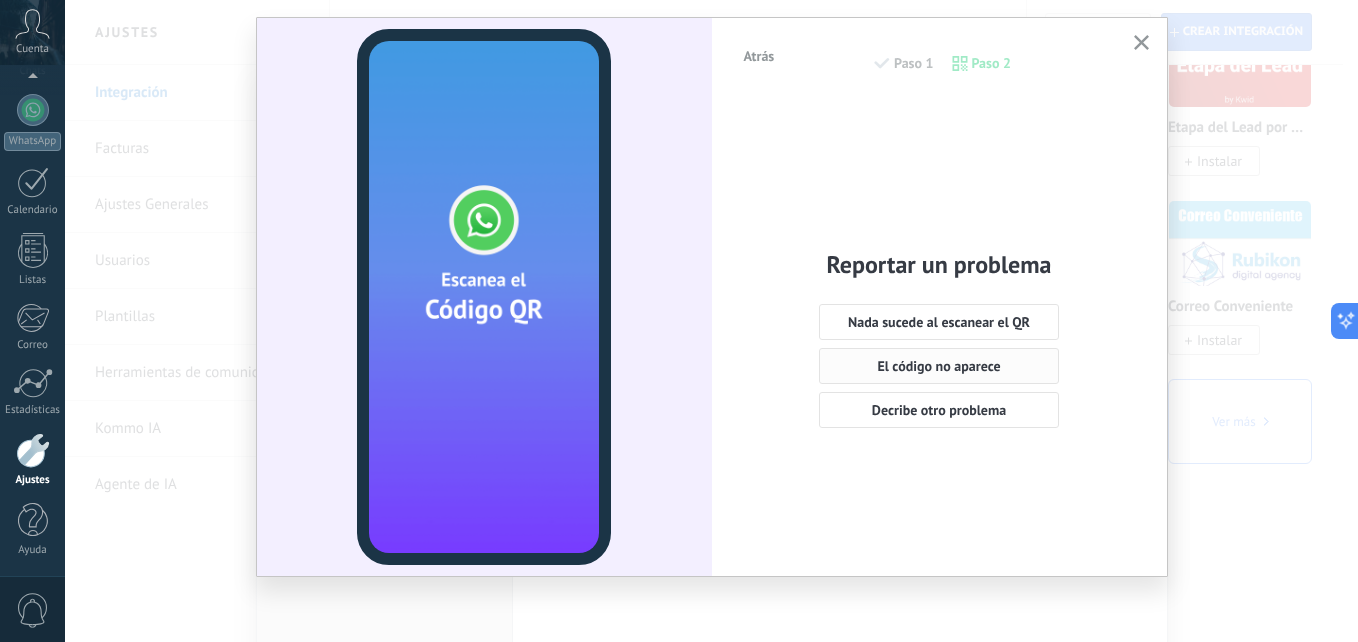 click on "El código no aparece" at bounding box center (939, 366) 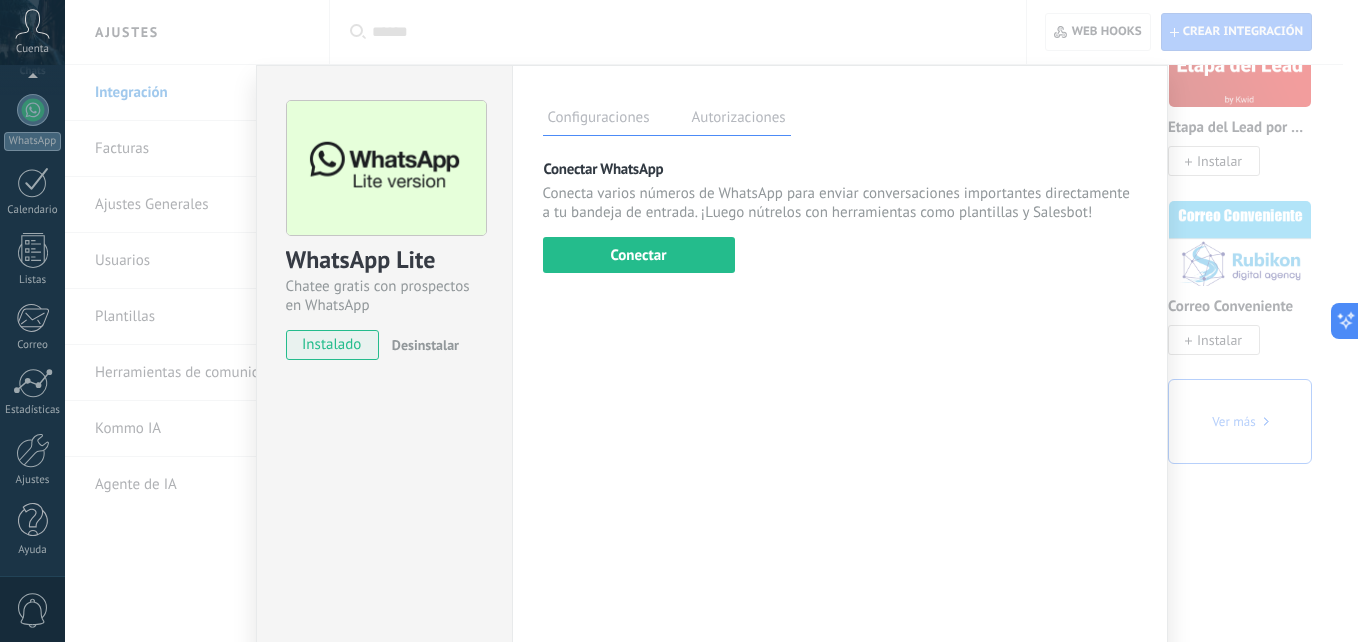 scroll, scrollTop: 0, scrollLeft: 0, axis: both 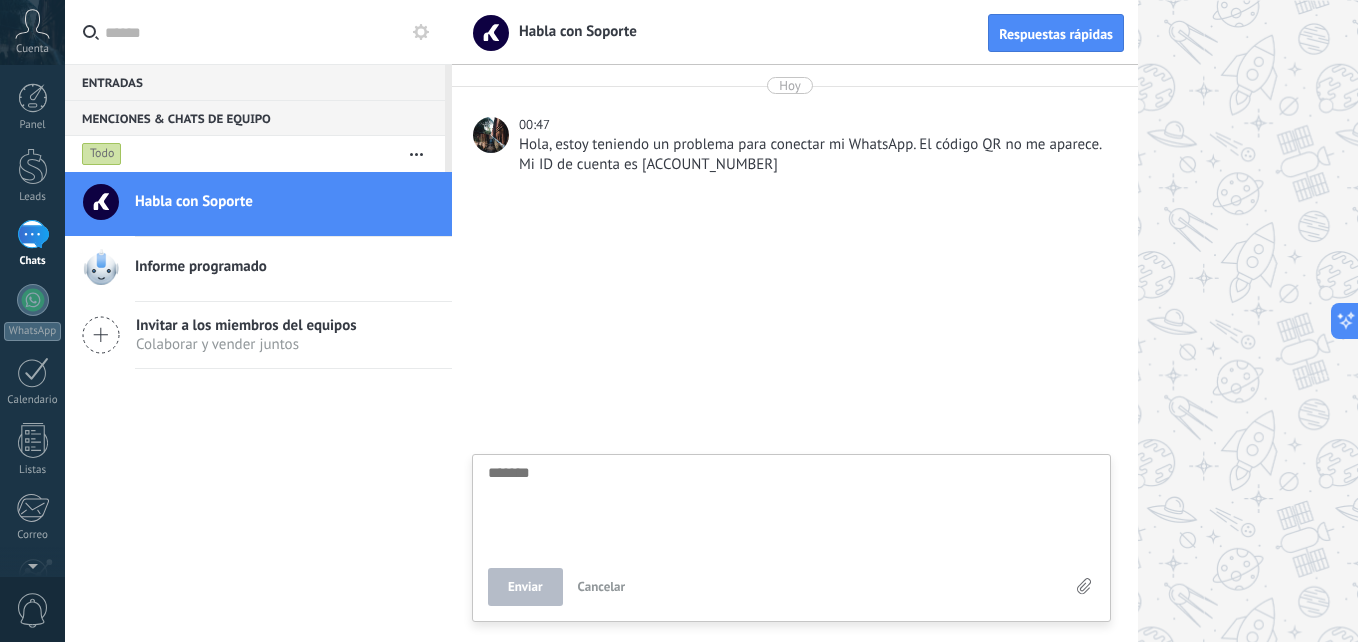 click on "Cancelar" at bounding box center (602, 586) 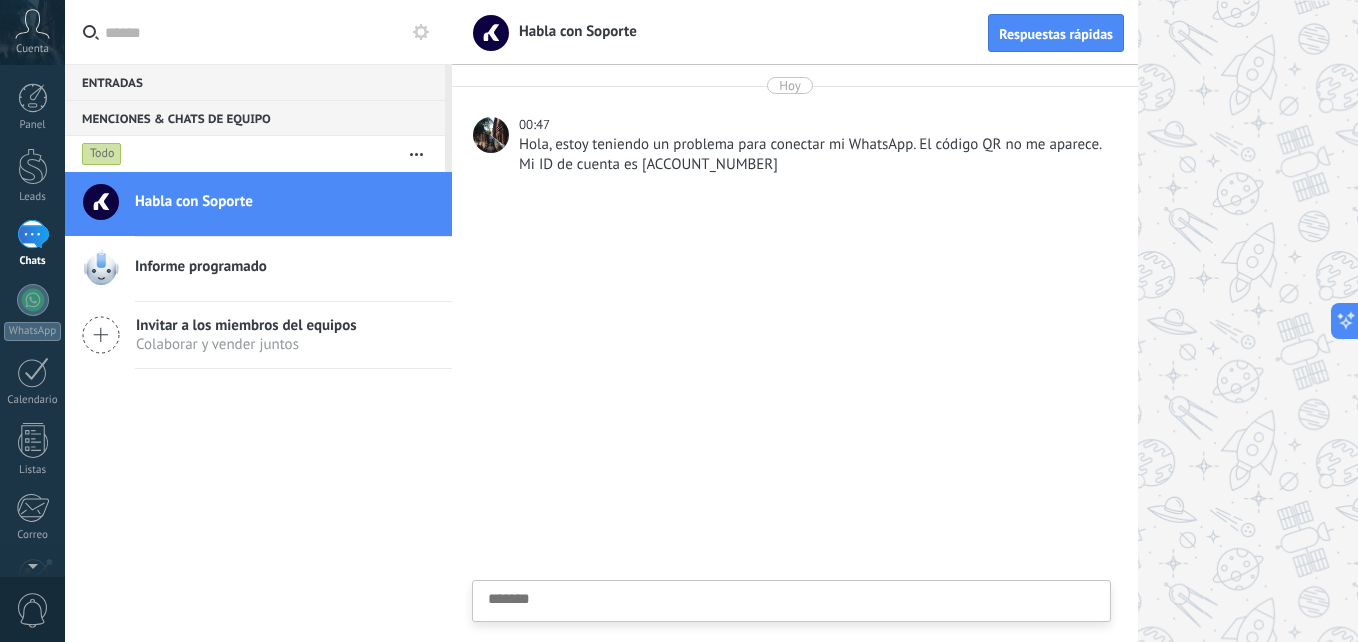 drag, startPoint x: 695, startPoint y: 136, endPoint x: 633, endPoint y: 153, distance: 64.288414 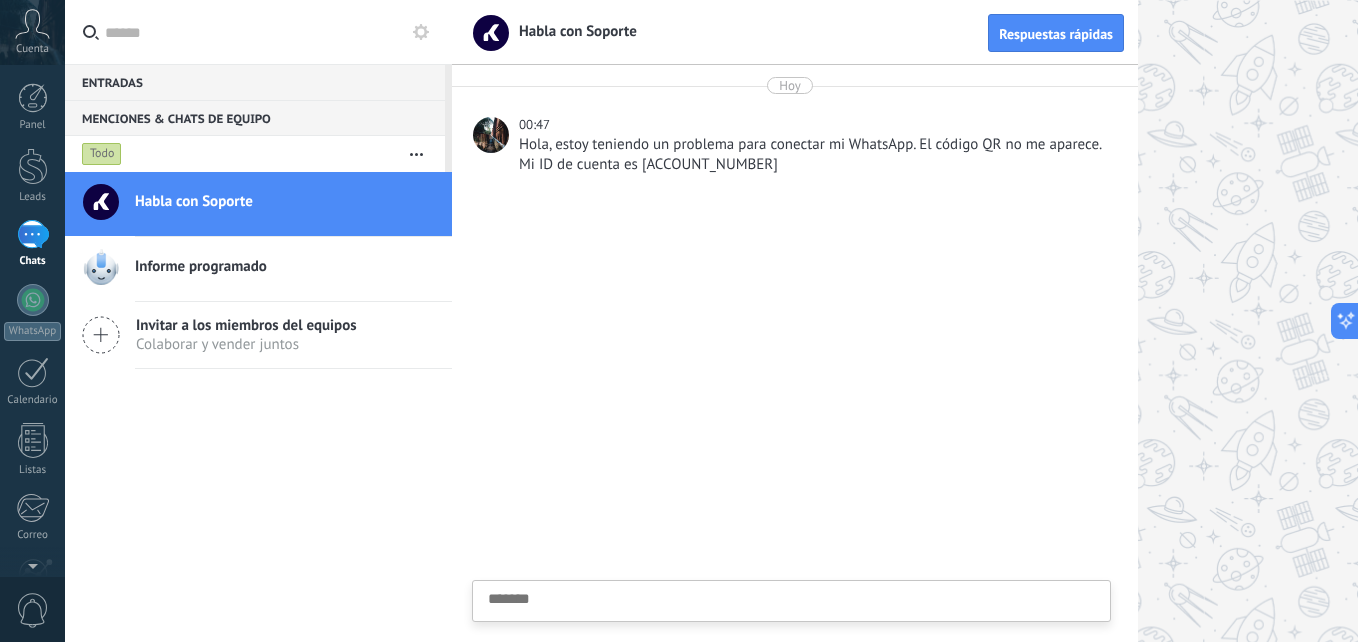 drag, startPoint x: 633, startPoint y: 153, endPoint x: 582, endPoint y: 235, distance: 96.56604 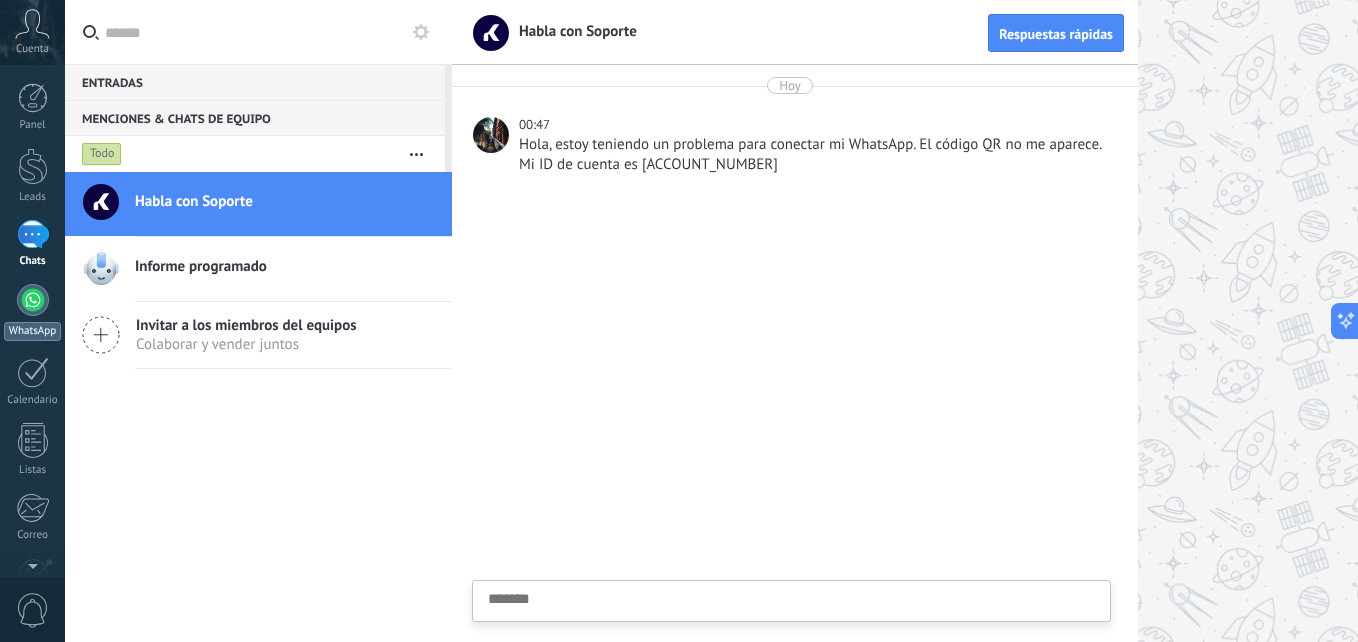 click at bounding box center [33, 300] 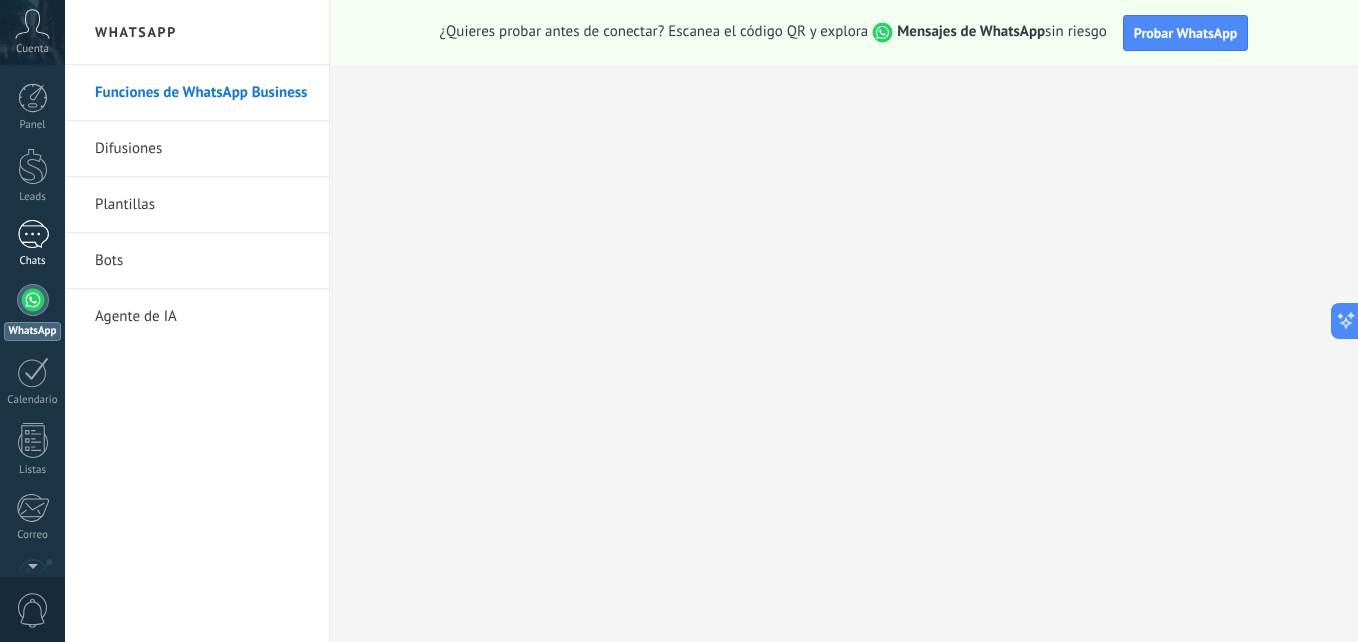 click at bounding box center [33, 234] 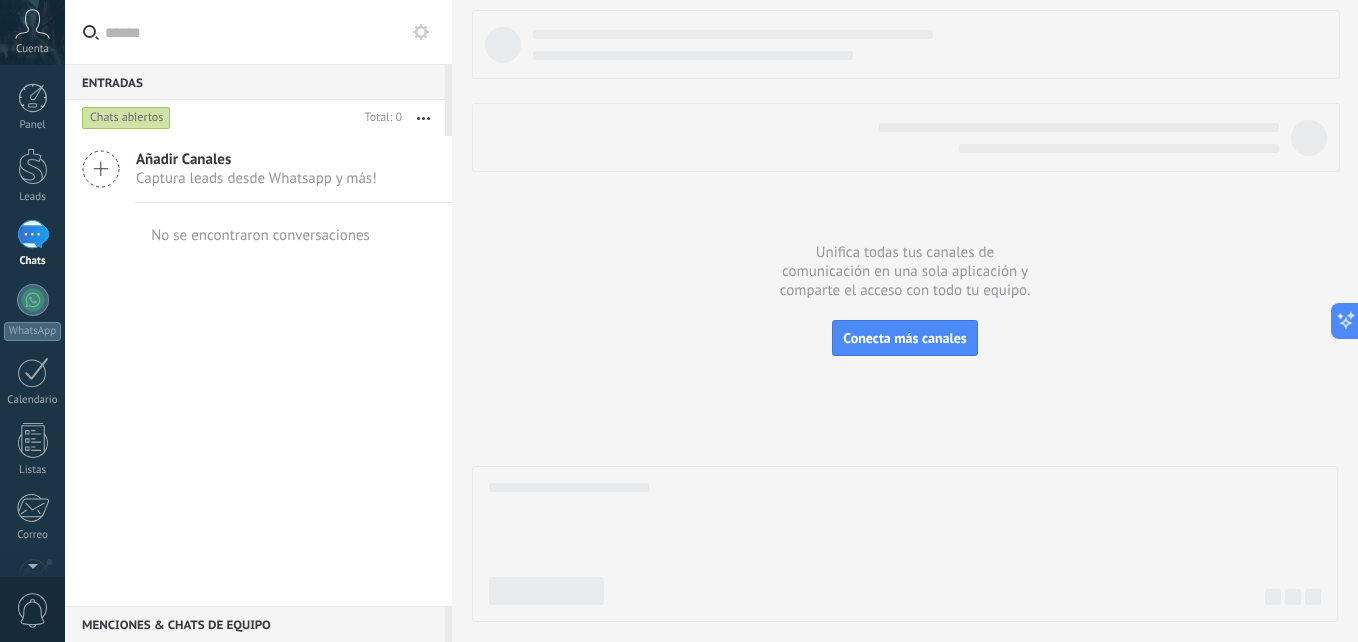 click on "Menciones & Chats de equipo 0" at bounding box center (255, 624) 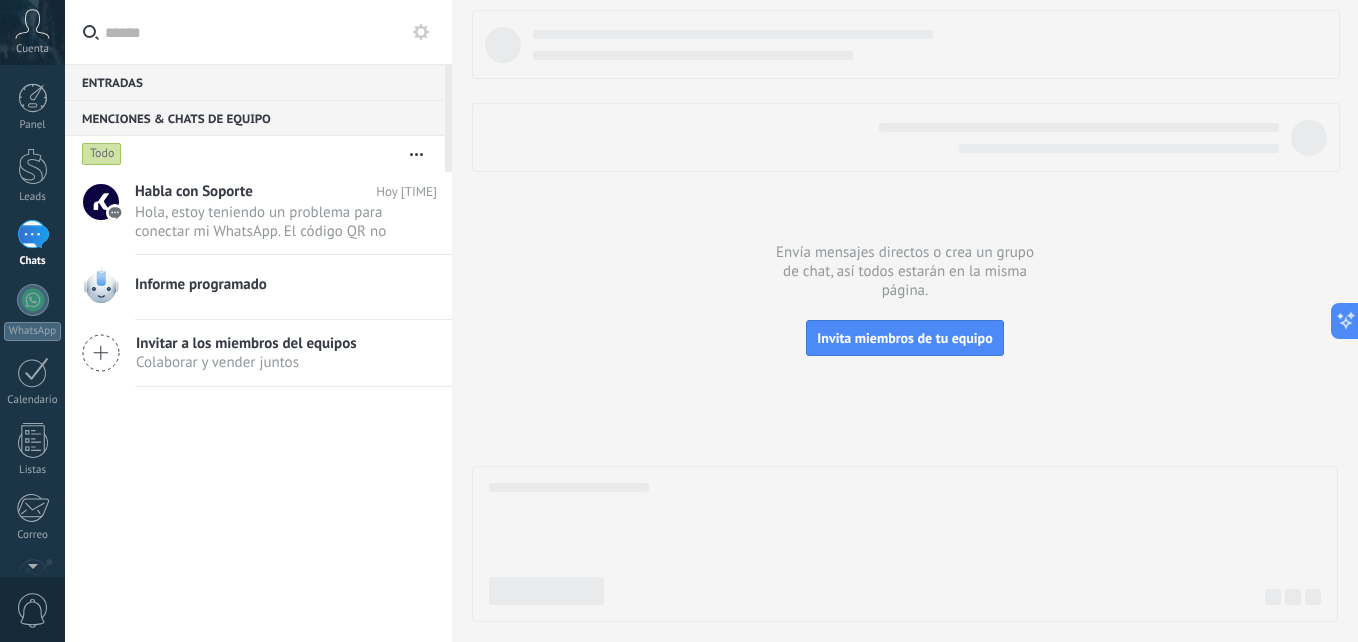 click 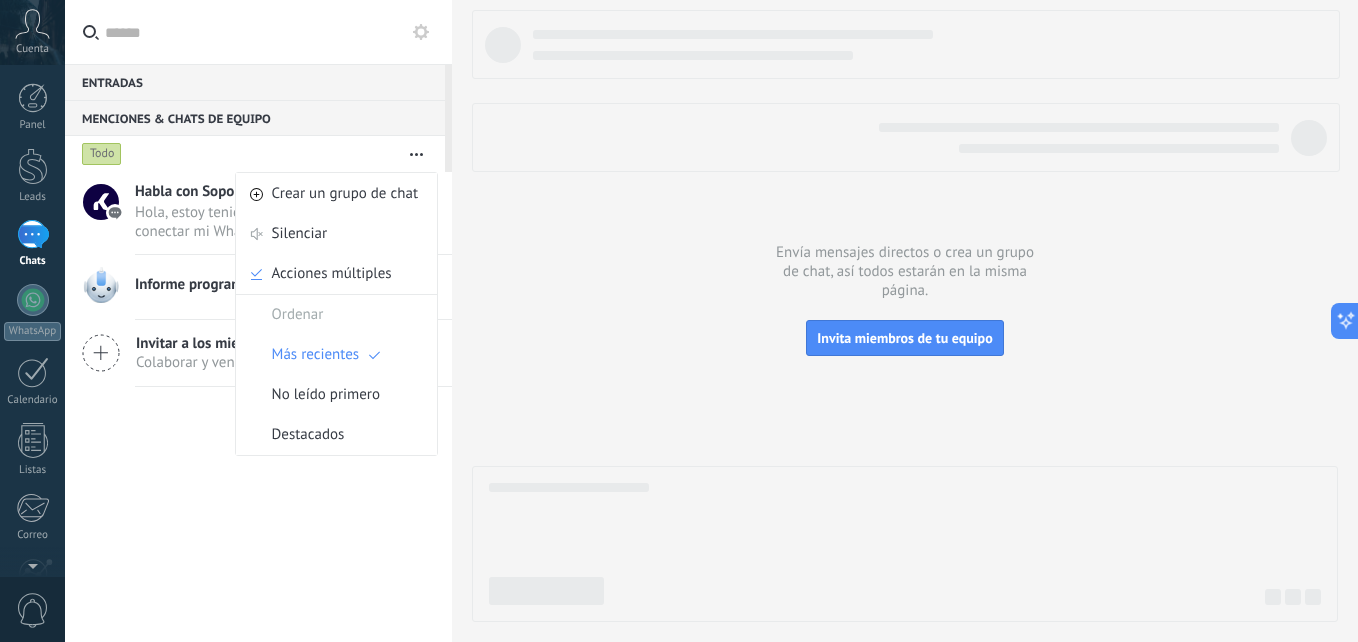 click on "Habla con Soporte
Hoy 00:47
Hola, estoy teniendo un problema para conectar mi WhatsApp. El código QR no me aparece. Mi ID de cuenta es 34991656" at bounding box center [293, 213] 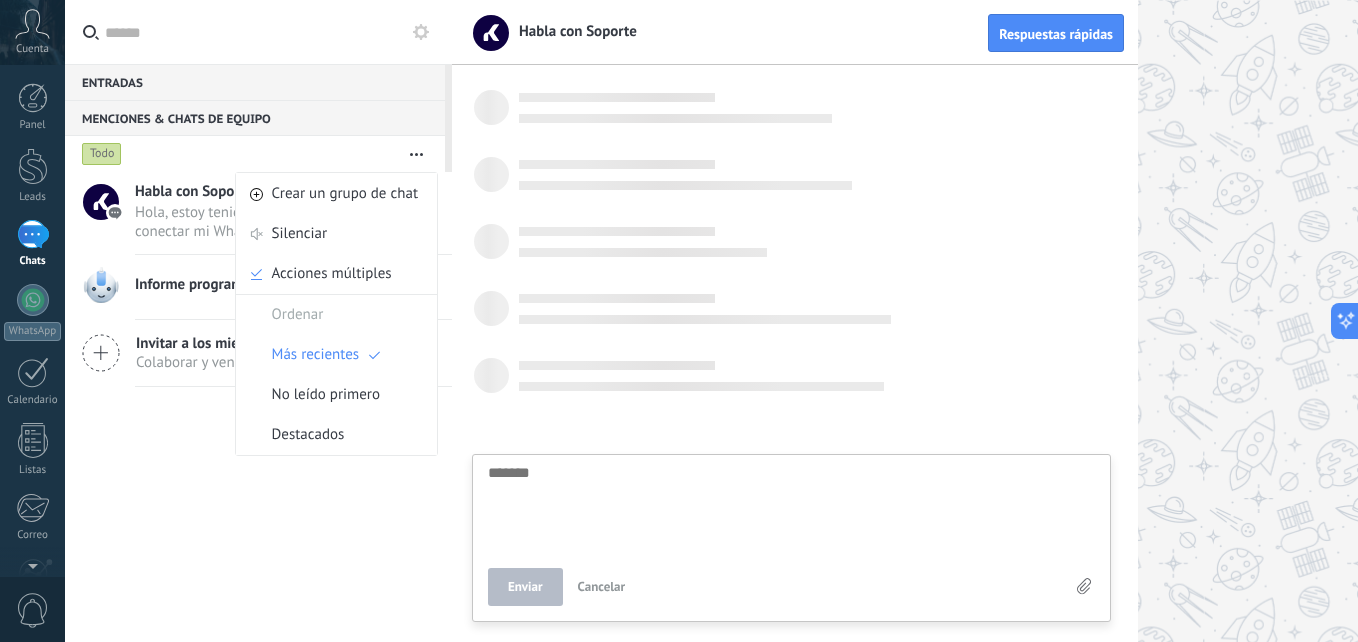 scroll, scrollTop: 19, scrollLeft: 0, axis: vertical 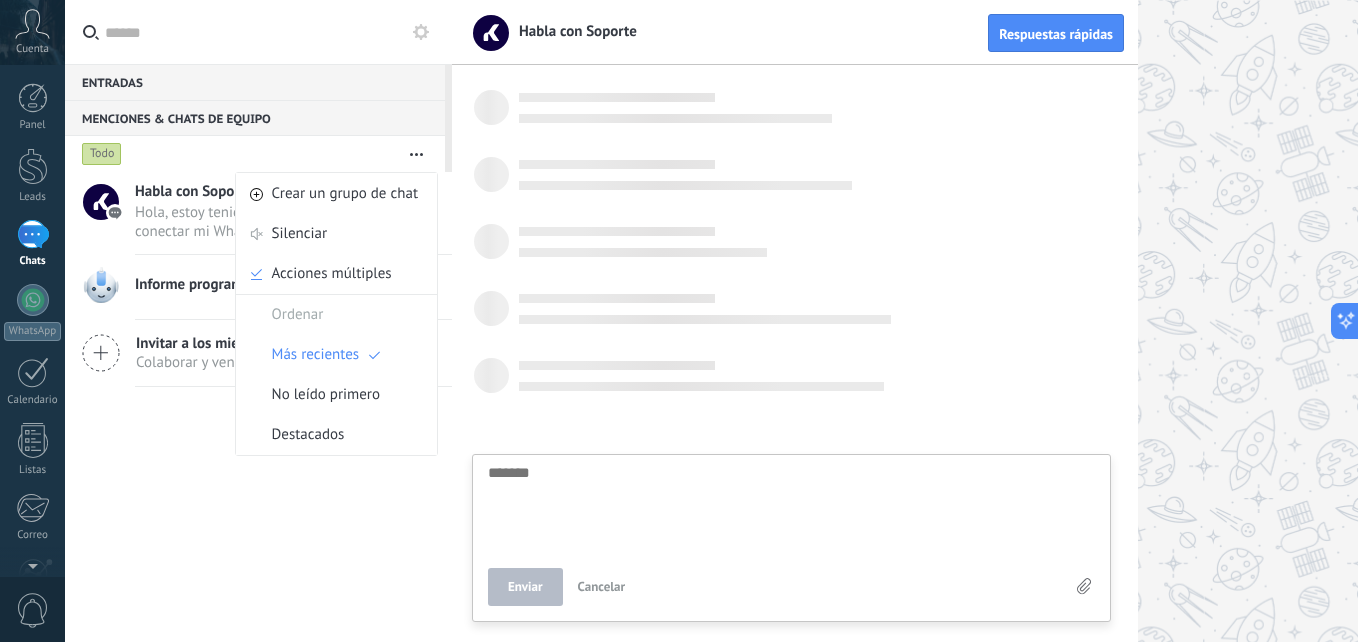 click on "Hola, estoy teniendo un problema para conectar mi WhatsApp. El código QR no me aparece. Mi ID de cuenta es 34991656" at bounding box center (267, 222) 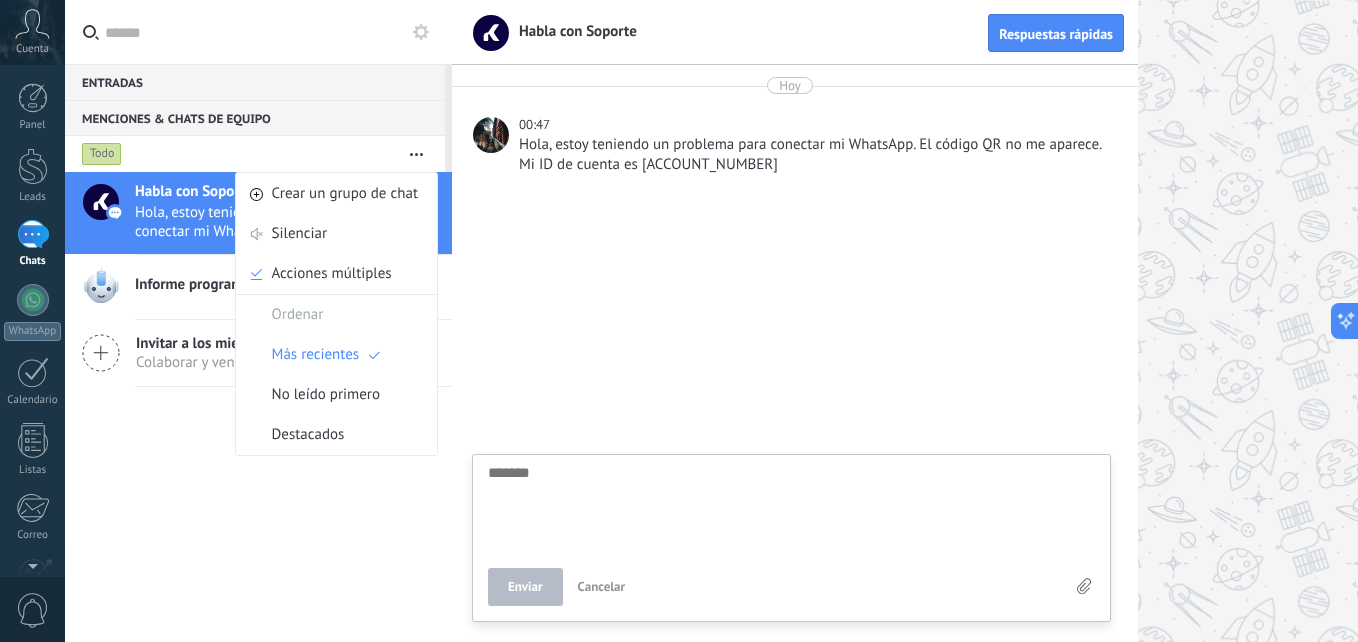 click on "Hola, estoy teniendo un problema para conectar mi WhatsApp. El código QR no me aparece. Mi ID de cuenta es 34991656" at bounding box center (813, 155) 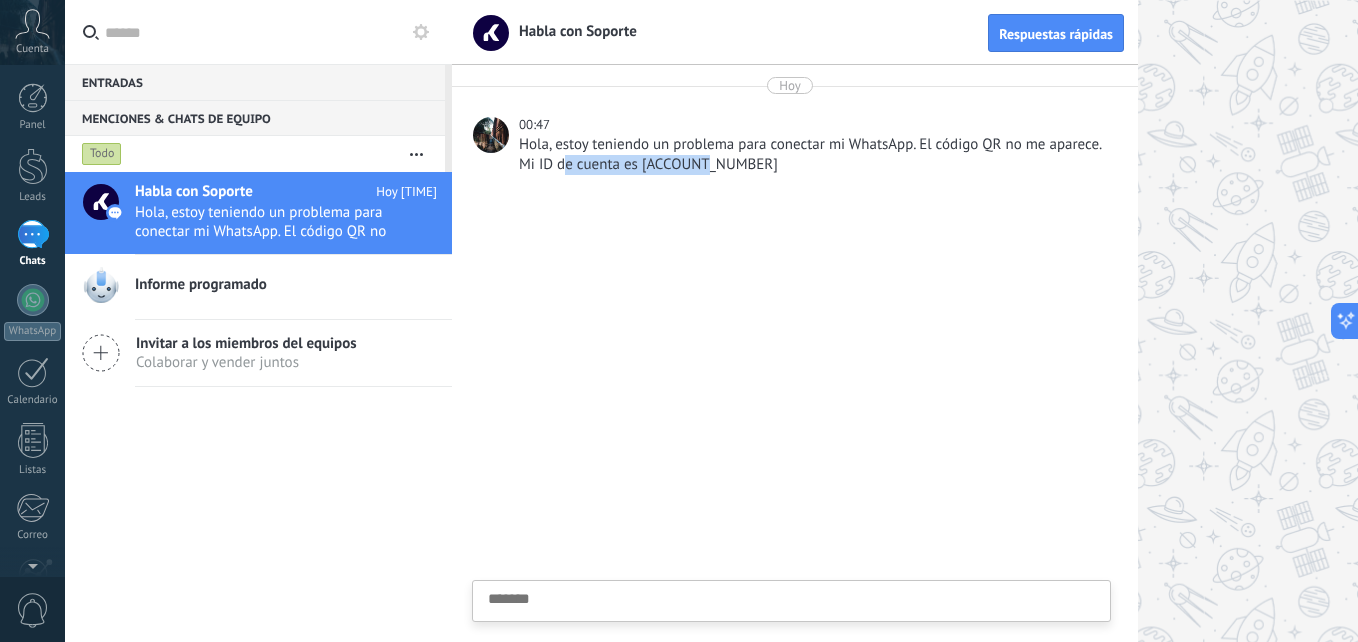 drag, startPoint x: 719, startPoint y: 164, endPoint x: 559, endPoint y: 158, distance: 160.11246 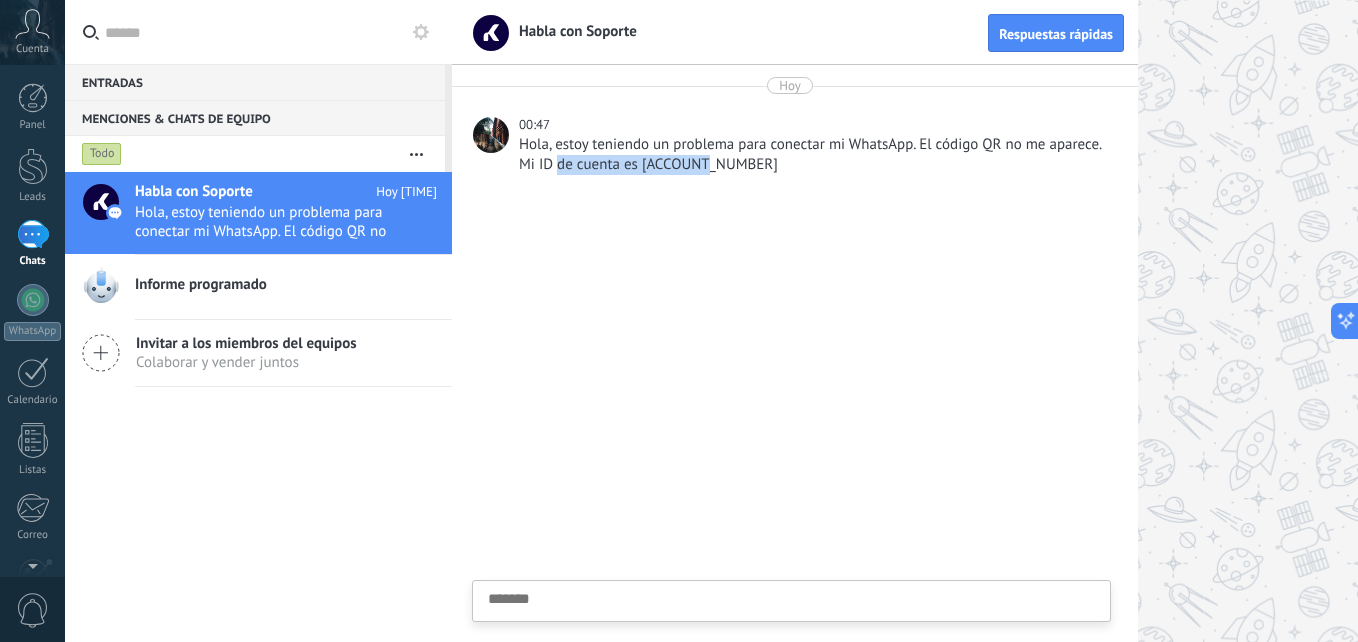 drag, startPoint x: 559, startPoint y: 158, endPoint x: 728, endPoint y: 169, distance: 169.3576 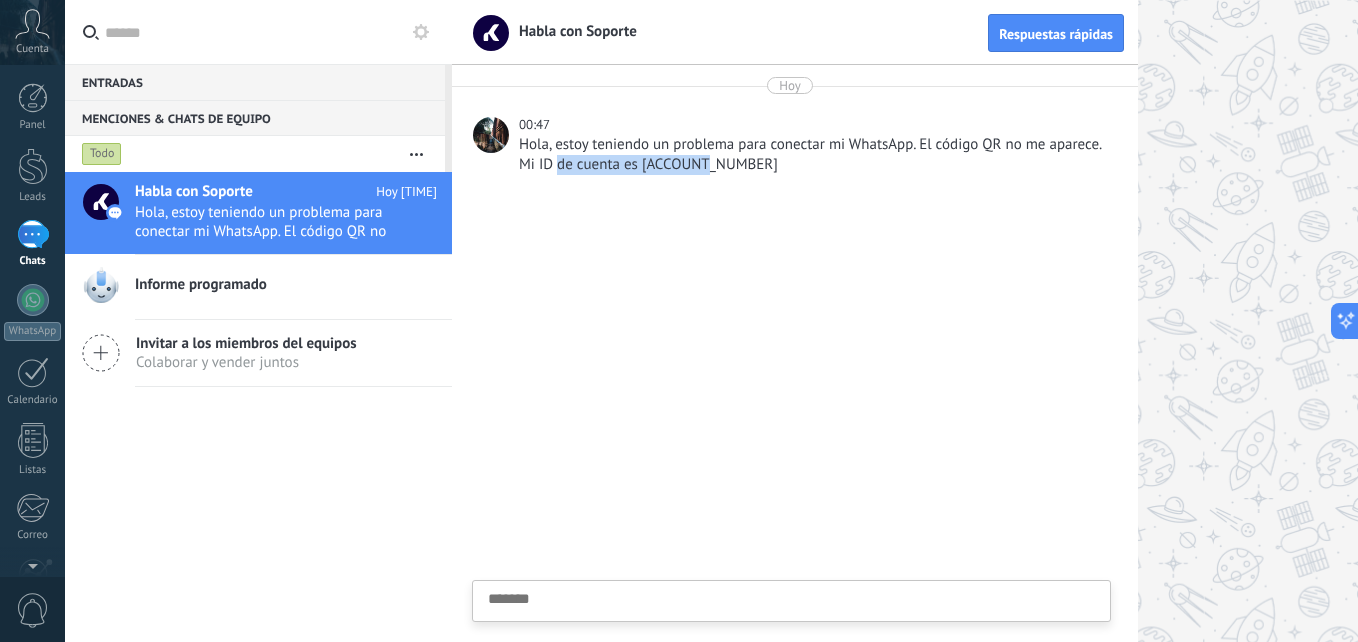 click on "Hola, estoy teniendo un problema para conectar mi WhatsApp. El código QR no me aparece. Mi ID de cuenta es 34991656" at bounding box center (813, 155) 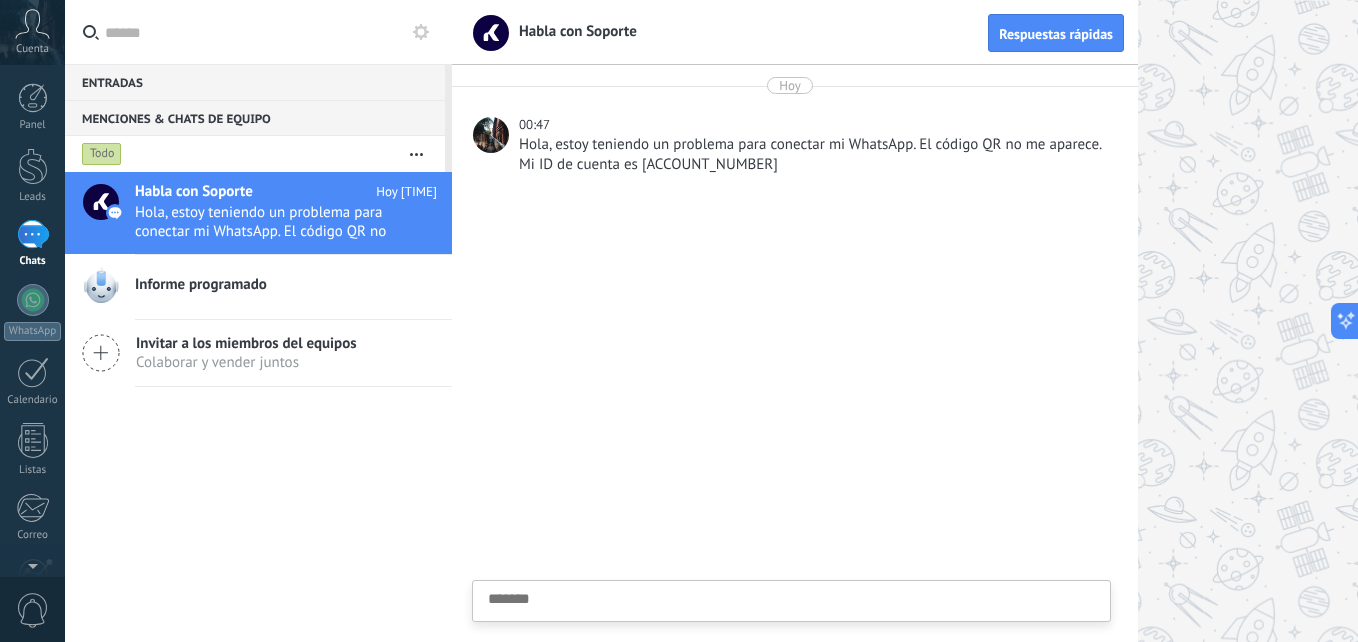 click at bounding box center [791, 632] 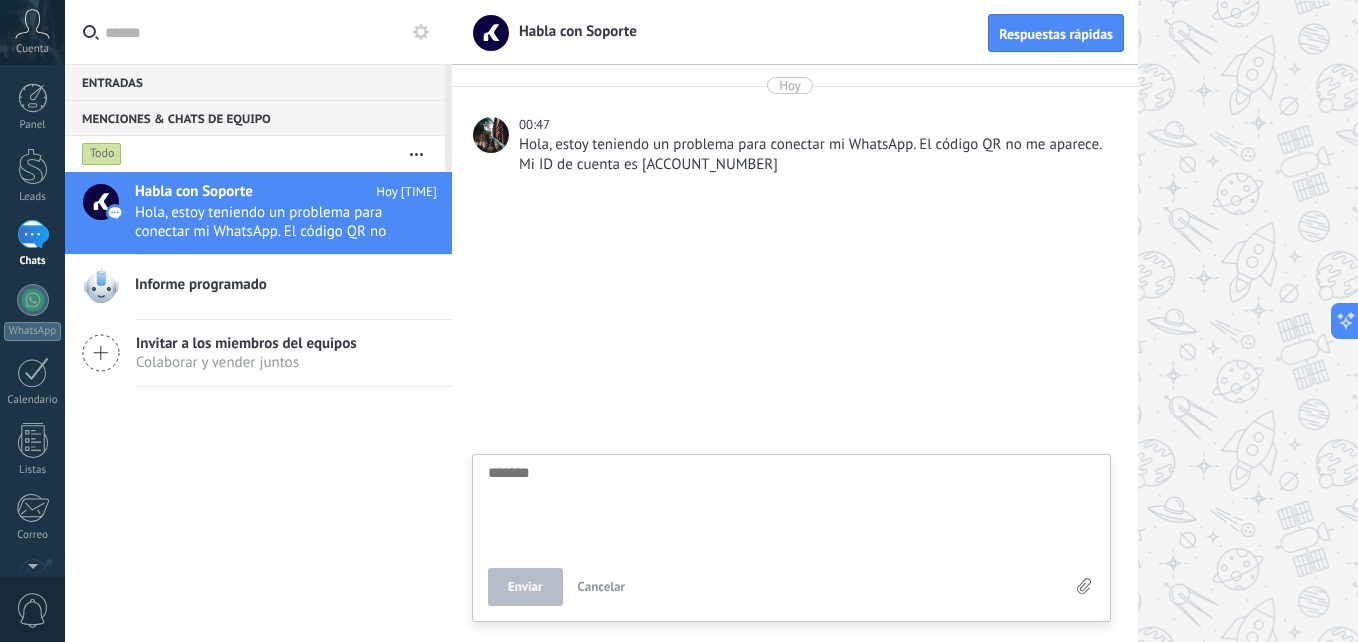 type on "*" 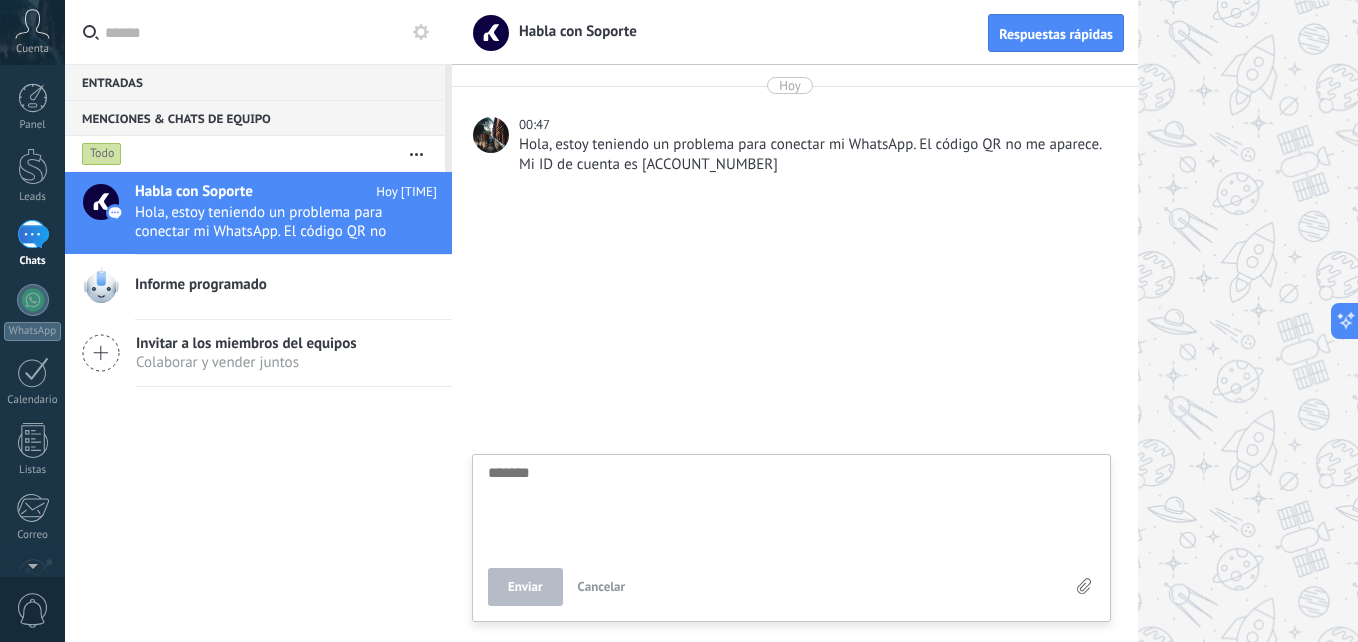 type on "*" 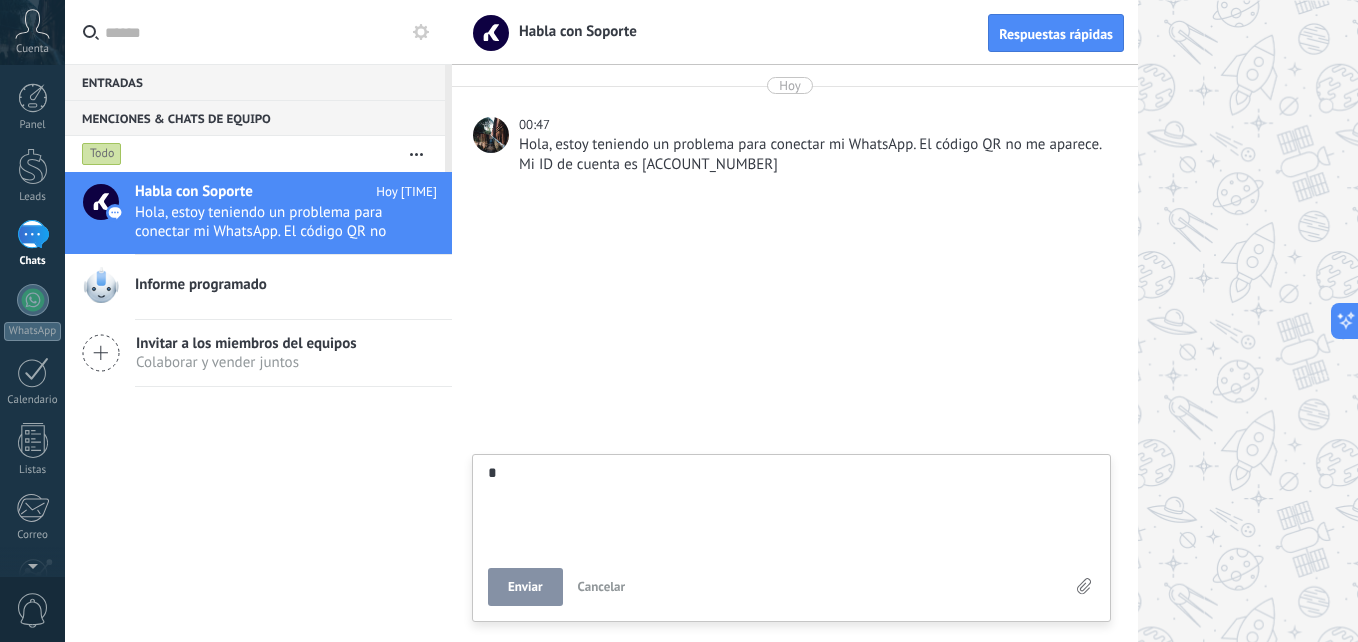 type on "**" 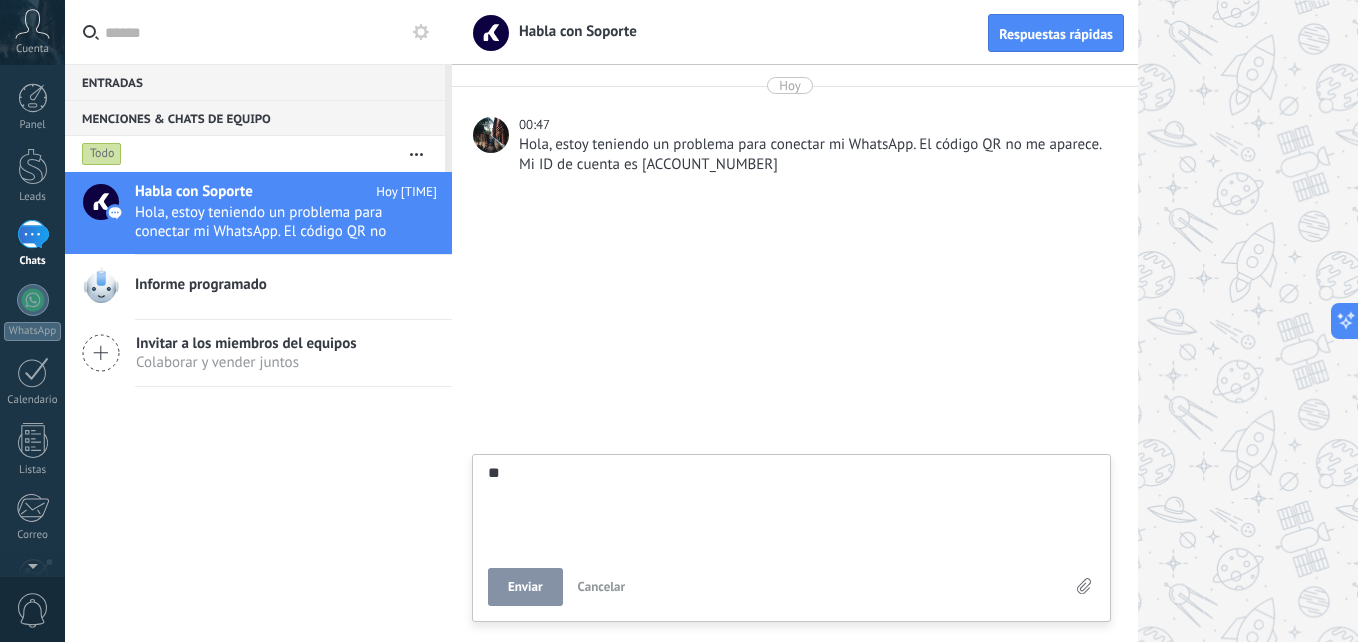 type on "**" 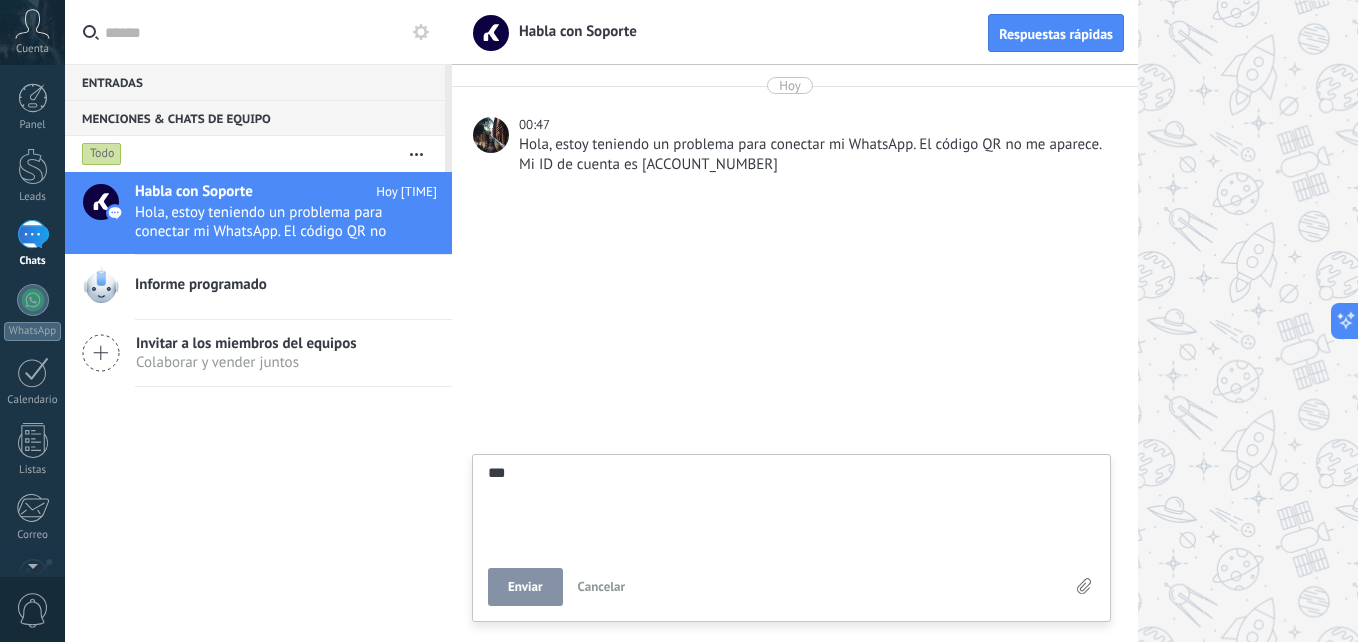 type on "****" 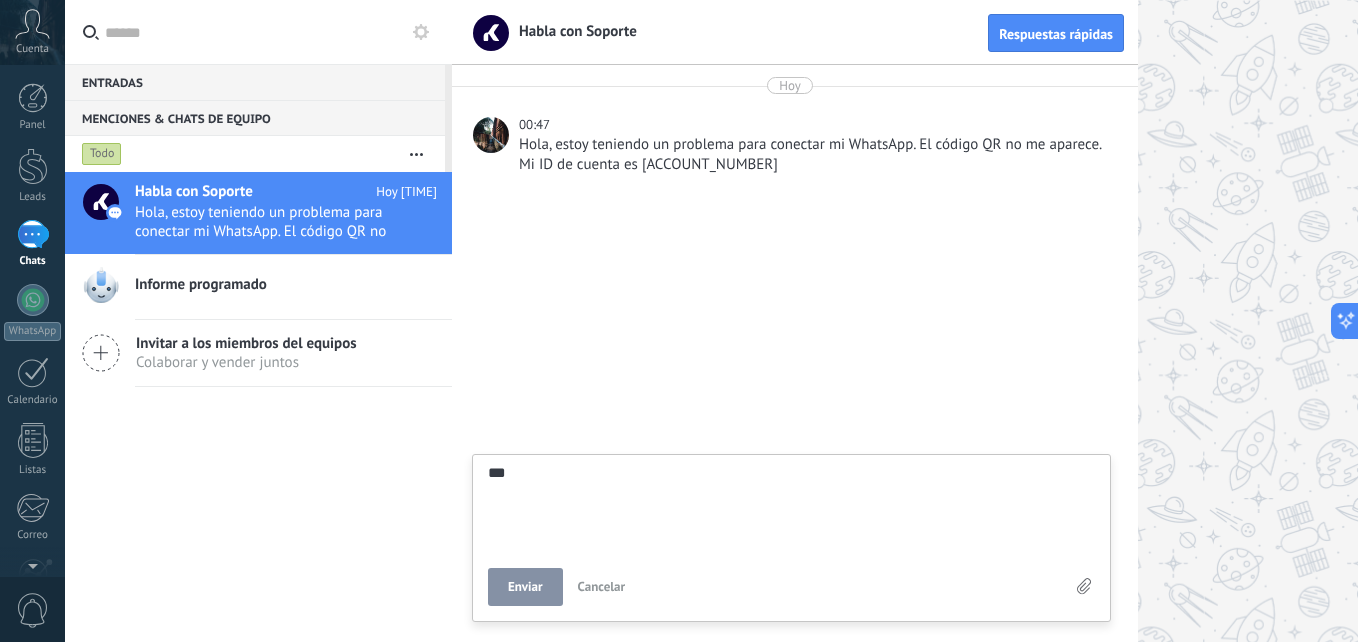 type on "****" 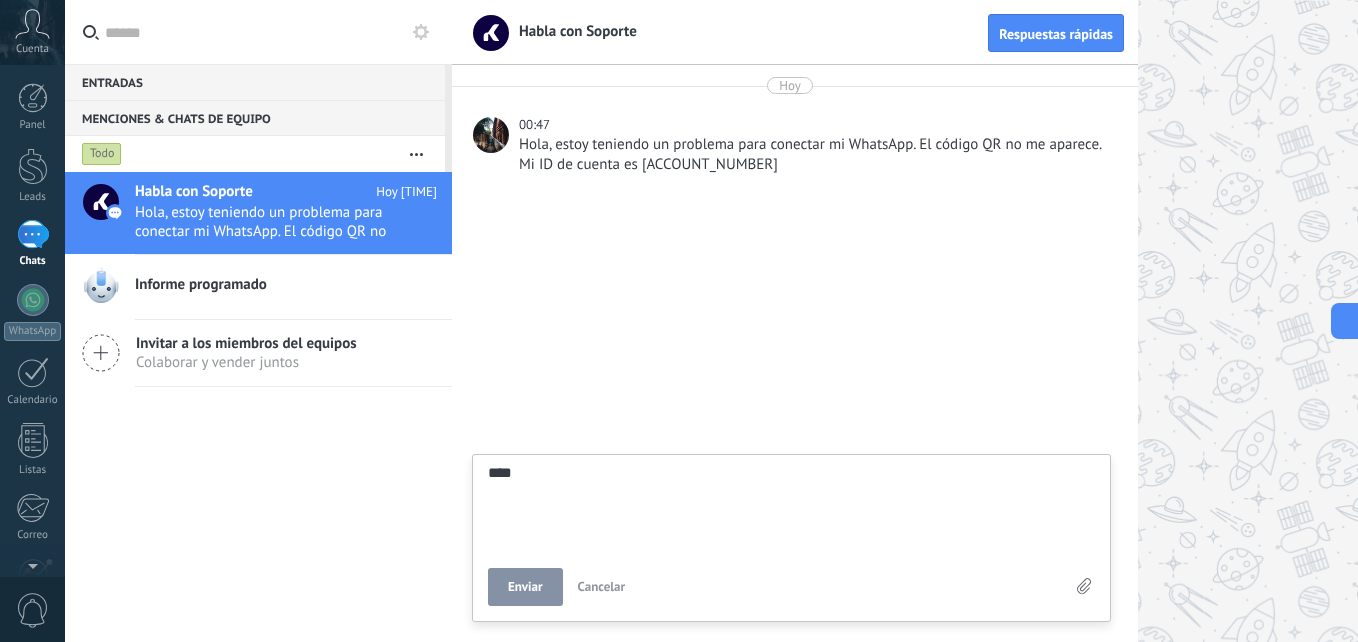 type on "*****" 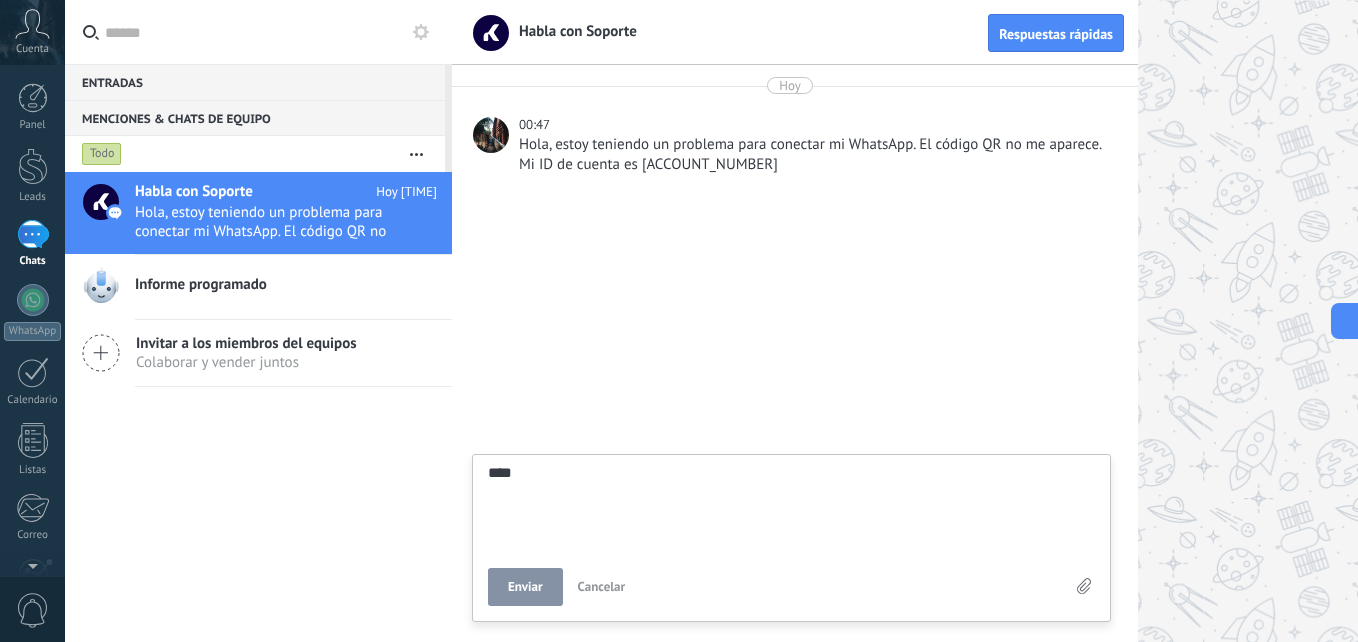 type on "*****" 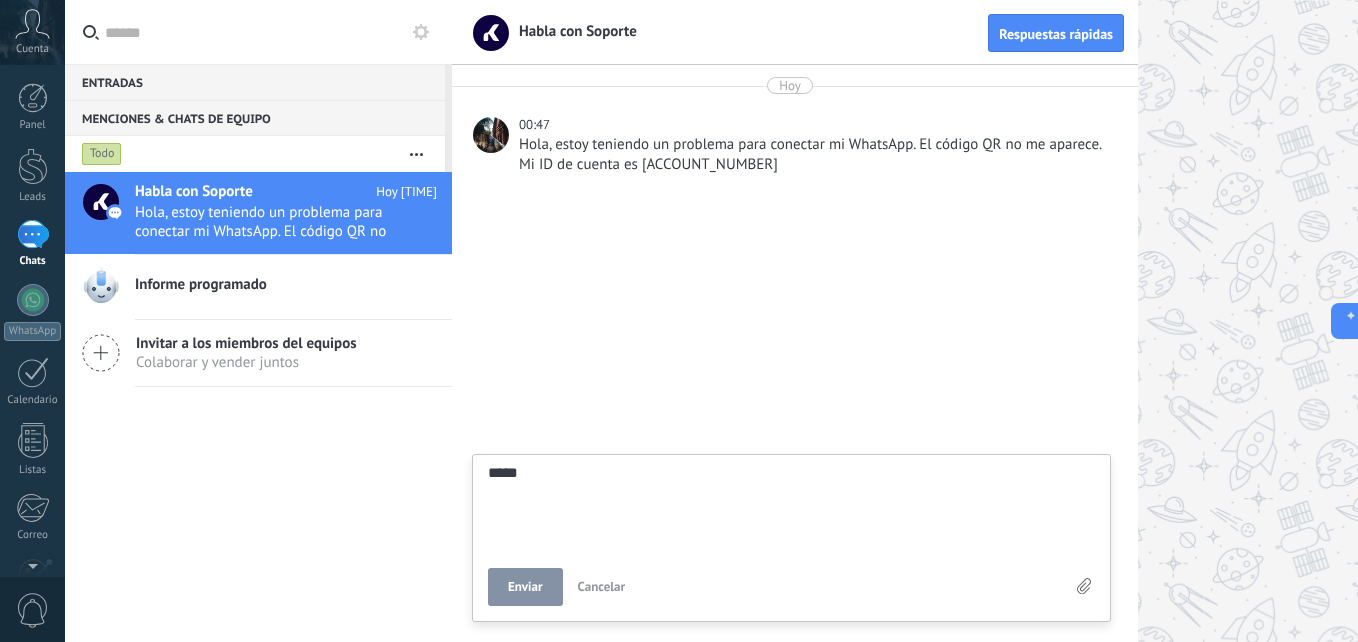 type on "*****" 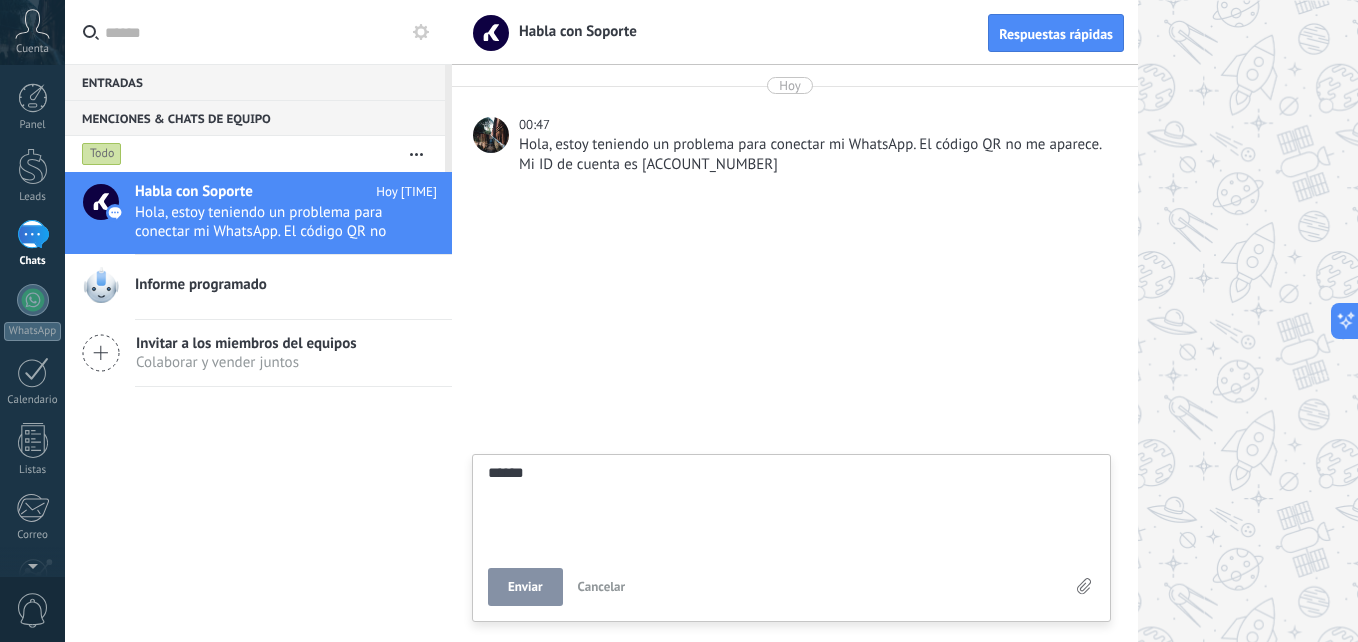 type on "*******" 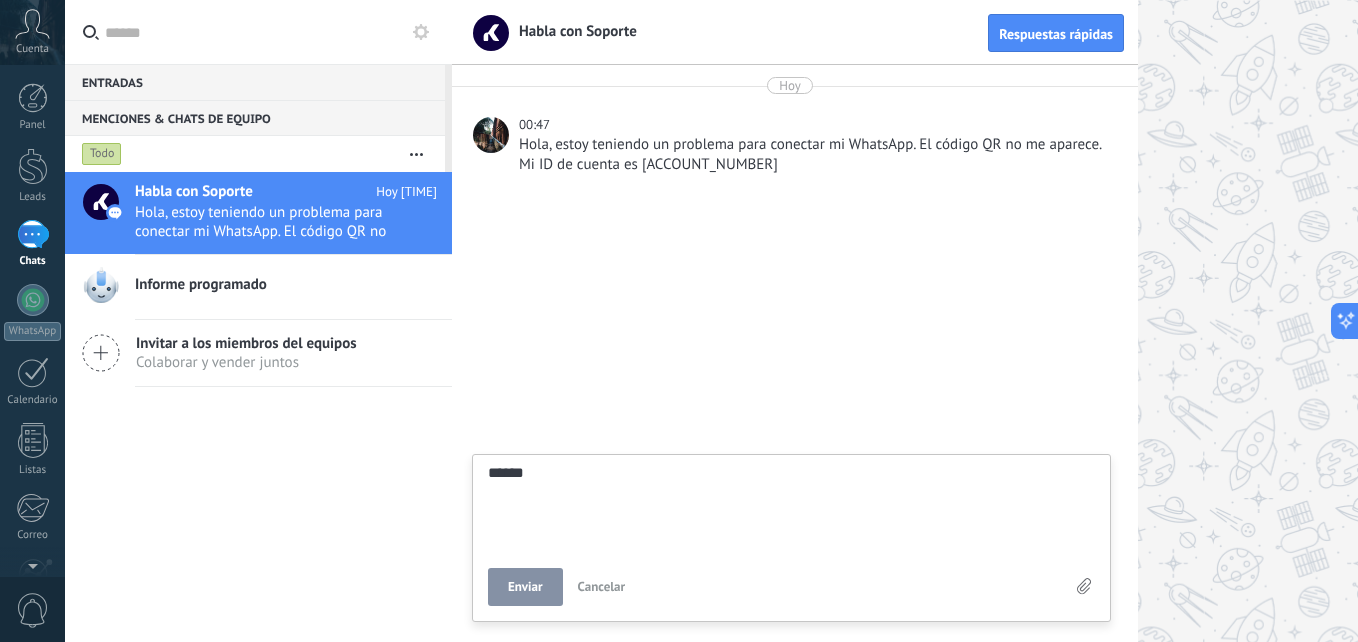 type on "*******" 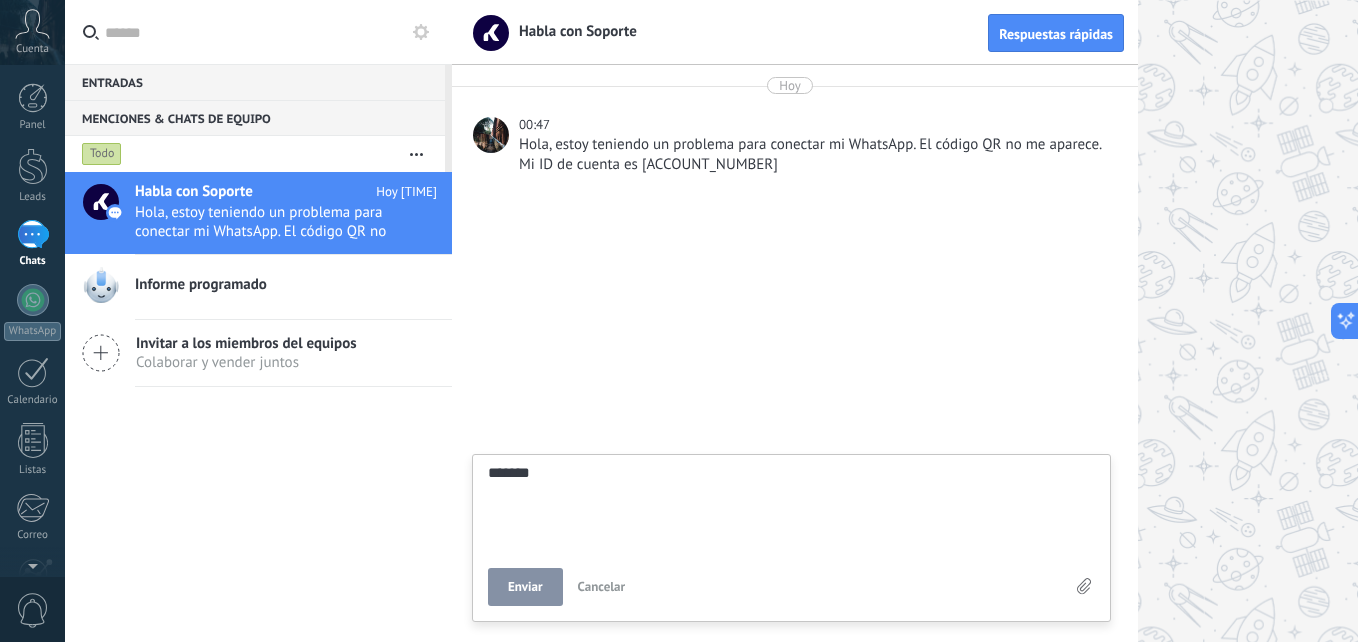 type on "********" 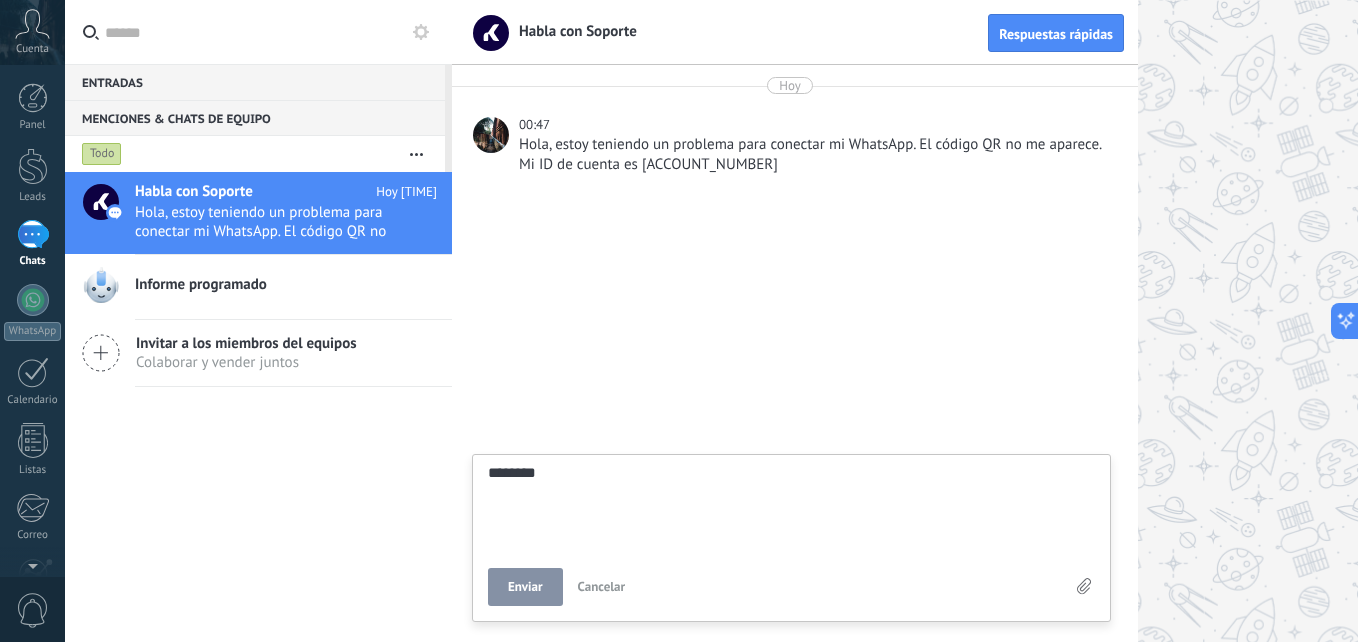 type on "*********" 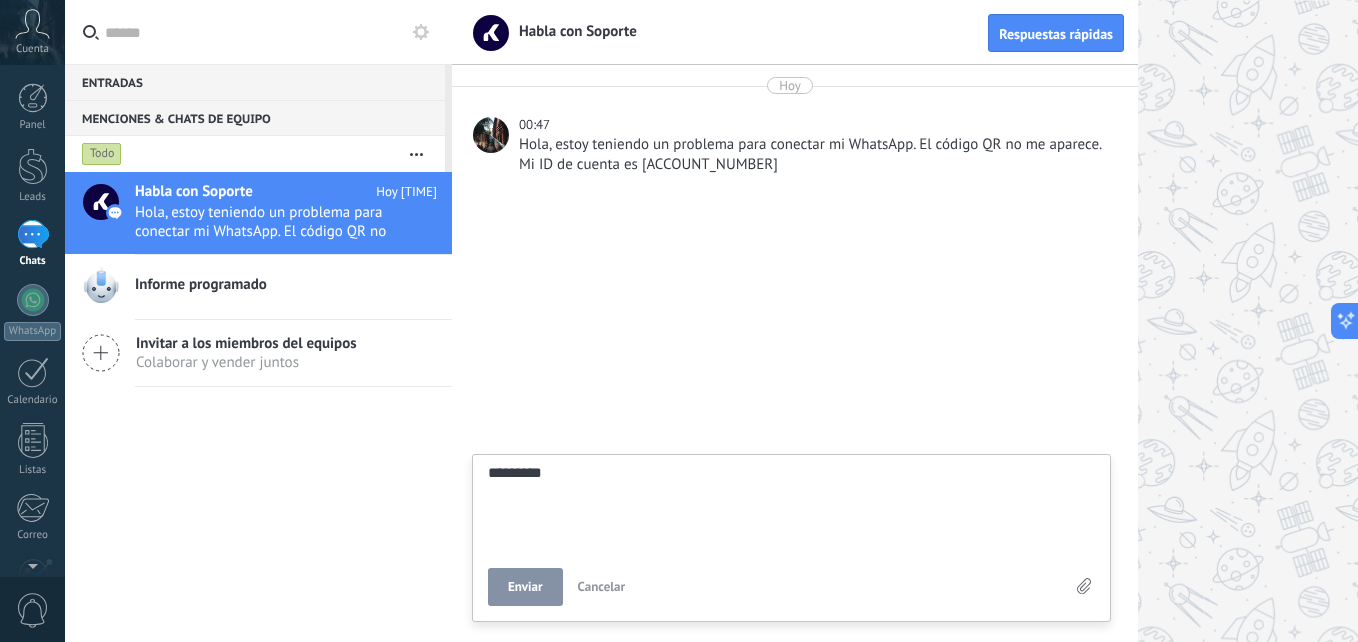 type on "**********" 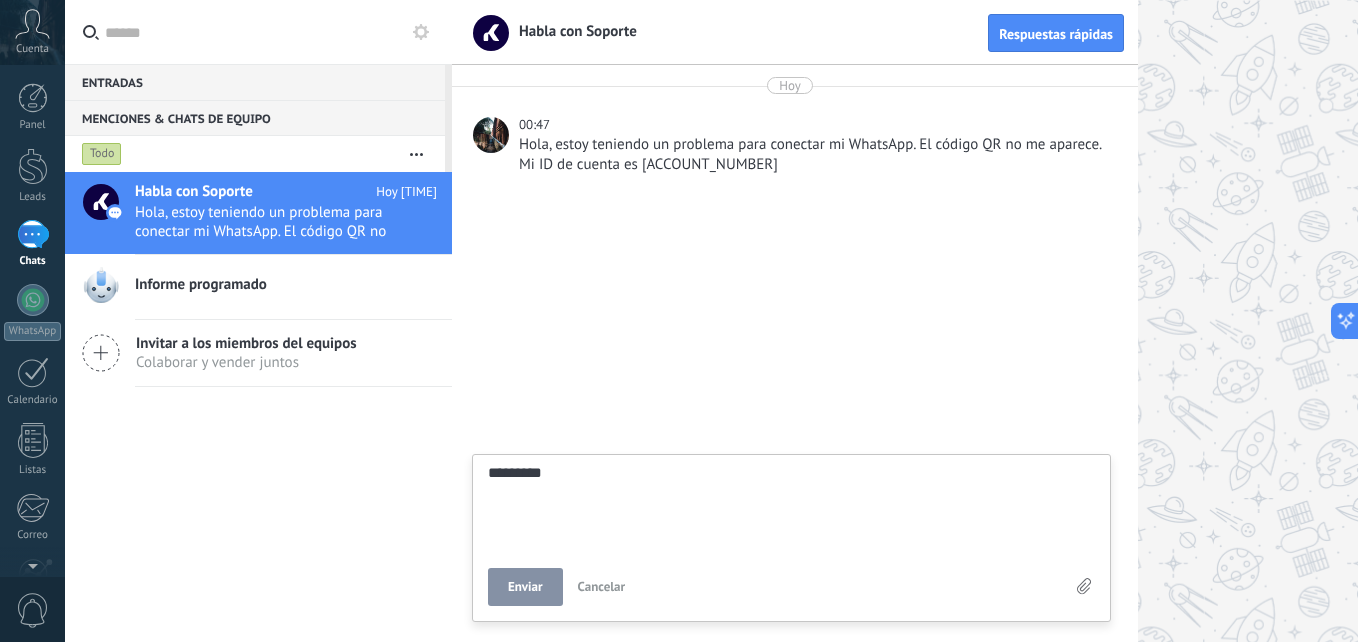 type on "**********" 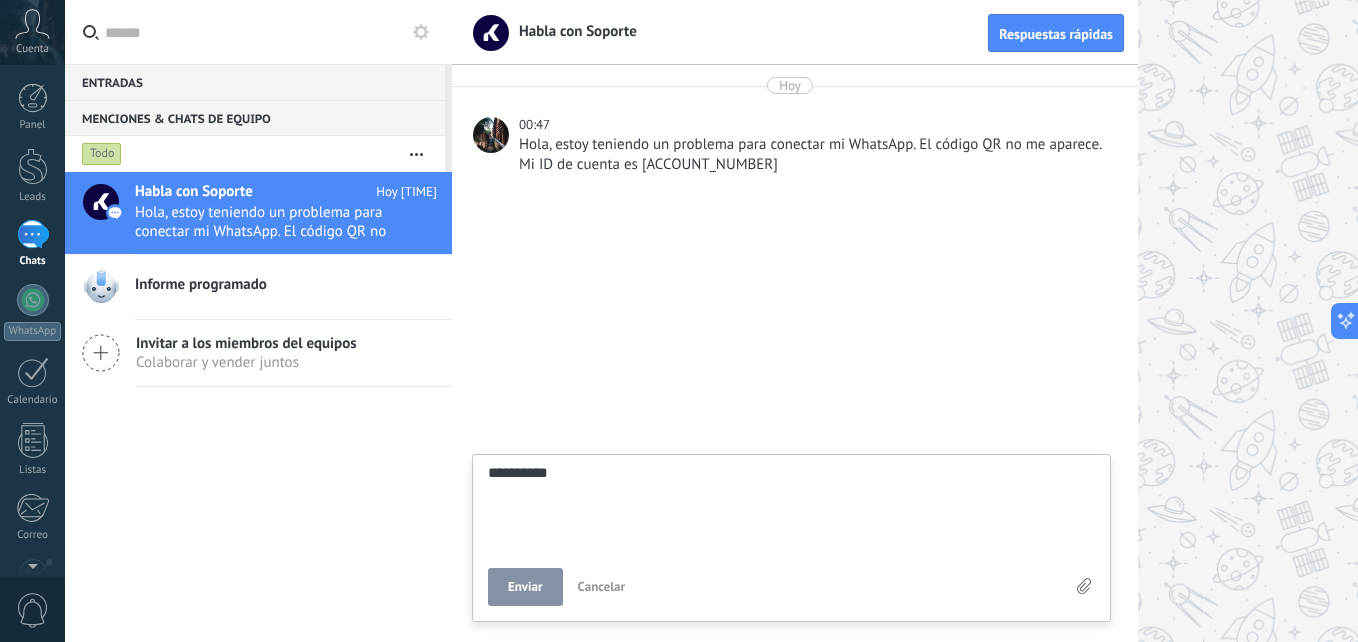 type on "**********" 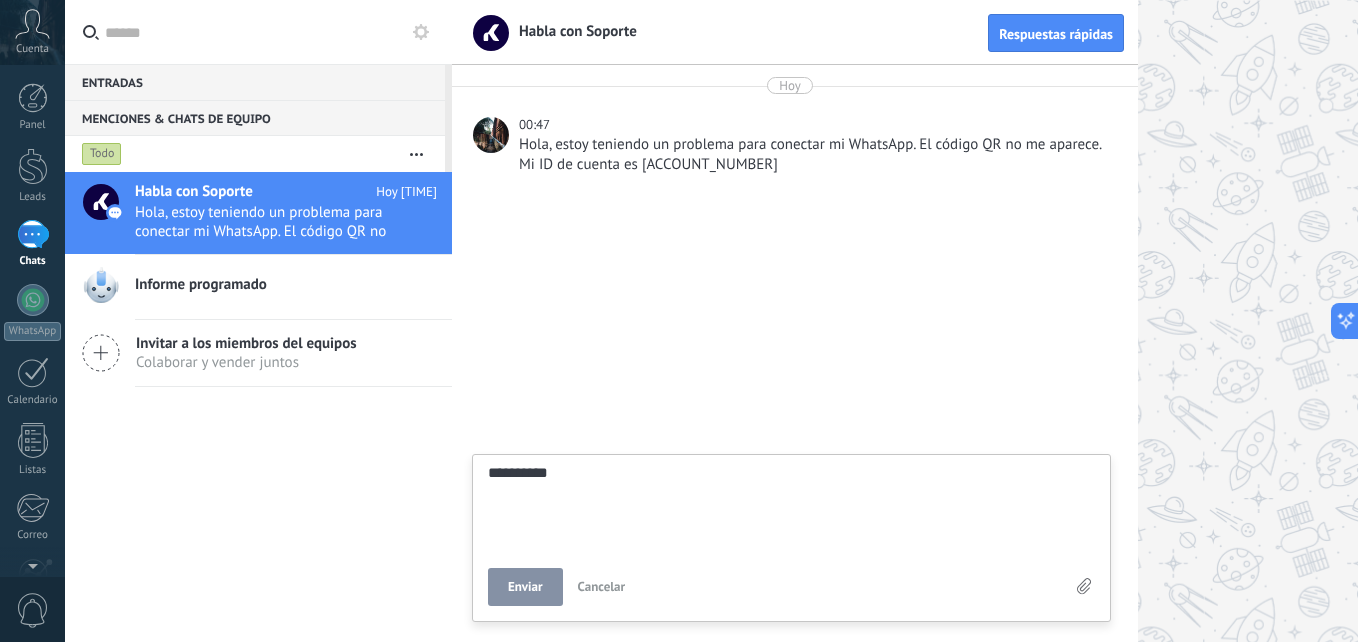 type on "**********" 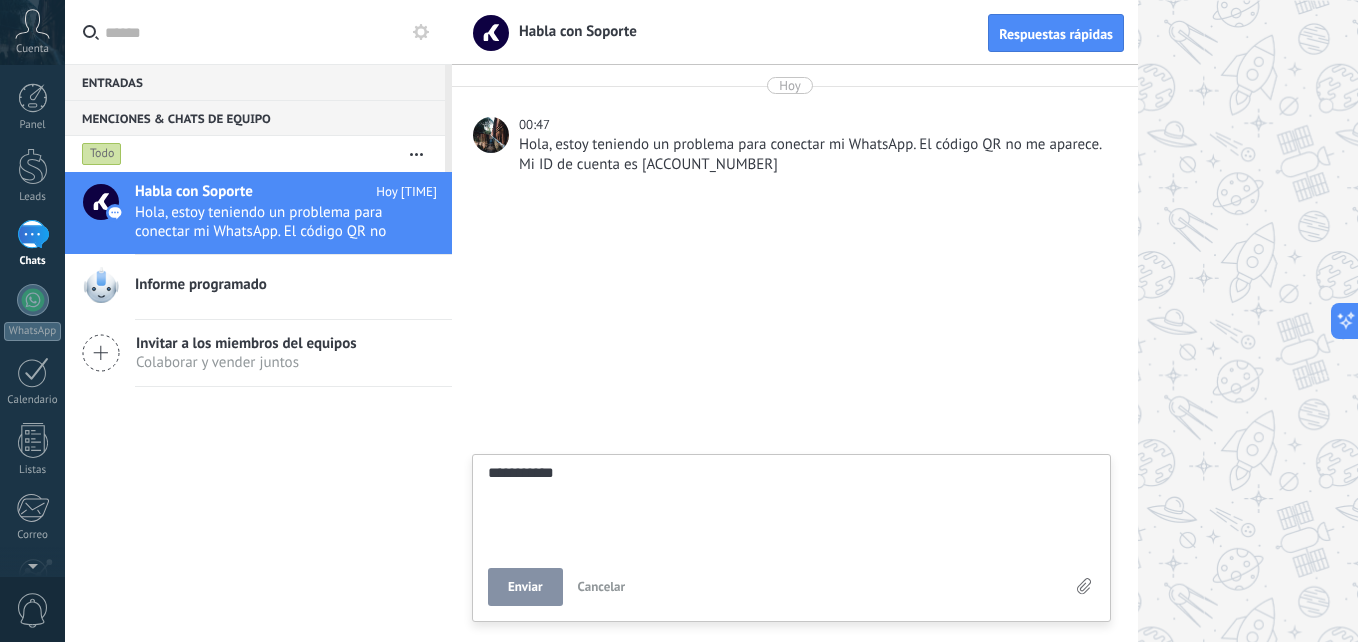 type on "**********" 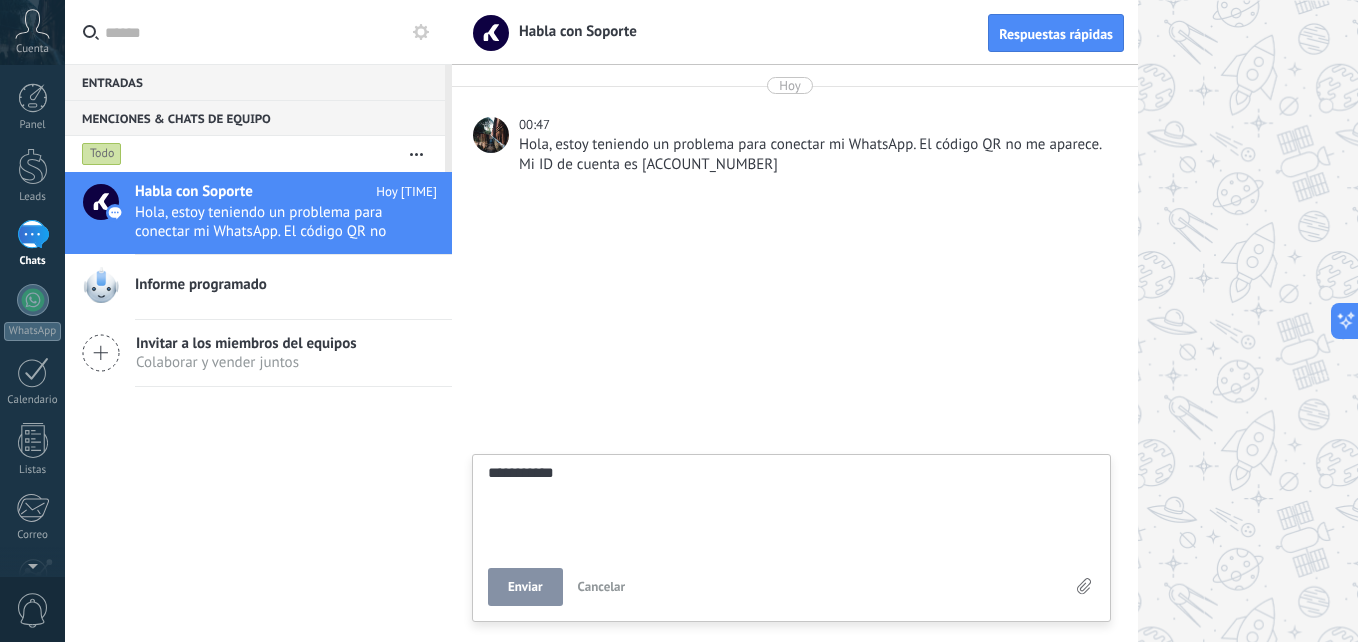type on "**********" 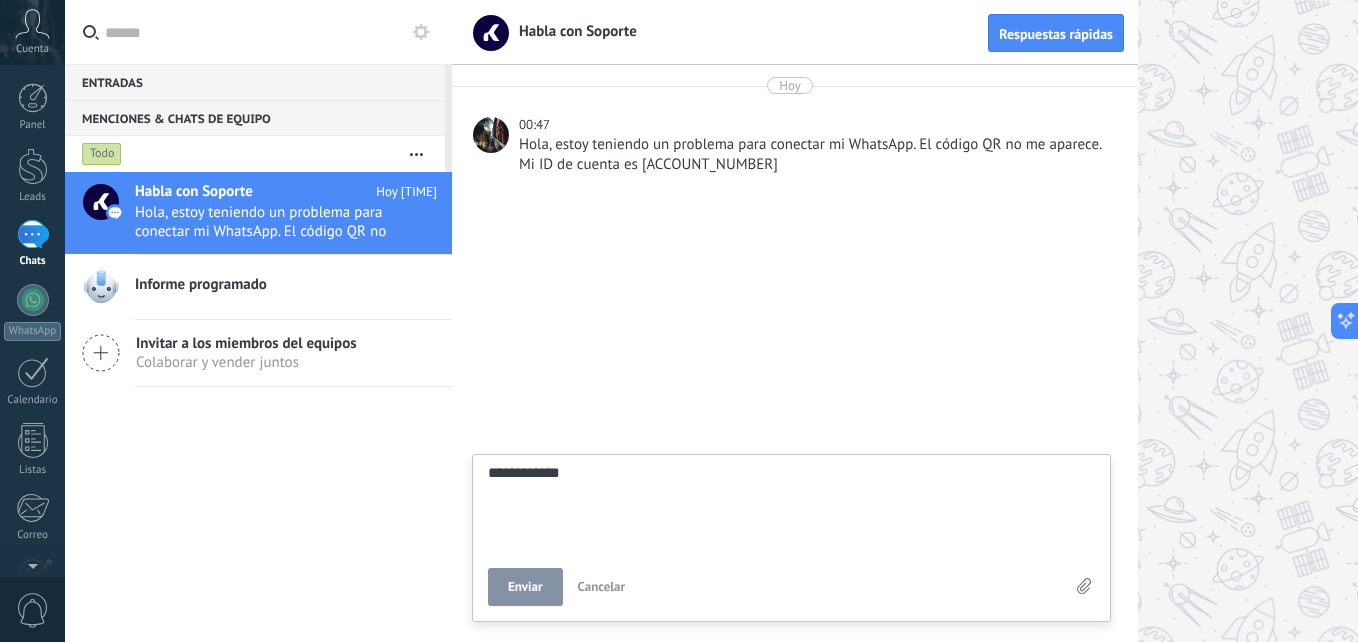 type on "**********" 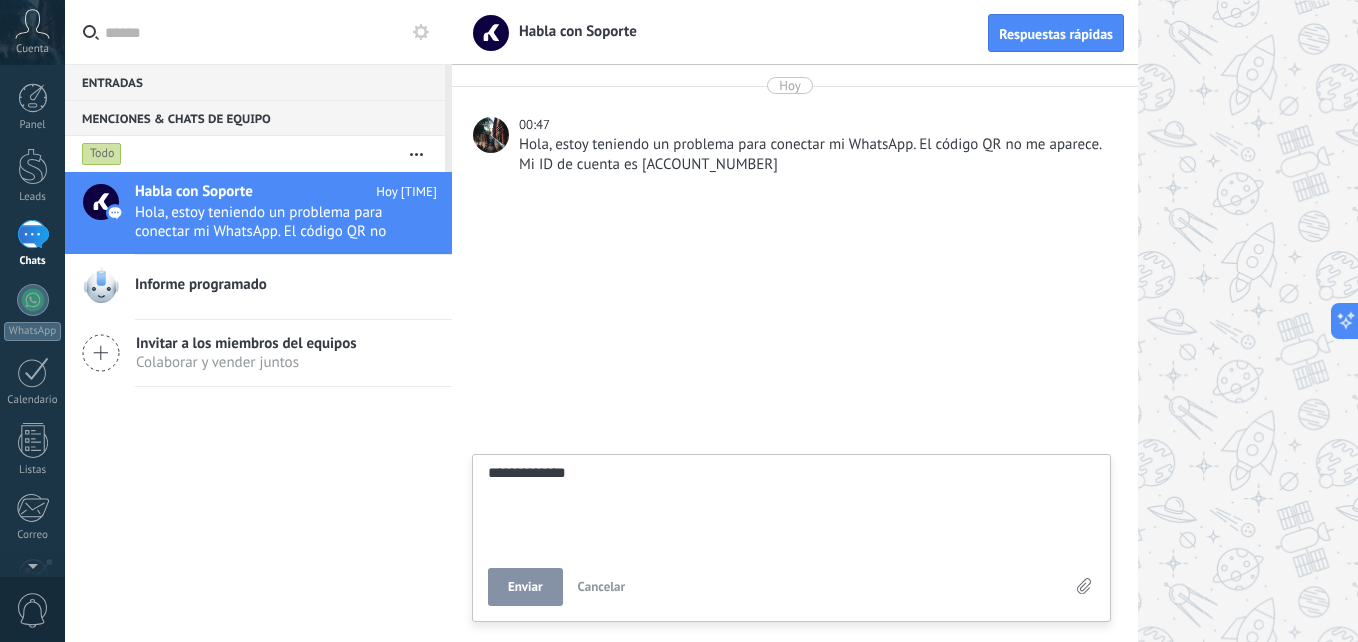 type on "**********" 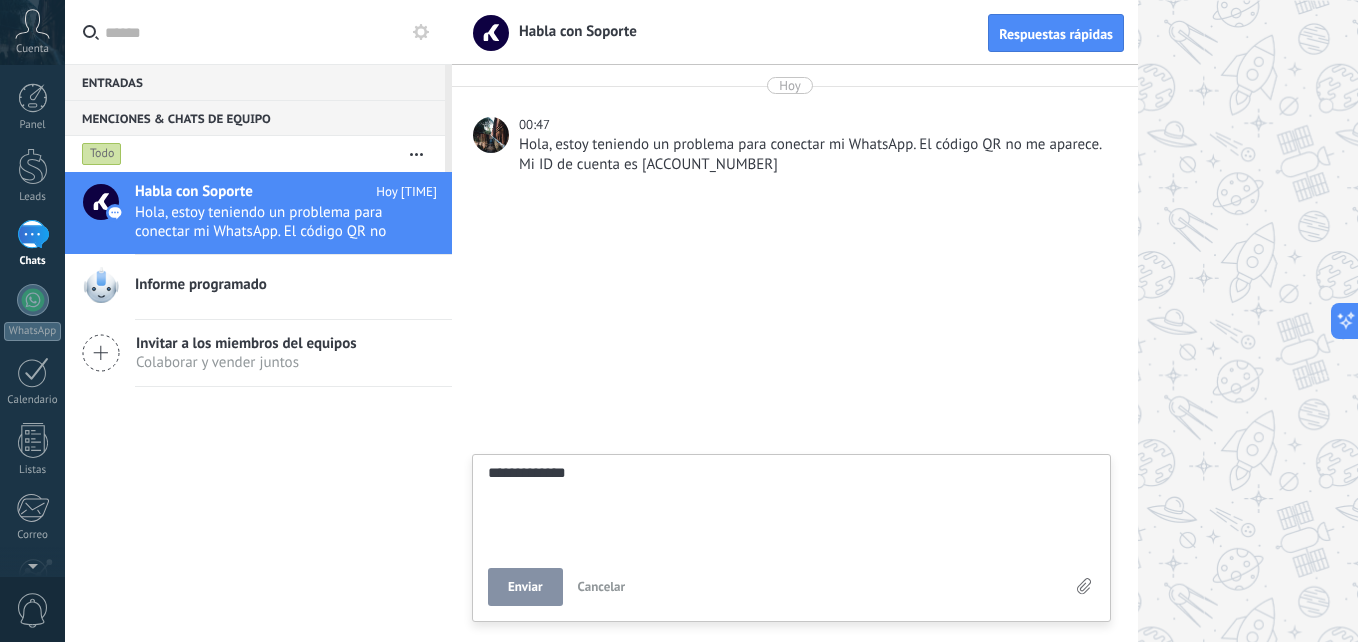 type on "**********" 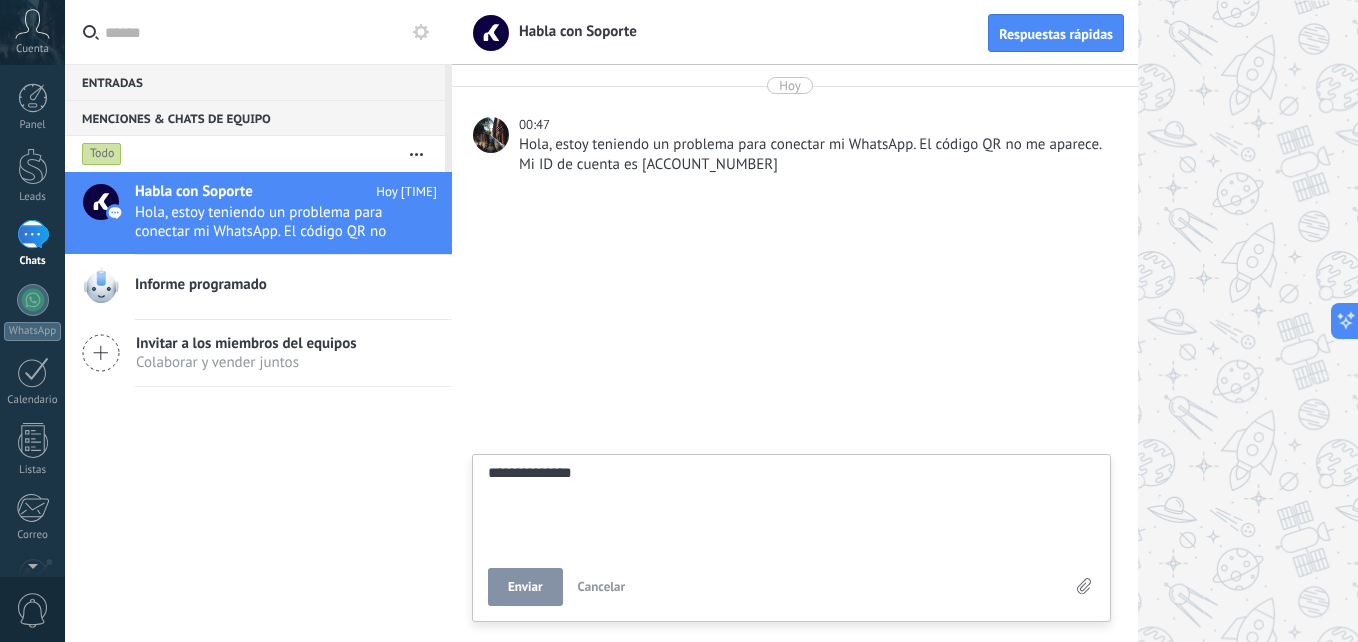 type on "**********" 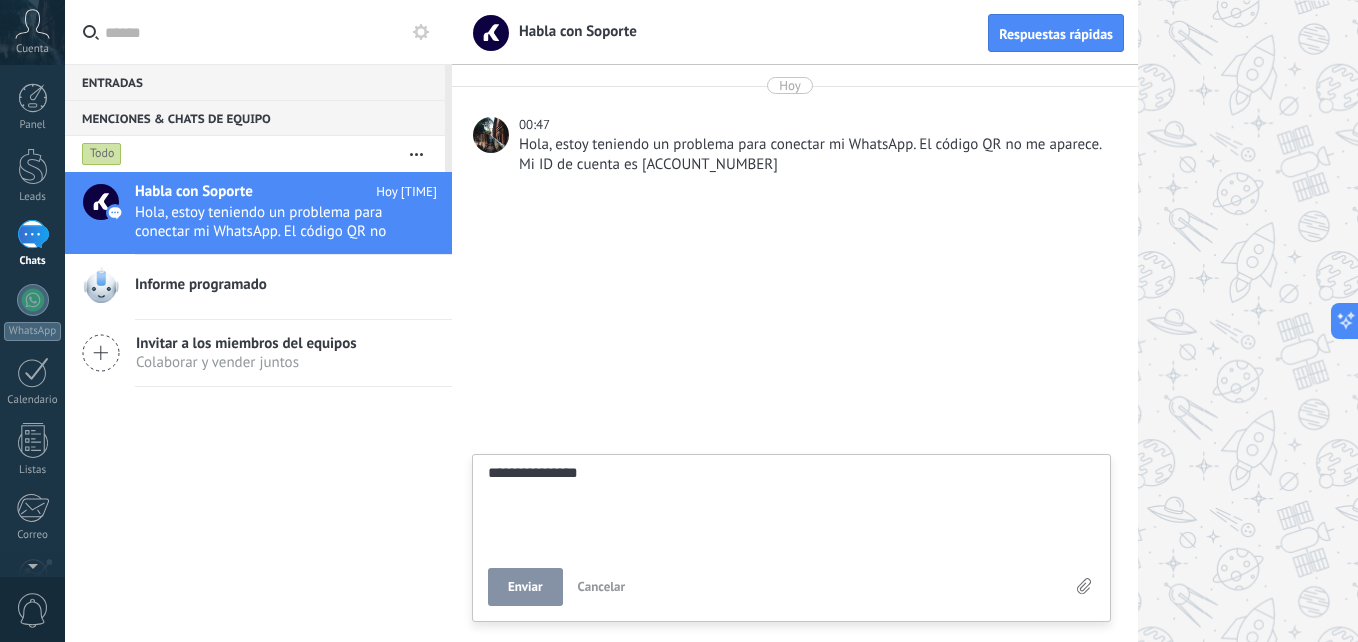 type on "**********" 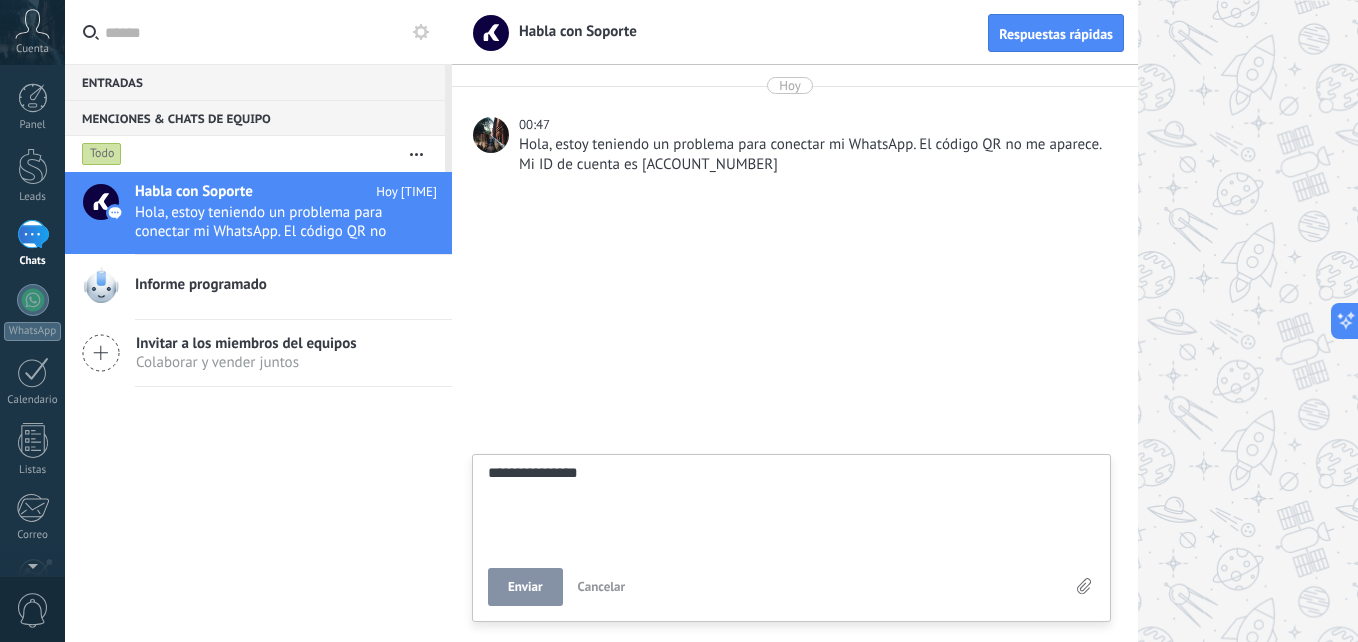 type on "**********" 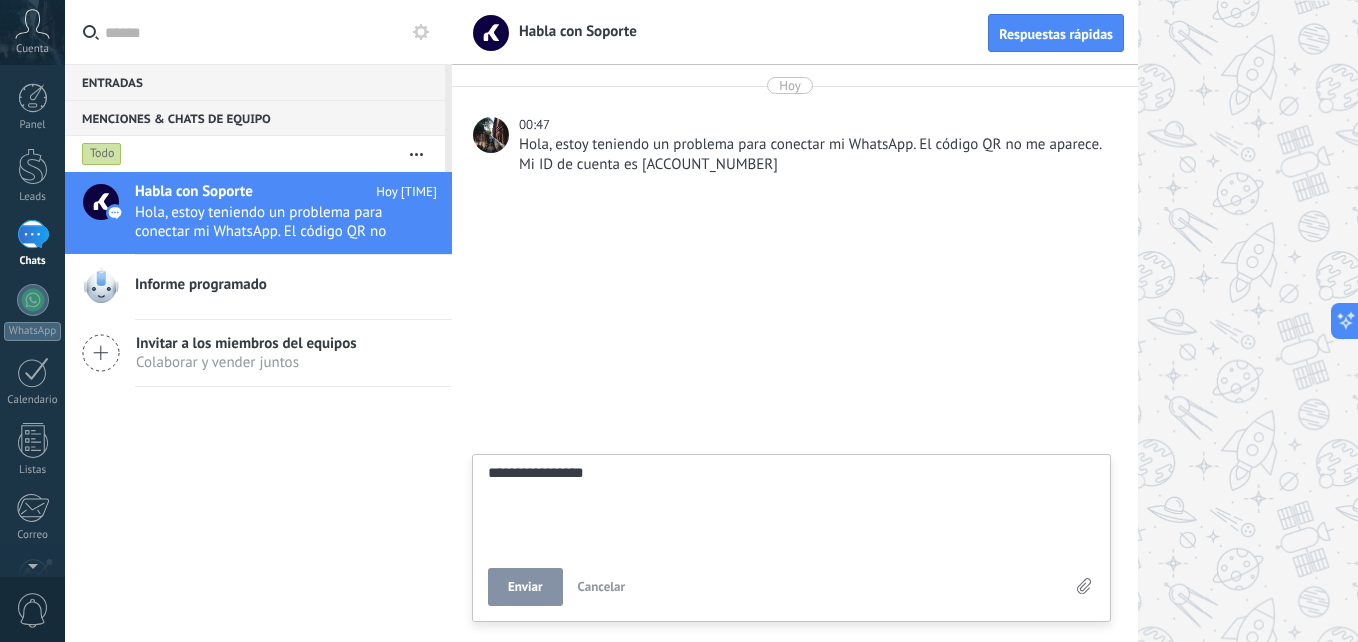 type on "**********" 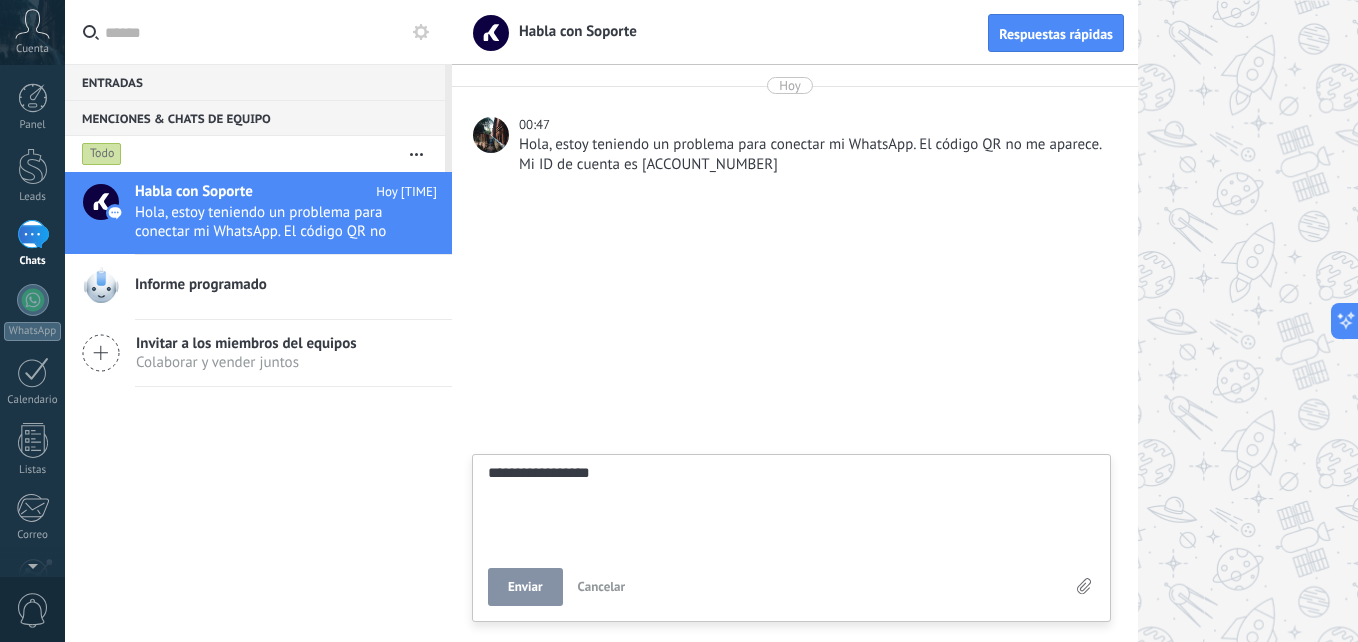 type on "**********" 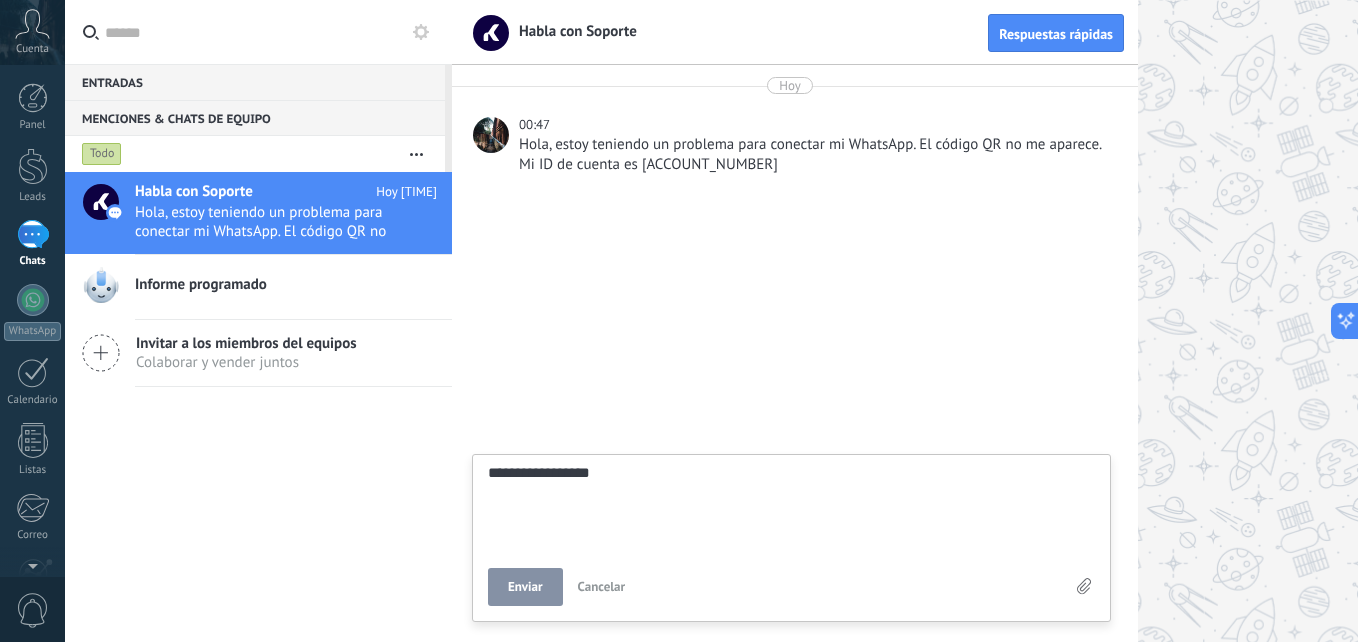 type on "**********" 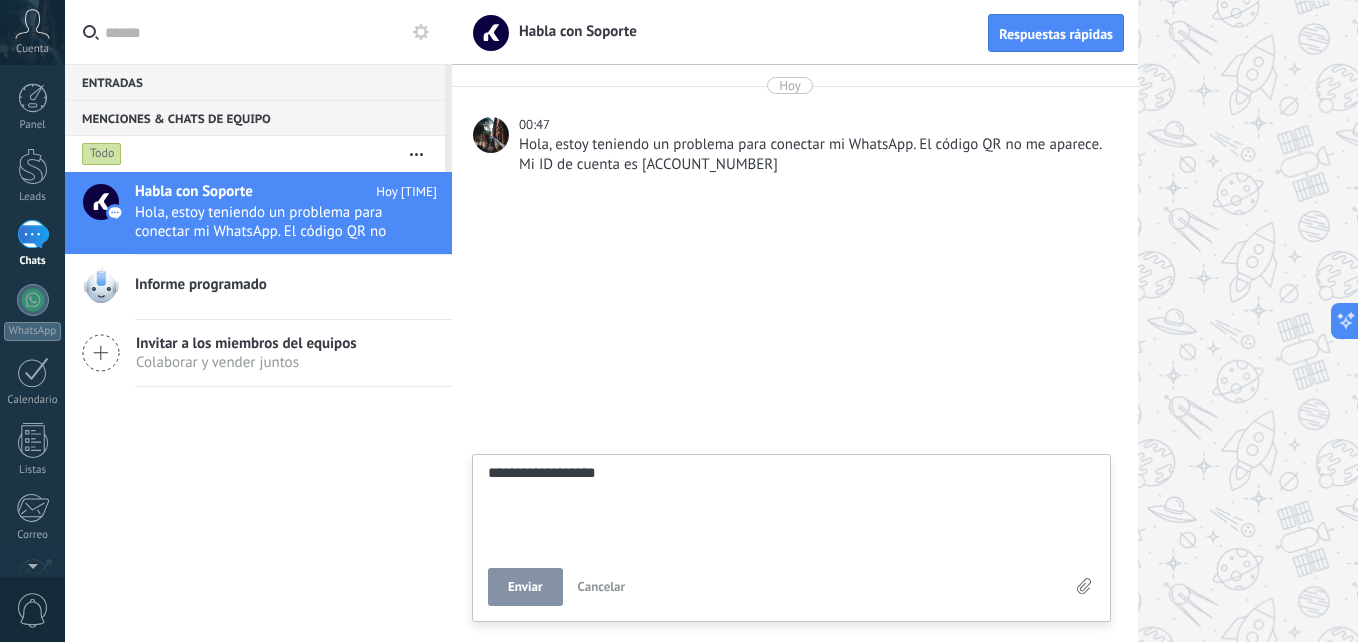 type on "**********" 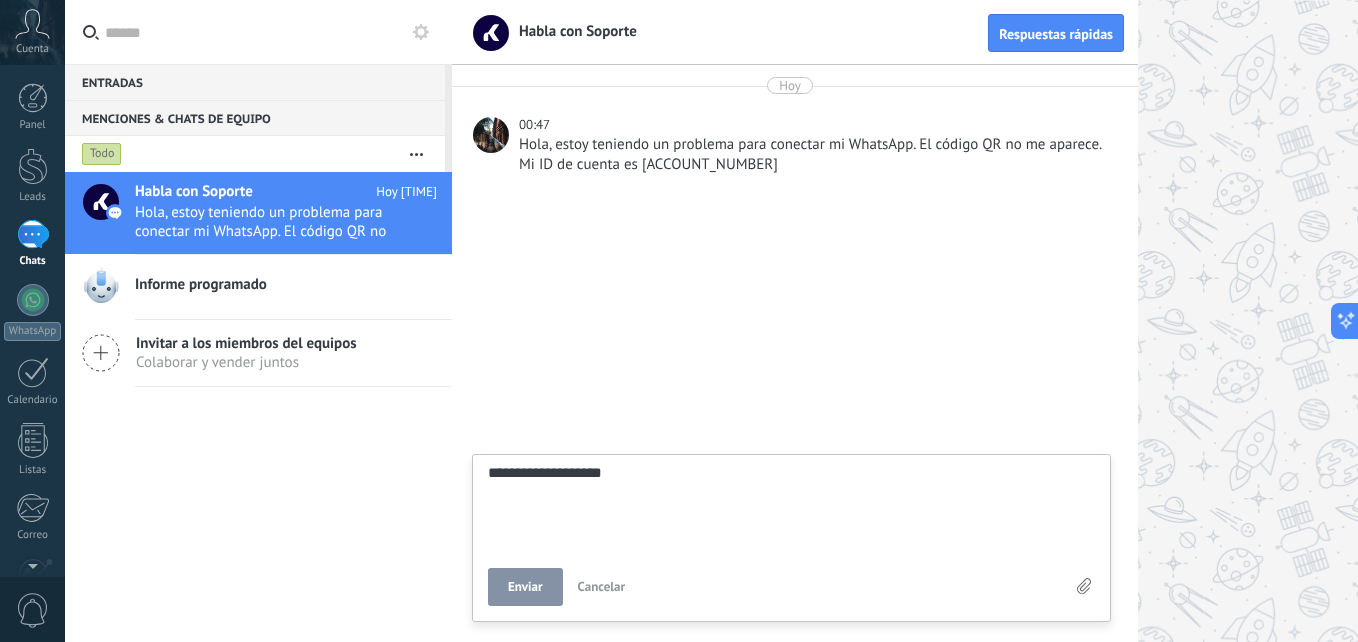 type on "**********" 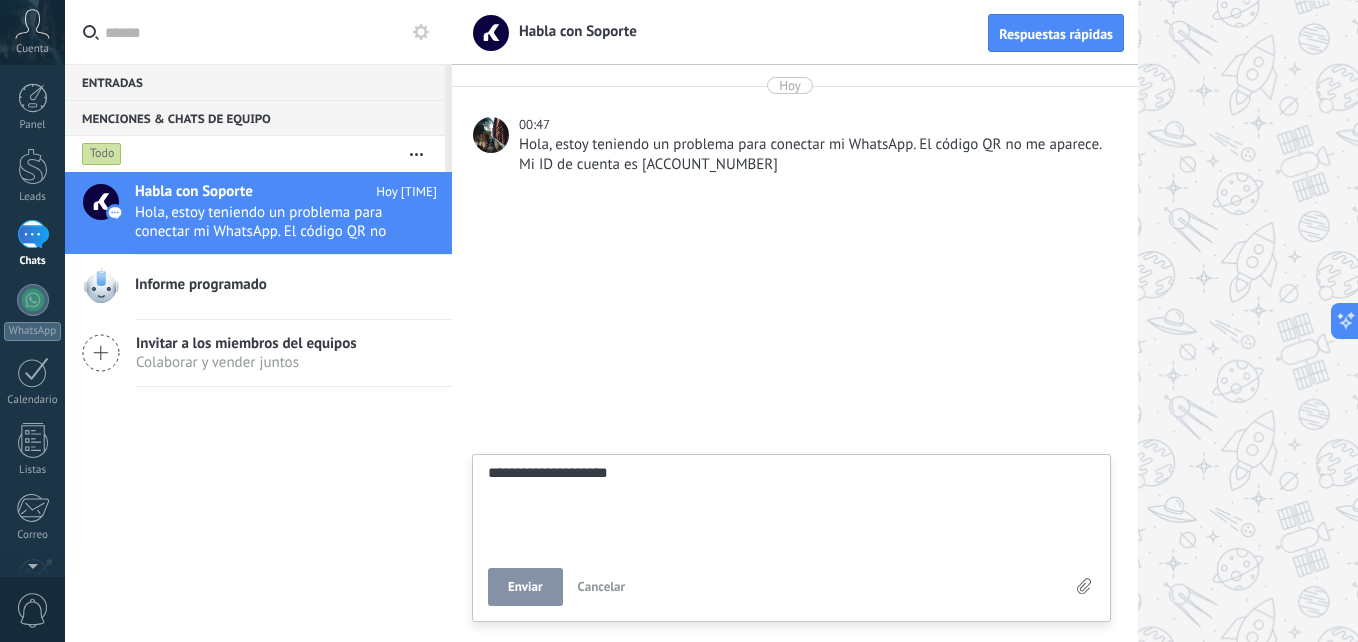 type on "**********" 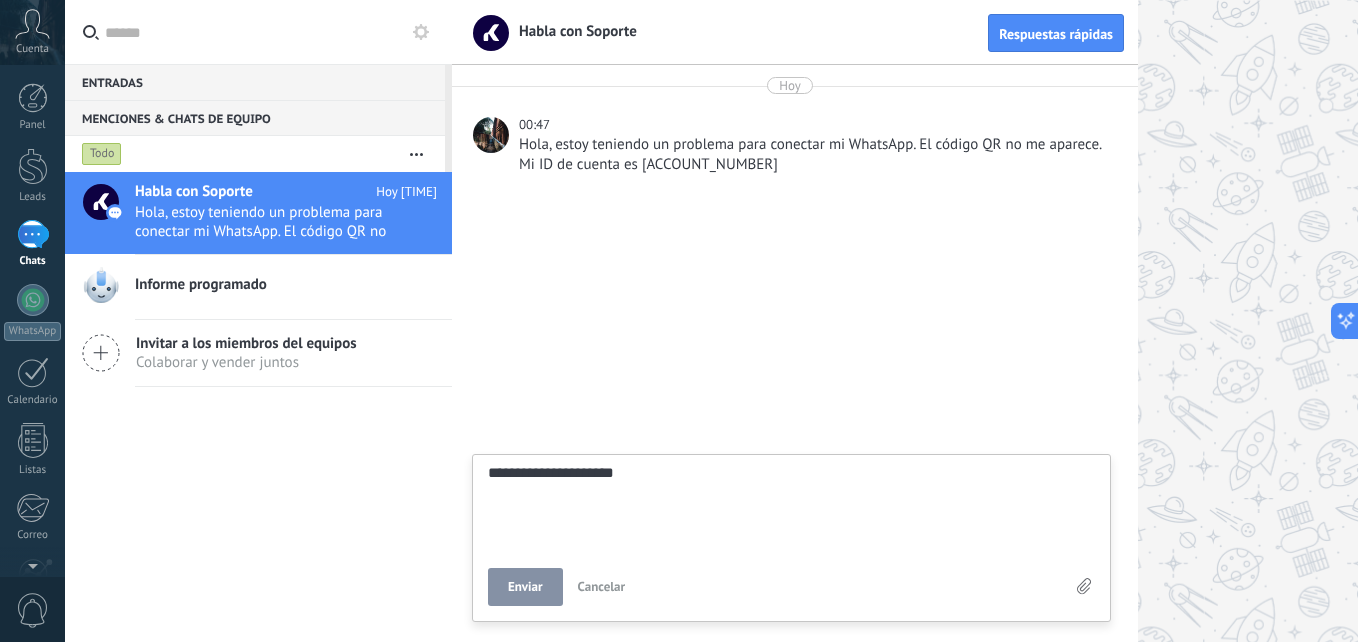 type on "**********" 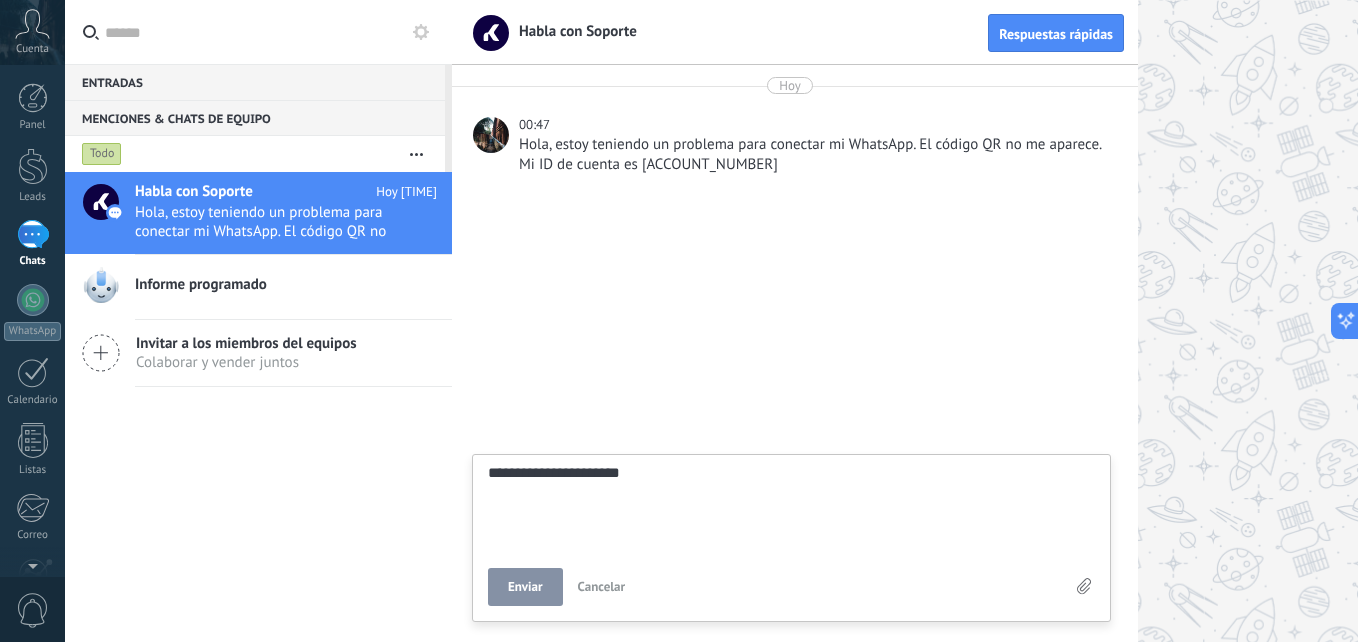 type on "**********" 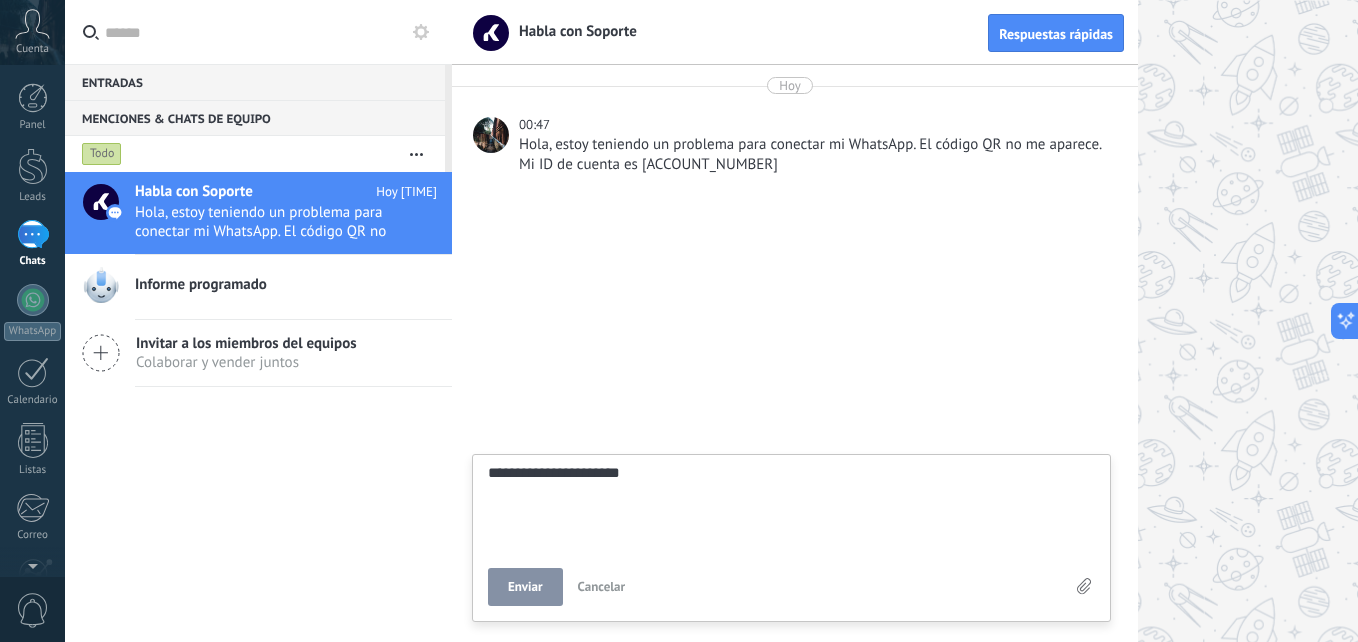 type on "**********" 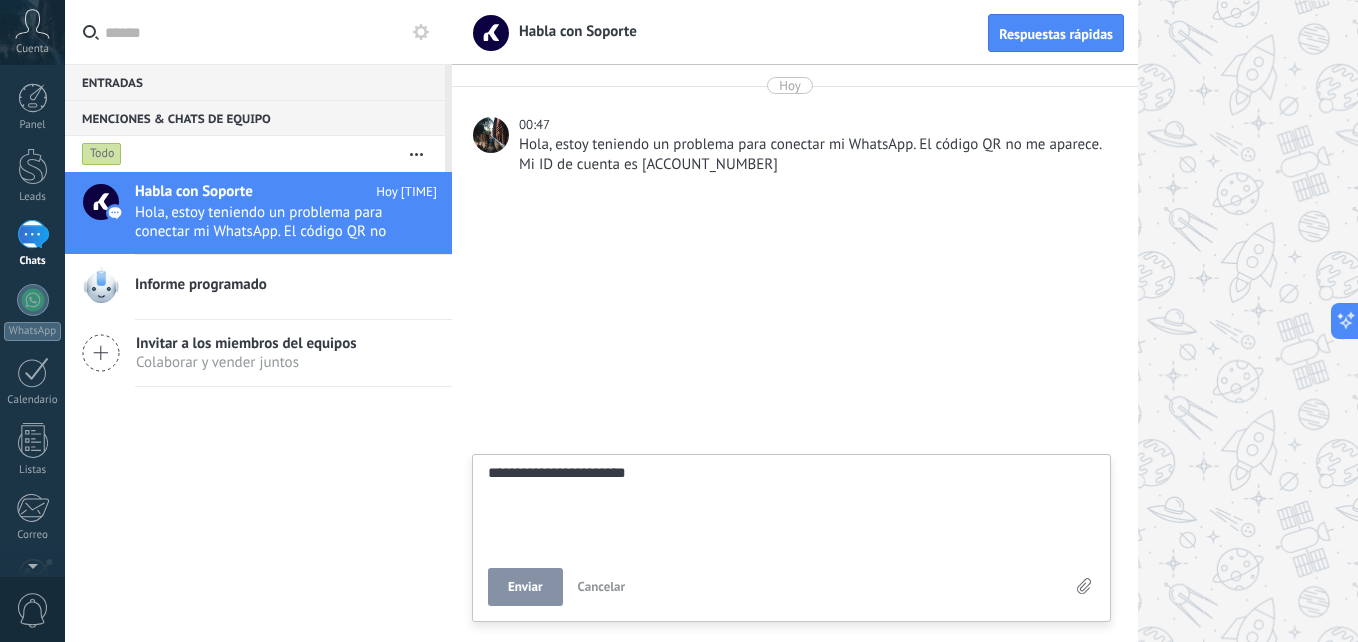 type on "**********" 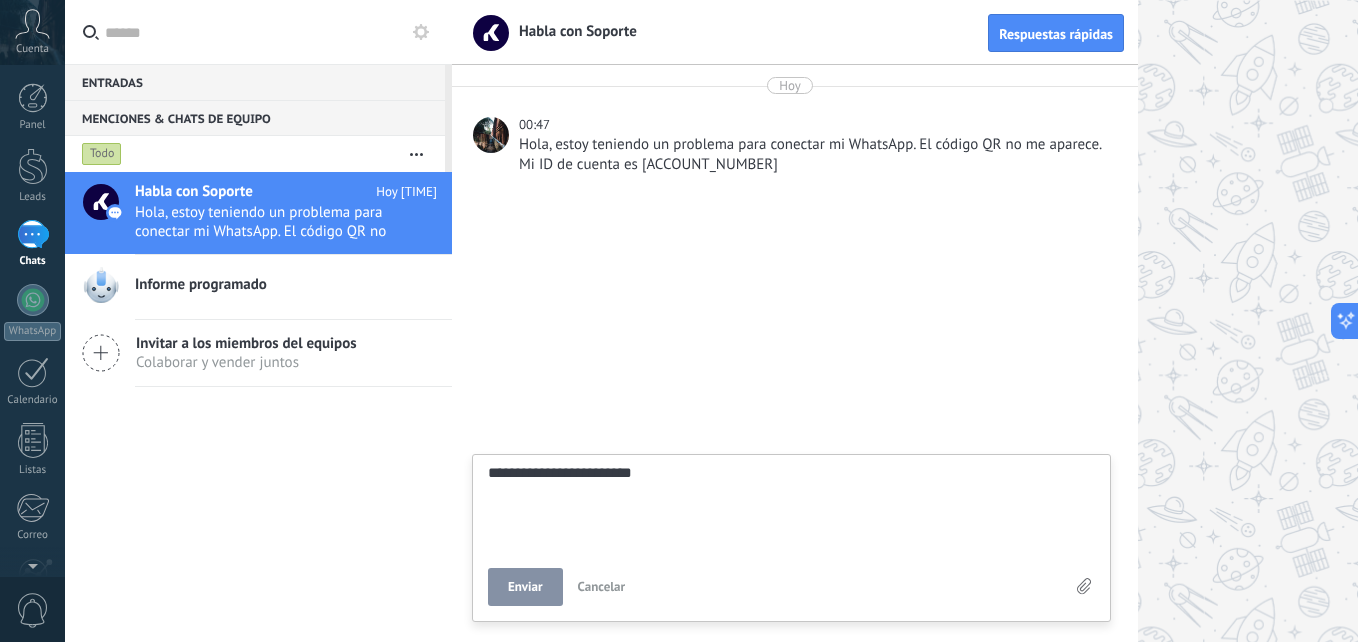 type on "**********" 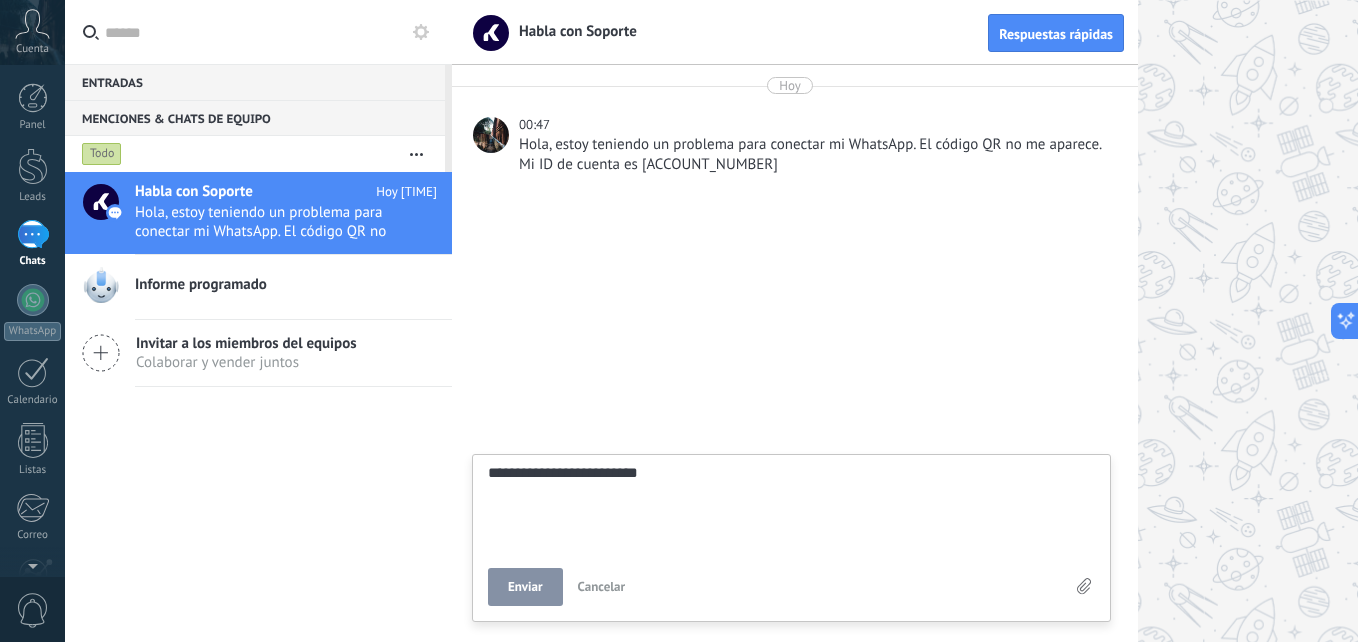 type on "**********" 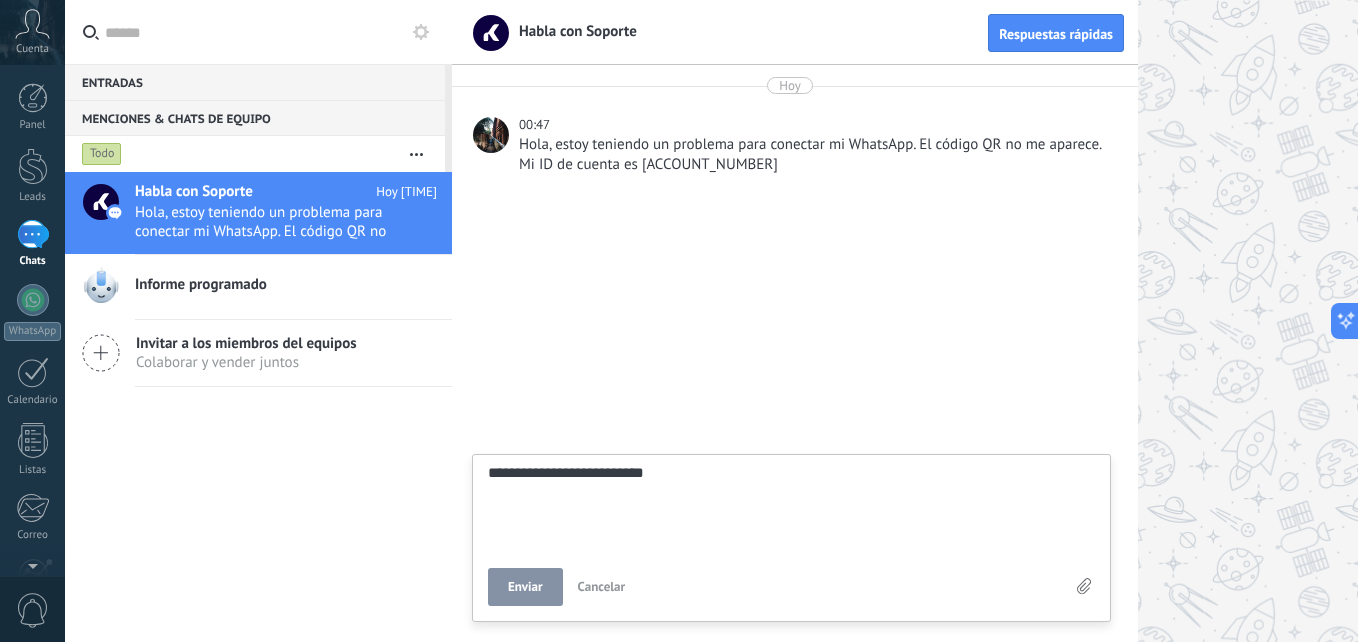 type on "**********" 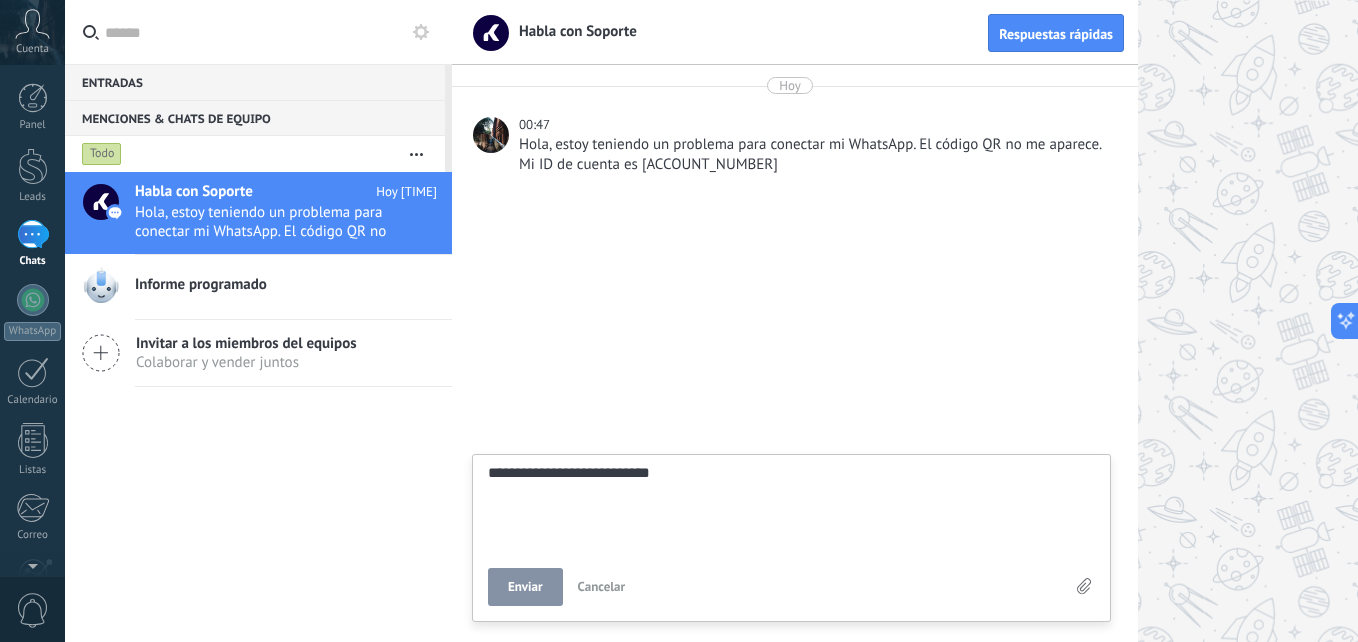 type on "**********" 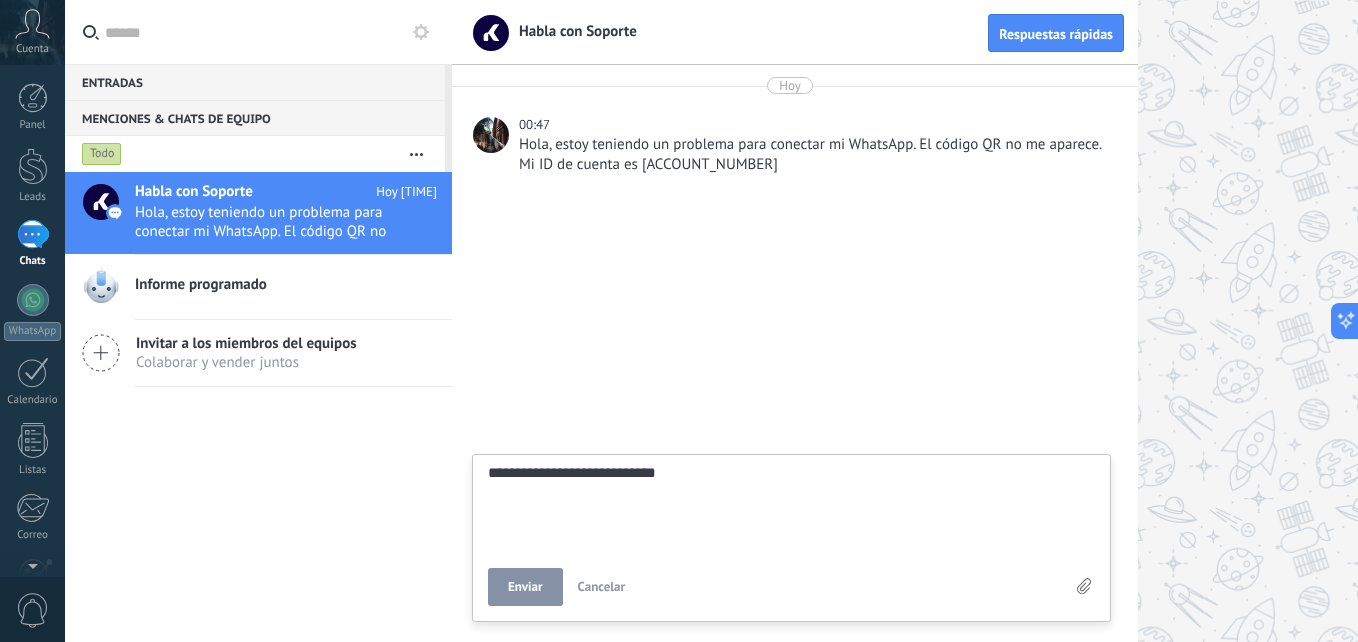 type on "**********" 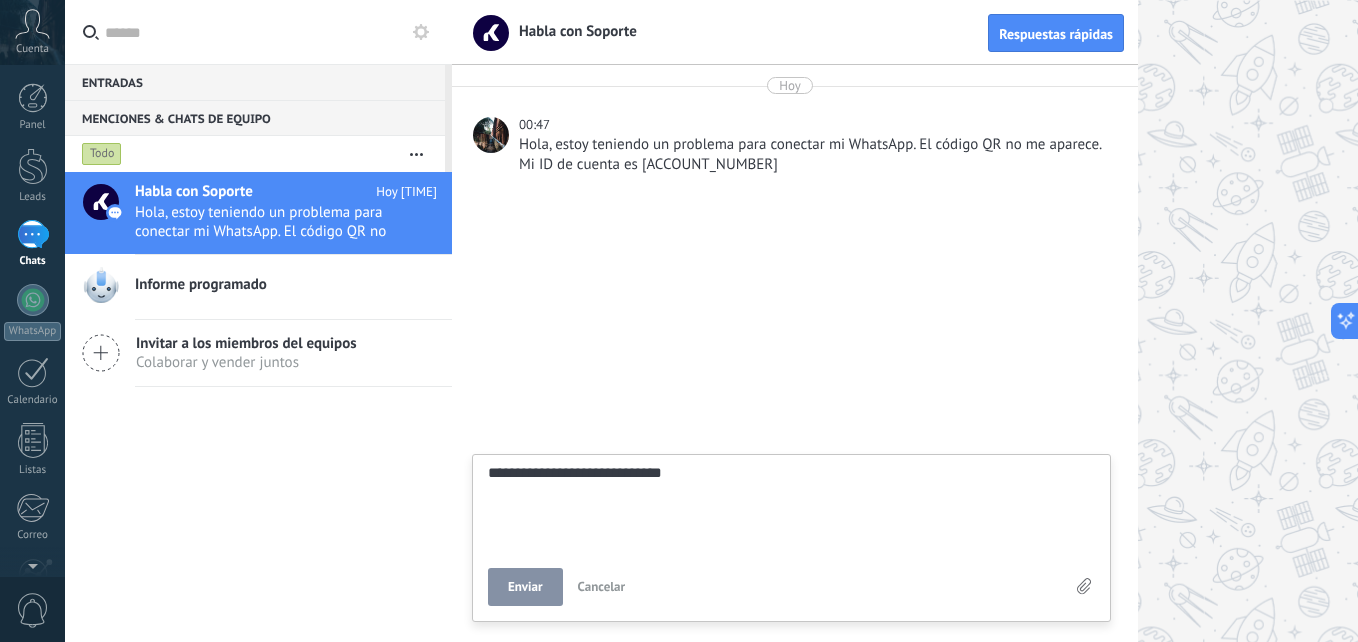 scroll, scrollTop: 19, scrollLeft: 0, axis: vertical 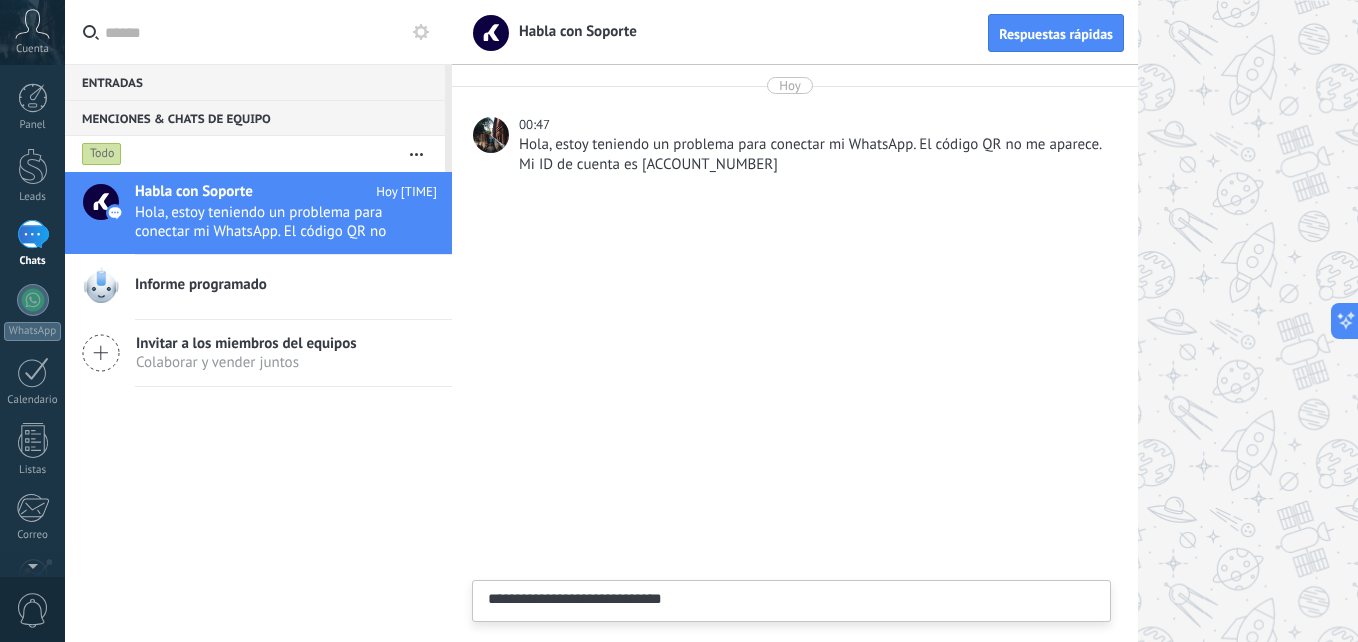 type on "**********" 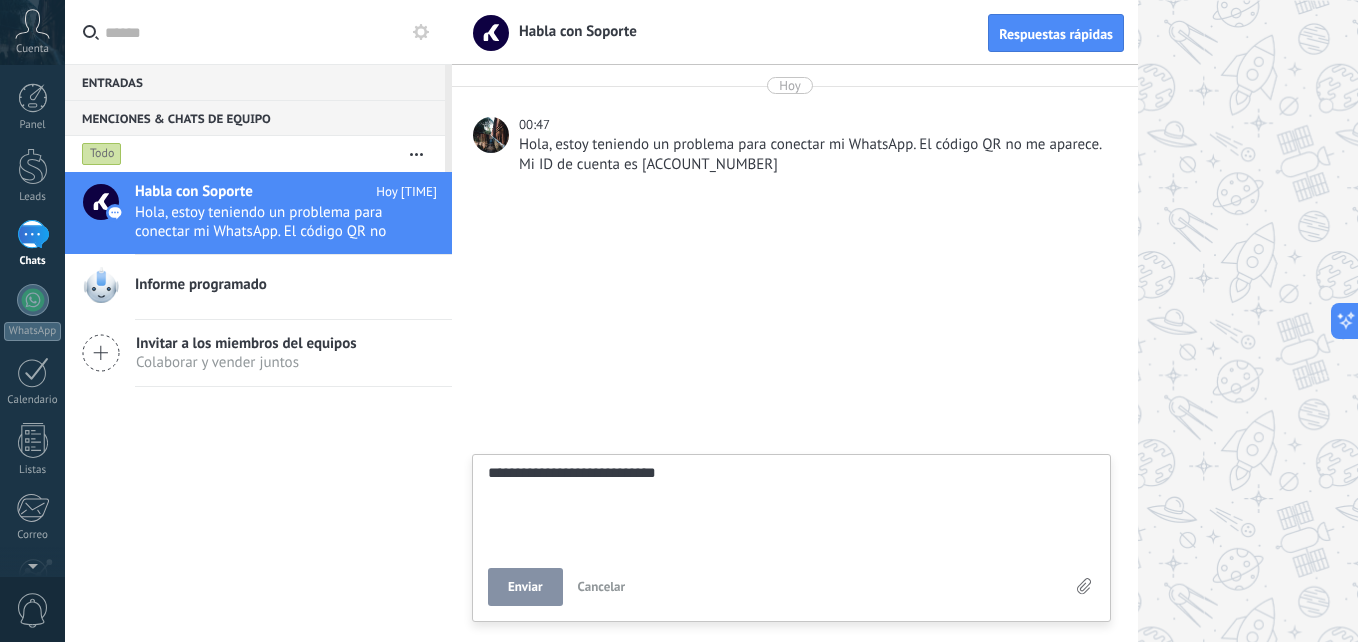 scroll, scrollTop: 19, scrollLeft: 0, axis: vertical 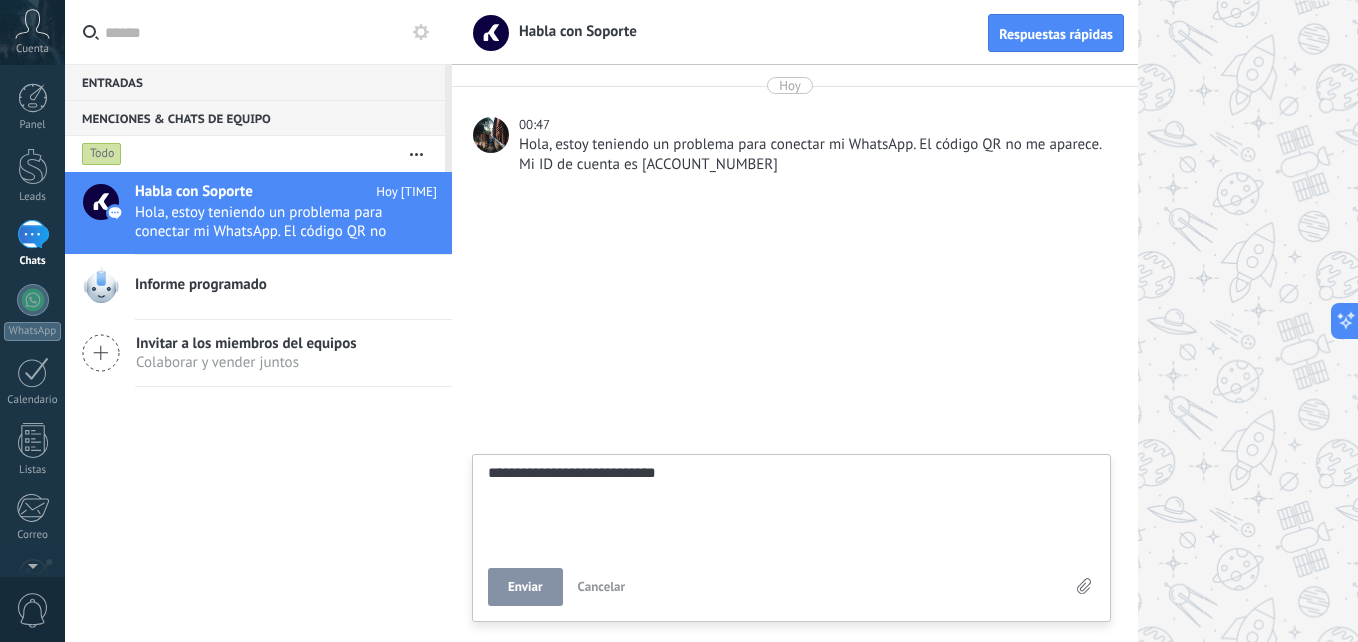 click on "Entradas 0 Chats abiertos Total: 0
Silenciar Acciones múltiples Ordenar Más recientes Larga espera Destacados Negativa Chats abiertos Sin respuesta Asignado a mí Suscrito Destacados Guardar Selecciona una fecha Selecciona una fecha Hoy Ayer Últimos  ** 30  dias Esta semana La última semana Este mes El mes pasado Este trimestre Este año Incoming leads Contacto inicial Negociación Debate contractual Discusión de contrato Logrado con éxito Venta Perdido Ninguno Abierto Cerrado Abierto Seleccionar todo Solo chats destacados Sin chats destacados Chats destacados Seleccionar todo Respondido Sin respuesta Todos los estados de respuesta Seleccionar todo Conversación Entrante Saliente - No Respondida Saliente - Respondida Etapa de la interacción Seleccionar todo Negativa Neutral Todos los valores Aplicar Restablecer Mark respondió Conversación cerrada
Añadir Canales" at bounding box center [711, 321] 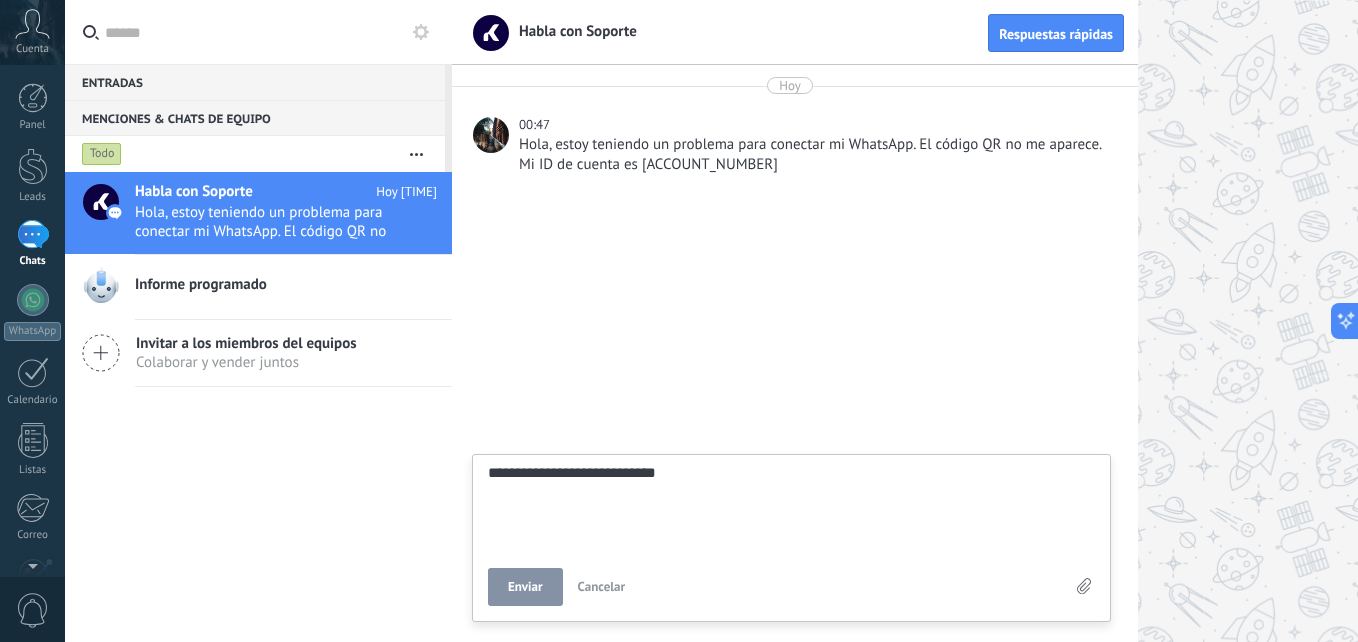 type on "**********" 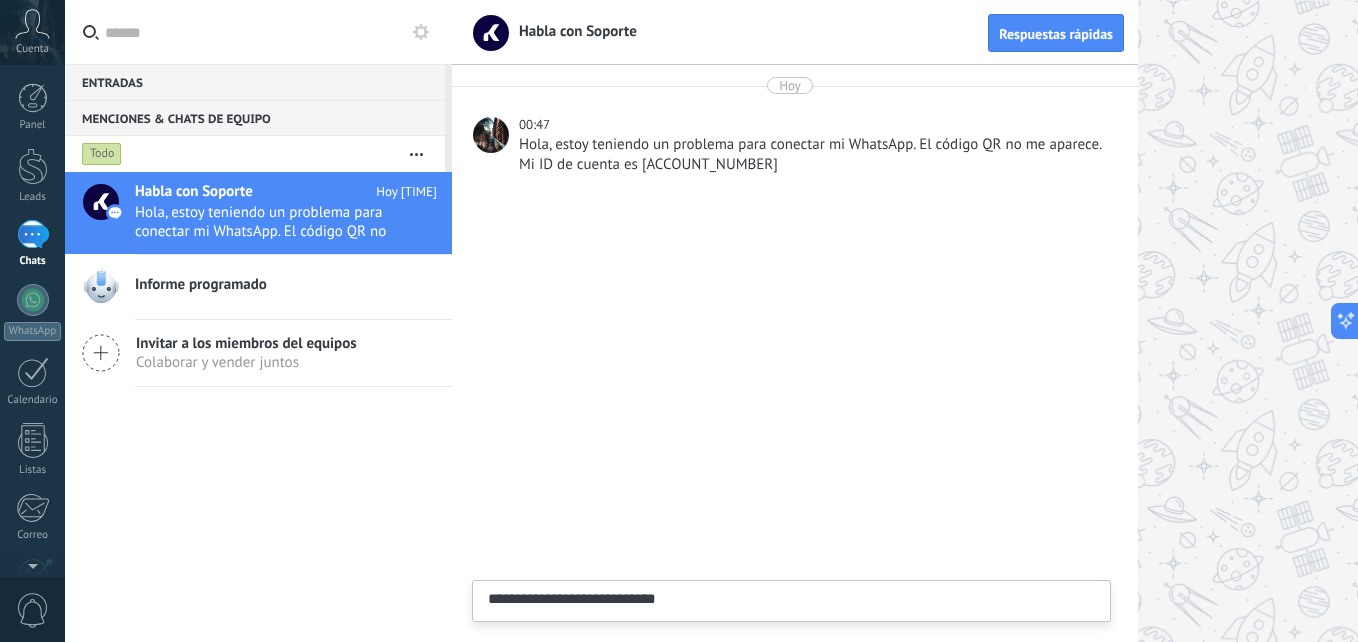 click on "**********" at bounding box center (791, 632) 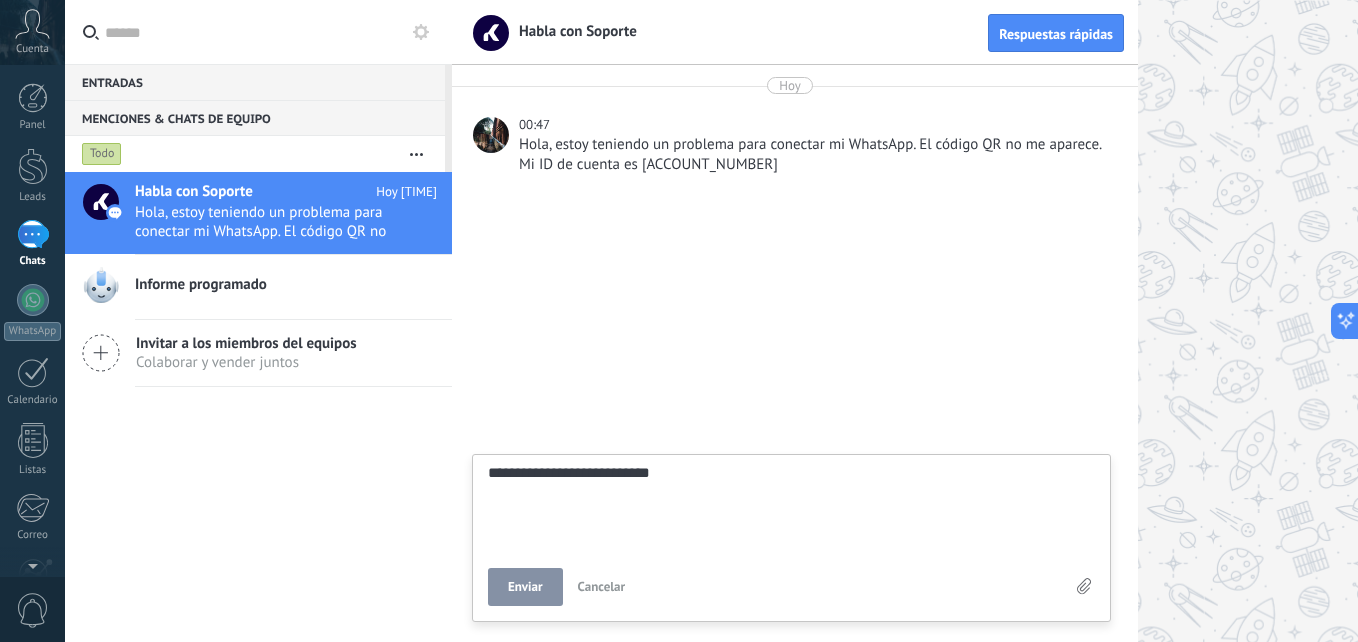 type on "**********" 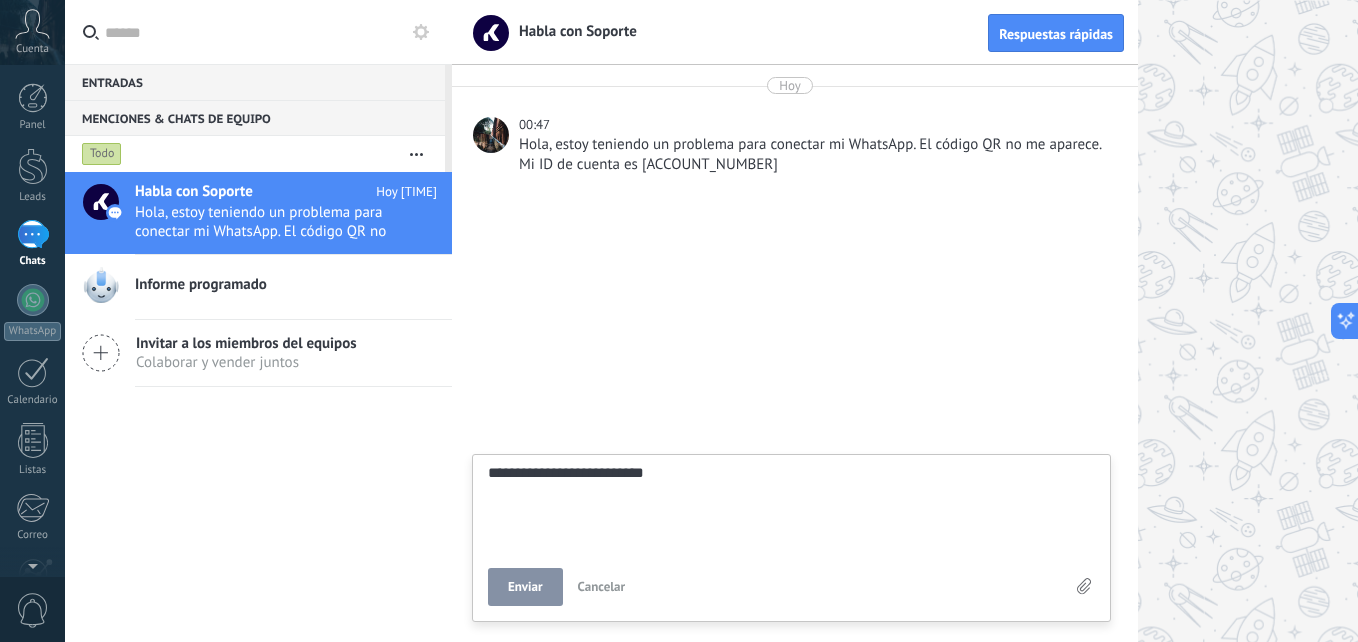 type on "**********" 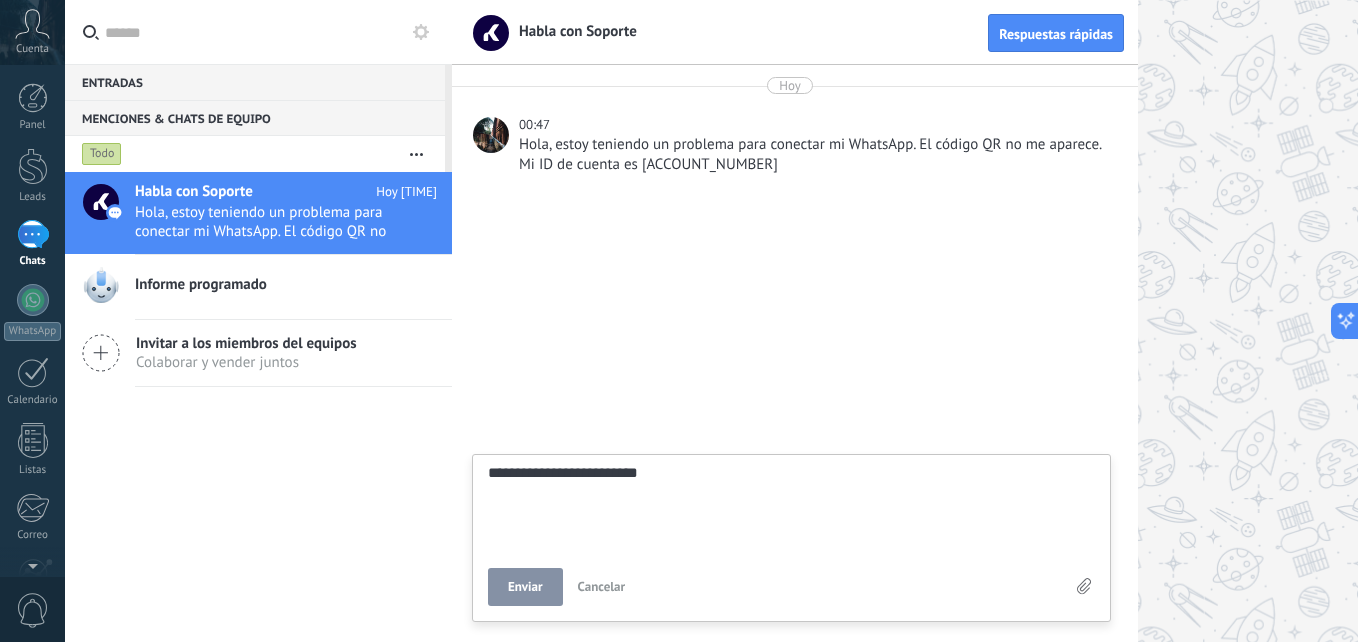 type on "**********" 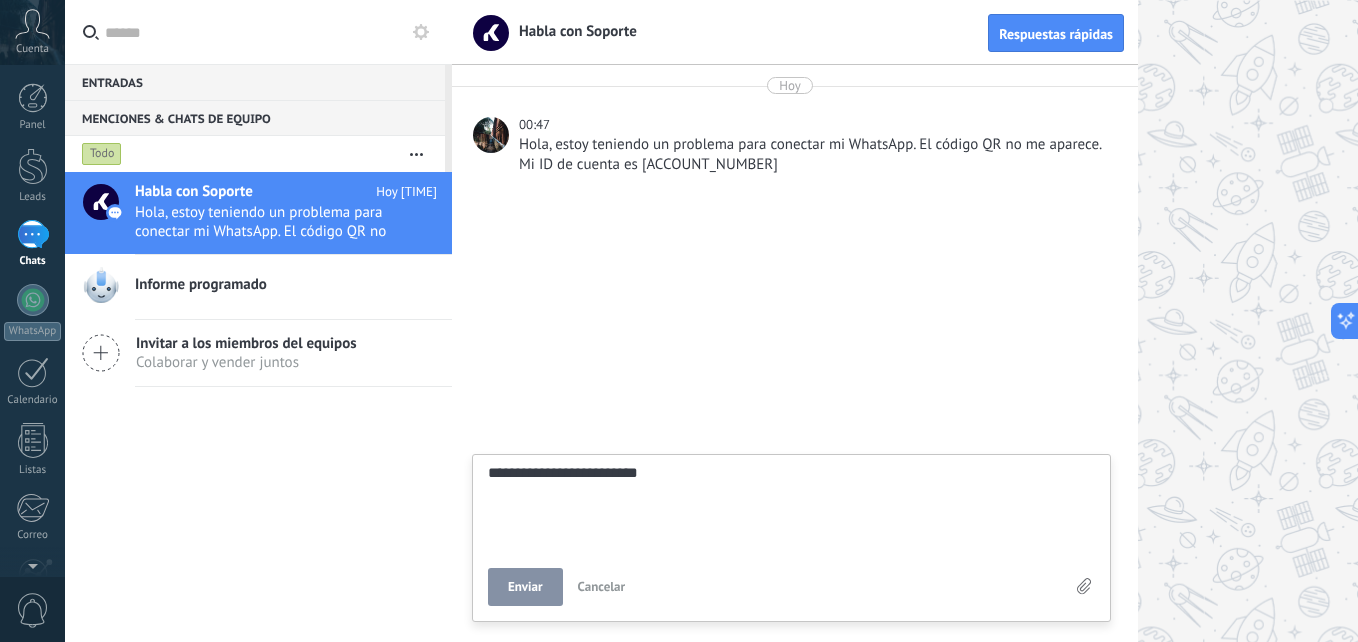 type on "**********" 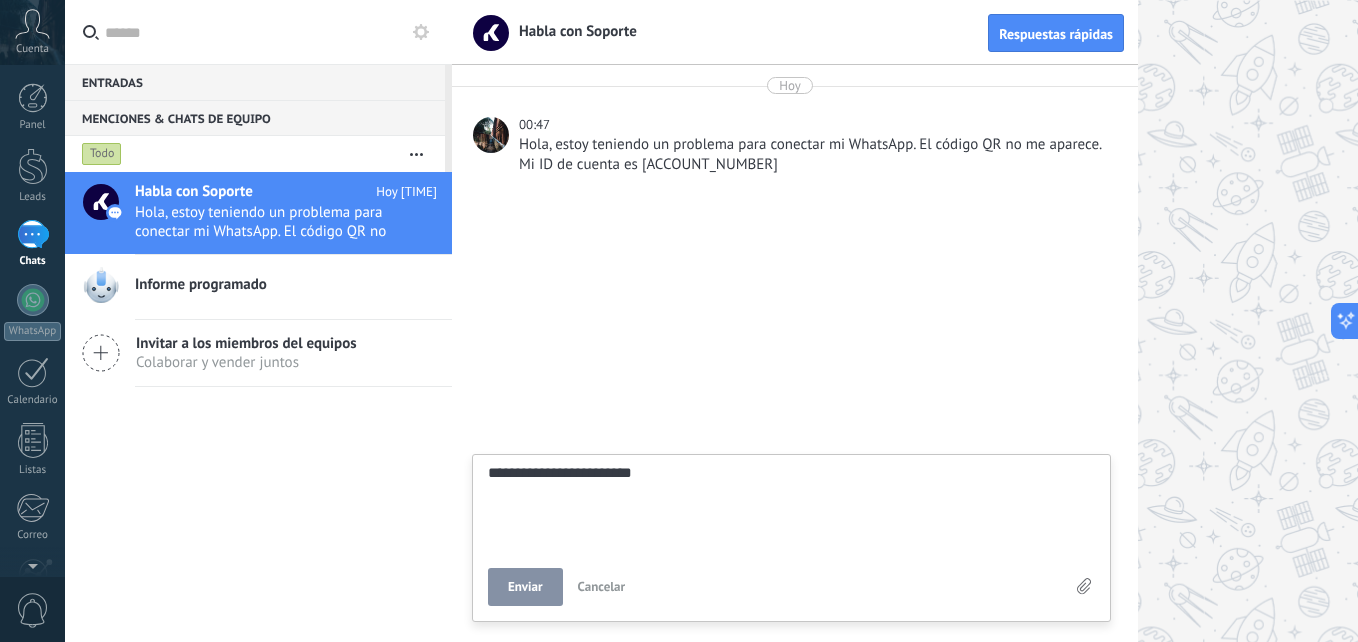 type on "**********" 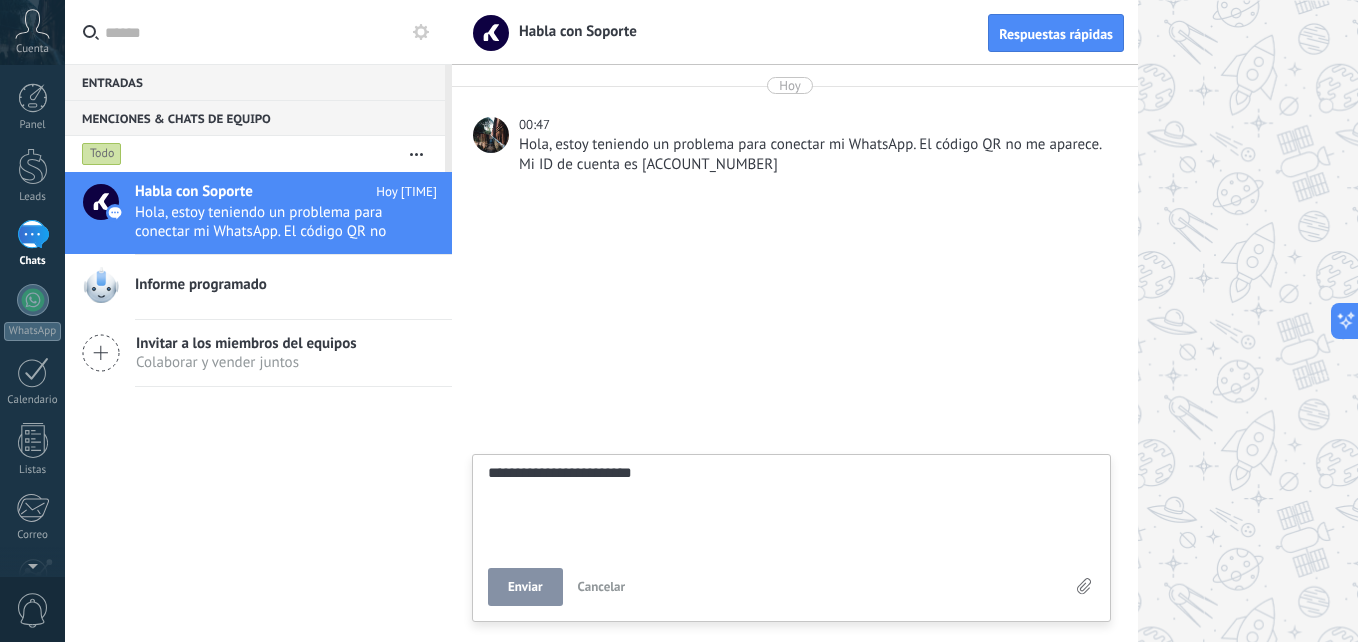 type on "**********" 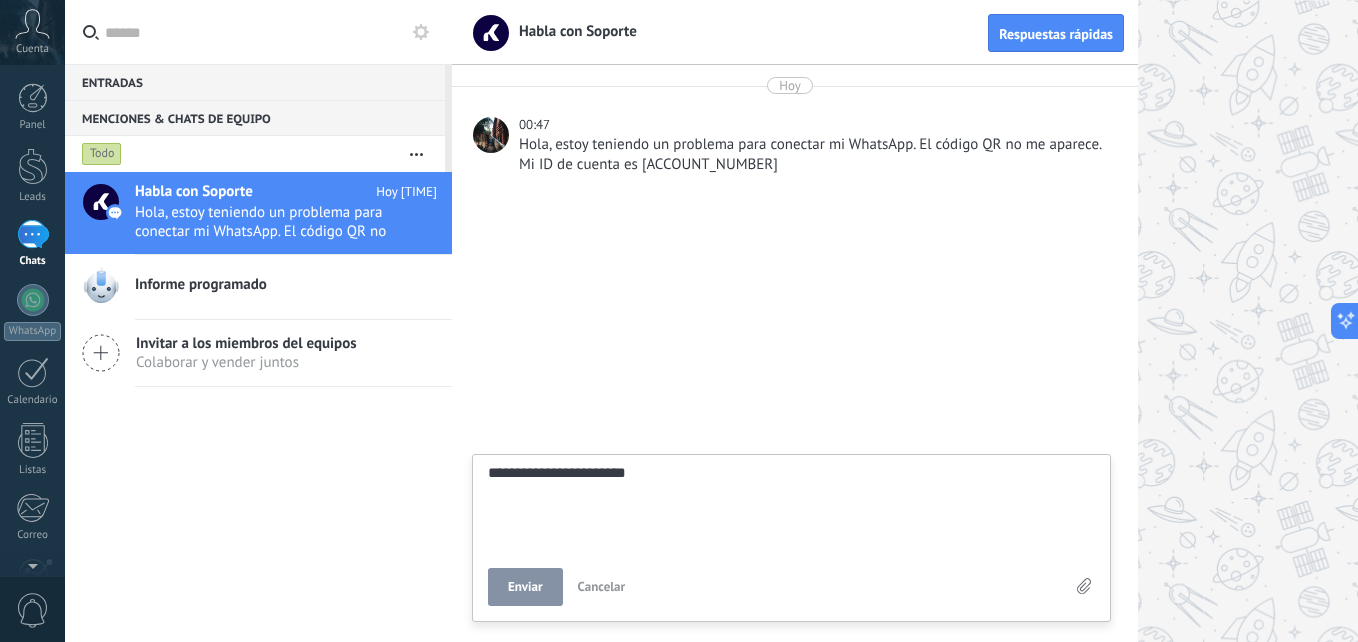 type on "**********" 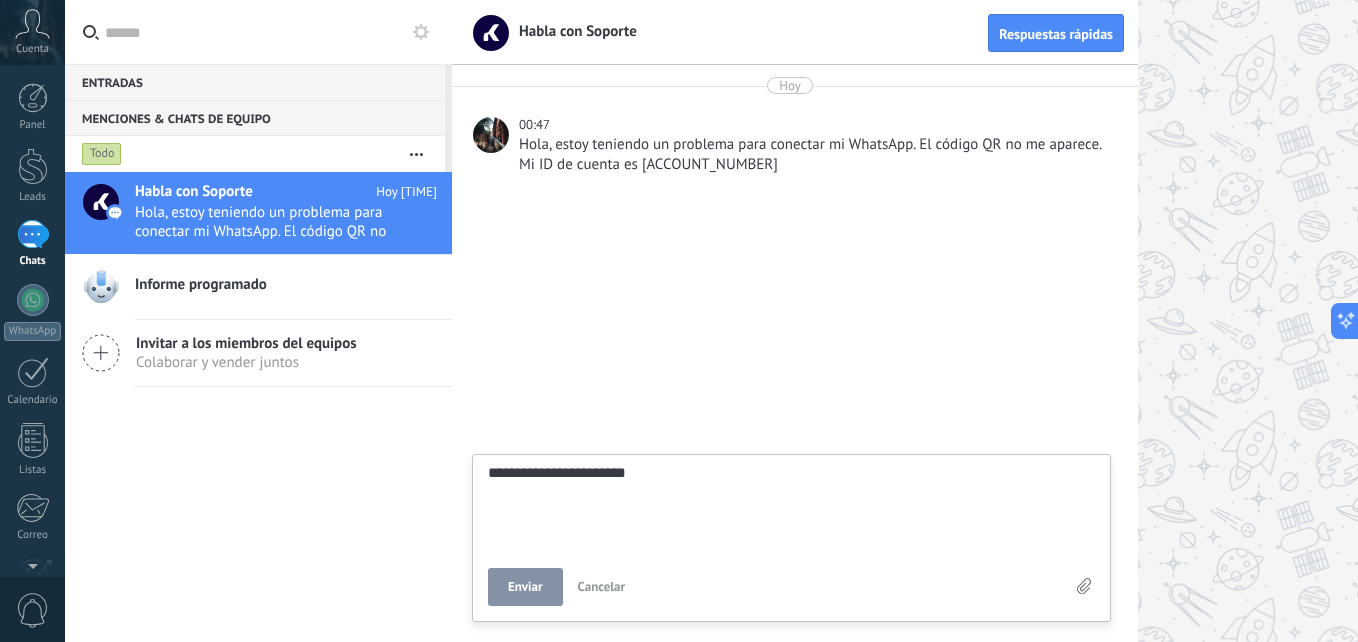 type on "**********" 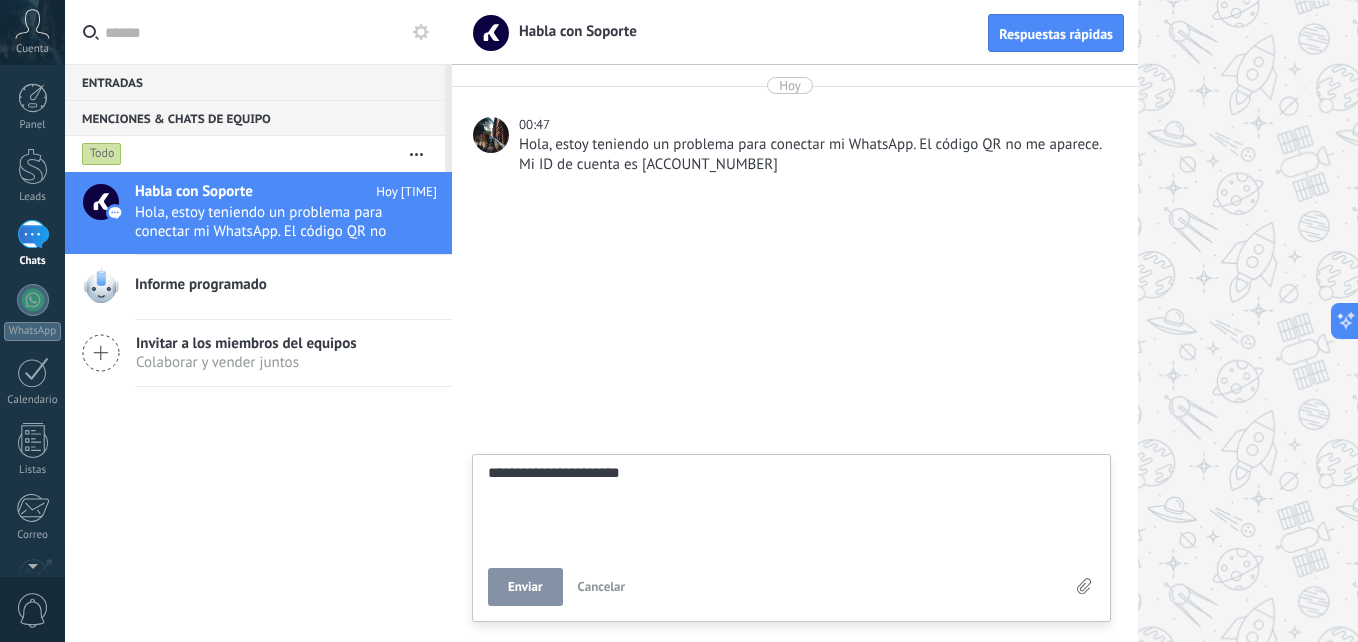 type on "**********" 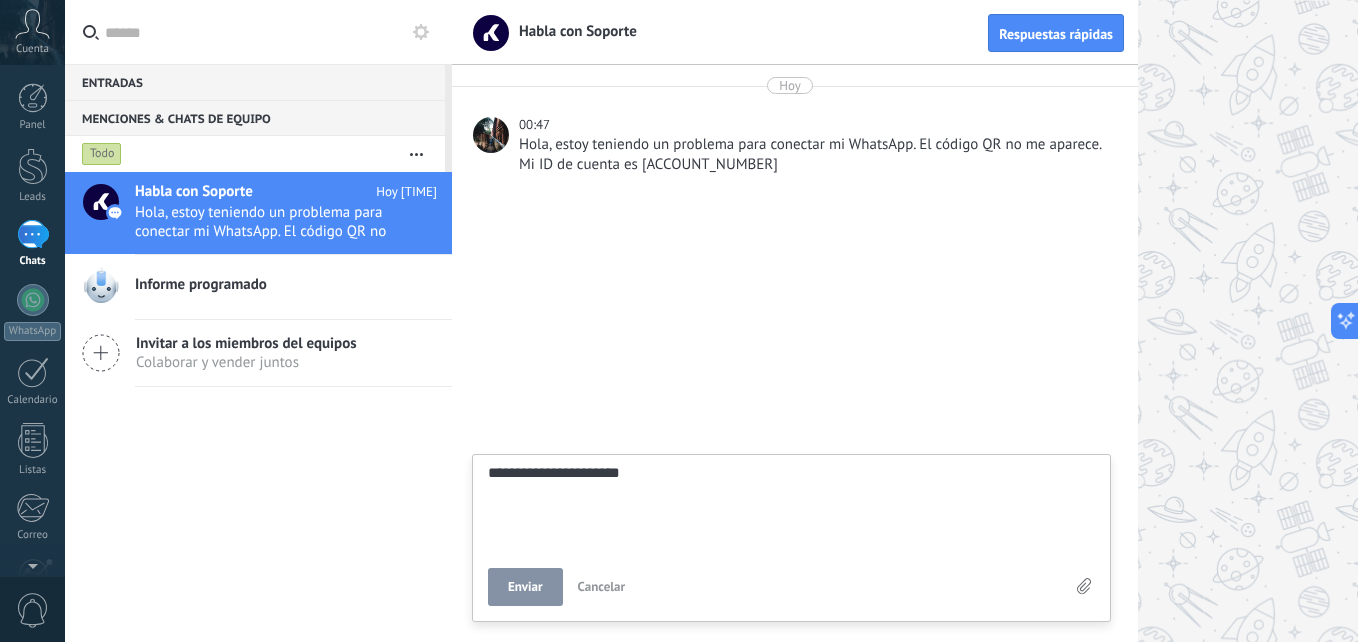type on "**********" 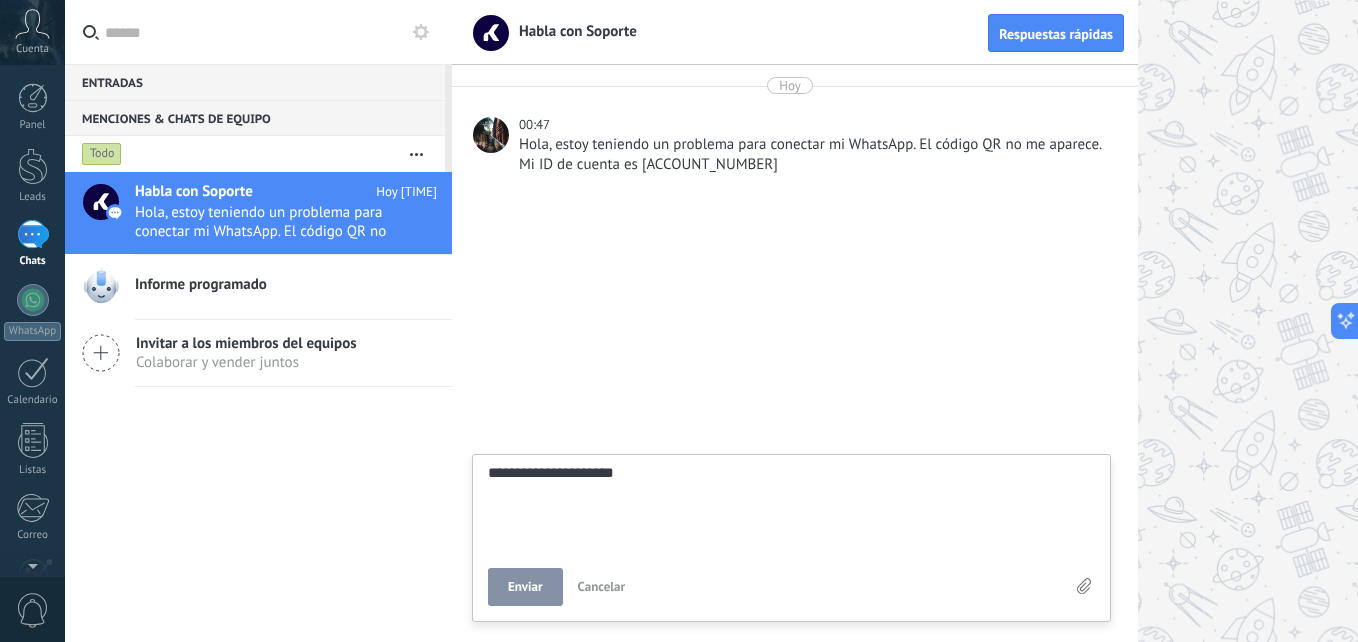 type on "**********" 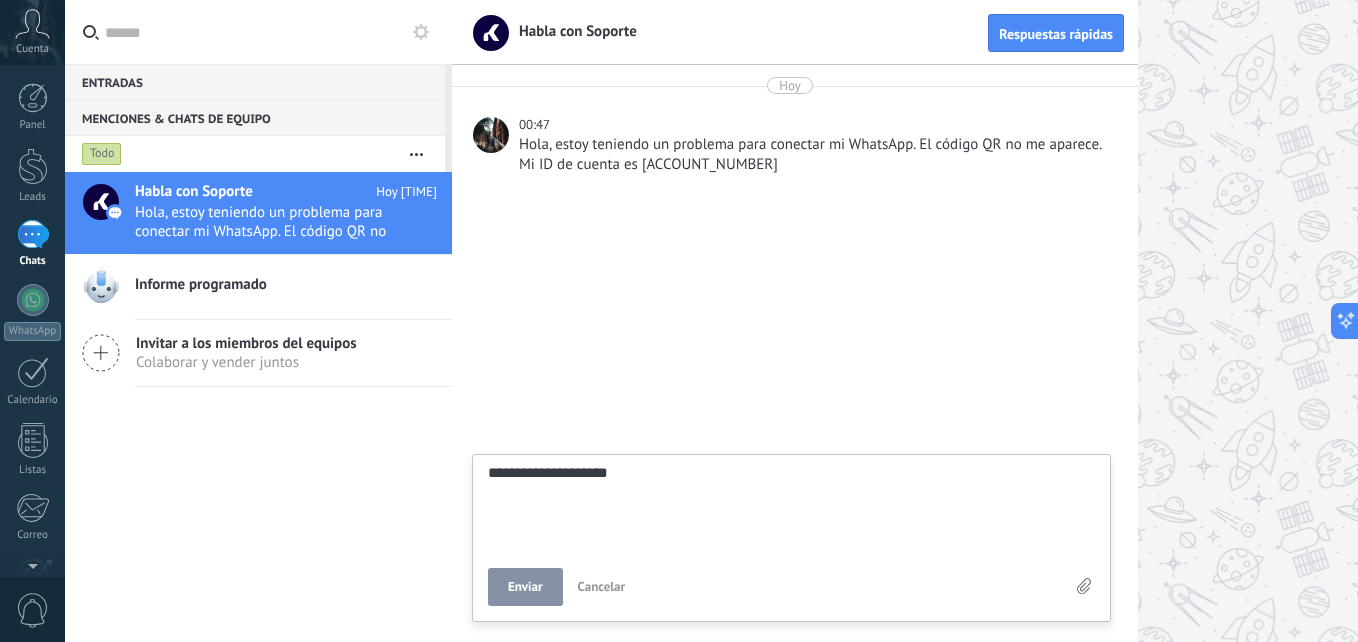 type on "**********" 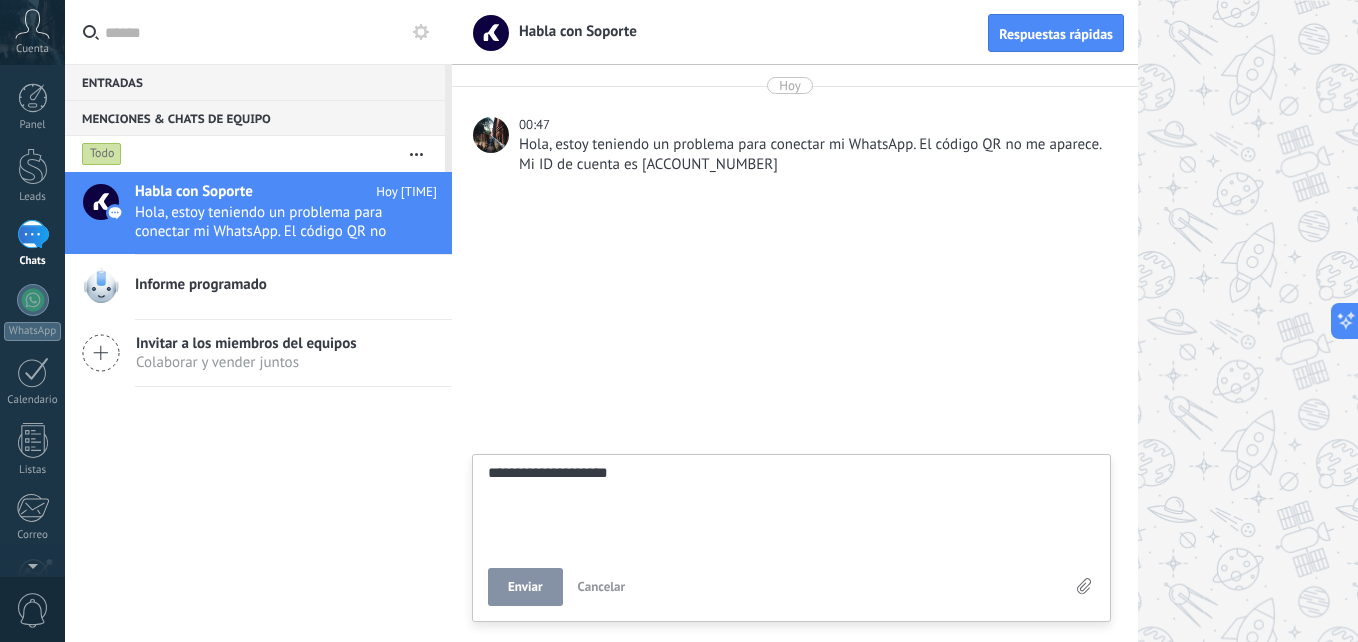 type on "**********" 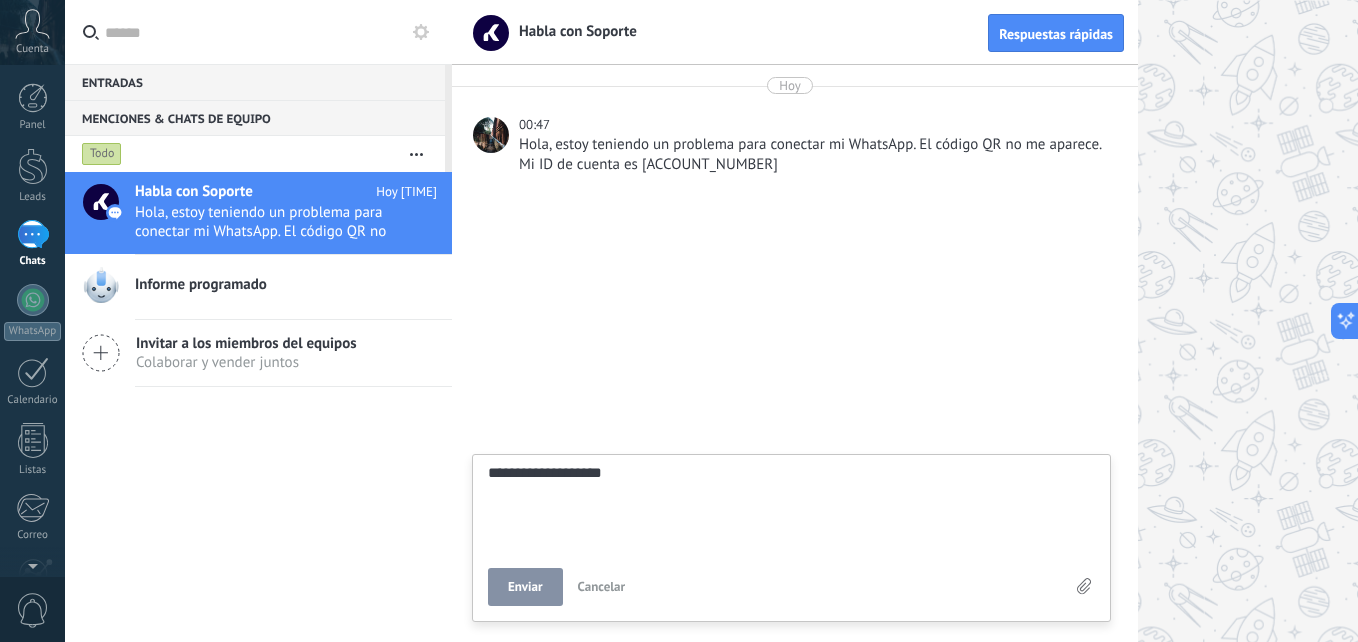 type on "**********" 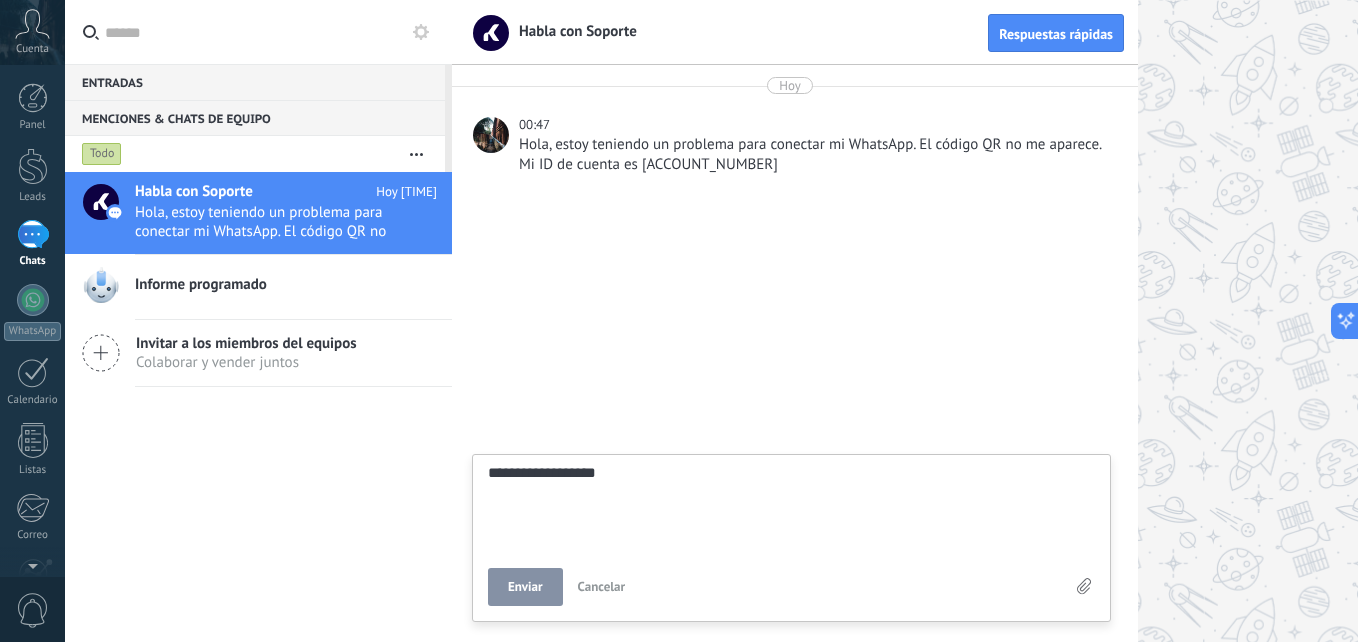 type on "**********" 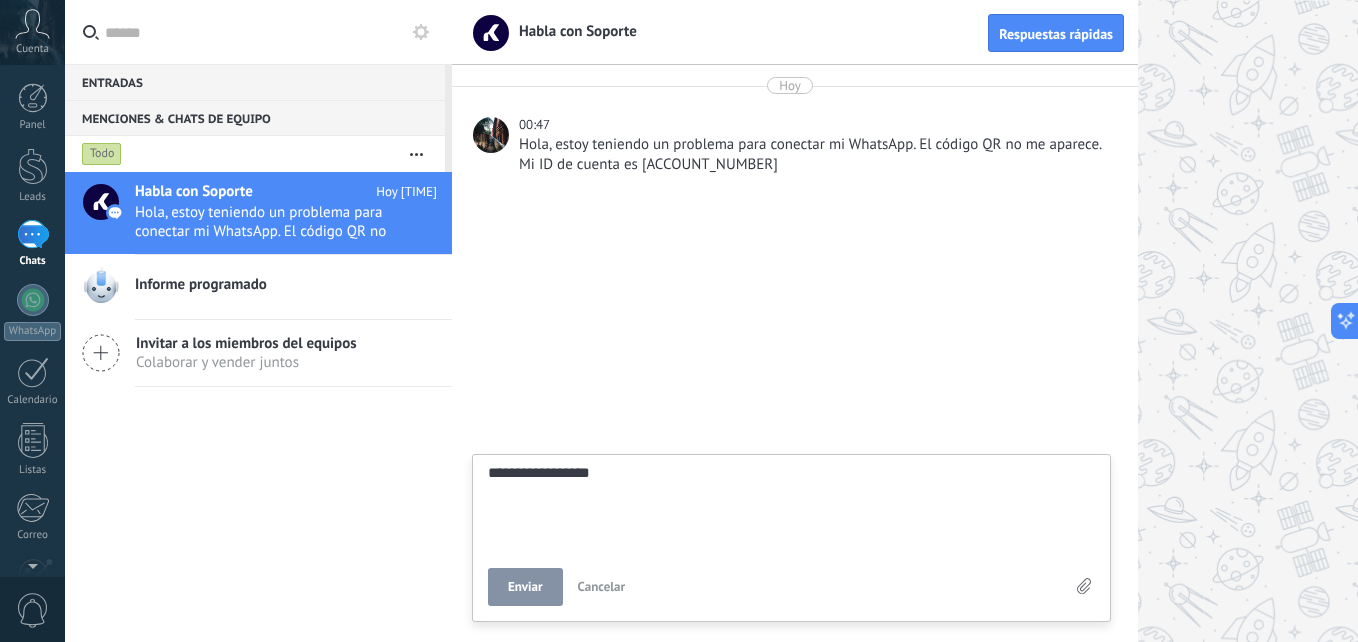 type on "**********" 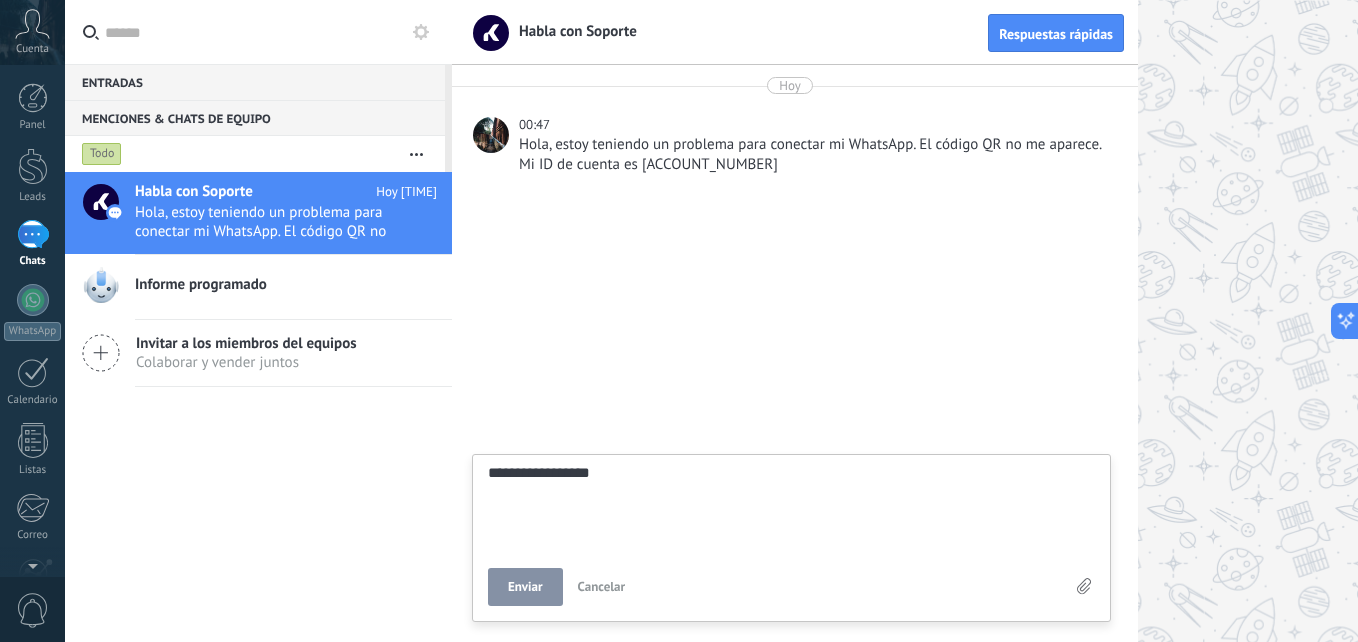 type on "**********" 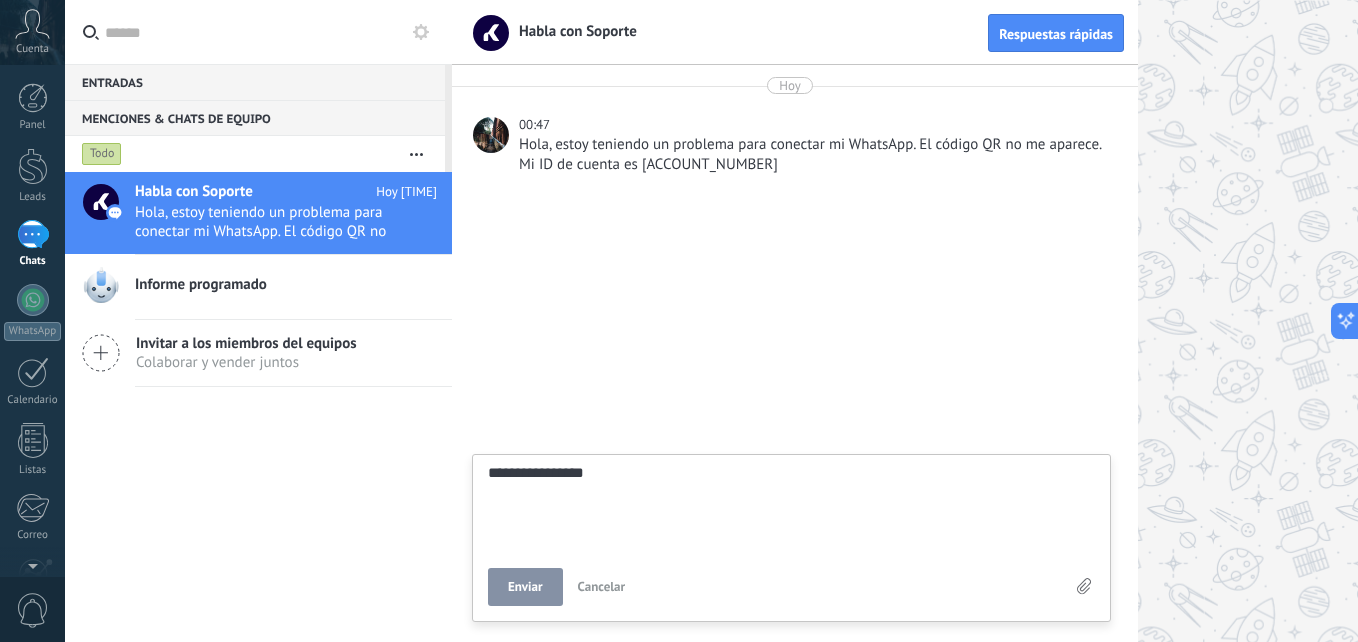 type on "**********" 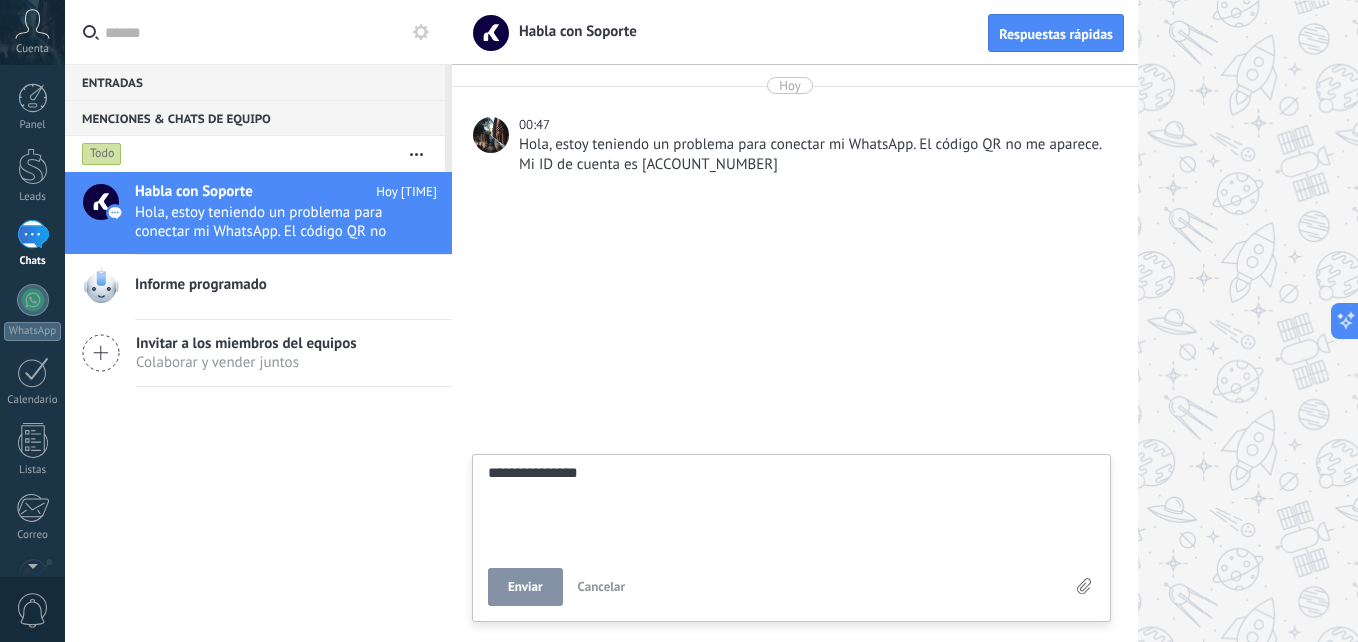type on "**********" 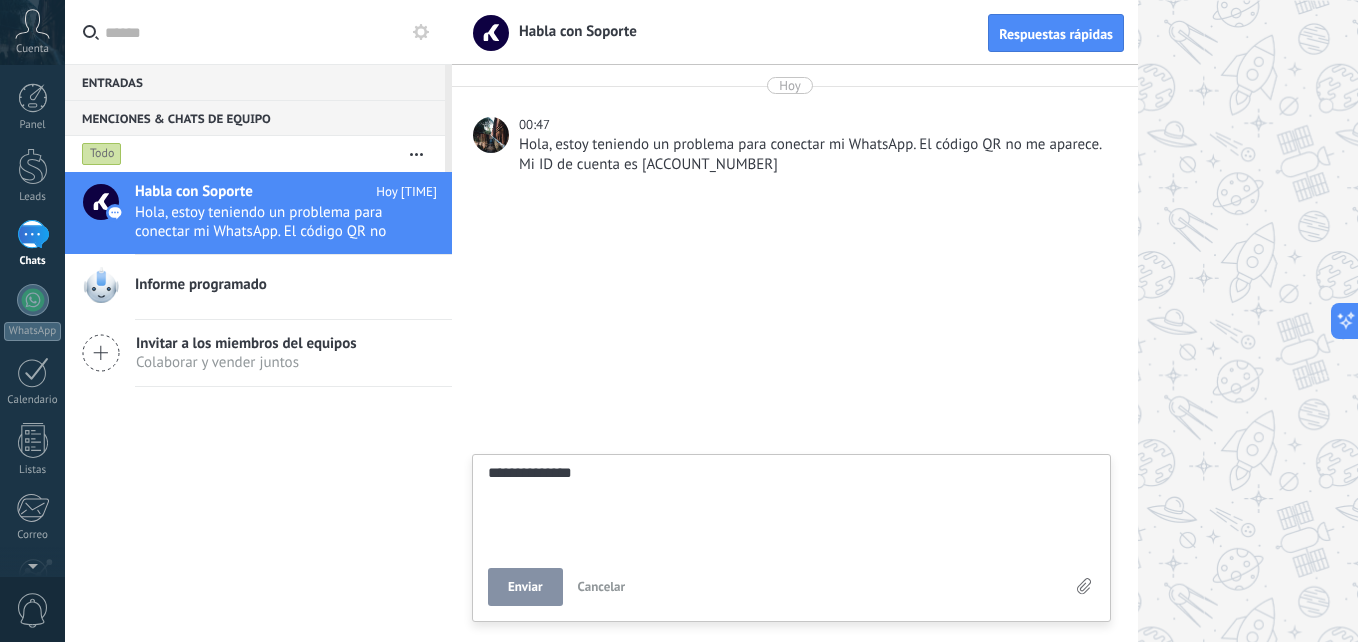 type on "**********" 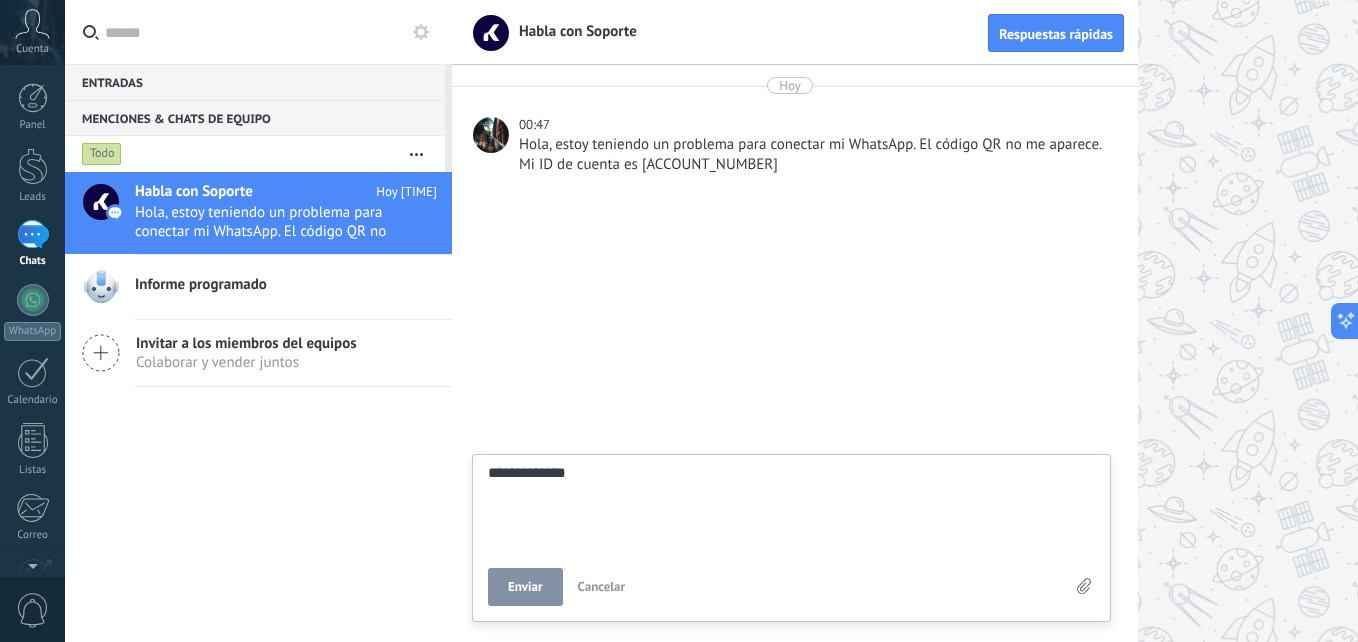 type on "**********" 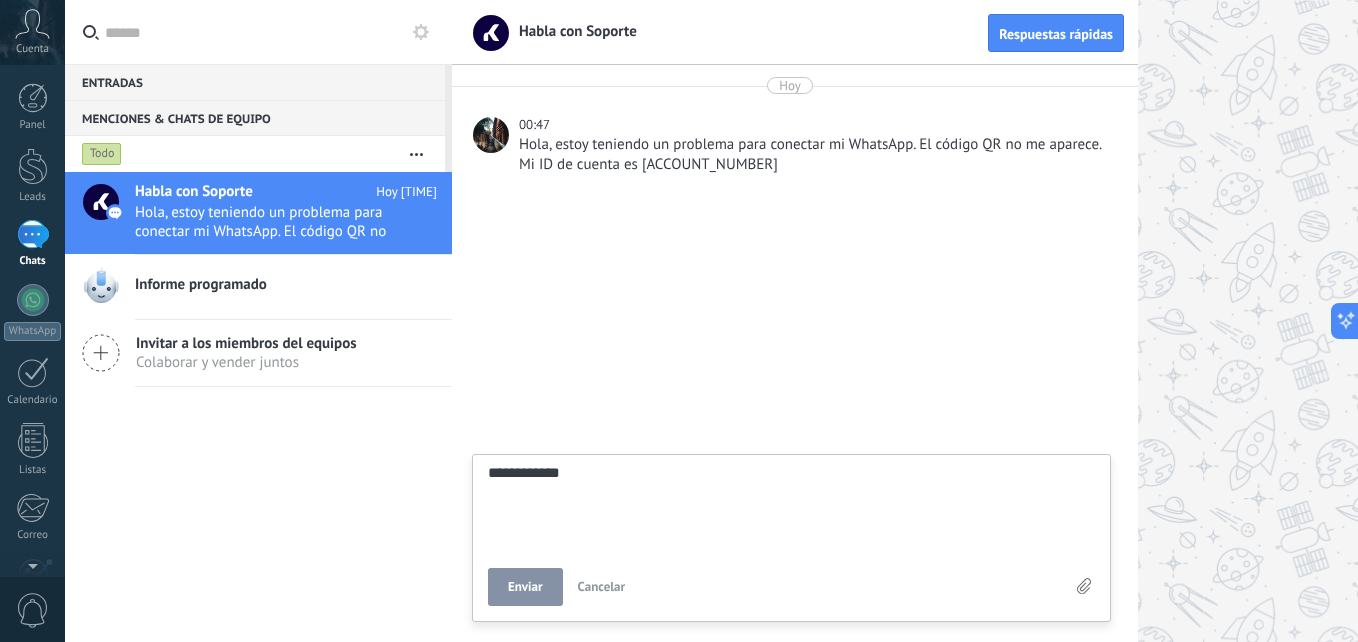 type on "**********" 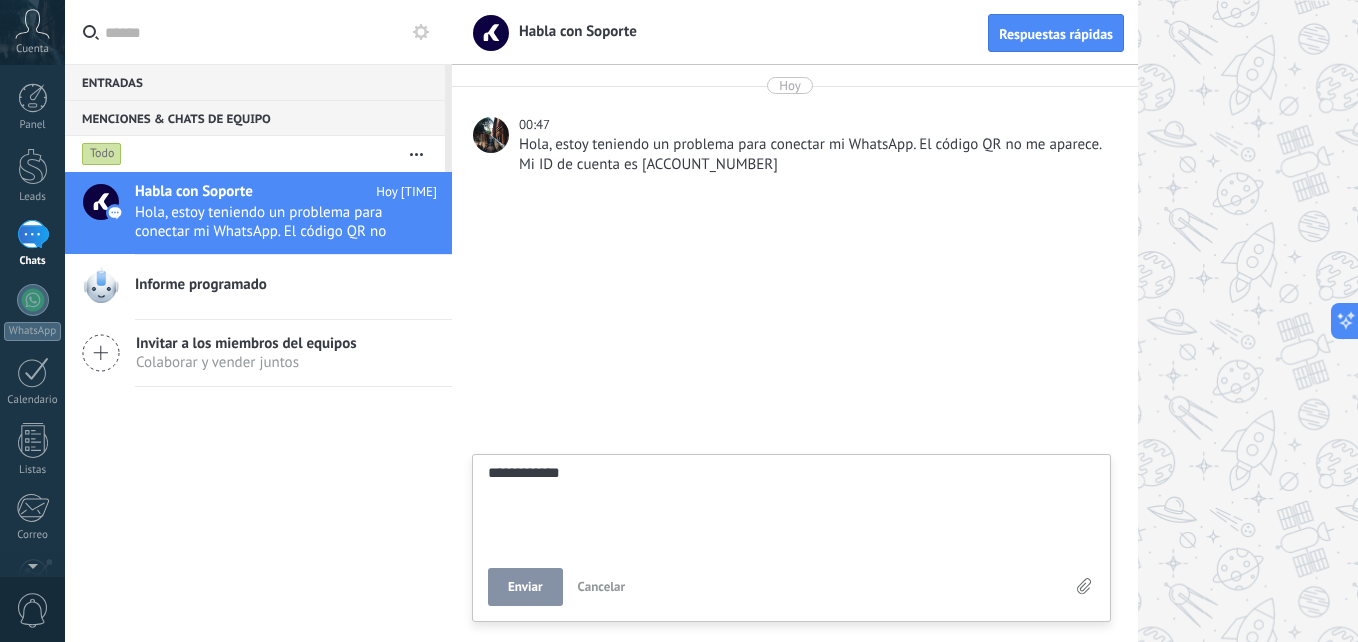 type on "**********" 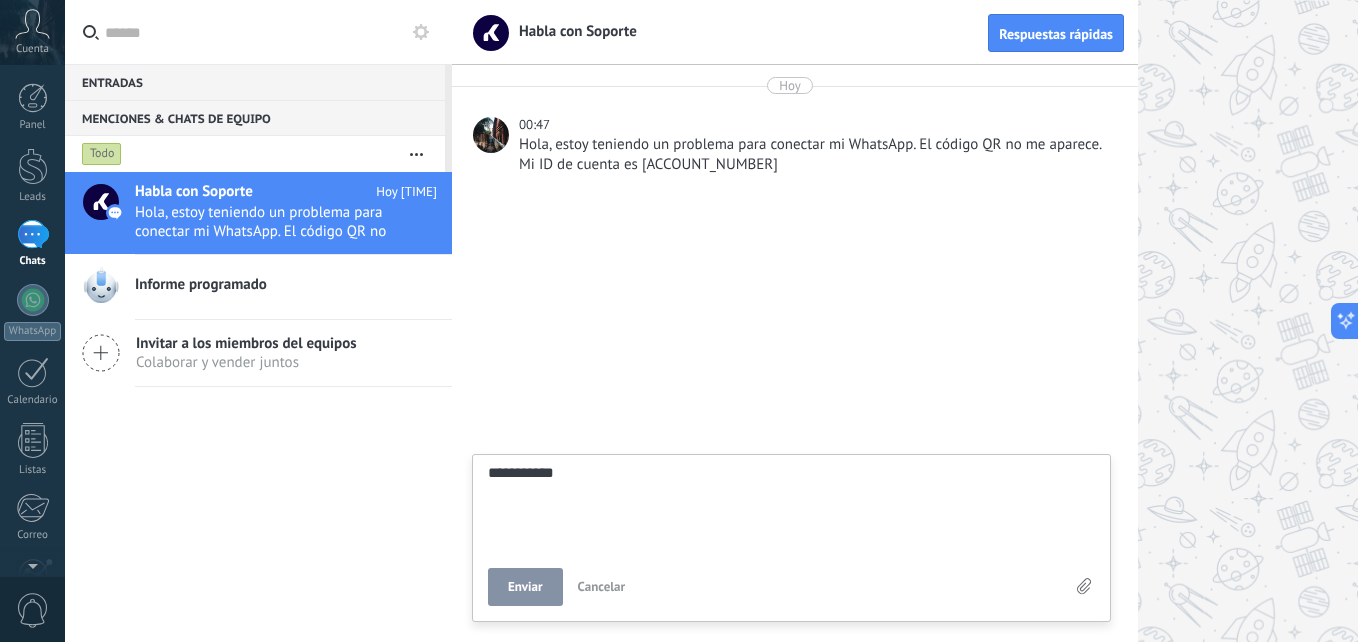 type on "**********" 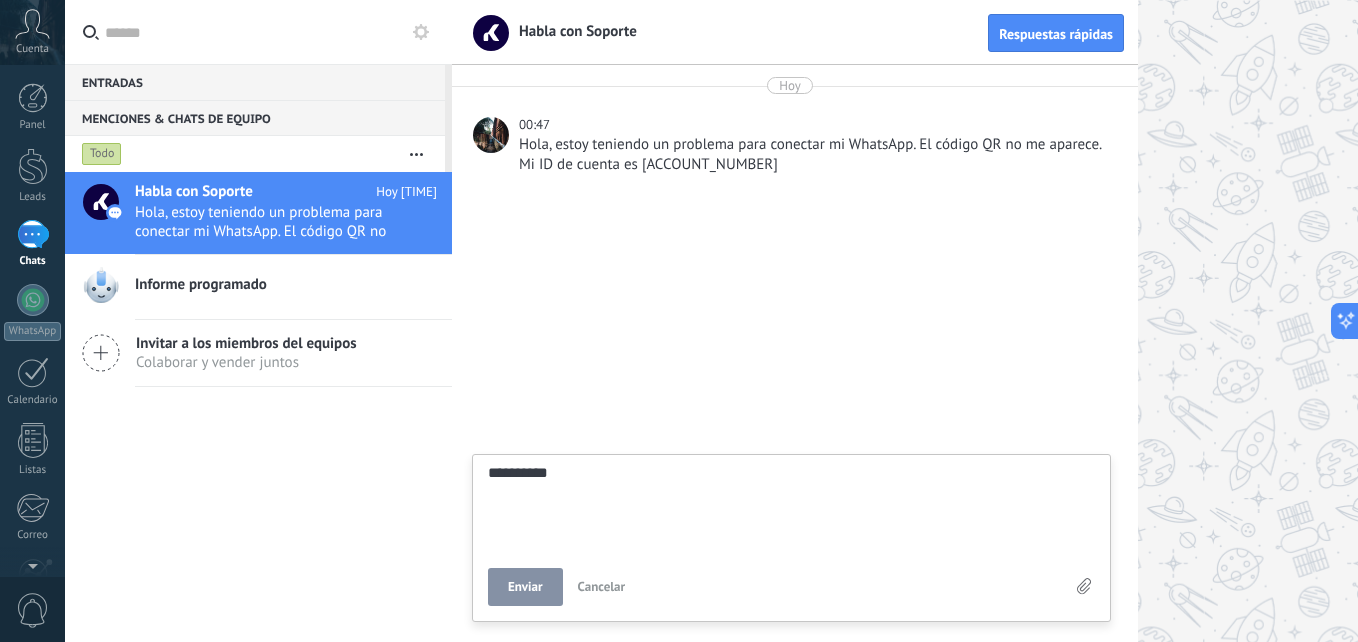 type on "*********" 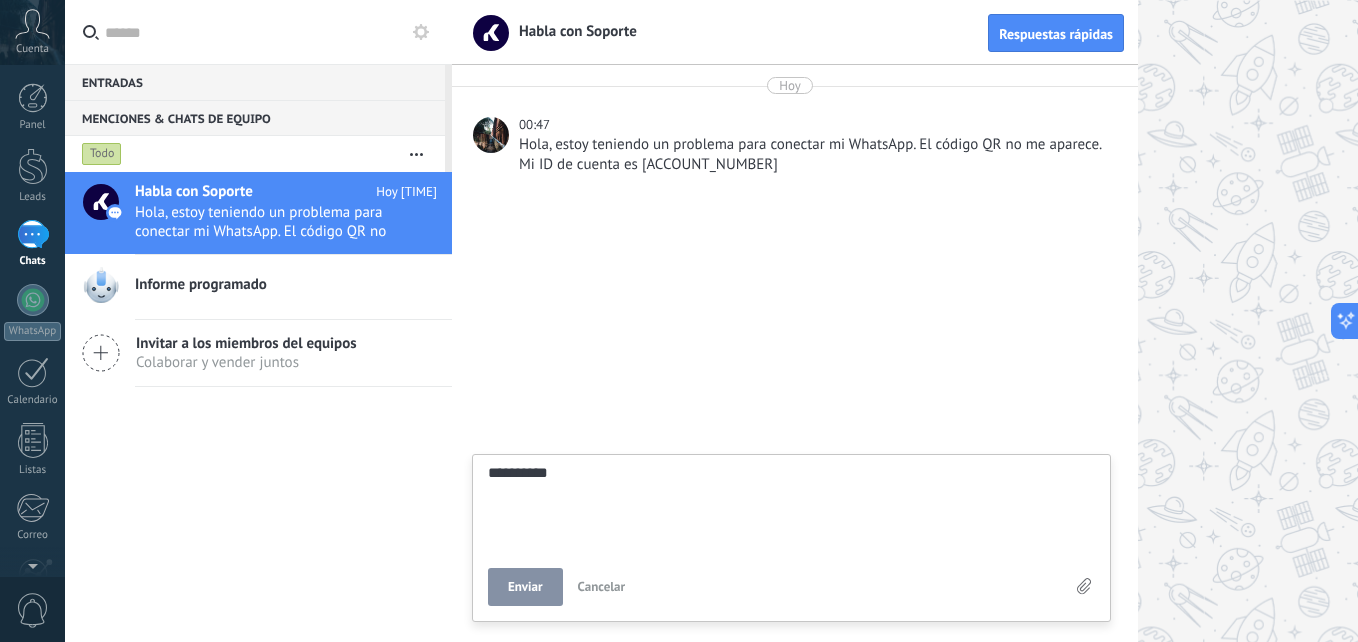 type on "*********" 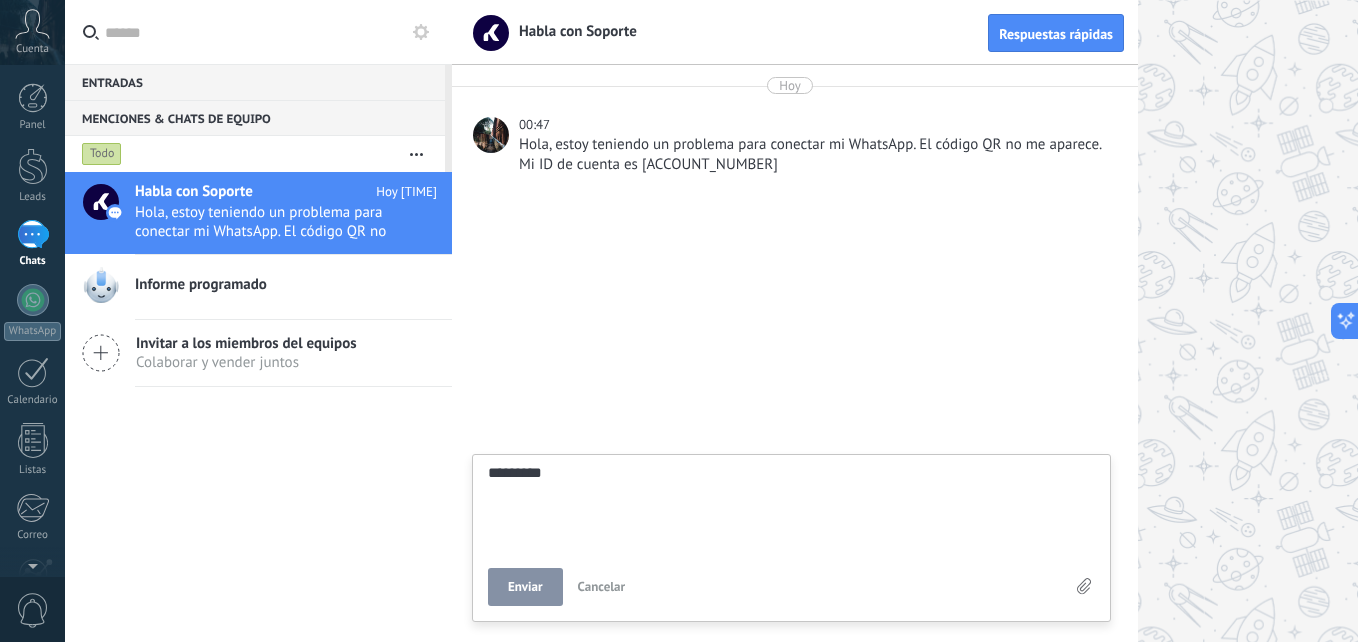 type on "********" 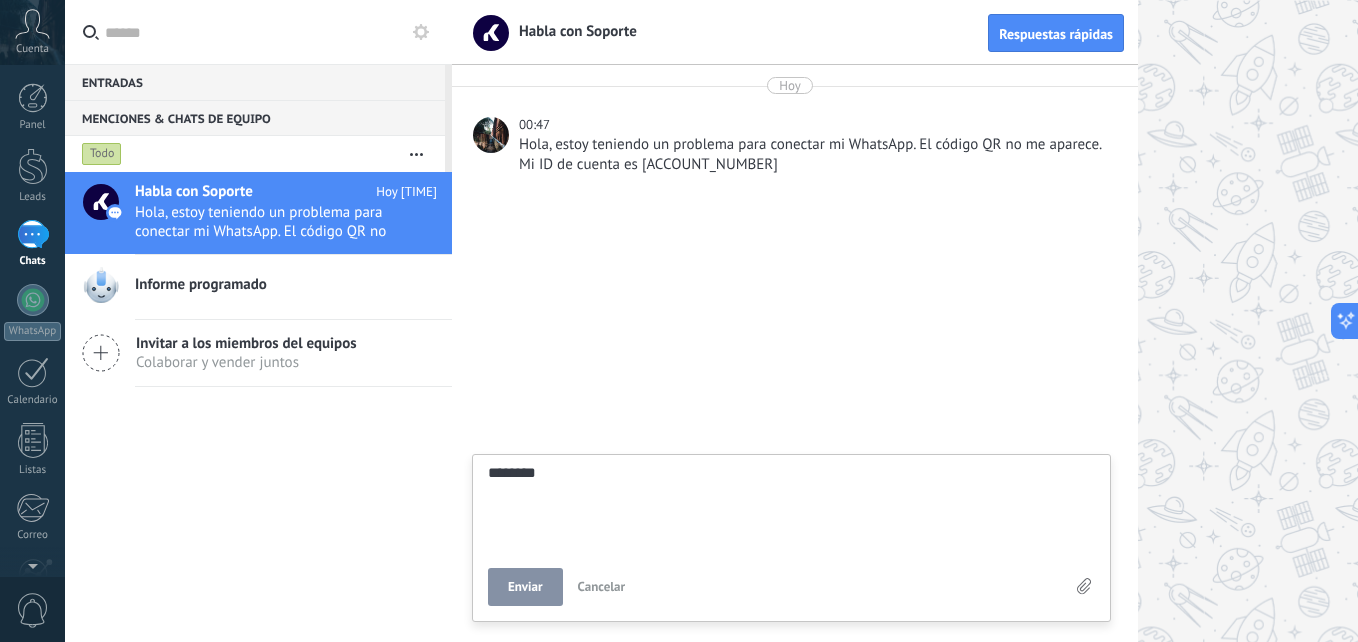 type on "*******" 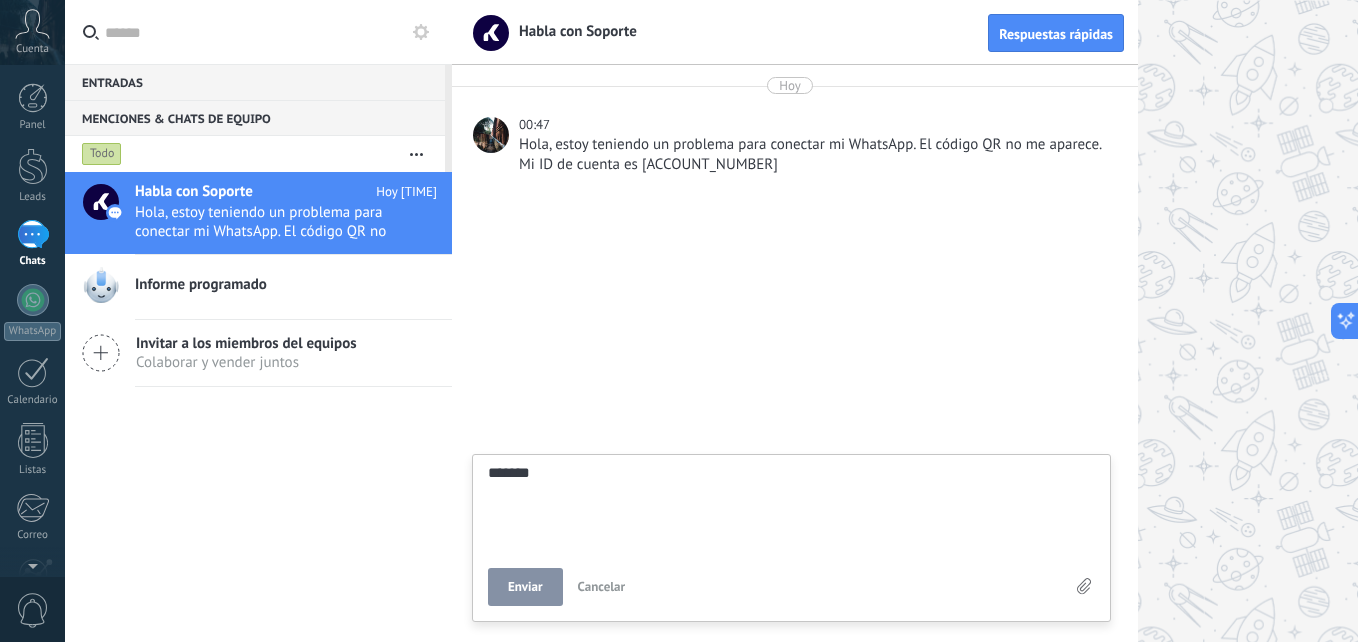 type on "*****" 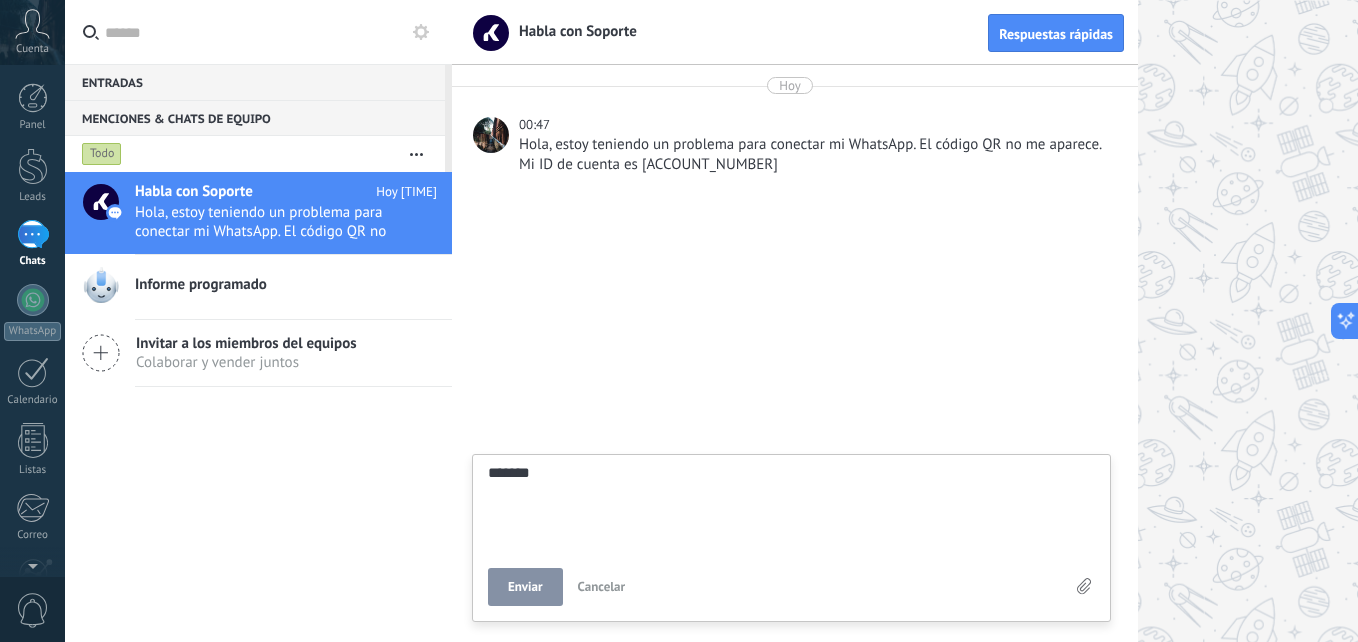 type on "*****" 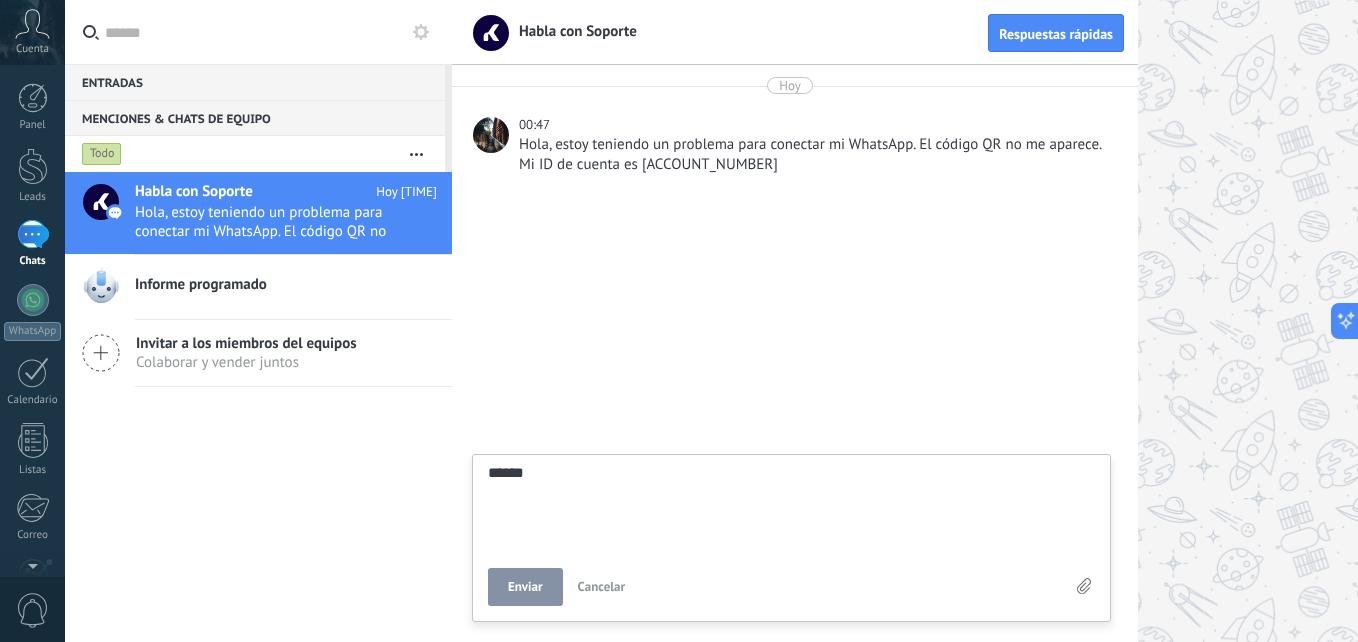 type on "*****" 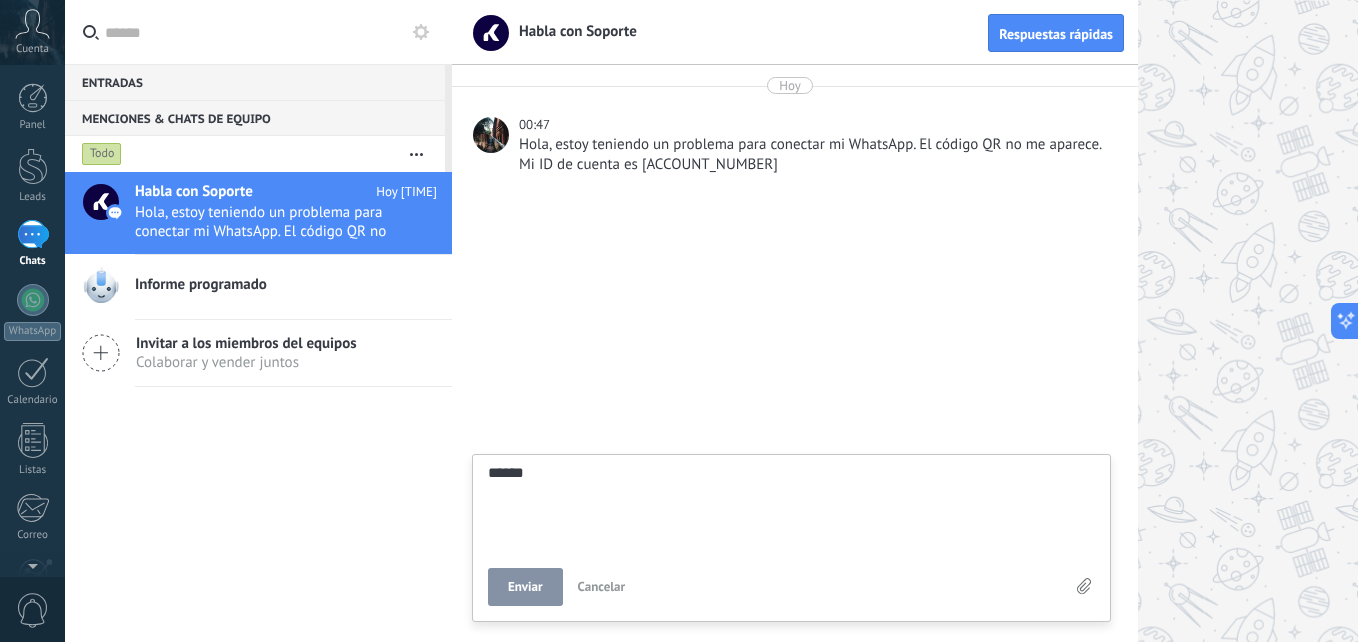 type on "*****" 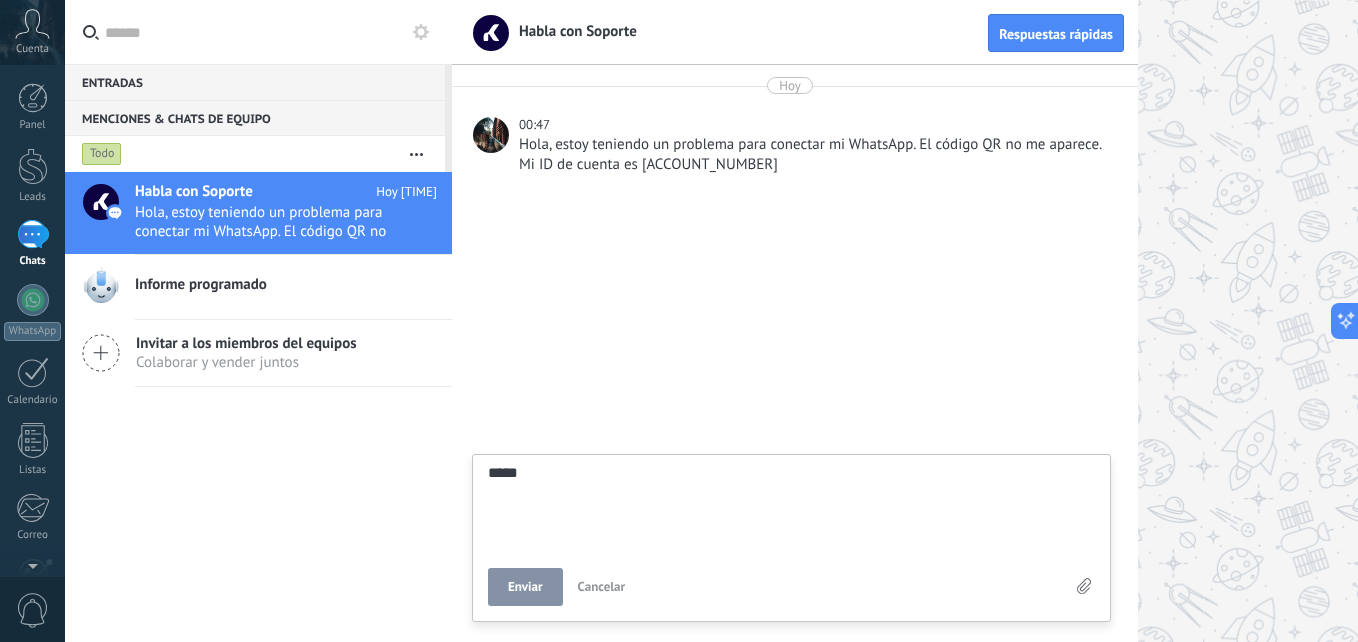 type on "****" 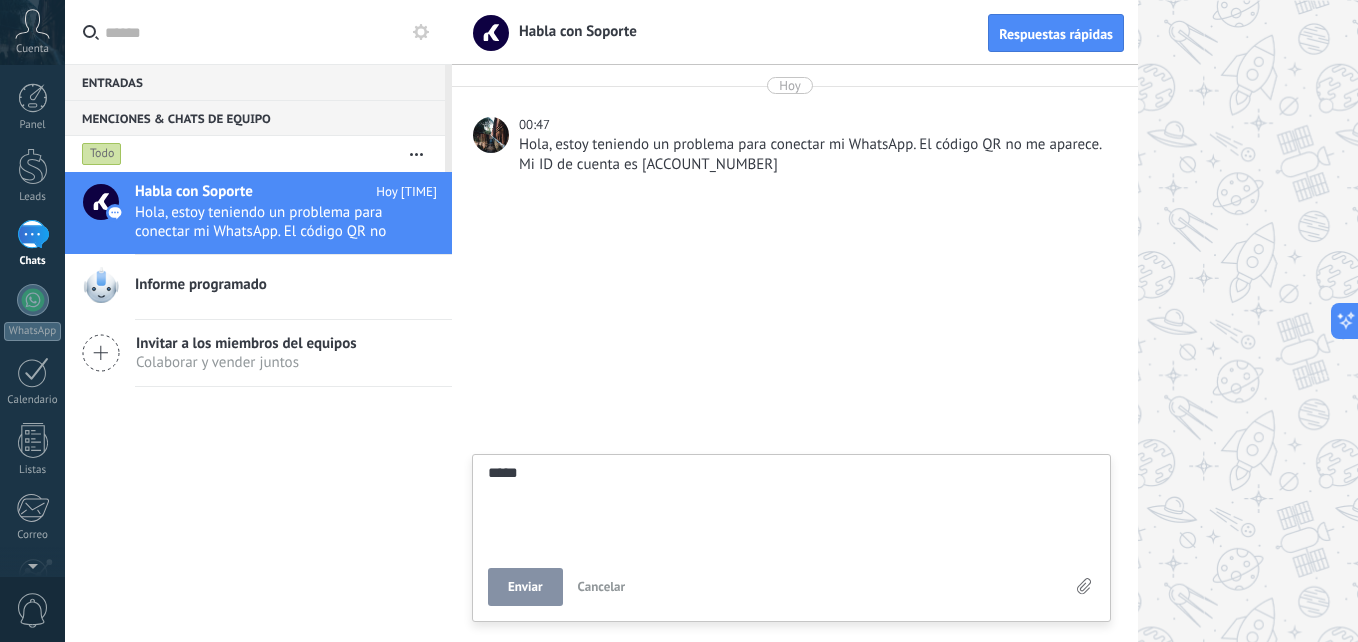 type on "****" 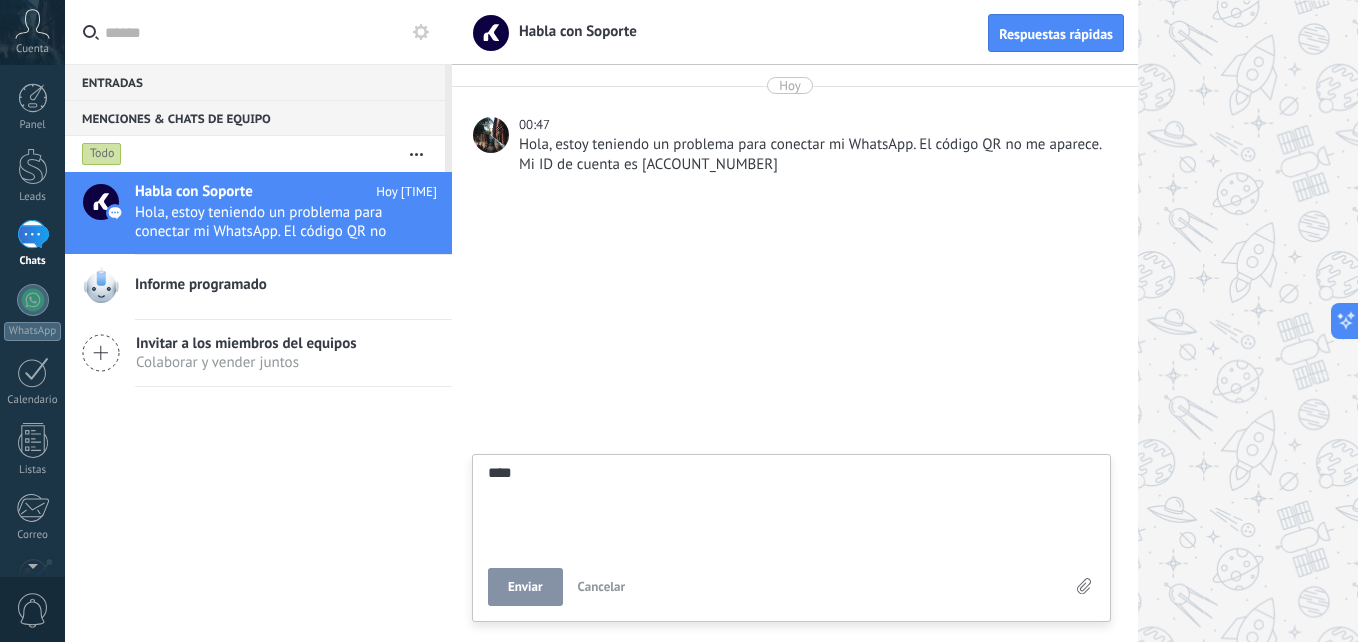 type on "**" 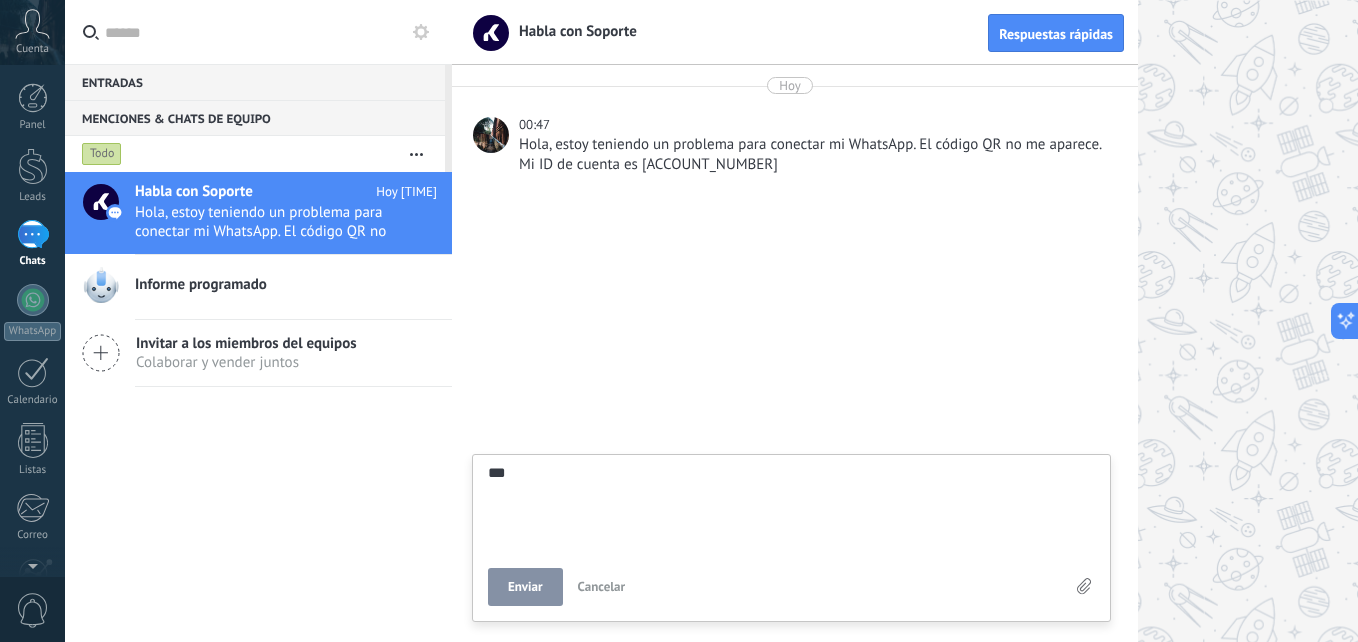 type on "**" 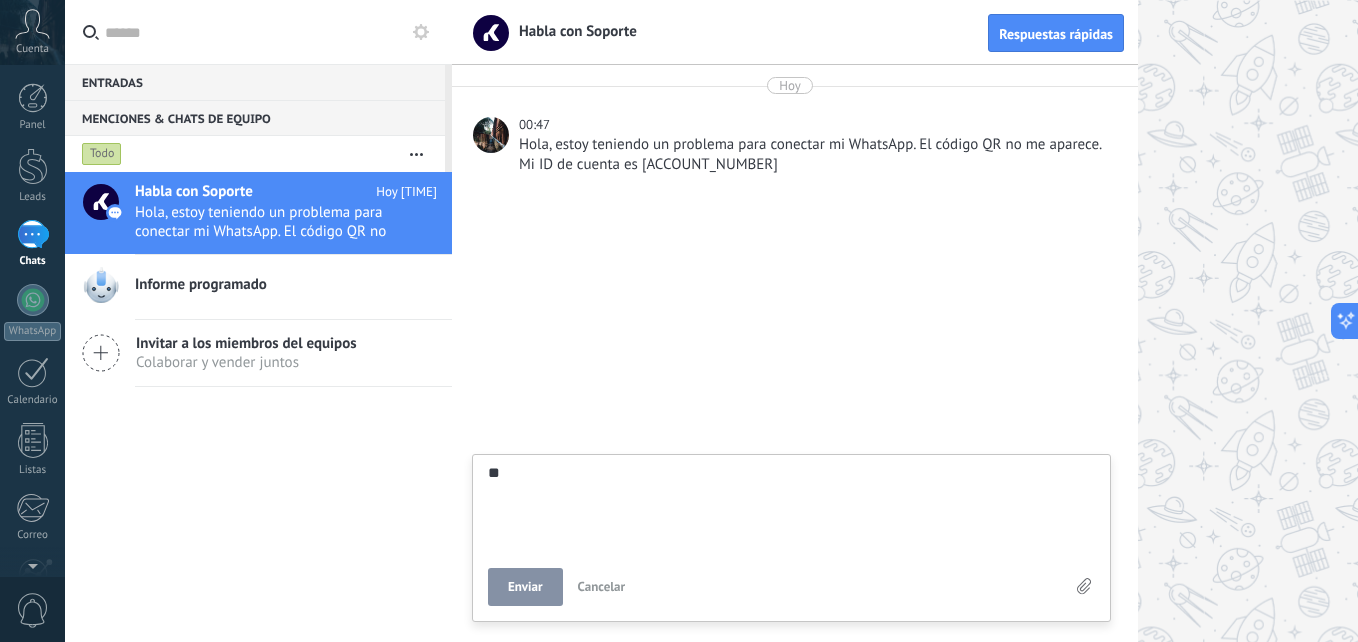 type on "*" 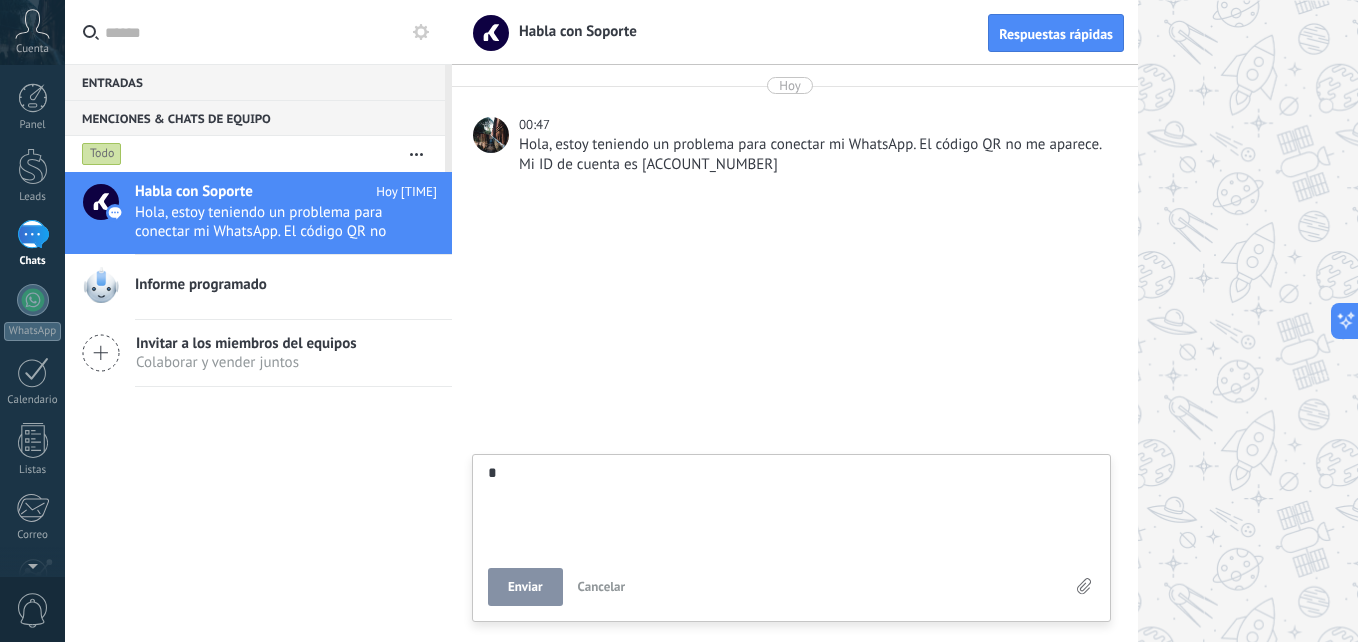 type on "*******" 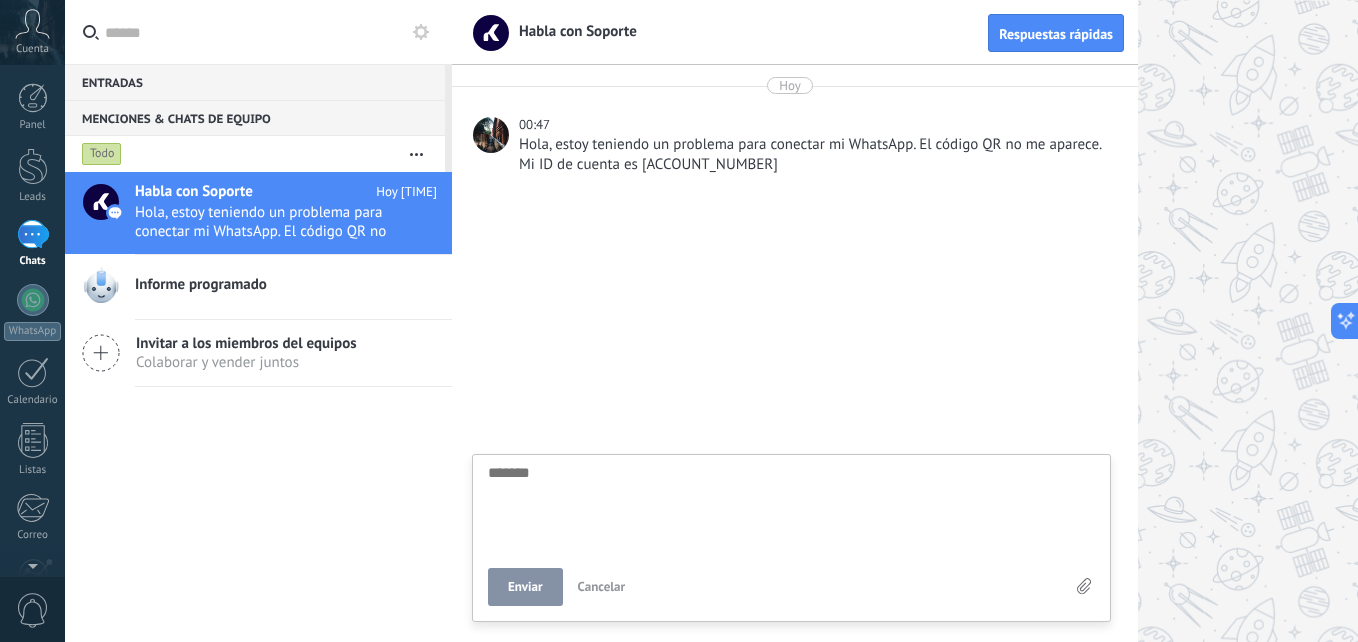 scroll, scrollTop: 19, scrollLeft: 0, axis: vertical 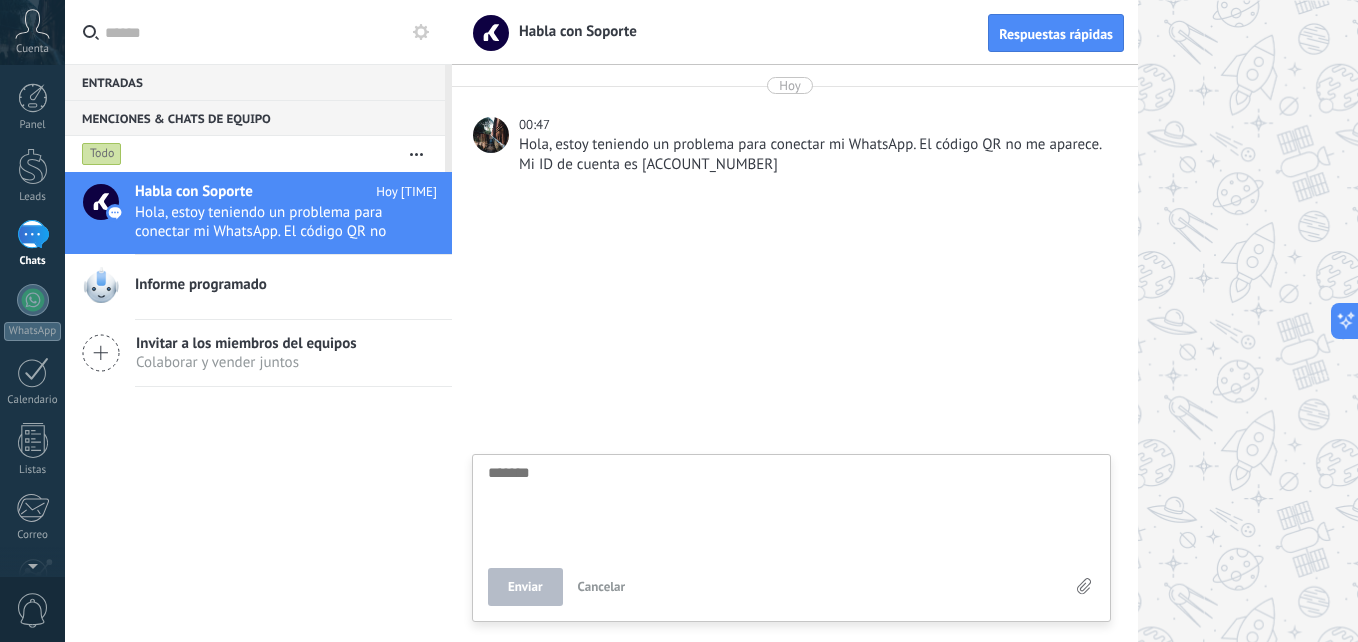 click at bounding box center [791, 506] 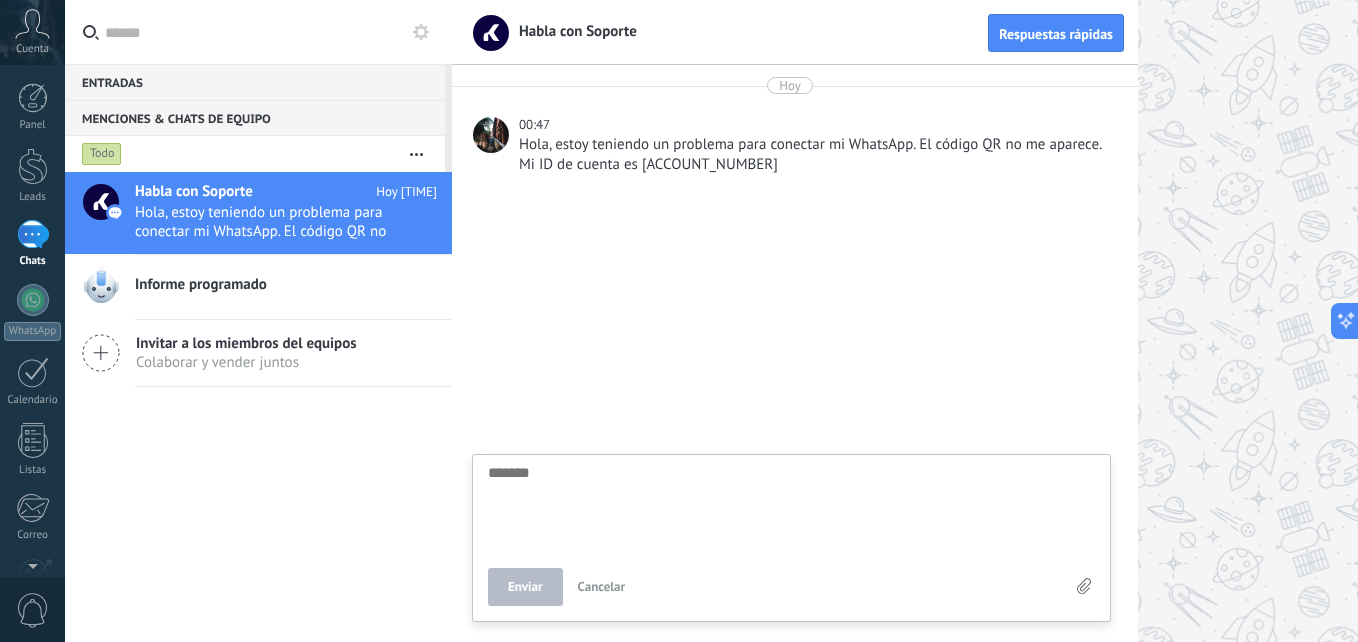type on "*" 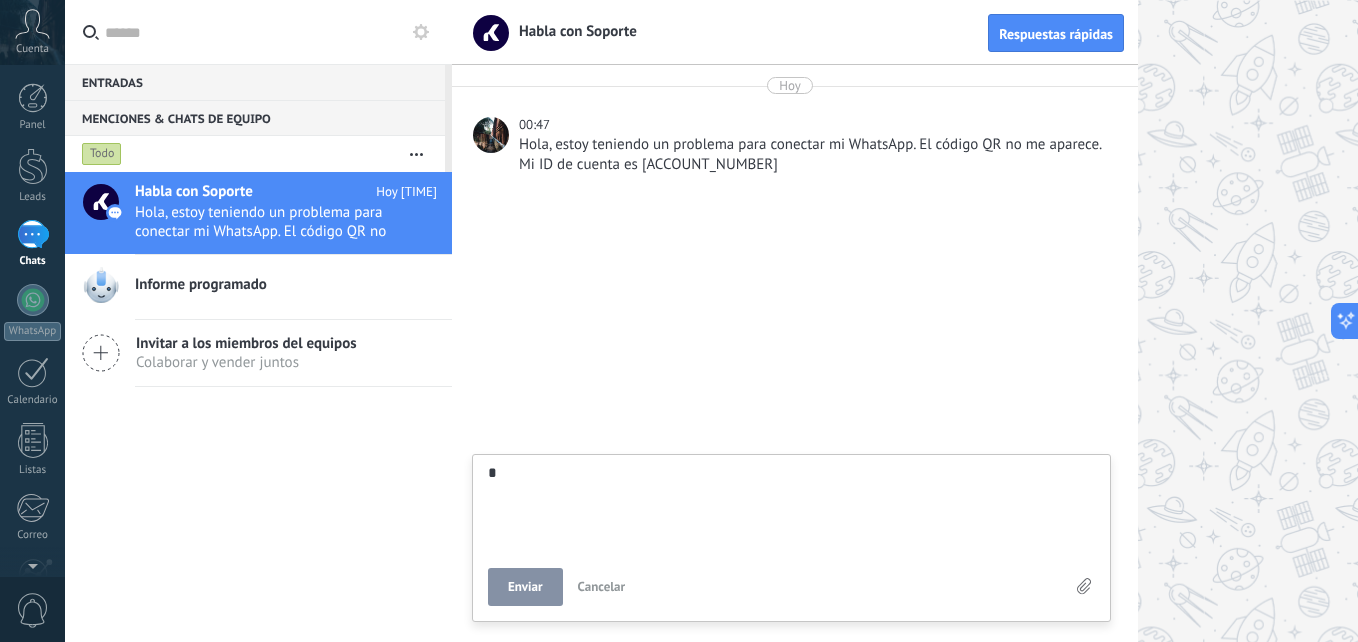 type on "**" 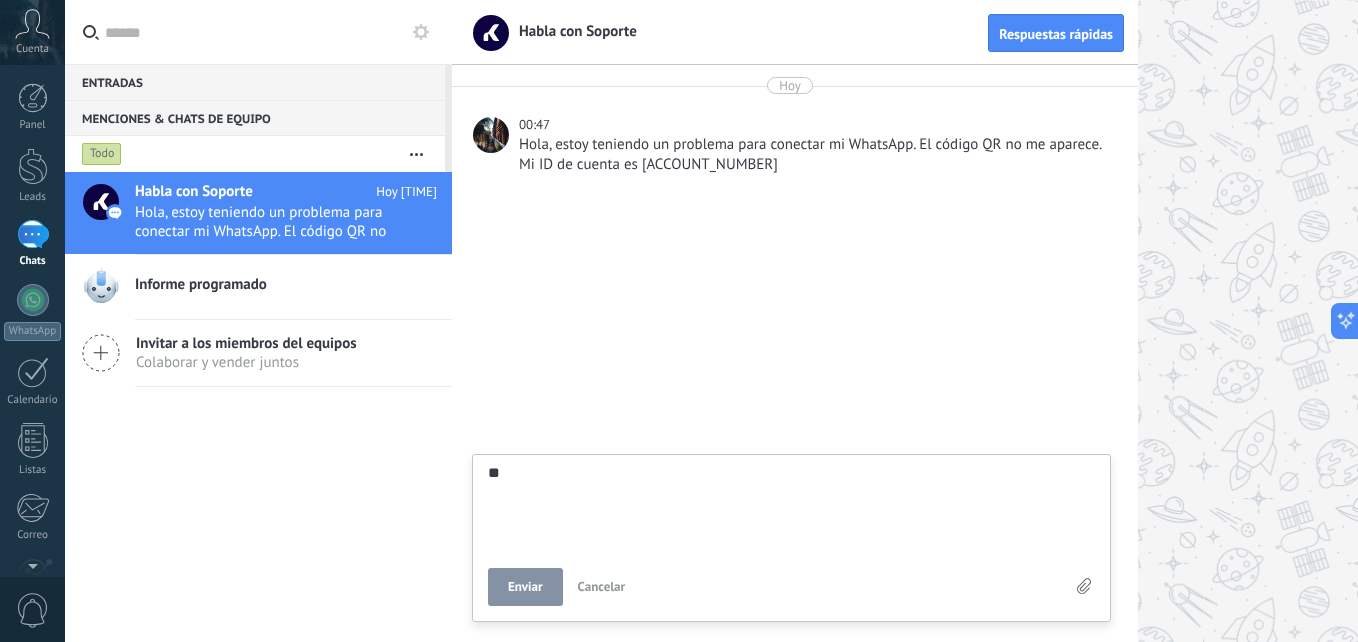 type on "**" 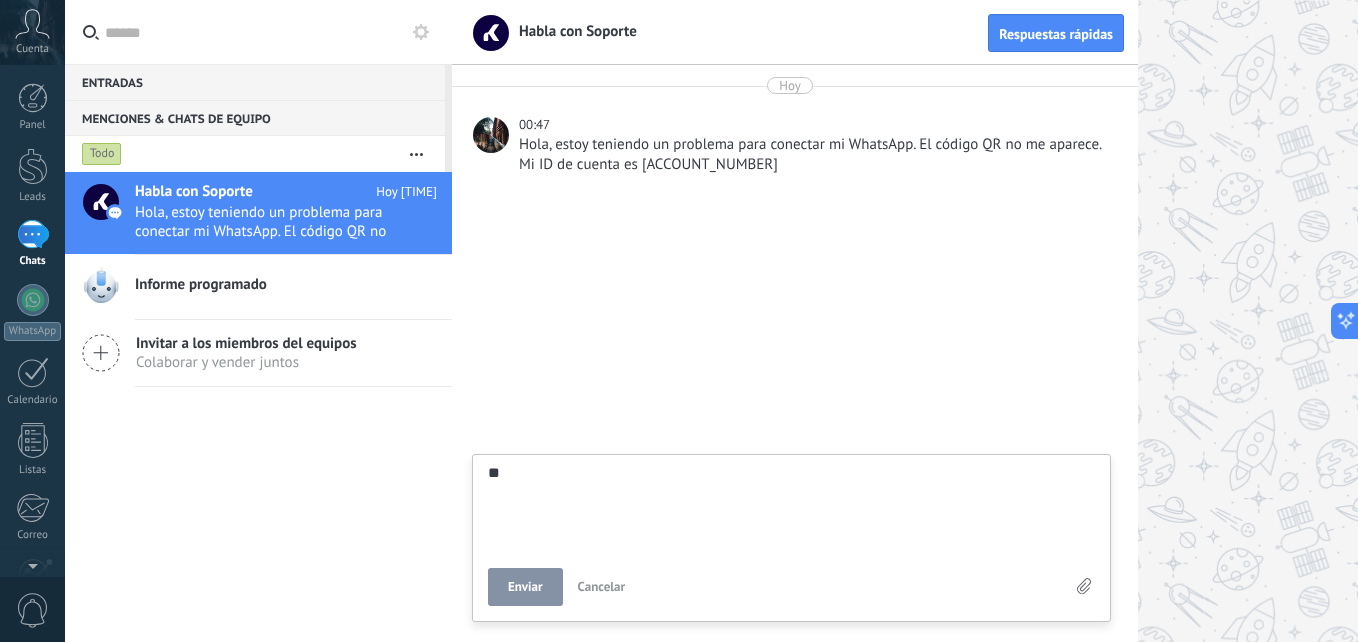 type on "**" 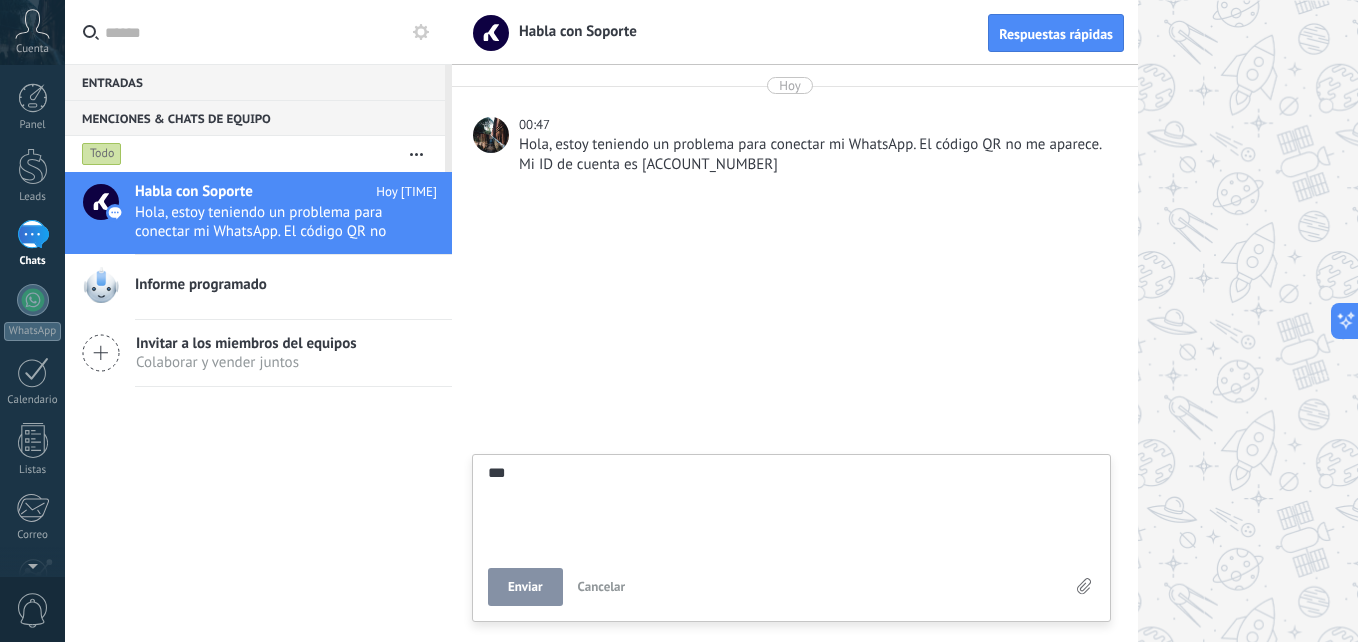 type on "****" 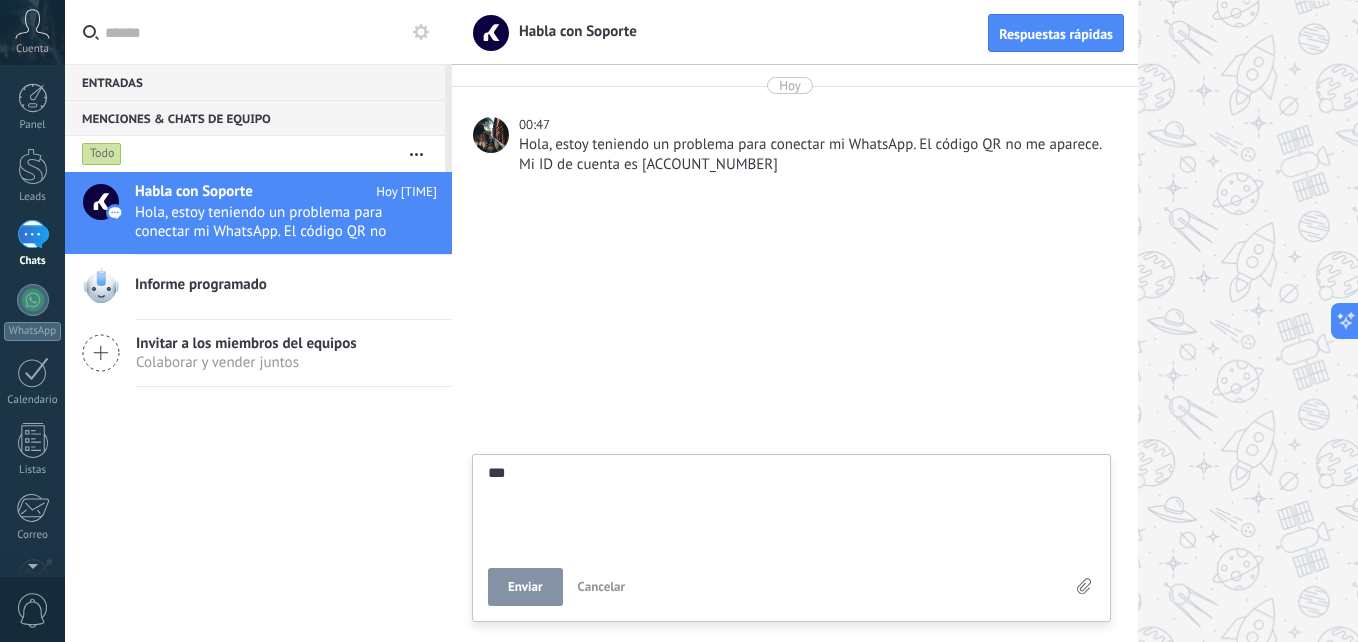 type on "****" 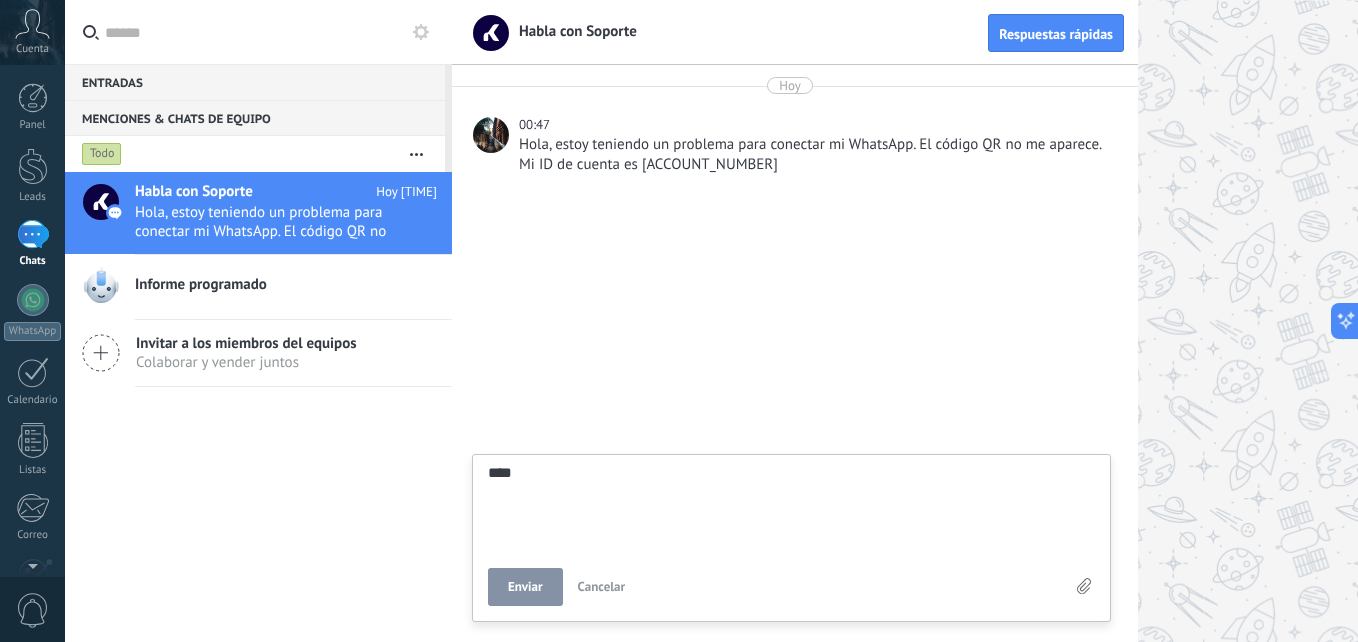 type on "*****" 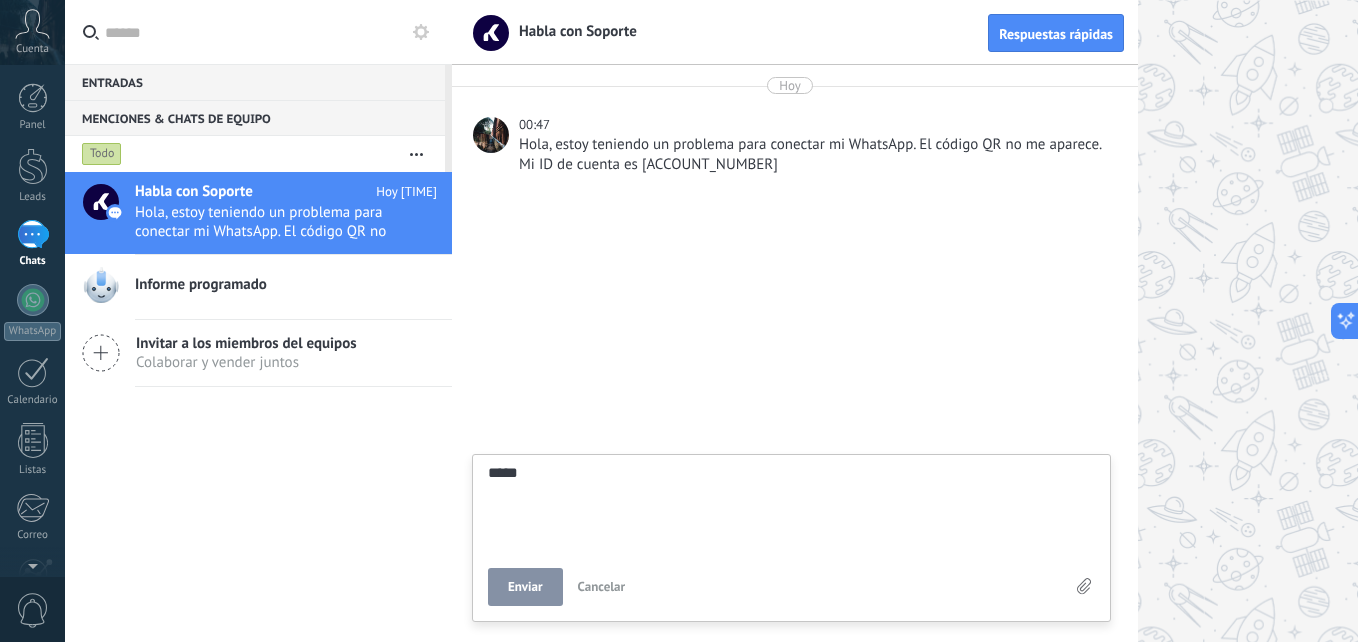 type on "******" 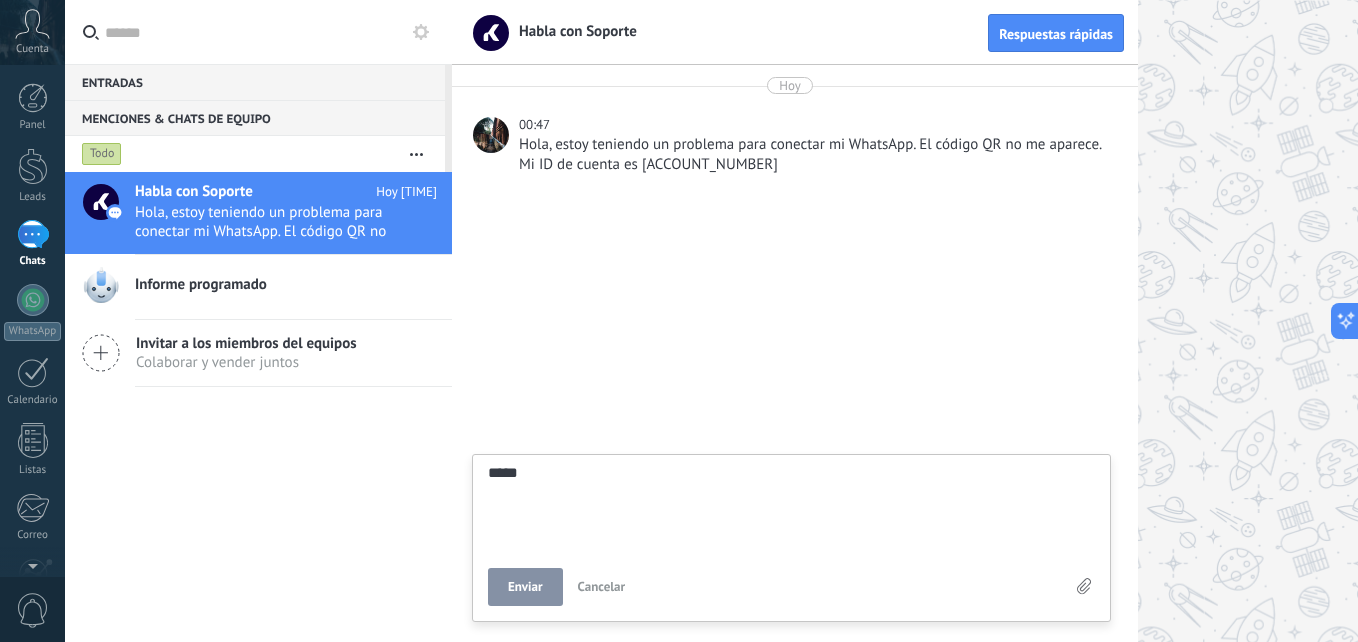 type on "******" 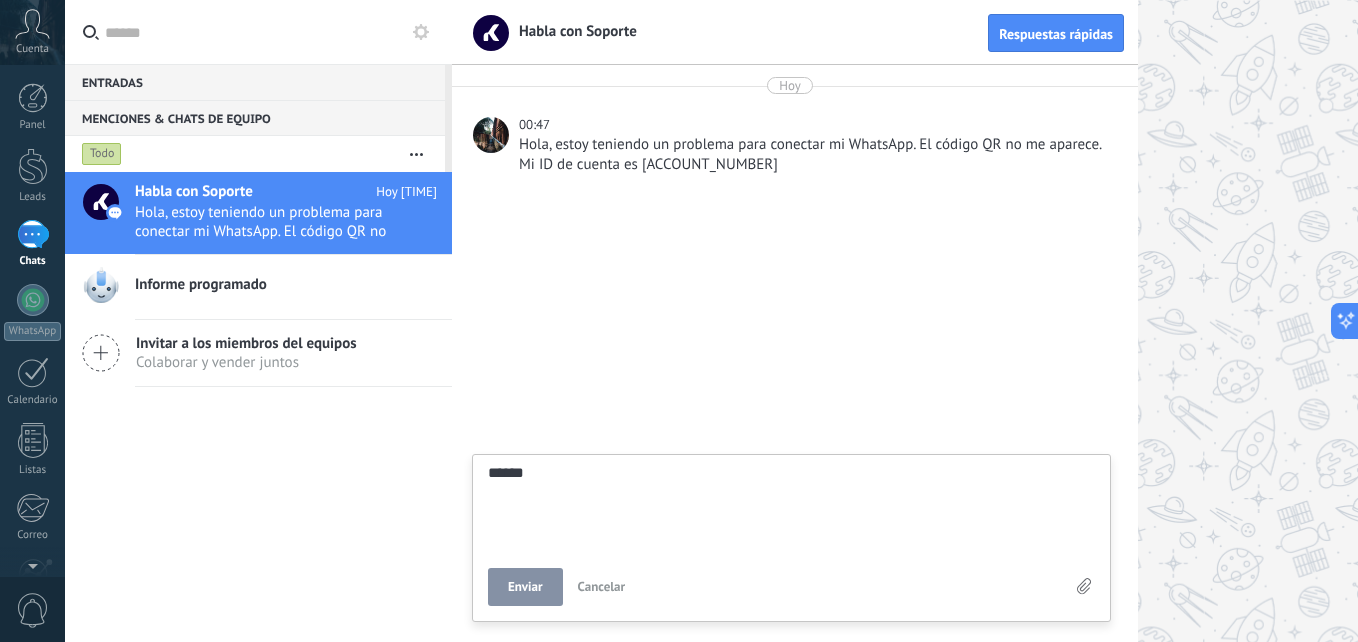 type on "******" 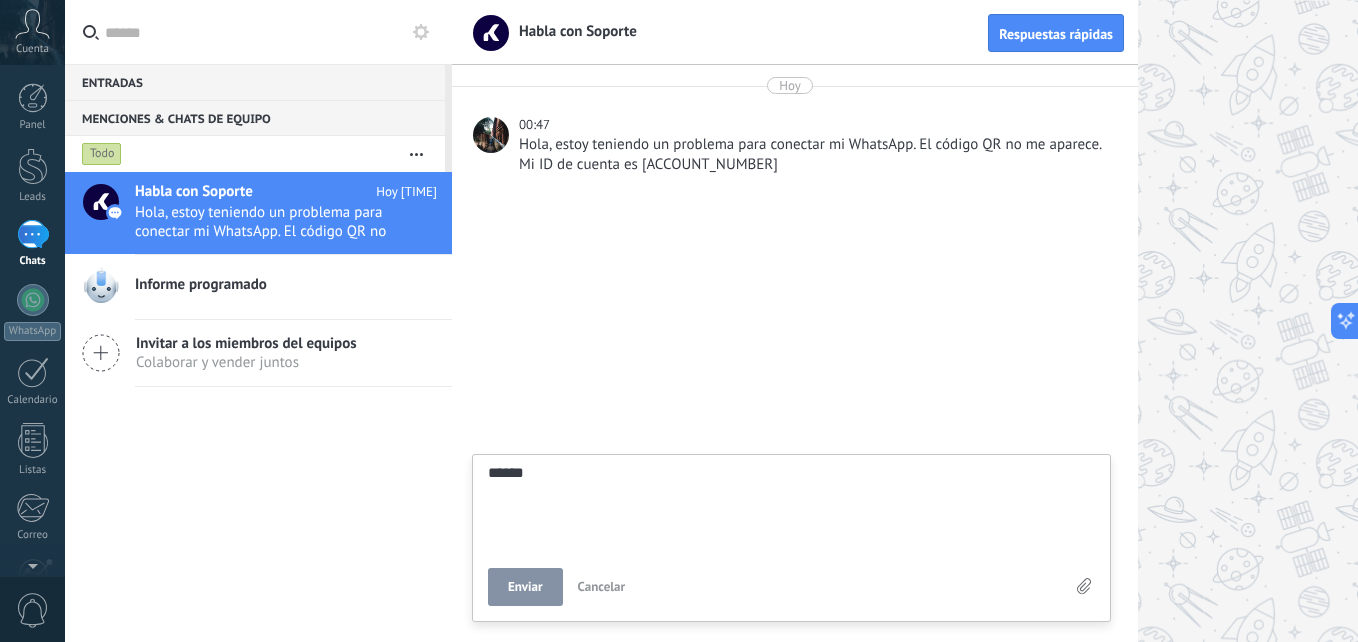 type on "******" 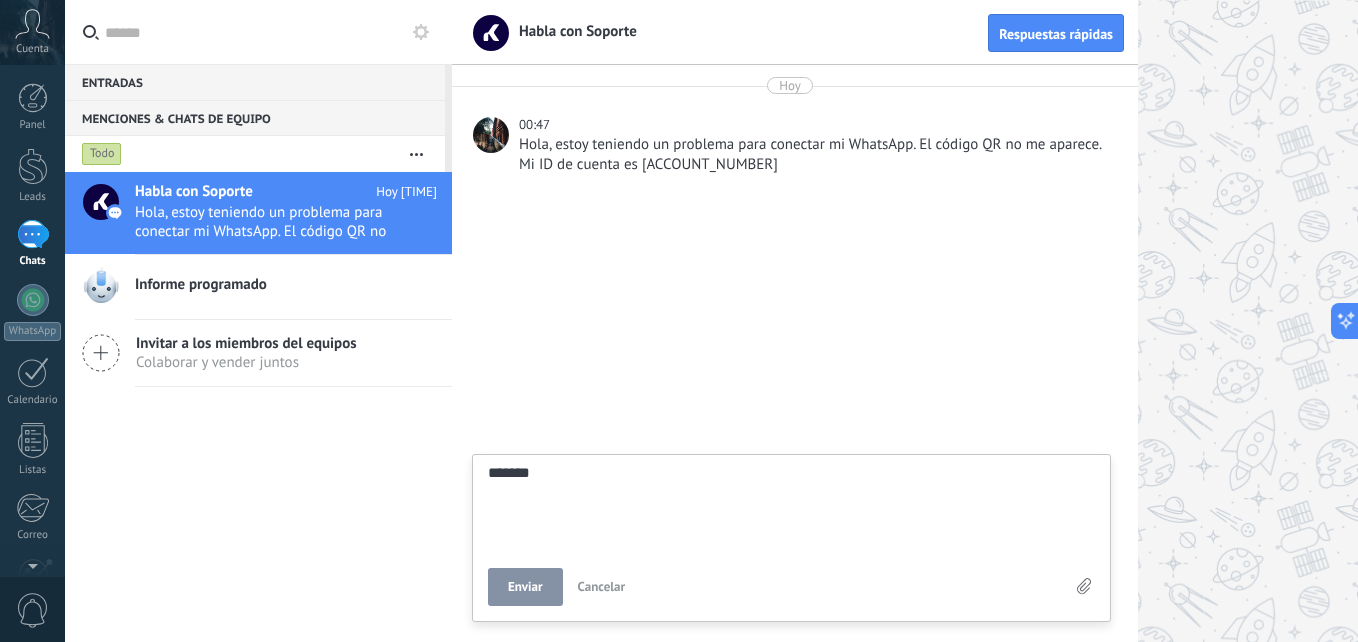 type on "********" 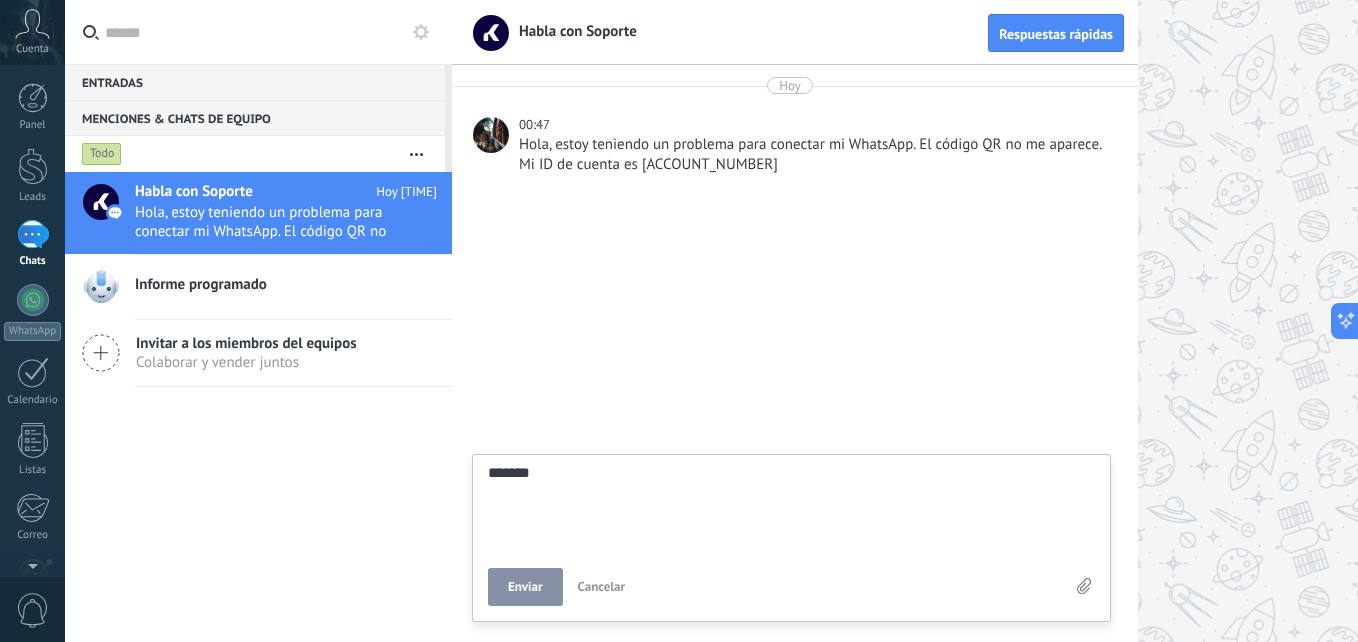 type on "********" 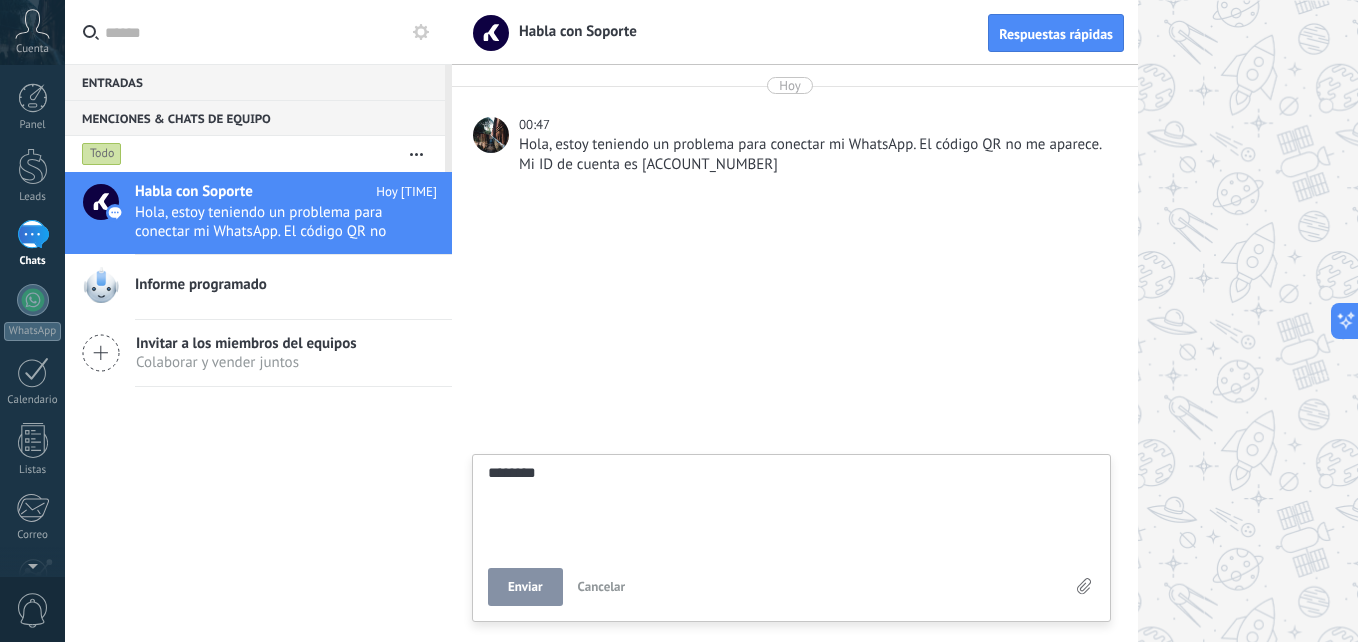 type on "*********" 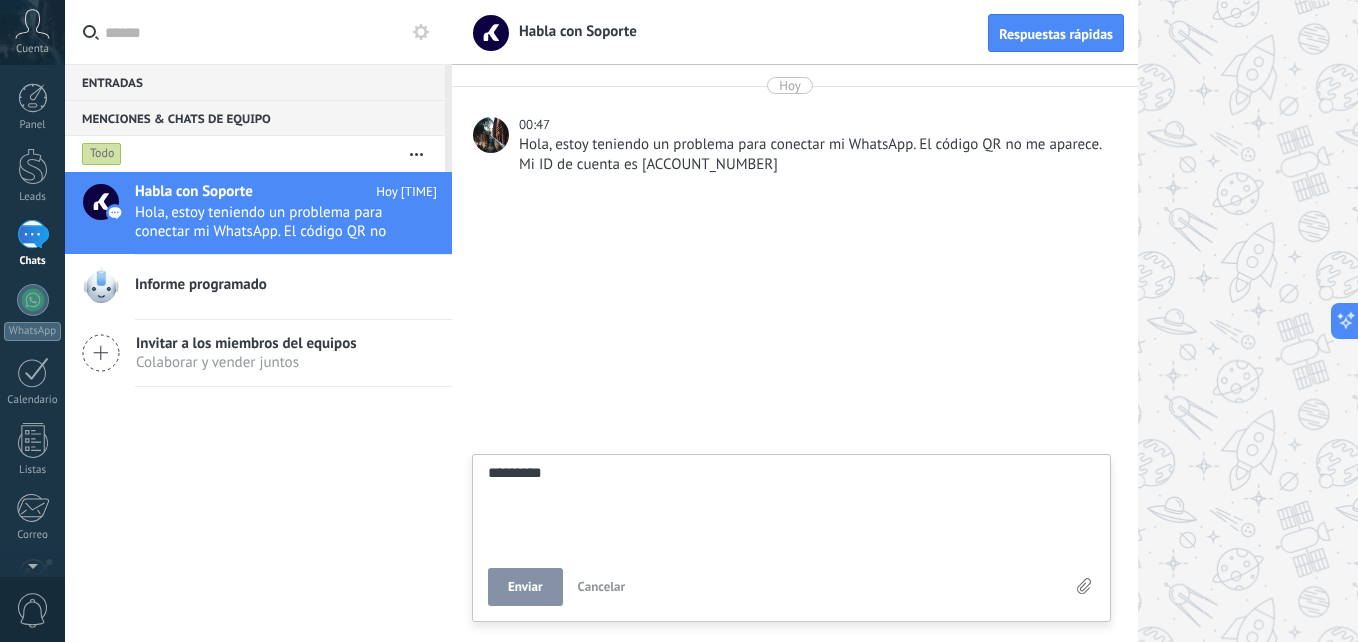 type on "**********" 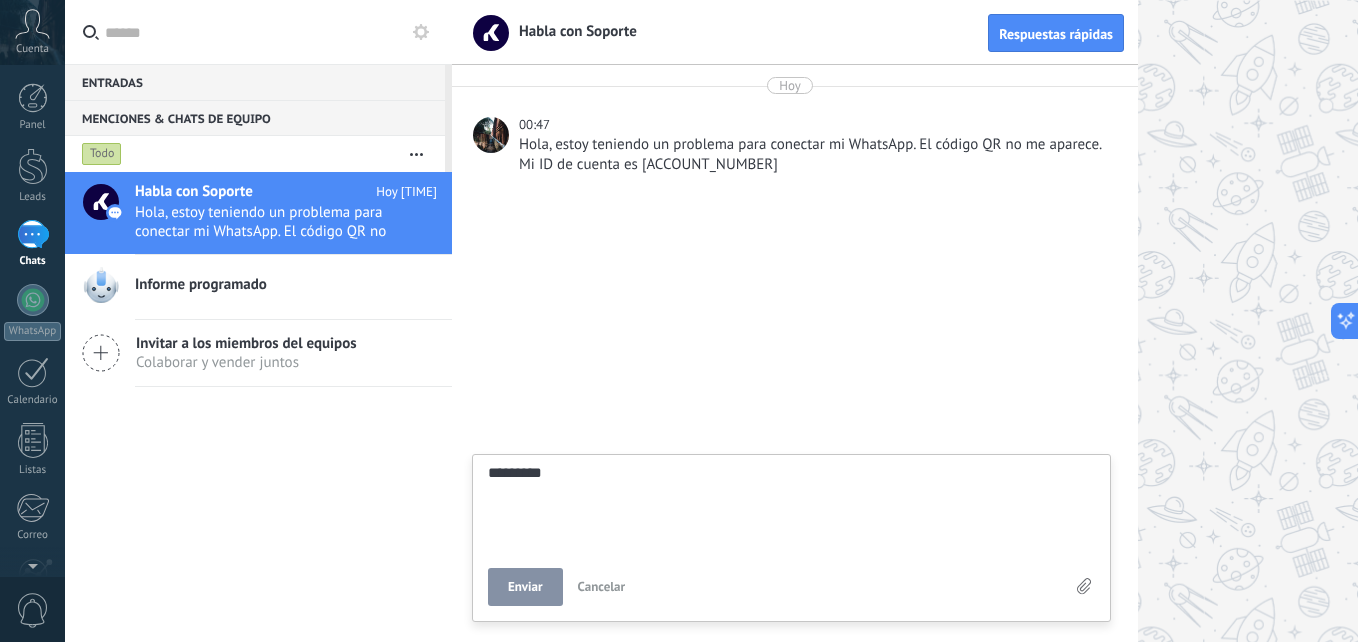 type on "**********" 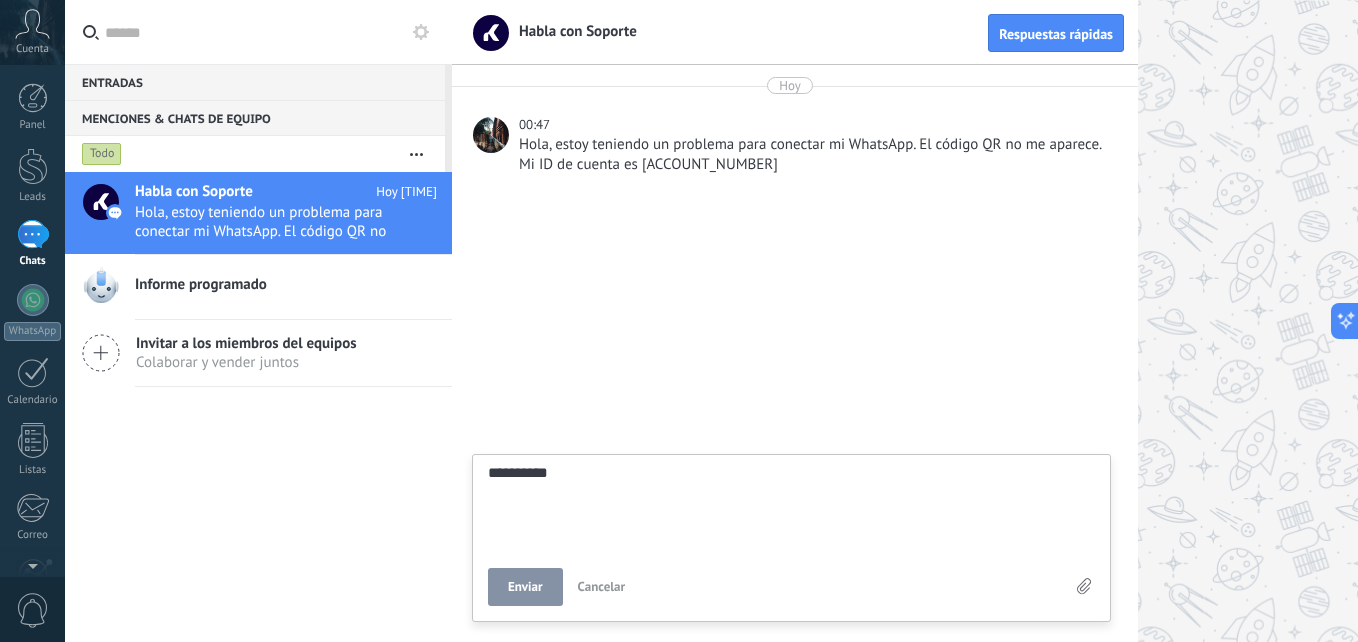 type on "**********" 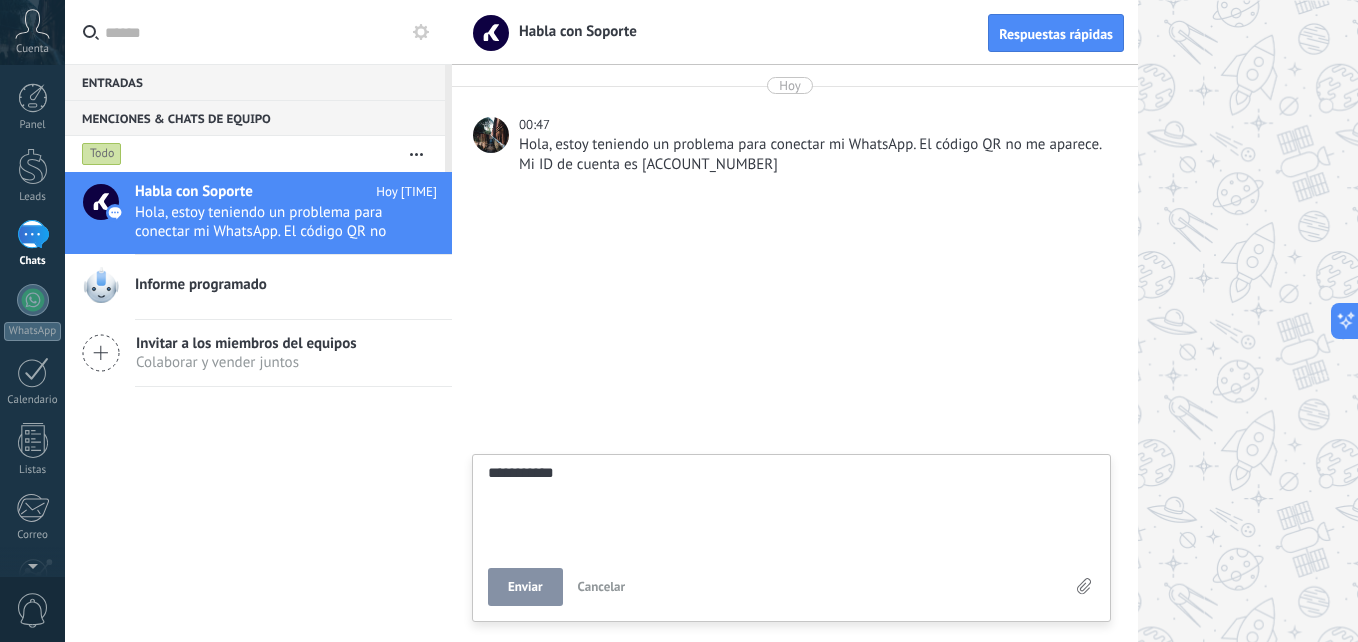 type on "**********" 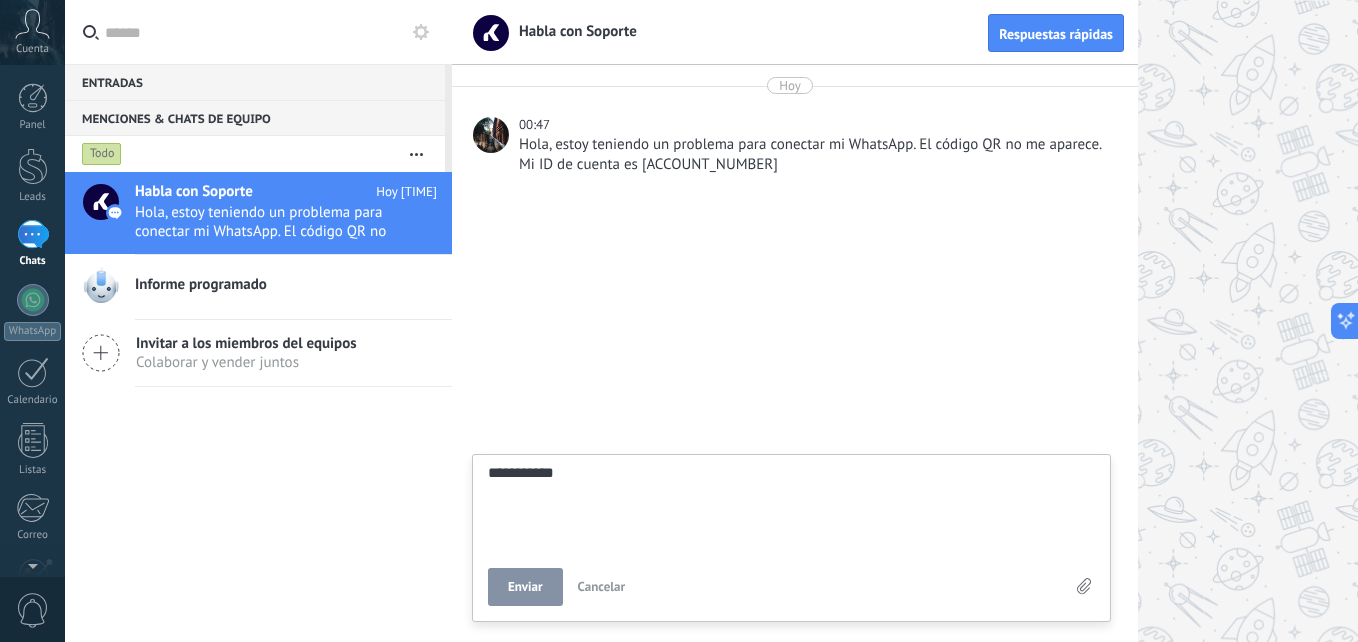 type on "**********" 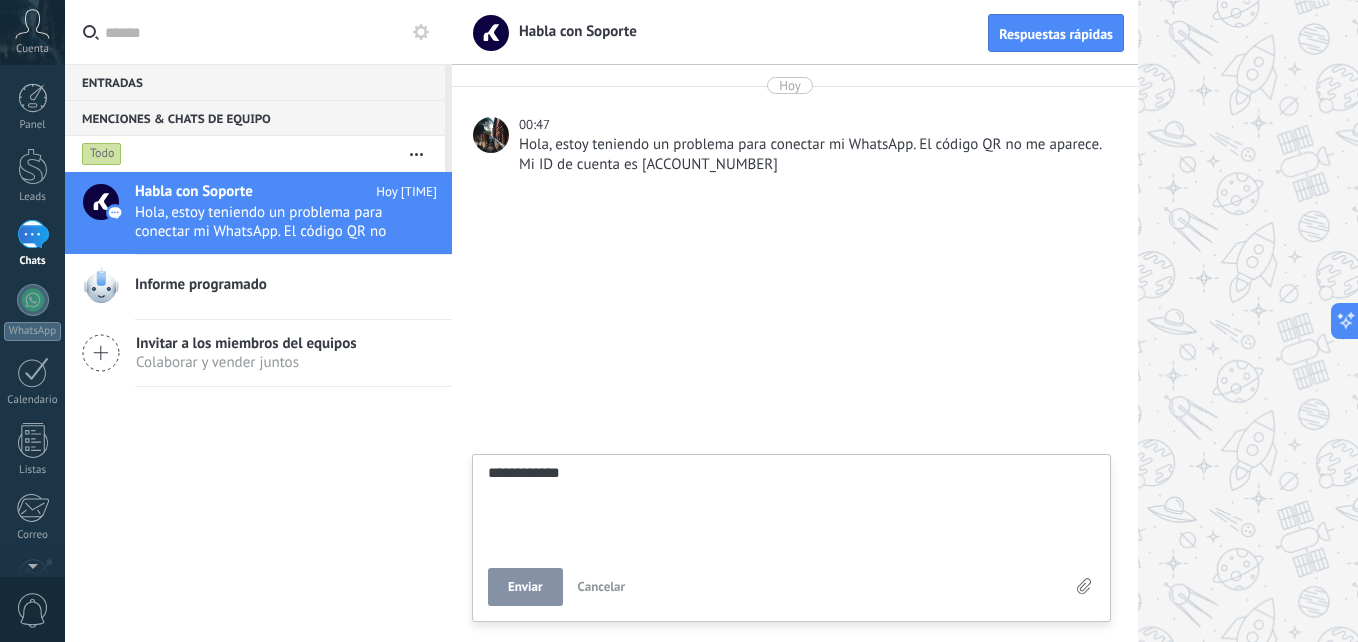 type on "**********" 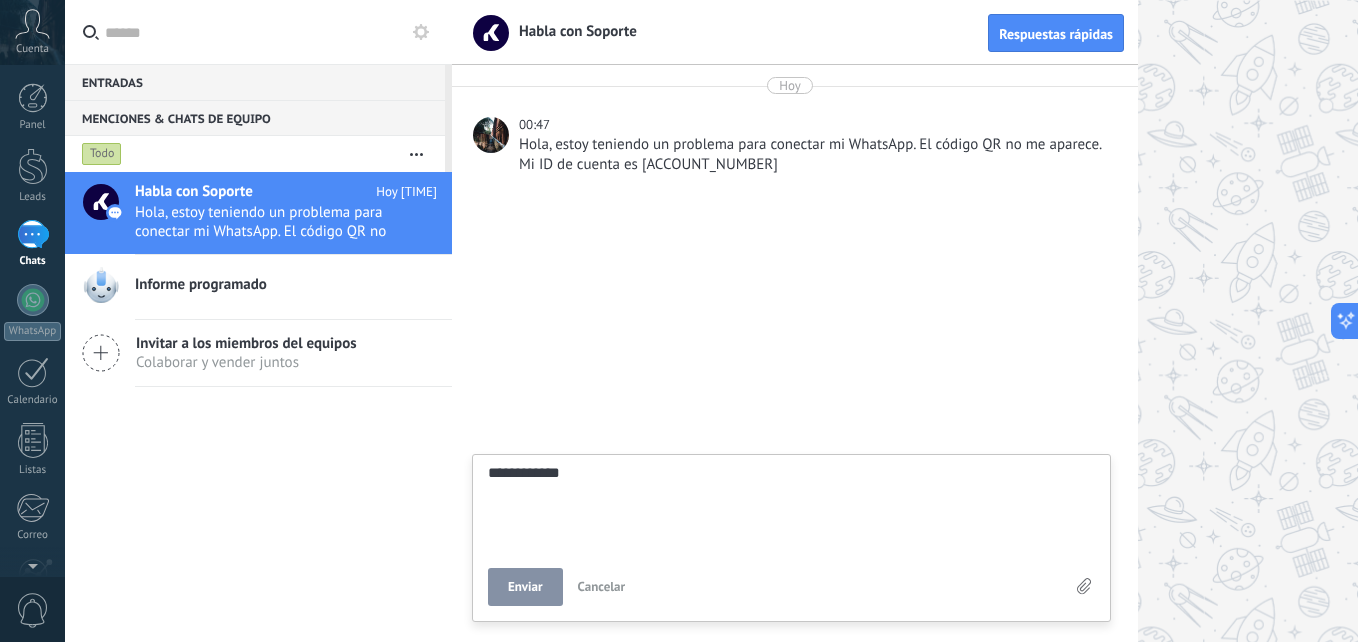 type on "**********" 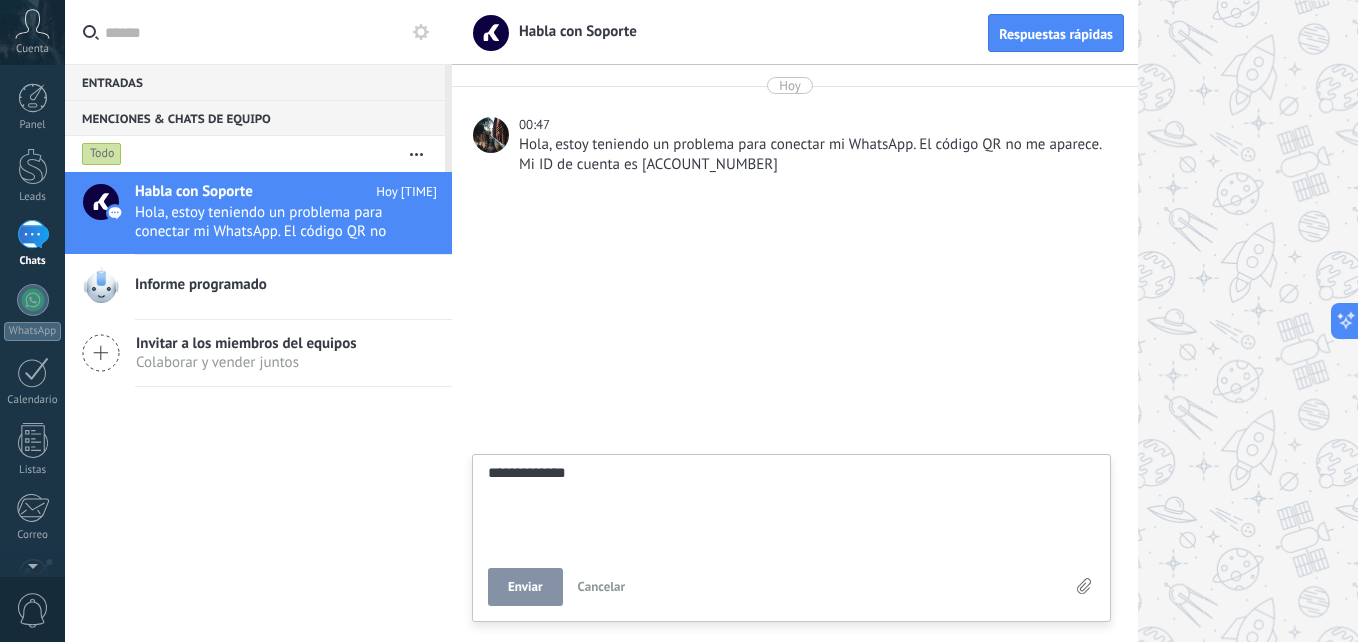 type on "**********" 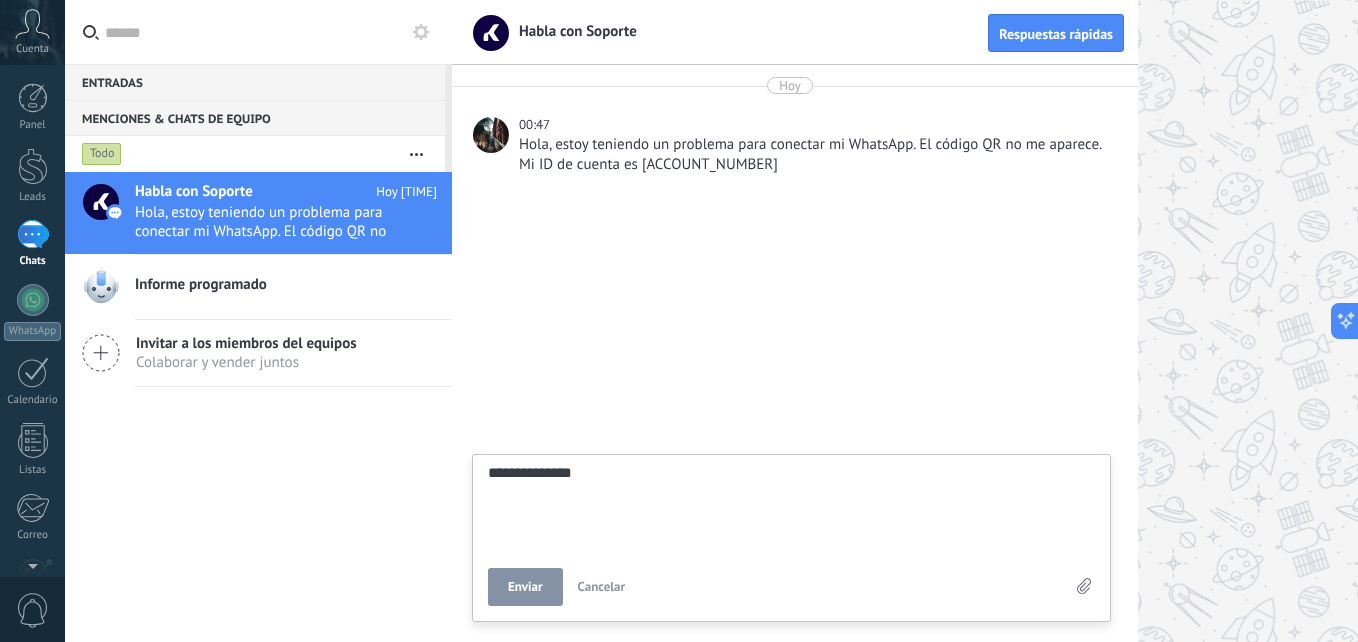 type on "**********" 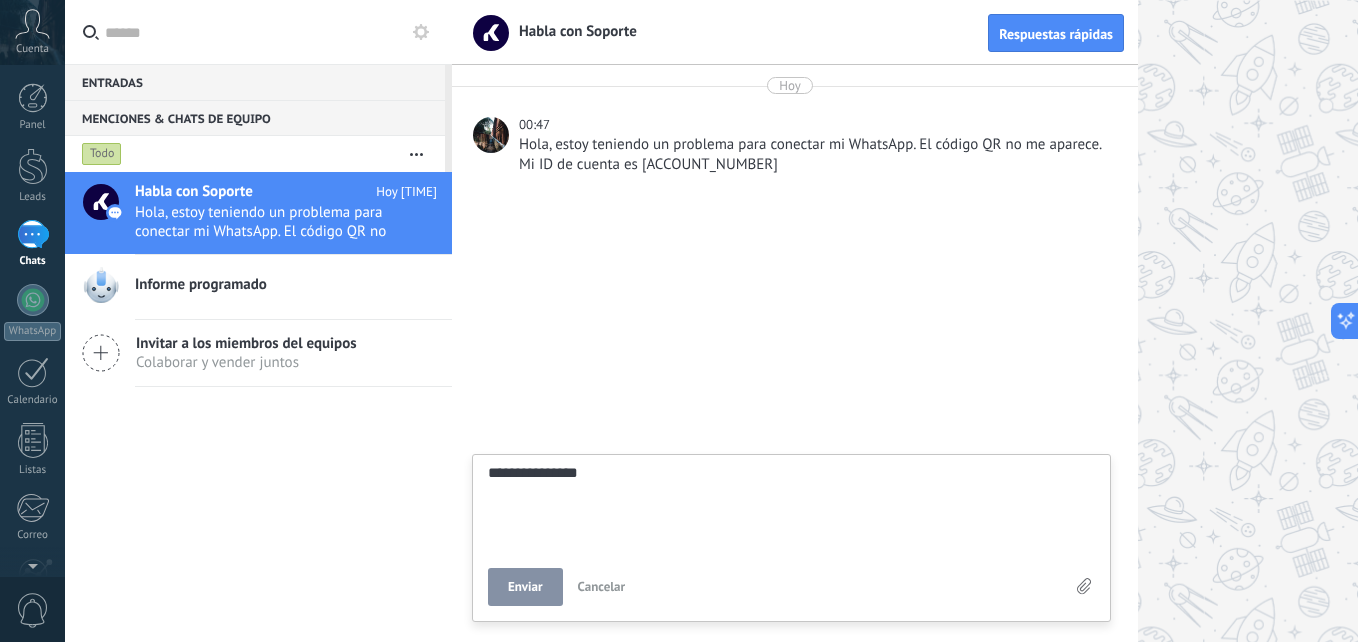 type on "**********" 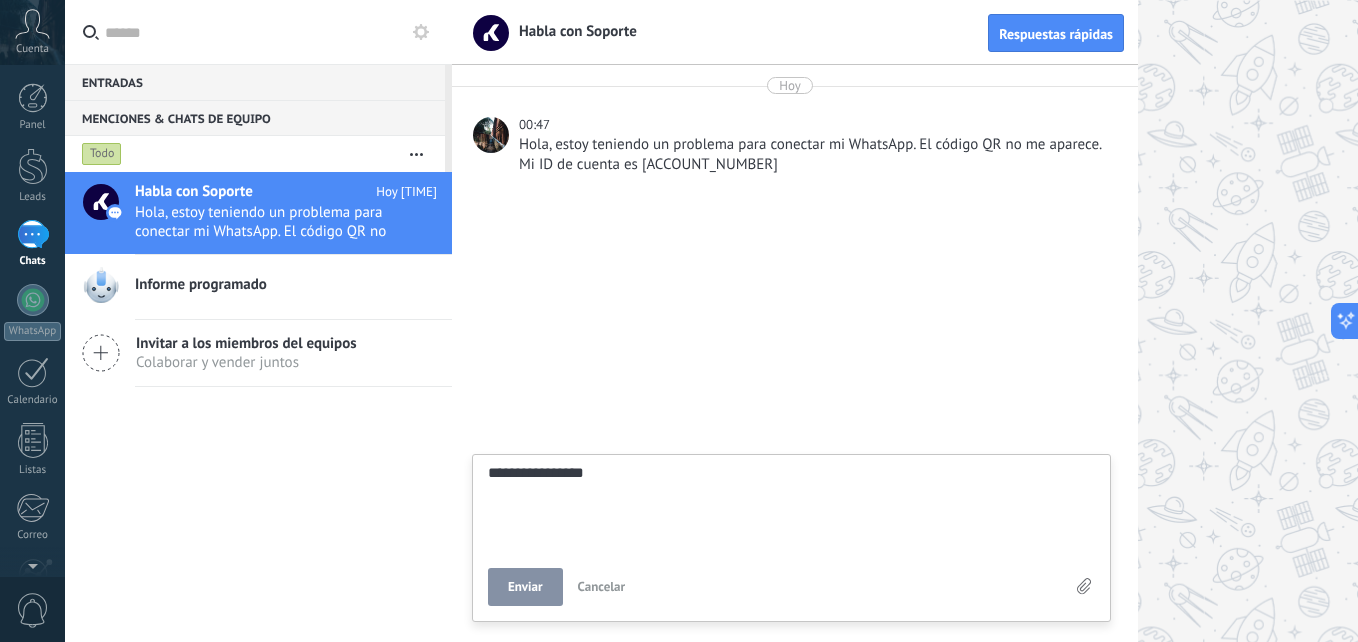 type on "**********" 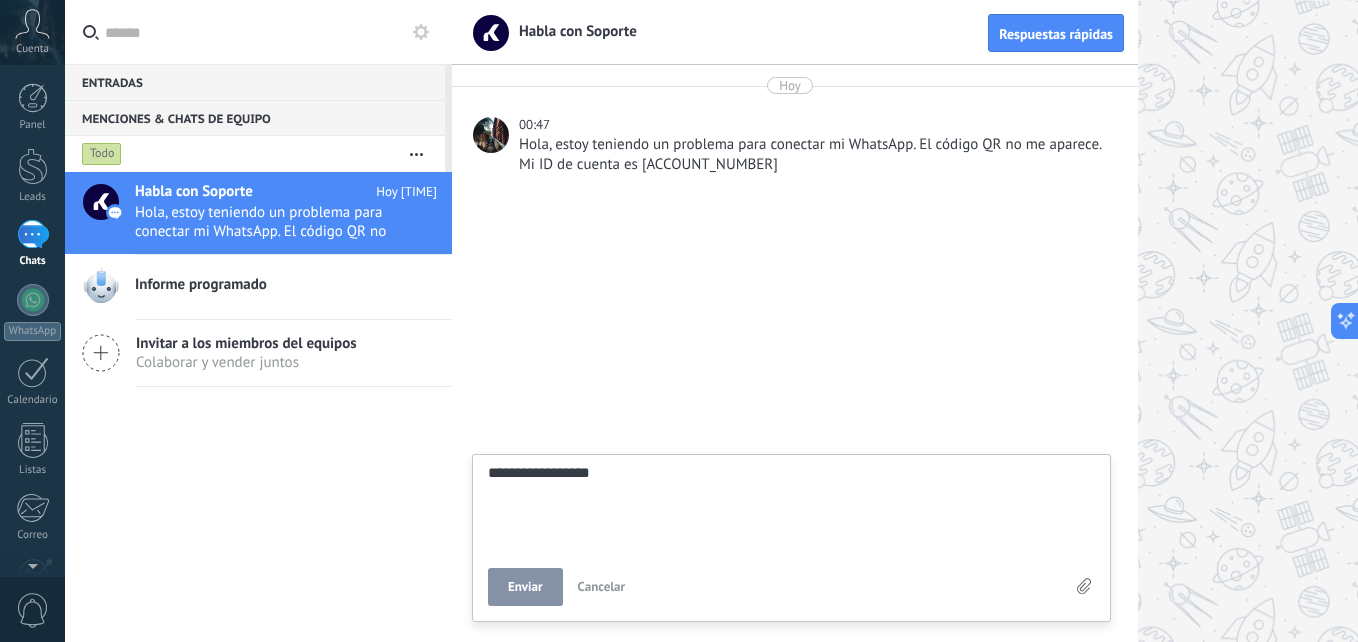 type on "**********" 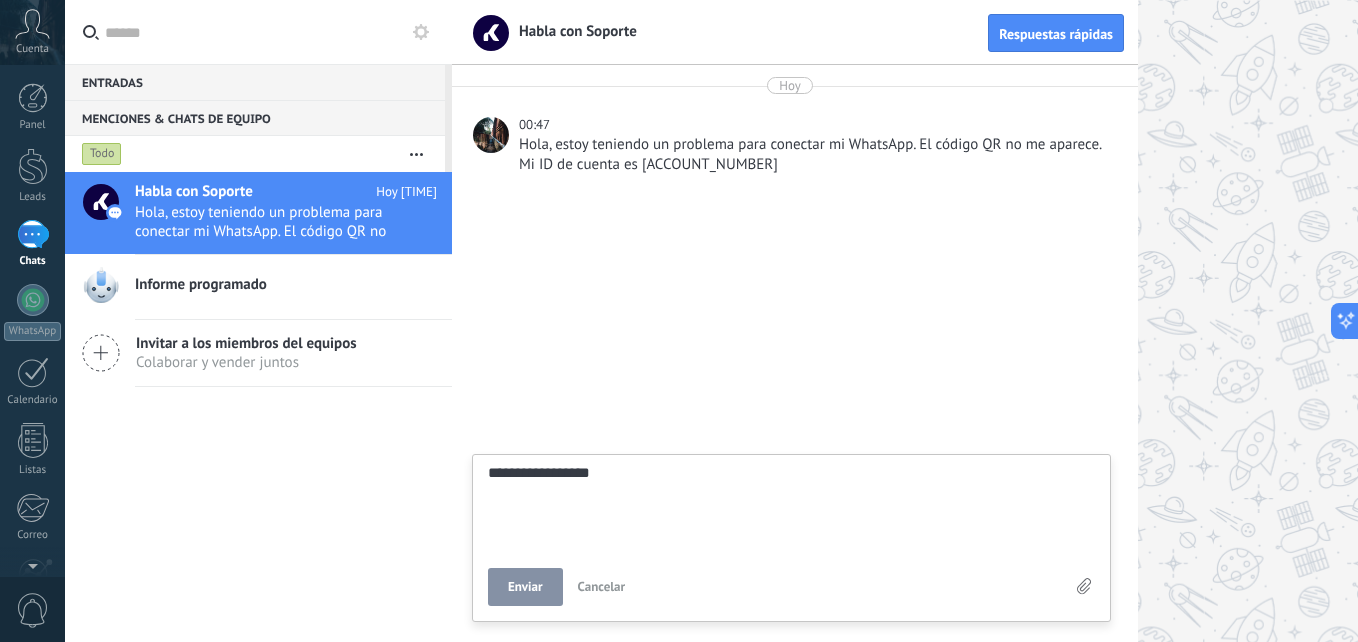 type on "**********" 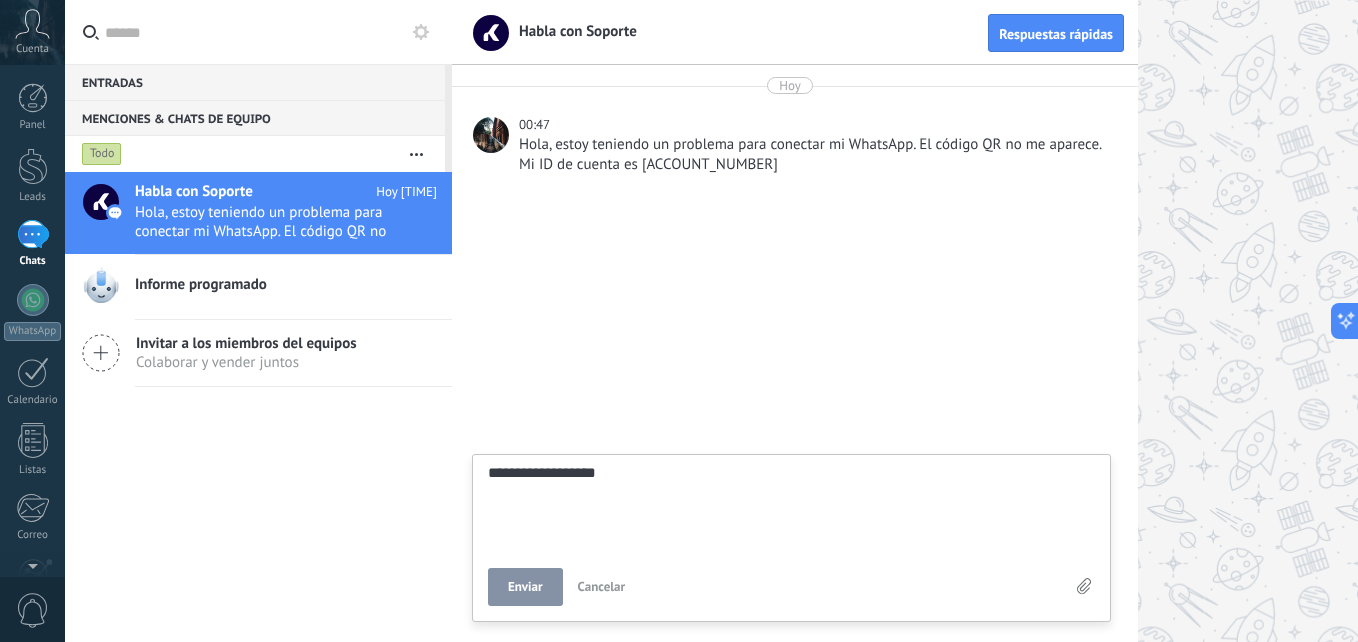 type on "**********" 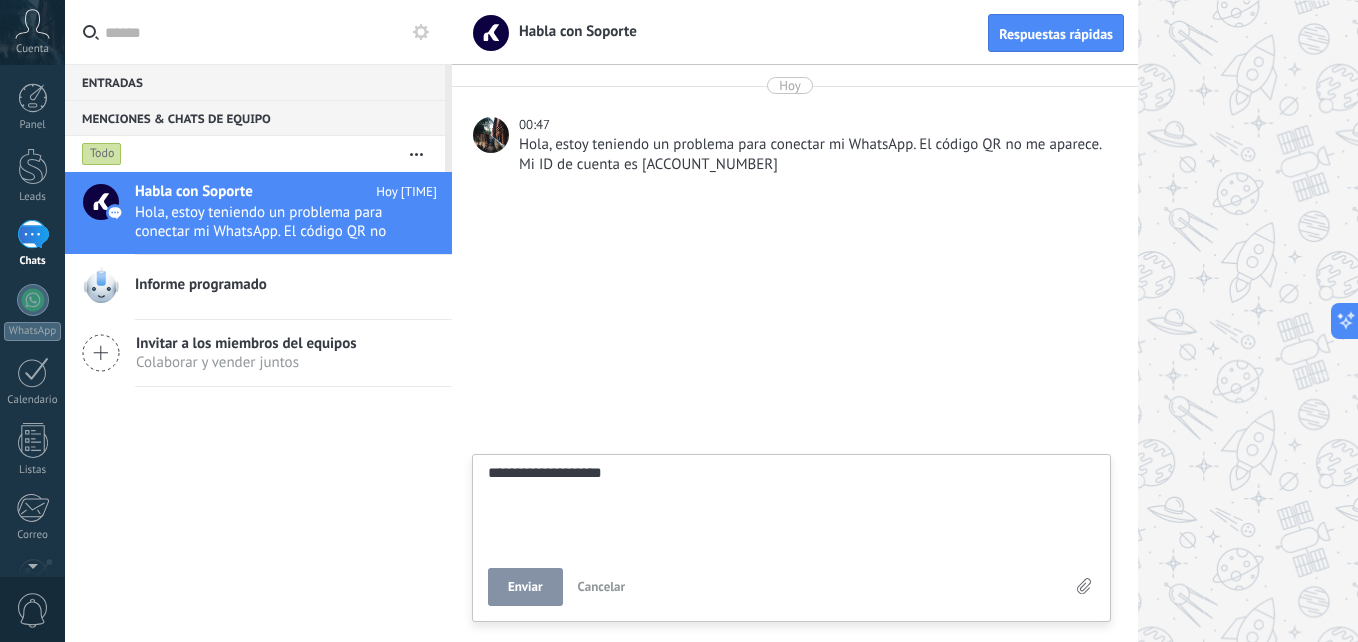 type on "**********" 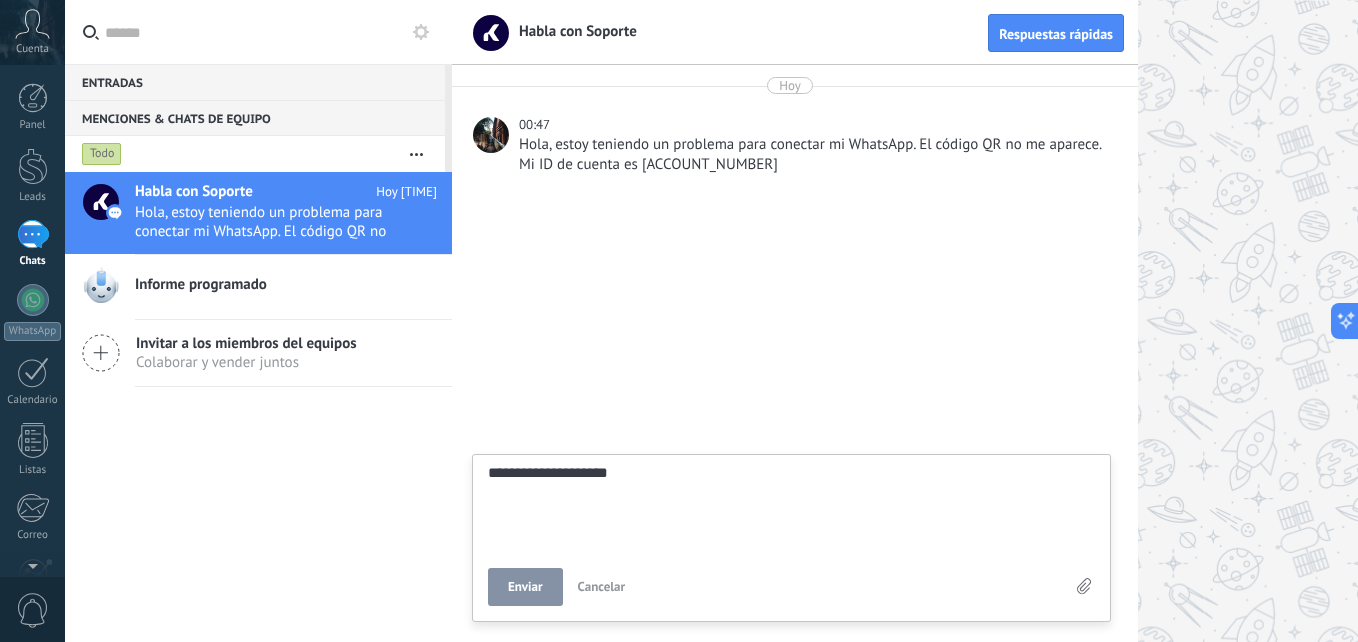 type on "**********" 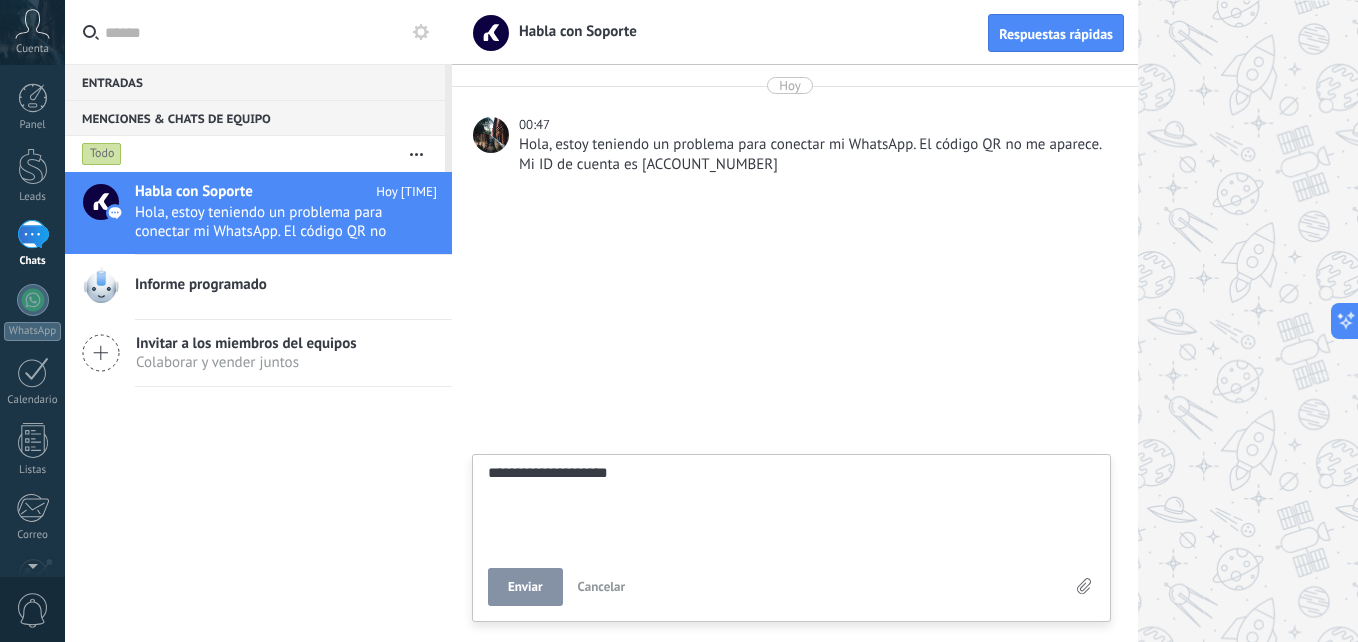 type on "**********" 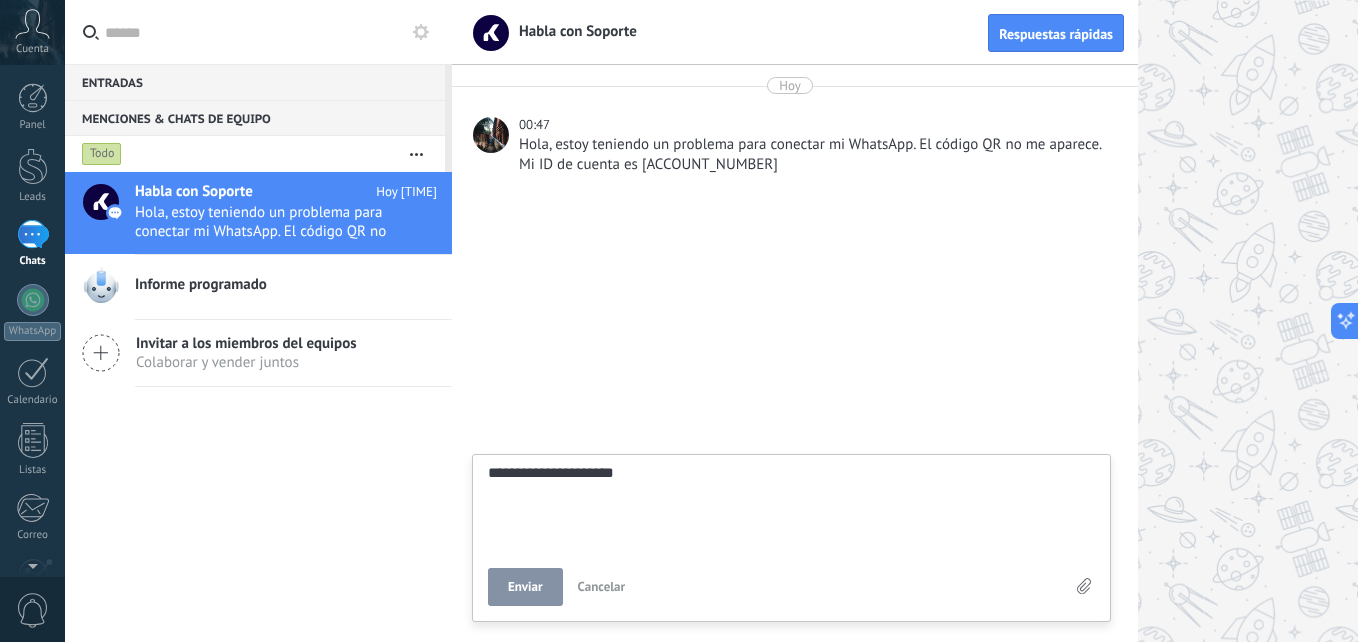type on "**********" 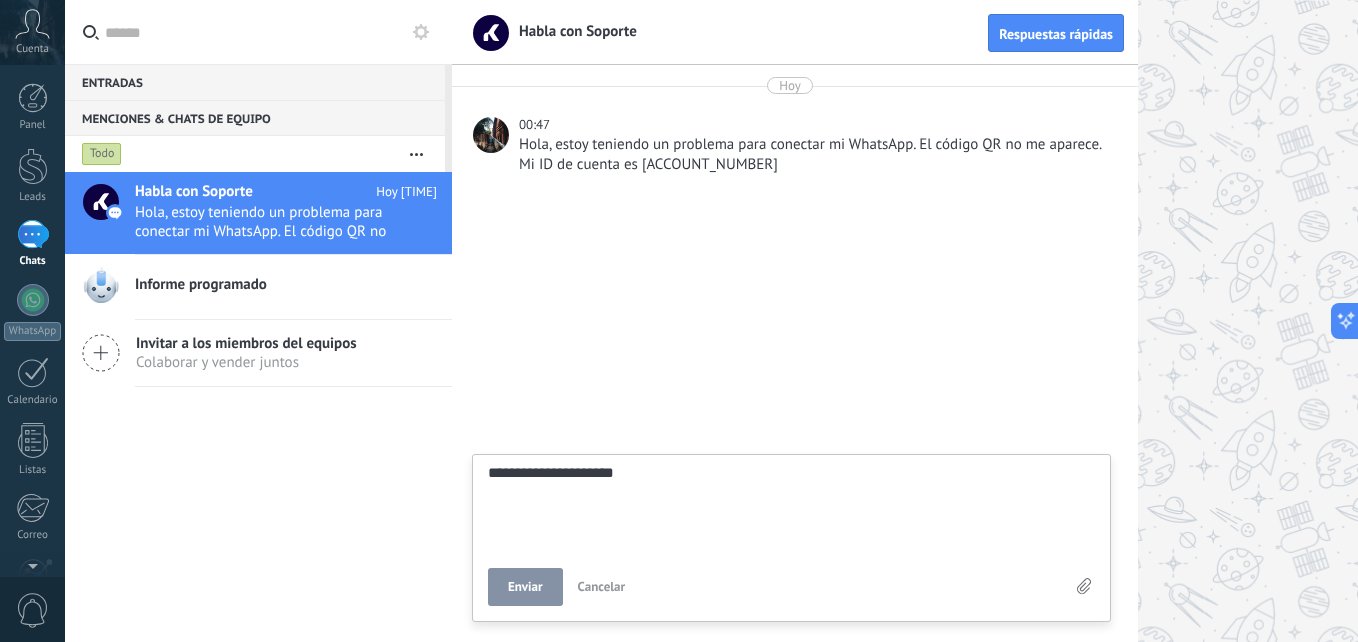 type on "**********" 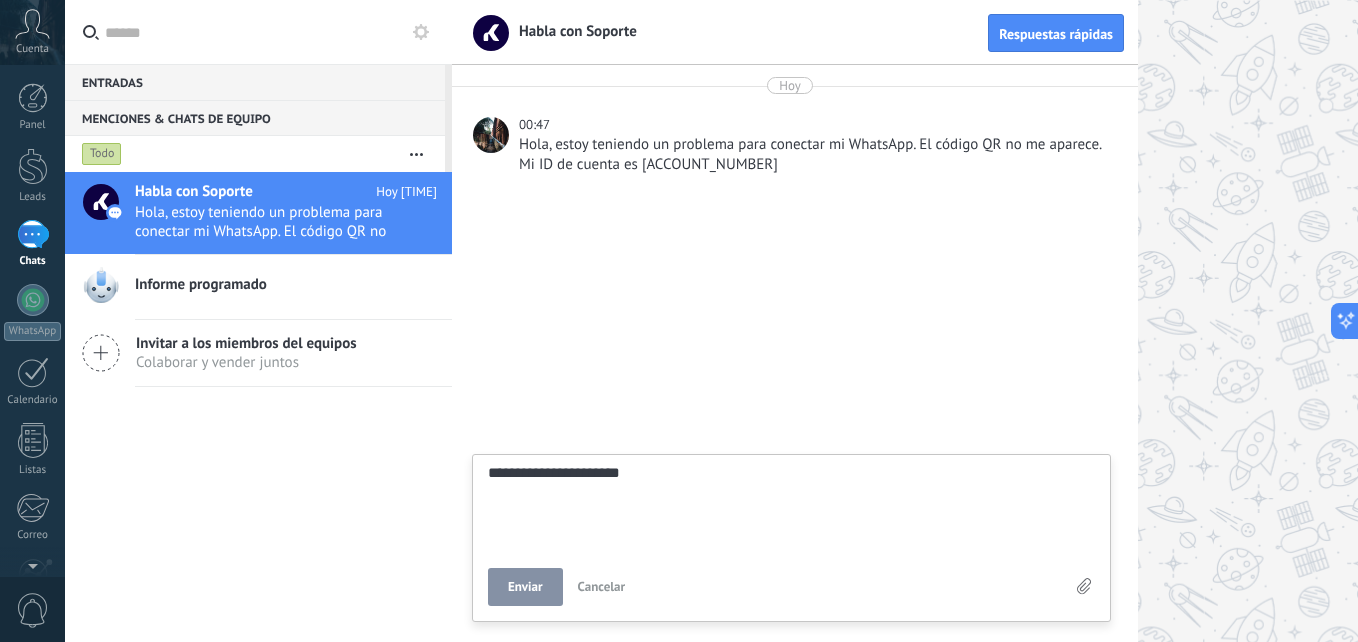 type on "**********" 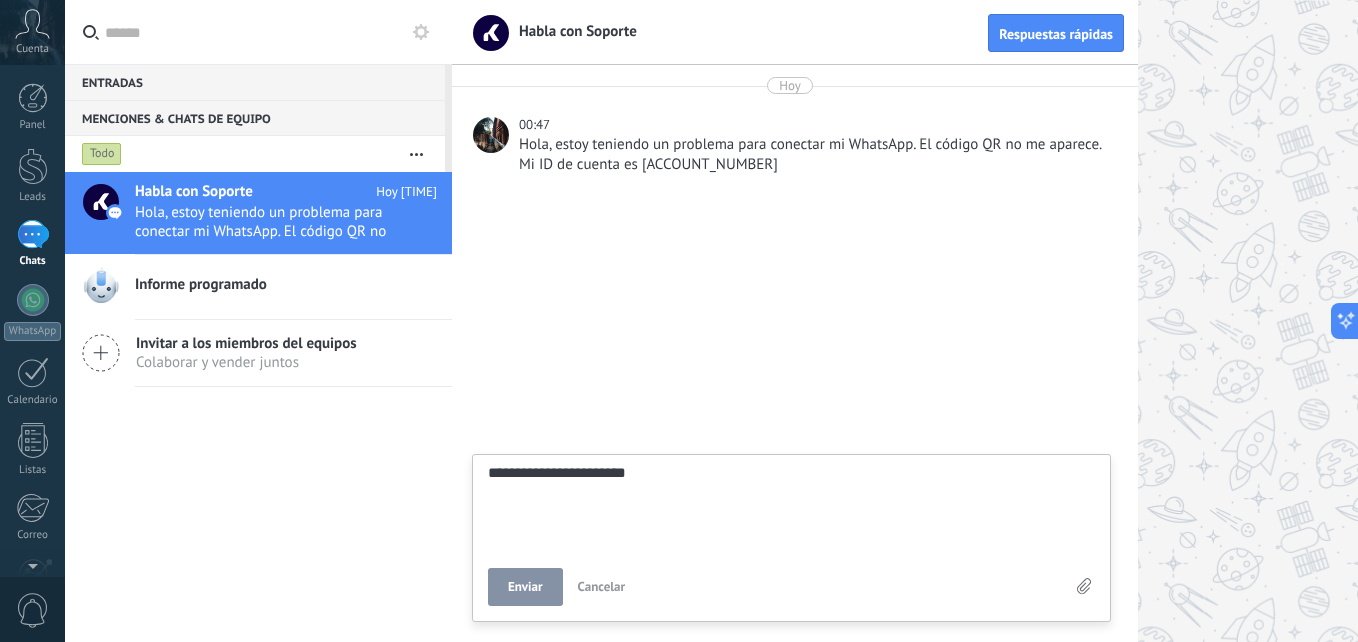 type on "**********" 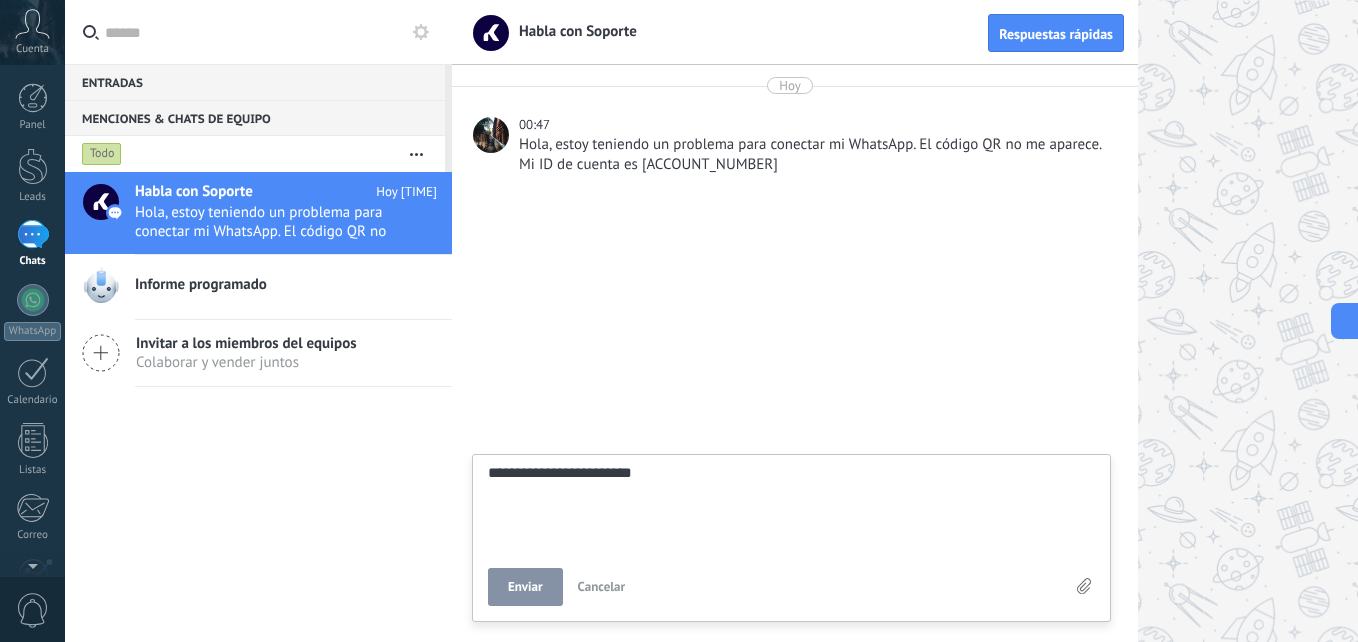 type on "**********" 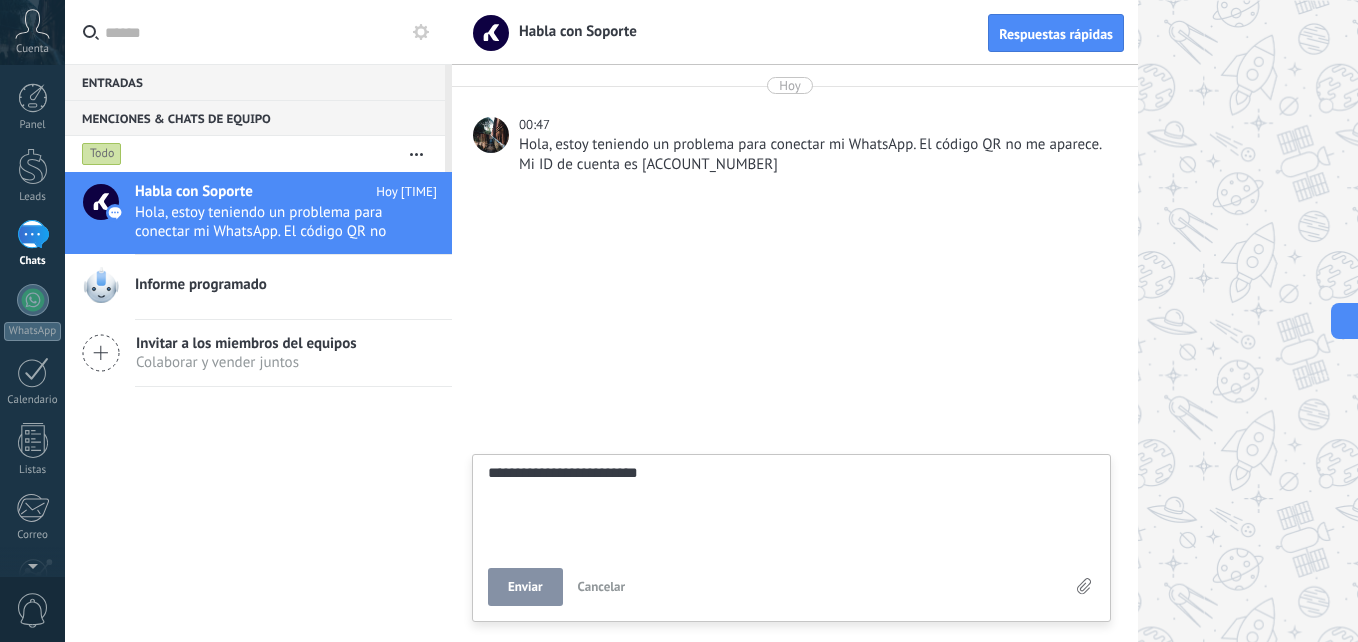 scroll, scrollTop: 38, scrollLeft: 0, axis: vertical 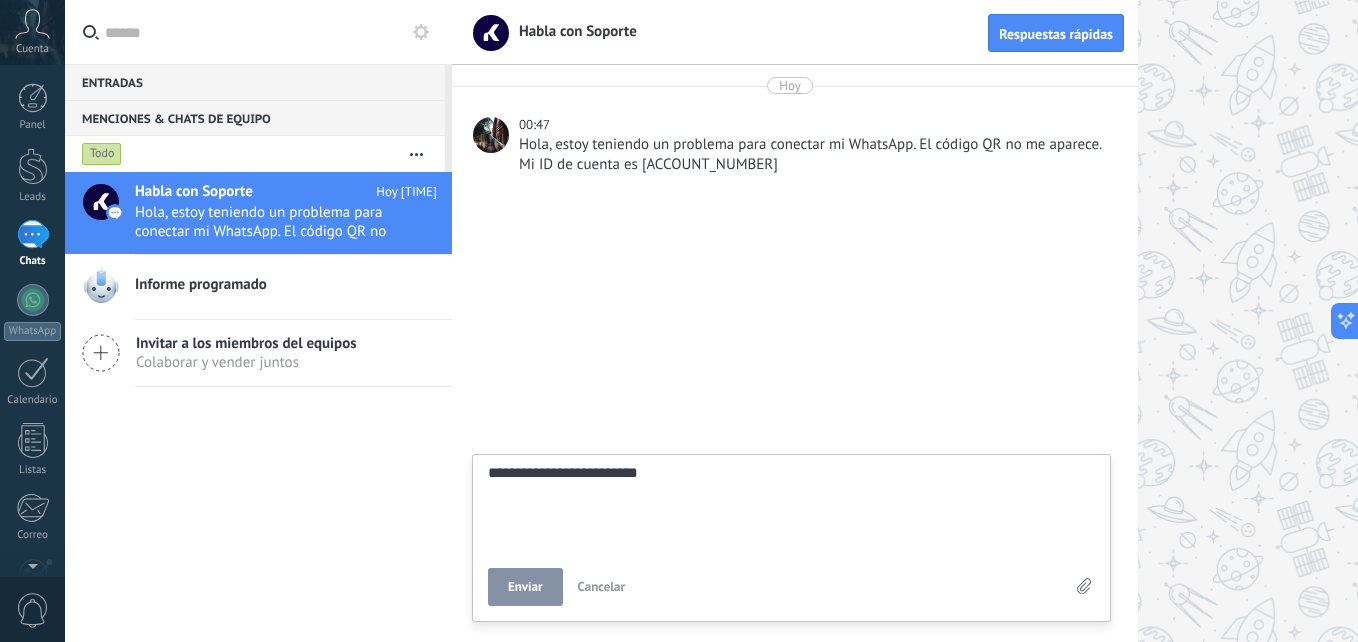 type on "**********" 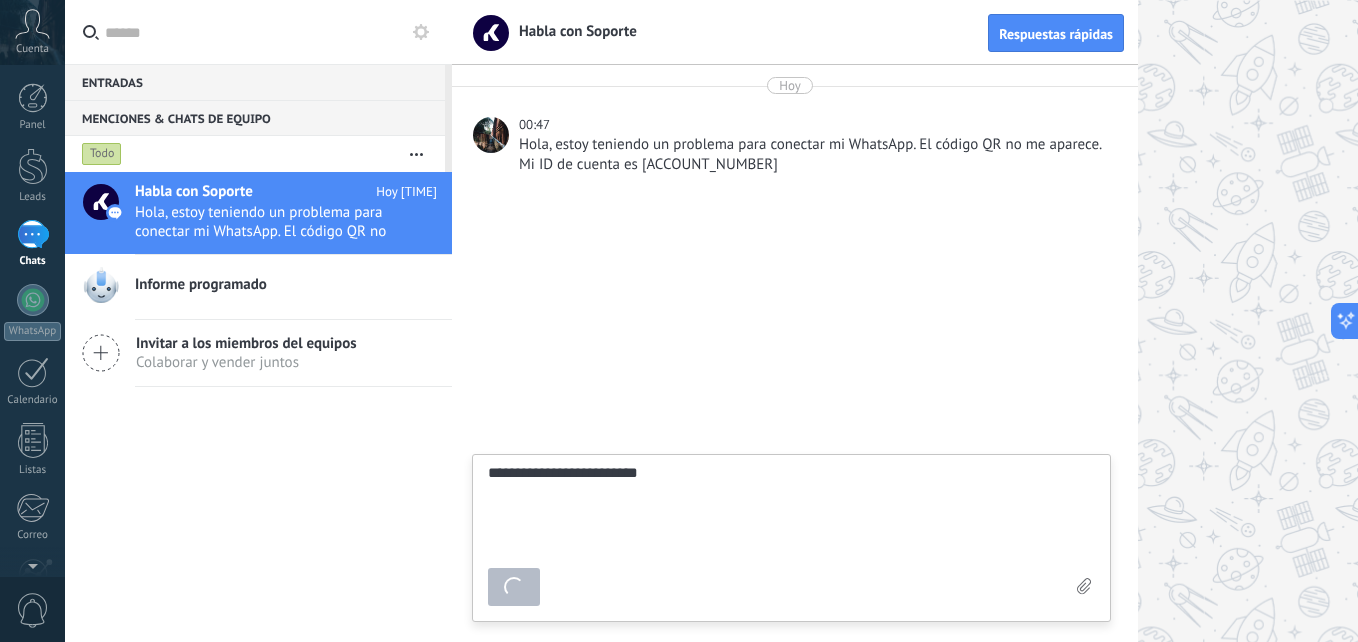 type on "*******" 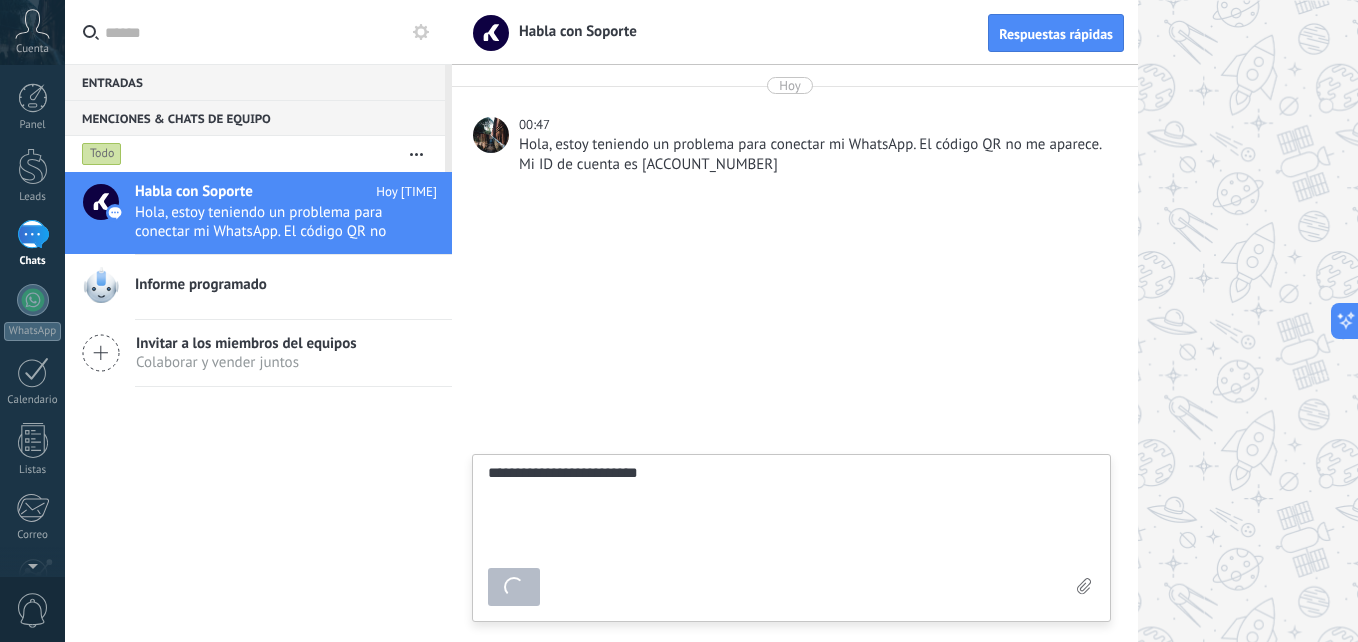type 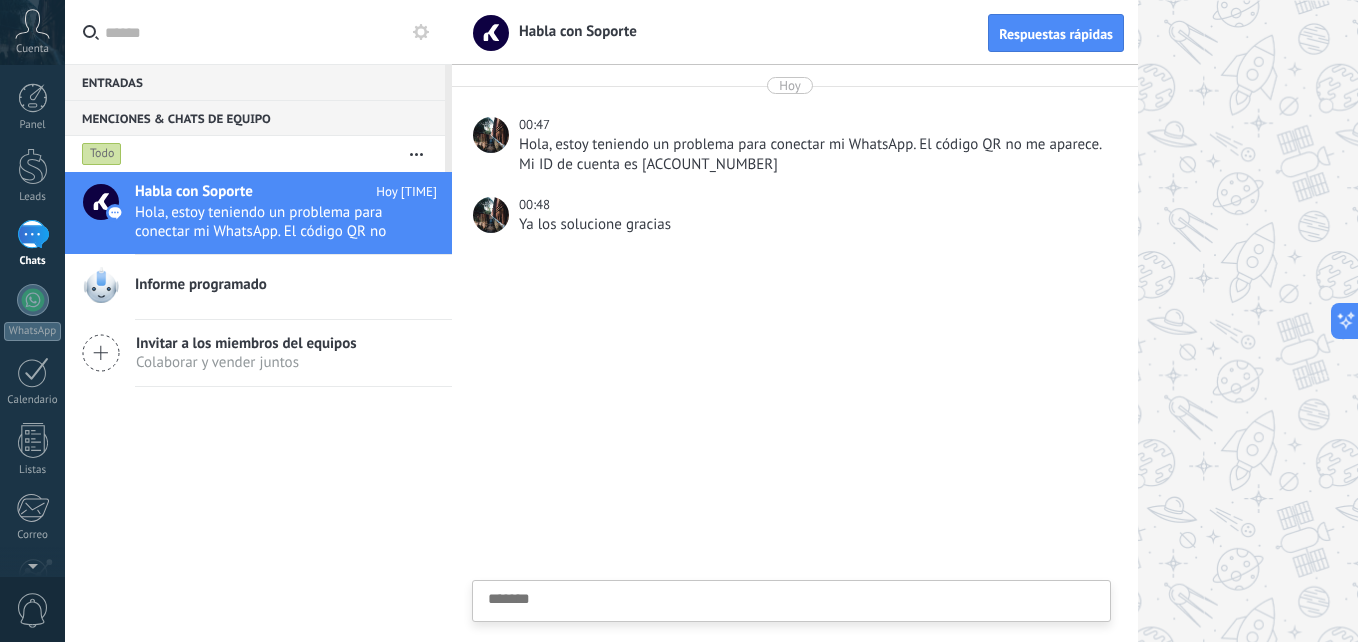 scroll, scrollTop: 19, scrollLeft: 0, axis: vertical 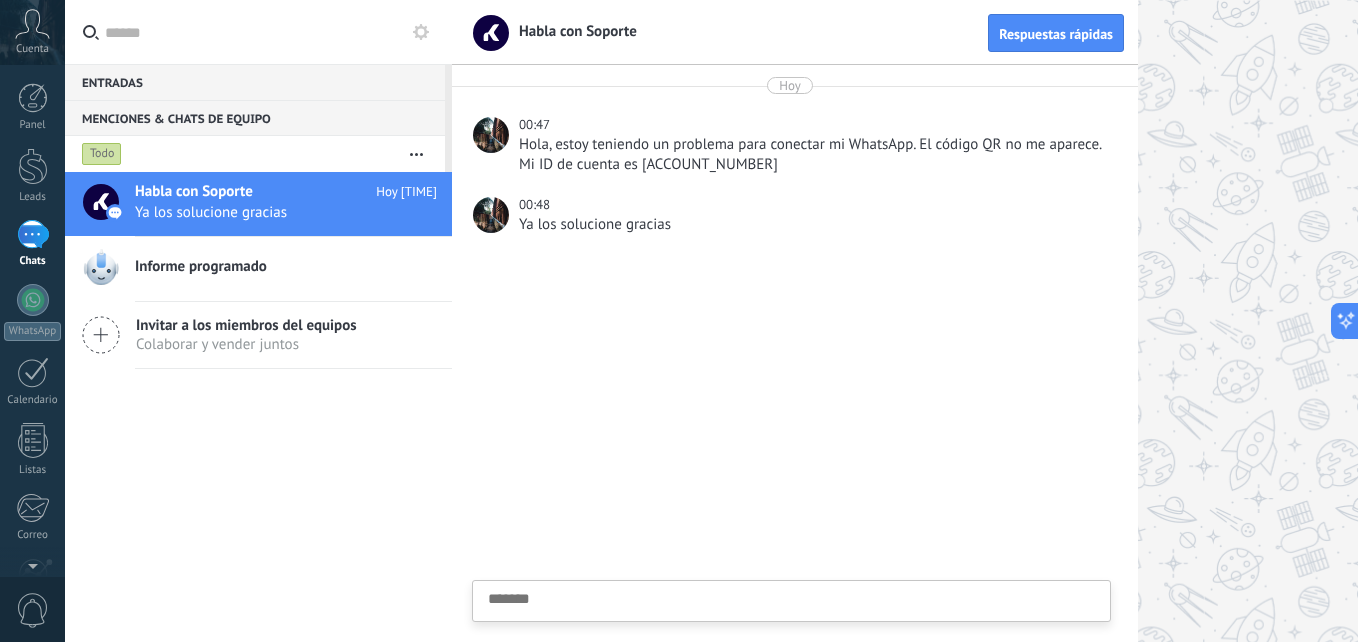 click on "Entradas 0" at bounding box center [255, 82] 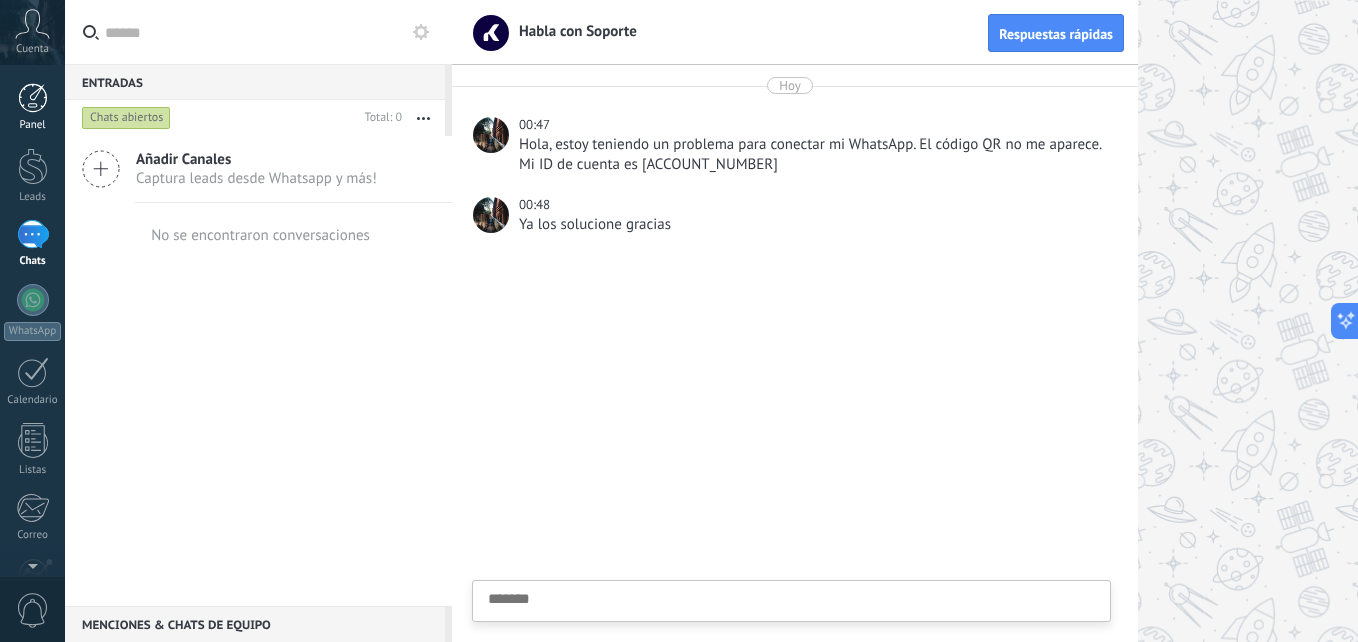 click at bounding box center (33, 98) 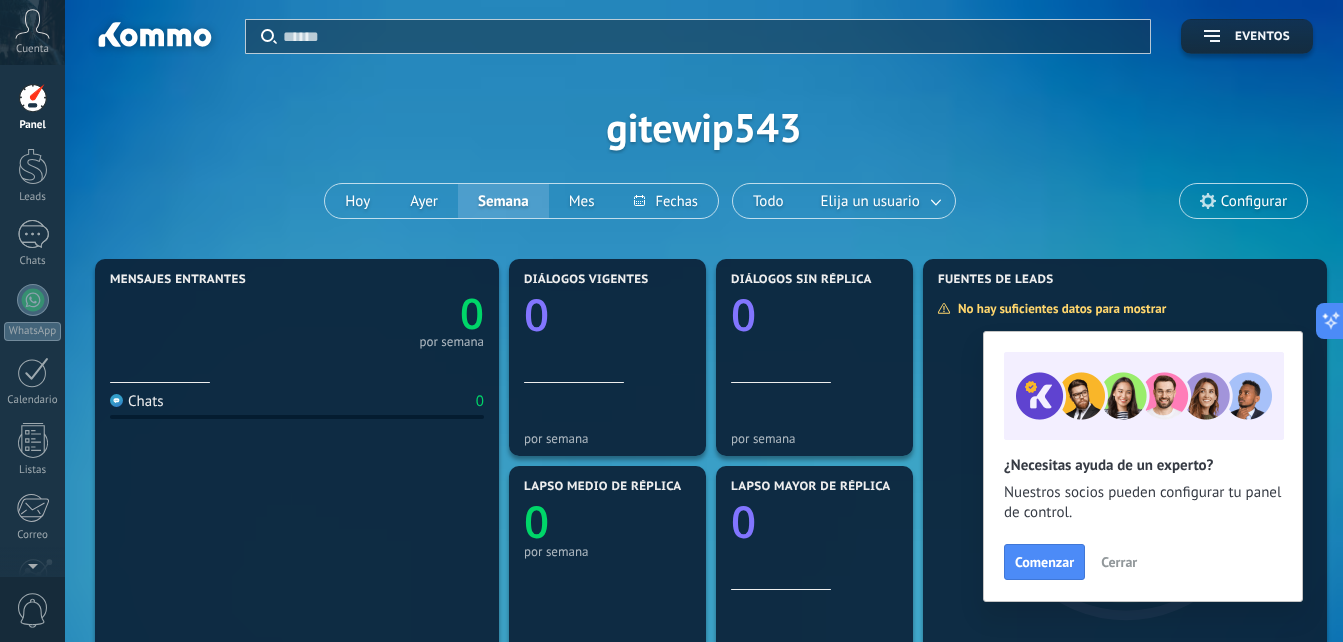 click on "Cerrar" at bounding box center [1119, 562] 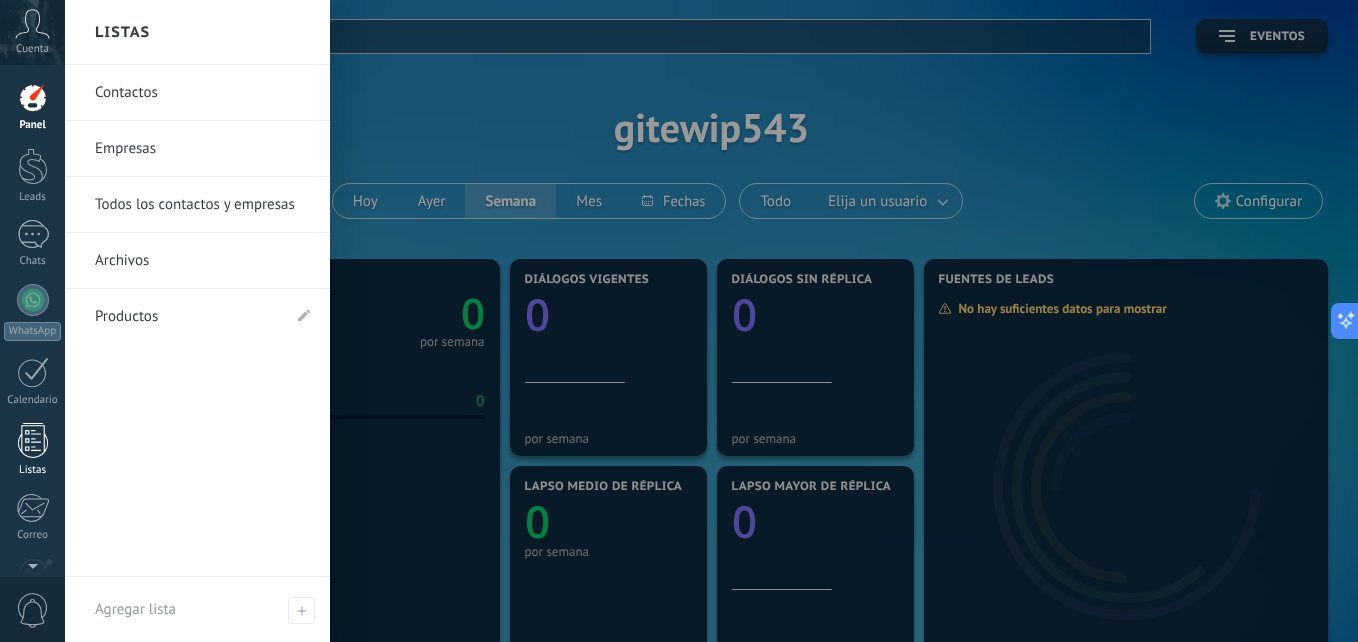 click at bounding box center (33, 440) 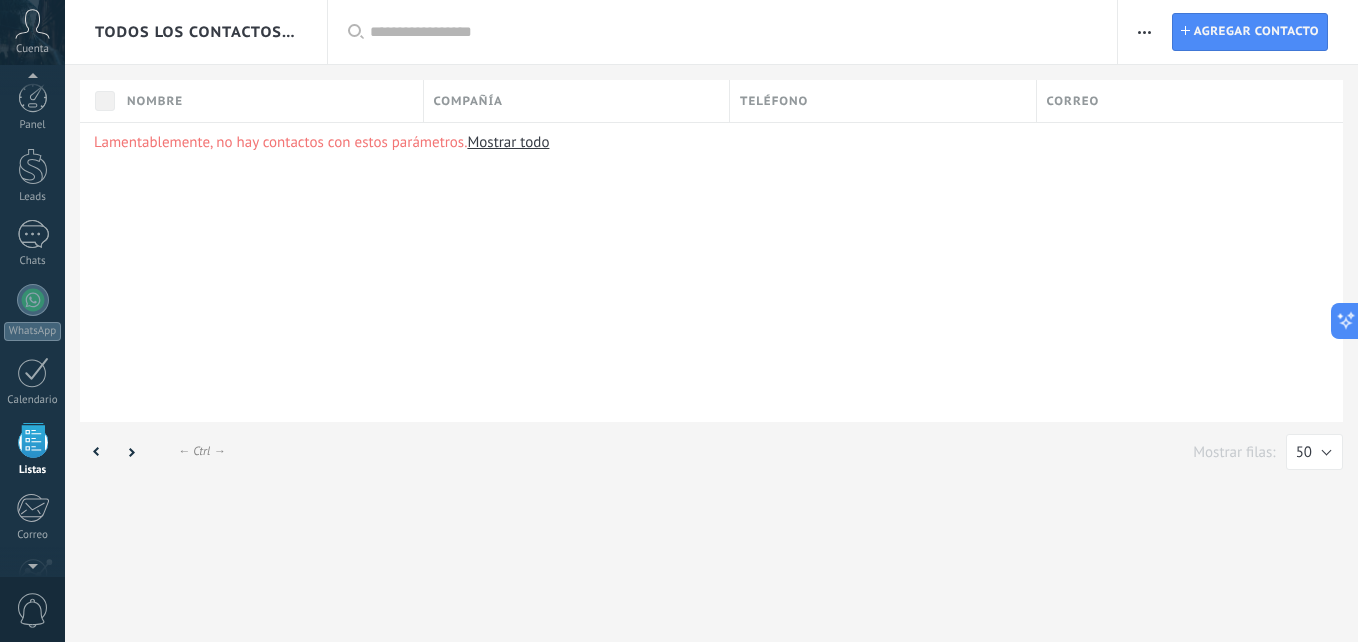 scroll, scrollTop: 124, scrollLeft: 0, axis: vertical 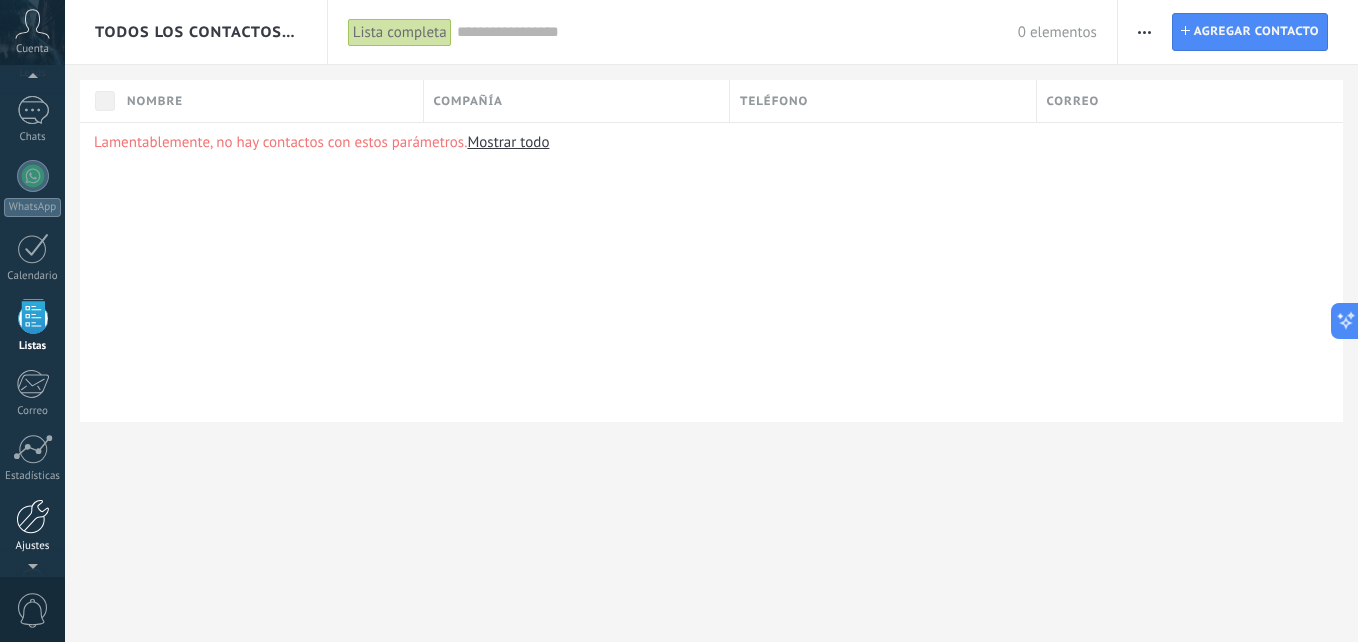 click at bounding box center [33, 516] 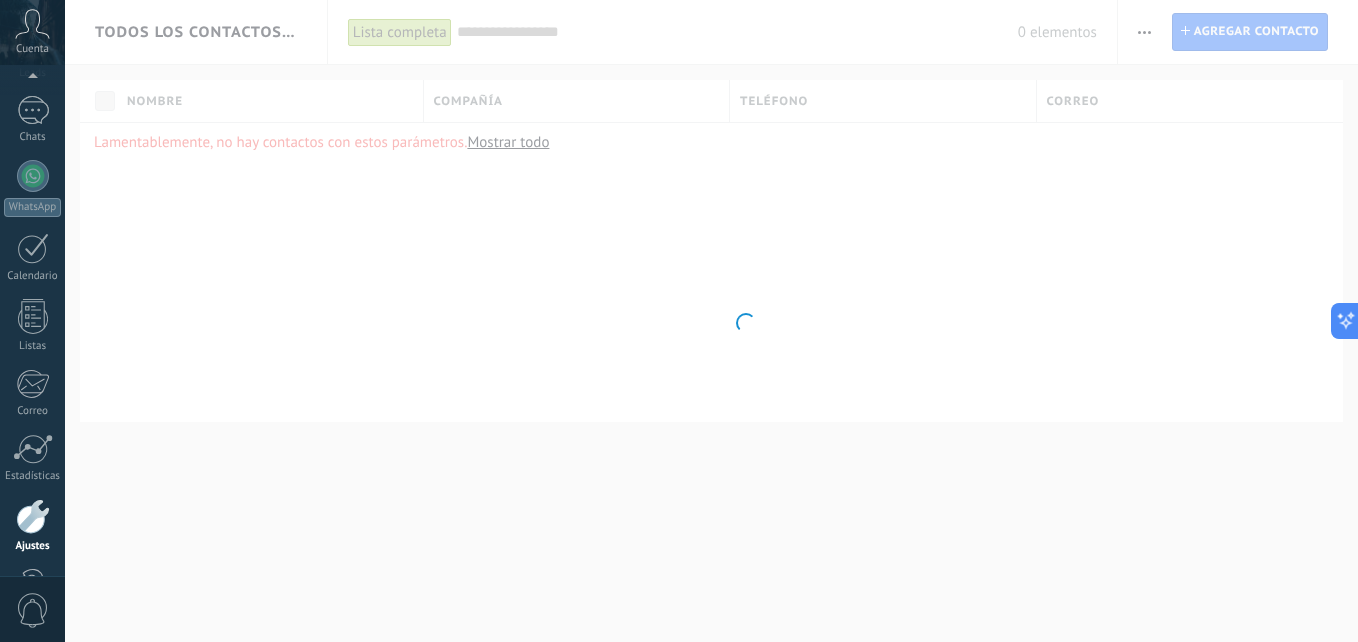 scroll, scrollTop: 190, scrollLeft: 0, axis: vertical 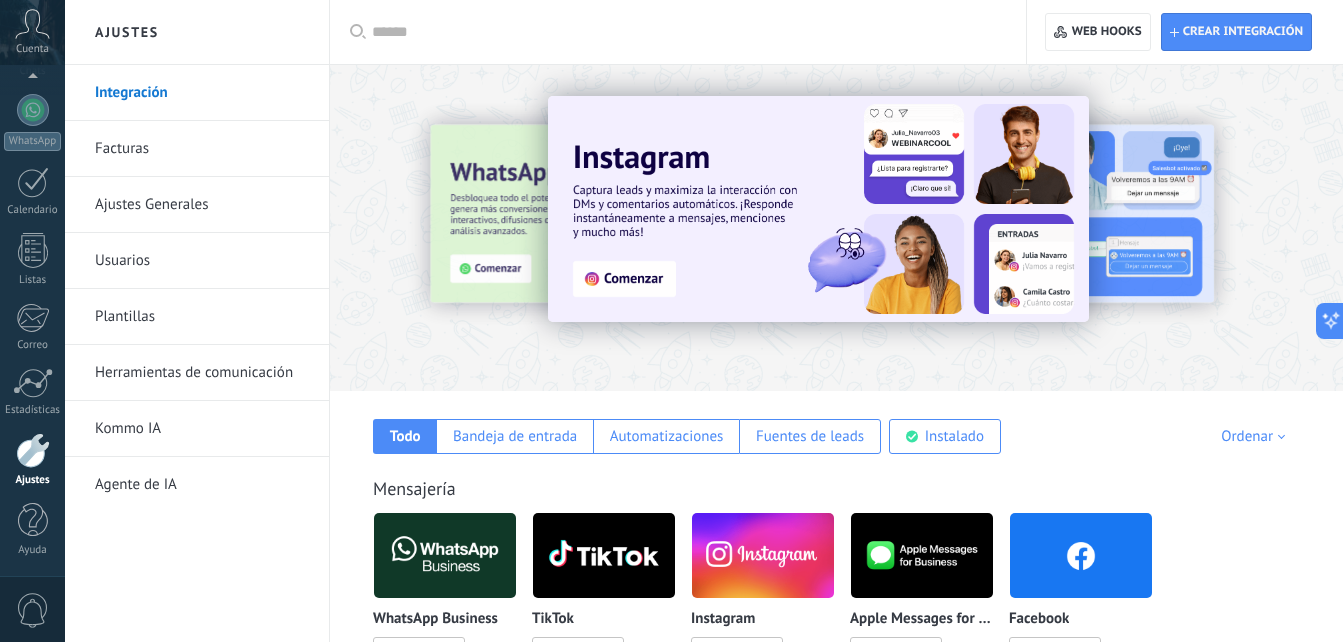 click on "Herramientas de comunicación" at bounding box center (202, 373) 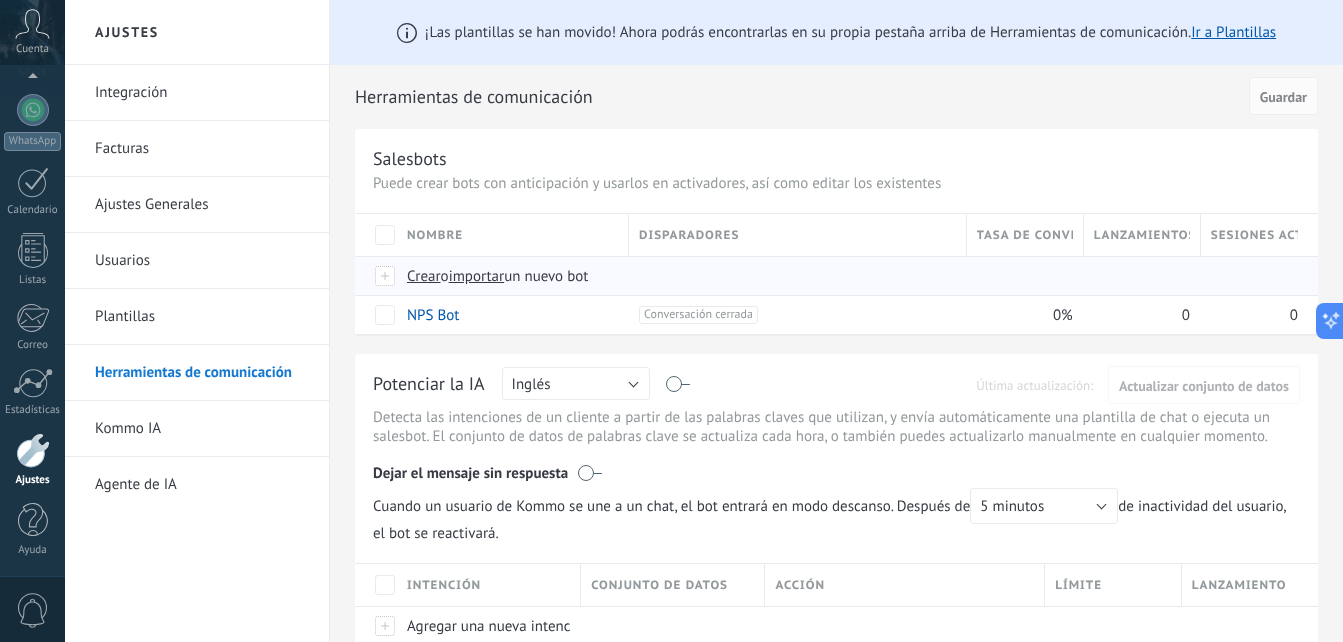 click on "importar" at bounding box center (477, 276) 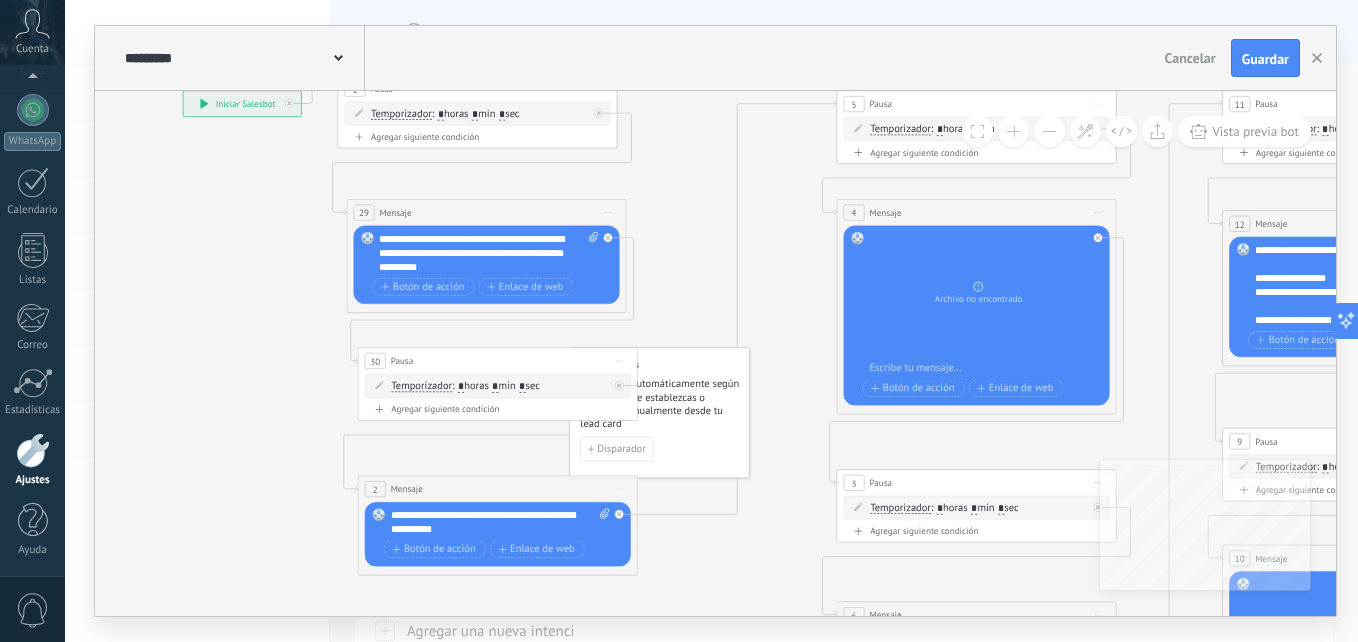drag, startPoint x: 486, startPoint y: 205, endPoint x: 770, endPoint y: 305, distance: 301.09134 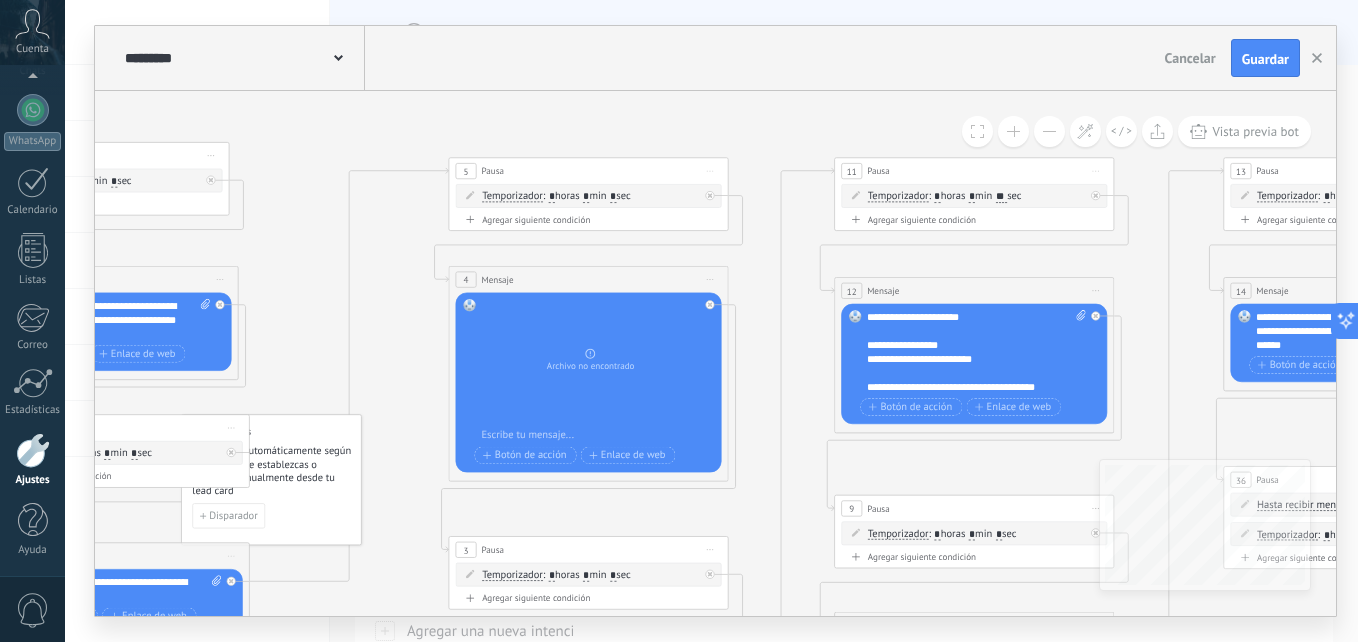 drag, startPoint x: 674, startPoint y: 312, endPoint x: 313, endPoint y: 355, distance: 363.5519 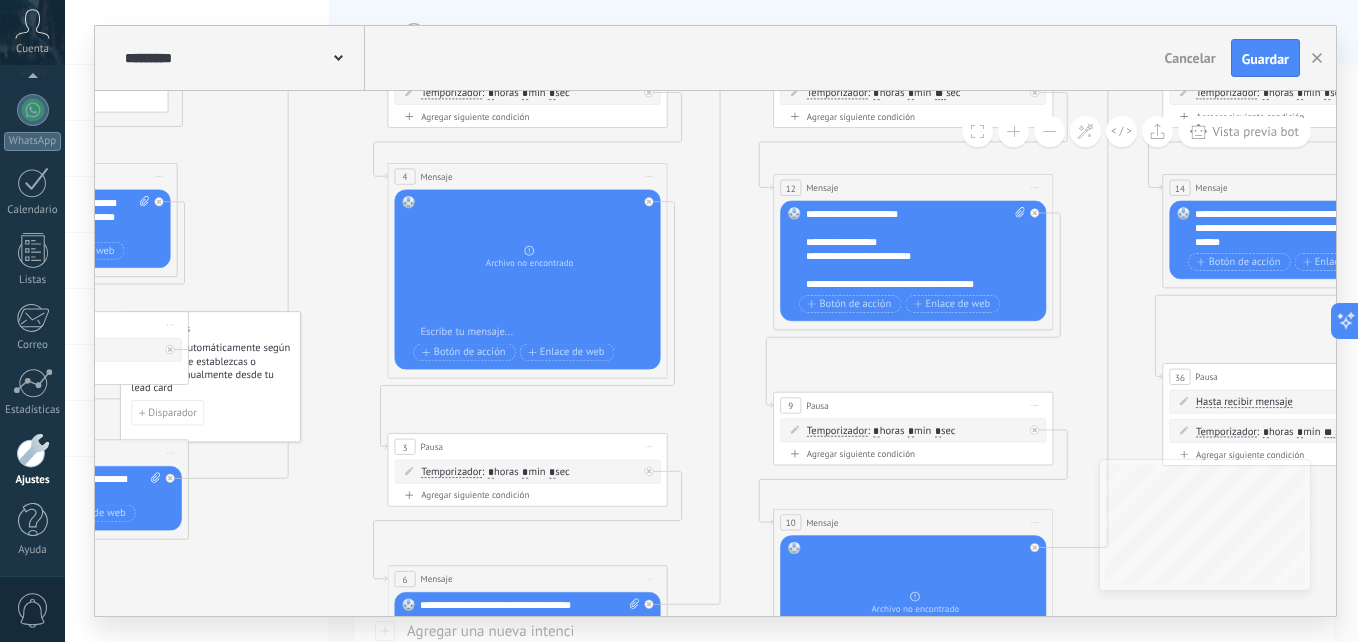 drag, startPoint x: 381, startPoint y: 324, endPoint x: 326, endPoint y: 229, distance: 109.77249 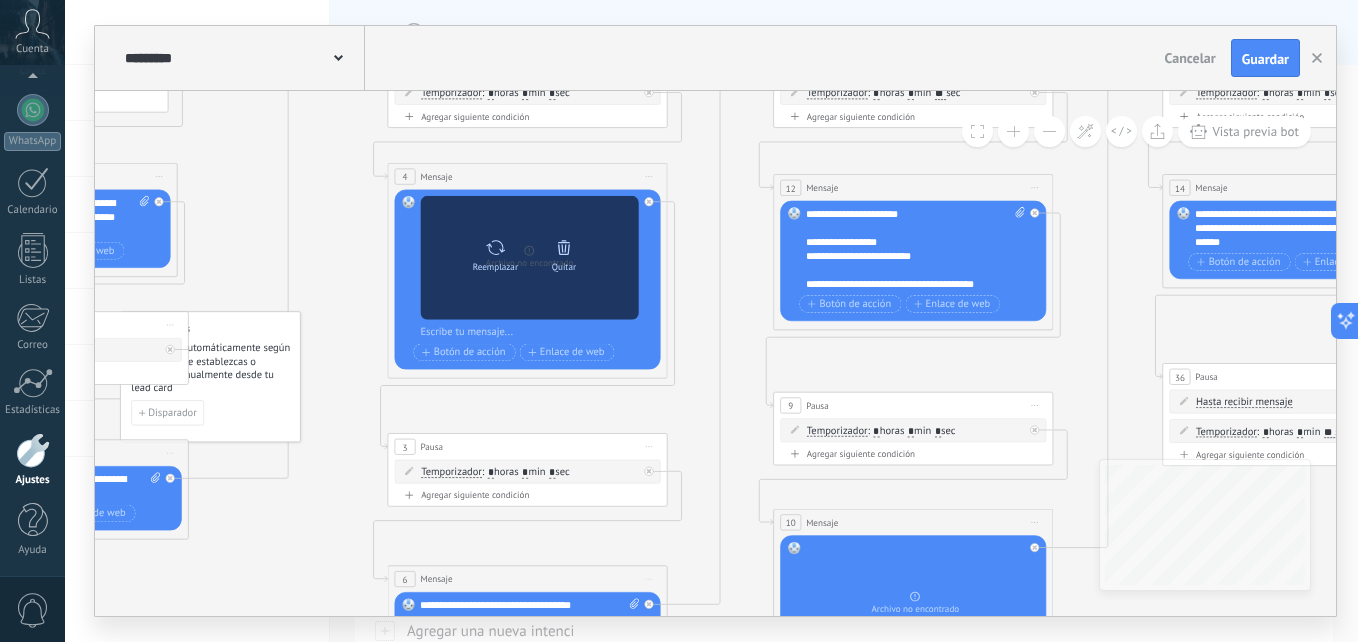 click on "Reemplazar" at bounding box center [495, 252] 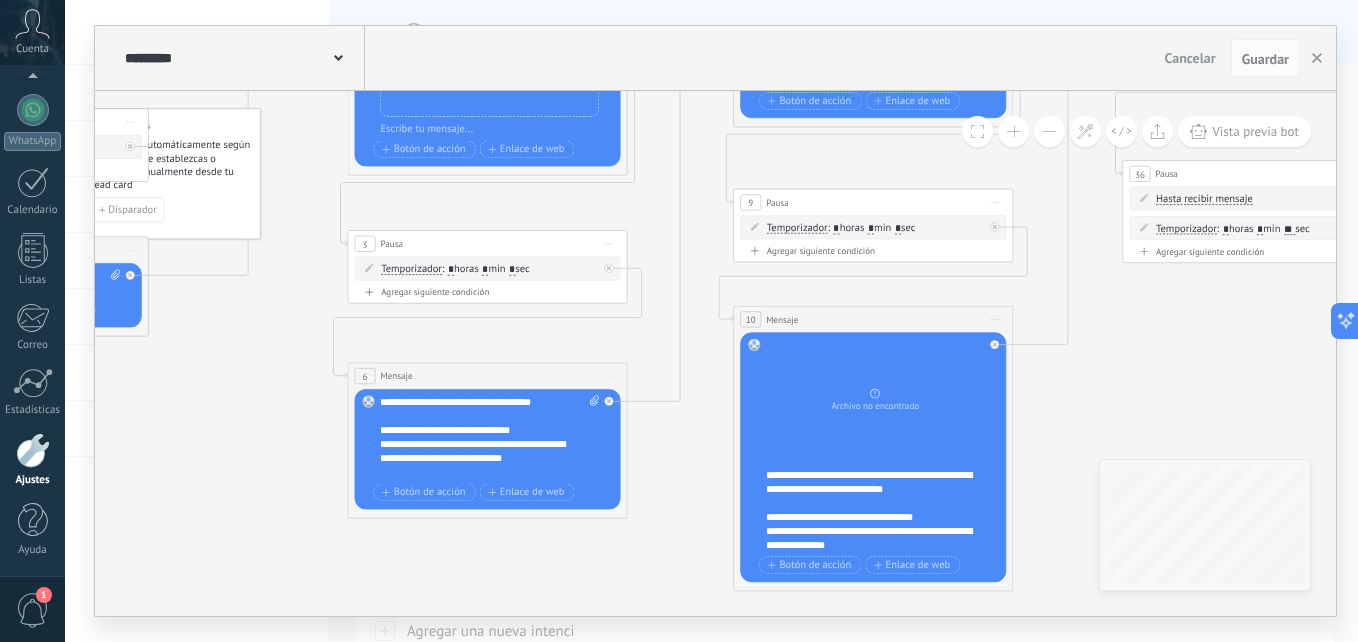 drag, startPoint x: 702, startPoint y: 368, endPoint x: 663, endPoint y: 213, distance: 159.83116 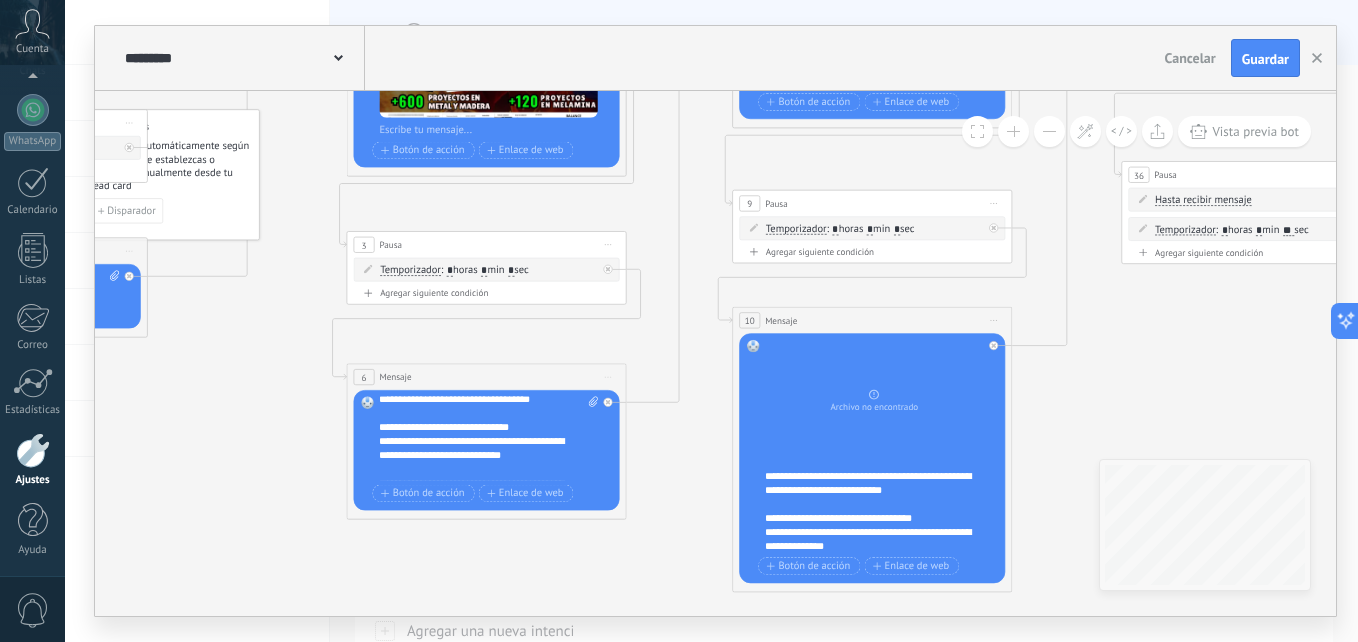 scroll, scrollTop: 0, scrollLeft: 0, axis: both 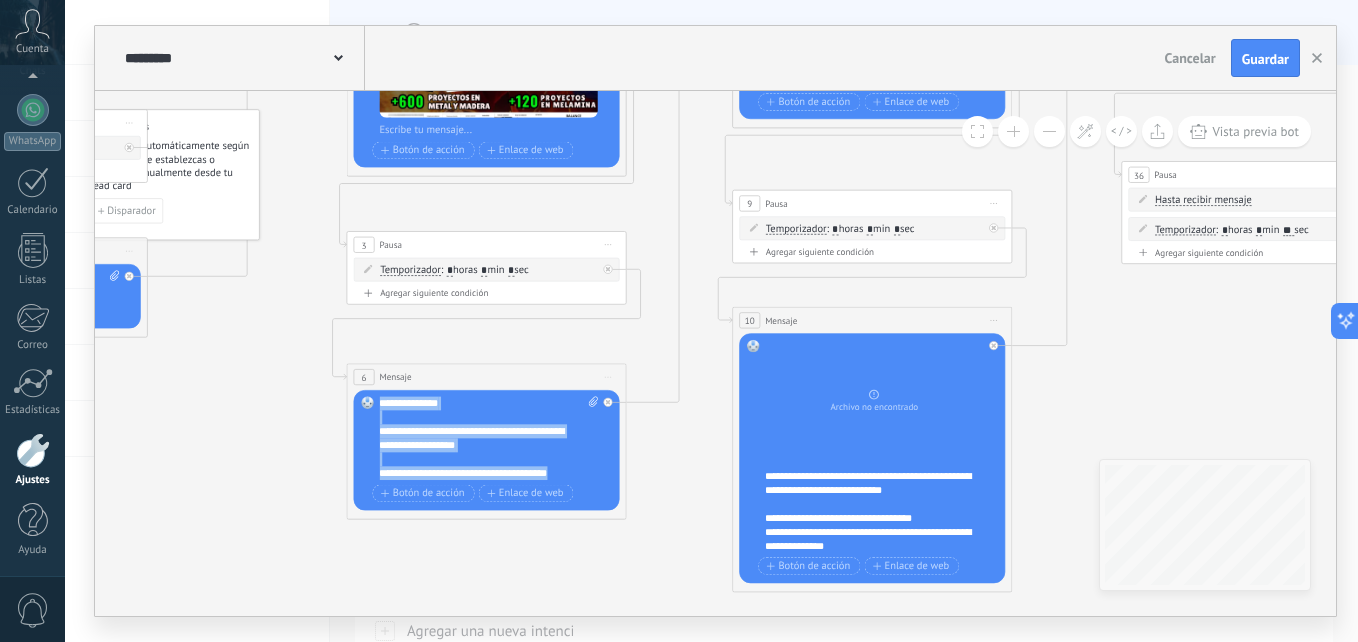 drag, startPoint x: 379, startPoint y: 401, endPoint x: 636, endPoint y: 512, distance: 279.9464 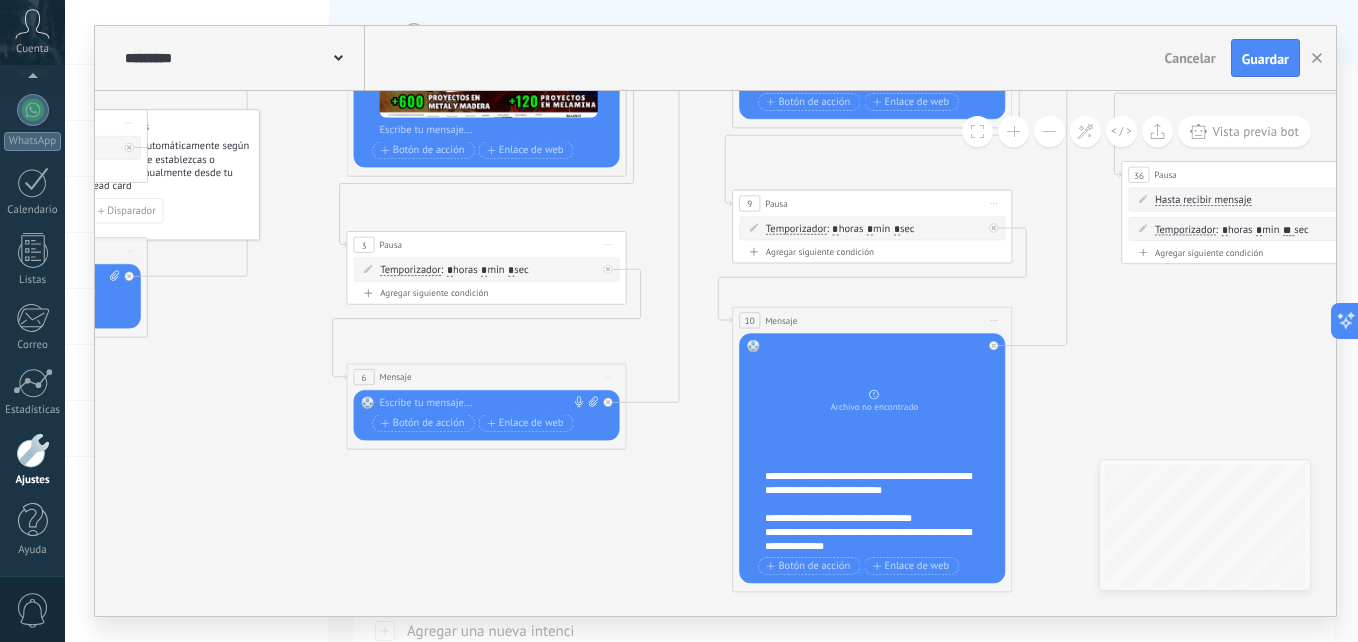 scroll, scrollTop: 0, scrollLeft: 0, axis: both 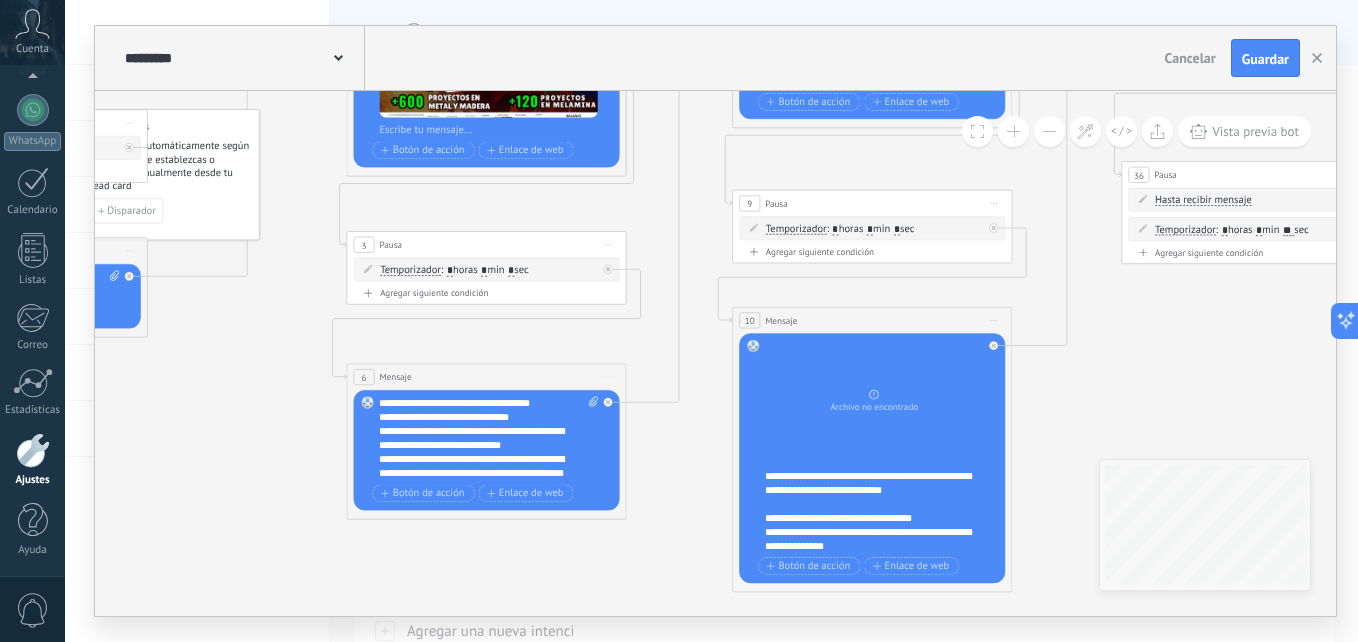 click on "**********" at bounding box center [488, 438] 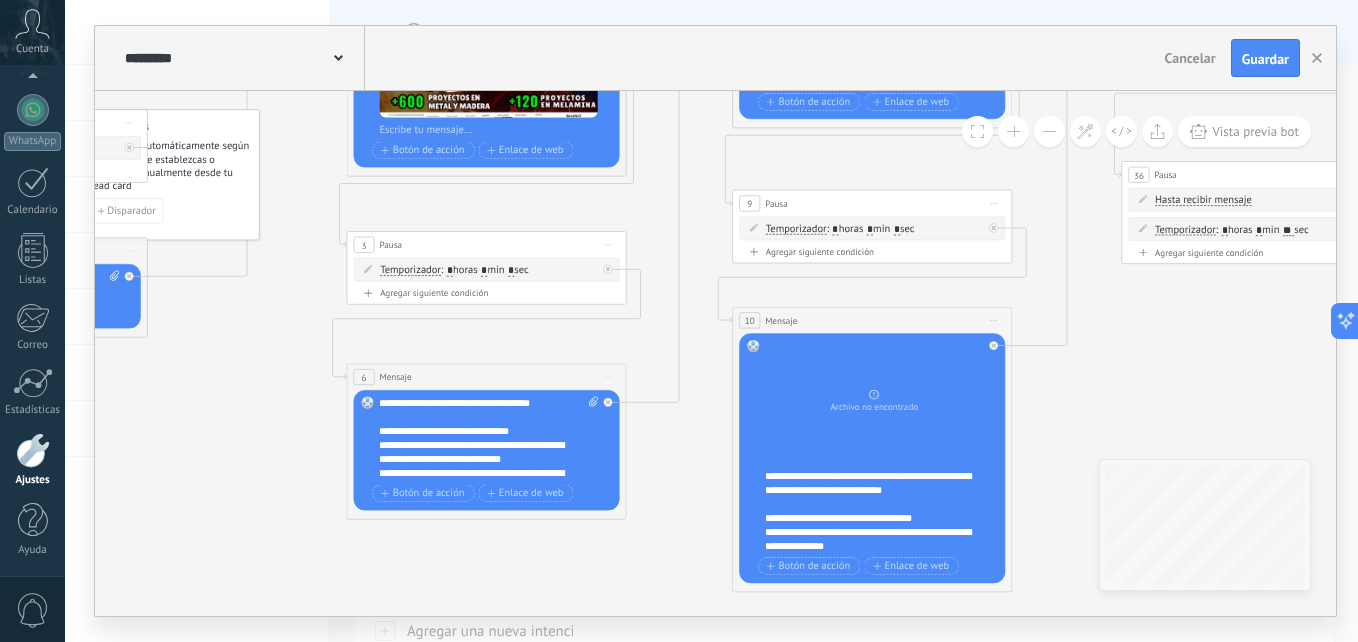 scroll, scrollTop: 100, scrollLeft: 0, axis: vertical 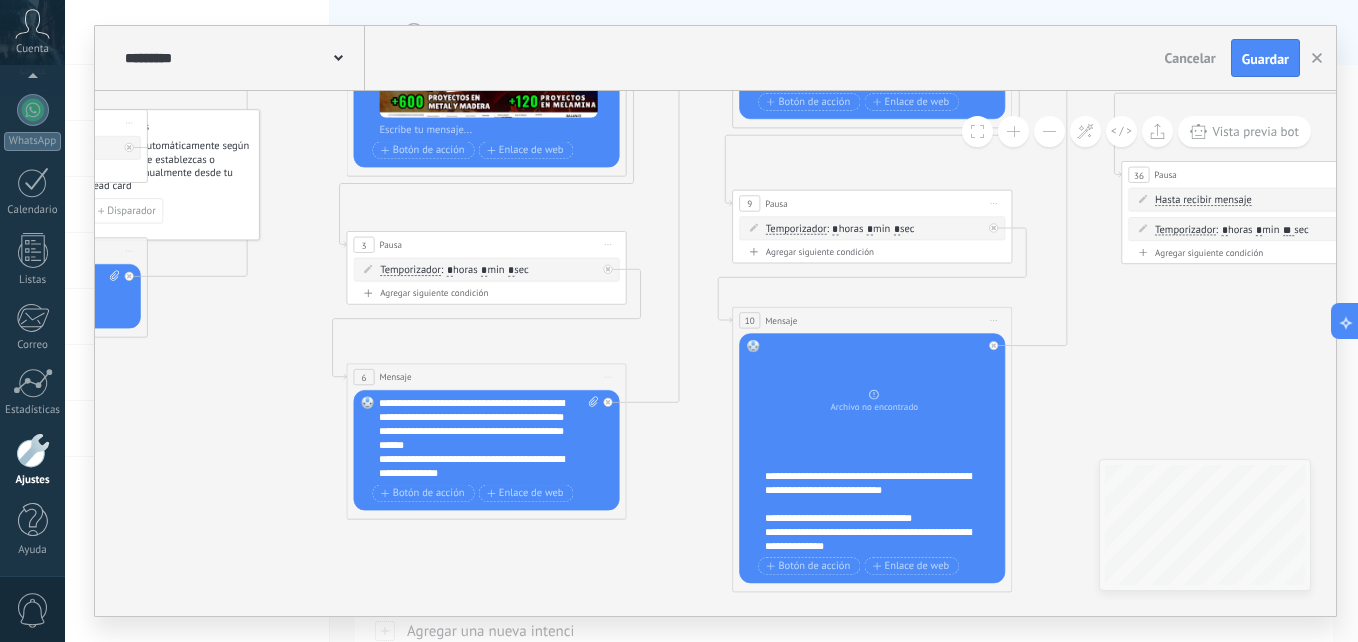 click on "**********" at bounding box center (476, 382) 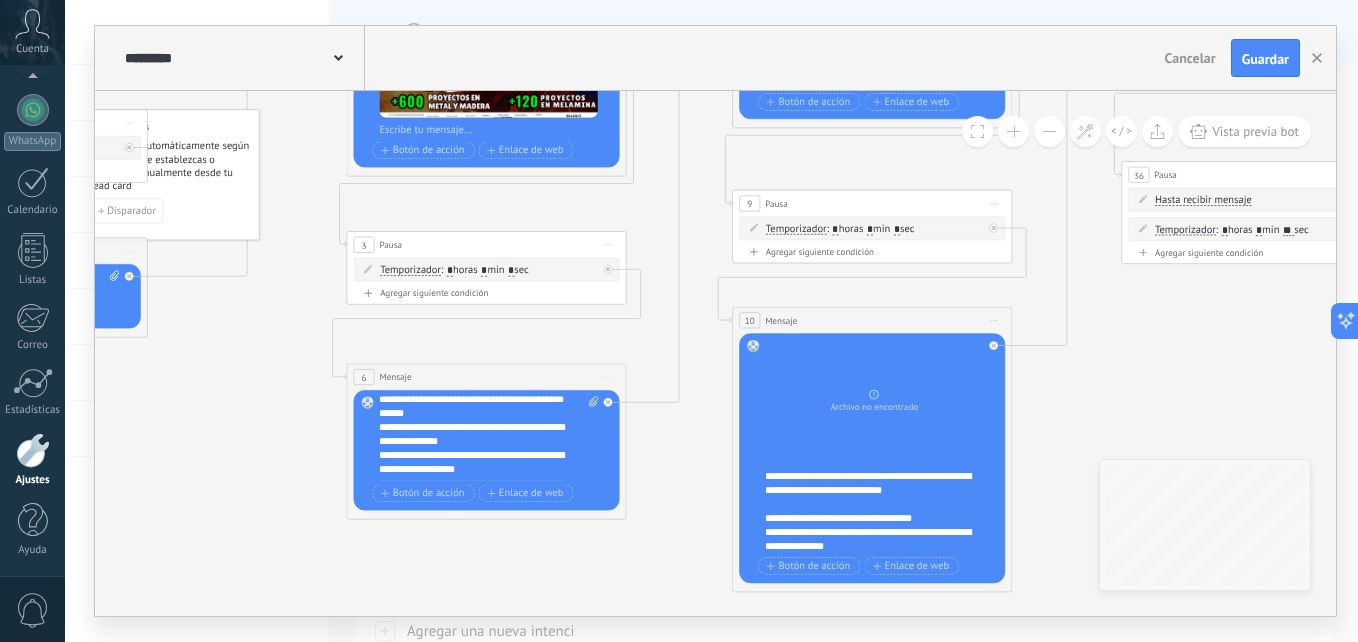 scroll, scrollTop: 200, scrollLeft: 0, axis: vertical 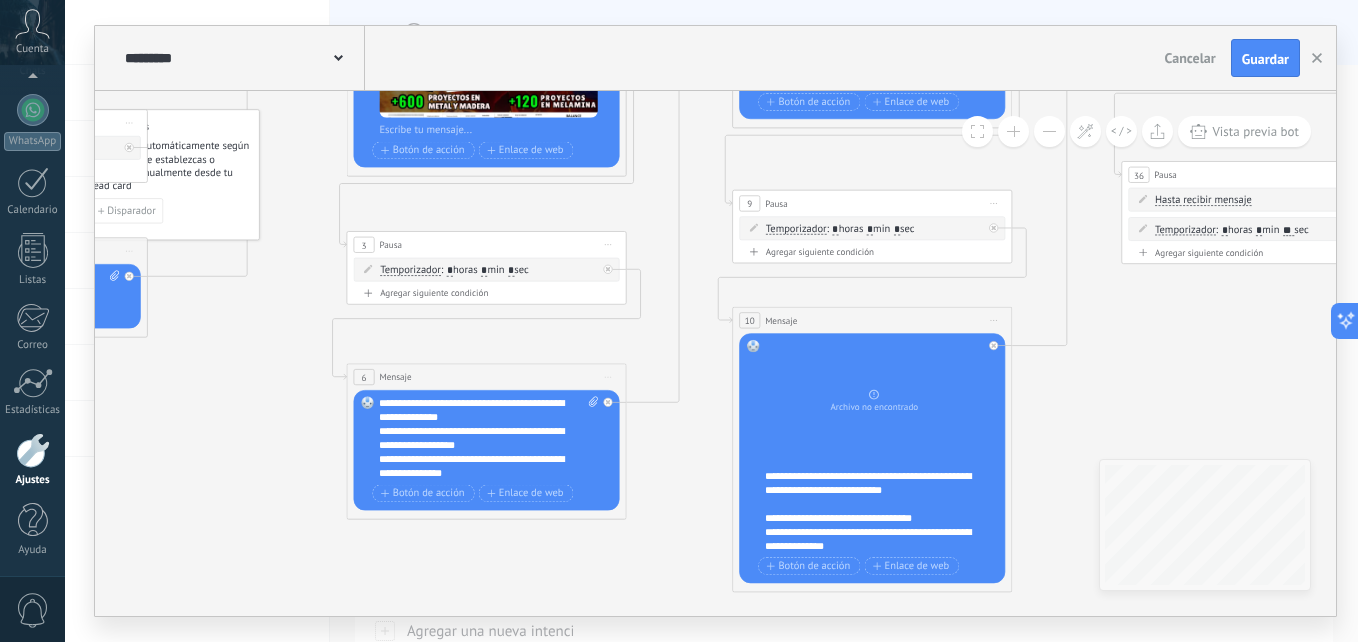 click on "**********" at bounding box center (476, 368) 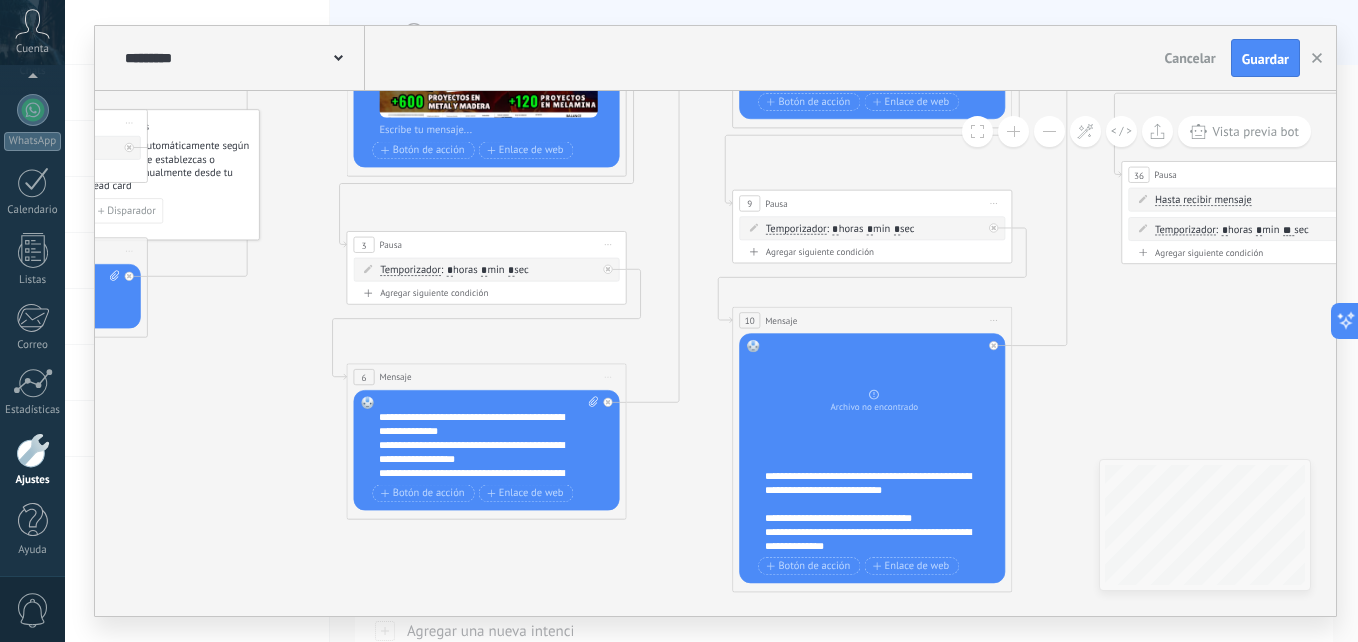 click on "**********" at bounding box center (476, 424) 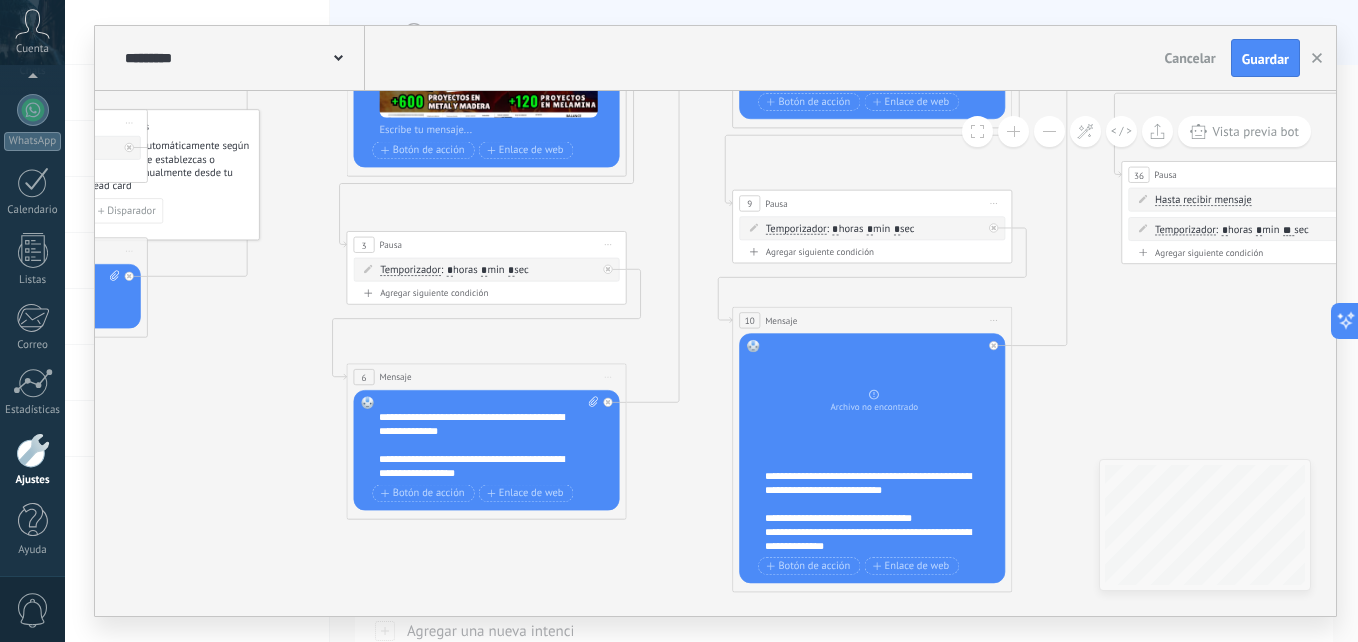 scroll, scrollTop: 260, scrollLeft: 0, axis: vertical 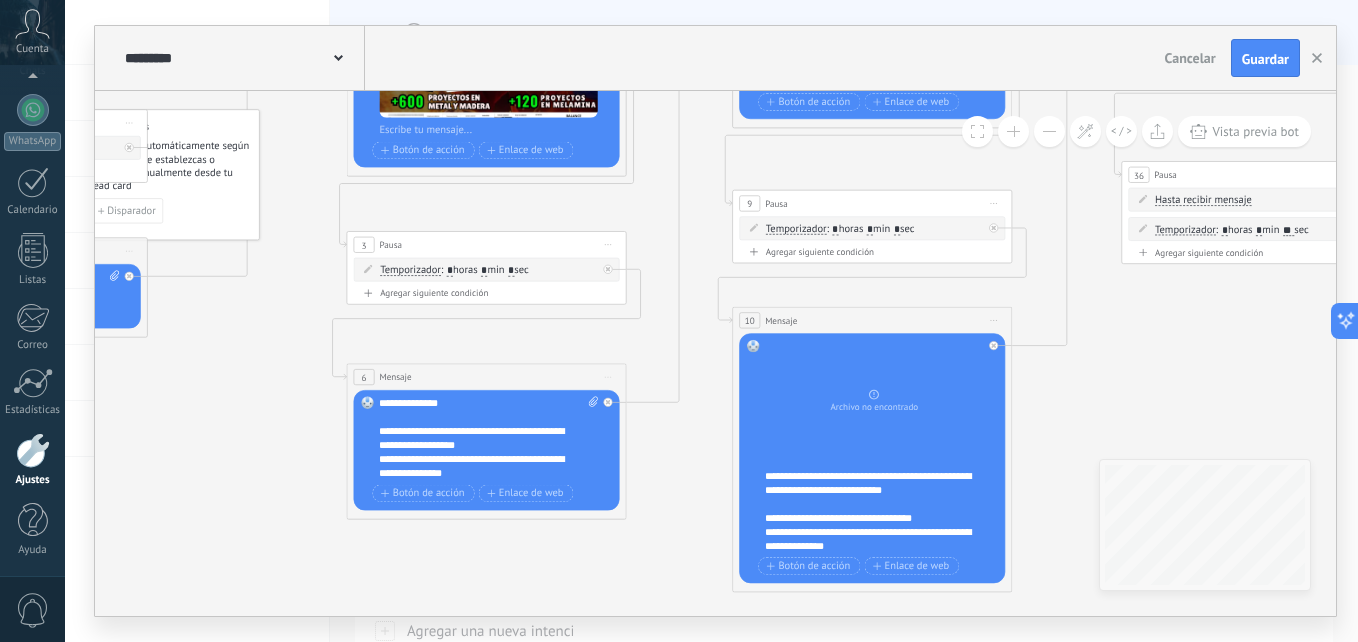 click on "**********" at bounding box center (476, 438) 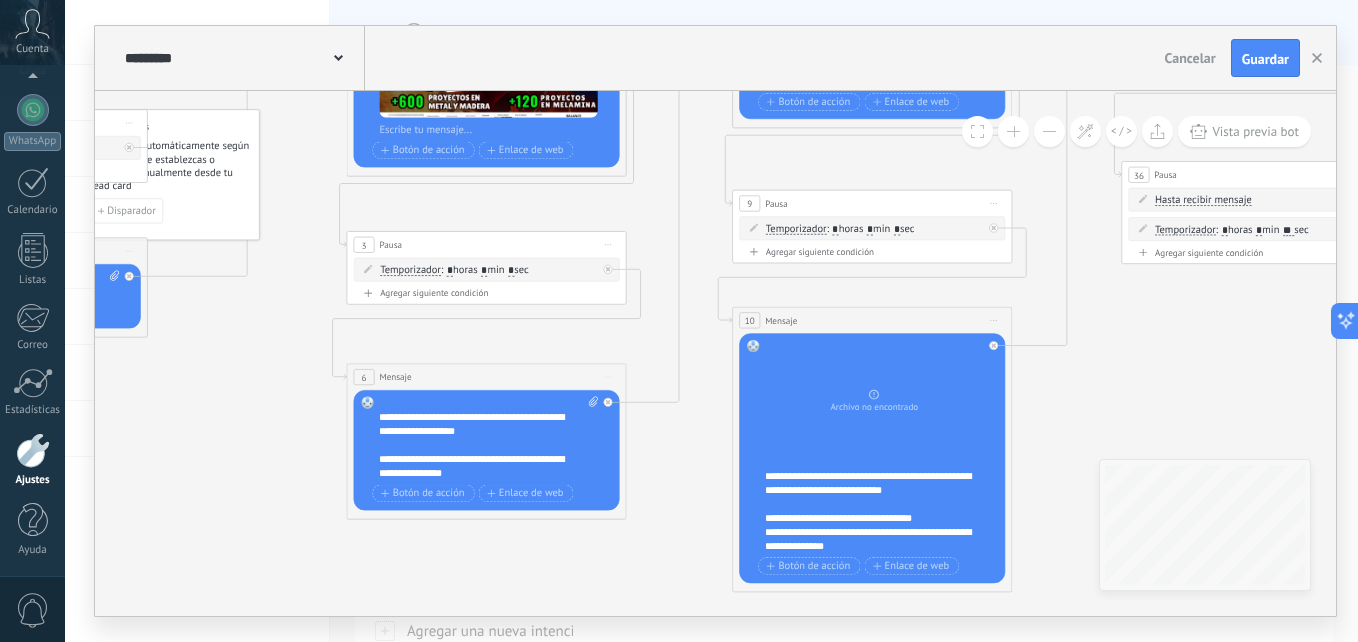 scroll, scrollTop: 280, scrollLeft: 0, axis: vertical 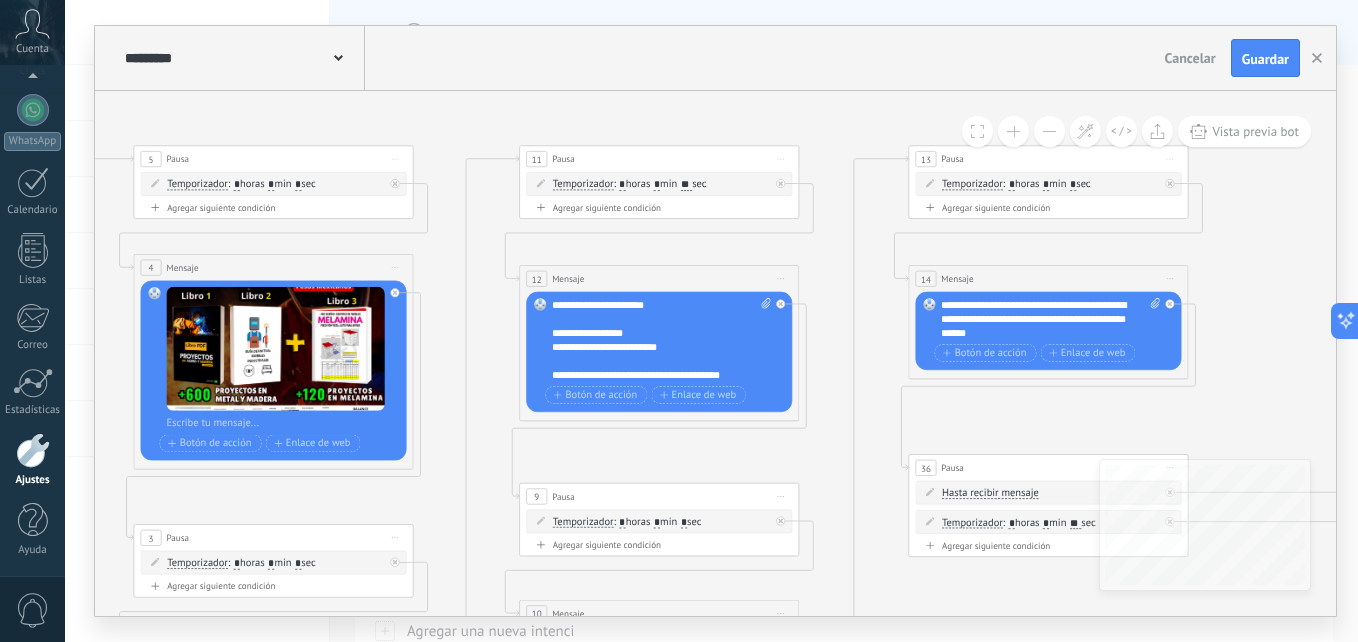 drag, startPoint x: 653, startPoint y: 436, endPoint x: 565, endPoint y: 329, distance: 138.5388 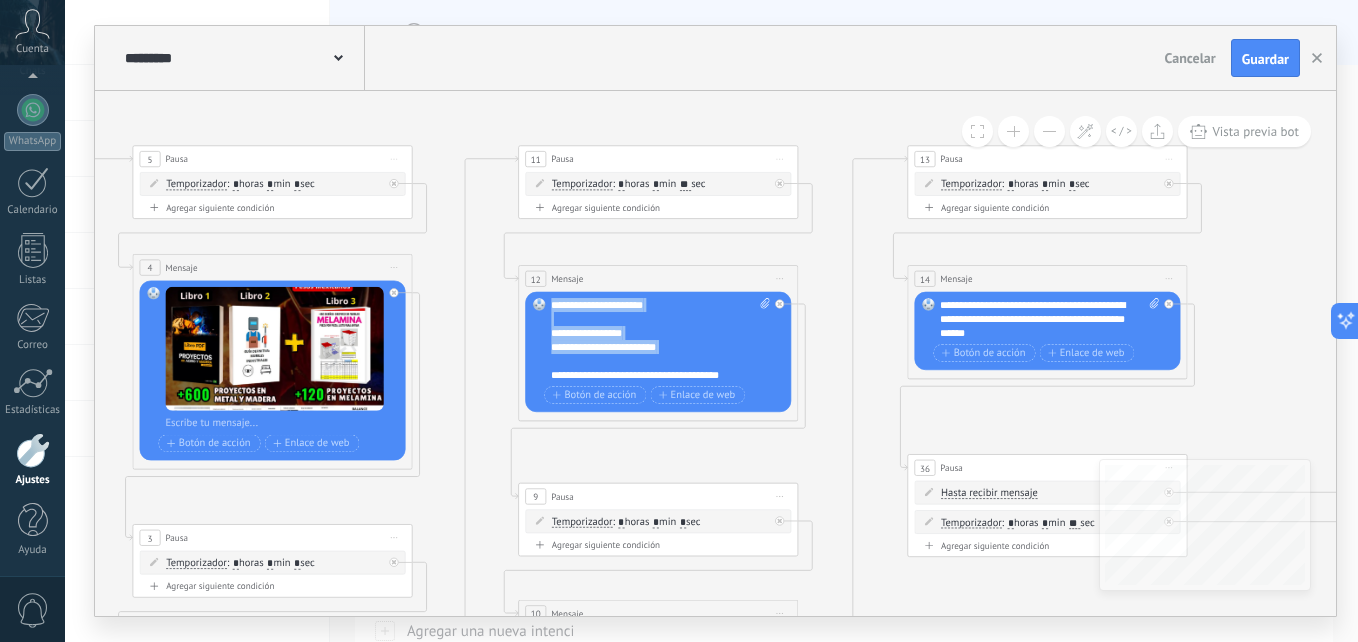 scroll, scrollTop: 40, scrollLeft: 0, axis: vertical 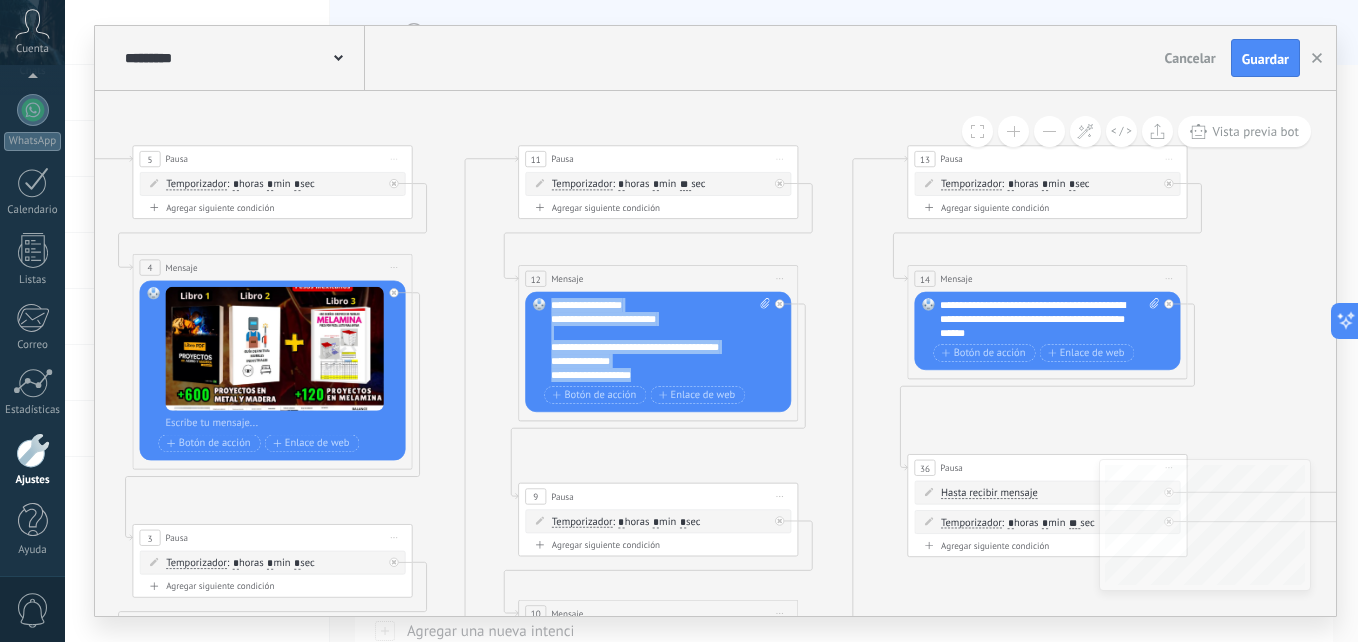 drag, startPoint x: 552, startPoint y: 303, endPoint x: 796, endPoint y: 393, distance: 260.0692 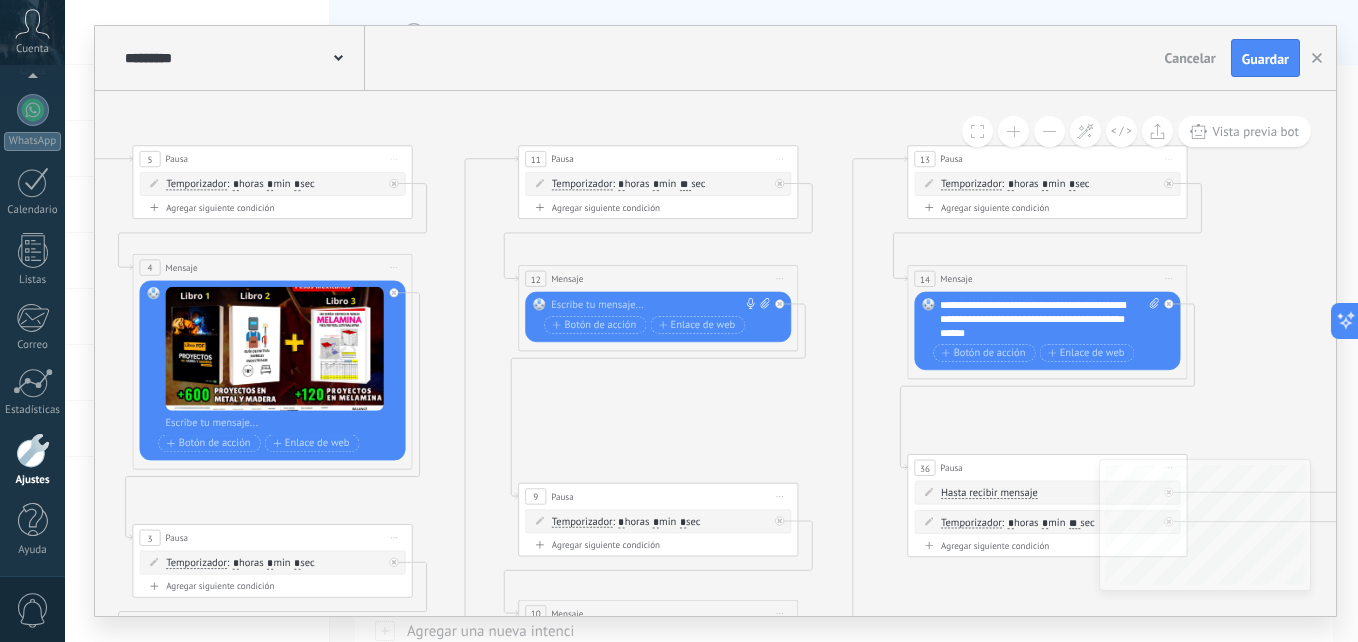 scroll, scrollTop: 0, scrollLeft: 0, axis: both 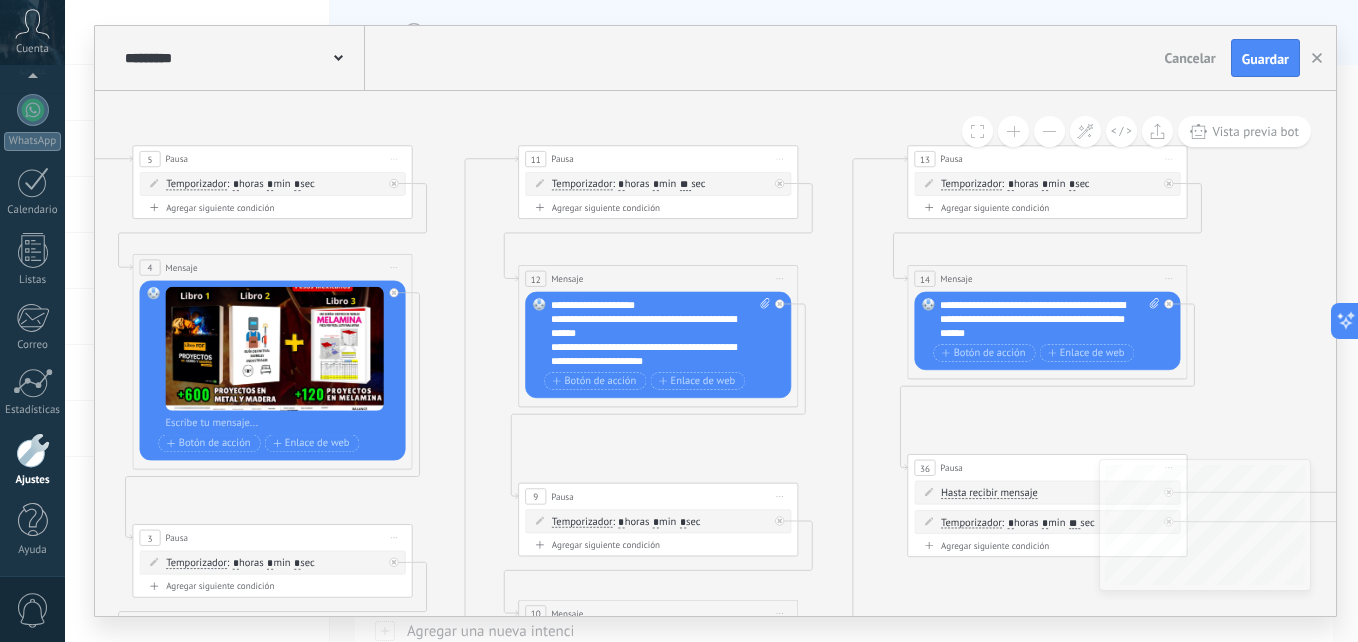 click on "**********" at bounding box center (648, 326) 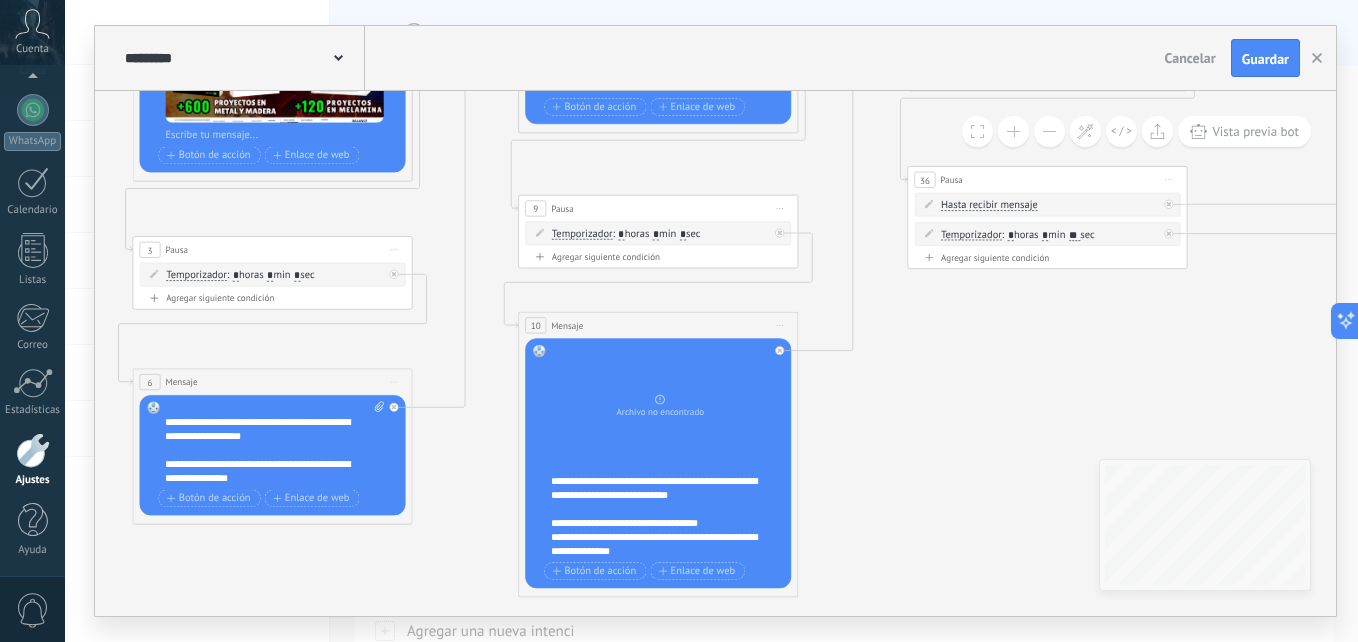 click on ":
*  horas
*  min  *  sec" at bounding box center (657, 233) 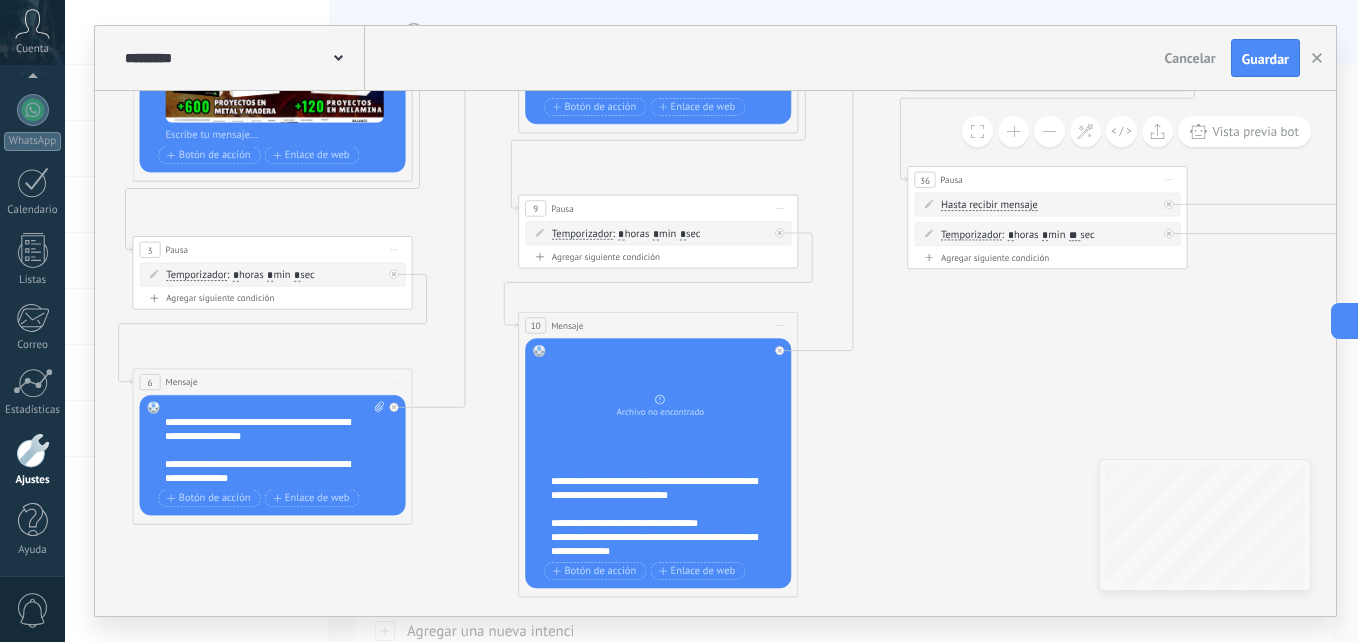 type on "*" 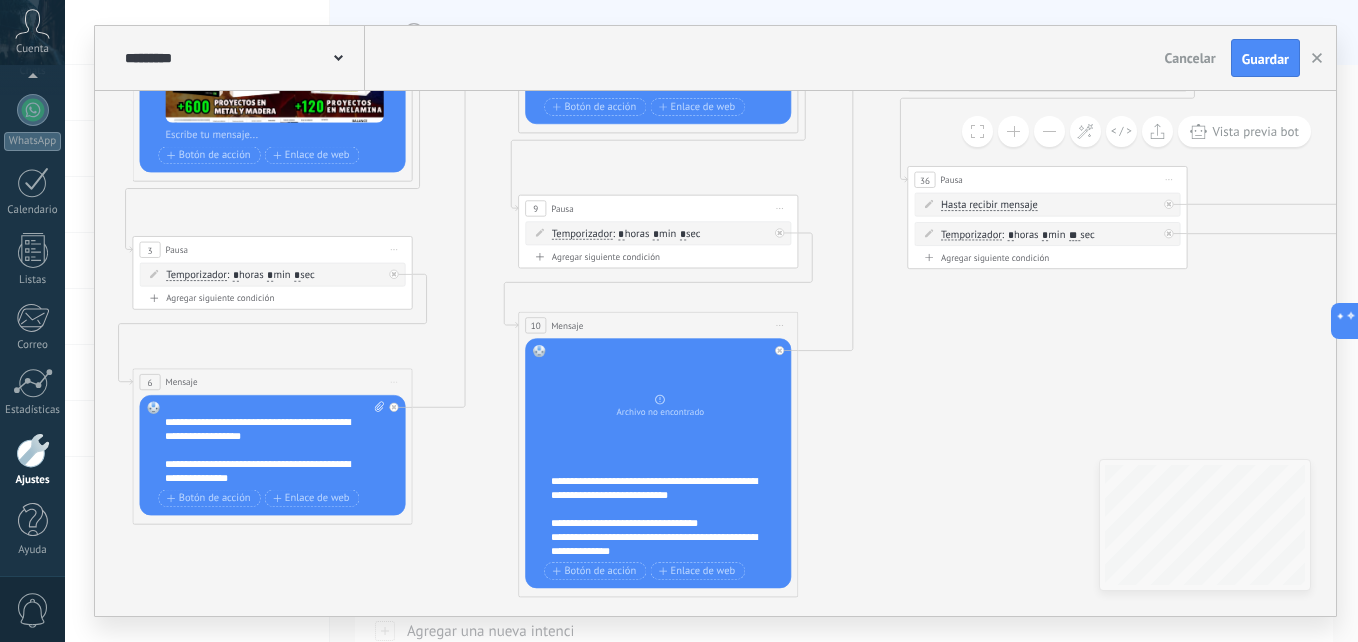 click 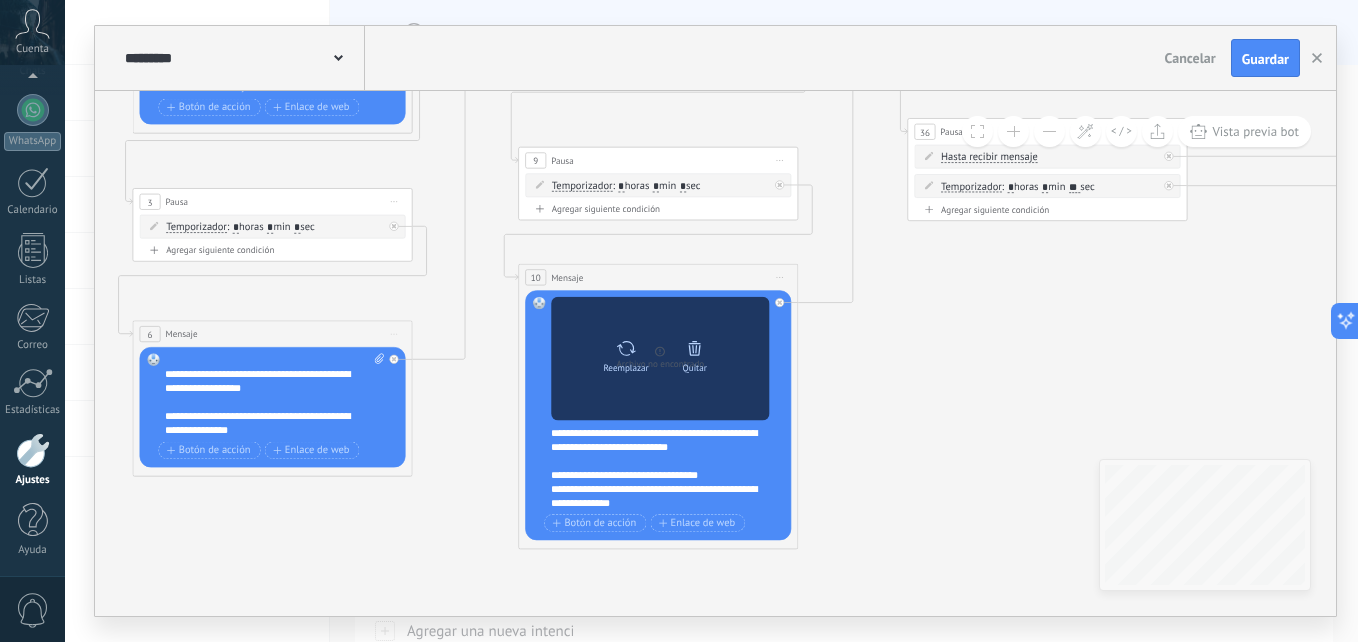 click 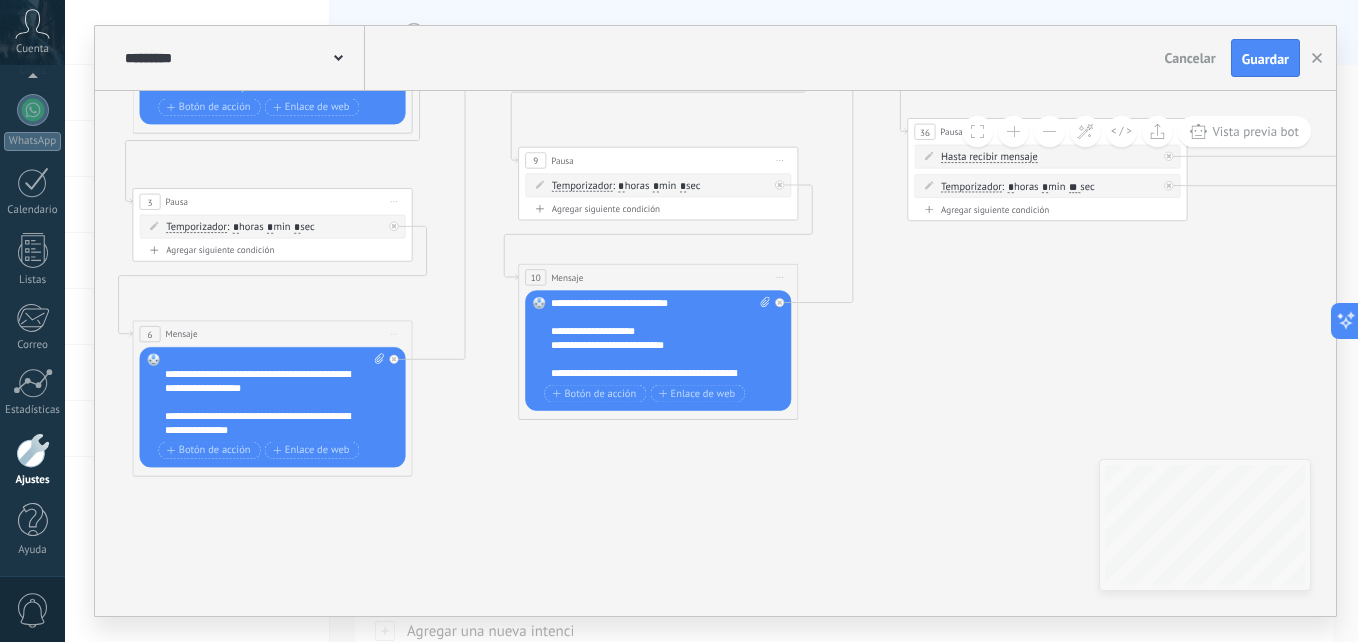 scroll, scrollTop: 160, scrollLeft: 0, axis: vertical 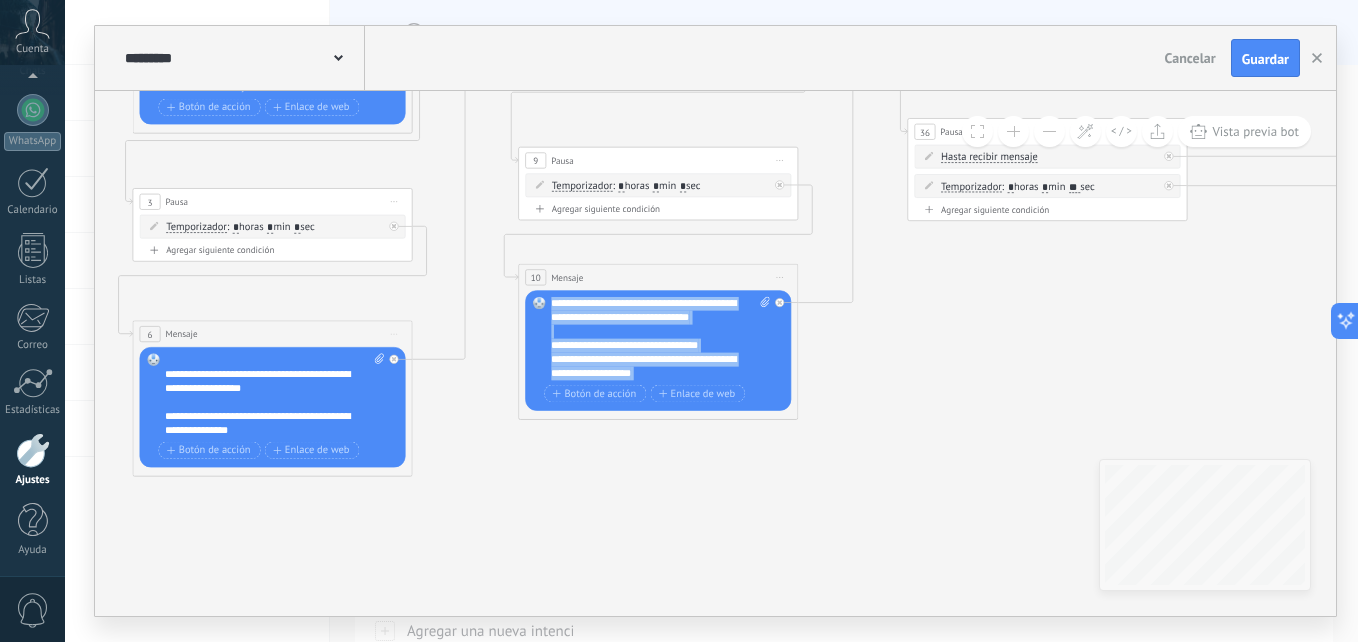 drag, startPoint x: 742, startPoint y: 377, endPoint x: 493, endPoint y: 290, distance: 263.76126 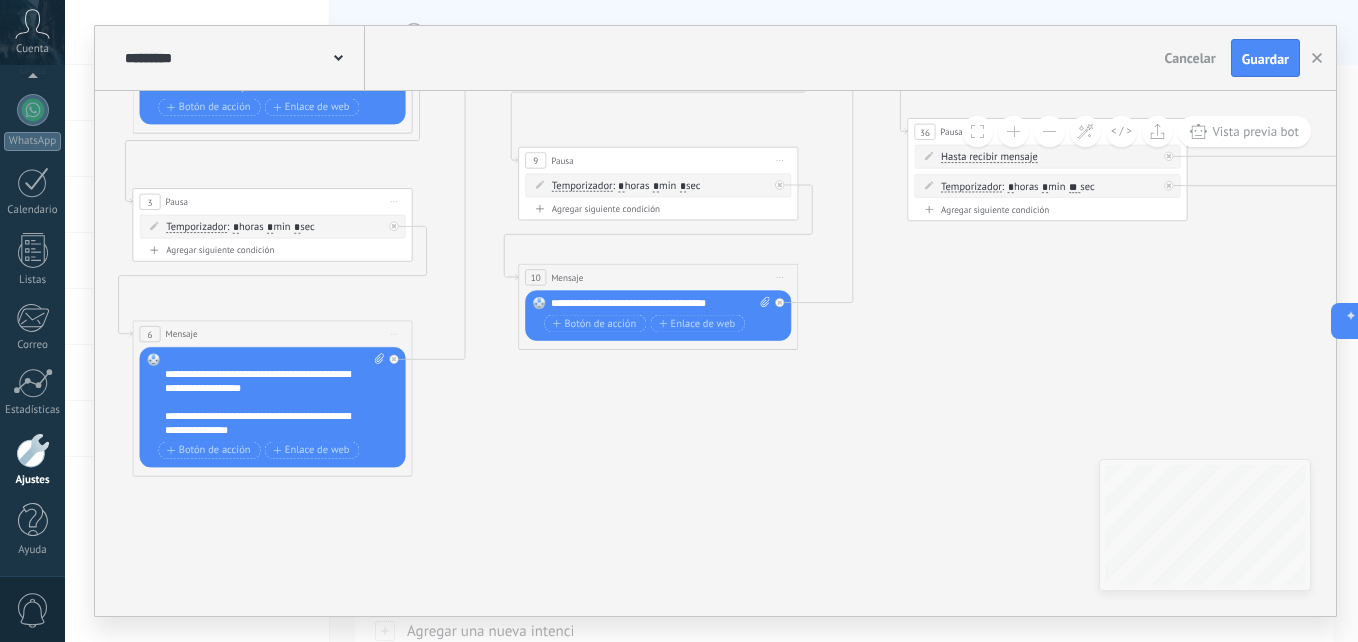 click 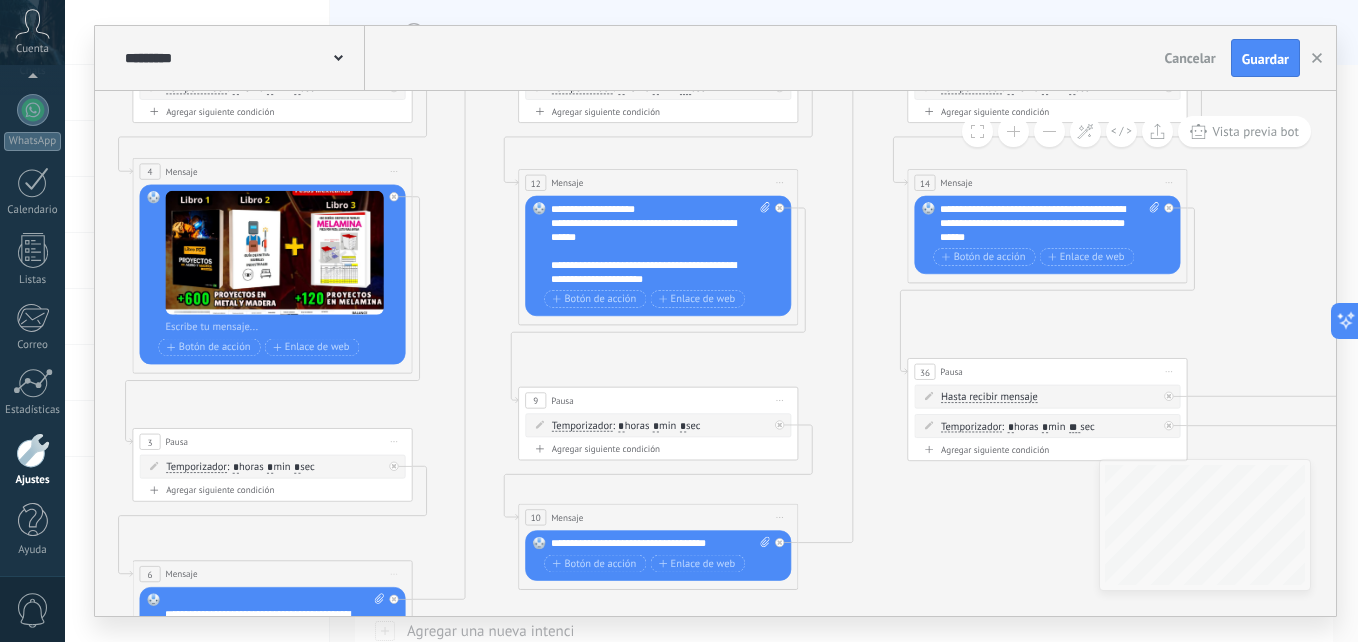 click on "*" at bounding box center [683, 426] 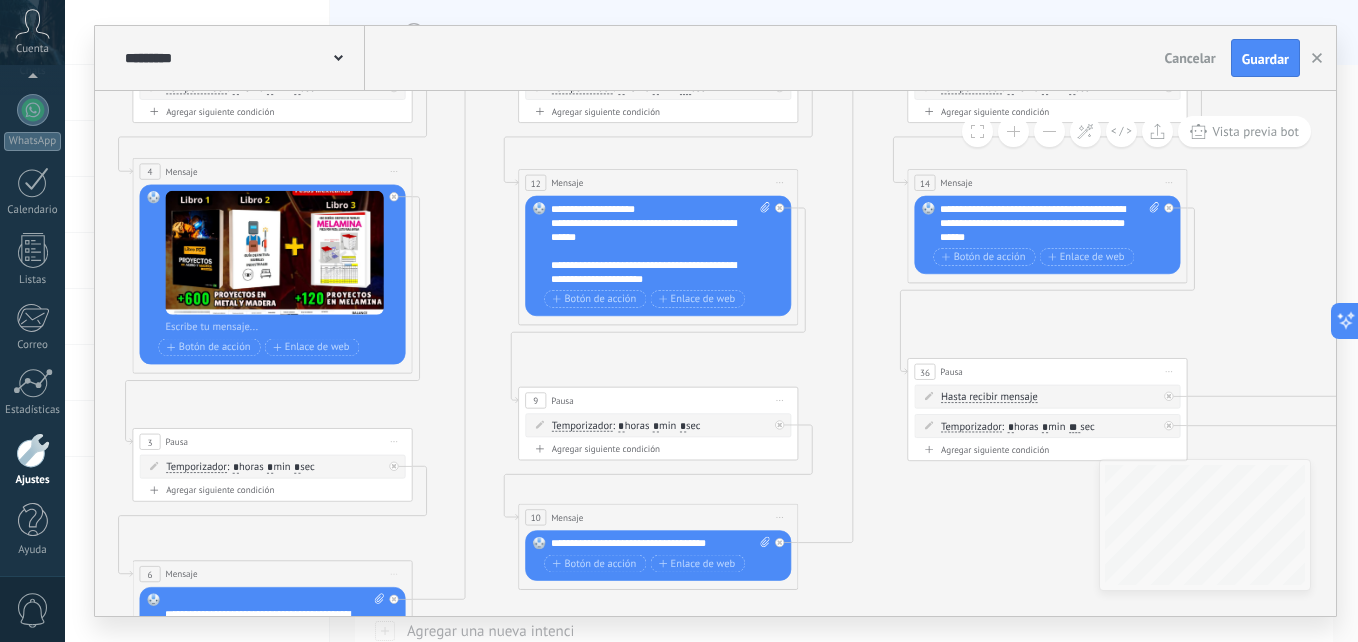 type on "*" 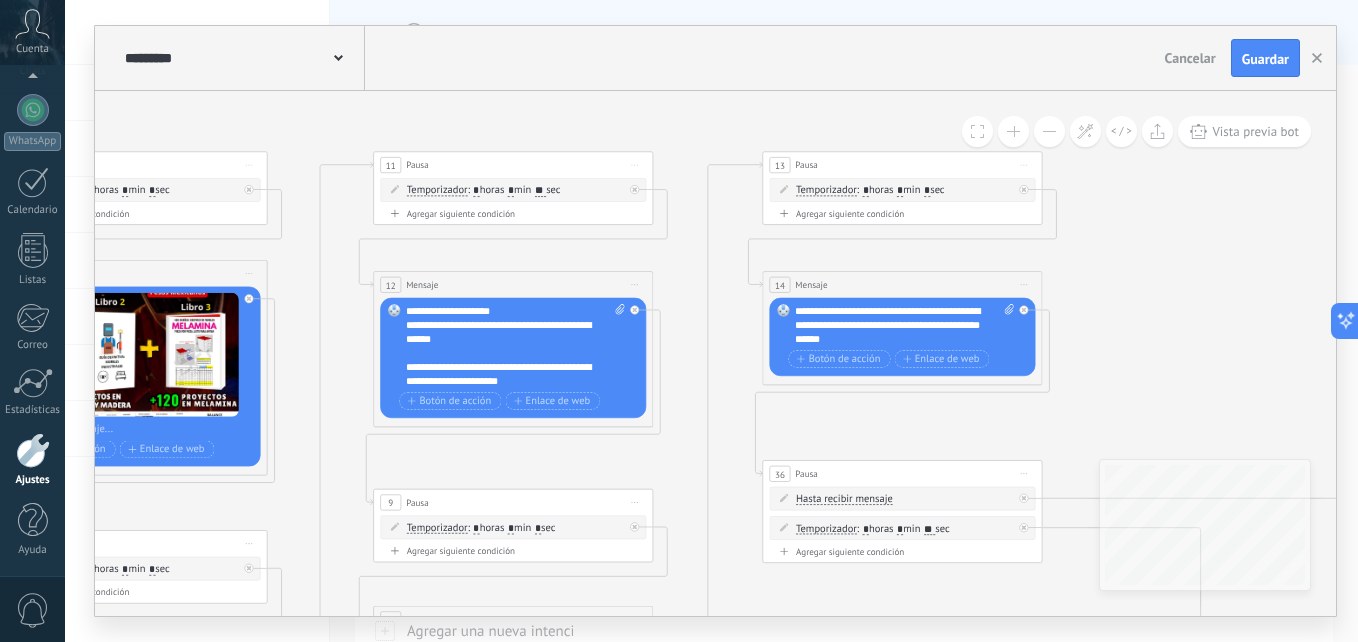 drag, startPoint x: 823, startPoint y: 266, endPoint x: 678, endPoint y: 272, distance: 145.12408 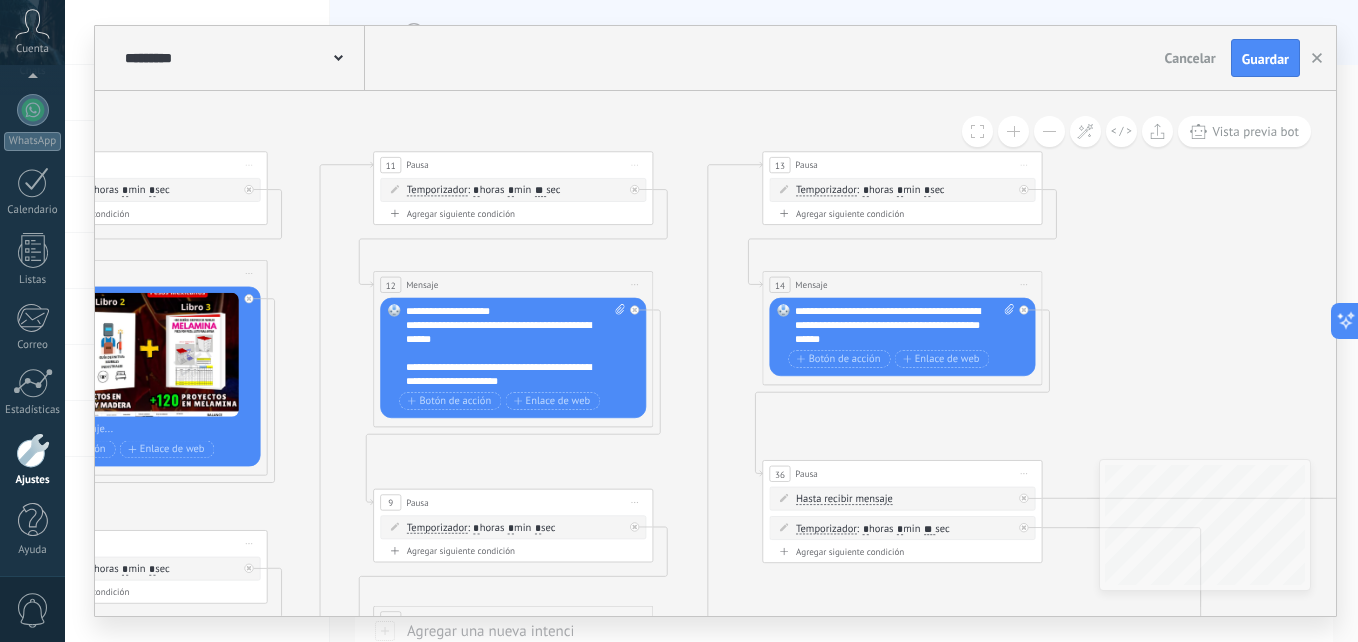 click 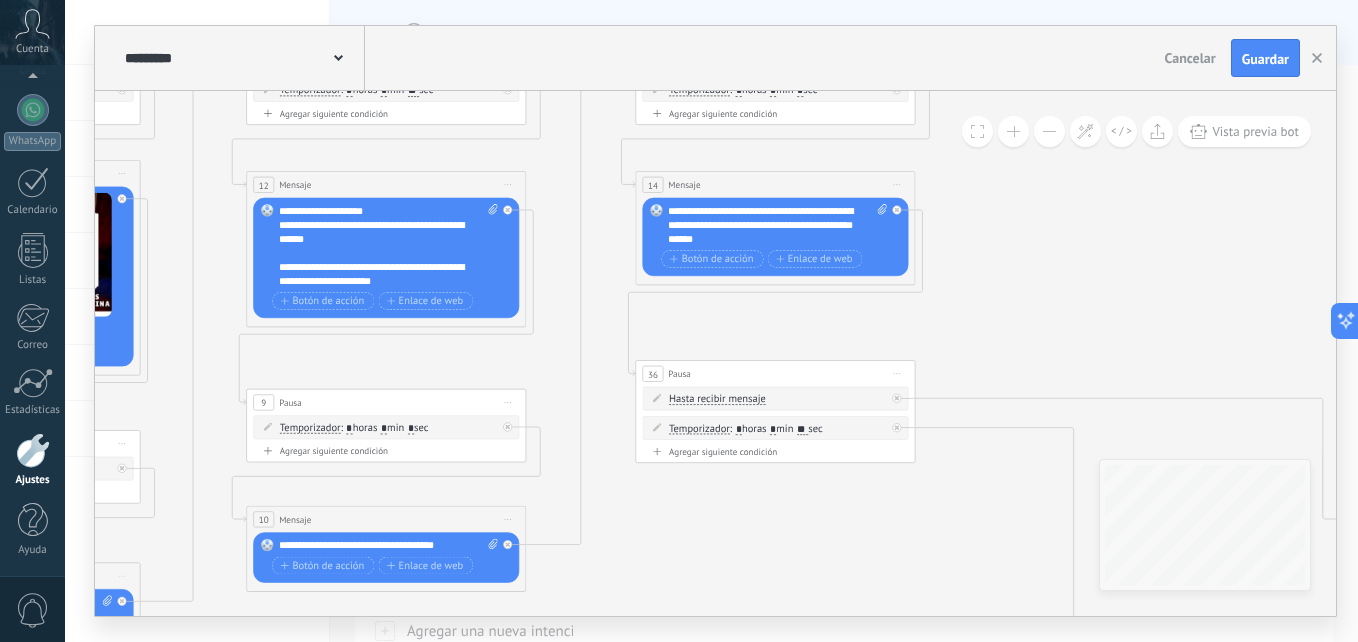 drag, startPoint x: 692, startPoint y: 442, endPoint x: 587, endPoint y: 327, distance: 155.72412 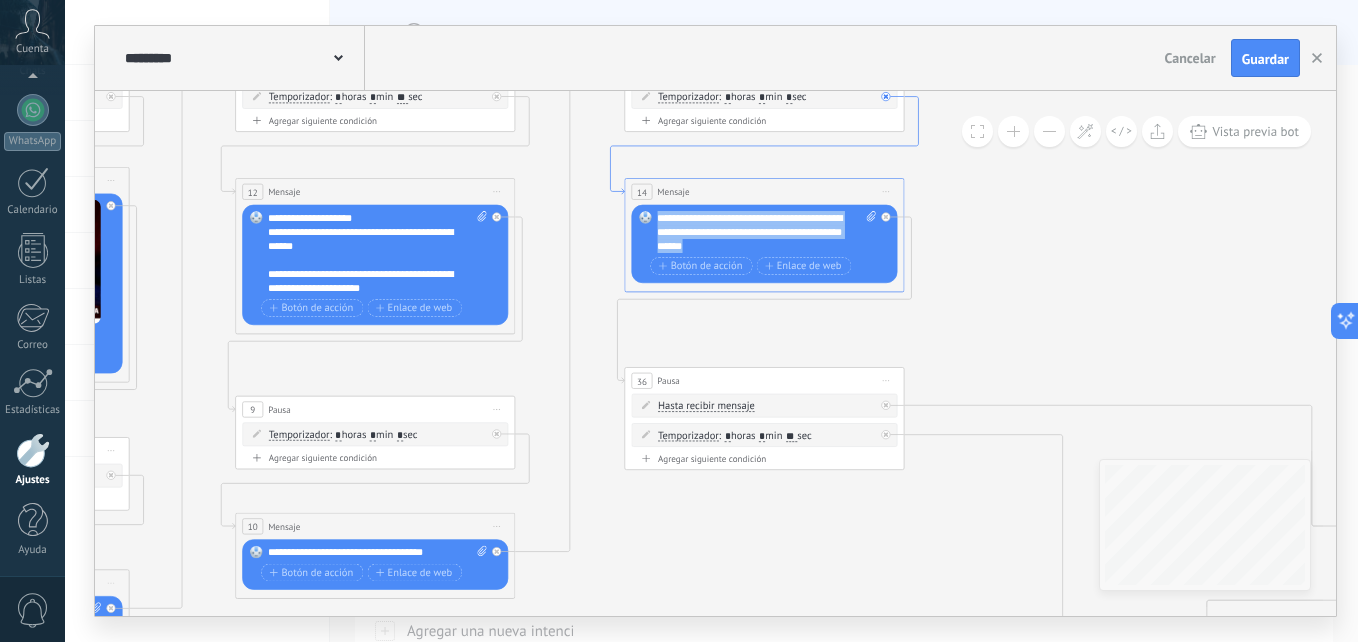 drag, startPoint x: 714, startPoint y: 244, endPoint x: 612, endPoint y: 195, distance: 113.15918 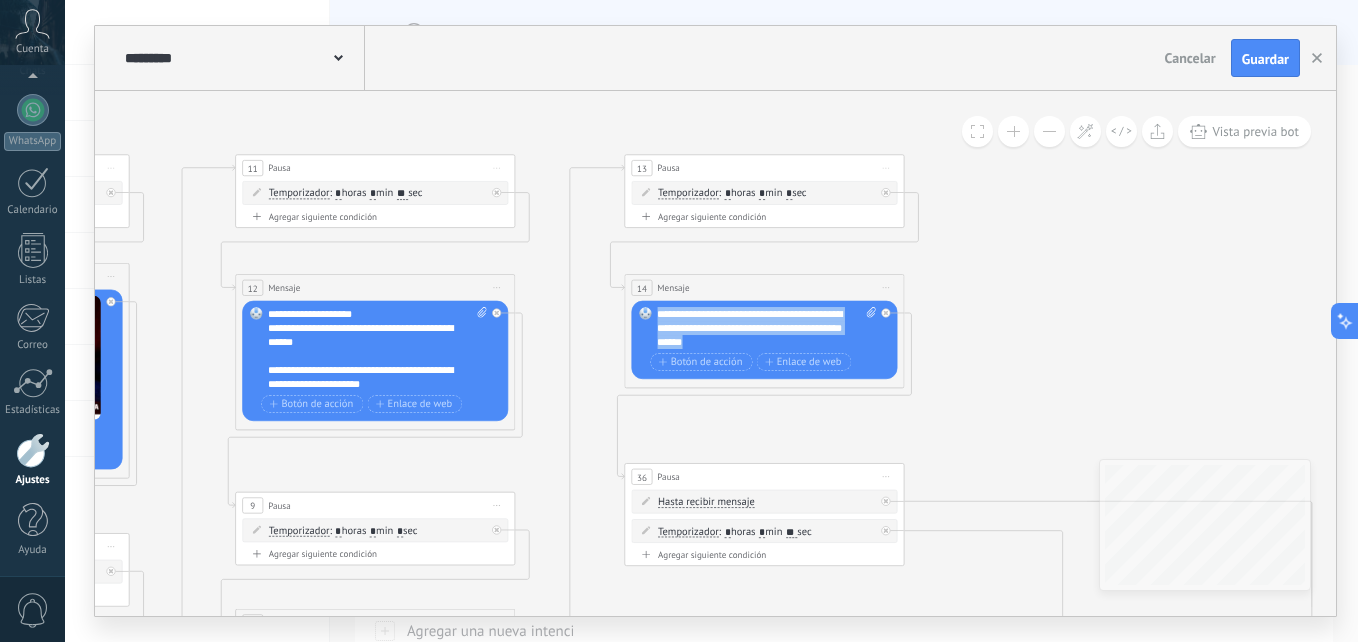 paste 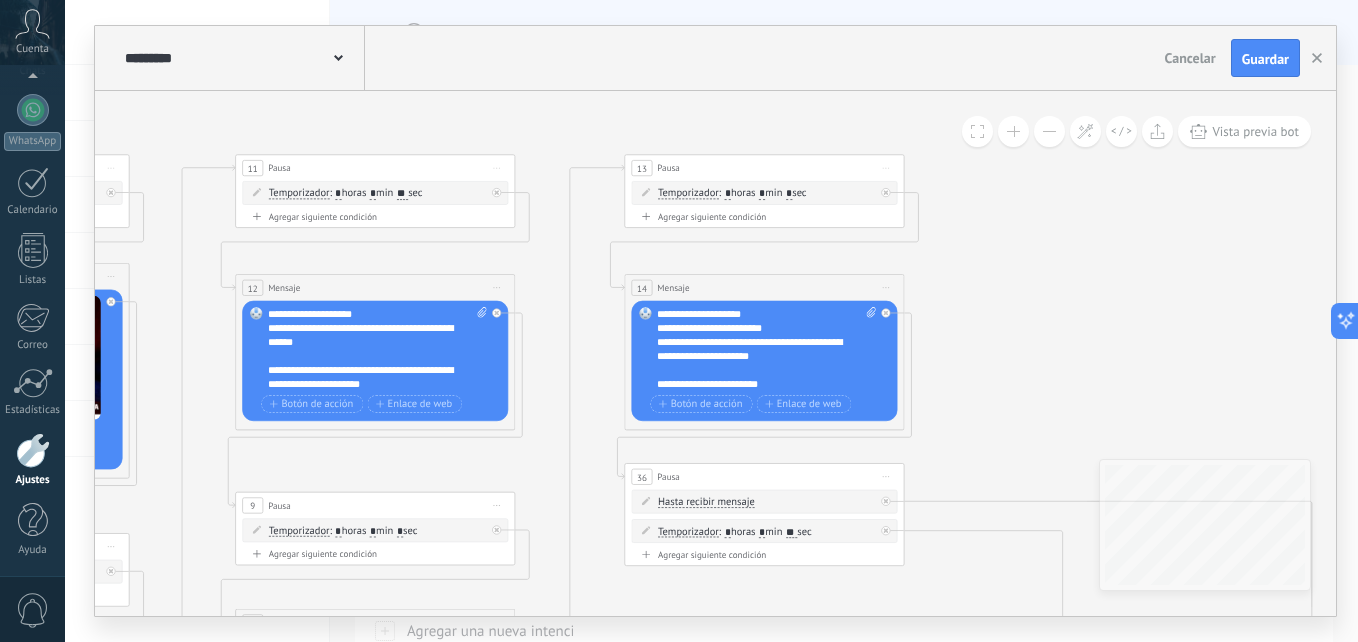 click on "**********" at bounding box center [766, 349] 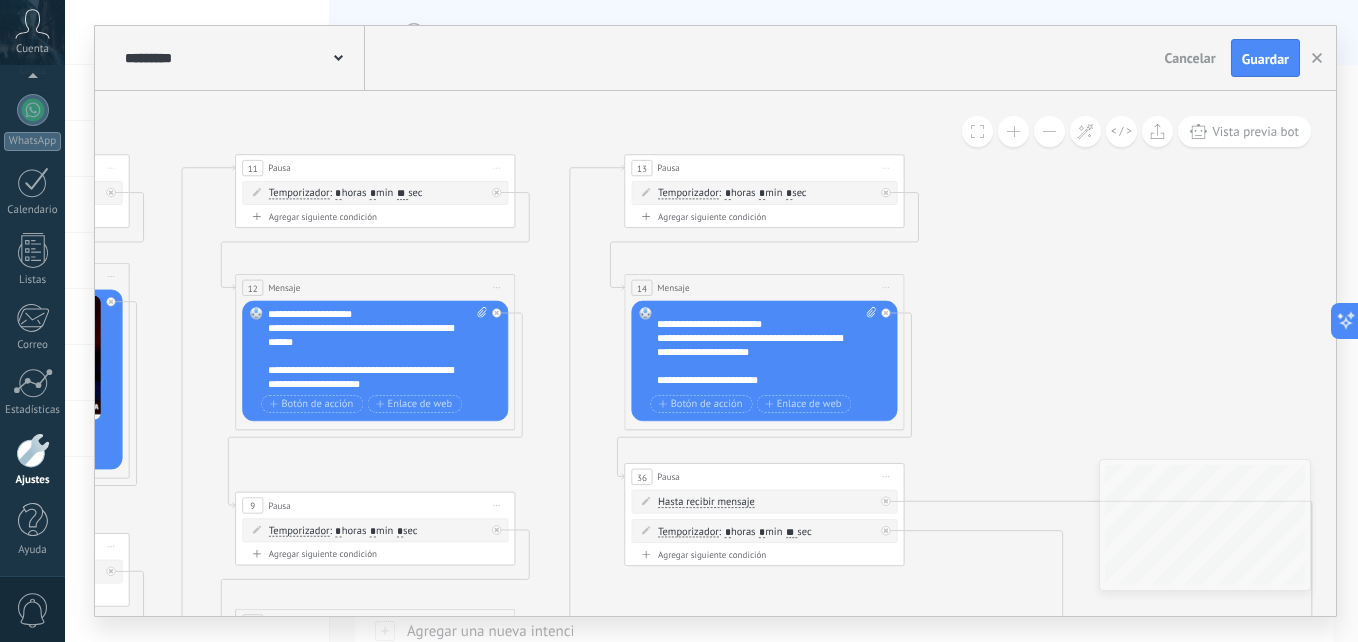 scroll, scrollTop: 0, scrollLeft: 0, axis: both 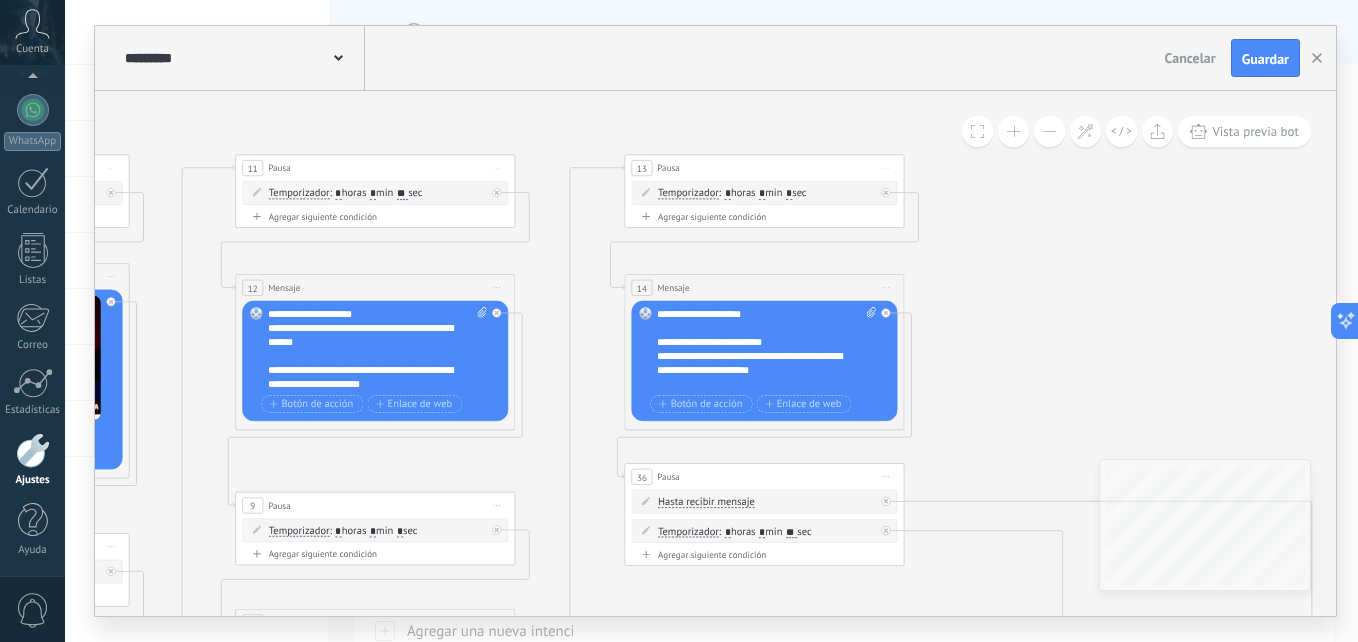 click on "**********" at bounding box center [754, 342] 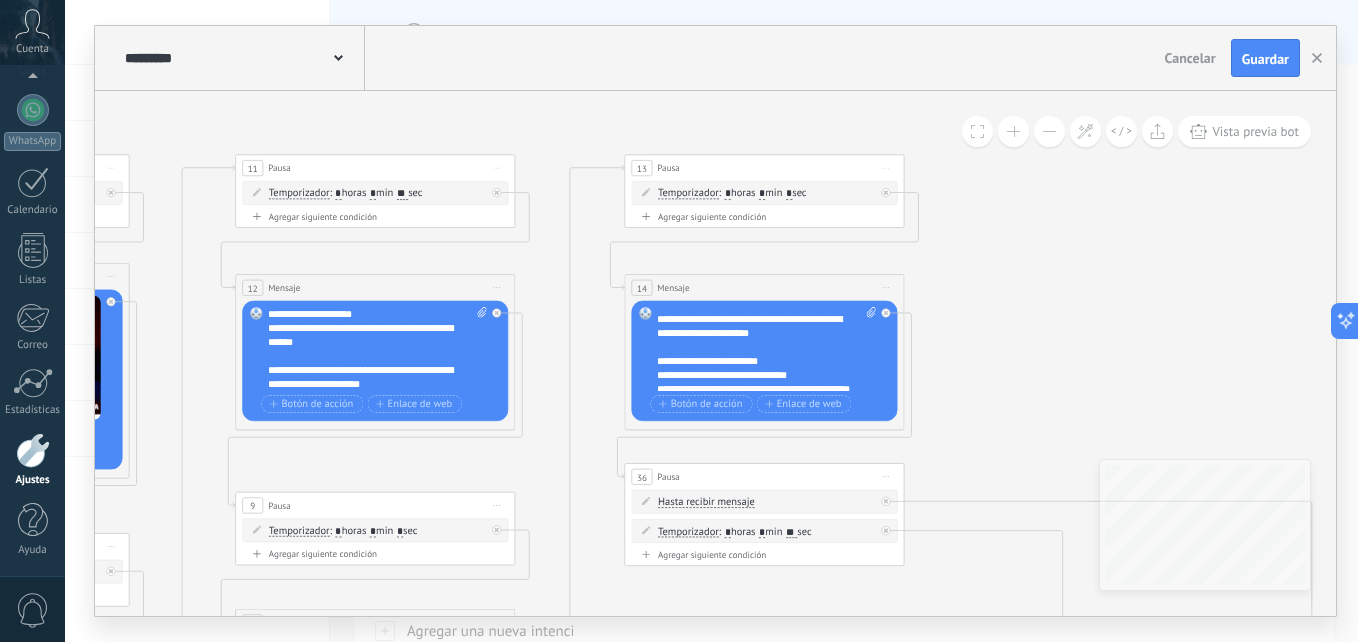 scroll, scrollTop: 100, scrollLeft: 0, axis: vertical 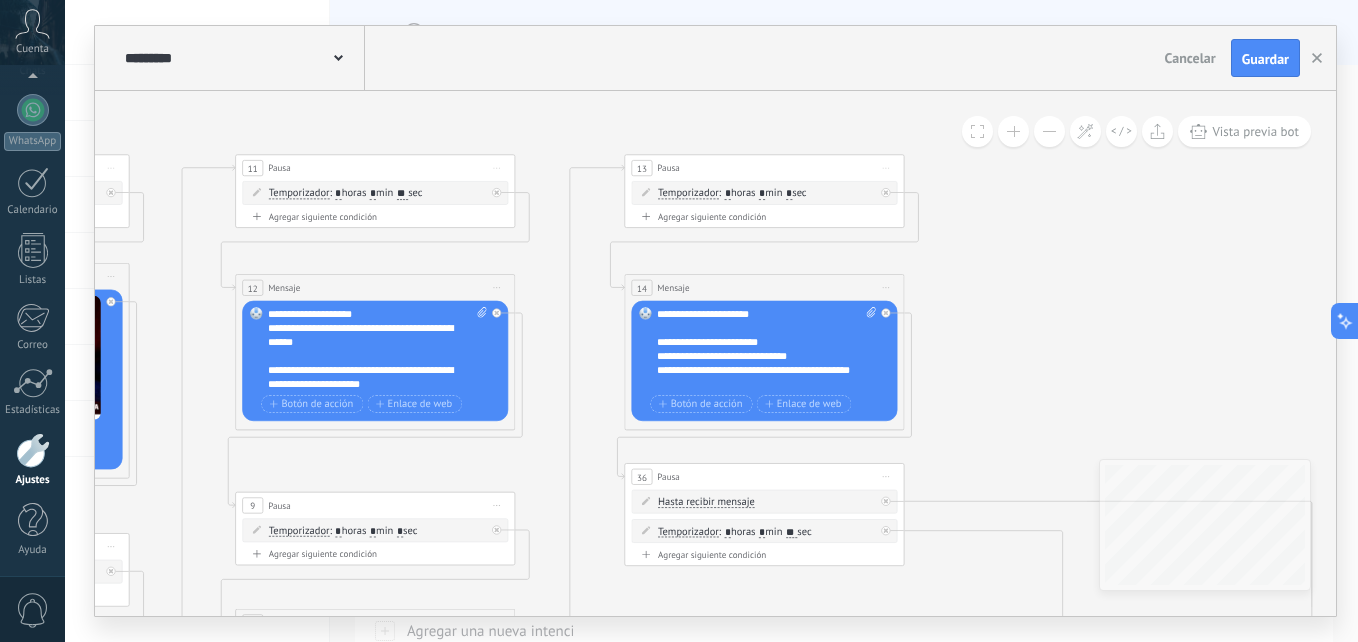 click on "**********" at bounding box center (754, 314) 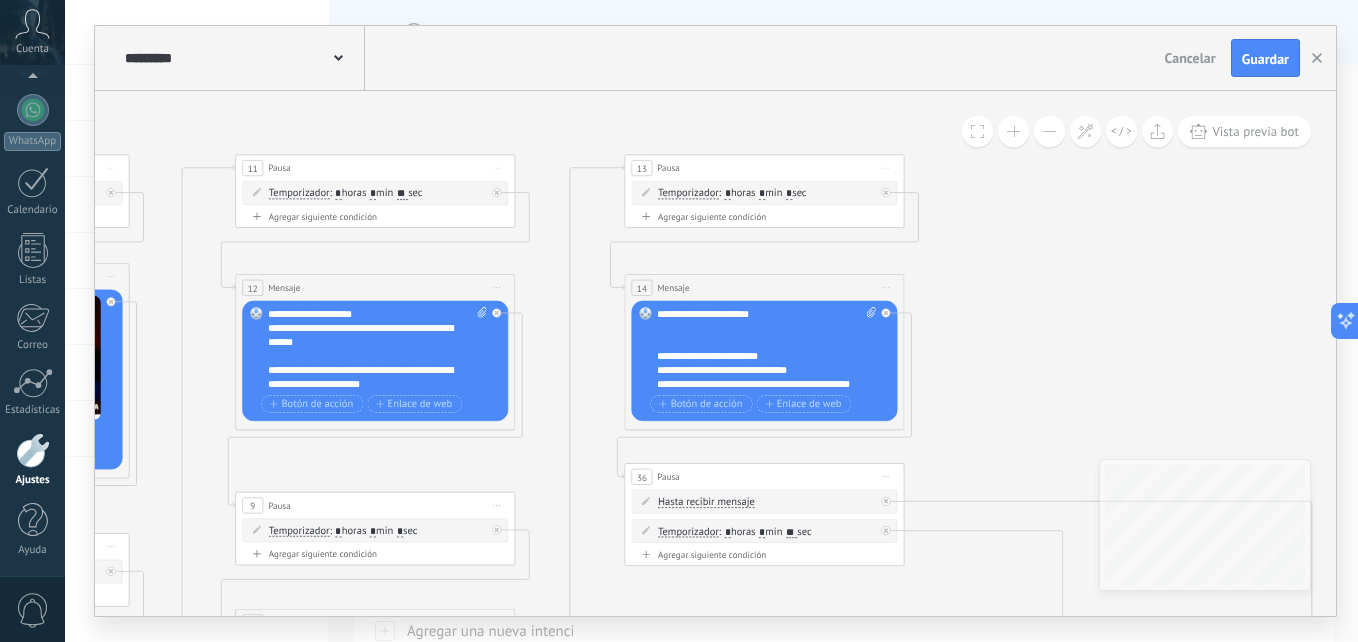 scroll, scrollTop: 200, scrollLeft: 0, axis: vertical 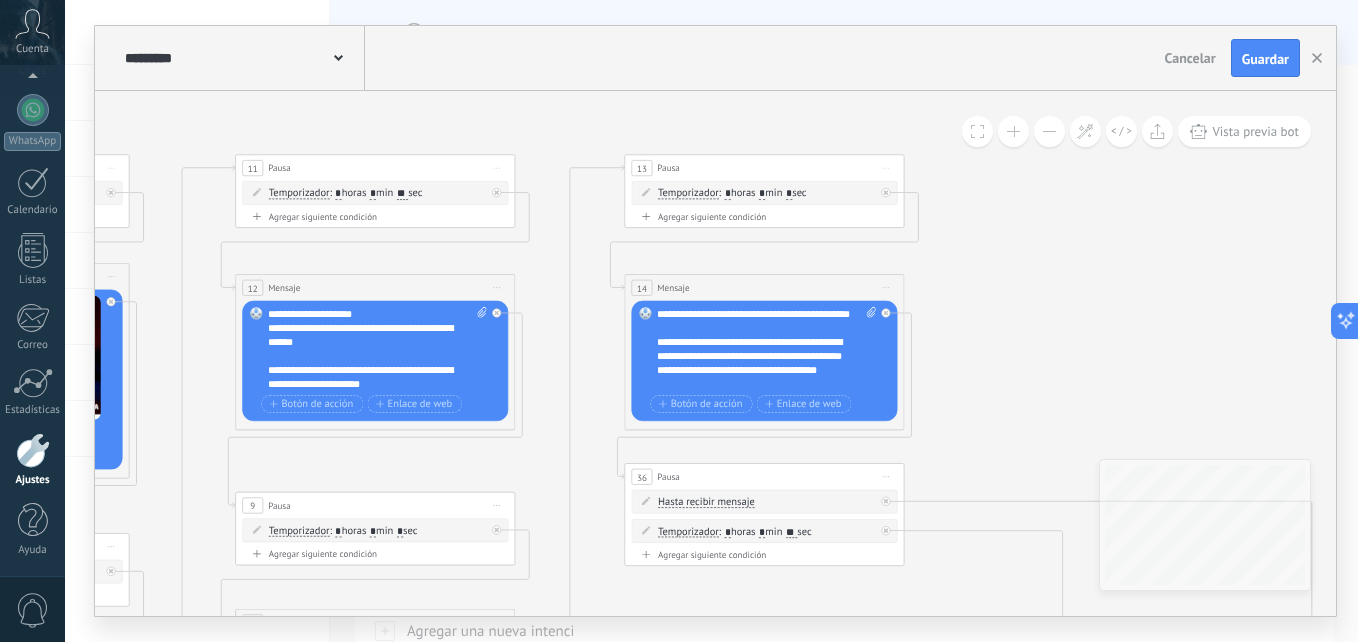 click on "**********" at bounding box center [754, 321] 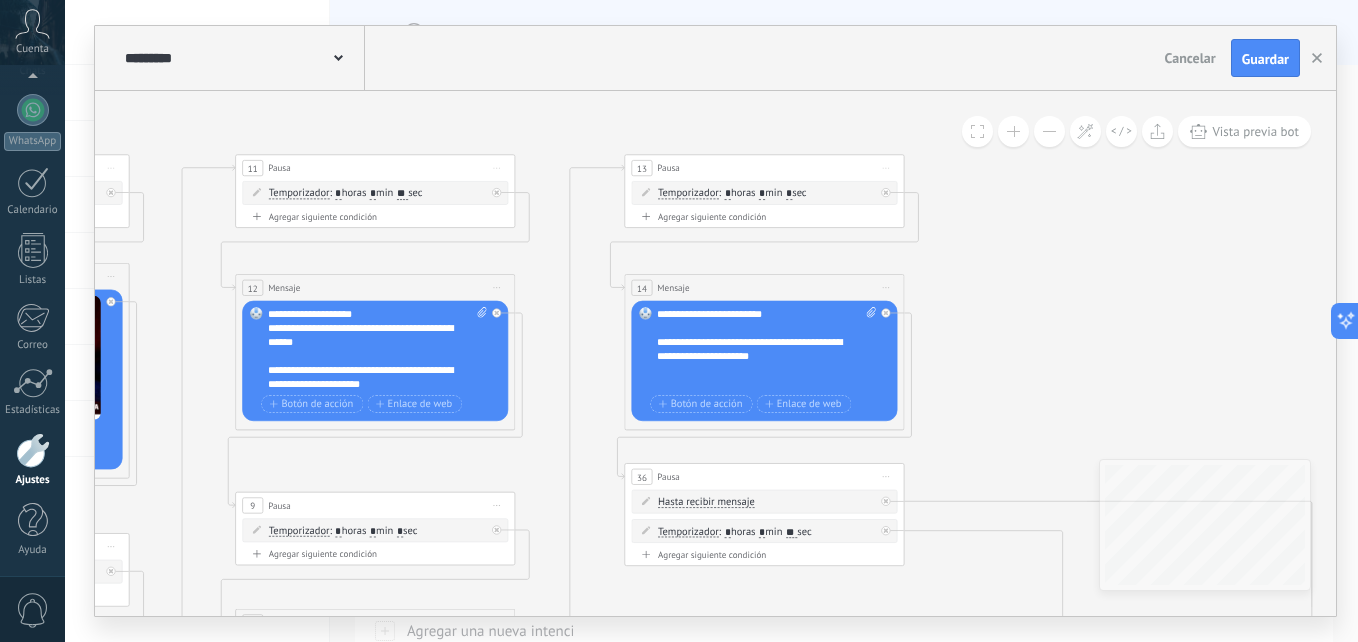 scroll, scrollTop: 0, scrollLeft: 0, axis: both 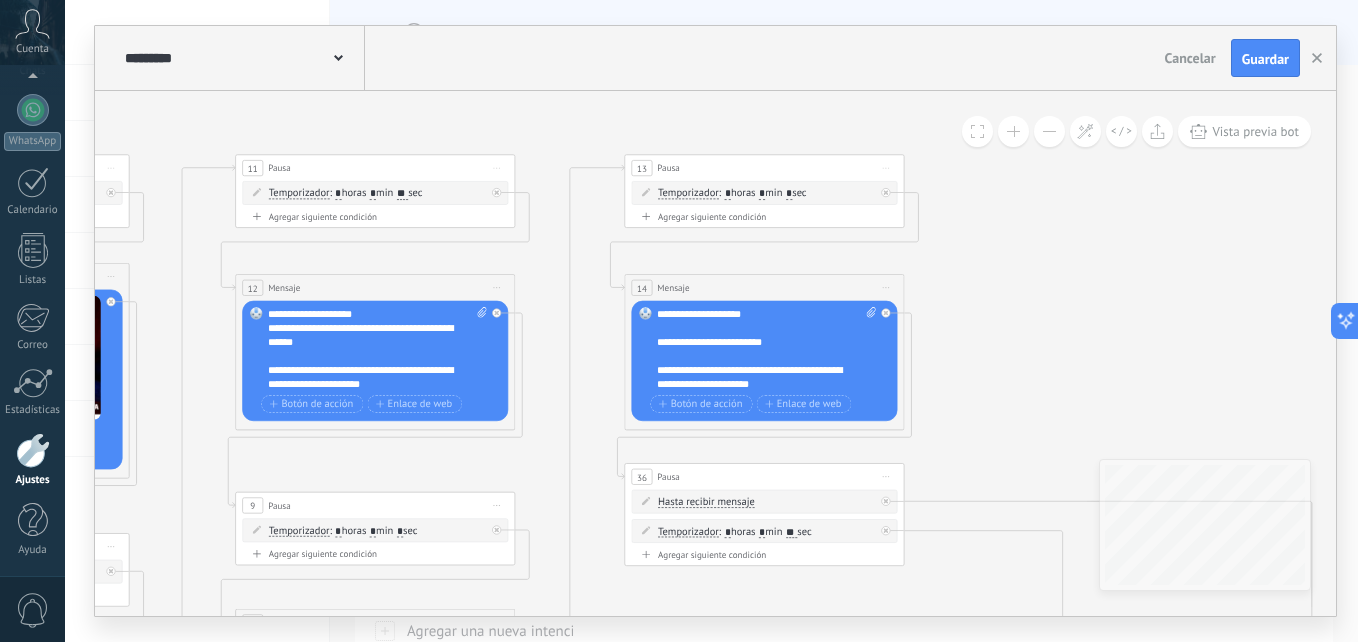 click at bounding box center [868, 349] 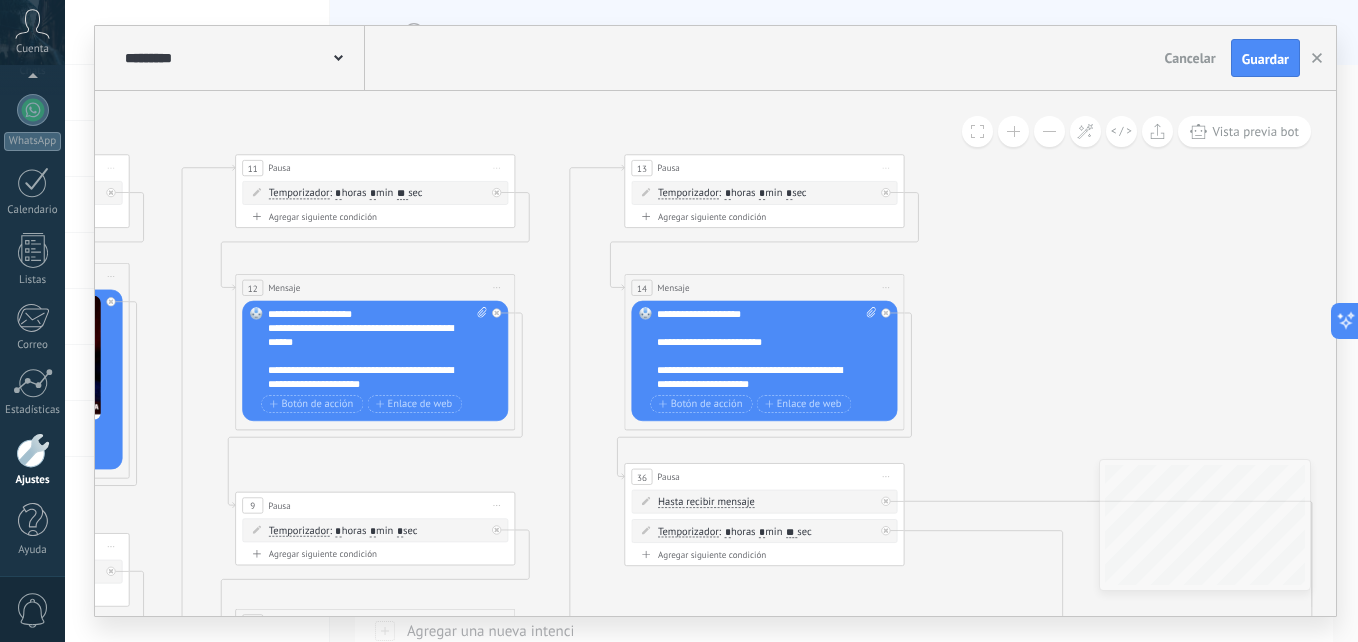 click 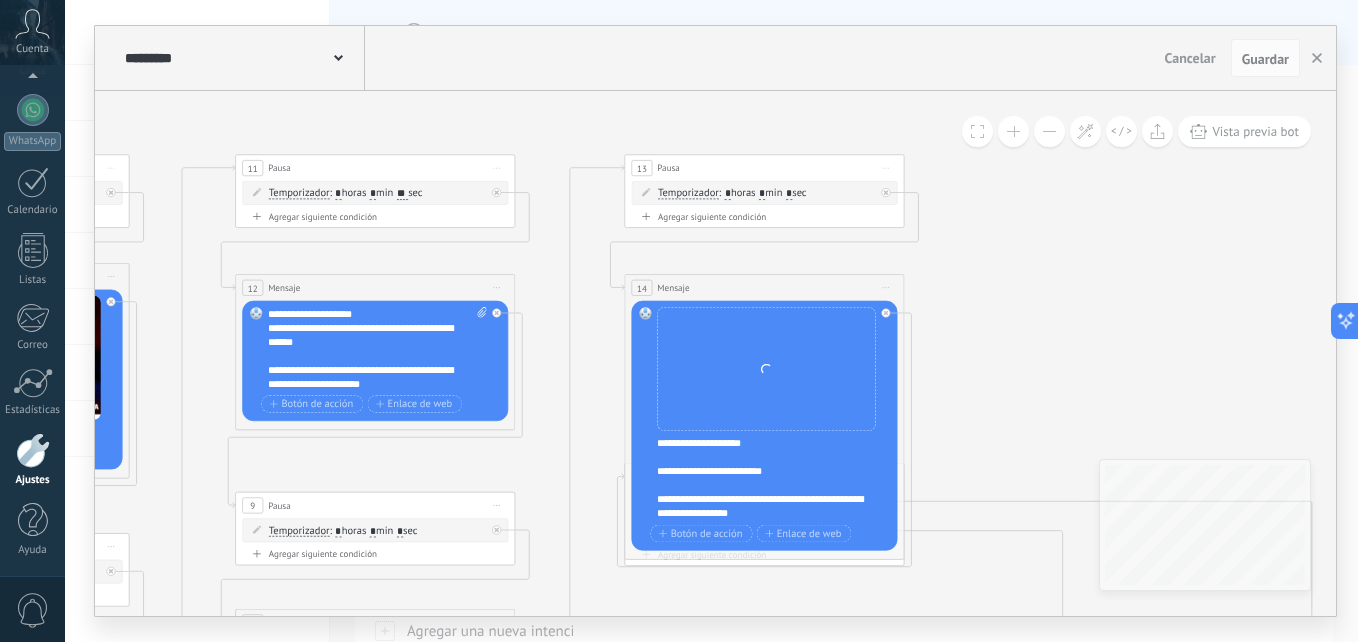 click at bounding box center [1049, 131] 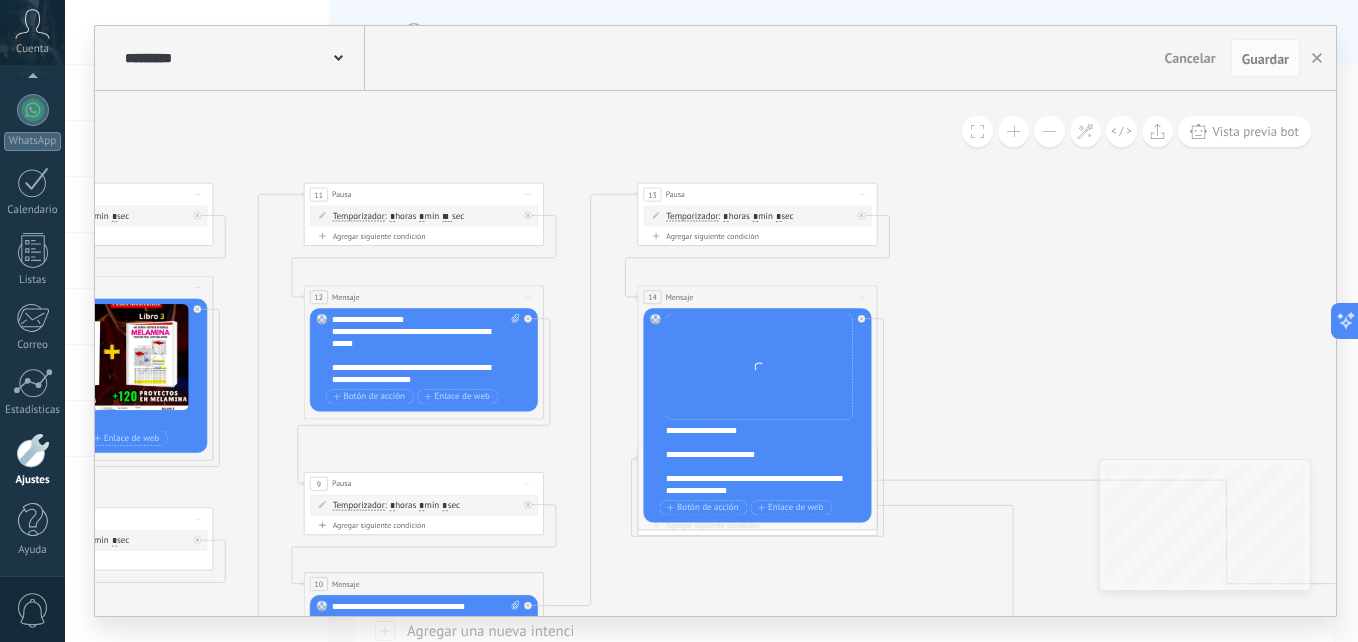click at bounding box center (1049, 131) 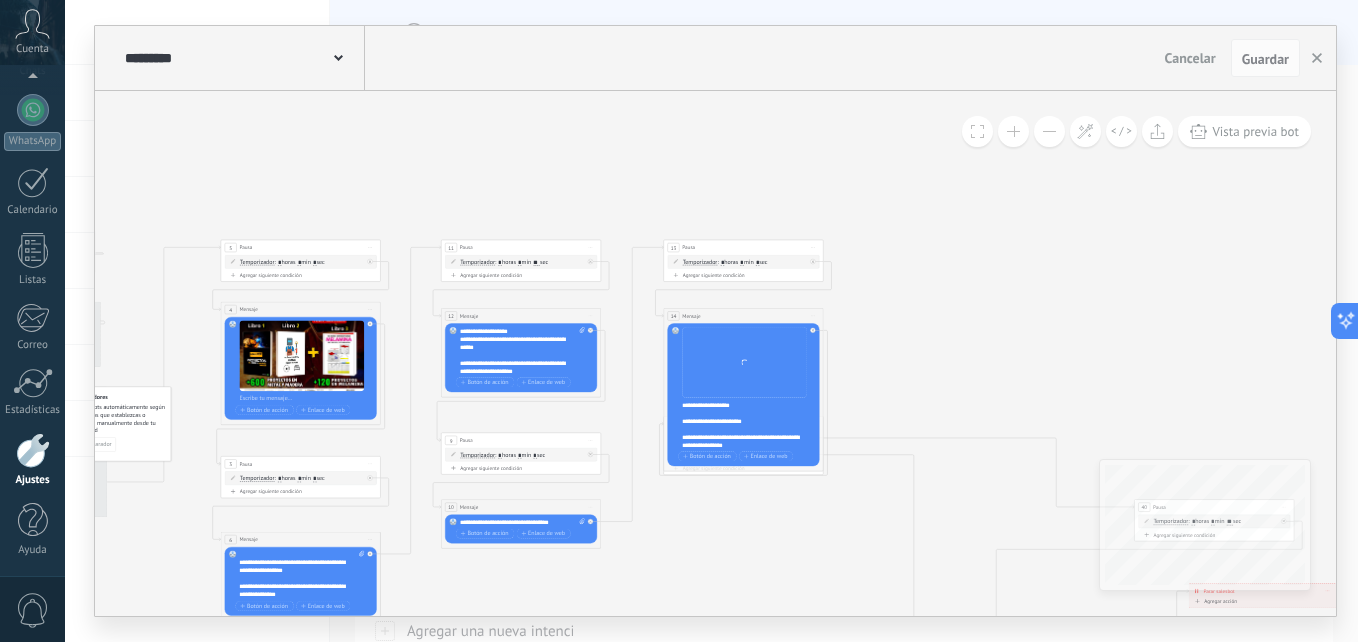 click at bounding box center (1049, 131) 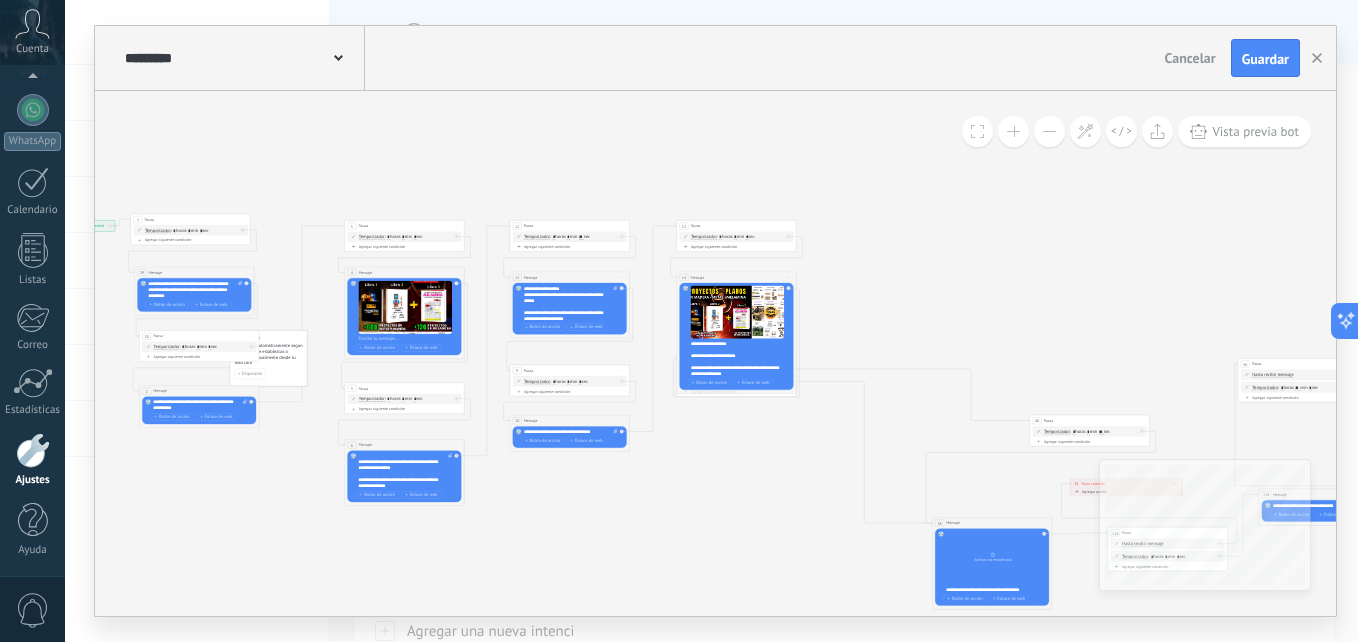 click at bounding box center [1013, 131] 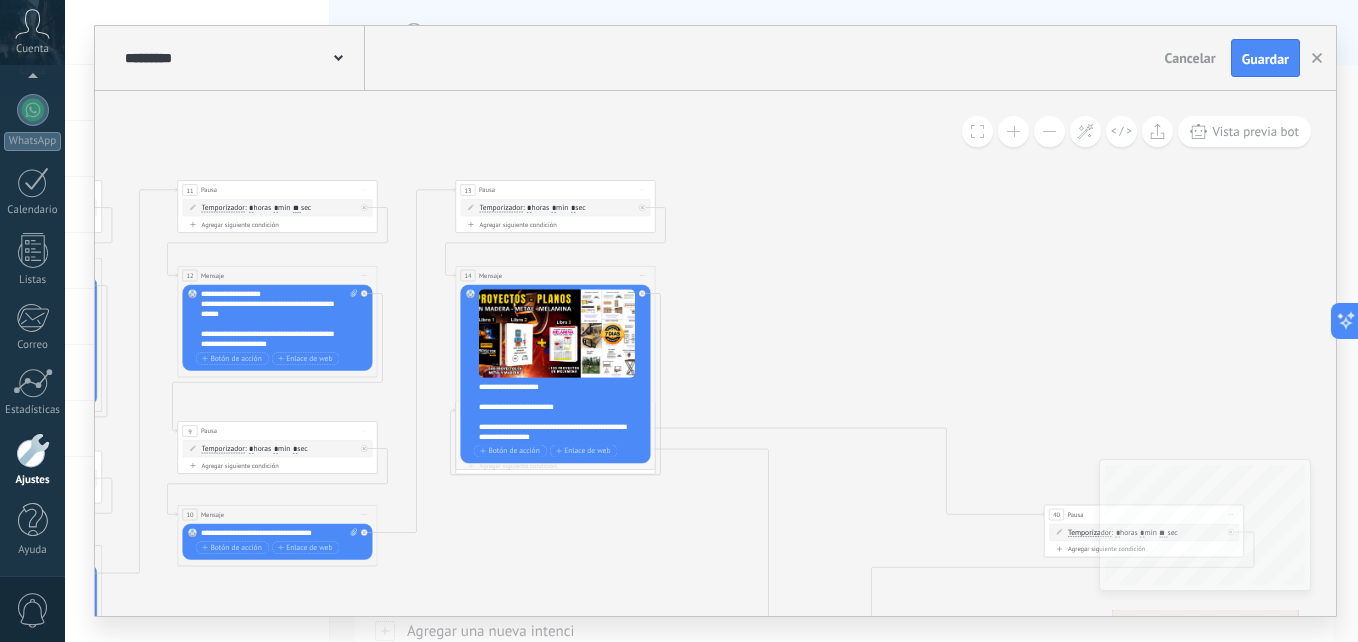 drag, startPoint x: 921, startPoint y: 311, endPoint x: 691, endPoint y: 349, distance: 233.118 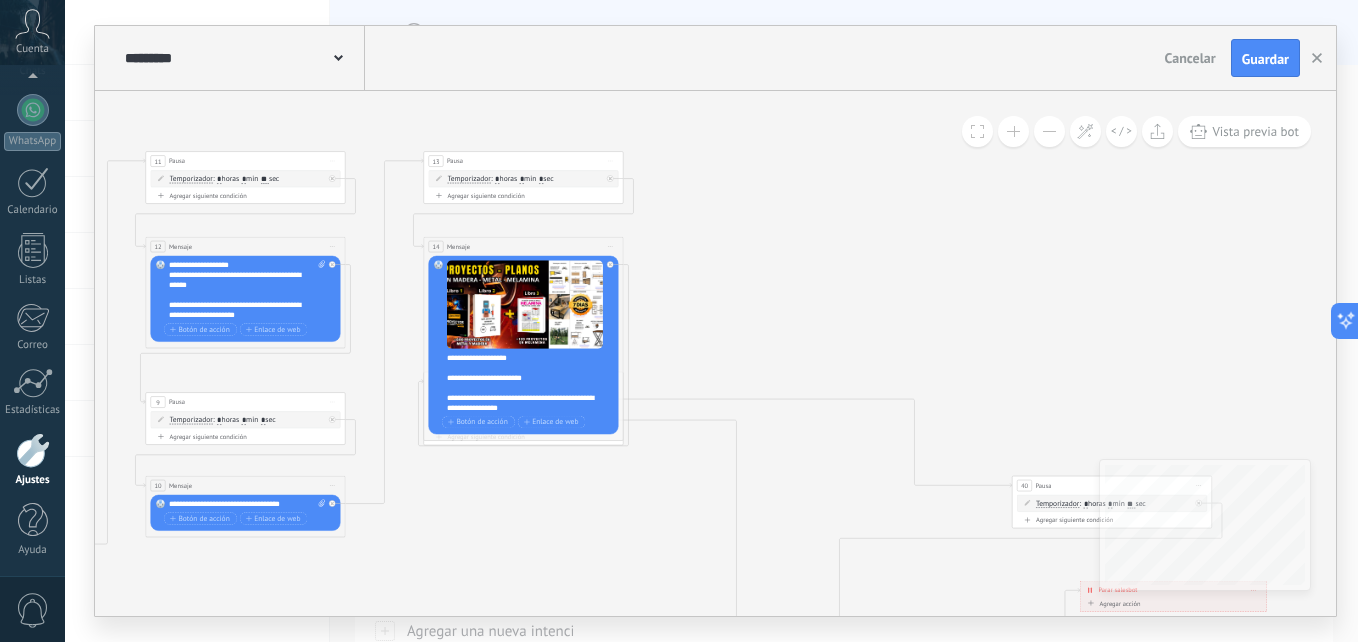 drag, startPoint x: 763, startPoint y: 369, endPoint x: 660, endPoint y: 362, distance: 103.23759 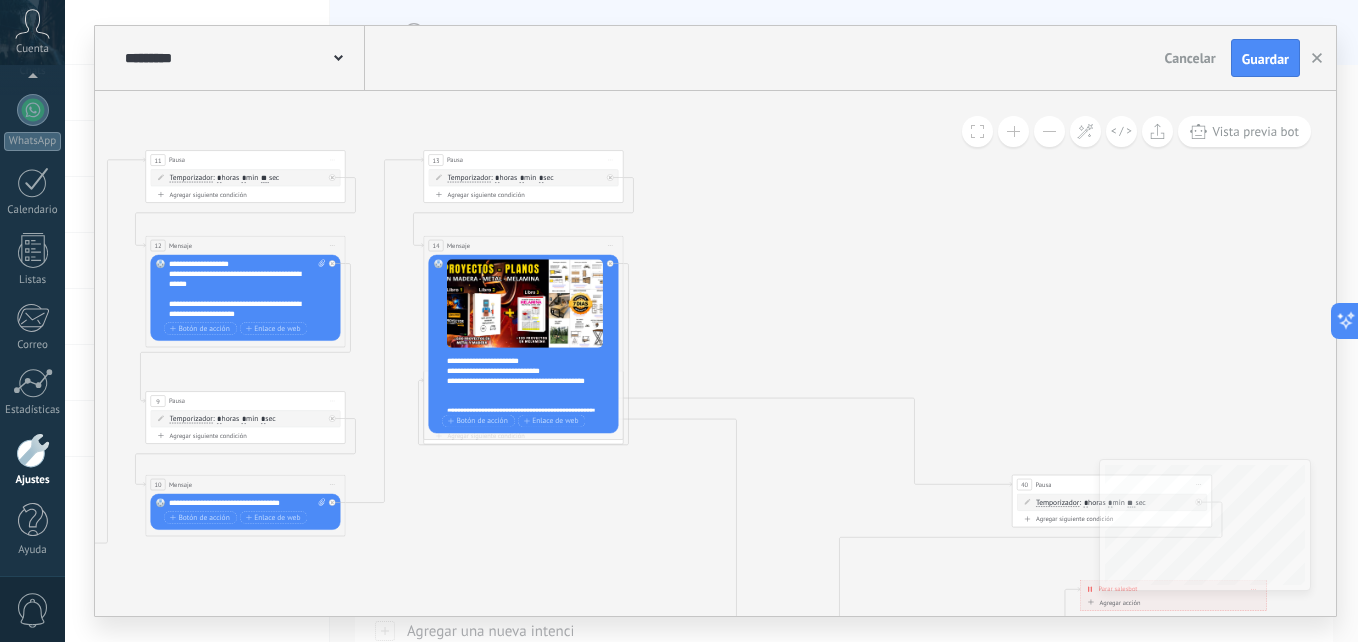 scroll, scrollTop: 120, scrollLeft: 0, axis: vertical 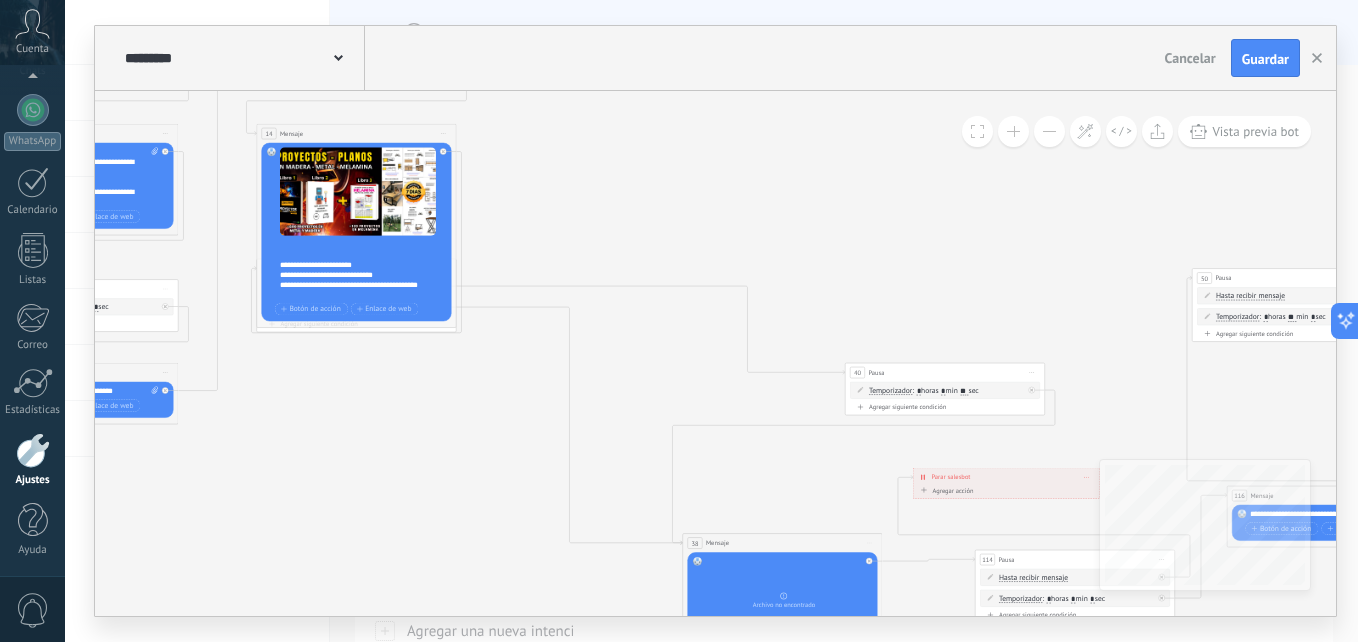 drag, startPoint x: 770, startPoint y: 336, endPoint x: 596, endPoint y: 218, distance: 210.23796 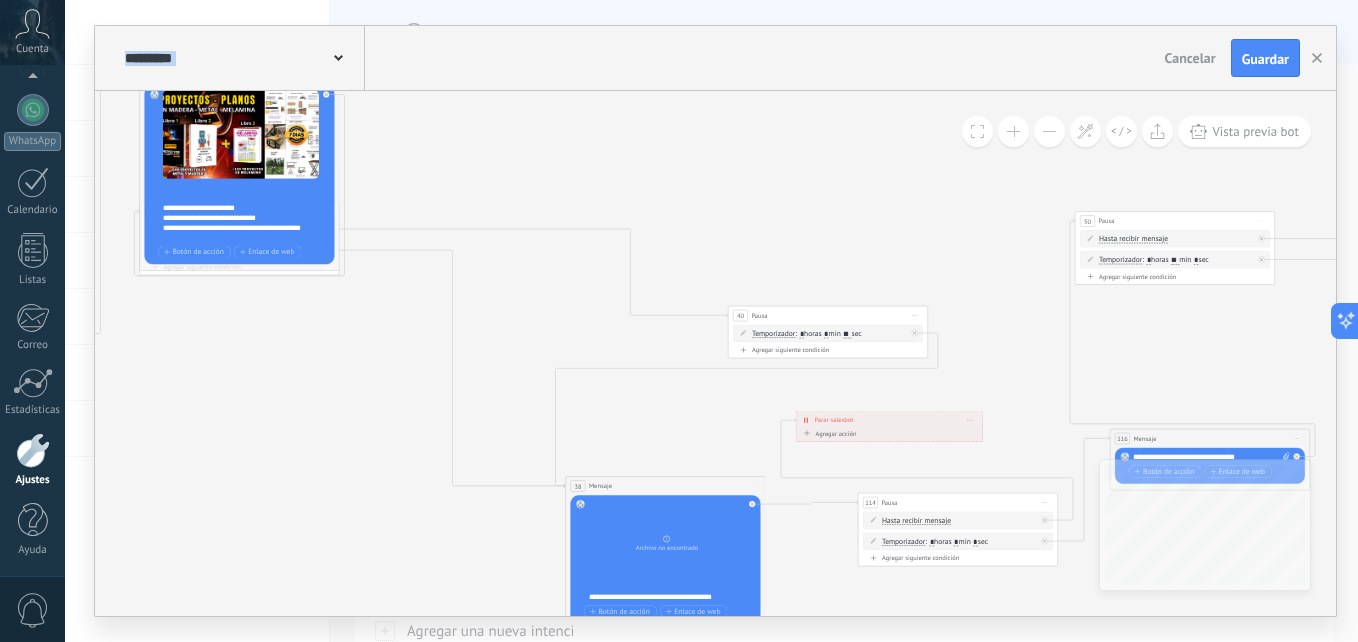 drag, startPoint x: 648, startPoint y: 353, endPoint x: 538, endPoint y: 302, distance: 121.24768 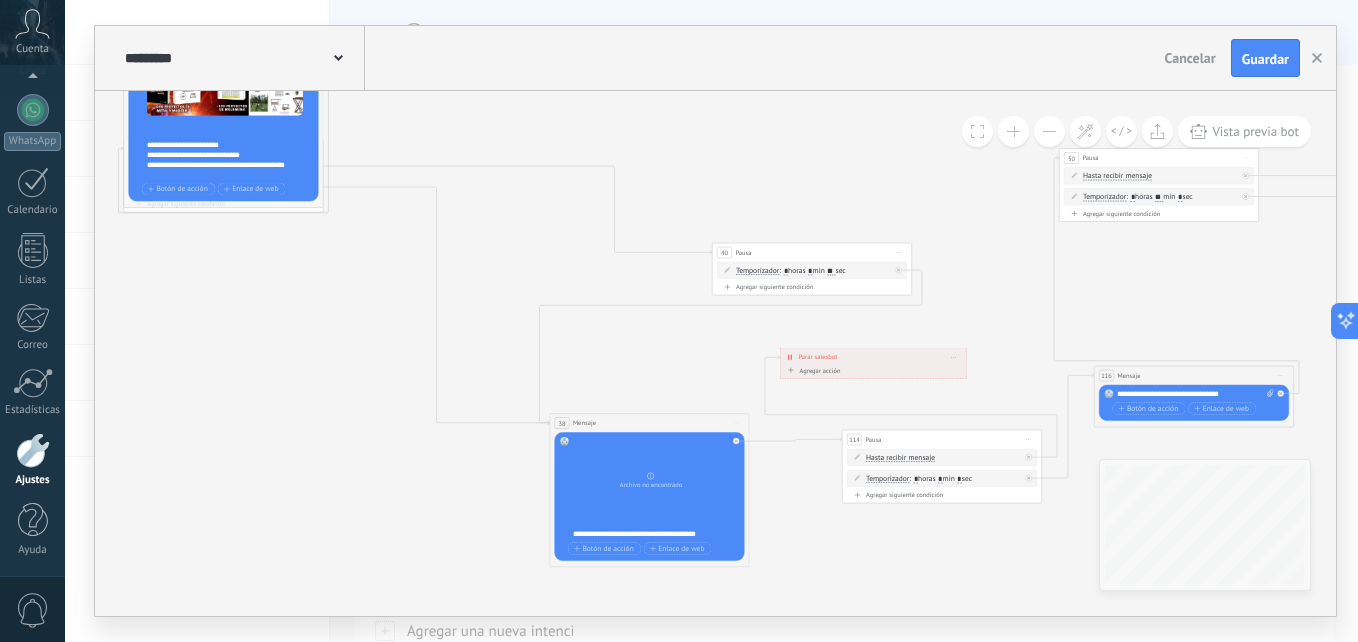 drag, startPoint x: 493, startPoint y: 301, endPoint x: 477, endPoint y: 238, distance: 65 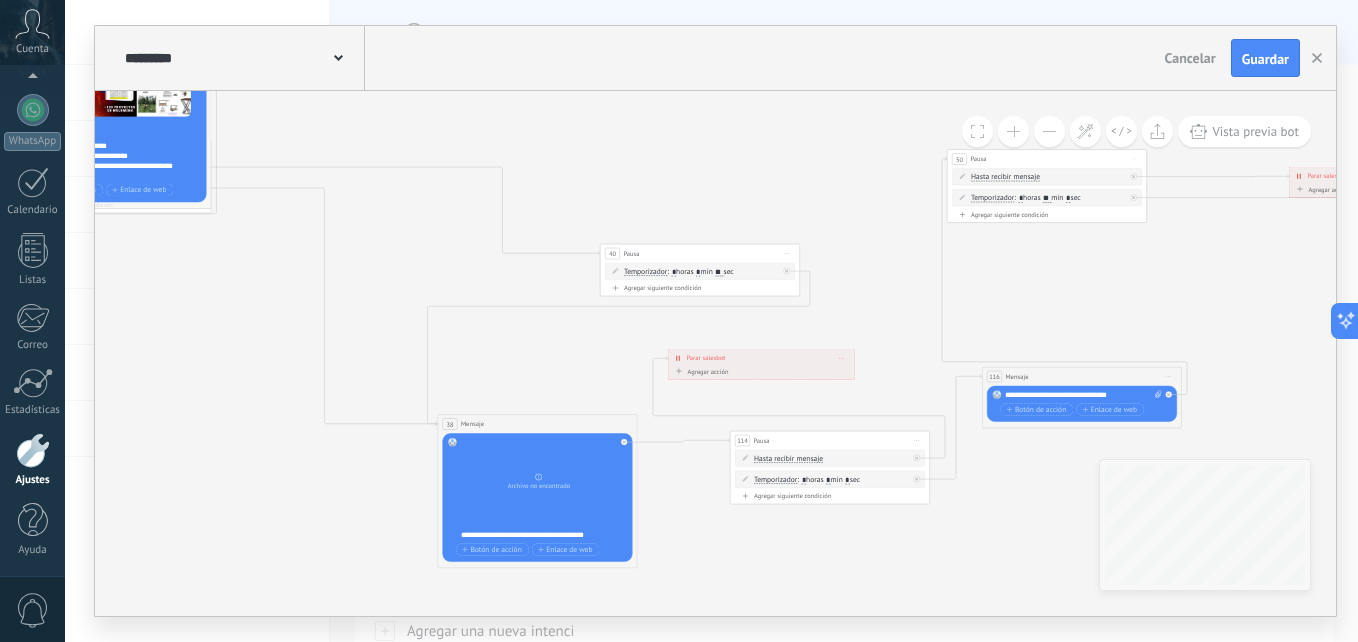 drag, startPoint x: 663, startPoint y: 361, endPoint x: 566, endPoint y: 366, distance: 97.128784 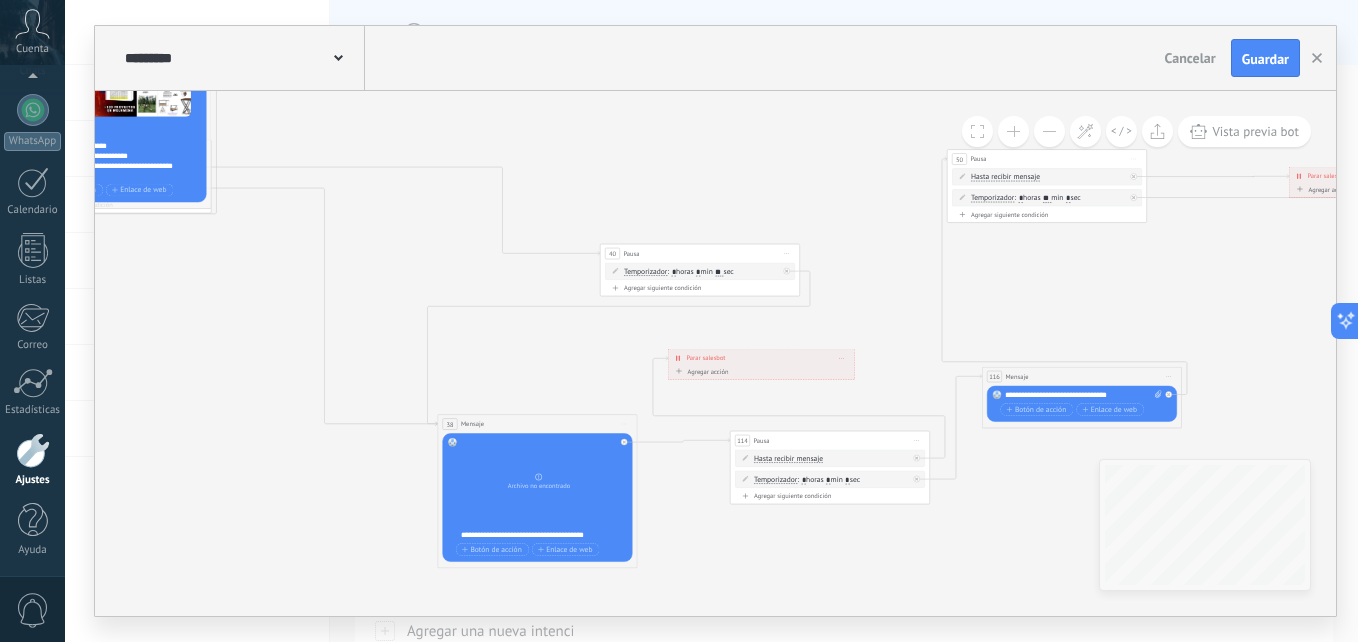 click 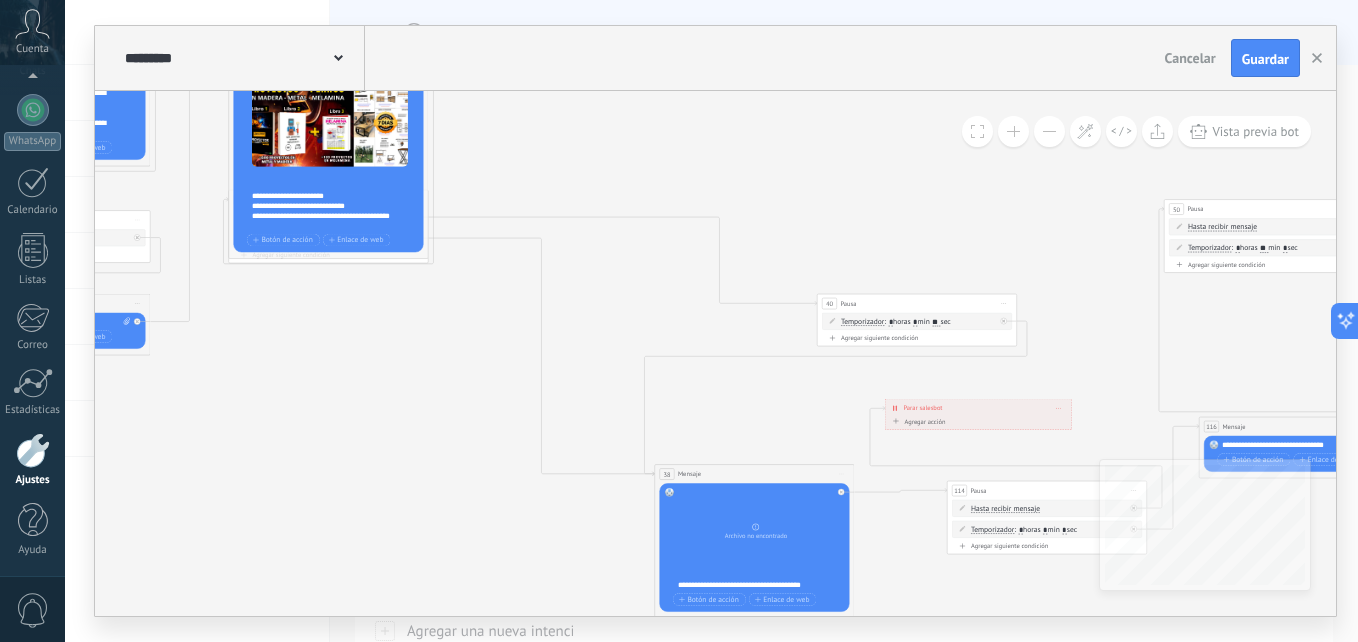 drag, startPoint x: 183, startPoint y: 458, endPoint x: 400, endPoint y: 508, distance: 222.68588 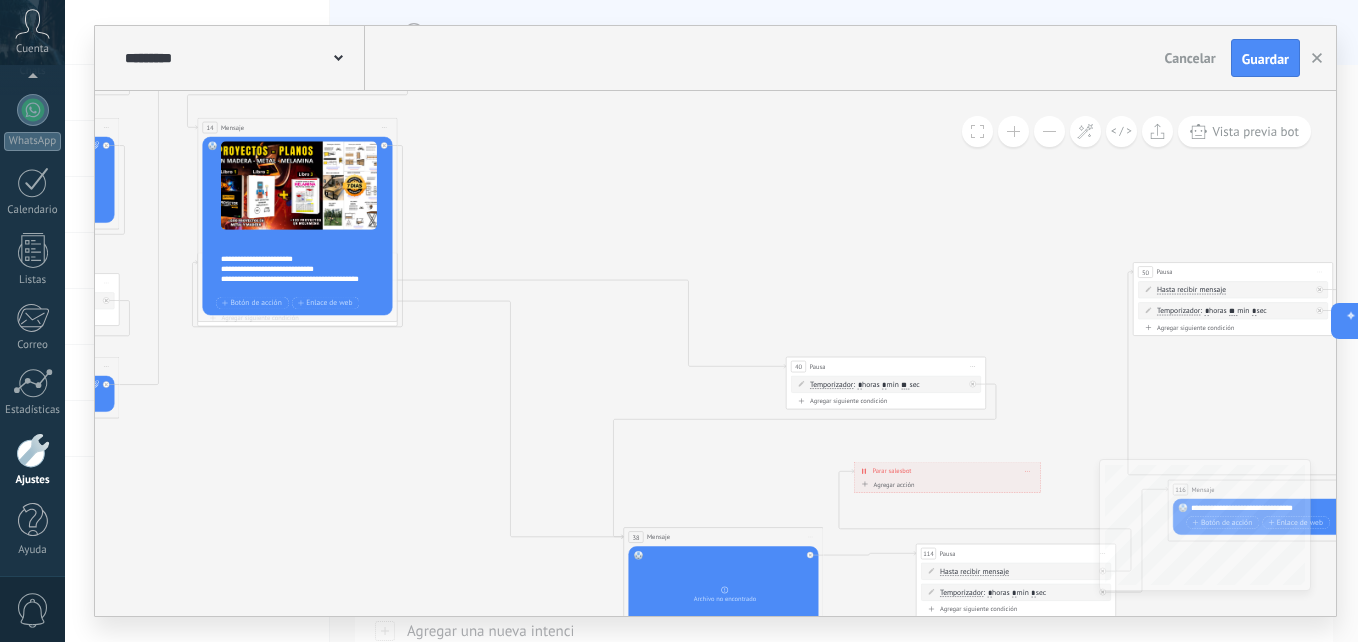 drag, startPoint x: 628, startPoint y: 278, endPoint x: 597, endPoint y: 341, distance: 70.21396 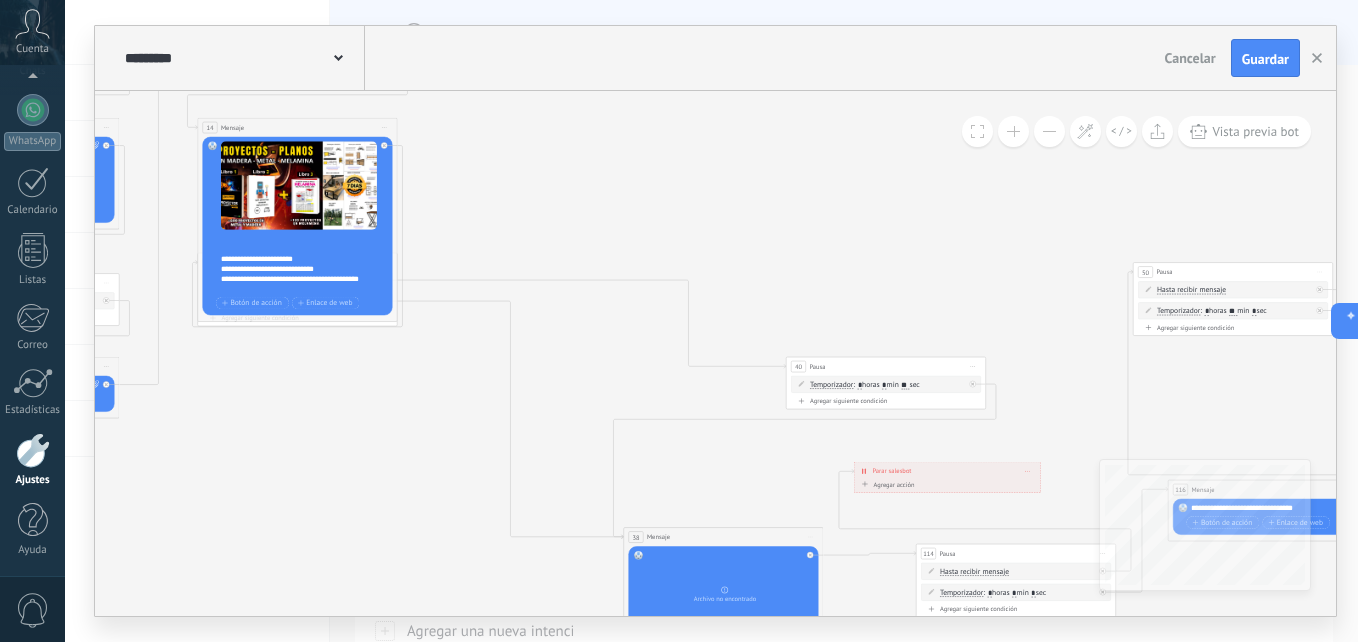 click 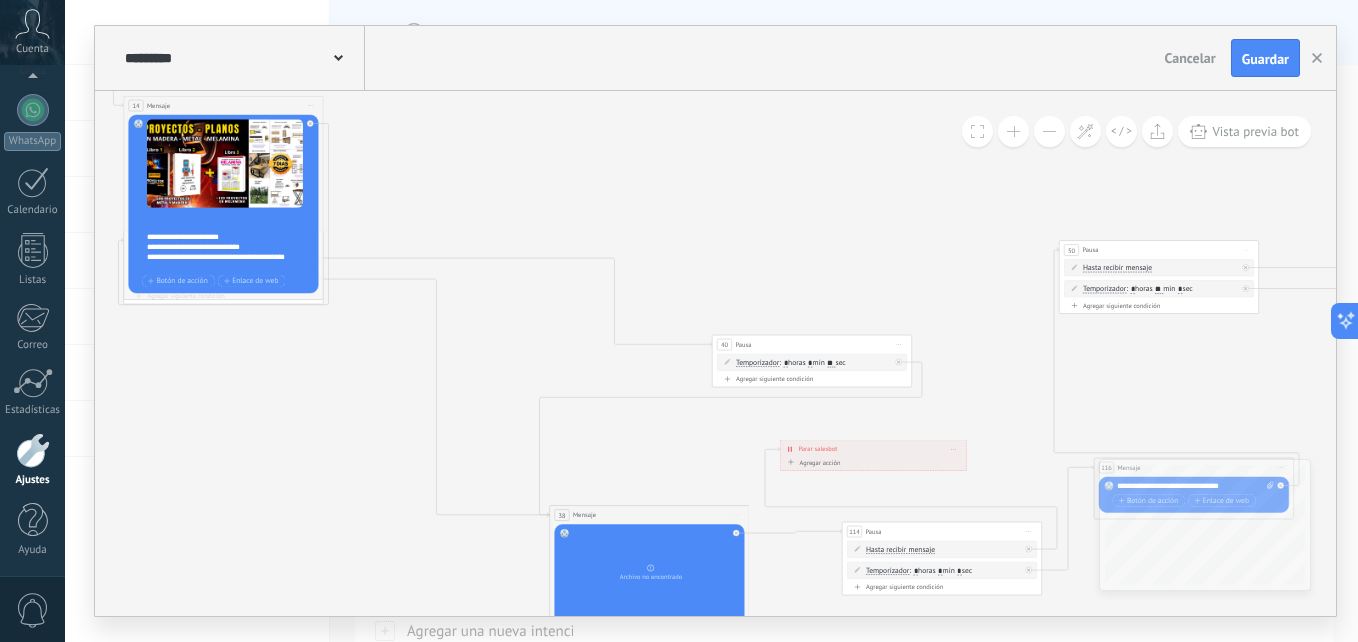 drag, startPoint x: 634, startPoint y: 370, endPoint x: 560, endPoint y: 348, distance: 77.201035 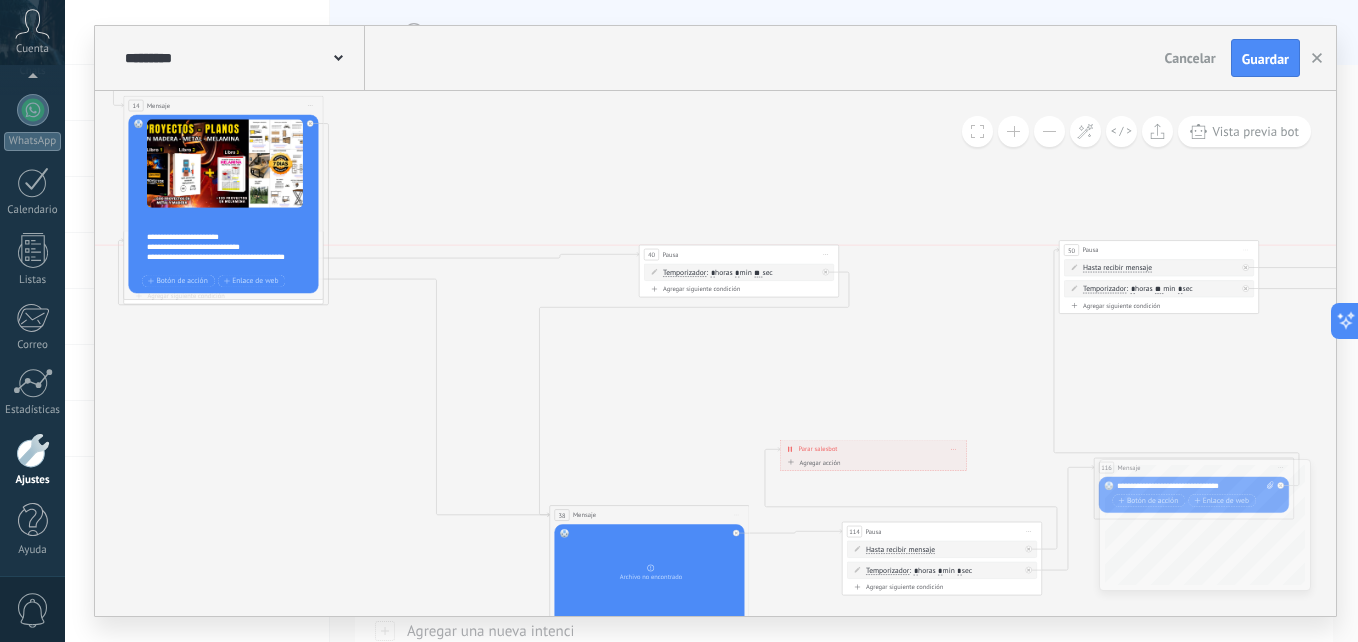 drag, startPoint x: 776, startPoint y: 346, endPoint x: 703, endPoint y: 253, distance: 118.22859 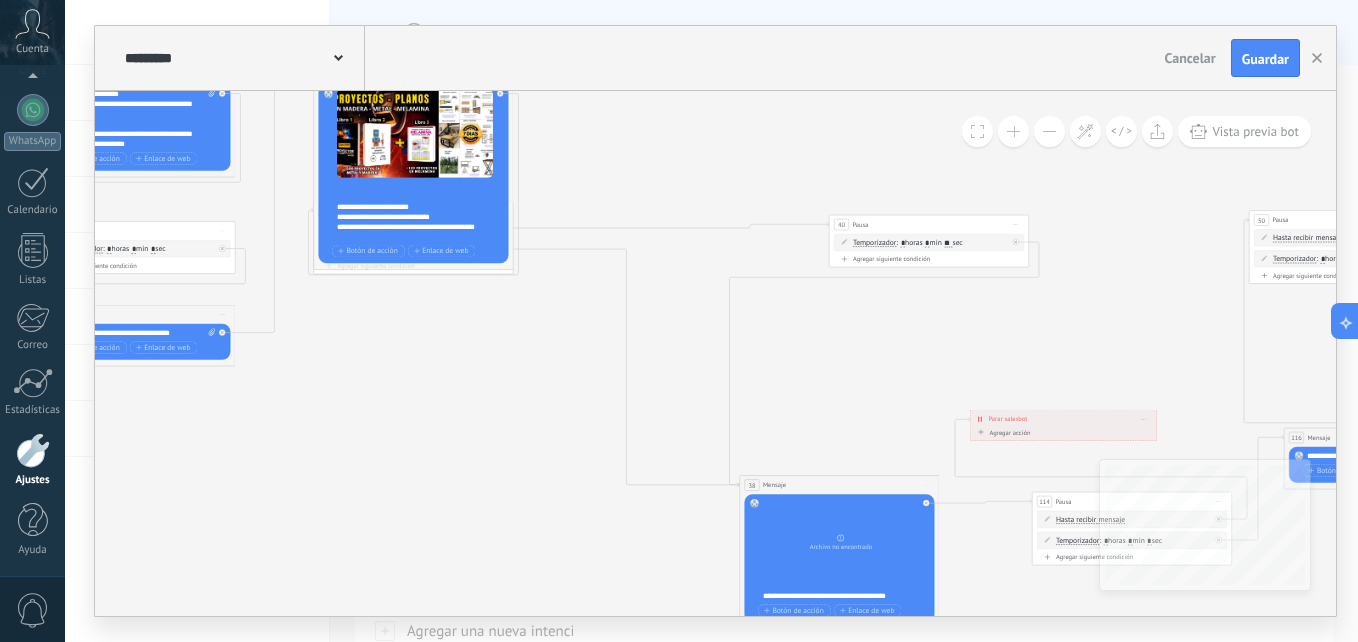 drag, startPoint x: 609, startPoint y: 427, endPoint x: 776, endPoint y: 402, distance: 168.86089 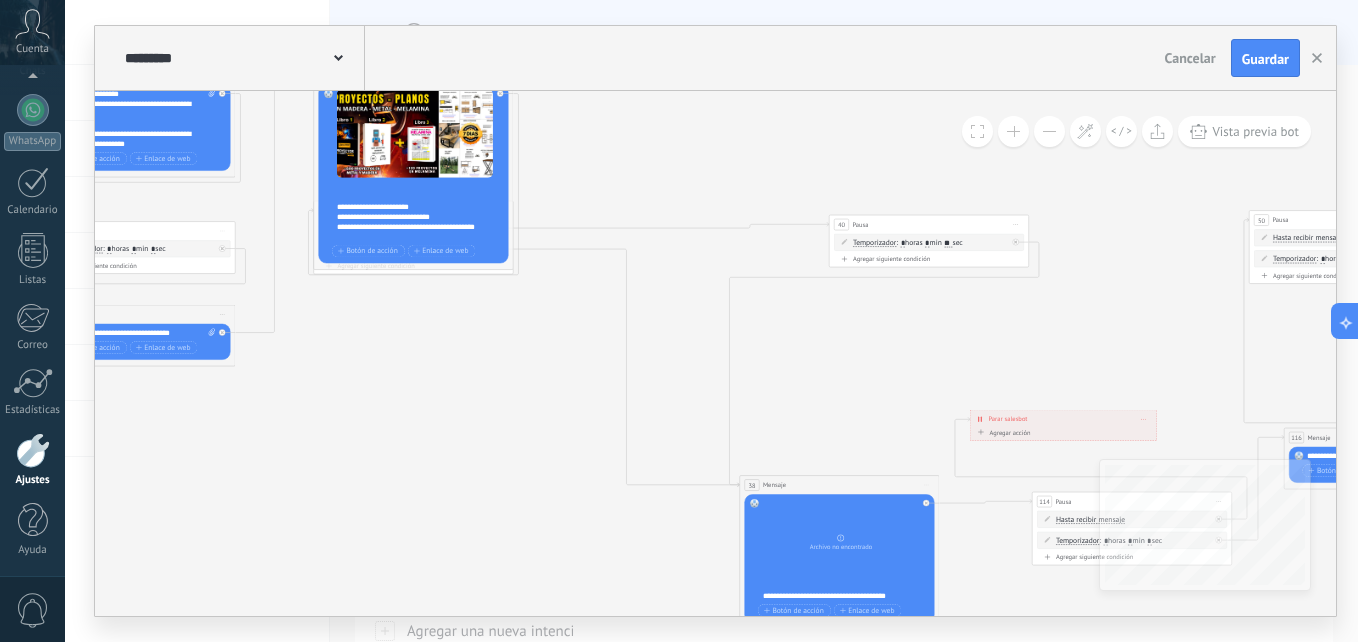 click 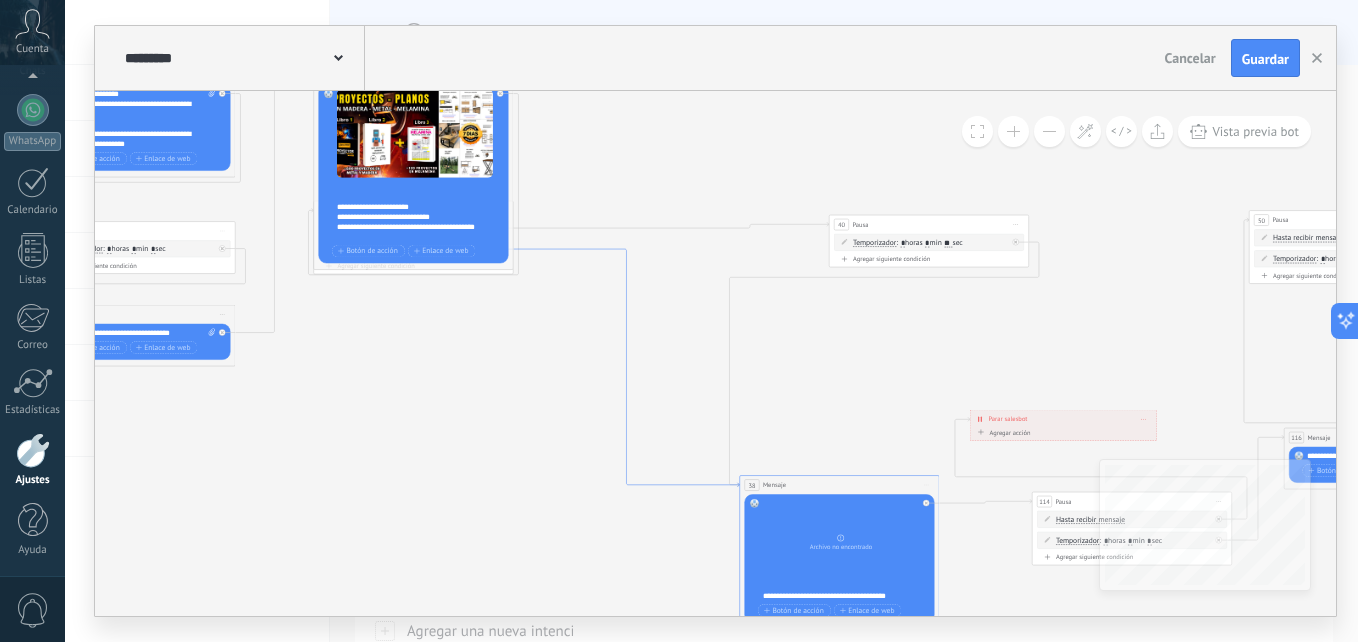 click 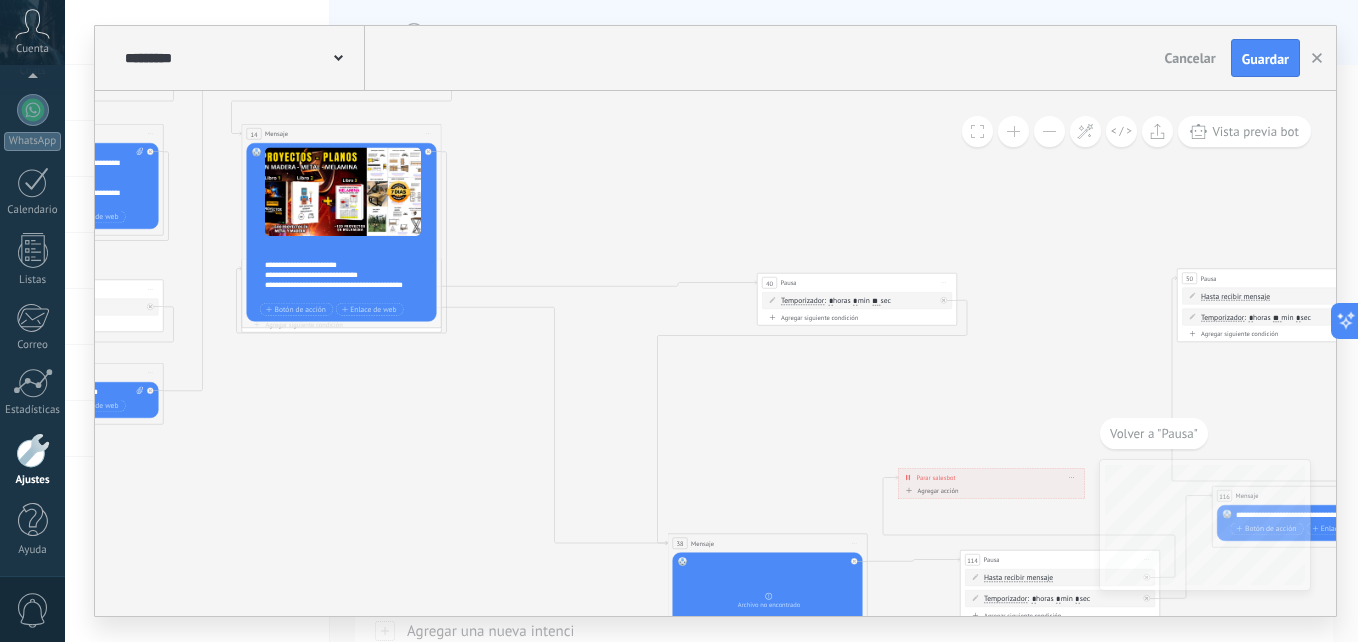 drag, startPoint x: 531, startPoint y: 367, endPoint x: 583, endPoint y: 624, distance: 262.20795 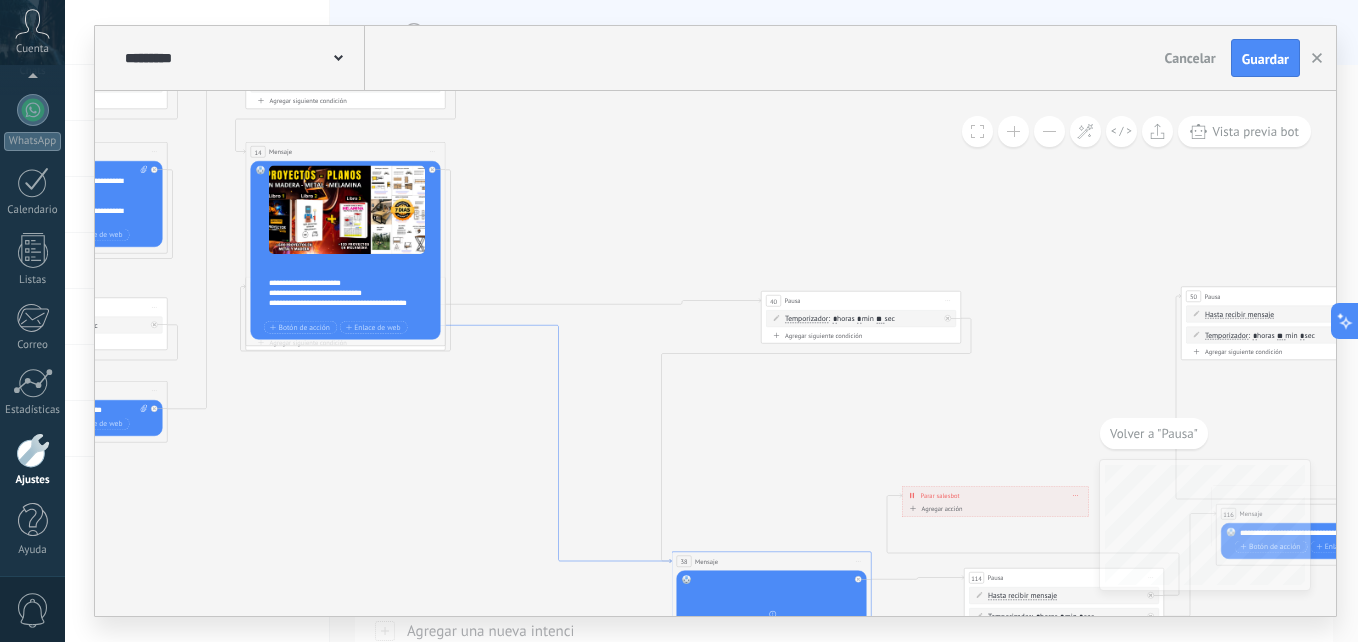 drag, startPoint x: 451, startPoint y: 307, endPoint x: 420, endPoint y: 246, distance: 68.42514 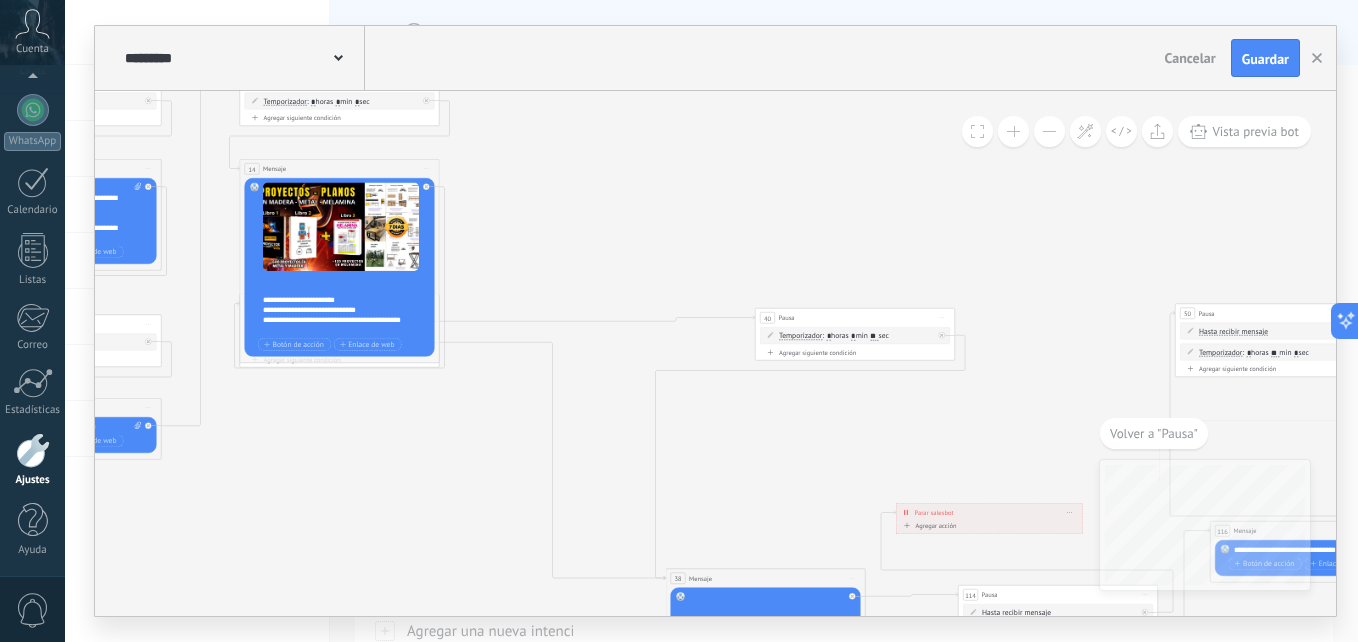 drag, startPoint x: 395, startPoint y: 381, endPoint x: 445, endPoint y: 452, distance: 86.83893 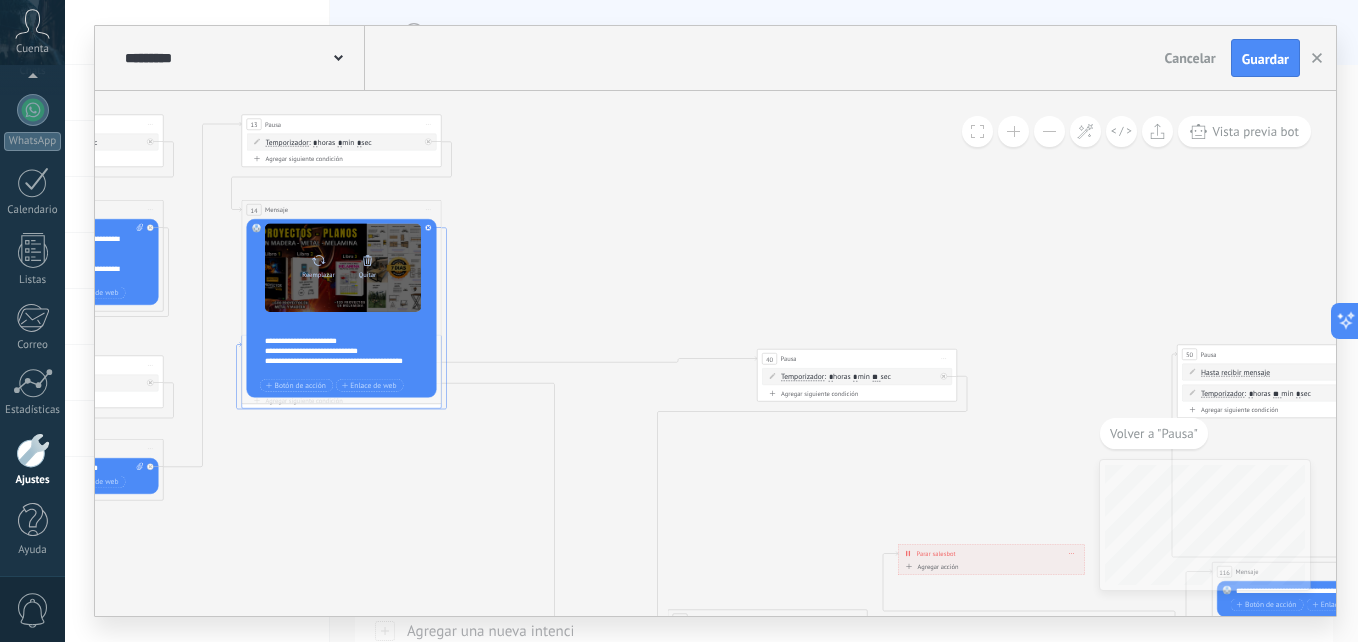 drag, startPoint x: 258, startPoint y: 367, endPoint x: 300, endPoint y: 277, distance: 99.31767 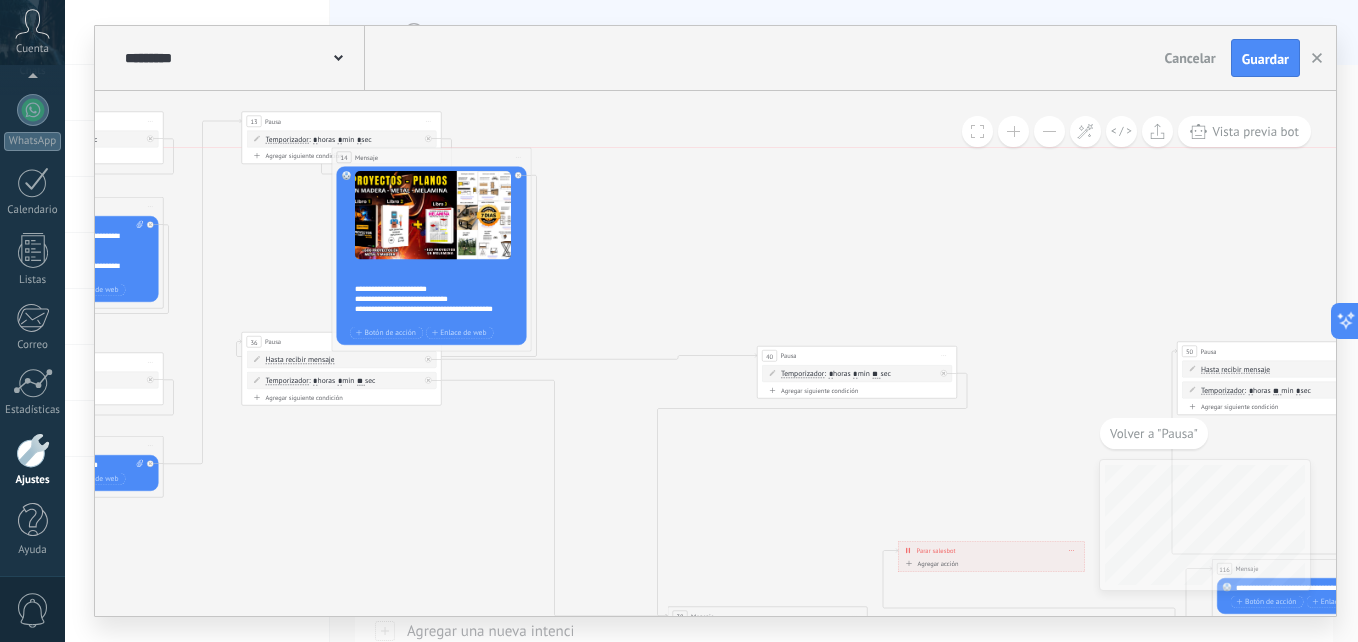 drag, startPoint x: 334, startPoint y: 205, endPoint x: 409, endPoint y: 145, distance: 96.04687 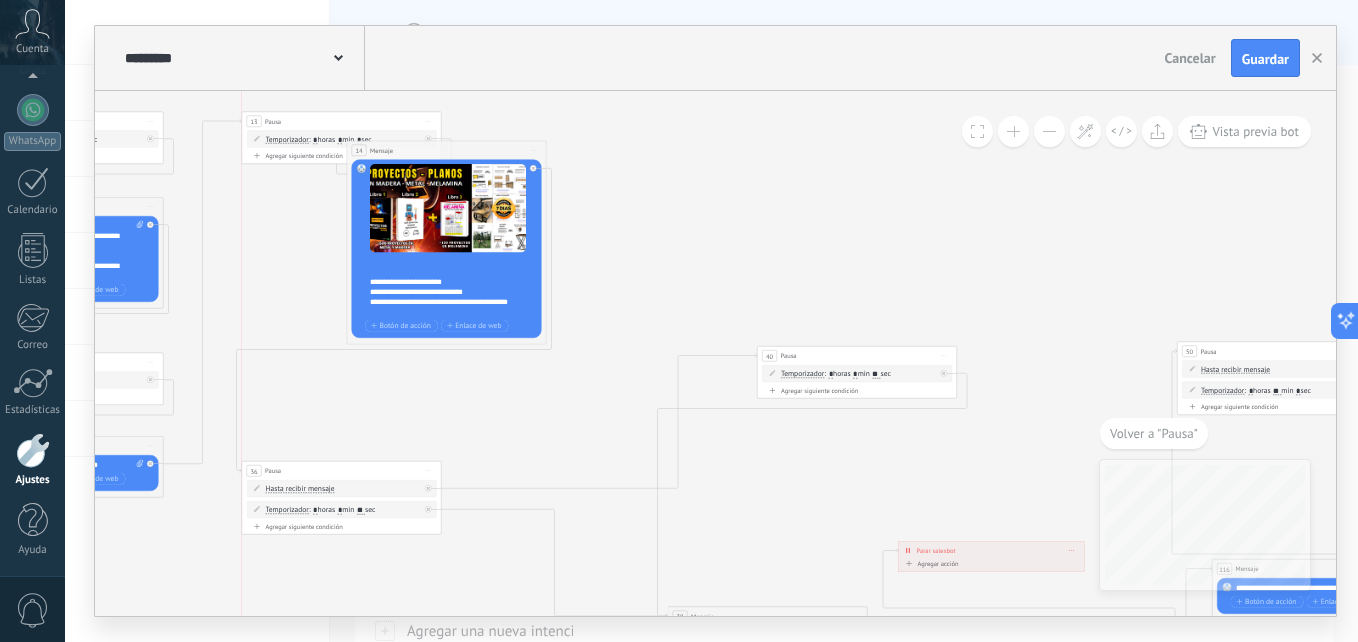 drag, startPoint x: 283, startPoint y: 339, endPoint x: 359, endPoint y: 286, distance: 92.65527 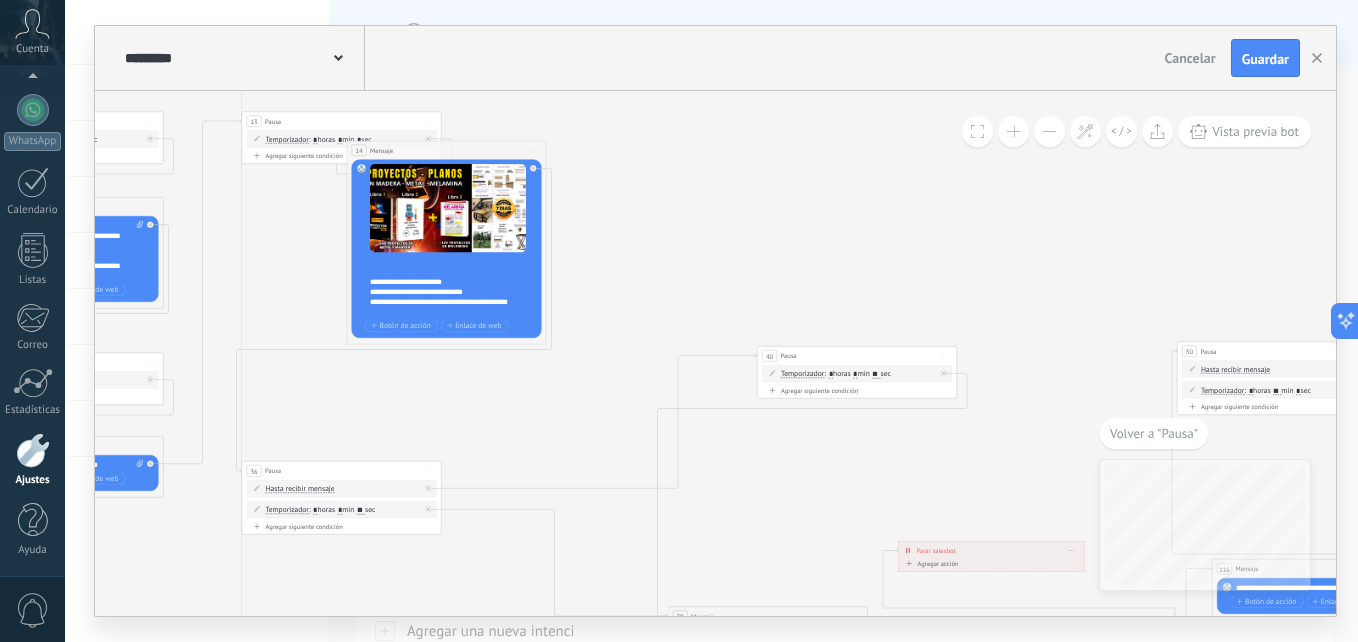 click on "36
Pausa
*****
Iniciar vista previa aquí
Cambiar nombre
Duplicar
Borrar" at bounding box center (341, 471) 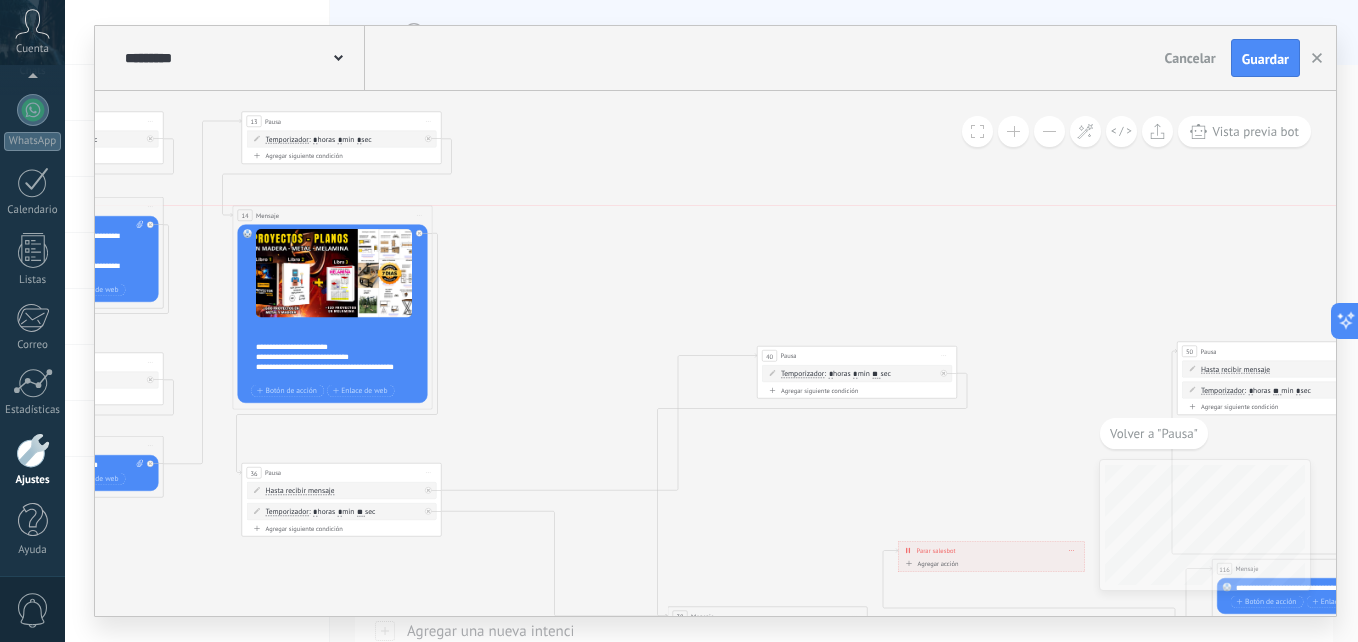 drag, startPoint x: 493, startPoint y: 150, endPoint x: 379, endPoint y: 217, distance: 132.23087 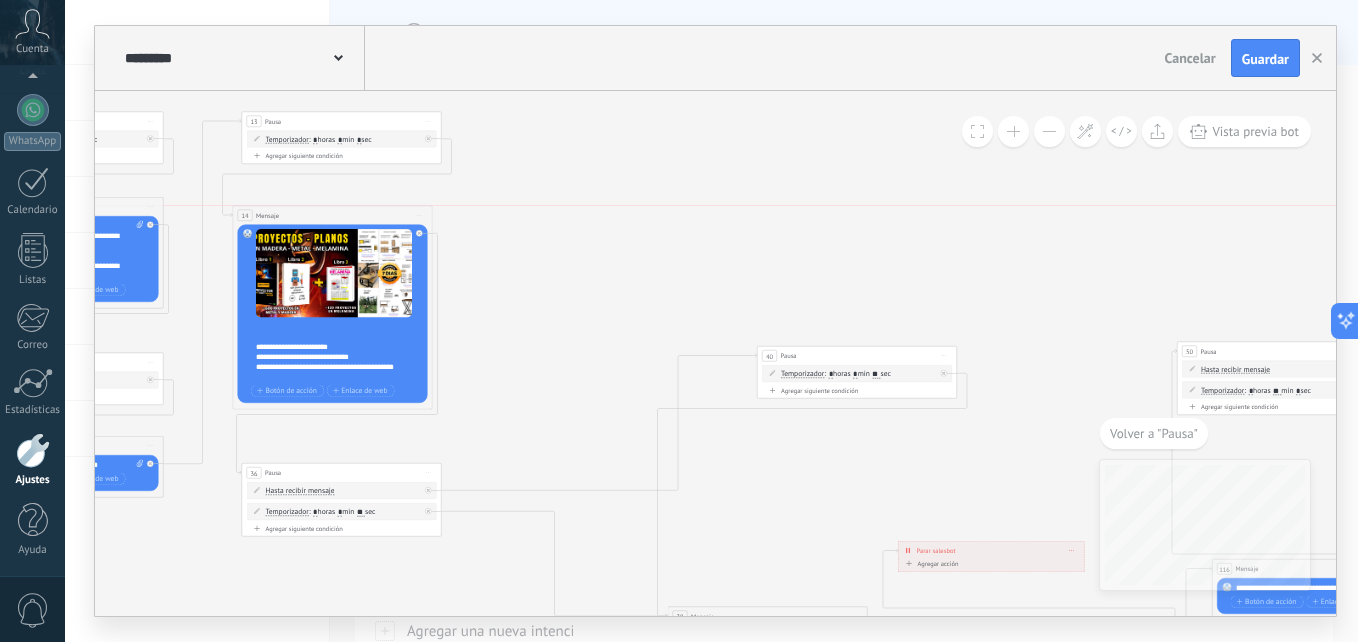 click on "14
Mensaje
*******
(a):
Todos los contactos - canales seleccionados
Todos los contactos - canales seleccionados
Todos los contactos - canal primario
Contacto principal - canales seleccionados
Contacto principal - canal primario
Todos los contactos - canales seleccionados
Todos los contactos - canales seleccionados
Todos los contactos - canal primario" at bounding box center [332, 215] 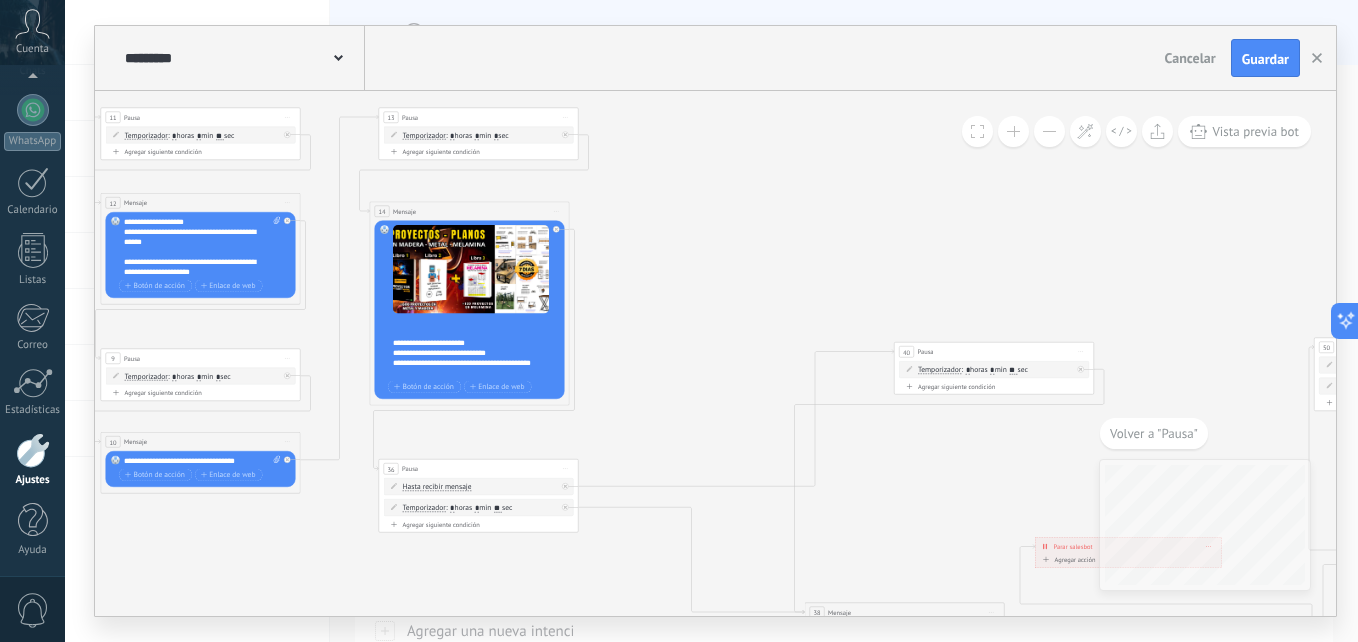 drag, startPoint x: 514, startPoint y: 287, endPoint x: 627, endPoint y: 291, distance: 113.07078 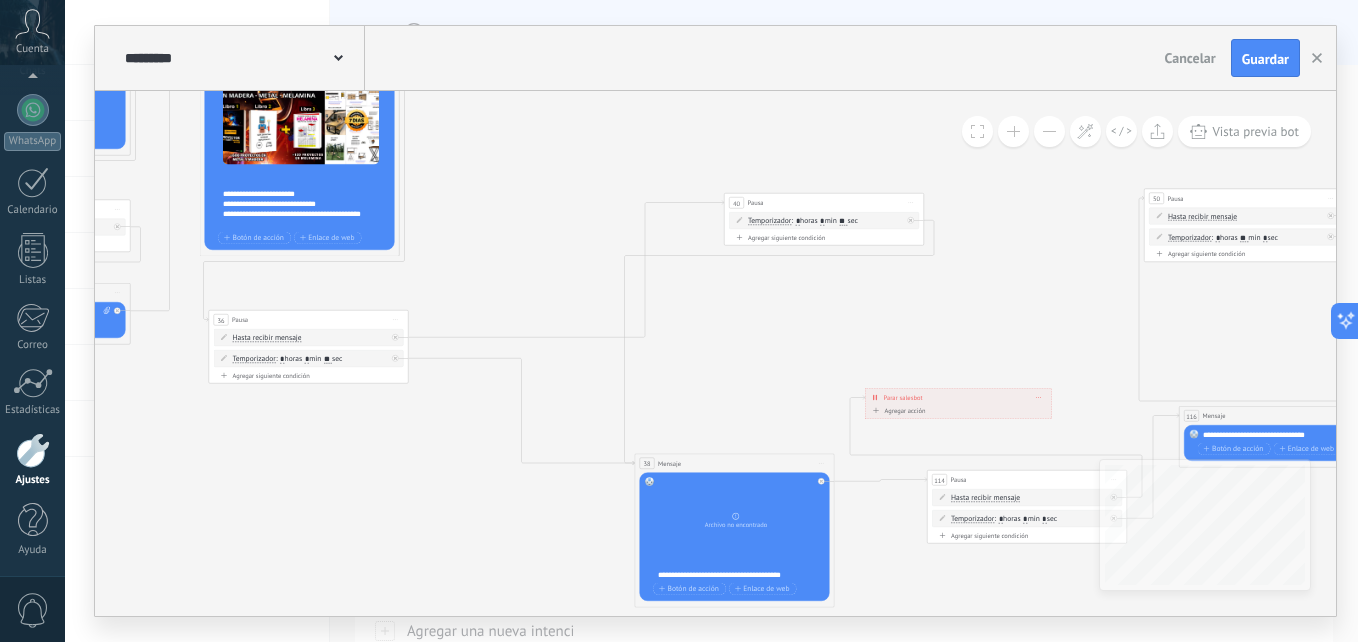 drag, startPoint x: 643, startPoint y: 385, endPoint x: 473, endPoint y: 236, distance: 226.0553 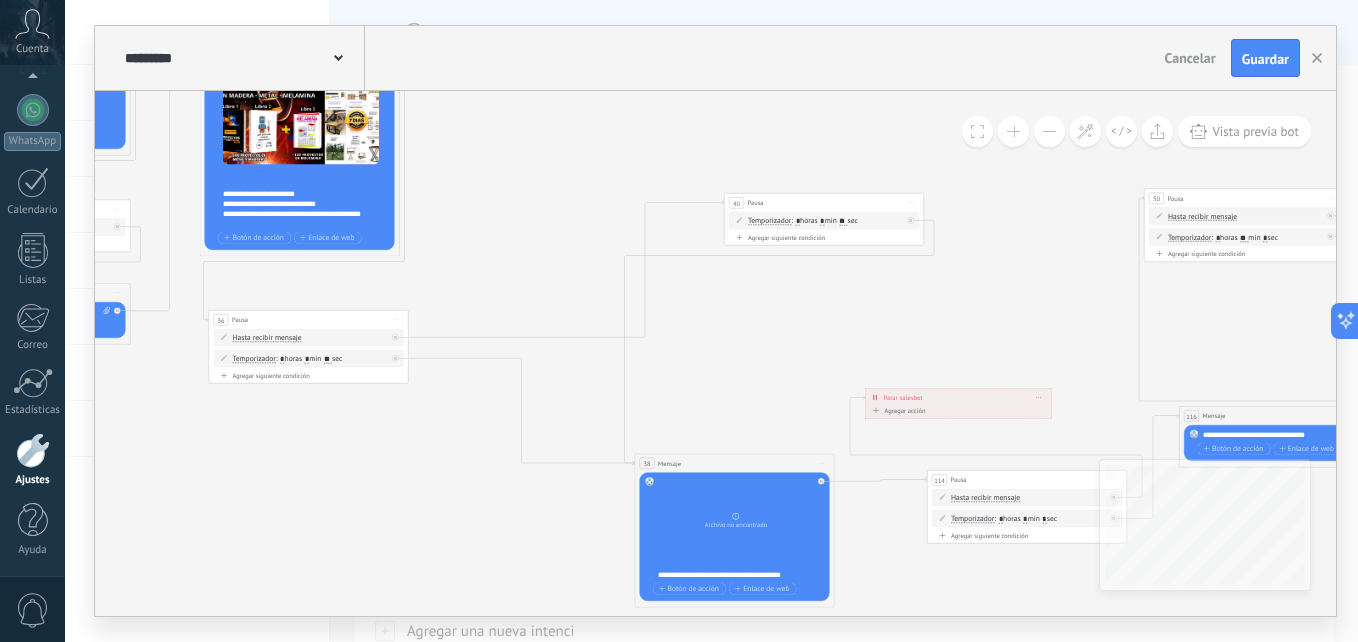 click 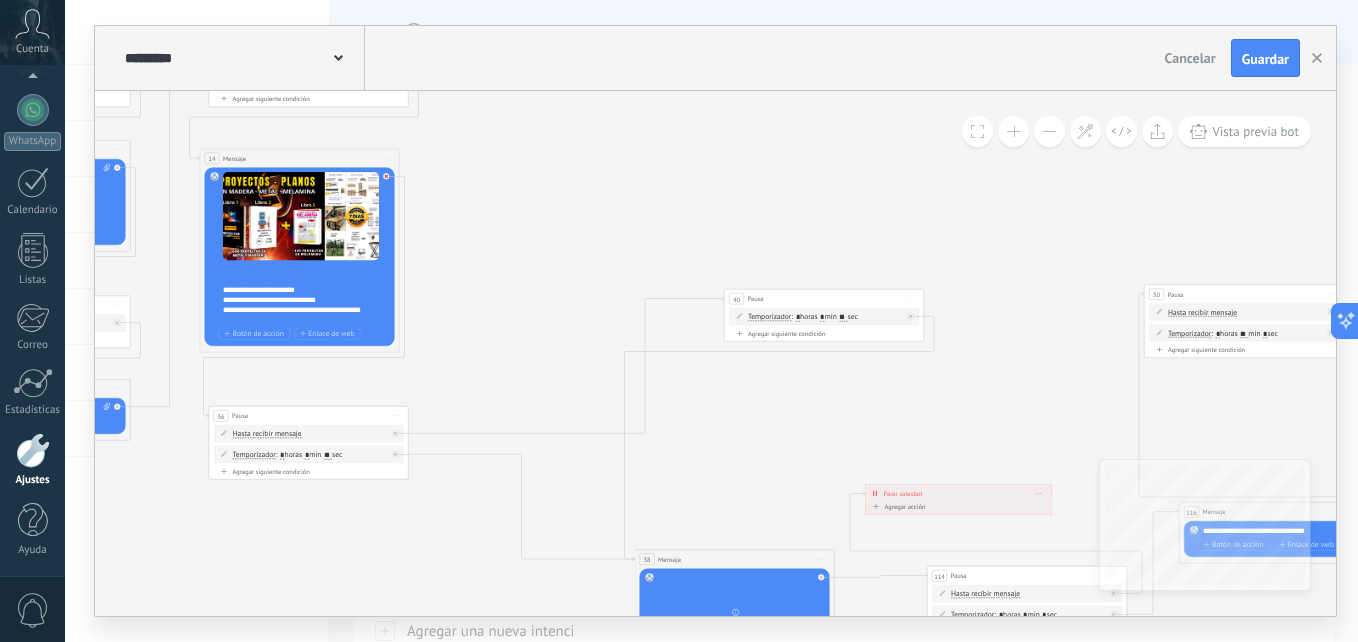 click at bounding box center [386, 176] 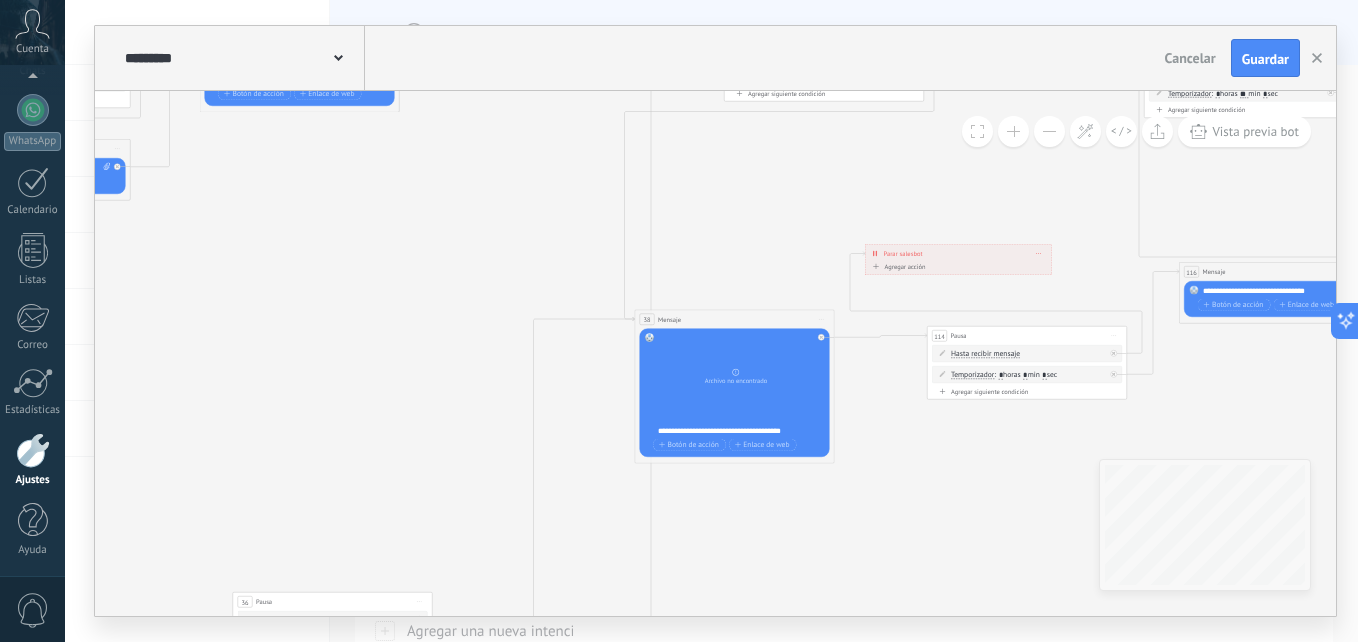 drag, startPoint x: 339, startPoint y: 179, endPoint x: 368, endPoint y: 579, distance: 401.04987 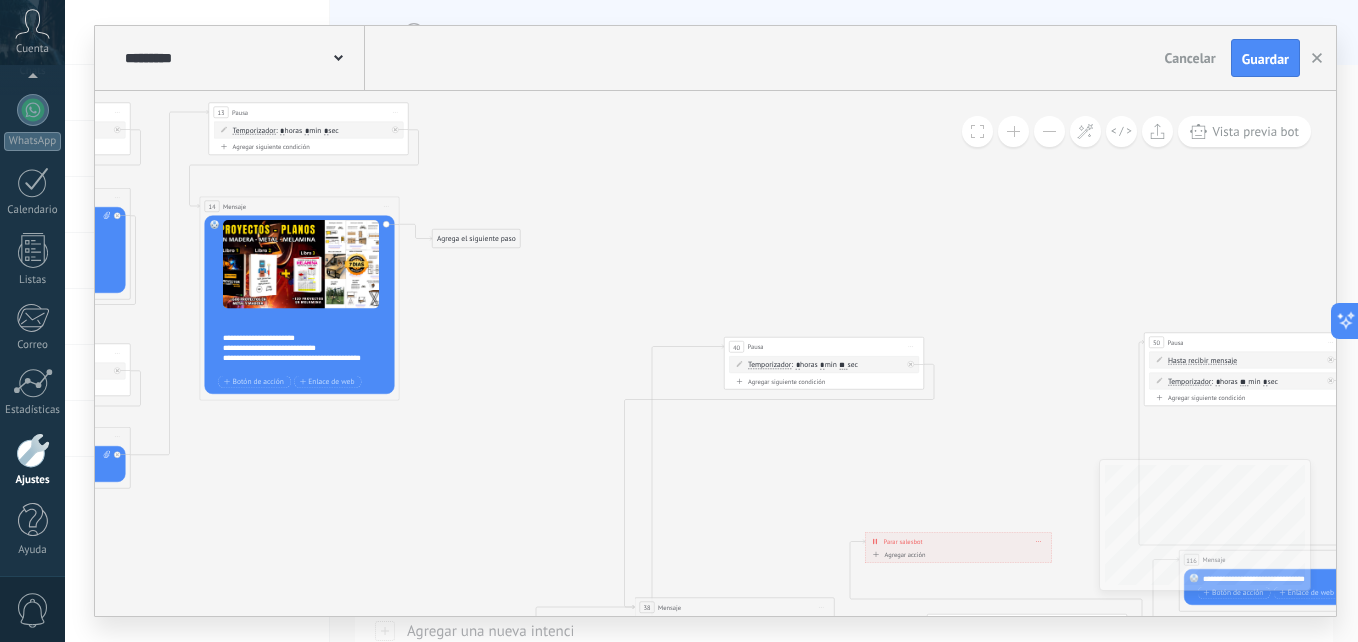 click on "Agrega el siguiente paso" at bounding box center (477, 239) 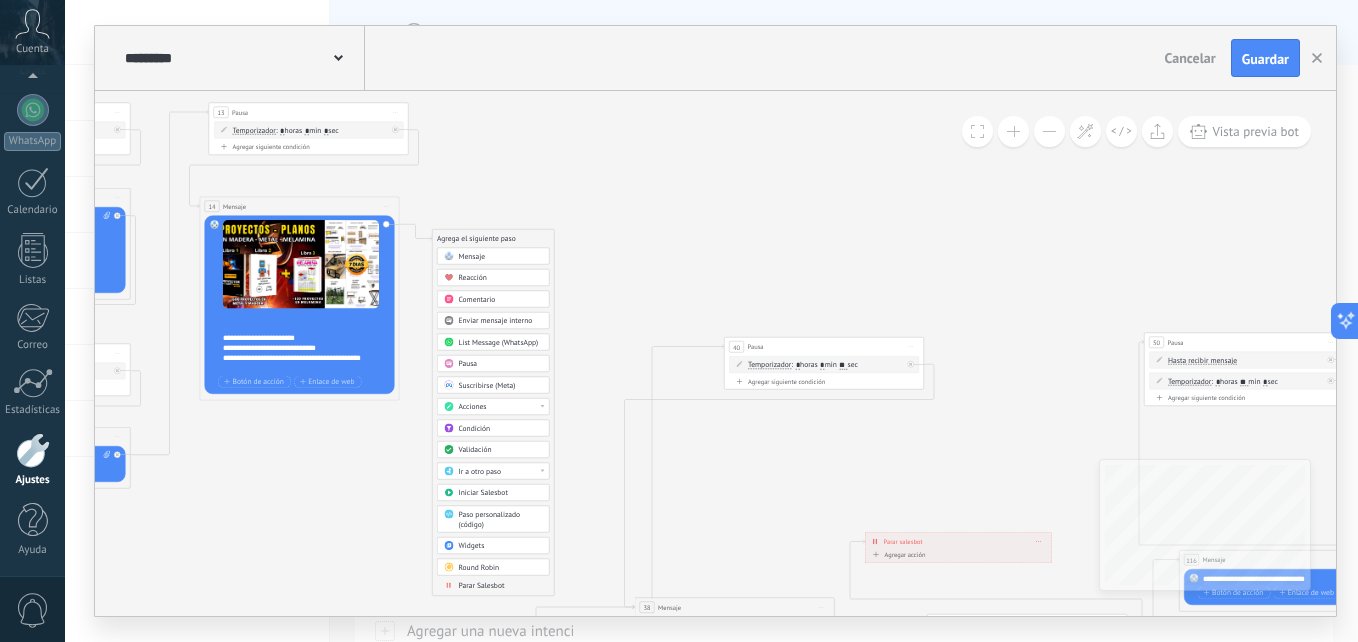 click on "Mensaje" at bounding box center (472, 257) 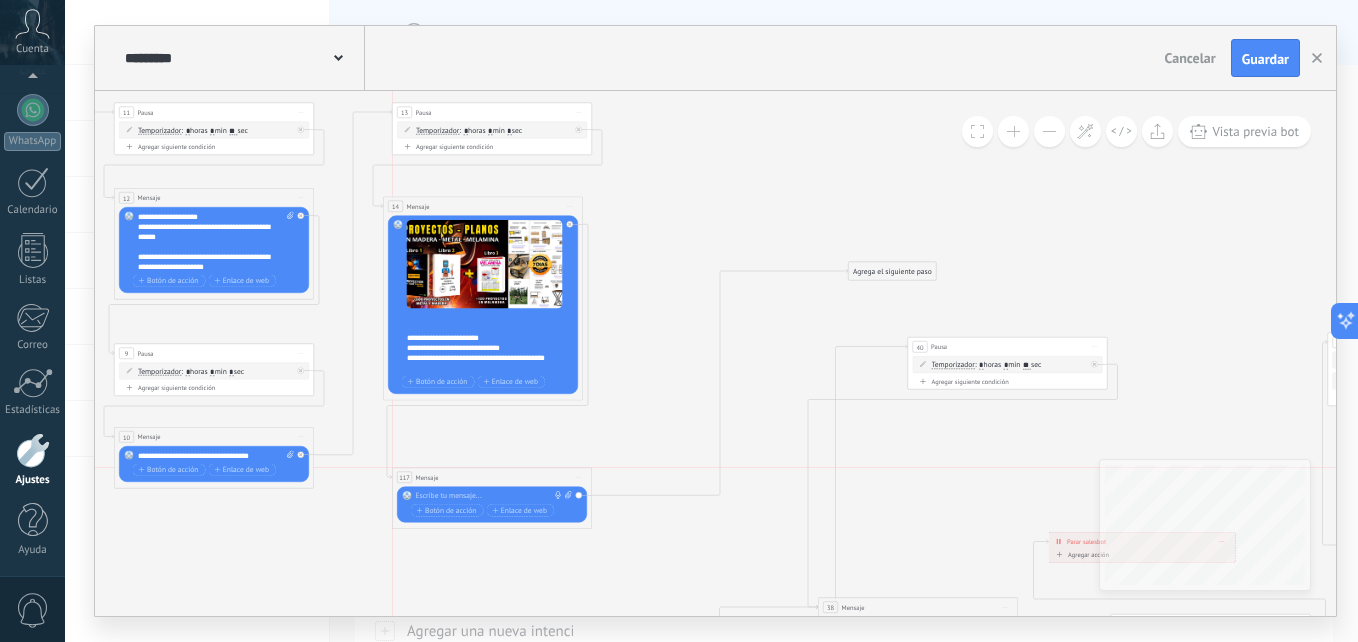 drag, startPoint x: 666, startPoint y: 243, endPoint x: 440, endPoint y: 477, distance: 325.3183 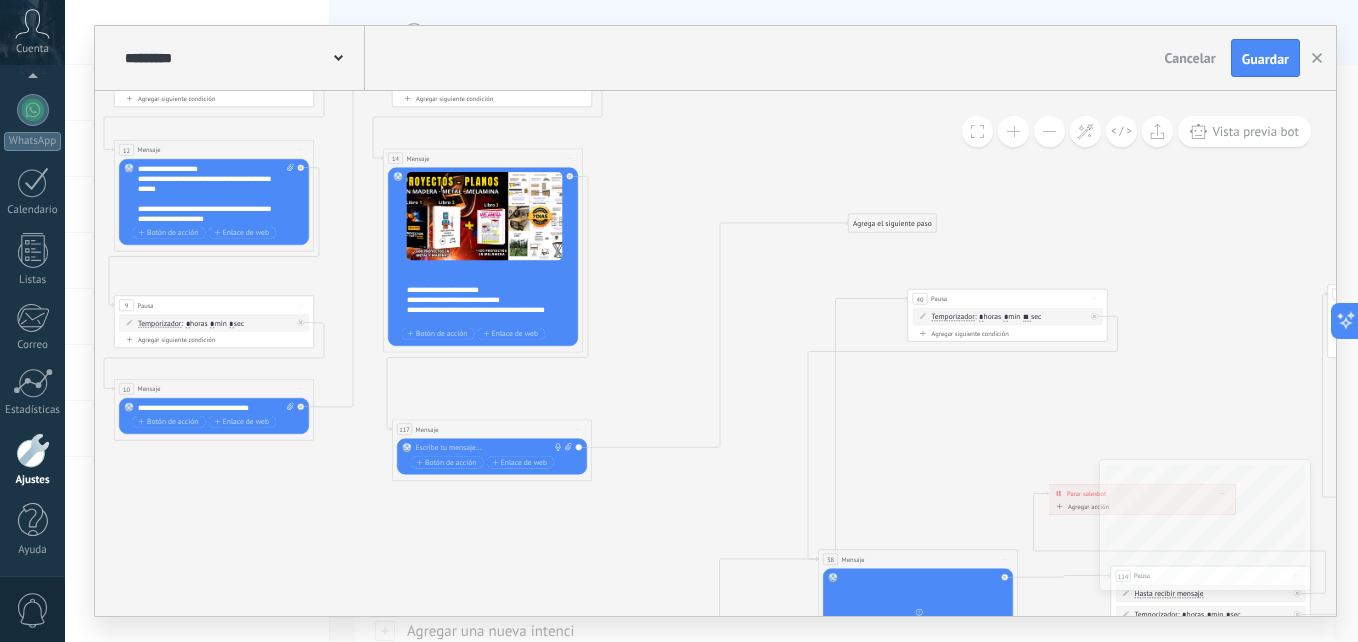 click on "Iniciar vista previa aquí
Cambiar nombre
Duplicar
Borrar" at bounding box center [579, 429] 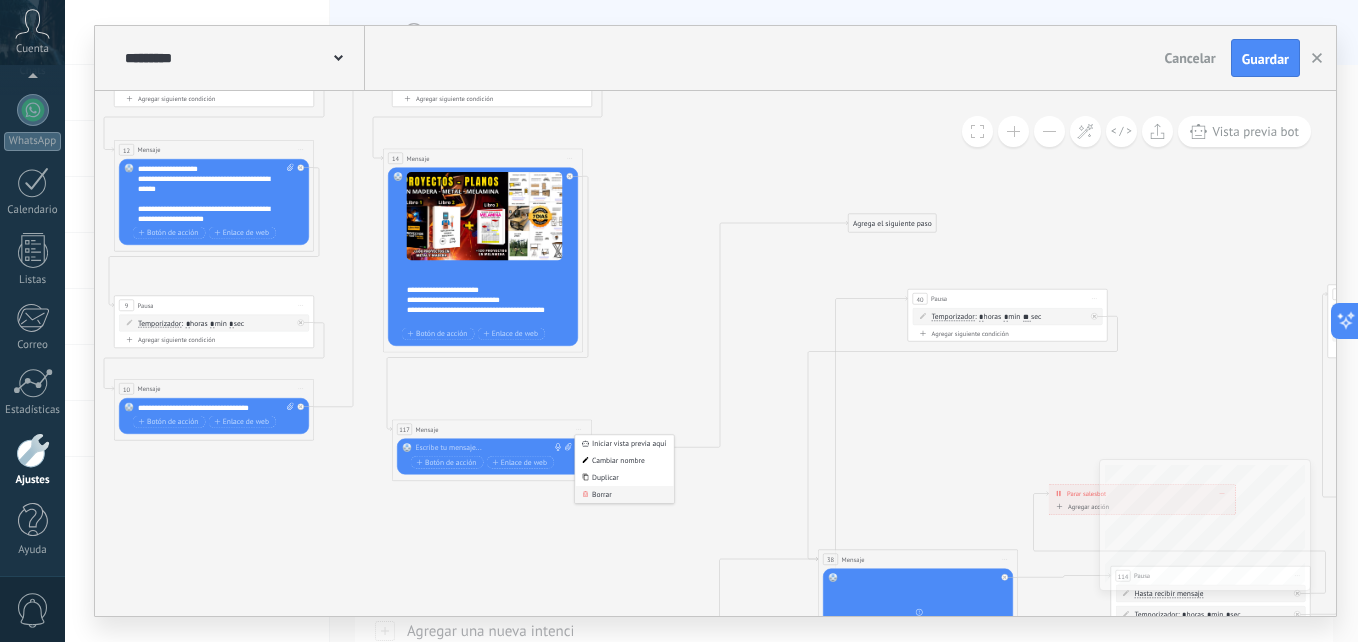 click on "Borrar" at bounding box center [624, 494] 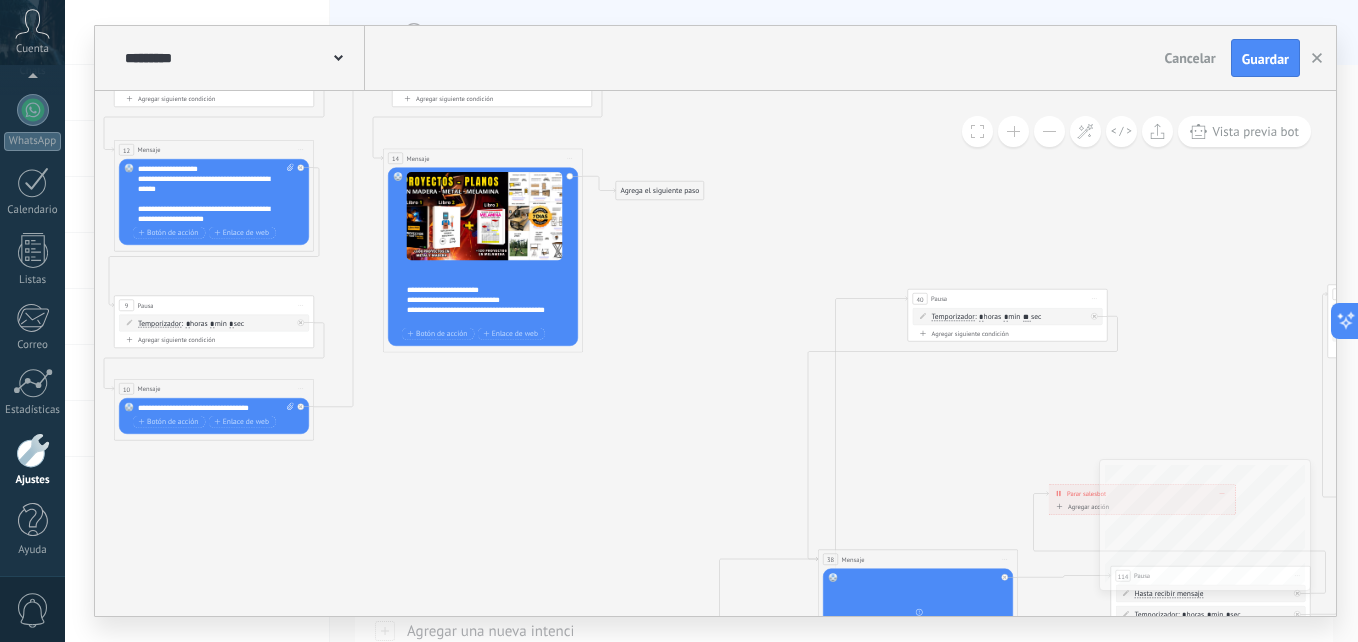 click on "Agrega el siguiente paso" at bounding box center [660, 191] 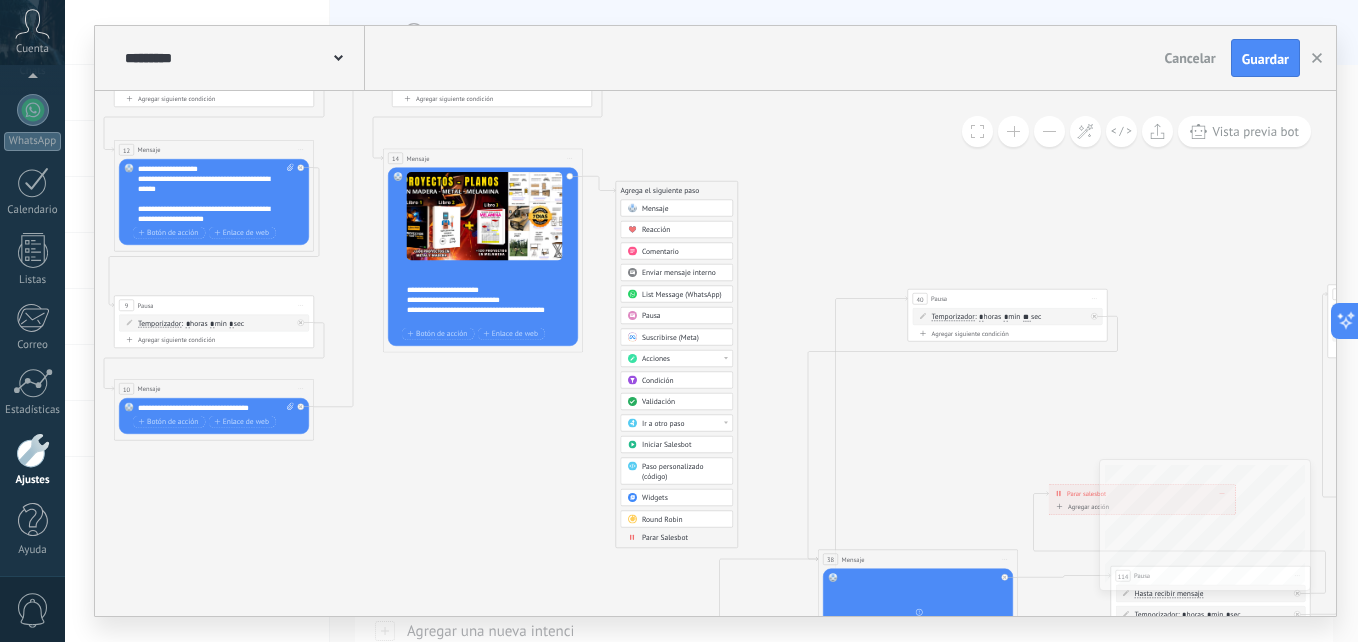 click on "Pausa" at bounding box center (651, 316) 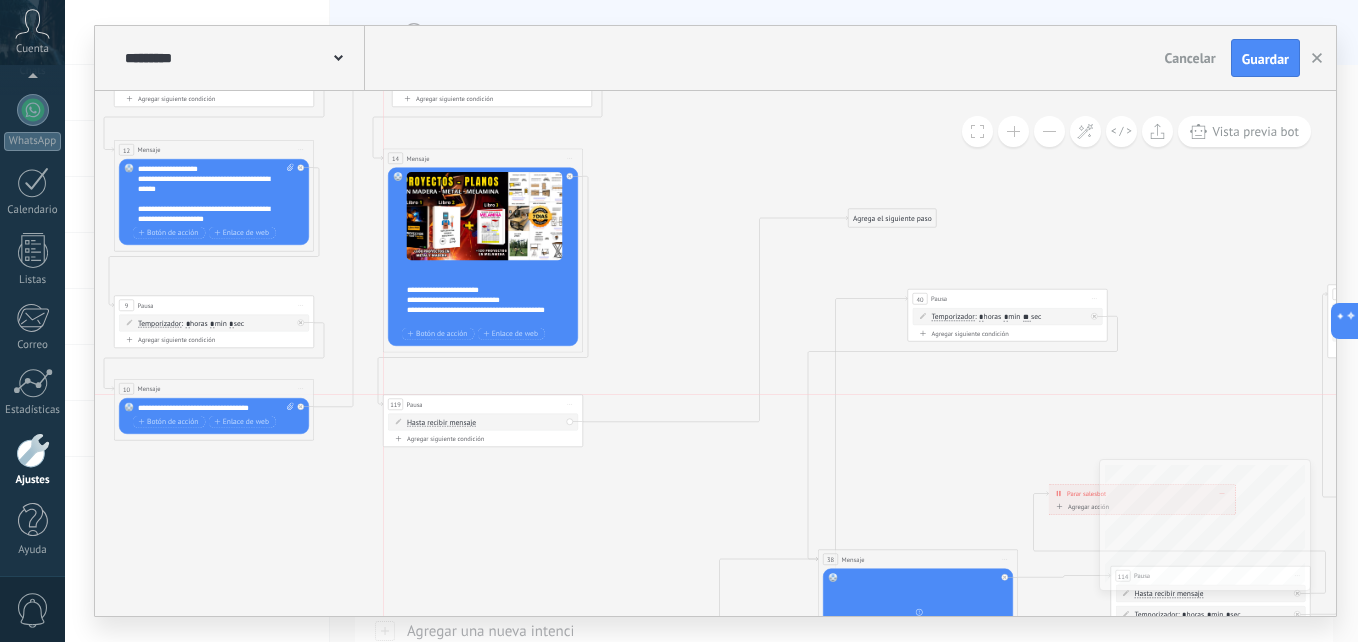 drag, startPoint x: 665, startPoint y: 188, endPoint x: 437, endPoint y: 401, distance: 312.01443 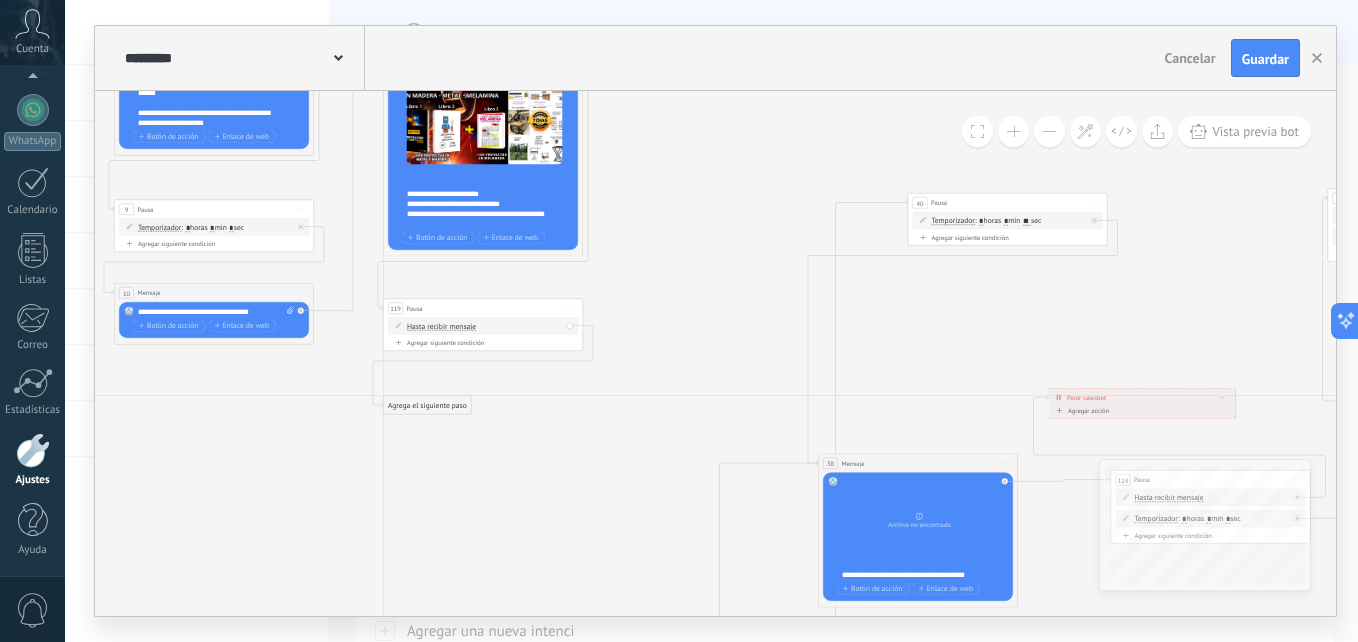 drag, startPoint x: 816, startPoint y: 207, endPoint x: 411, endPoint y: 411, distance: 453.47656 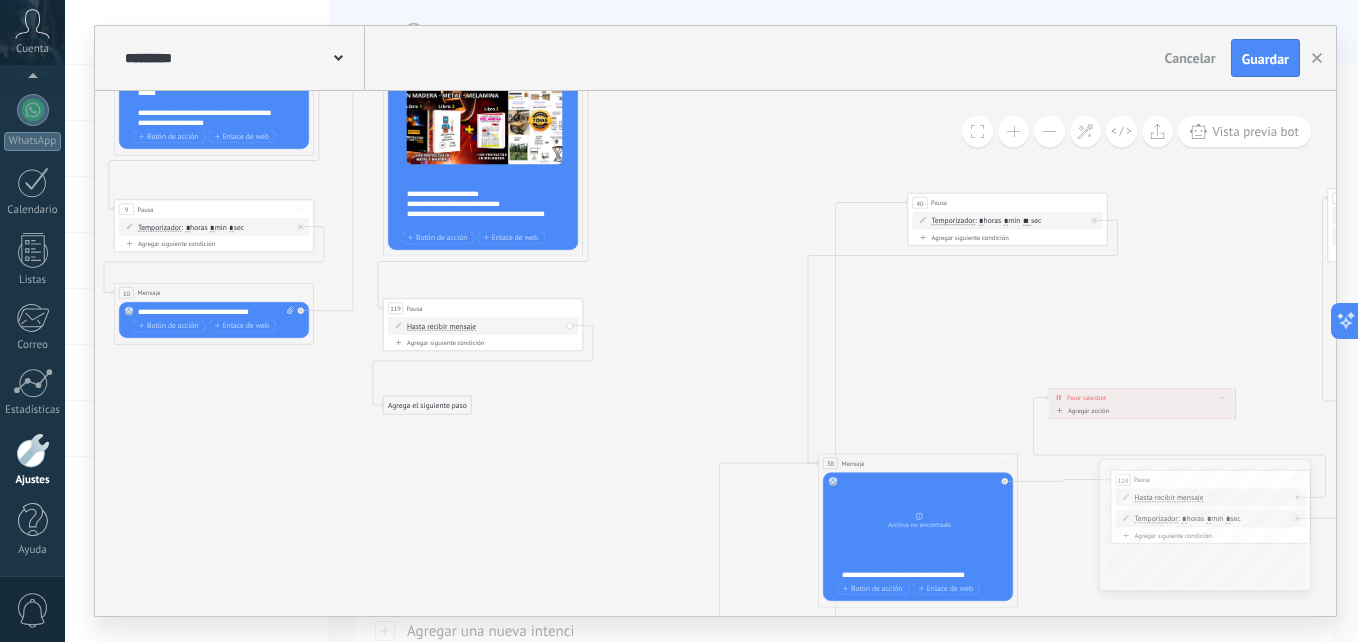 click on "Agrega el siguiente paso" at bounding box center [428, 405] 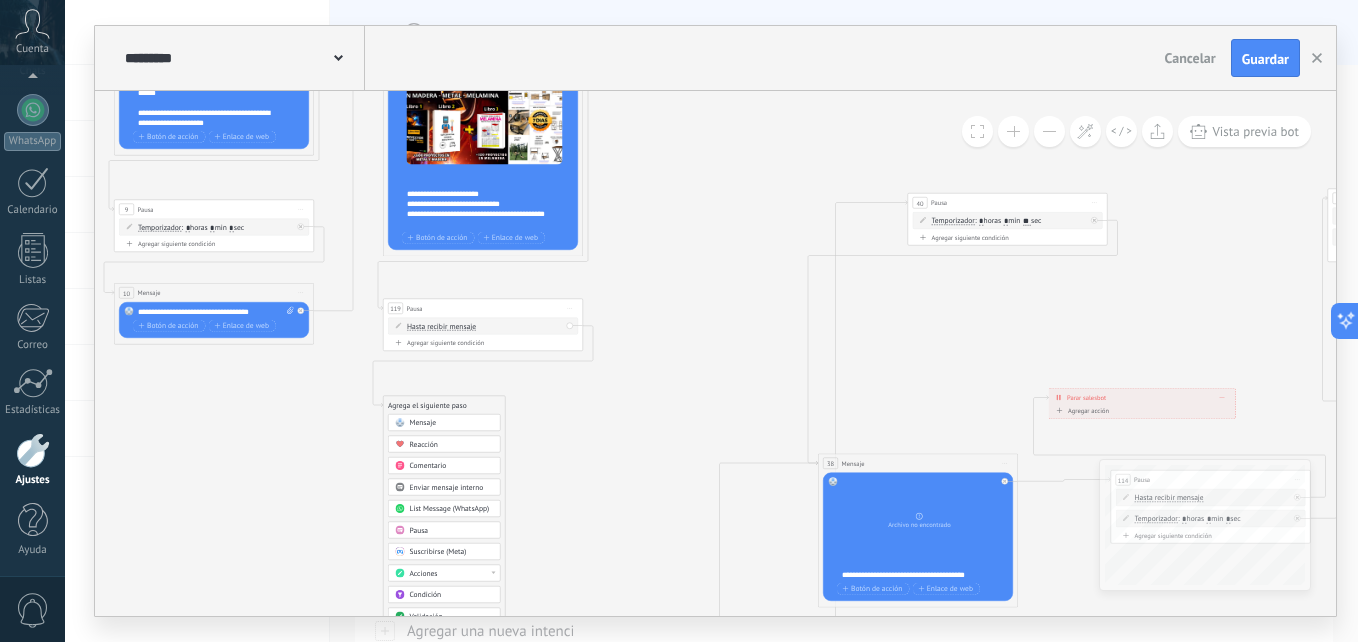 click on "Mensaje" at bounding box center [423, 423] 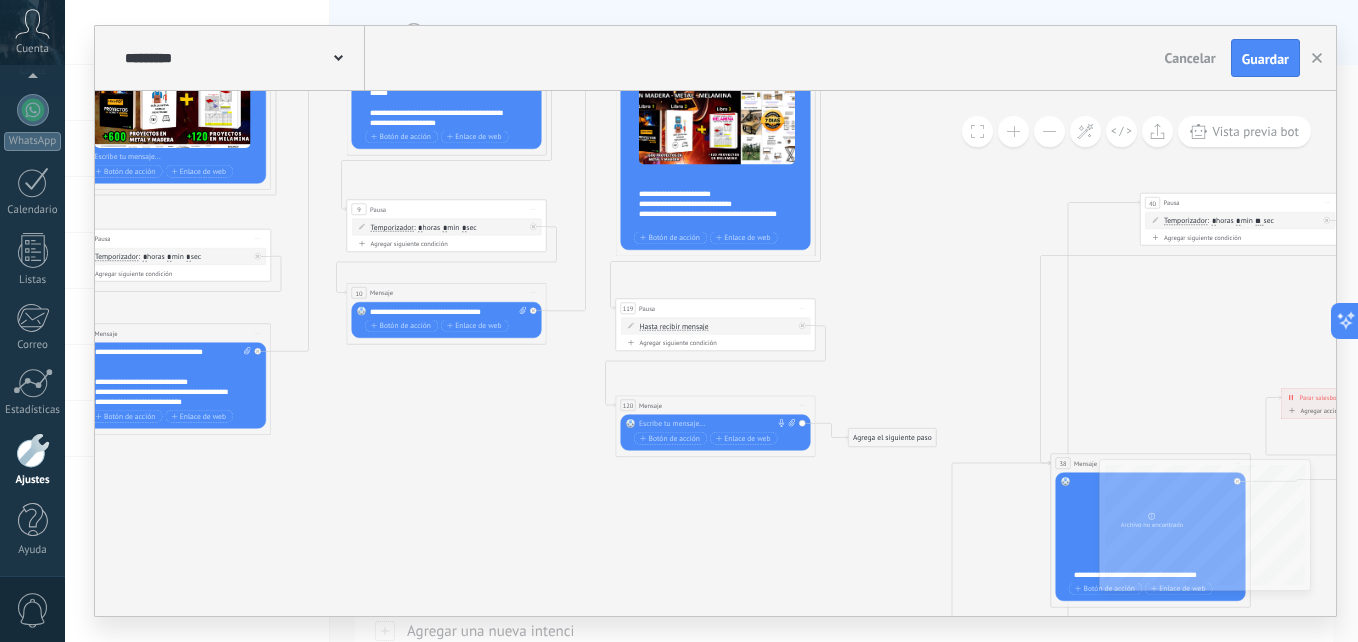 click on "Hasta recibir mensaje" at bounding box center [674, 327] 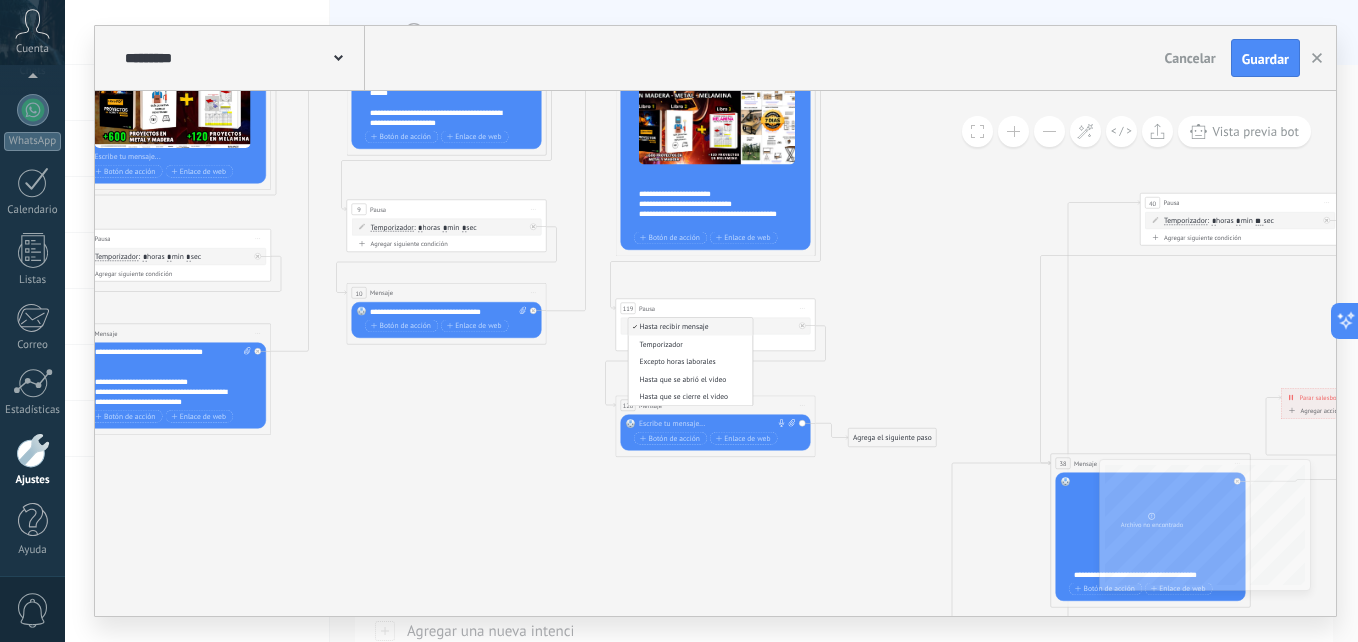 click 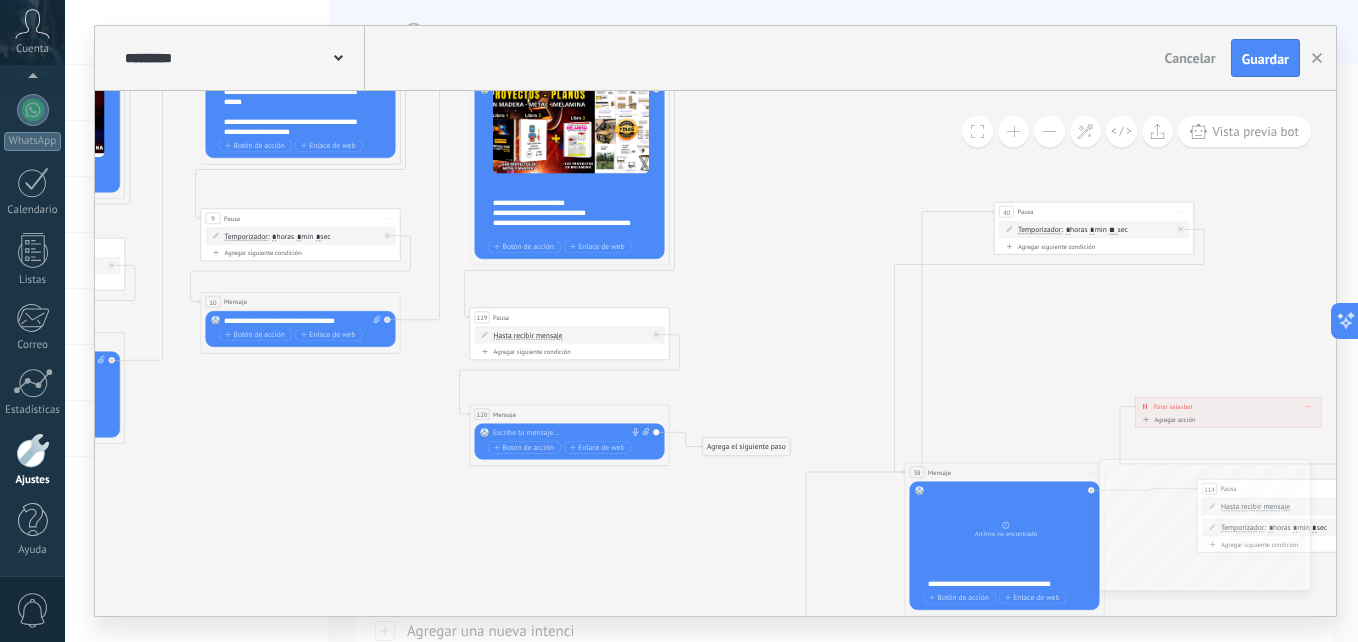 drag, startPoint x: 849, startPoint y: 369, endPoint x: 558, endPoint y: 393, distance: 291.988 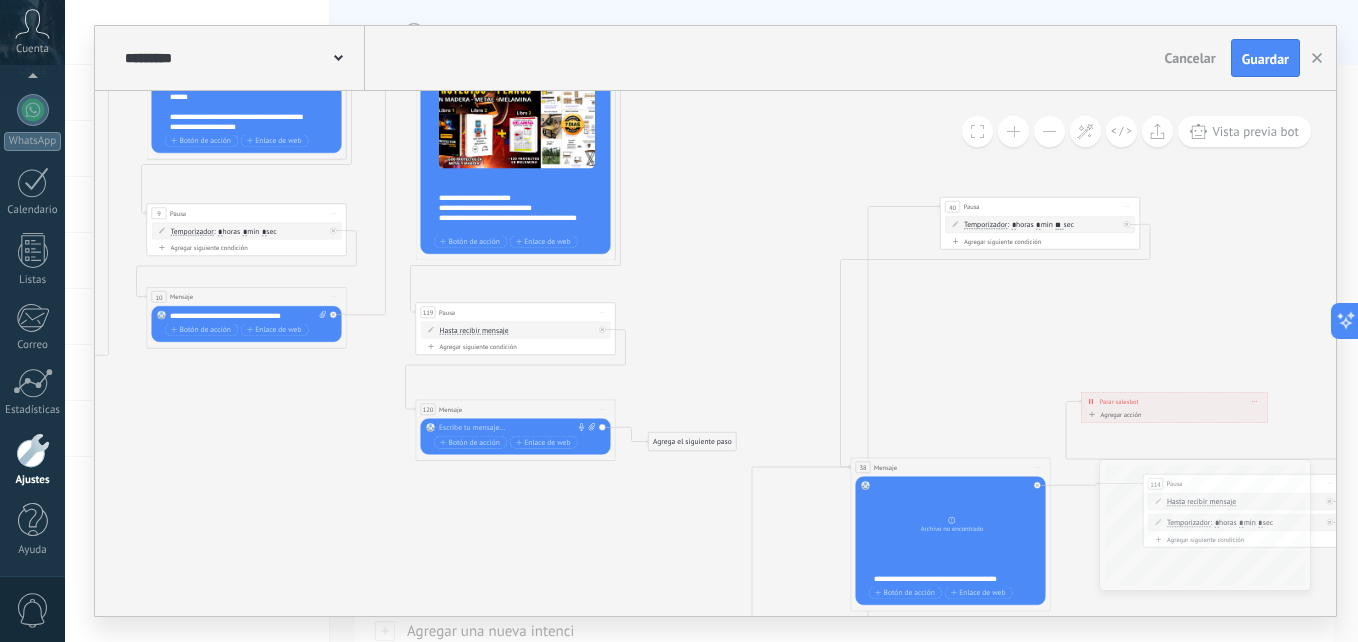 click 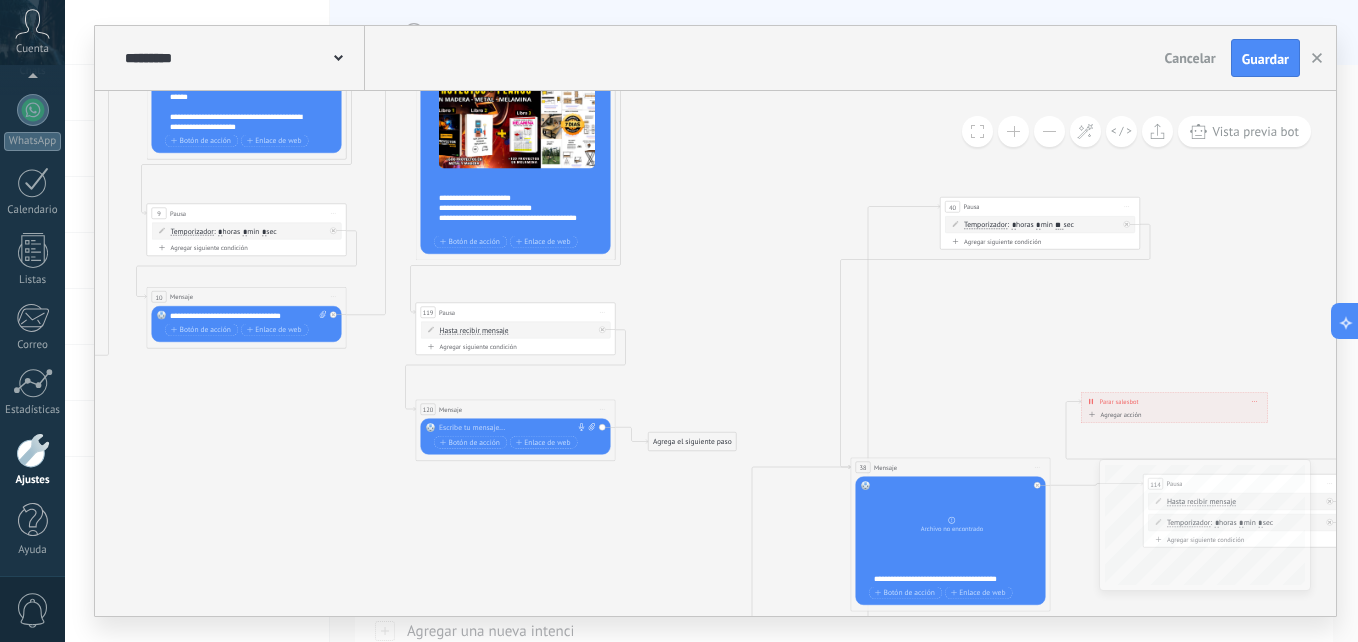 click on "Reemplazar
Quitar
Convertir a mensaje de voz
Arrastre la imagen aquí para adjuntarla.
Añadir imagen
Subir
Arrastrar y soltar
Archivo no encontrado
Escribe tu mensaje..." at bounding box center (516, 437) 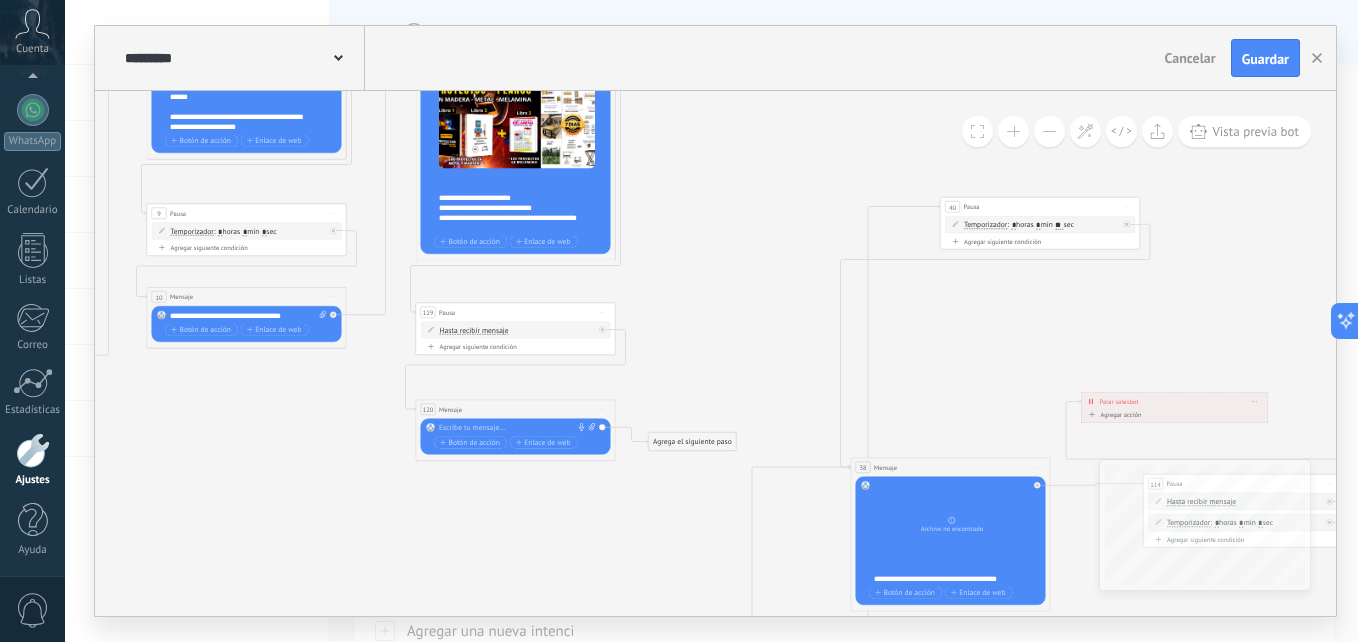 click at bounding box center (513, 428) 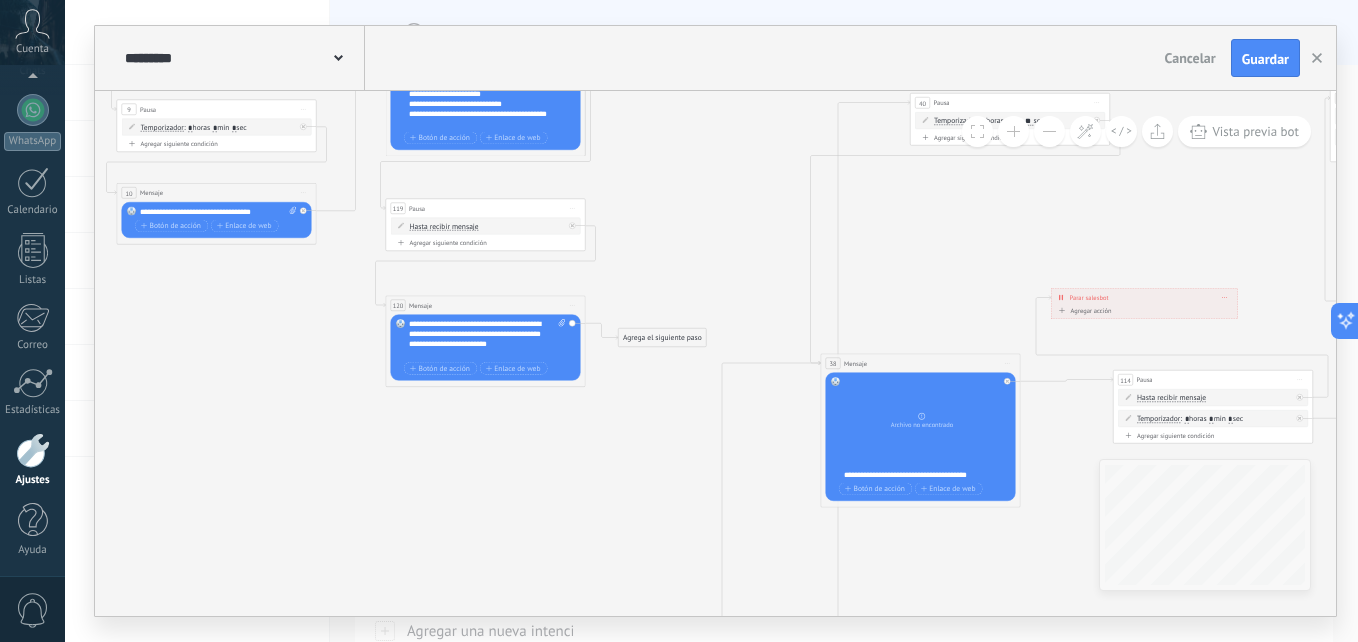 drag, startPoint x: 538, startPoint y: 551, endPoint x: 508, endPoint y: 447, distance: 108.24047 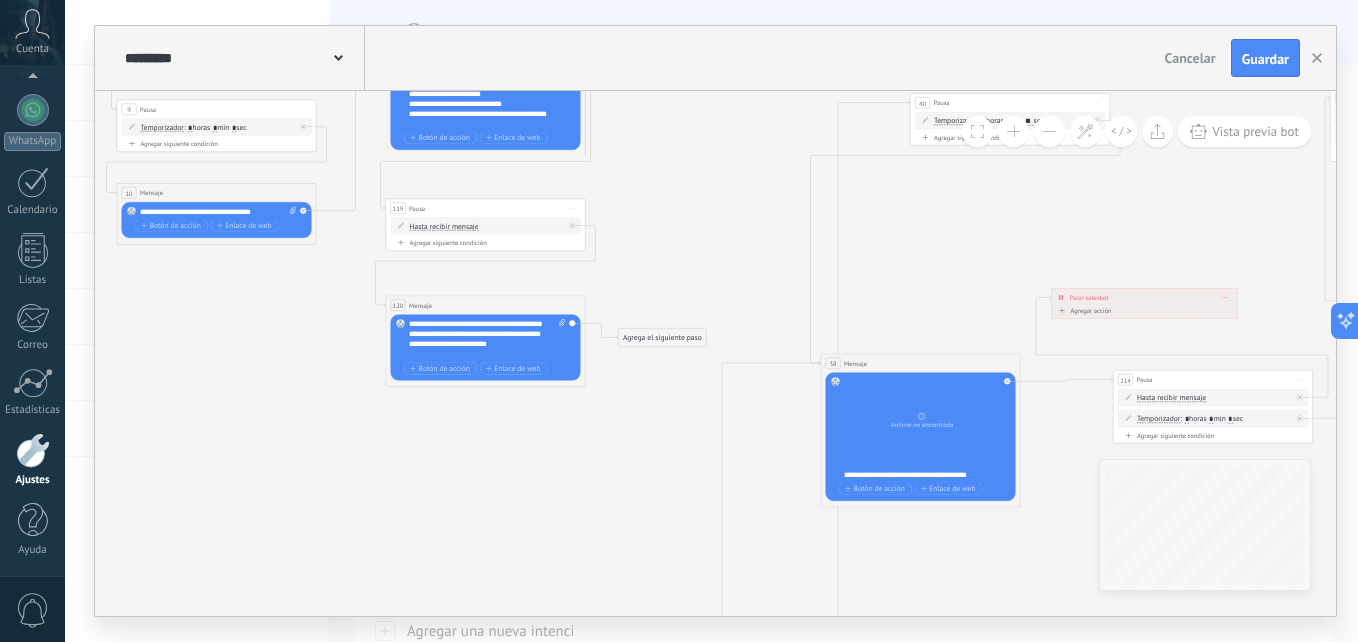 click 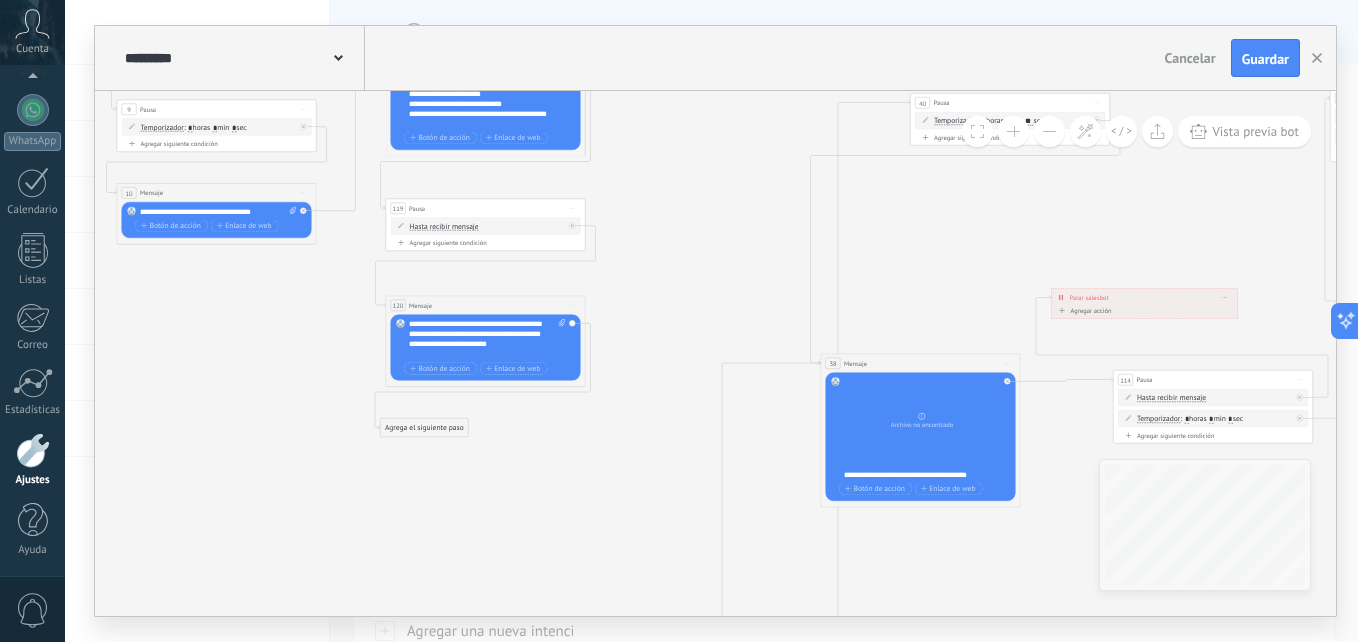 drag, startPoint x: 653, startPoint y: 334, endPoint x: 415, endPoint y: 424, distance: 254.44843 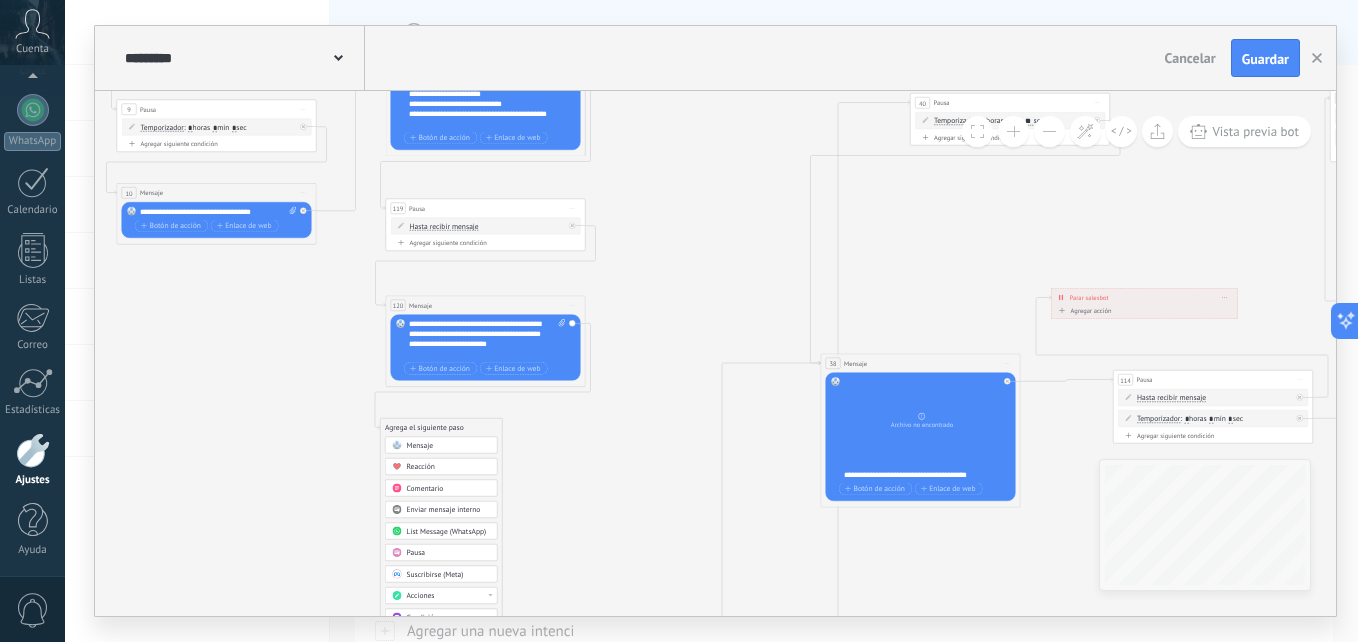 click on "Pausa" at bounding box center [449, 553] 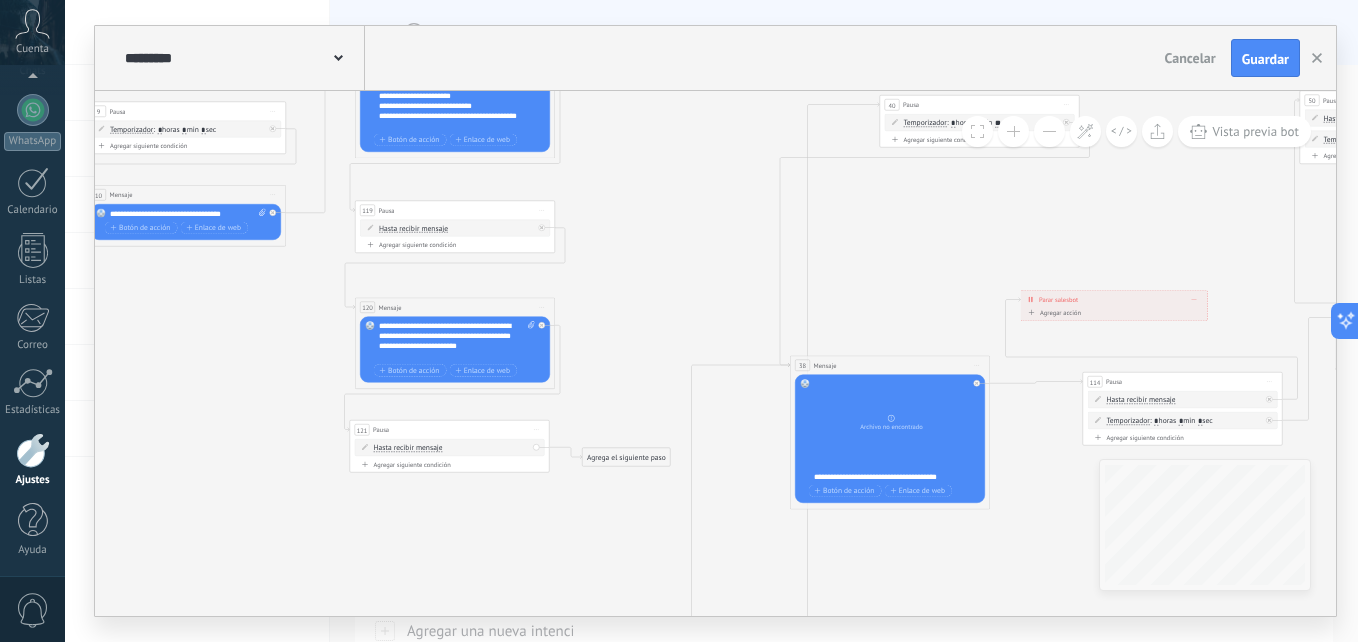 drag, startPoint x: 696, startPoint y: 503, endPoint x: 501, endPoint y: 500, distance: 195.02307 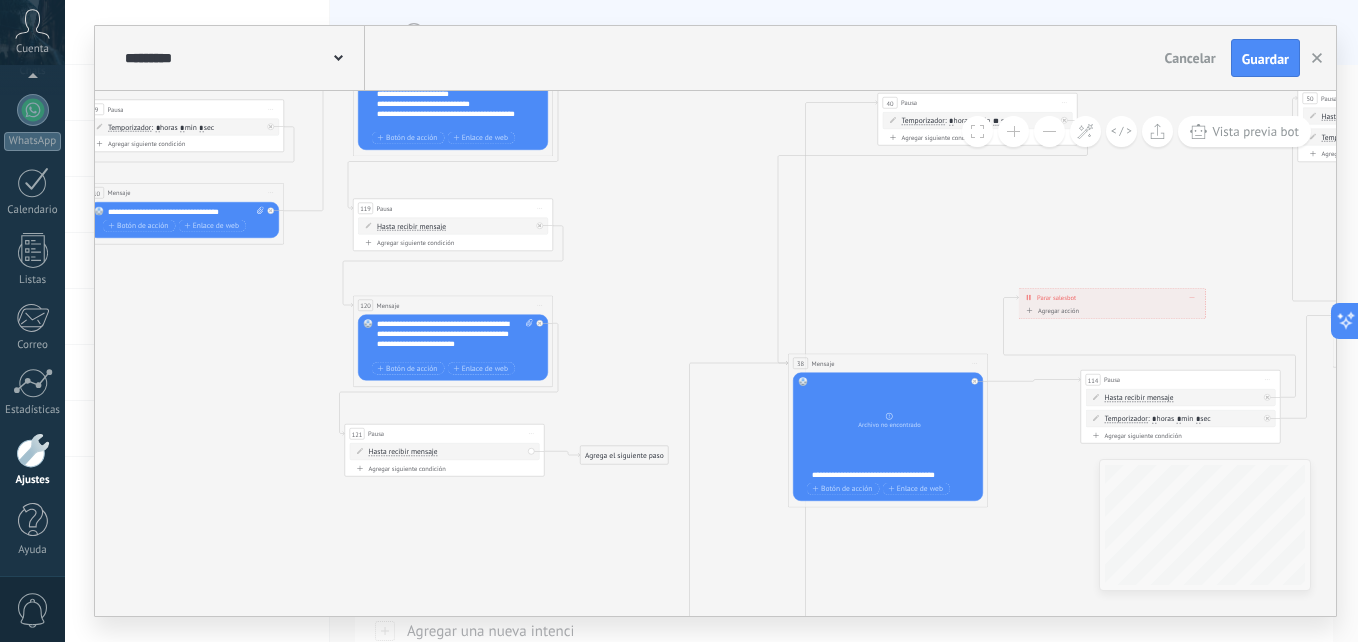 click on "121
Pausa
*****
Iniciar vista previa aquí
Cambiar nombre
Duplicar
Borrar" at bounding box center [444, 434] 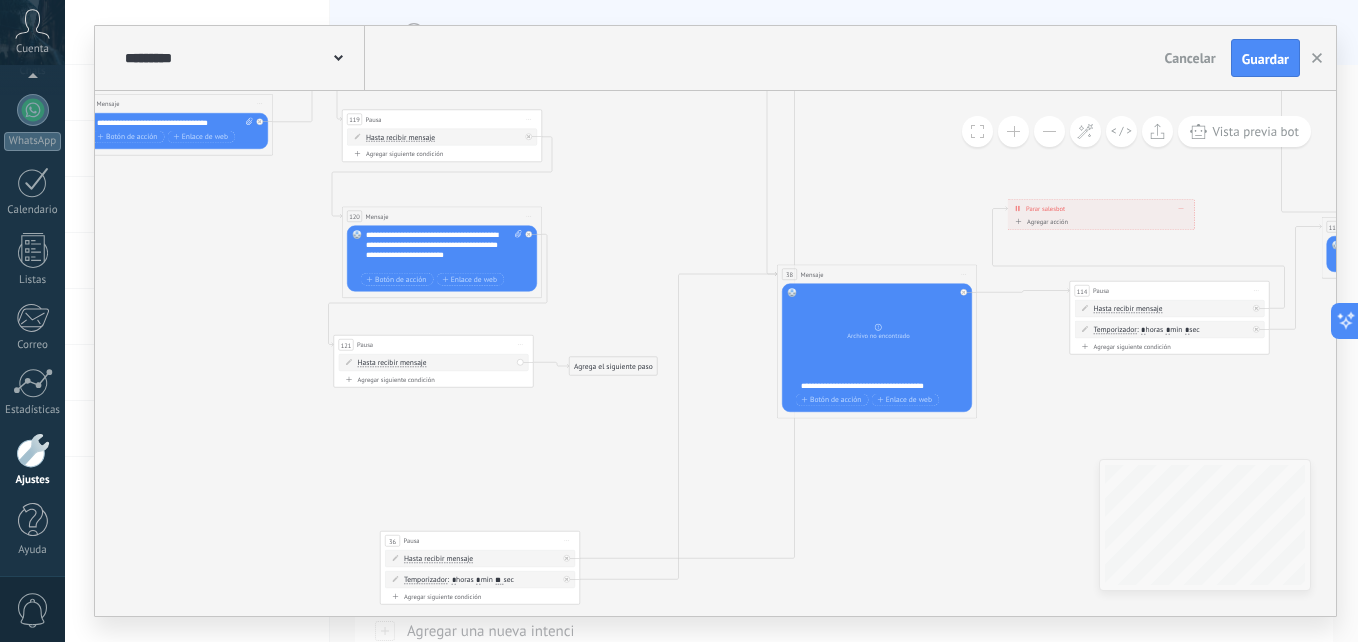 drag, startPoint x: 596, startPoint y: 399, endPoint x: 585, endPoint y: 310, distance: 89.6772 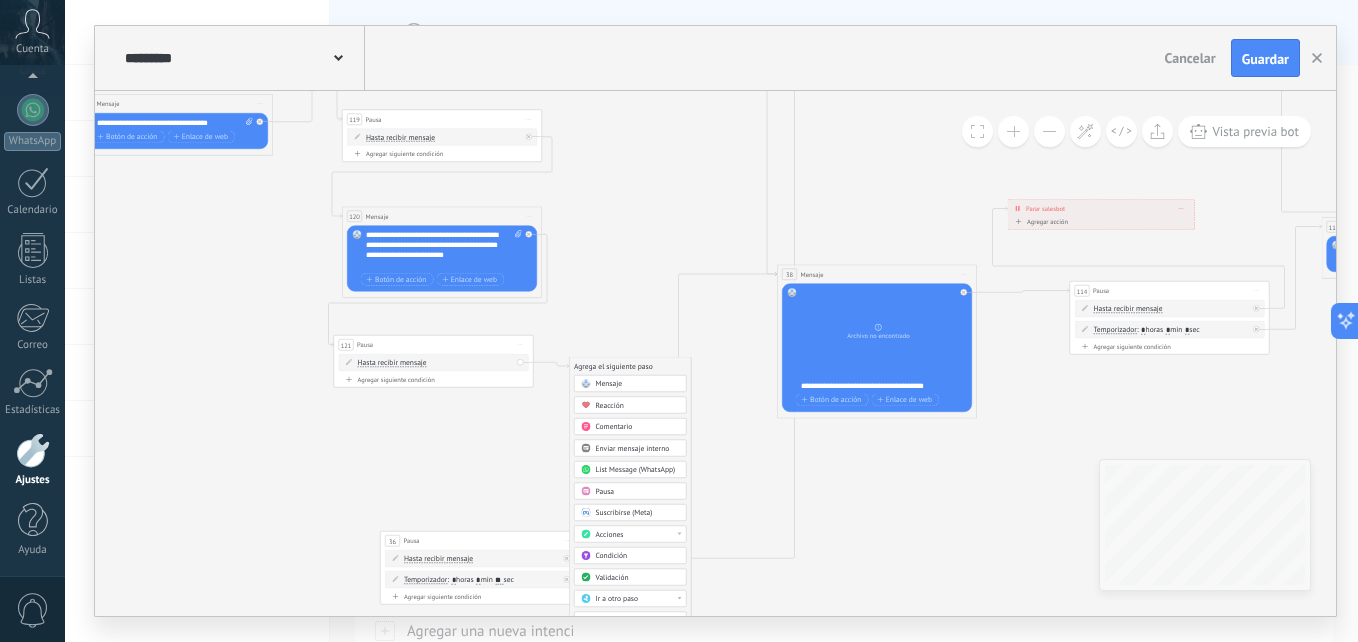 click on "Mensaje" at bounding box center [630, 383] 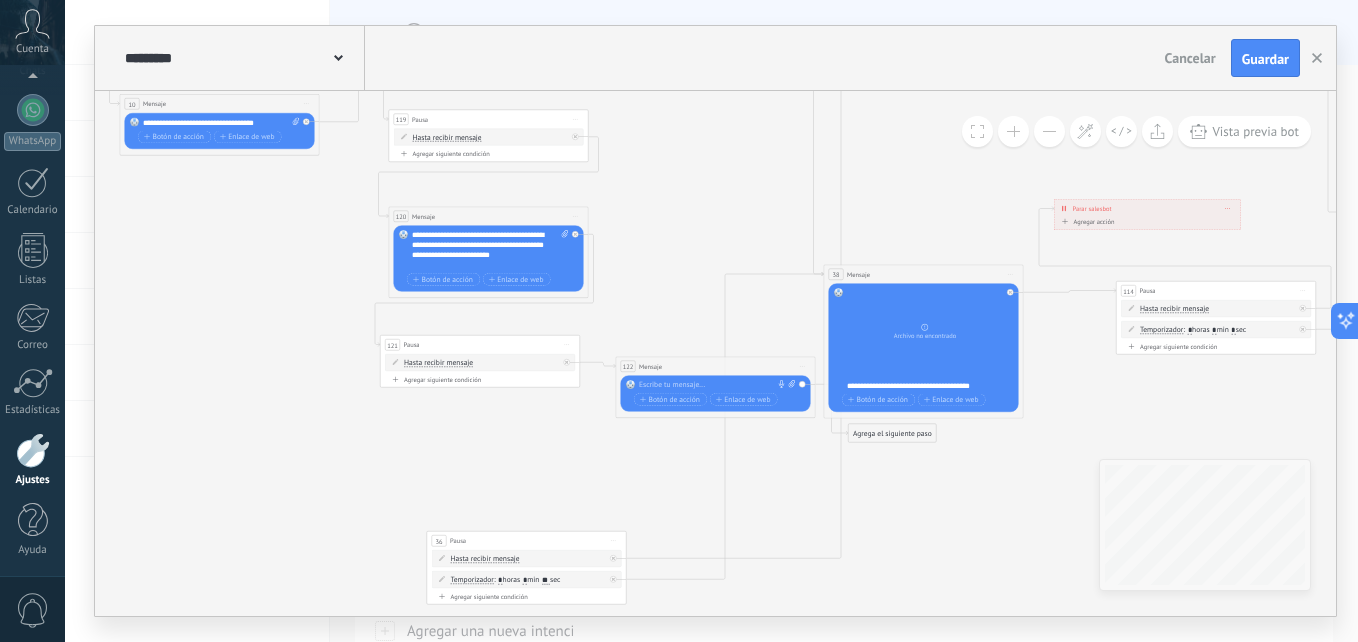 click at bounding box center (713, 385) 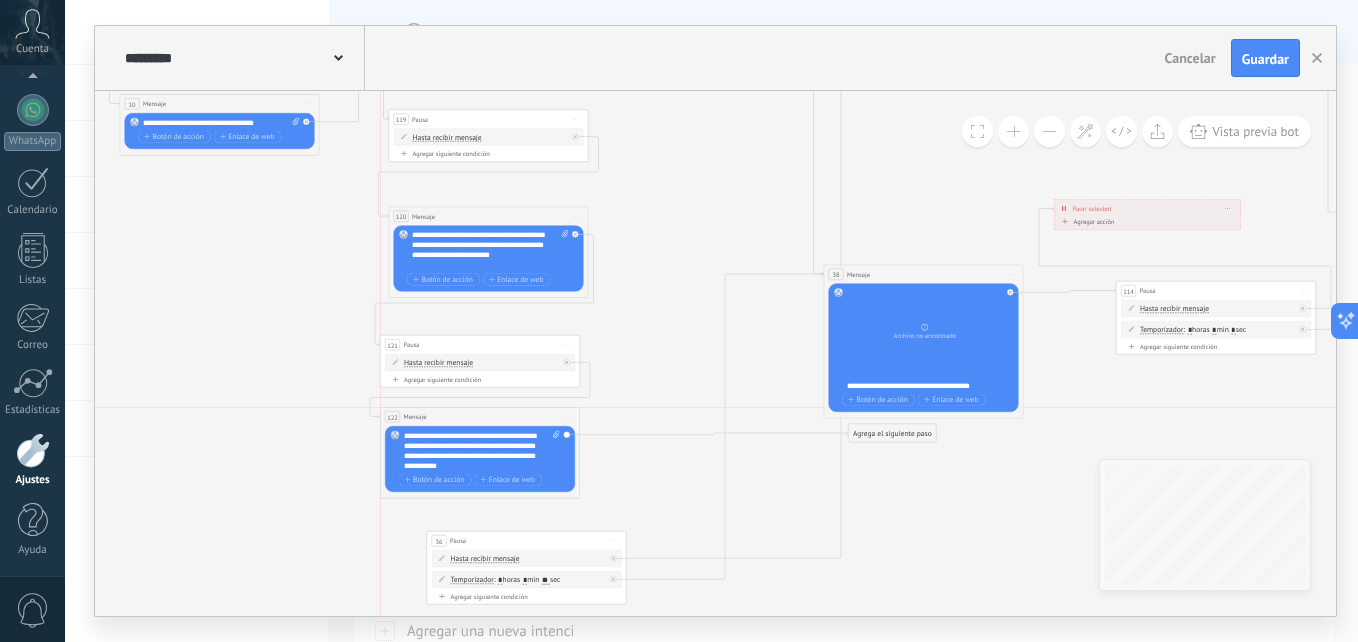 drag, startPoint x: 696, startPoint y: 366, endPoint x: 457, endPoint y: 414, distance: 243.77243 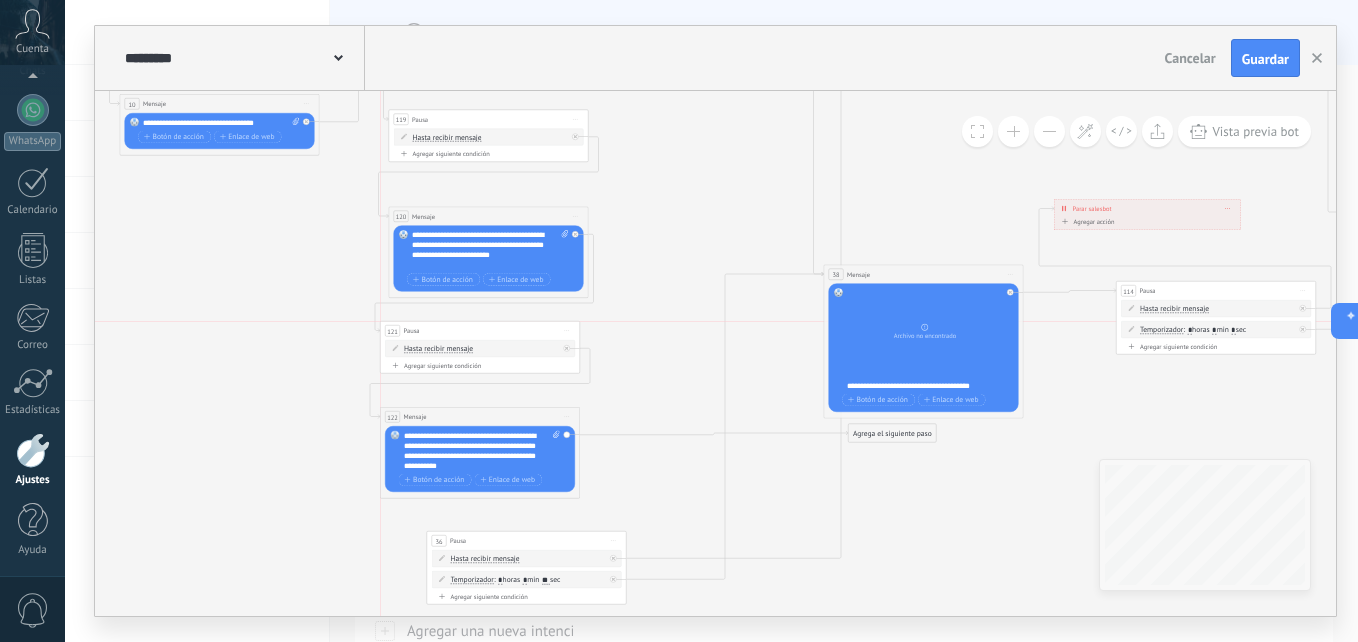 drag, startPoint x: 463, startPoint y: 344, endPoint x: 466, endPoint y: 327, distance: 17.262676 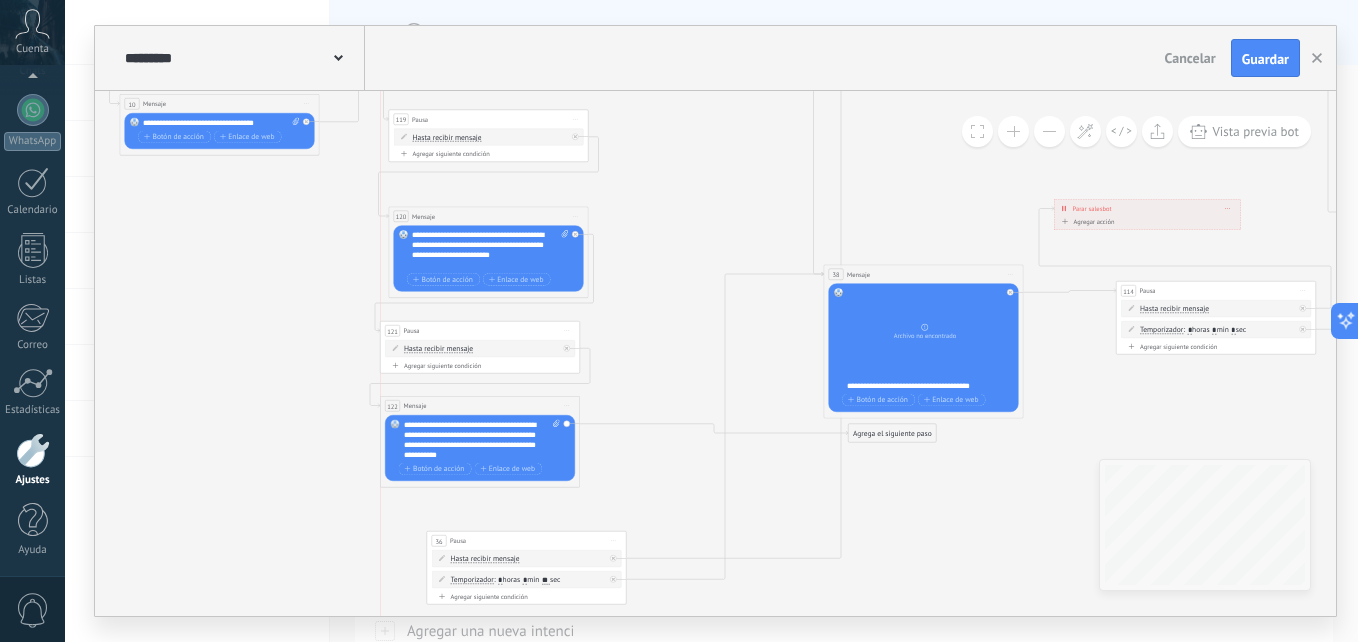 drag, startPoint x: 475, startPoint y: 414, endPoint x: 475, endPoint y: 403, distance: 11 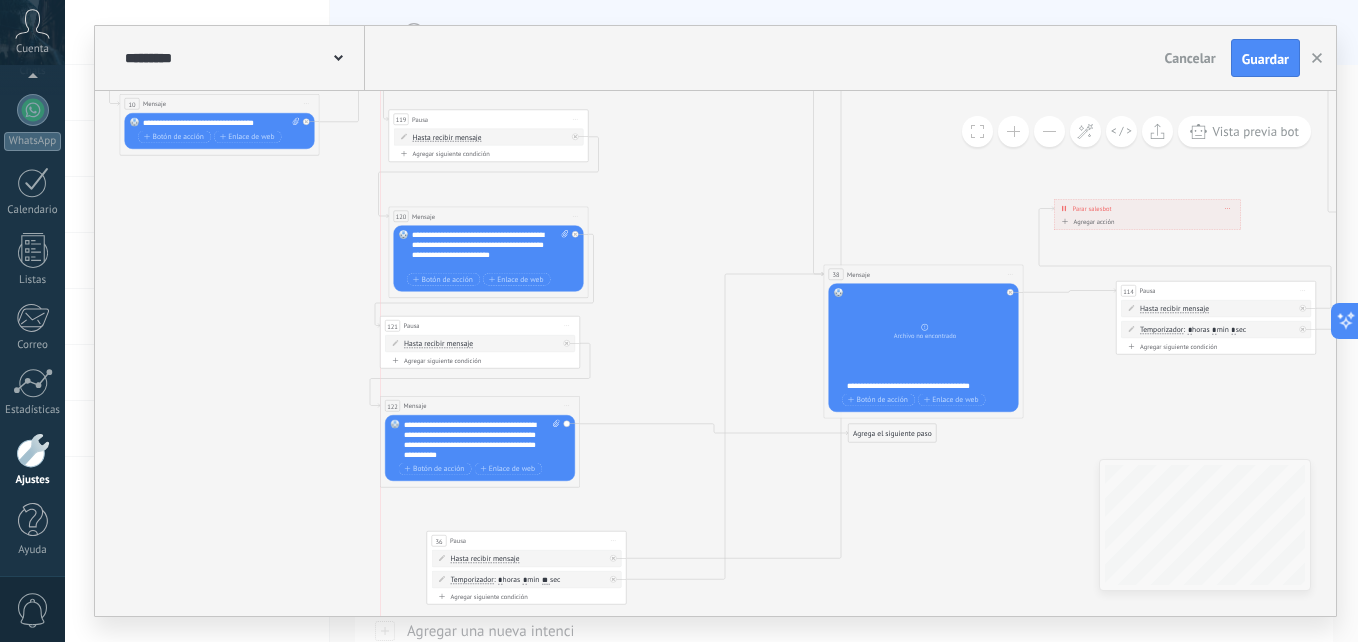 click on "121
Pausa
*****
Iniciar vista previa aquí
Cambiar nombre
Duplicar
Borrar" at bounding box center (480, 326) 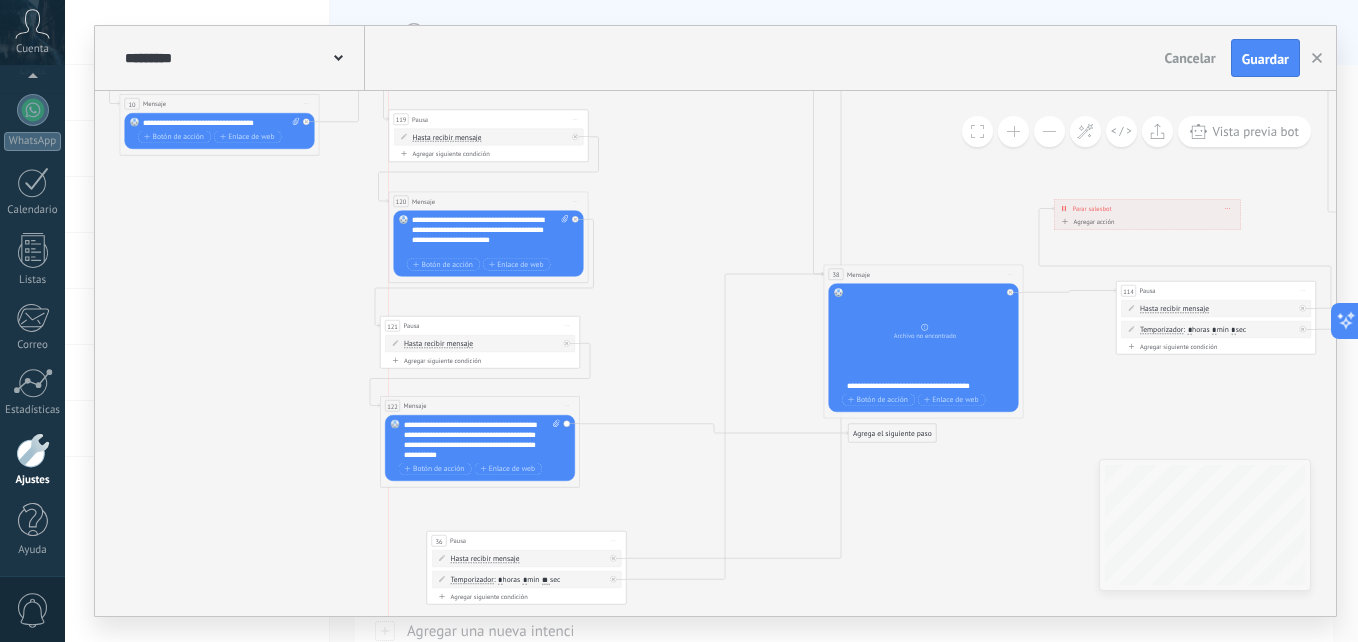 drag, startPoint x: 458, startPoint y: 221, endPoint x: 457, endPoint y: 204, distance: 17.029387 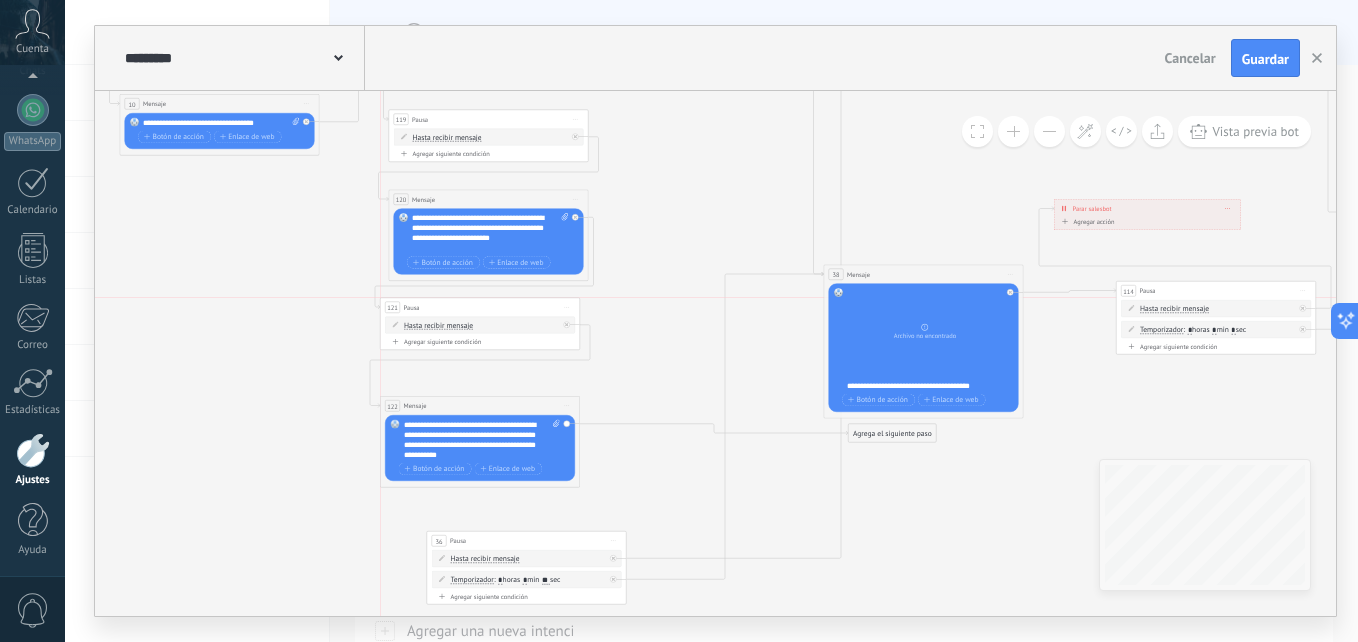 drag, startPoint x: 454, startPoint y: 321, endPoint x: 454, endPoint y: 304, distance: 17 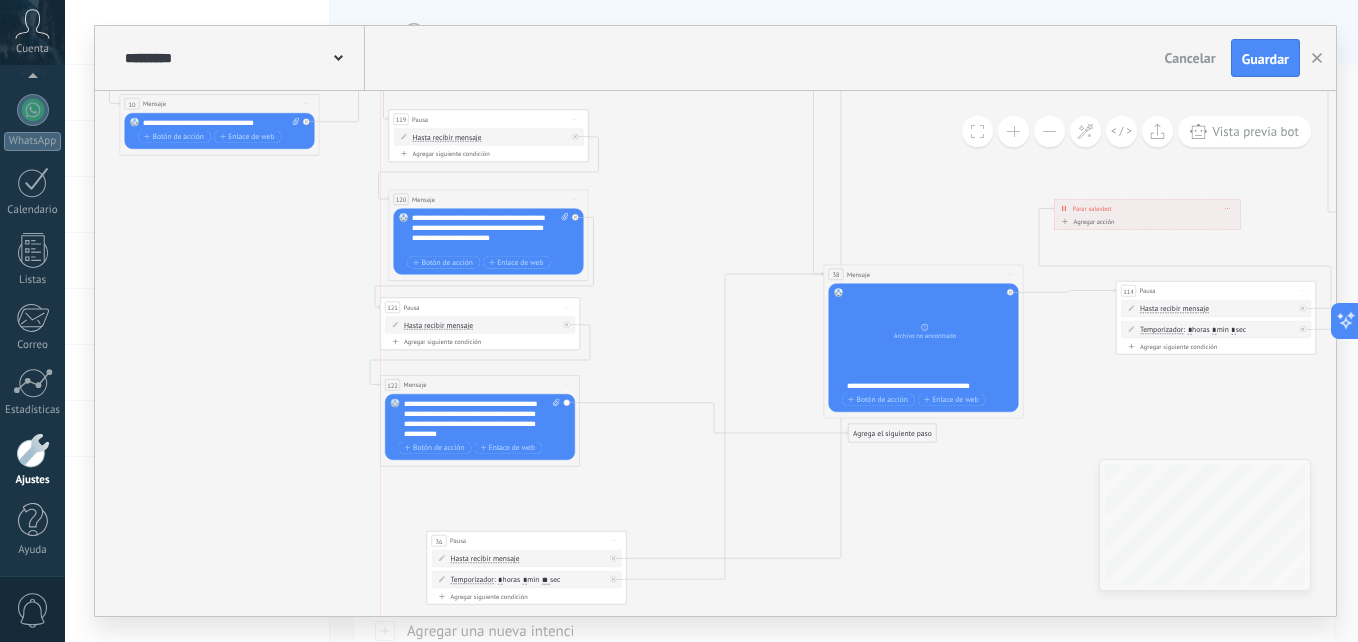 drag, startPoint x: 440, startPoint y: 403, endPoint x: 441, endPoint y: 383, distance: 20.024984 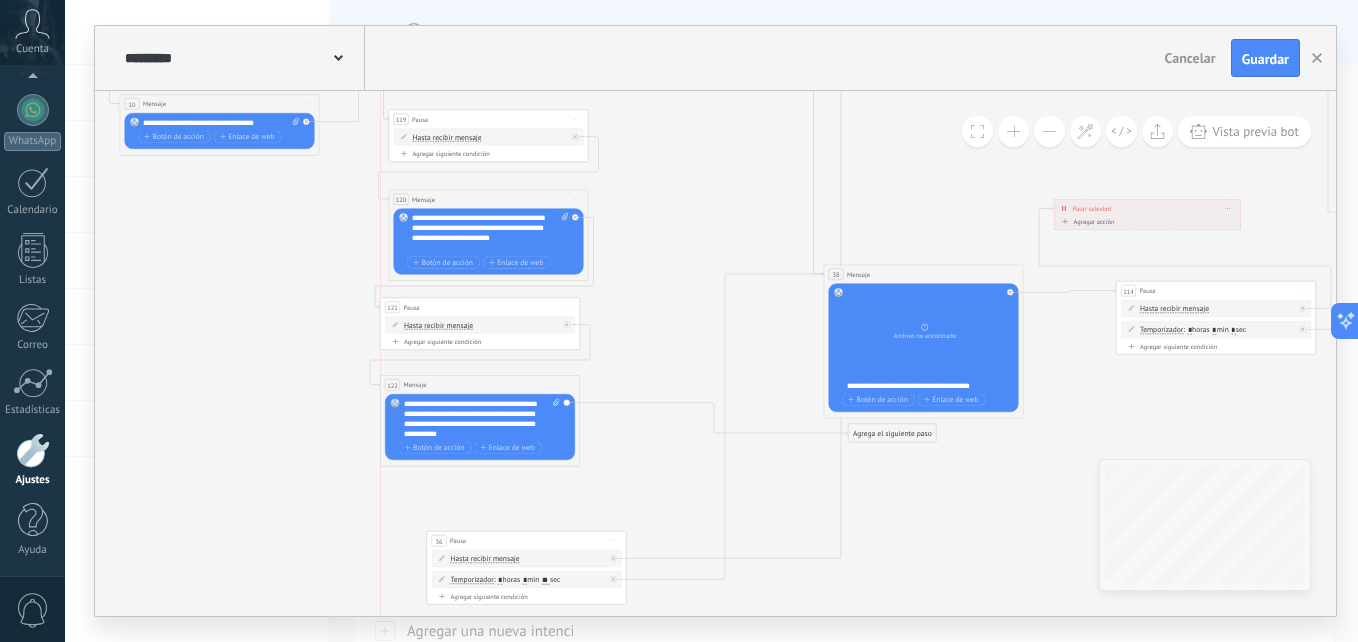 click on "122
Mensaje
*******
(a):
Todos los contactos - canales seleccionados
Todos los contactos - canales seleccionados
Todos los contactos - canal primario
Contacto principal - canales seleccionados
Contacto principal - canal primario
Todos los contactos - canales seleccionados
Todos los contactos - canales seleccionados
Todos los contactos - canal primario" at bounding box center (480, 385) 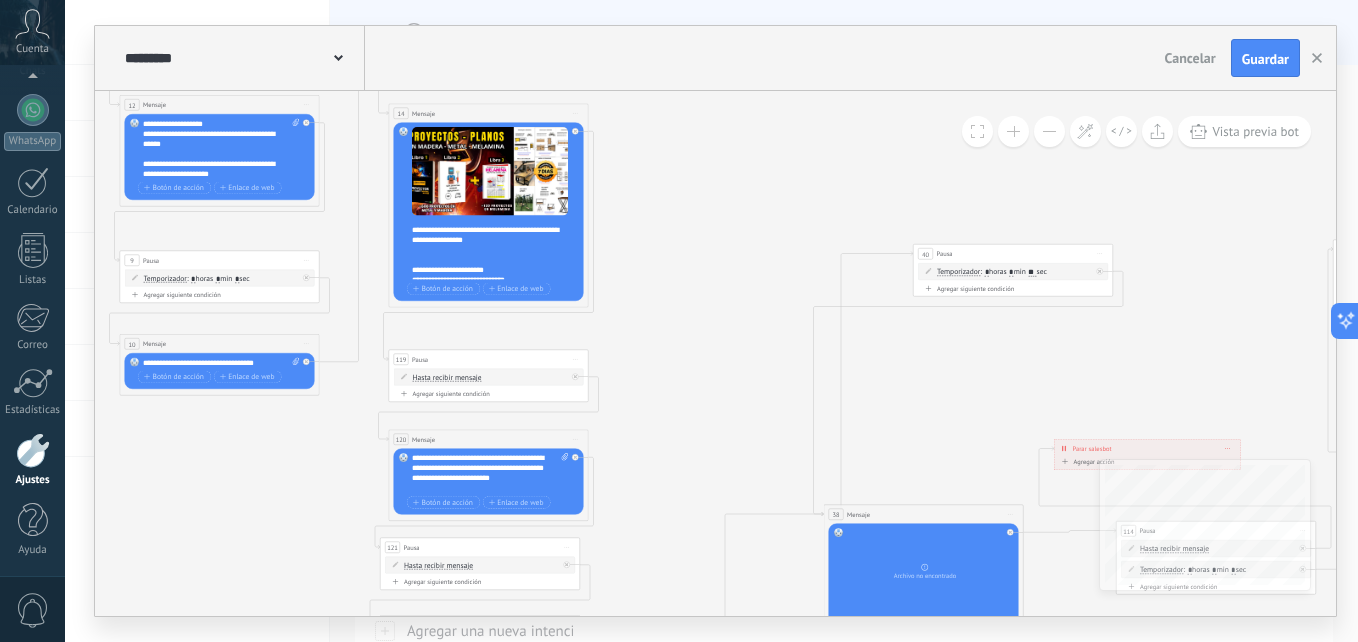 scroll, scrollTop: 0, scrollLeft: 0, axis: both 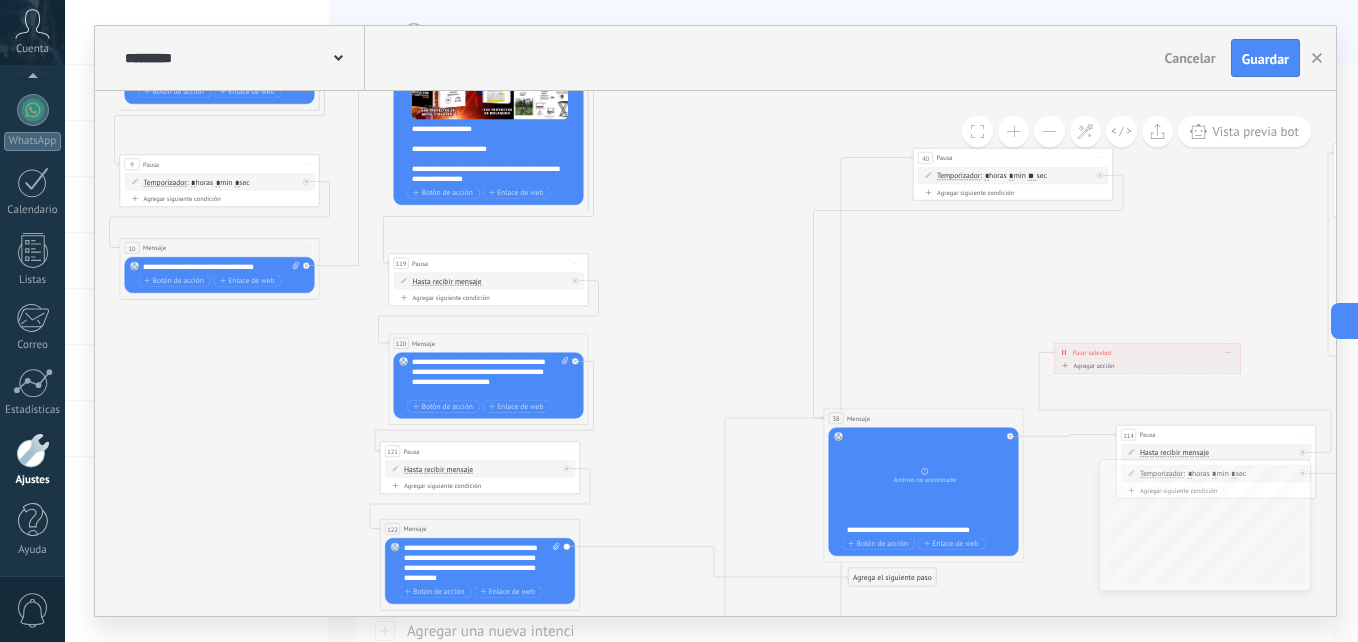 click on "Hasta recibir mensaje" at bounding box center [447, 282] 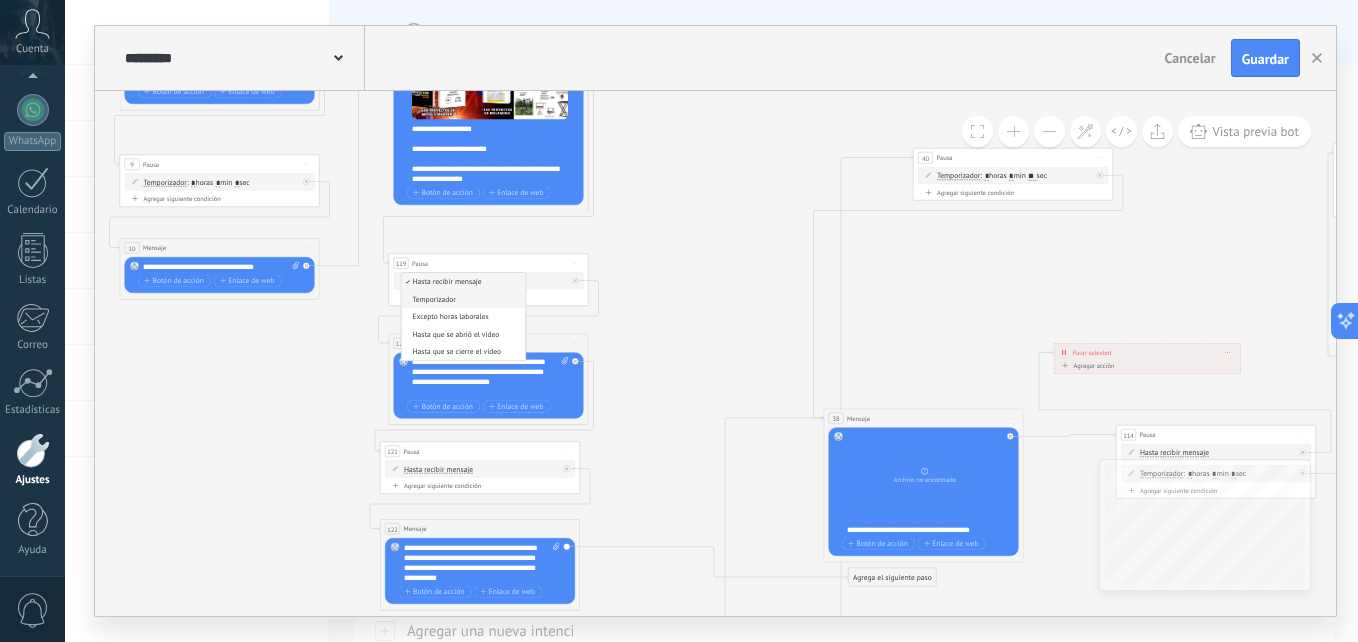 click on "Temporizador" at bounding box center (462, 300) 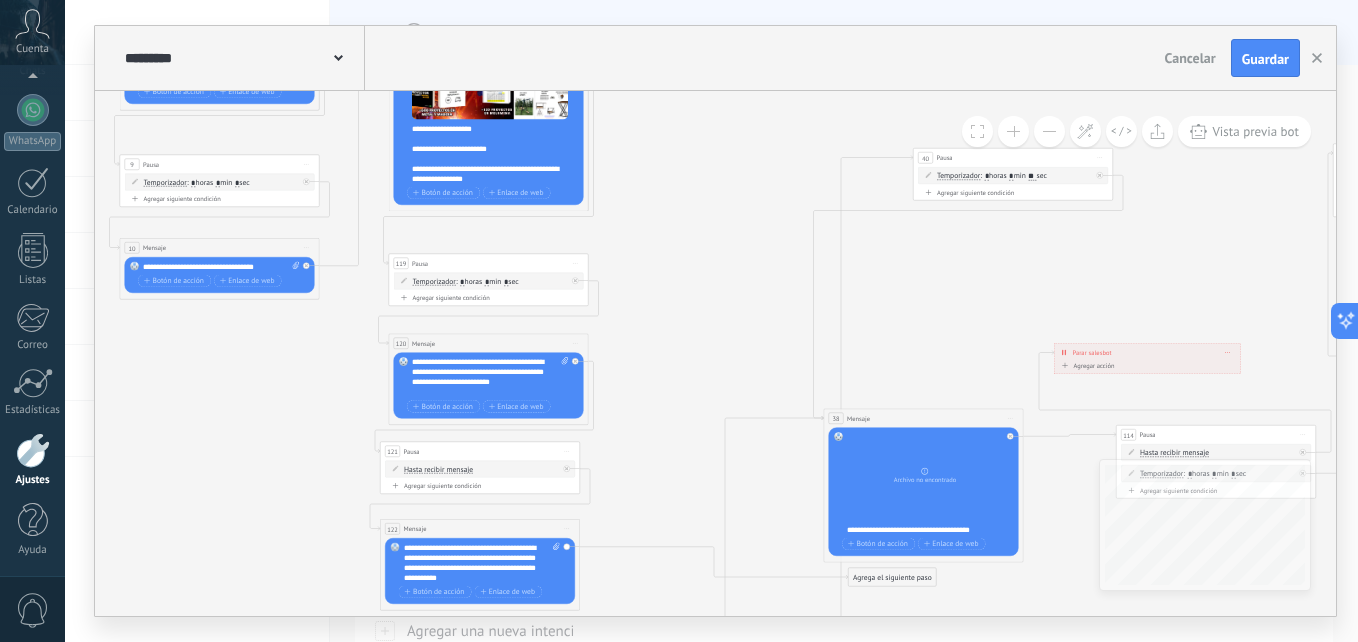 click on "*" at bounding box center [487, 282] 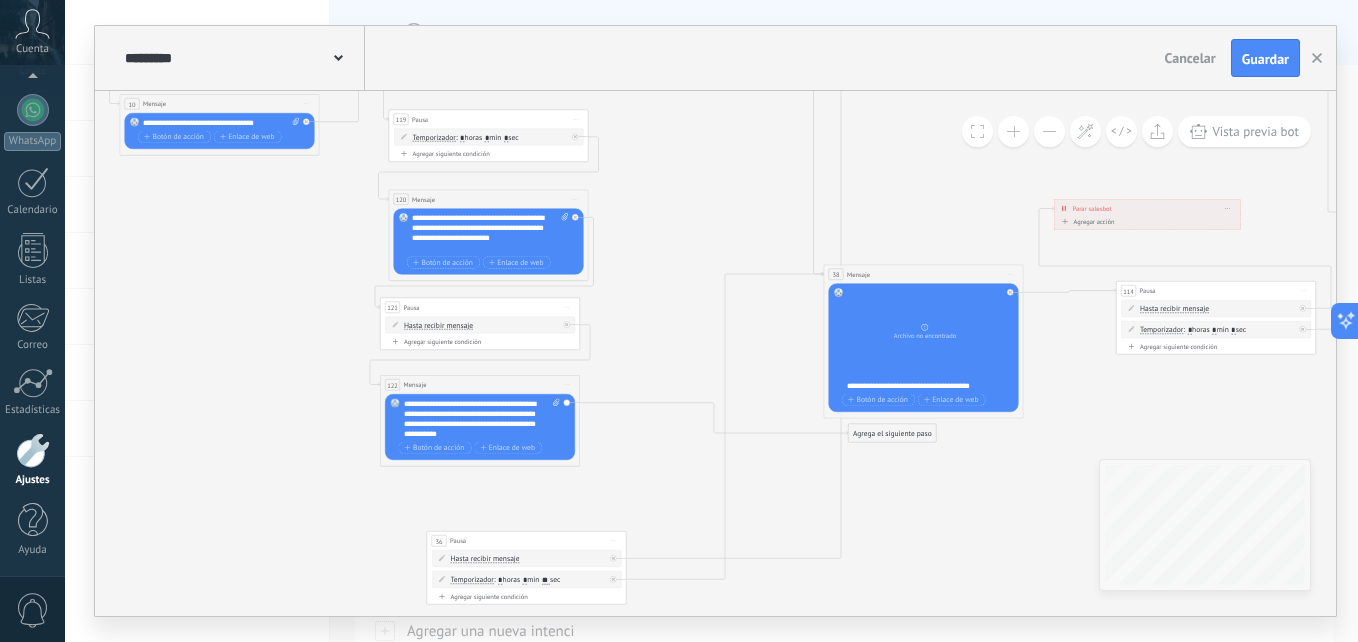 click on "Hasta recibir mensaje" at bounding box center (438, 326) 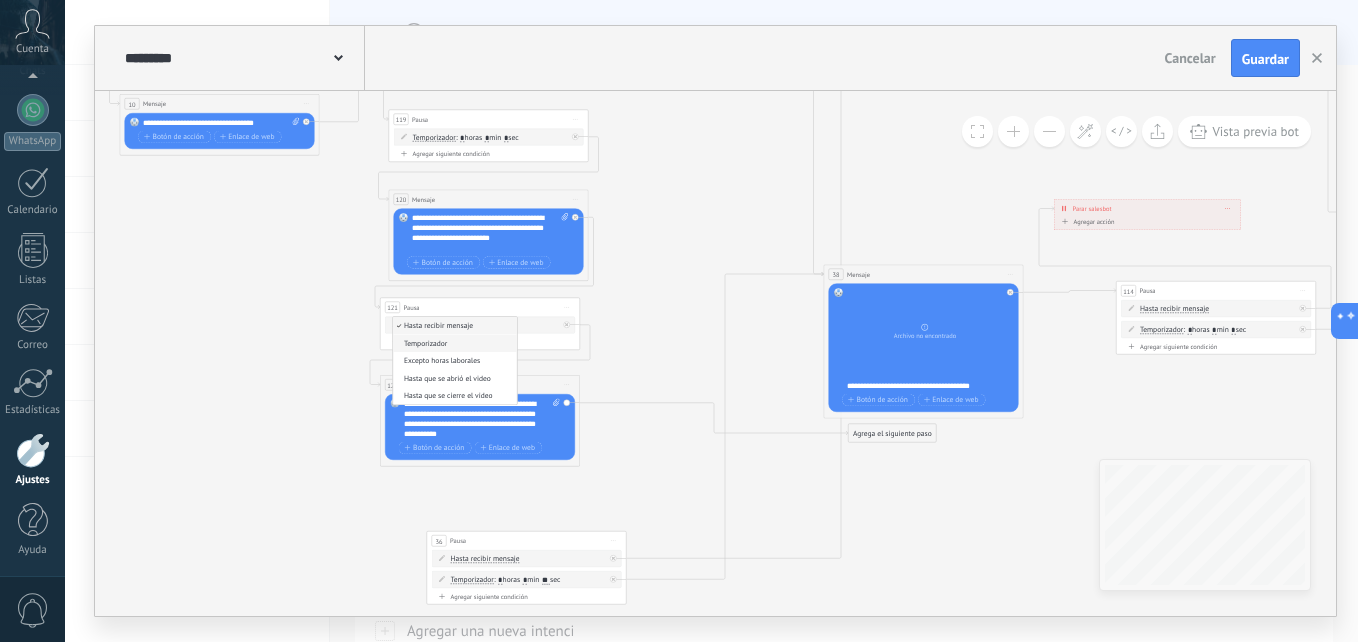 click on "Temporizador" at bounding box center (453, 344) 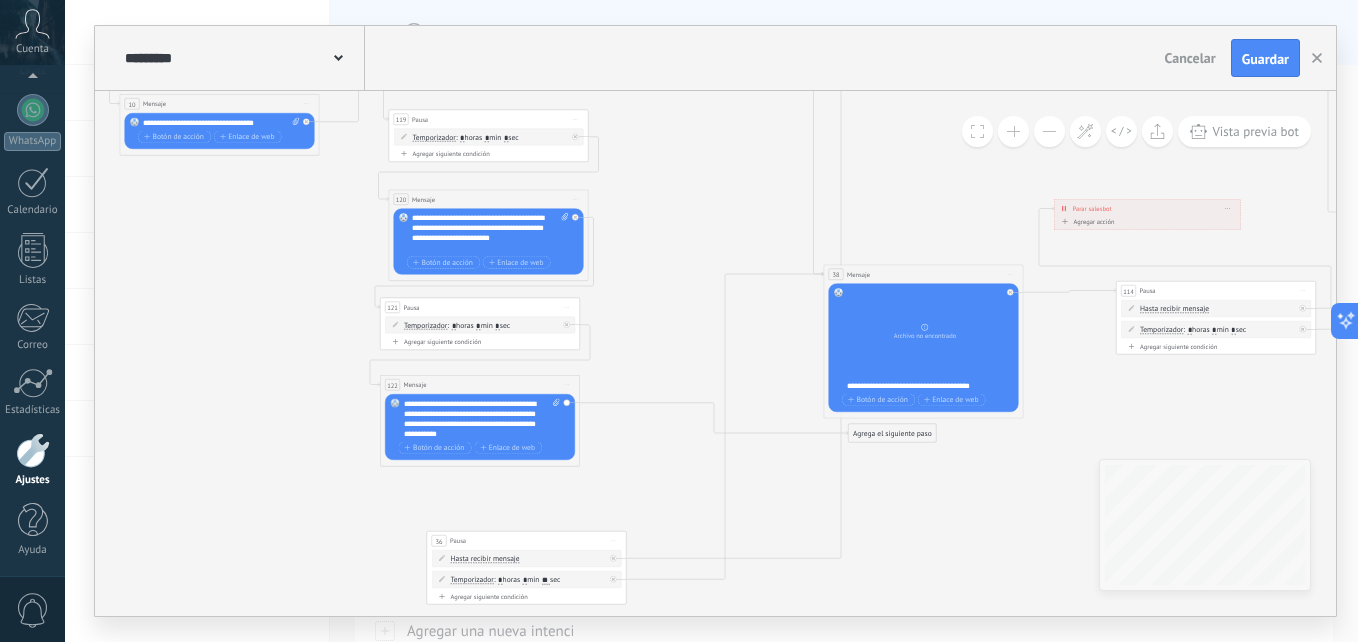 click on ":
*  horas
*  min  *  sec" at bounding box center [478, 326] 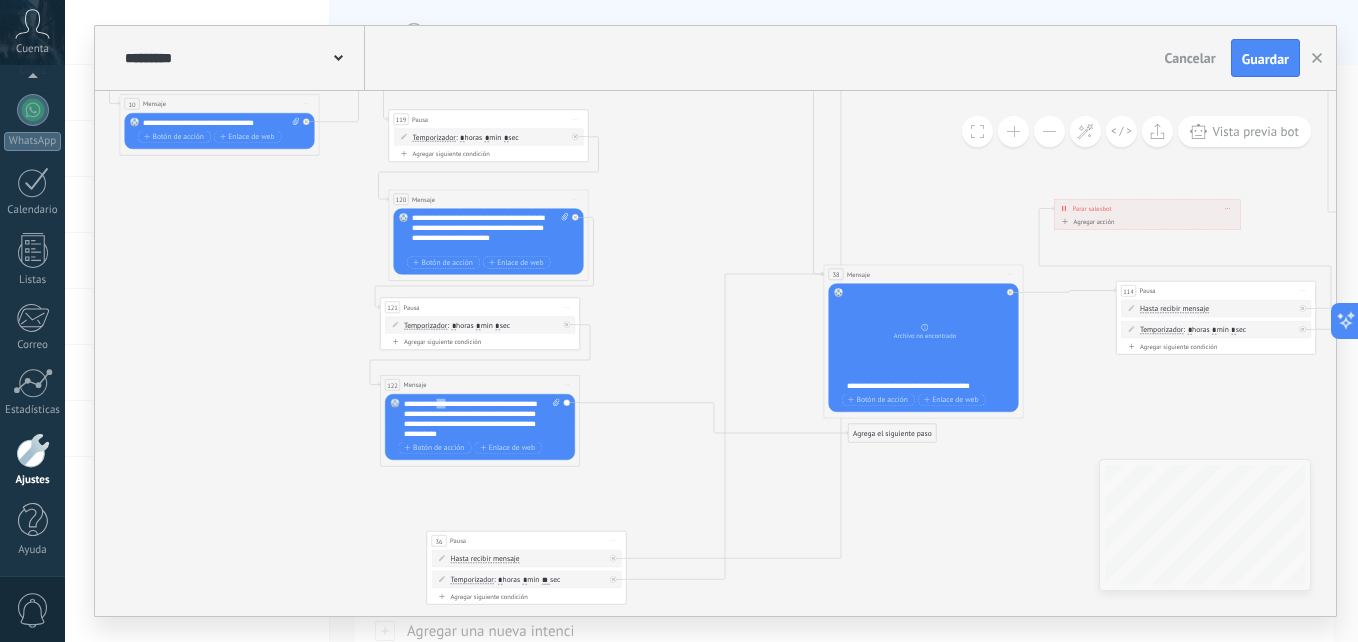 click on "**********" at bounding box center [482, 419] 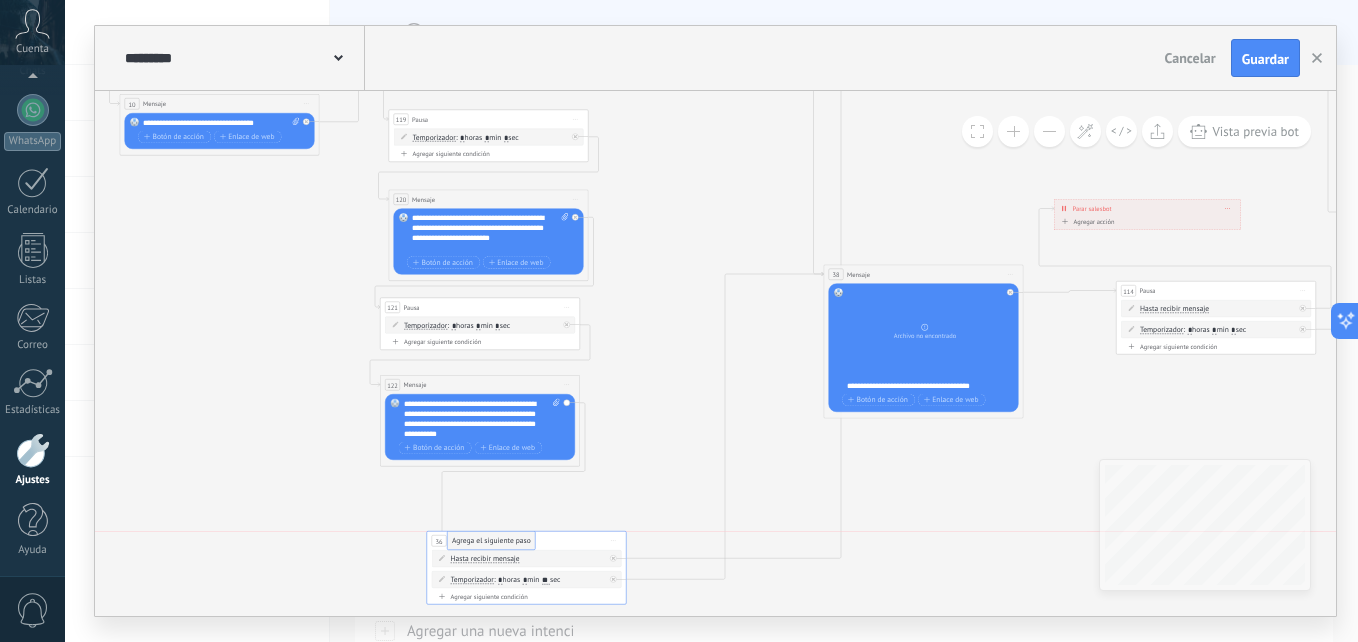 drag, startPoint x: 861, startPoint y: 433, endPoint x: 460, endPoint y: 542, distance: 415.55023 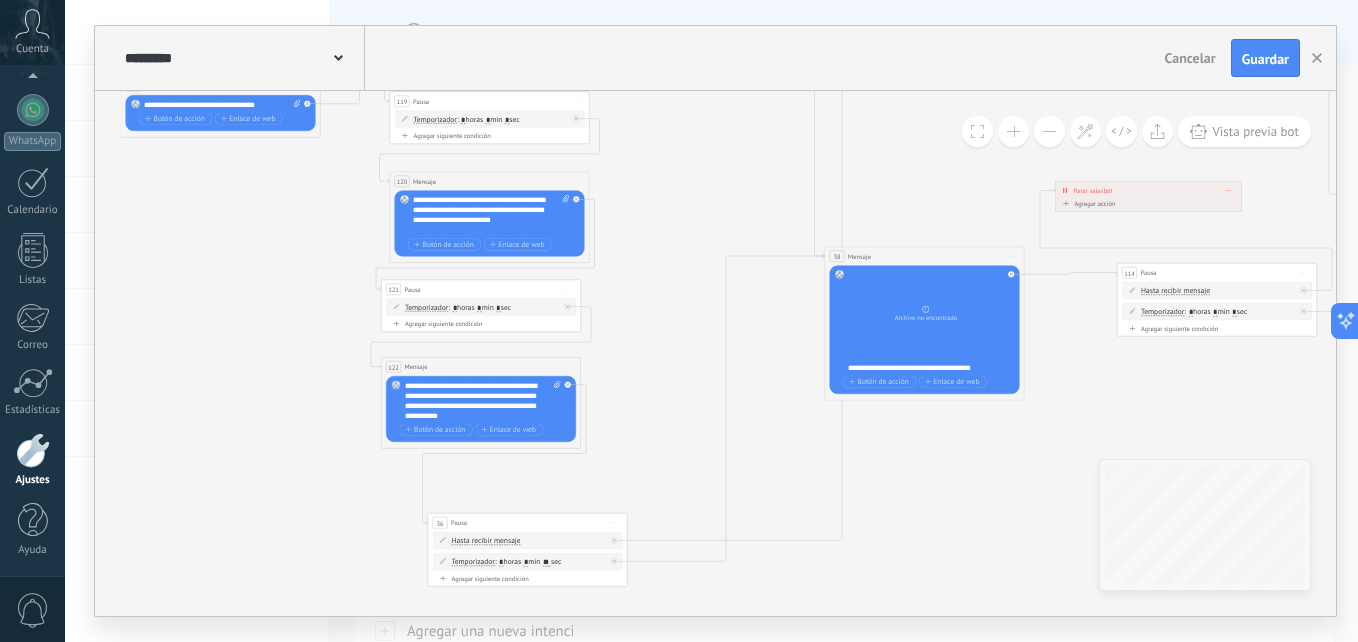 drag, startPoint x: 493, startPoint y: 500, endPoint x: 495, endPoint y: 472, distance: 28.071337 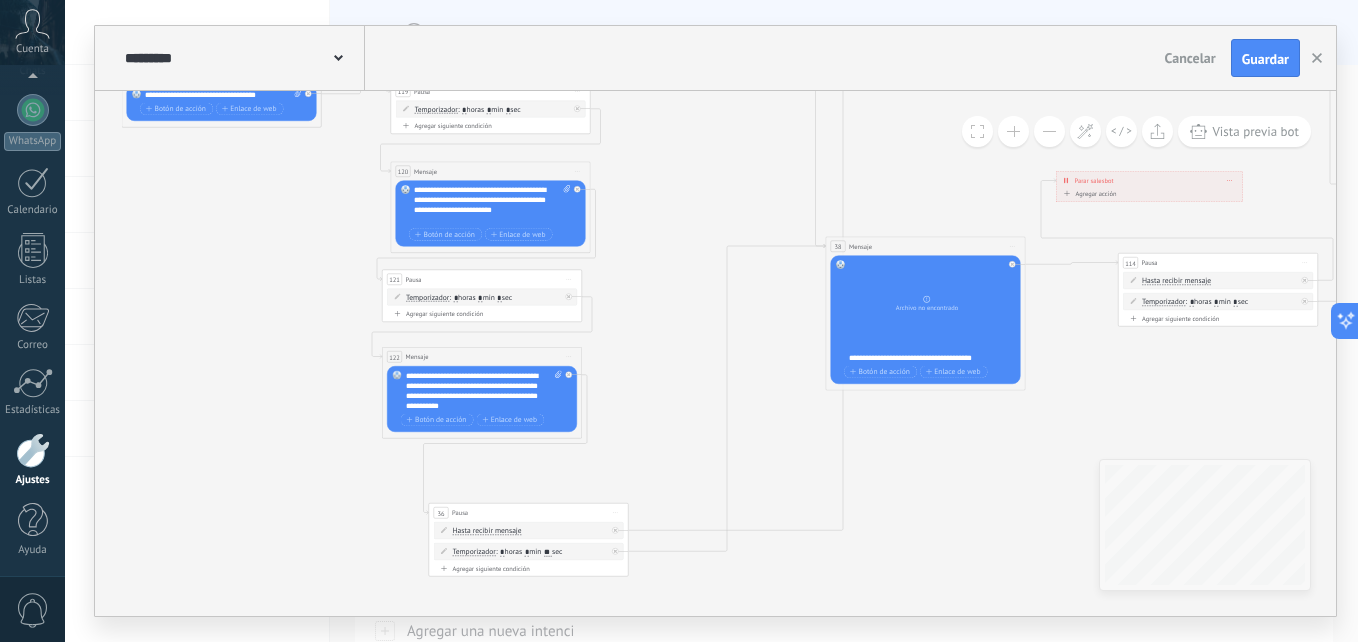 click at bounding box center [569, 375] 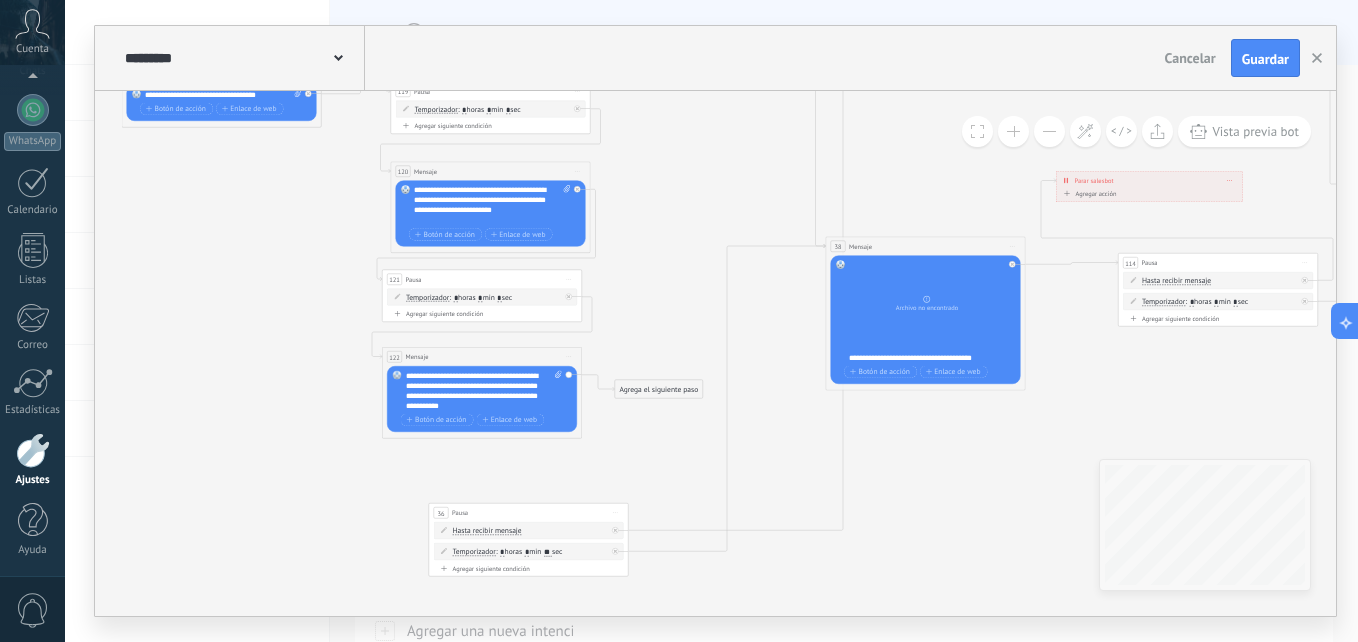 click on "Agrega el siguiente paso" at bounding box center (659, 389) 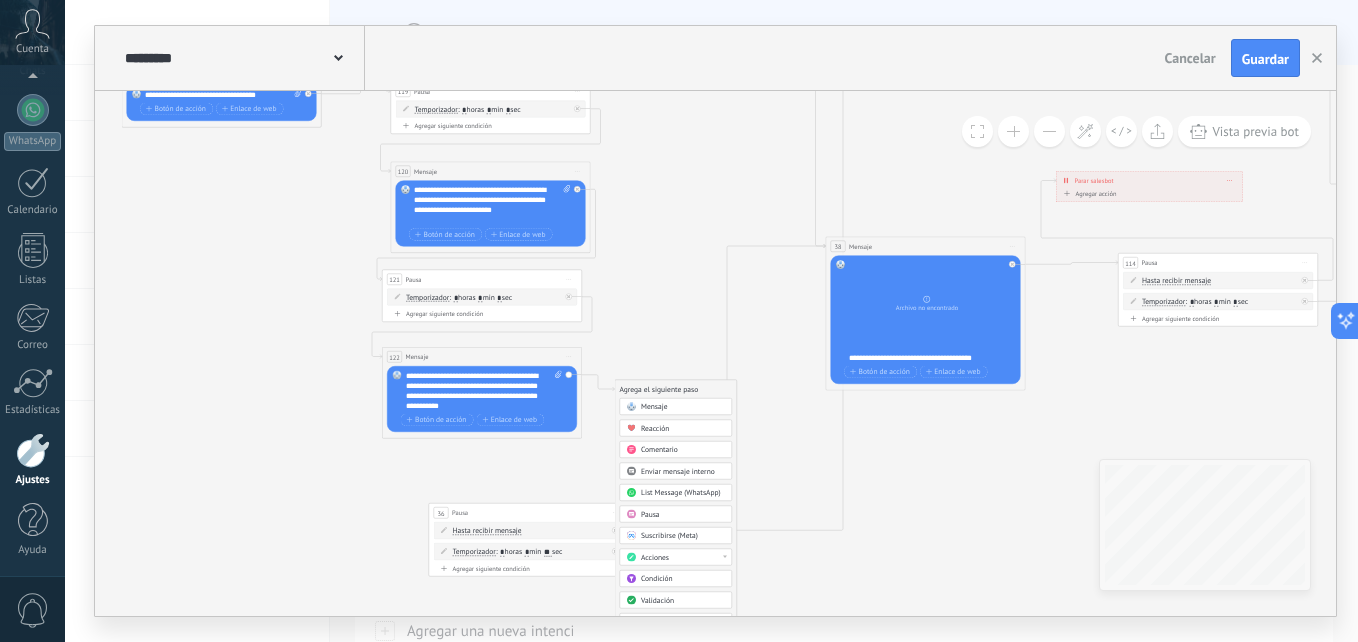 click on "Mensaje" at bounding box center (654, 407) 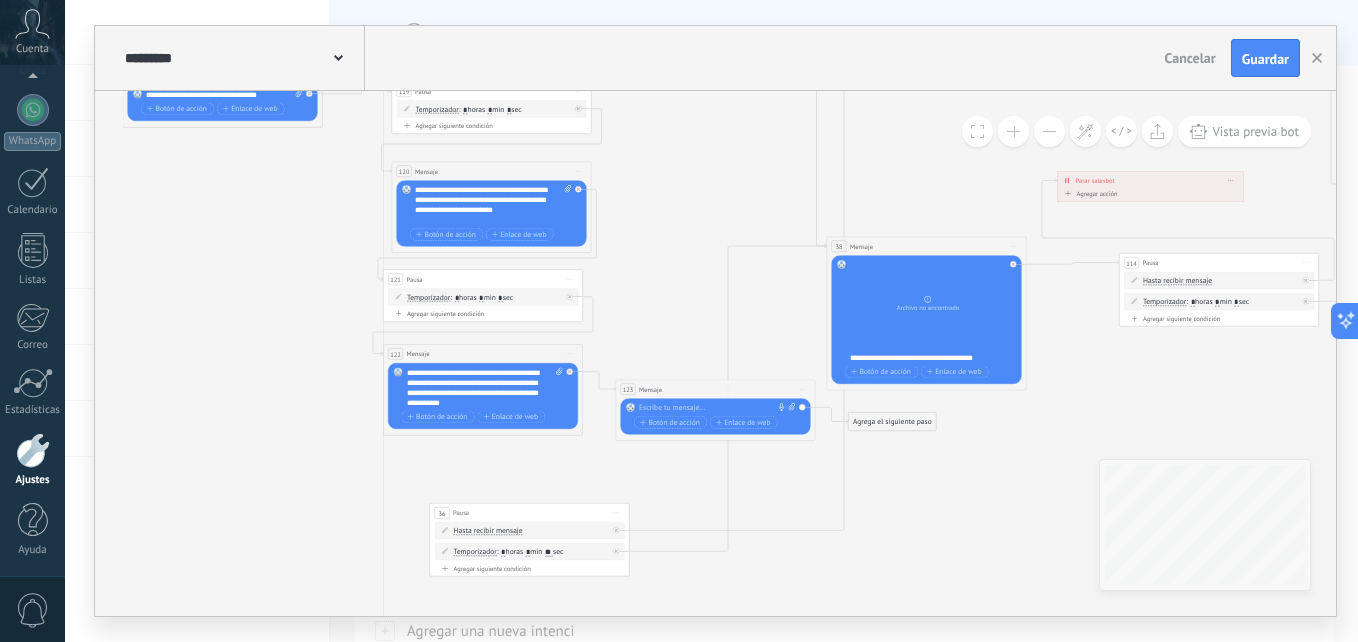 click on "122
Mensaje
*******
(a):
Todos los contactos - canales seleccionados
Todos los contactos - canales seleccionados
Todos los contactos - canal primario
Contacto principal - canales seleccionados
Contacto principal - canal primario
Todos los contactos - canales seleccionados
Todos los contactos - canales seleccionados
Todos los contactos - canal primario" at bounding box center [483, 354] 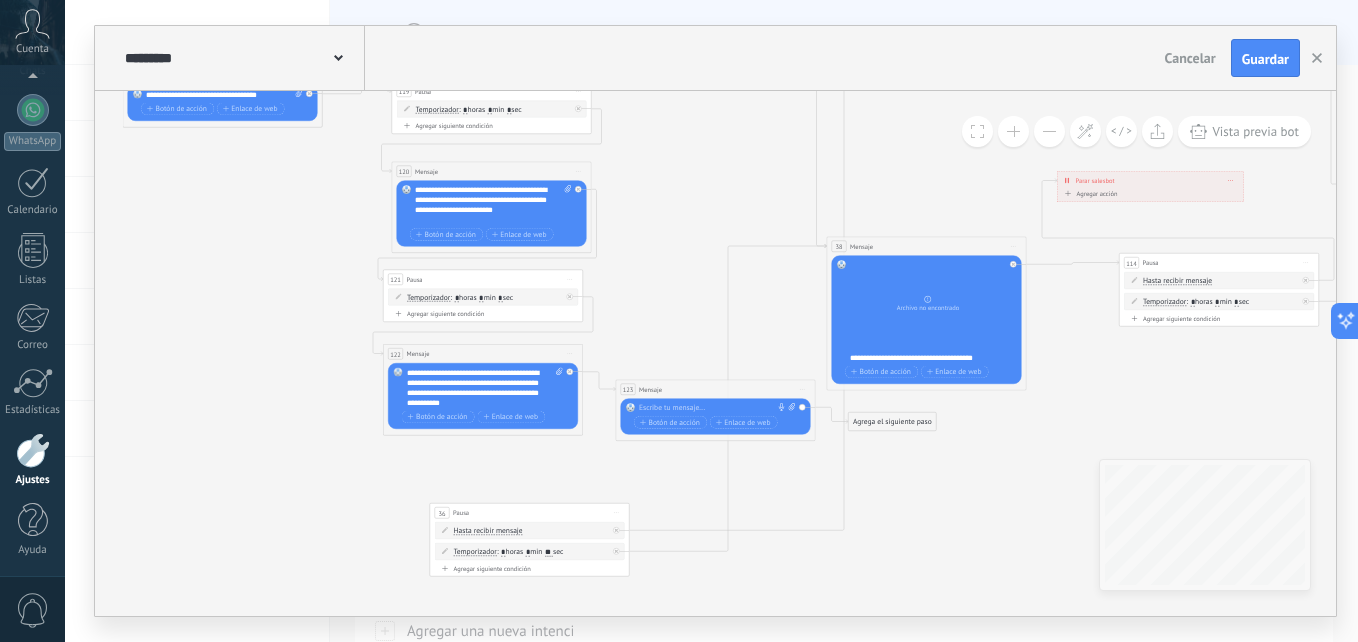 click on "Iniciar vista previa aquí
Cambiar nombre
Duplicar
Borrar" at bounding box center [803, 389] 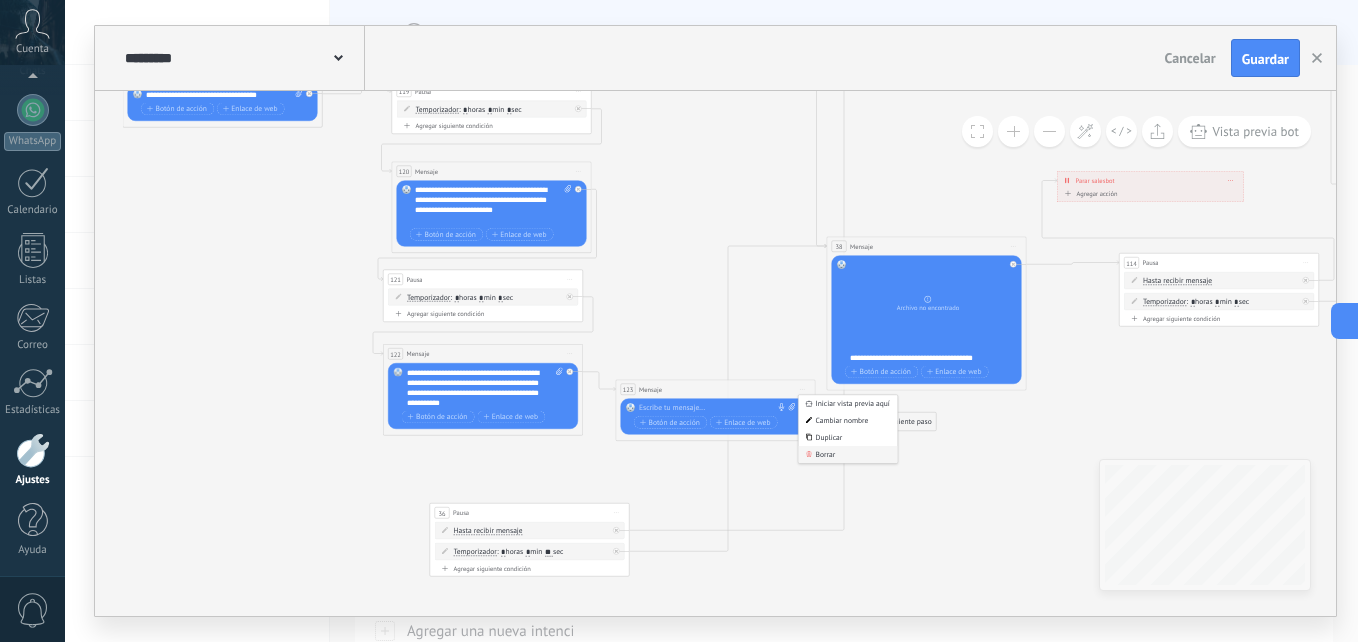 click on "Borrar" at bounding box center [848, 454] 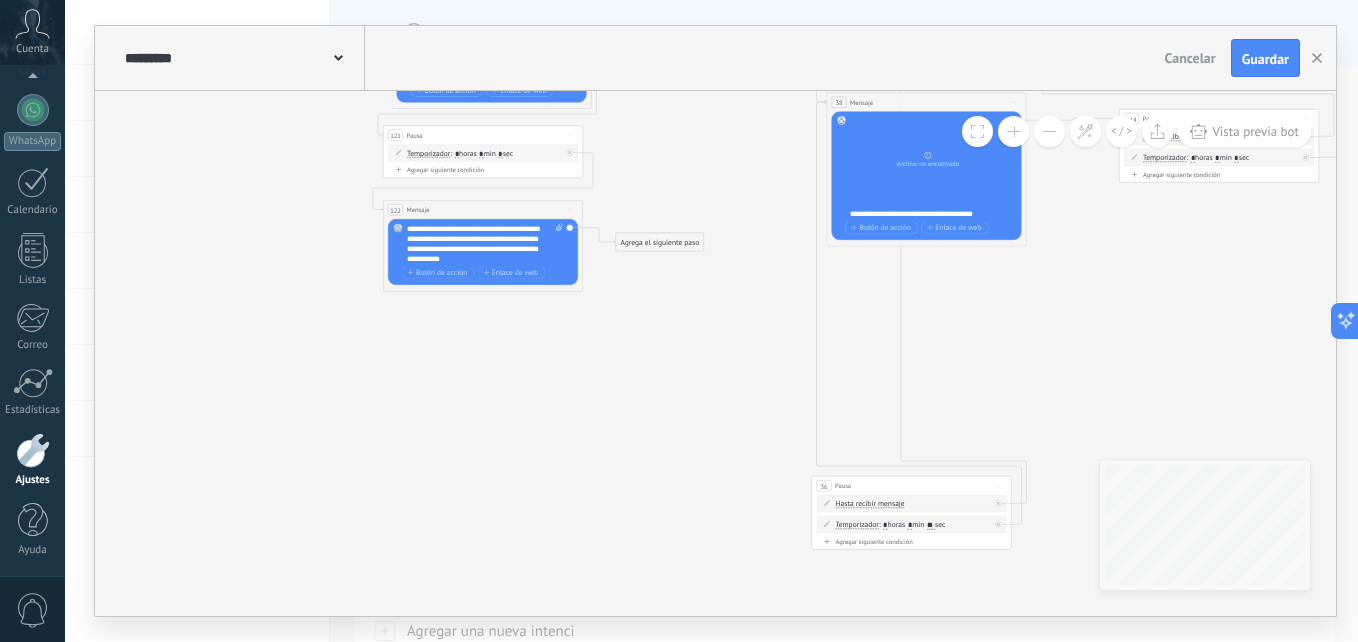 drag, startPoint x: 573, startPoint y: 370, endPoint x: 952, endPoint y: 479, distance: 394.36276 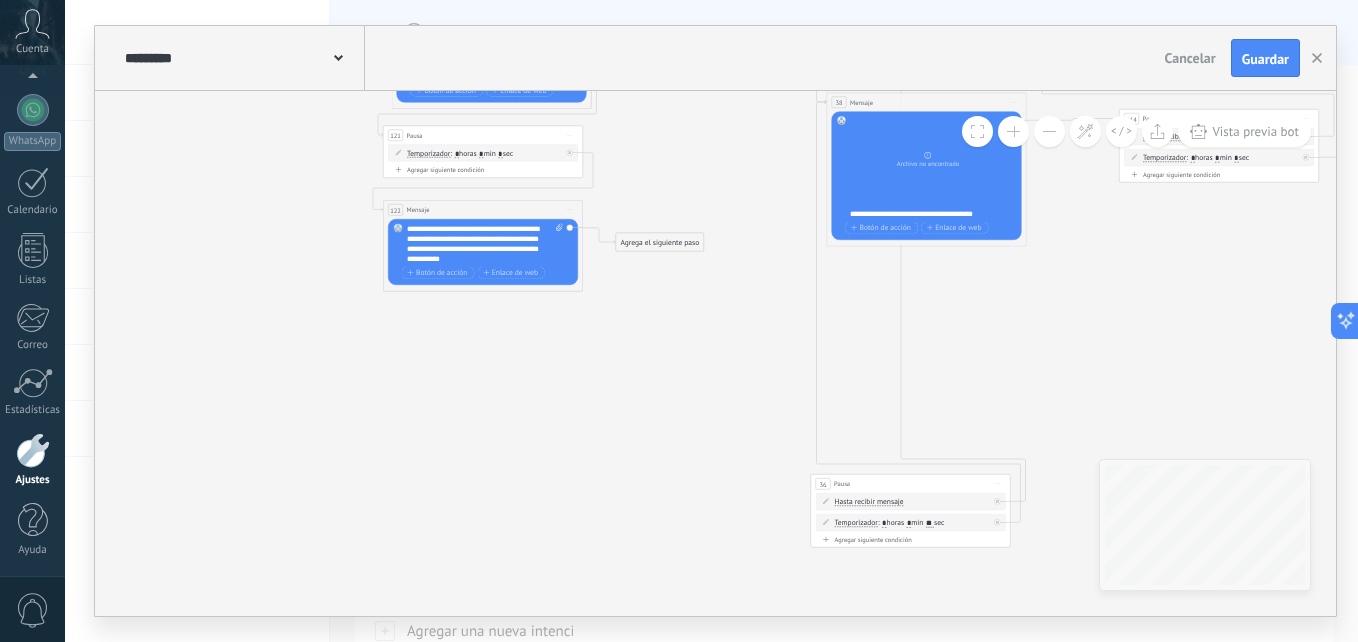 click on "Agrega el siguiente paso" at bounding box center [660, 242] 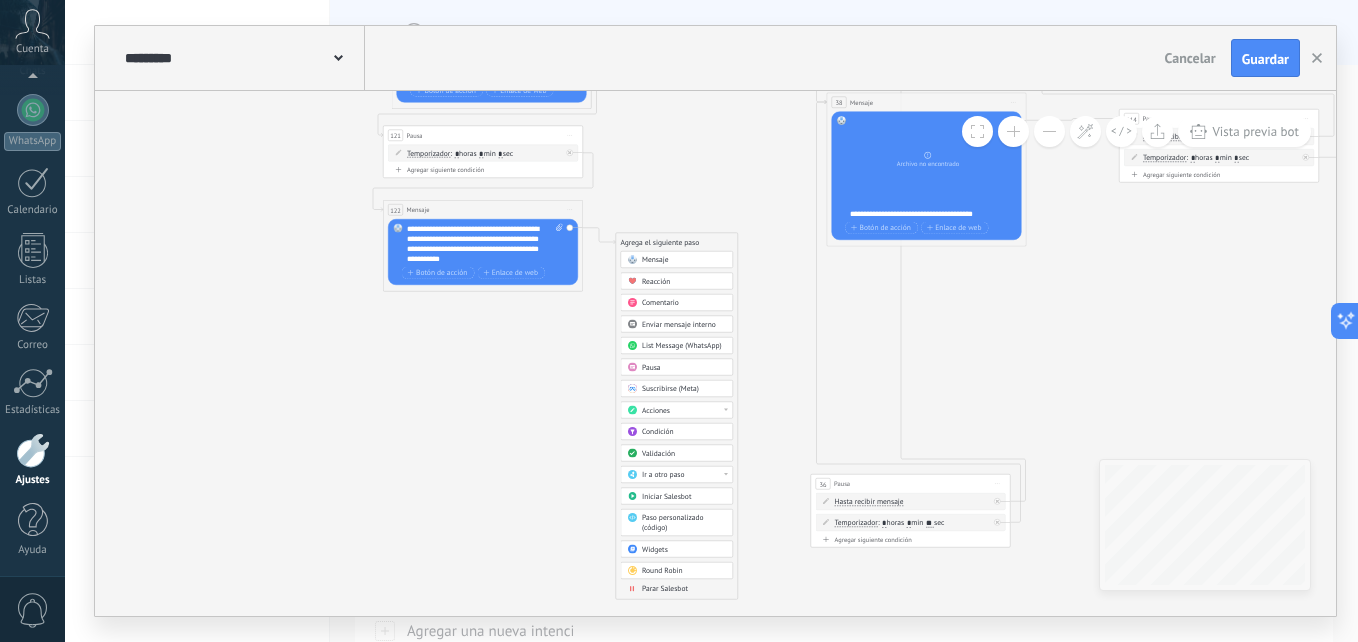 click on "Mensaje" at bounding box center (655, 260) 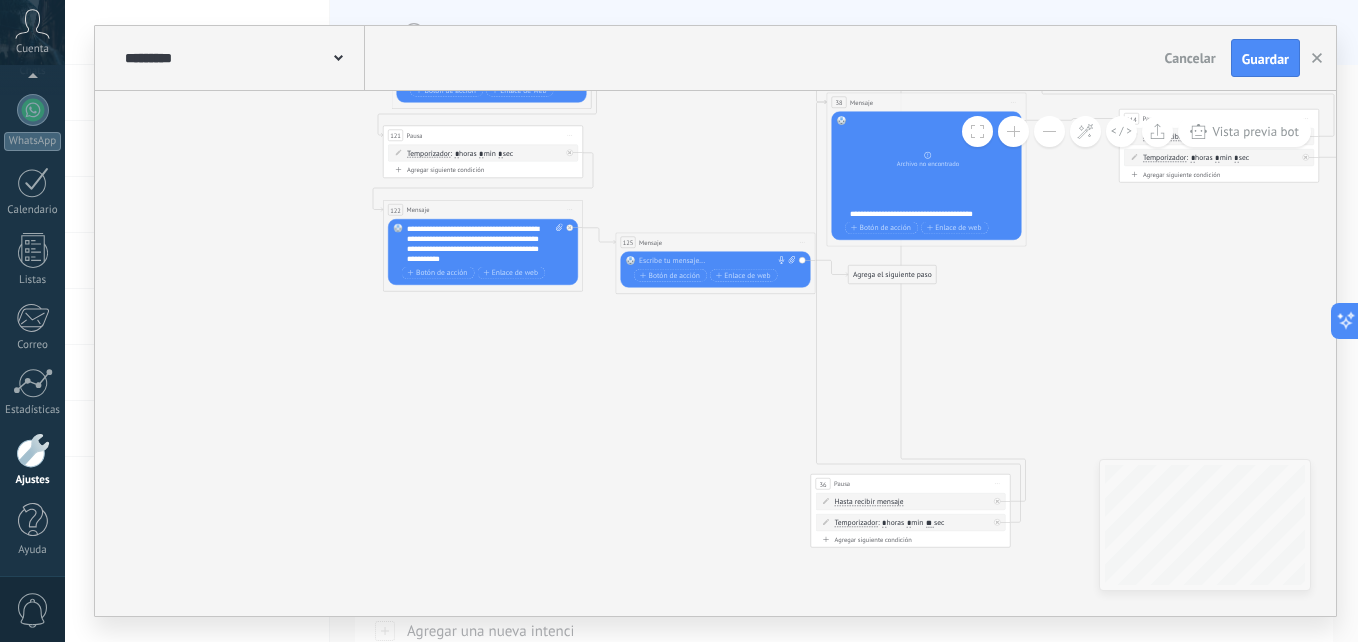 click on "Iniciar vista previa aquí
Cambiar nombre
Duplicar
Borrar" at bounding box center (803, 242) 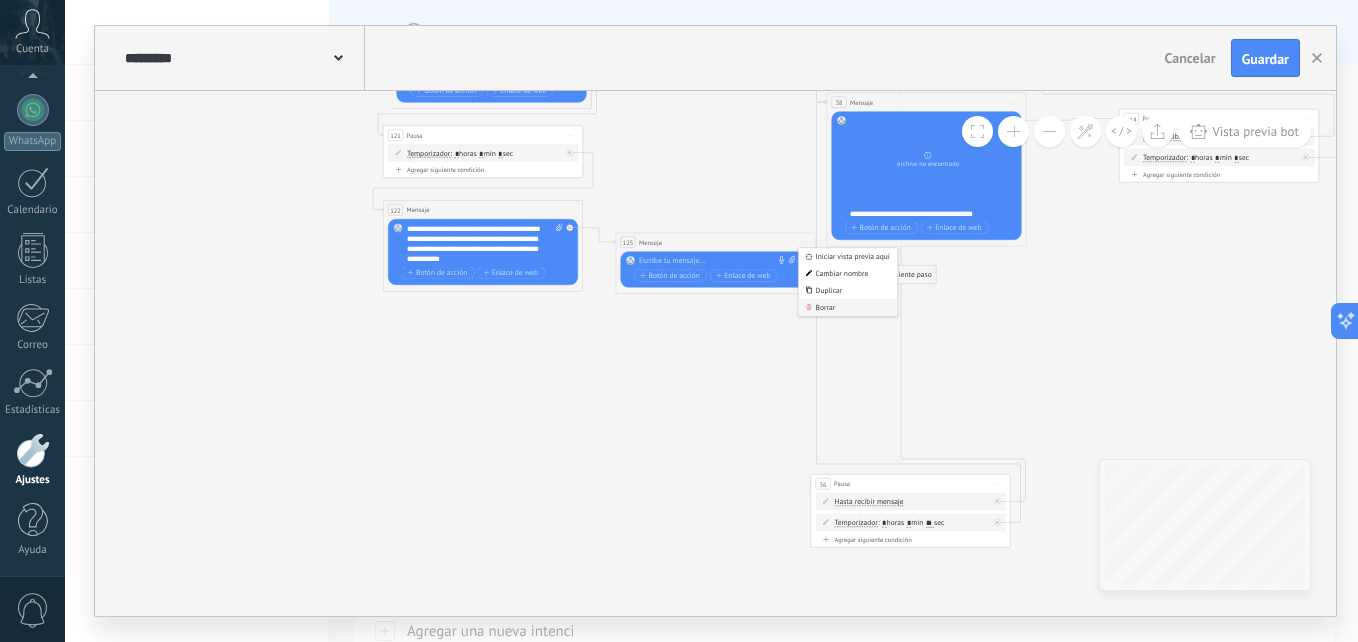 click on "Borrar" at bounding box center [848, 307] 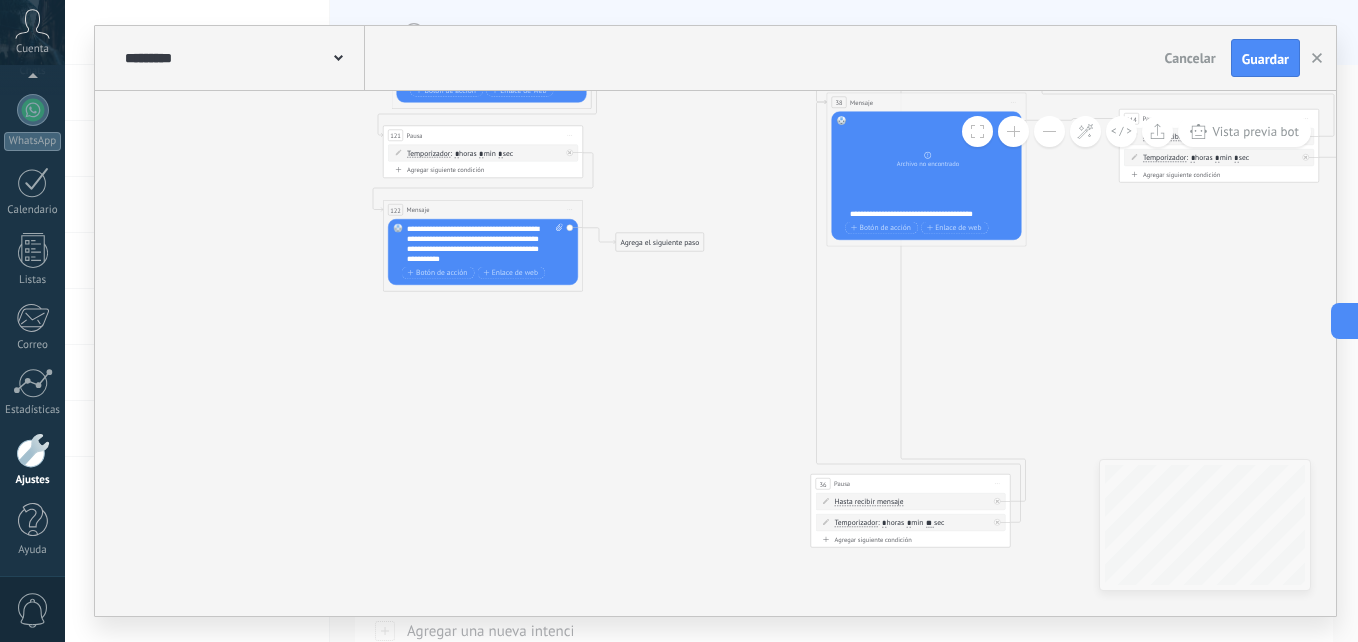 click on "Agrega el siguiente paso" at bounding box center [660, 242] 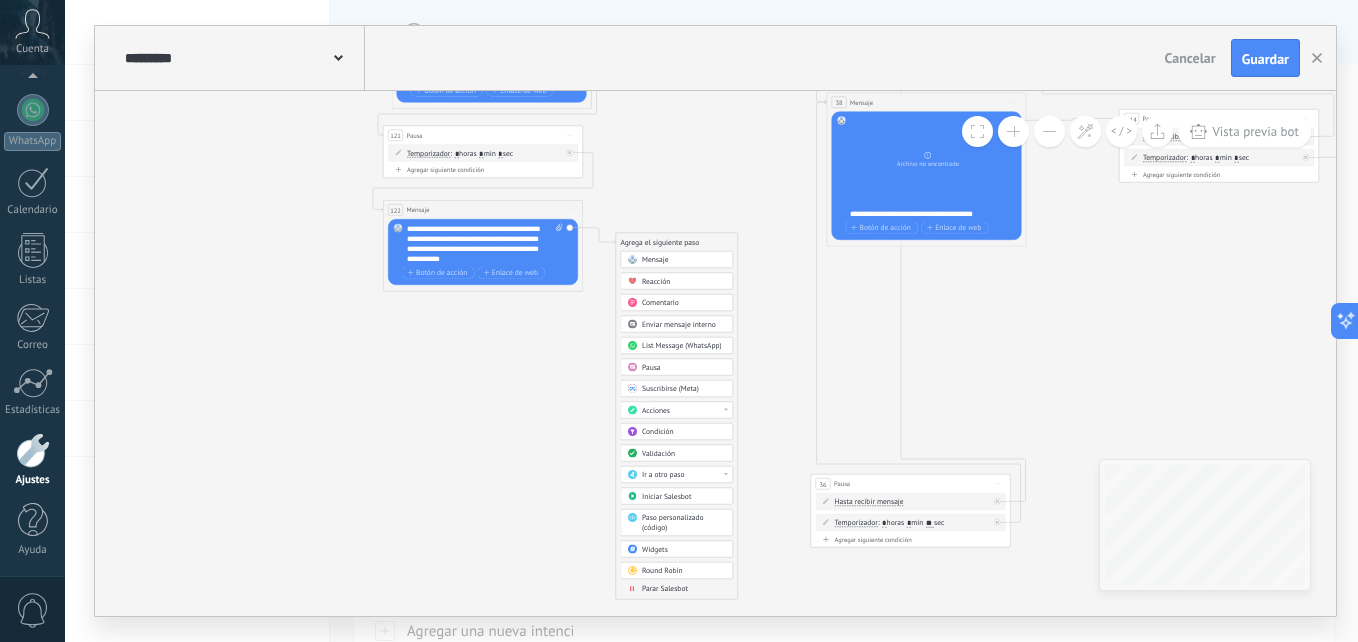 click on "Pausa" at bounding box center (684, 368) 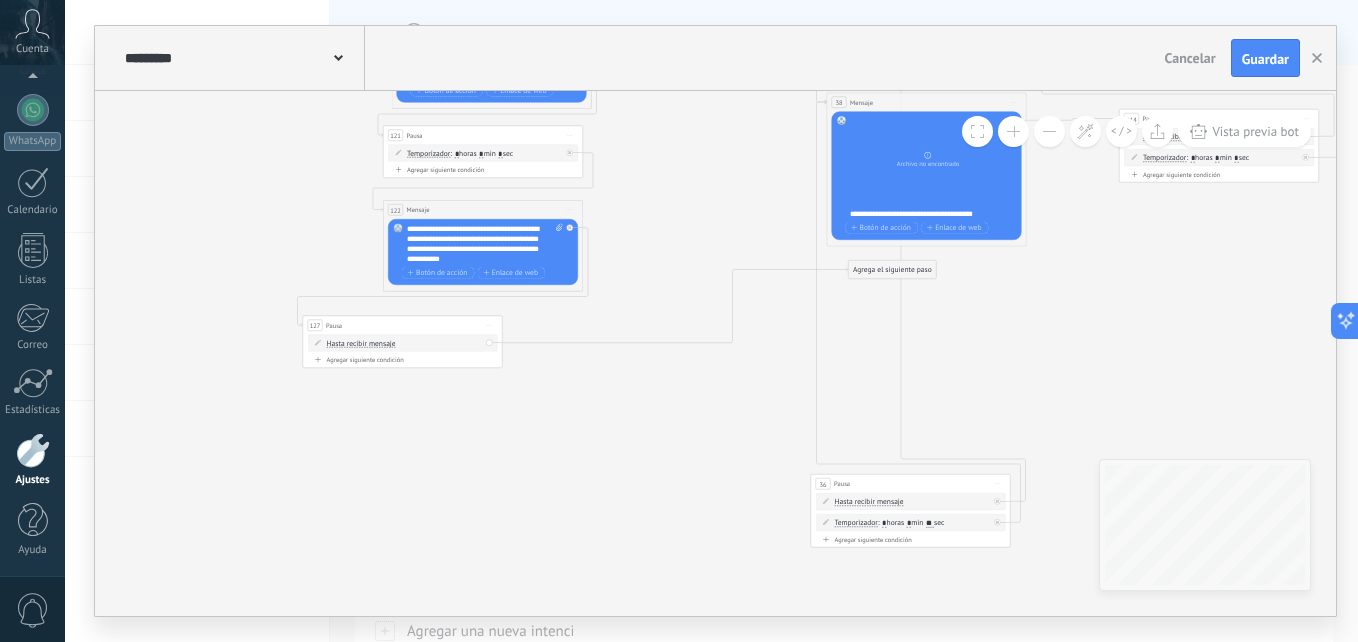 drag, startPoint x: 662, startPoint y: 239, endPoint x: 361, endPoint y: 327, distance: 313.60007 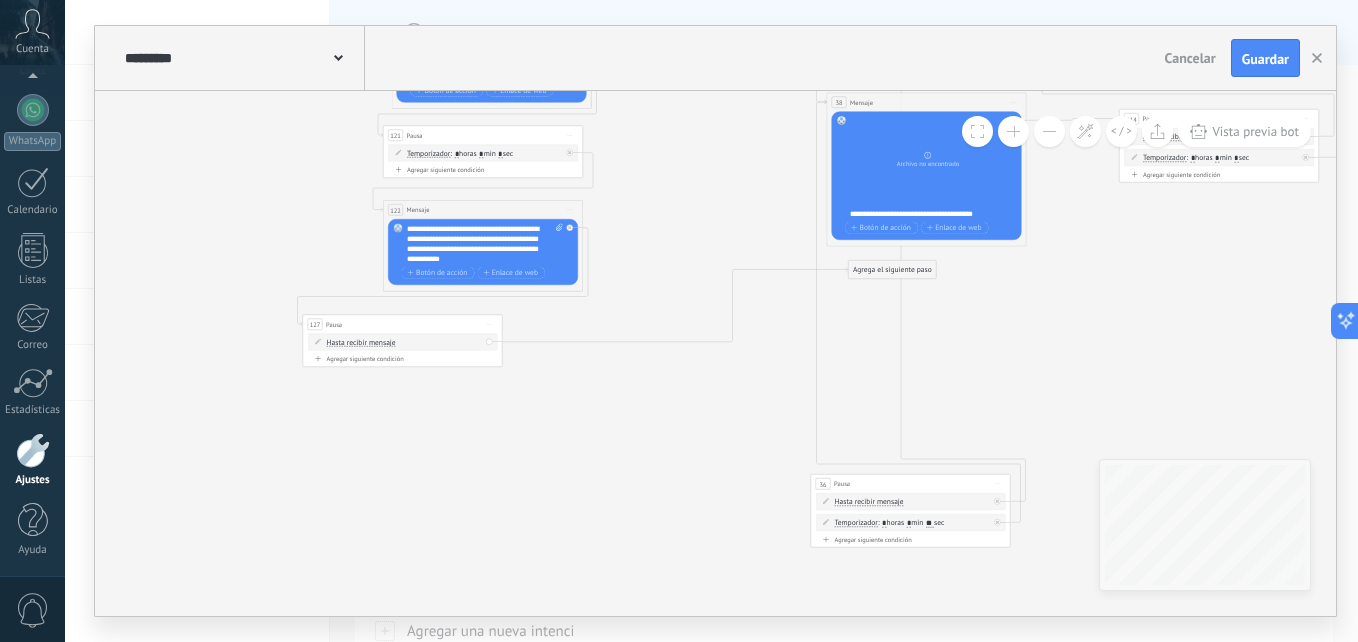 click on "Hasta recibir mensaje" at bounding box center (361, 343) 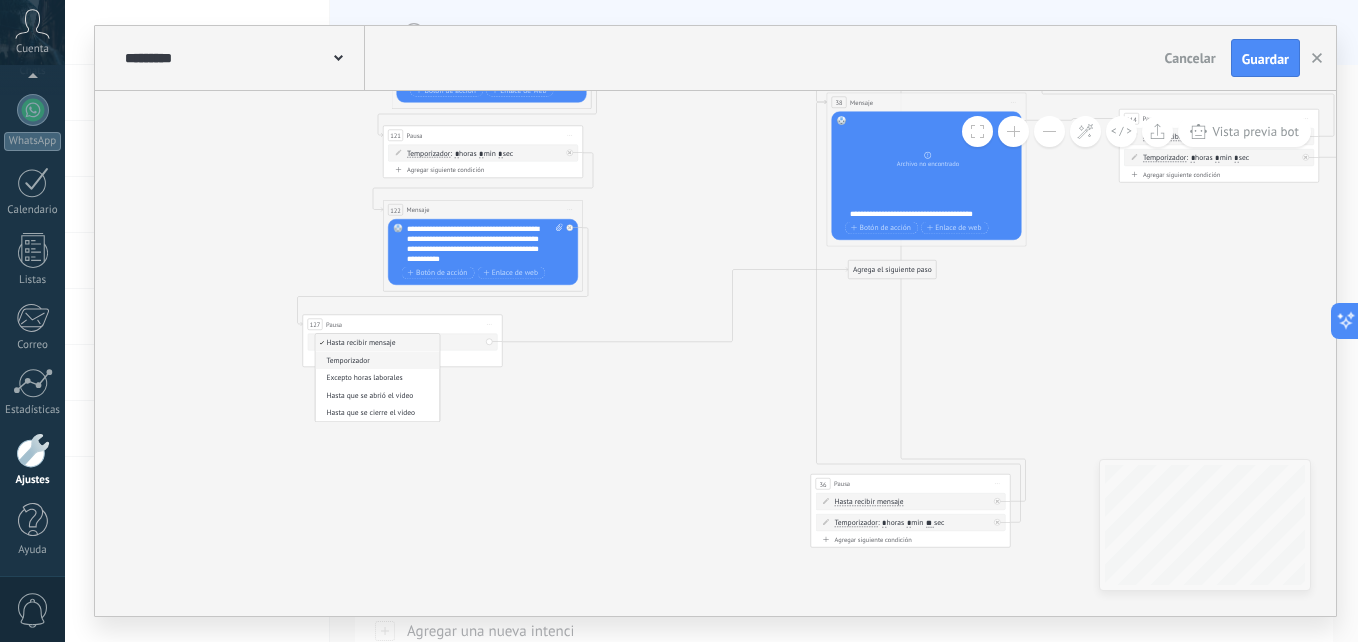 click on "Temporizador" at bounding box center (376, 361) 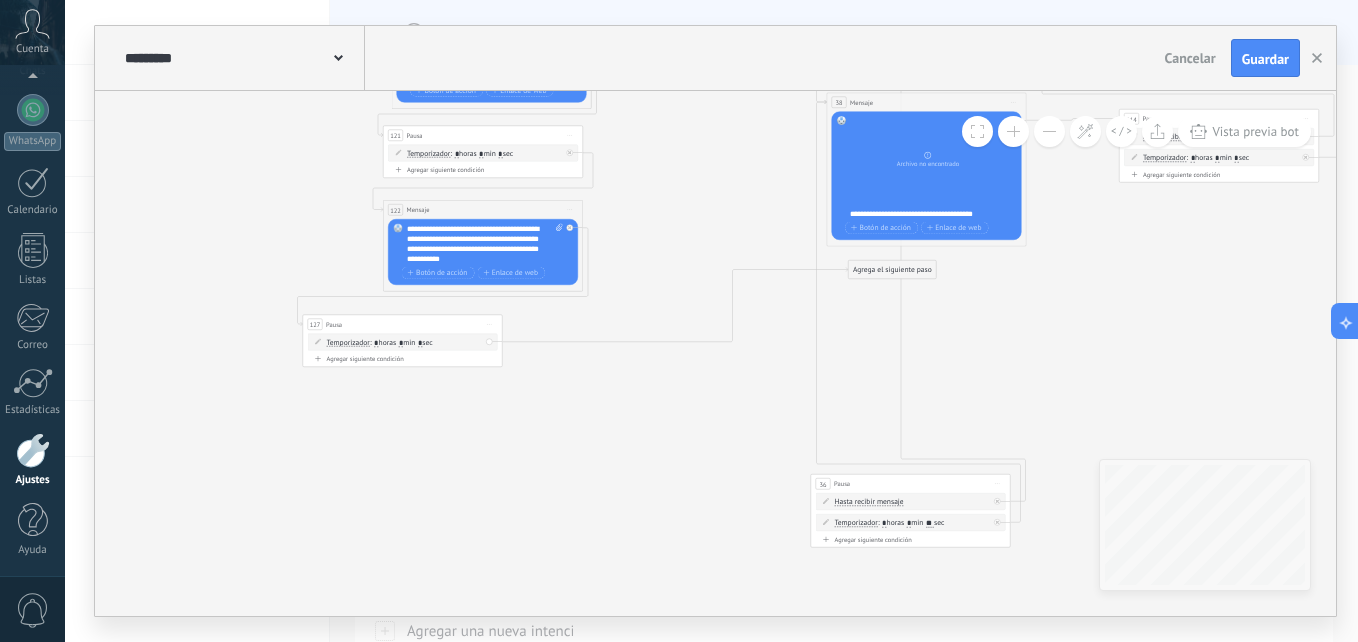 click on "*" at bounding box center (401, 343) 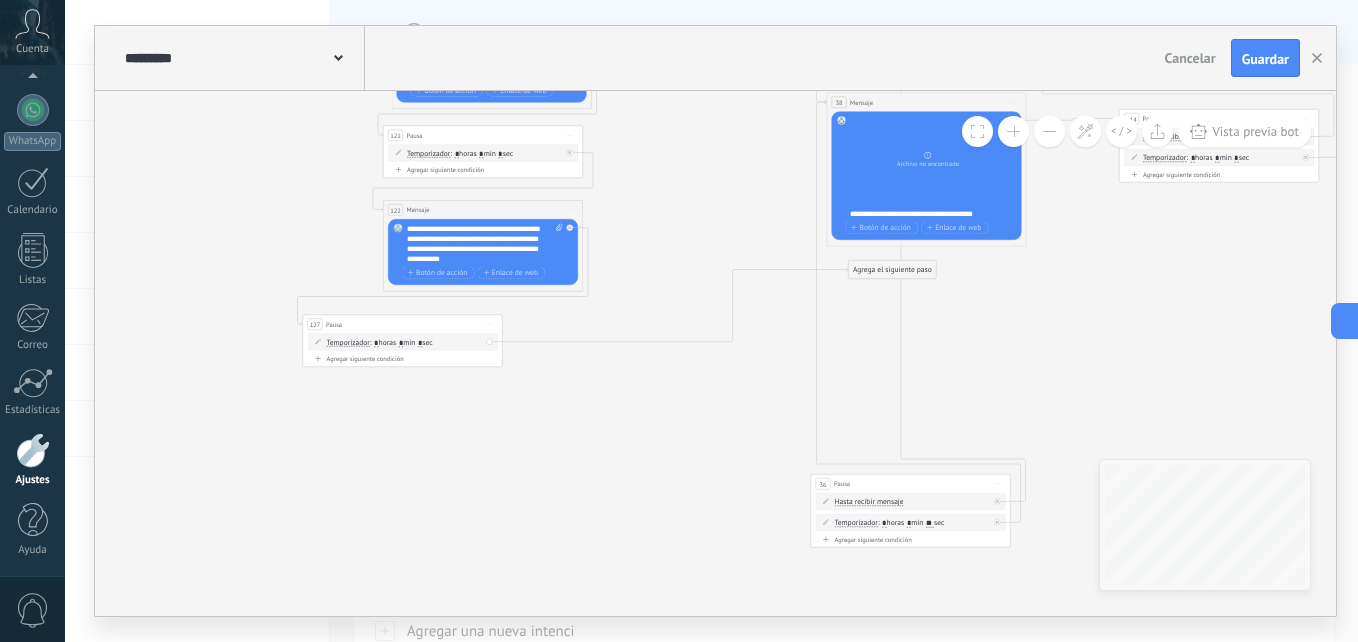 click on "*" at bounding box center [401, 343] 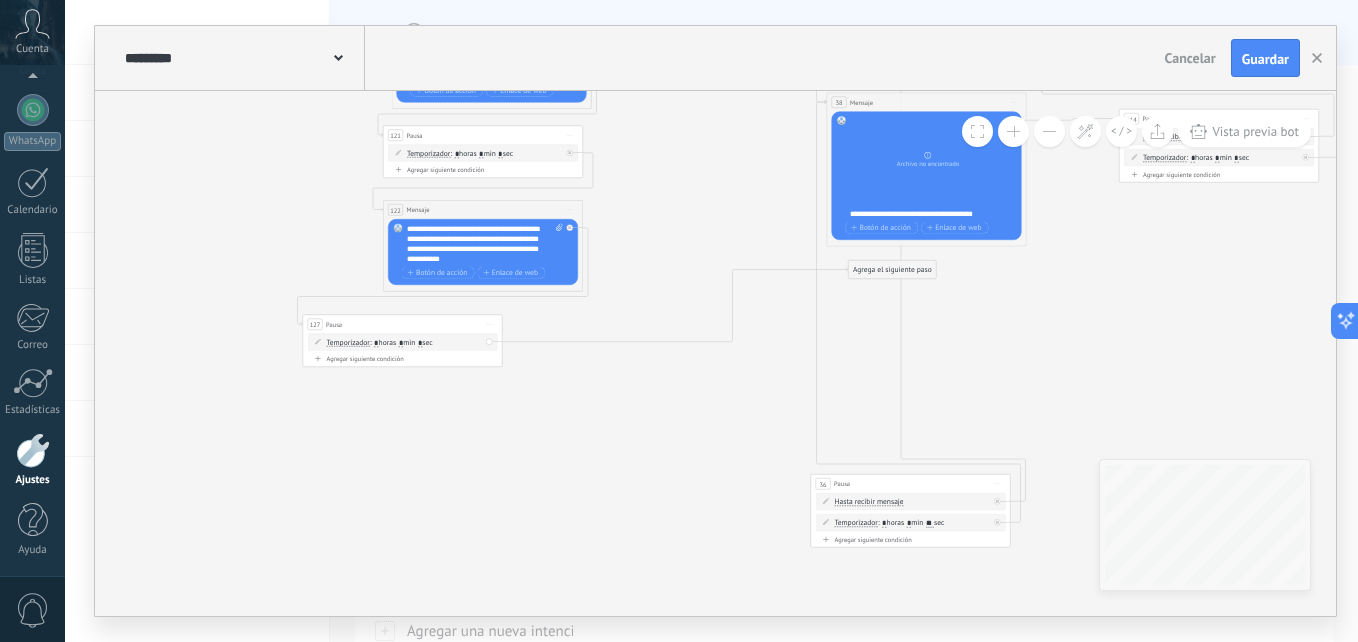 type on "*" 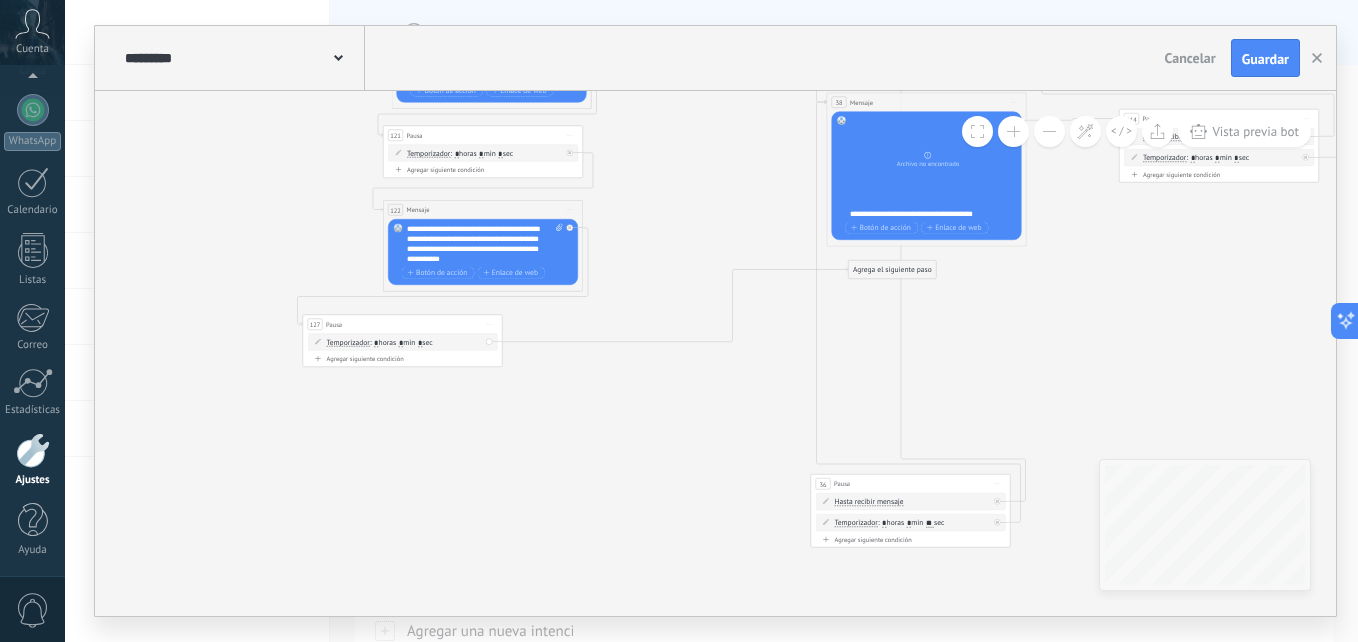 drag, startPoint x: 332, startPoint y: 426, endPoint x: 347, endPoint y: 408, distance: 23.43075 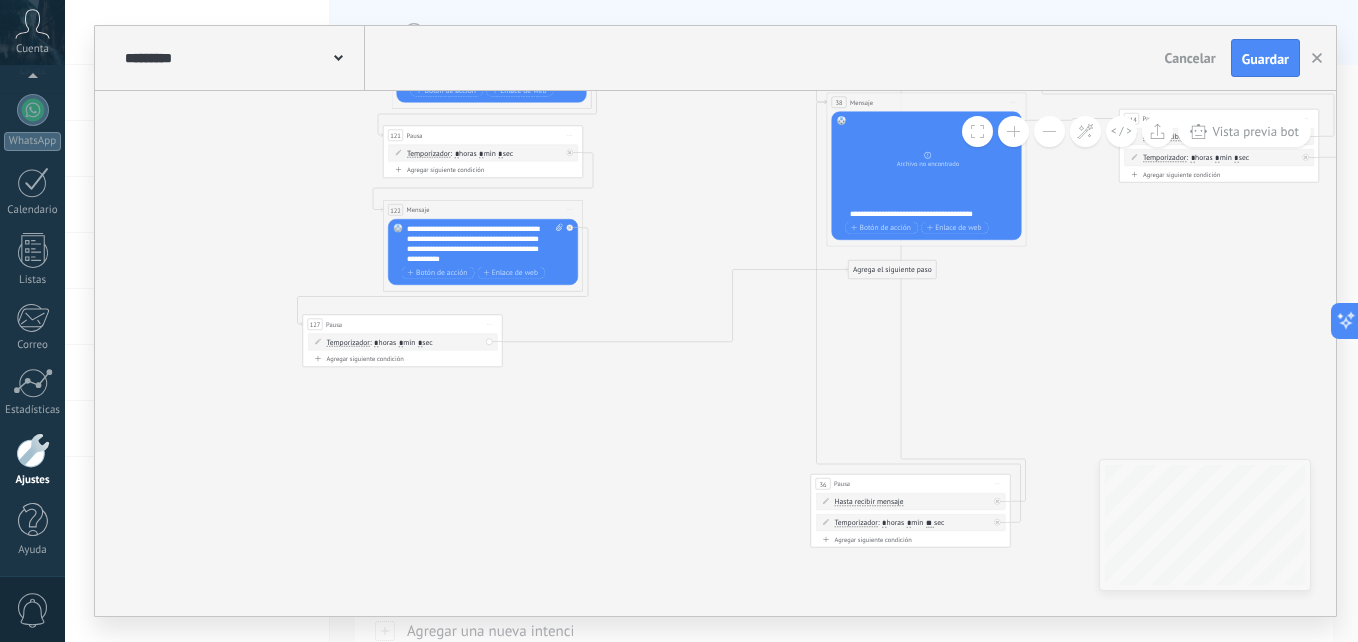click 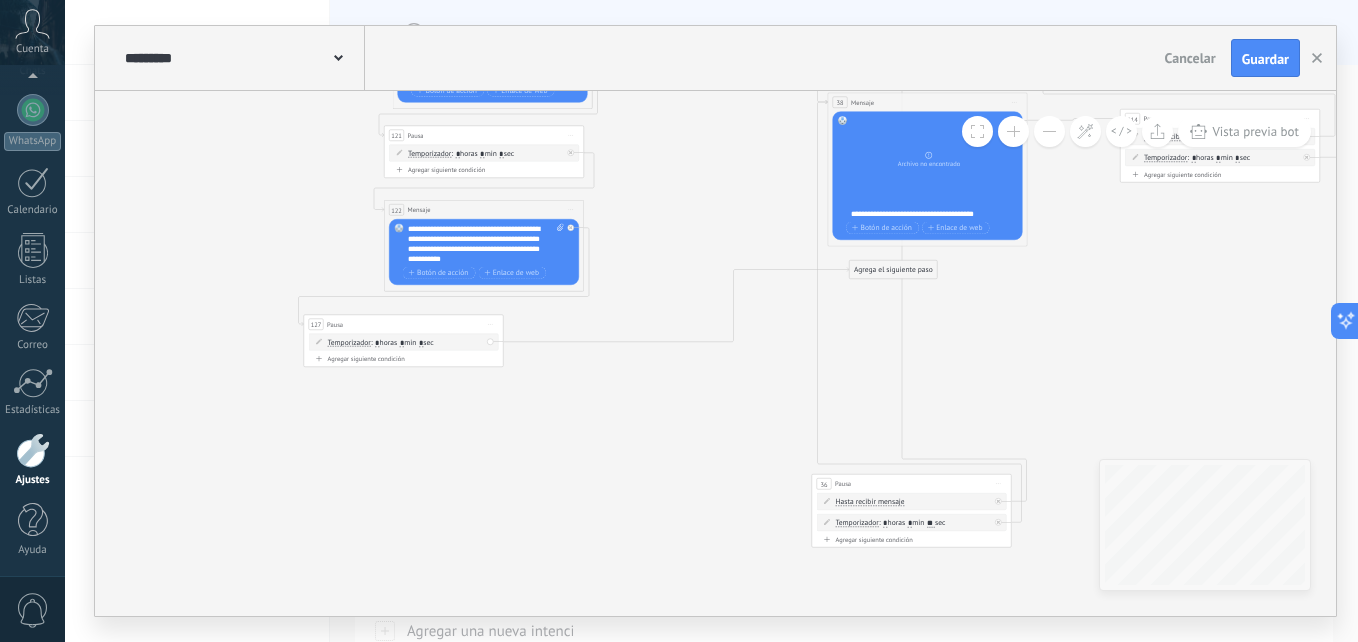 click on "*" at bounding box center [421, 343] 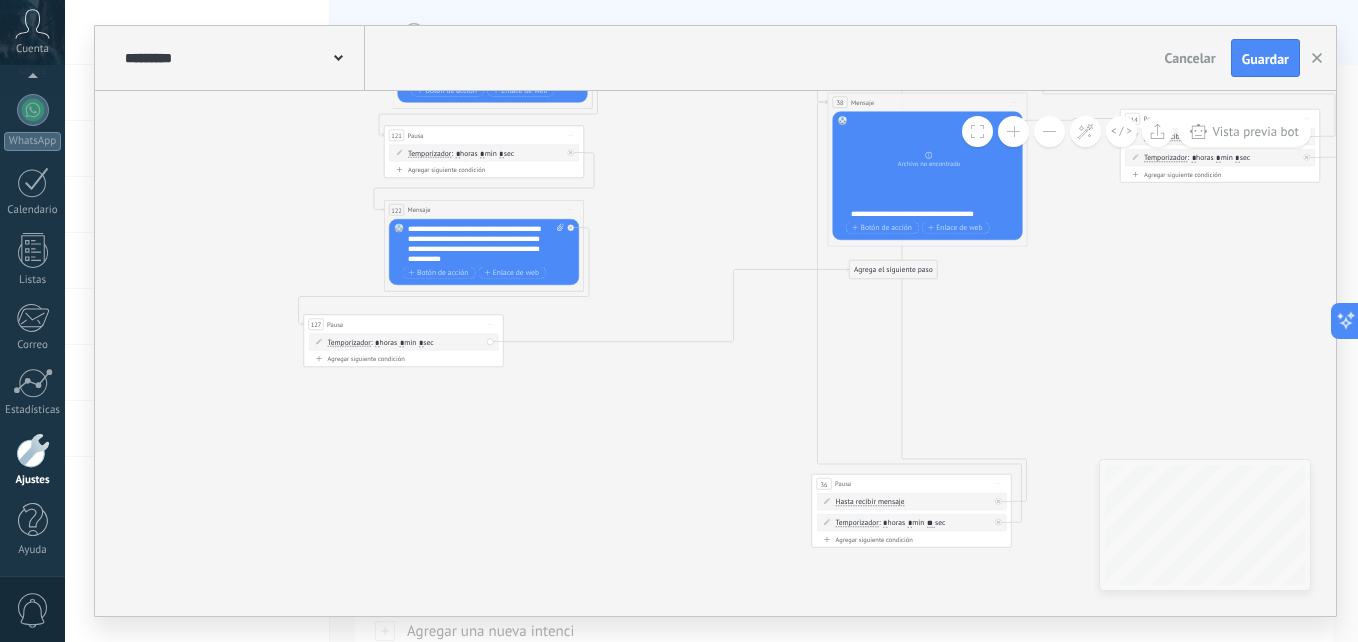 type on "*" 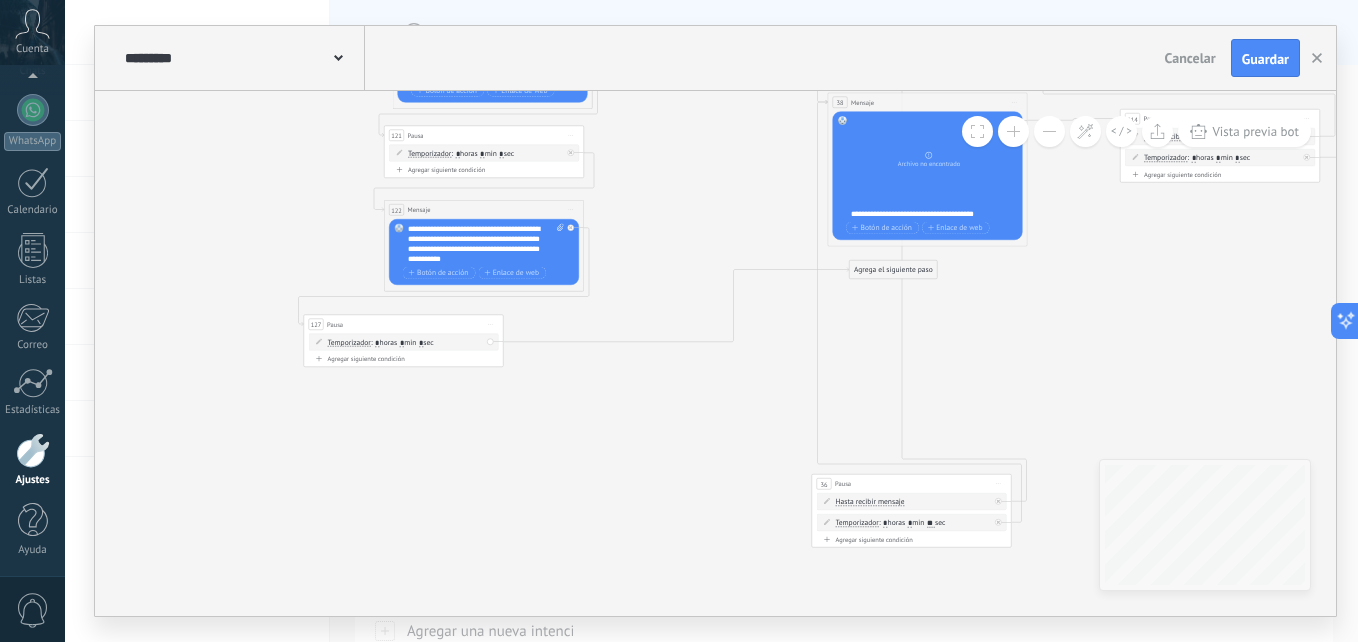 click 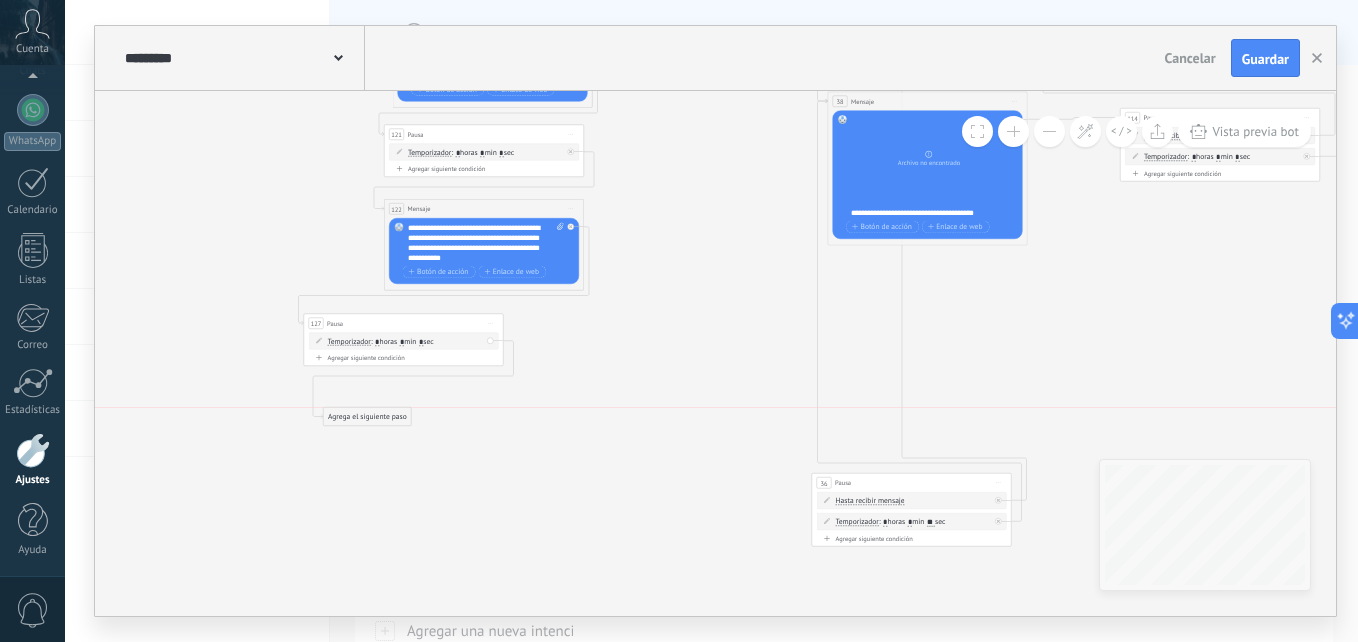 drag, startPoint x: 866, startPoint y: 271, endPoint x: 339, endPoint y: 416, distance: 546.5839 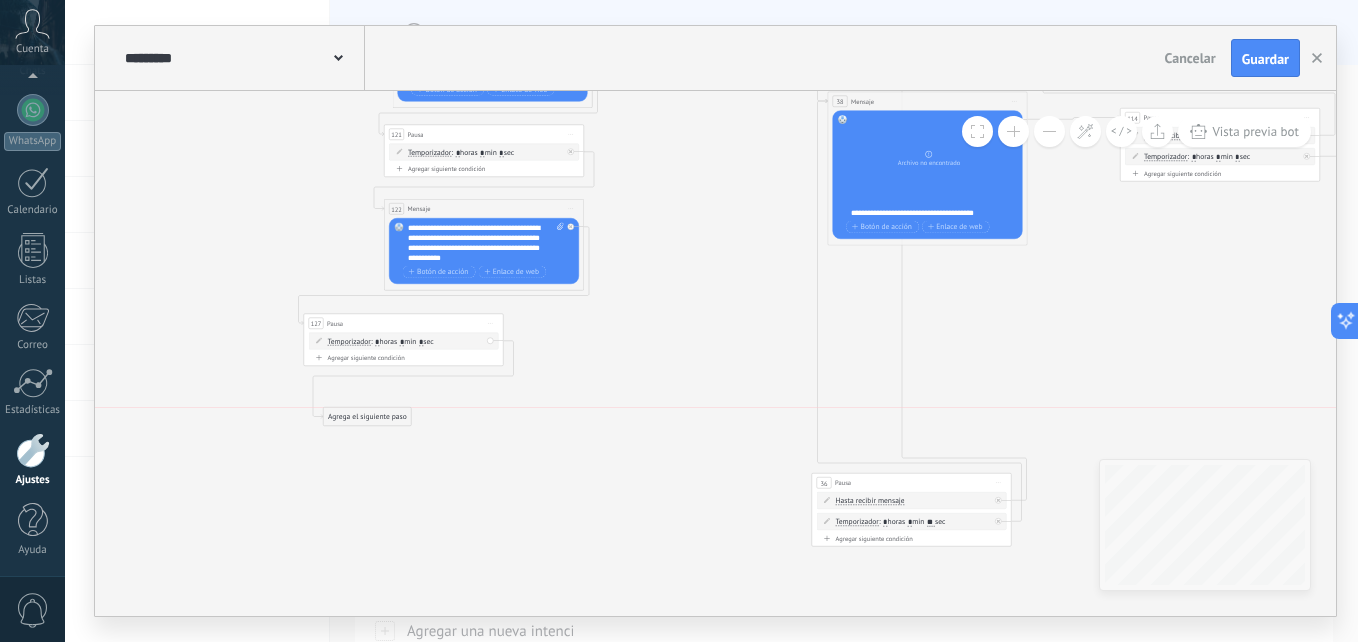 click on "Agrega el siguiente paso" at bounding box center (368, 417) 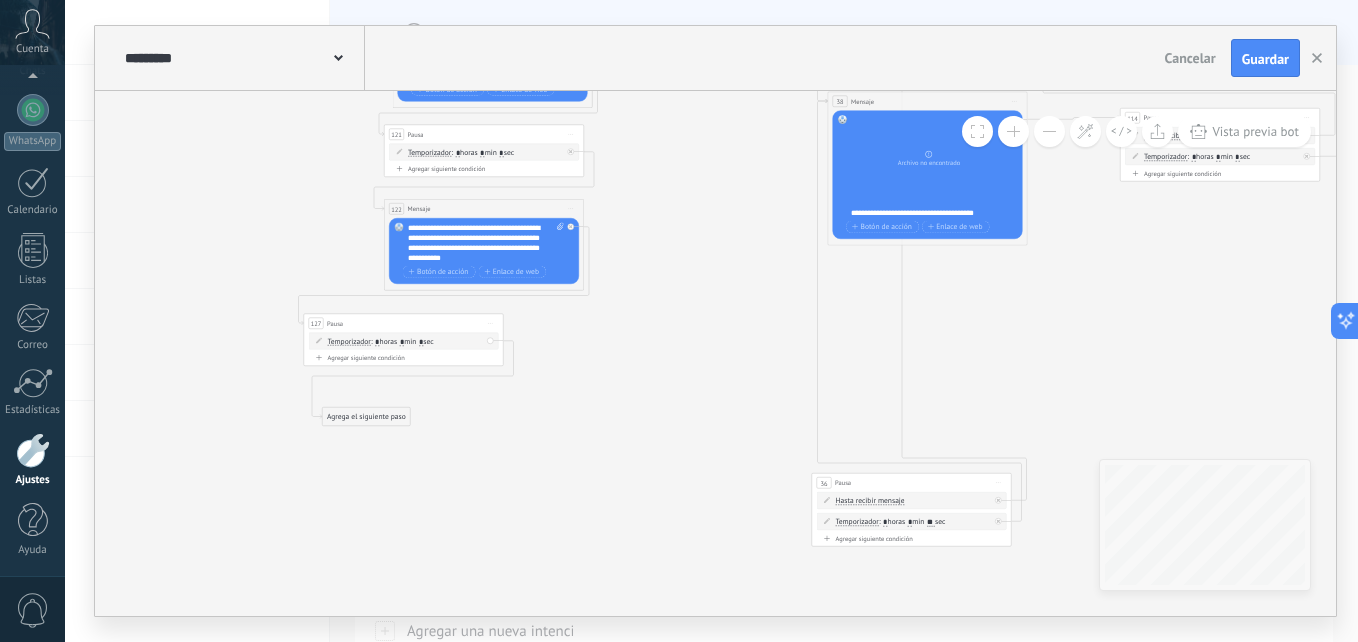 click on "Agrega el siguiente paso" at bounding box center (367, 417) 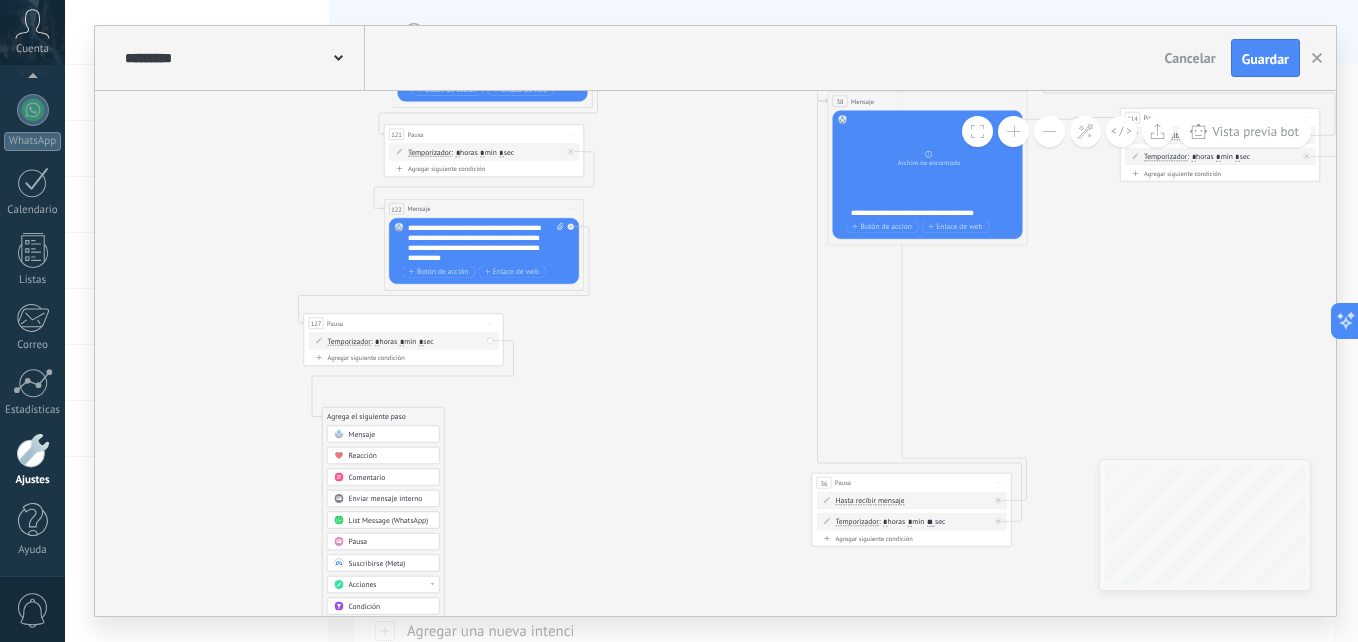 click on "Mensaje" at bounding box center [362, 435] 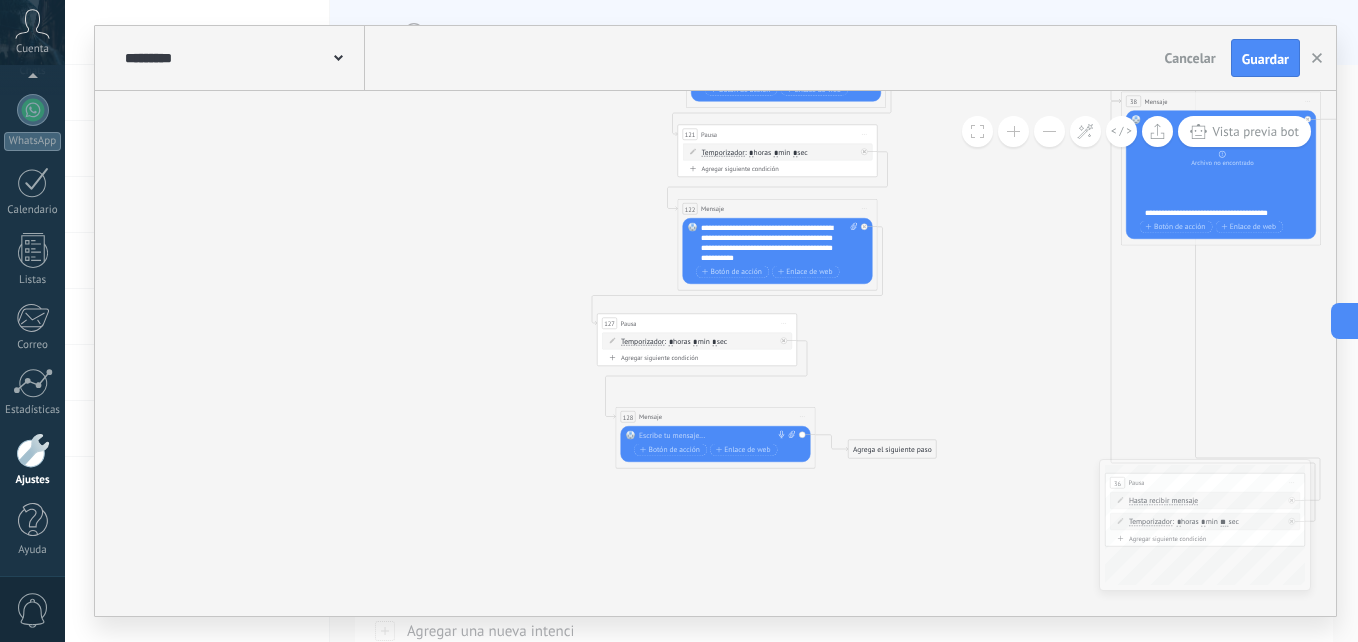 click at bounding box center (713, 436) 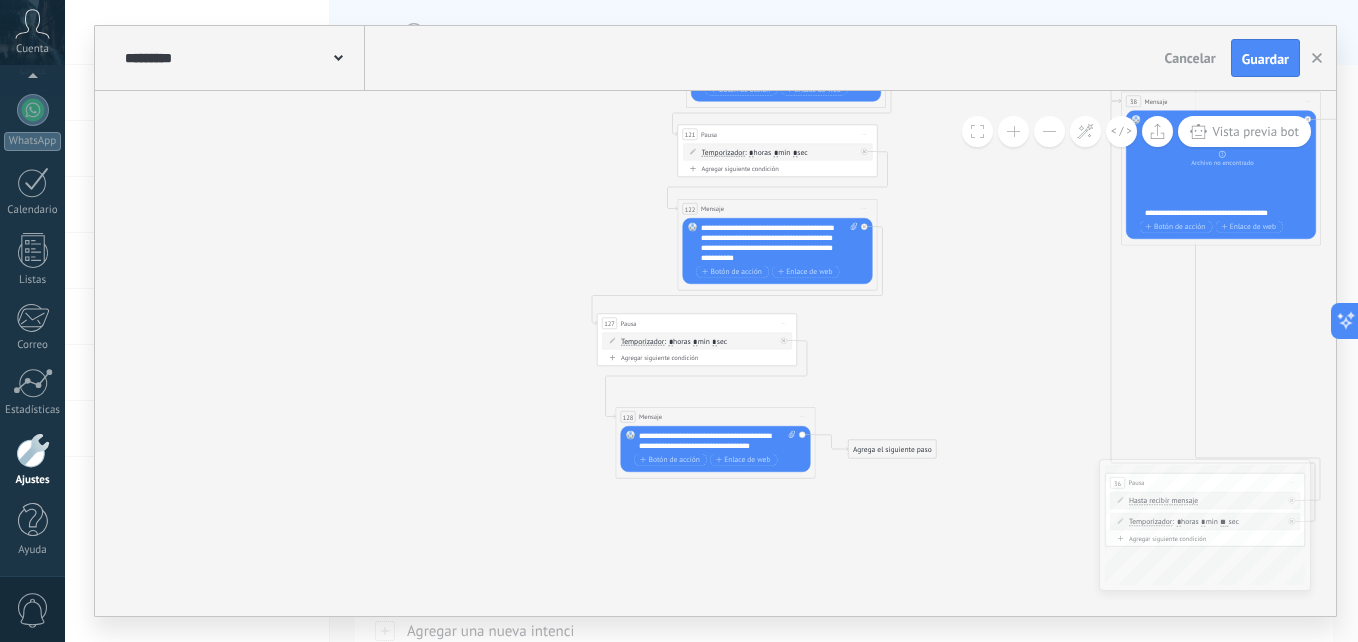 click 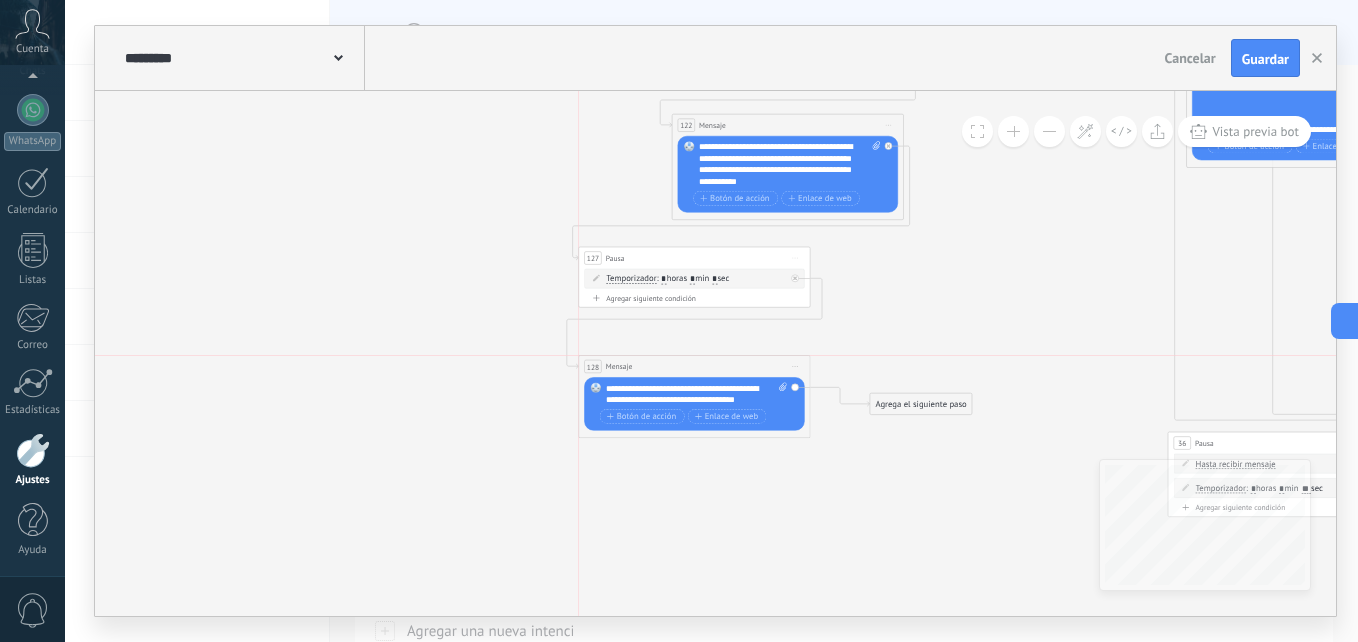 drag, startPoint x: 678, startPoint y: 370, endPoint x: 664, endPoint y: 370, distance: 14 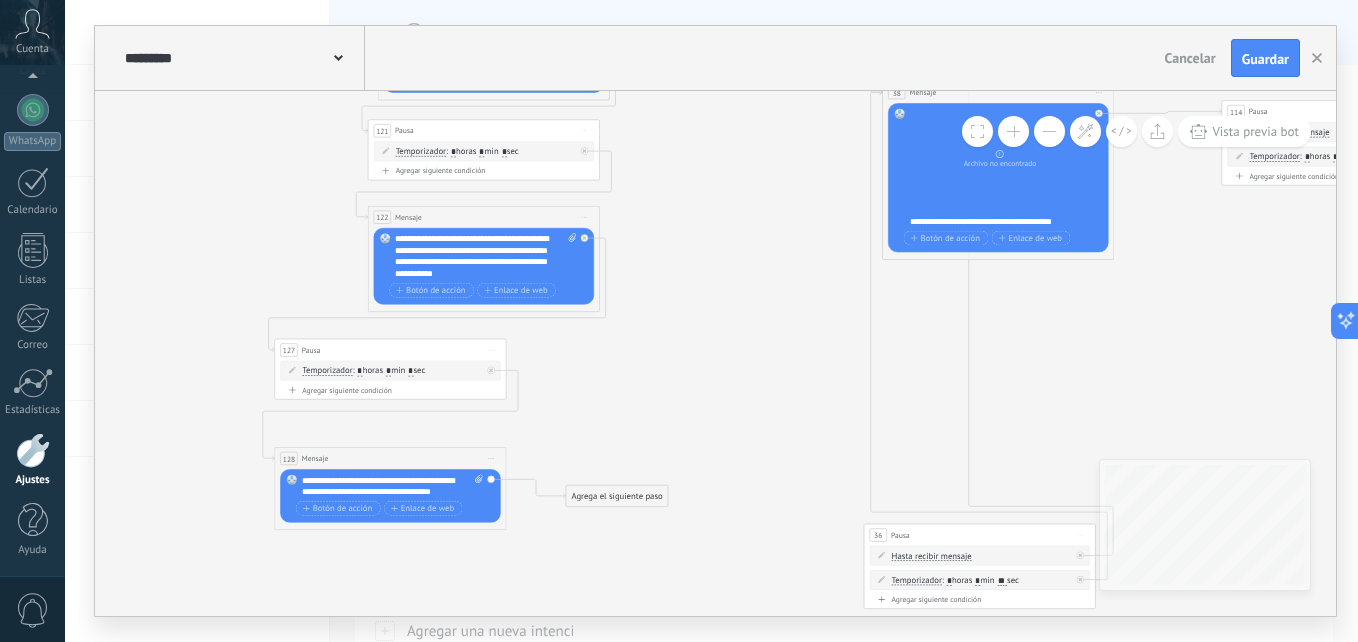 drag, startPoint x: 1009, startPoint y: 366, endPoint x: 620, endPoint y: 455, distance: 399.05136 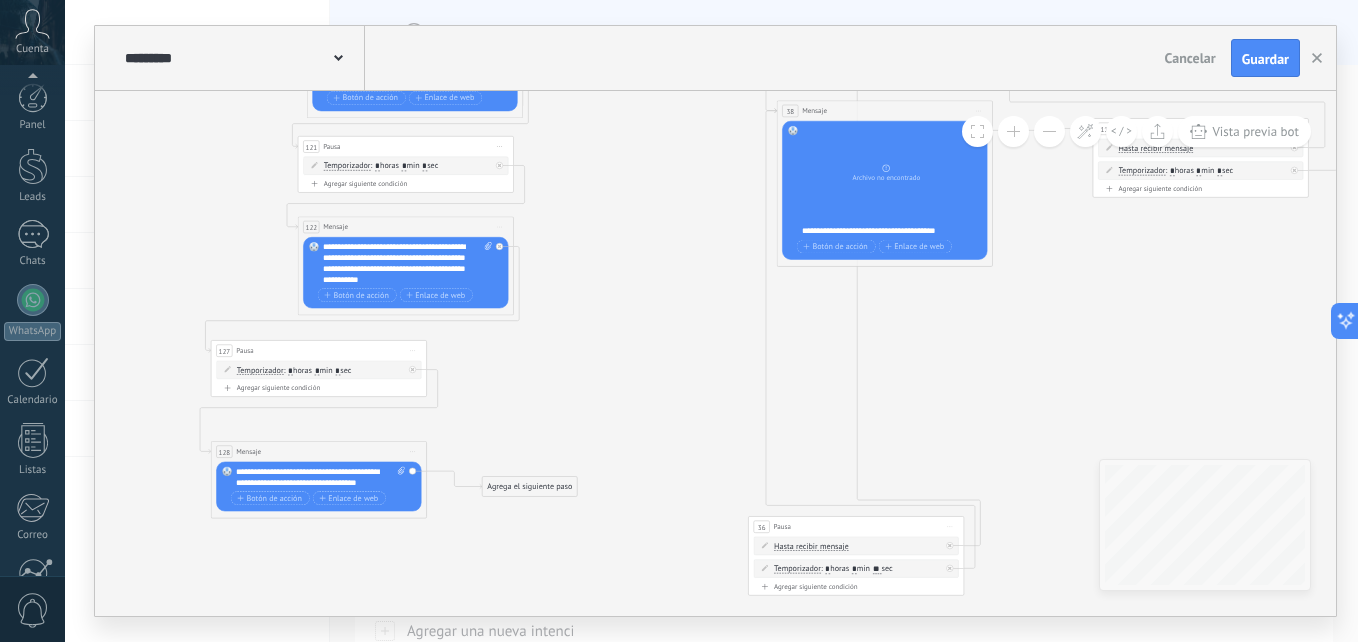 scroll, scrollTop: 0, scrollLeft: 0, axis: both 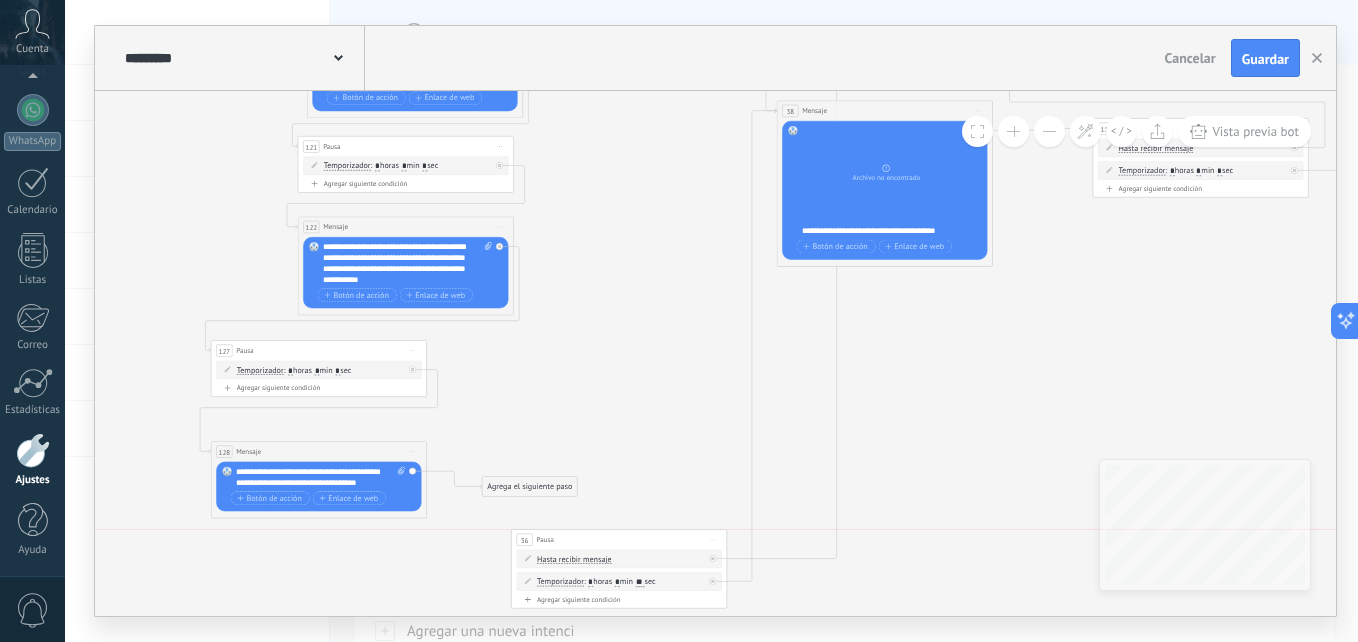 click on "Pausa" at bounding box center [544, 540] 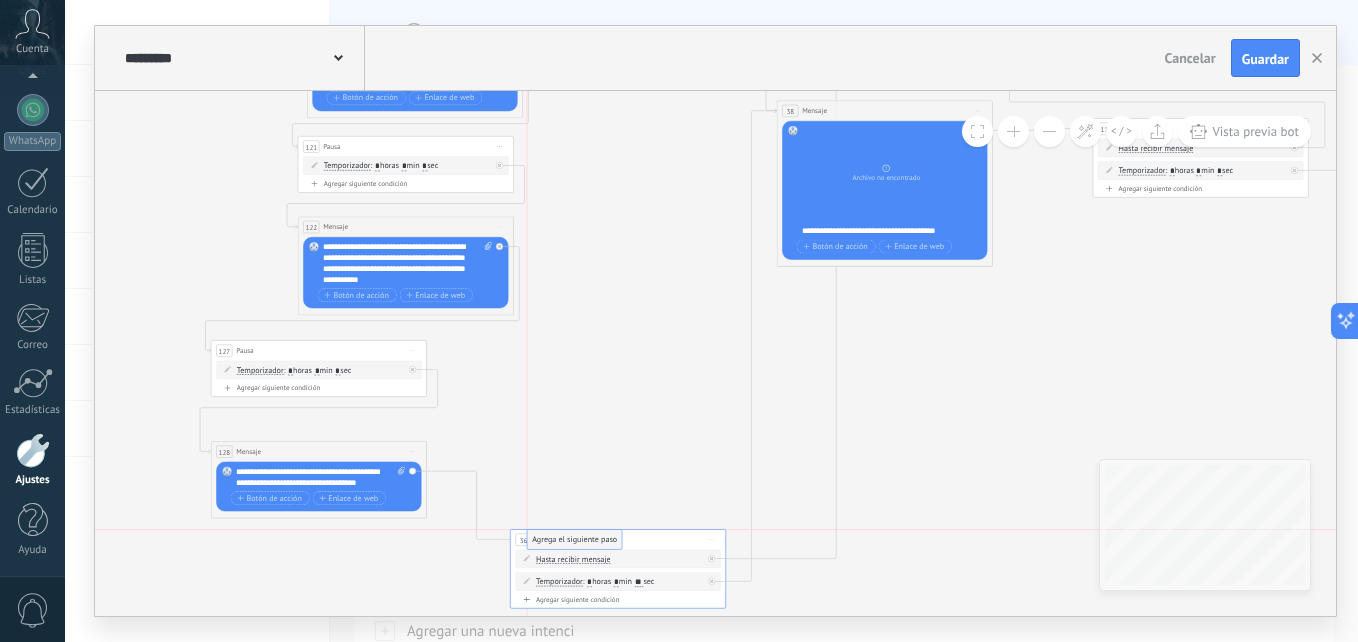 drag, startPoint x: 538, startPoint y: 487, endPoint x: 583, endPoint y: 537, distance: 67.26812 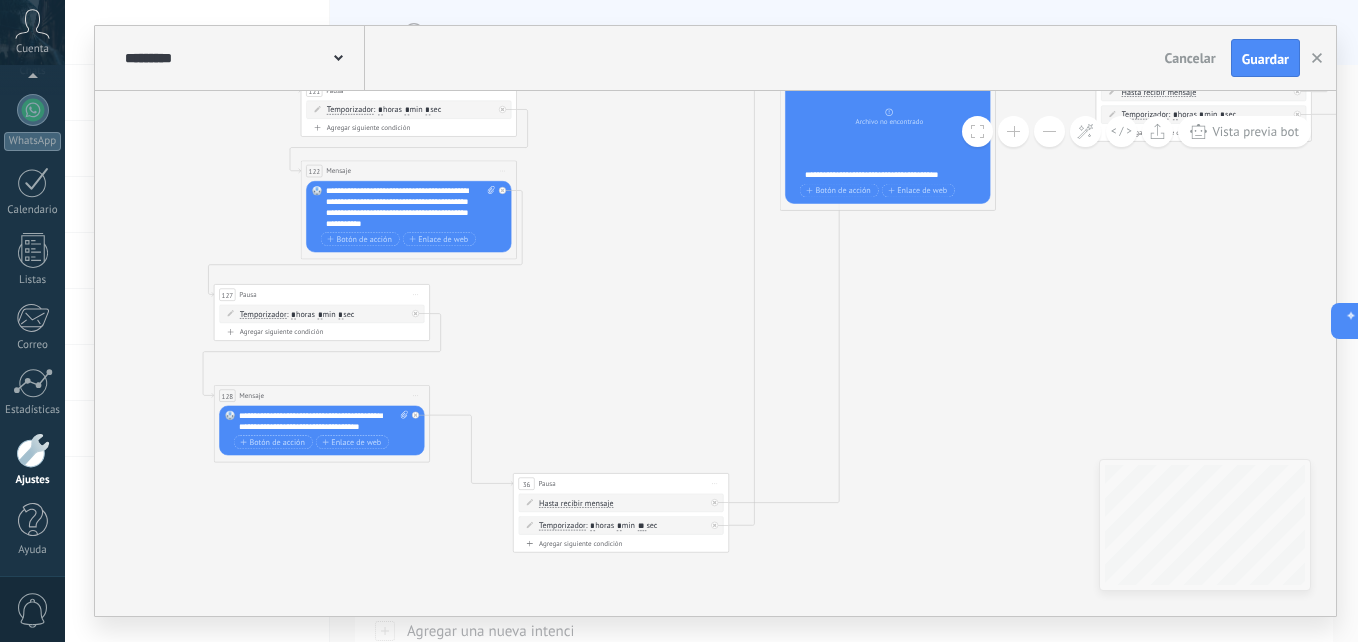 drag, startPoint x: 624, startPoint y: 453, endPoint x: 627, endPoint y: 397, distance: 56.0803 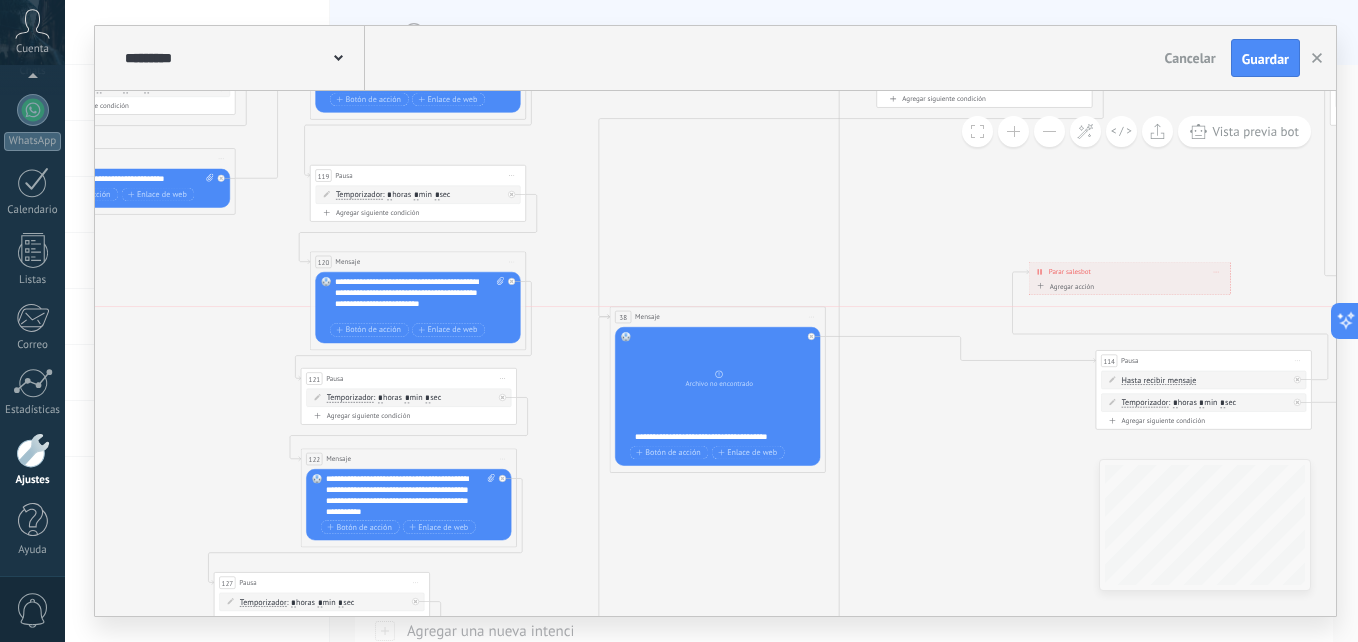 drag, startPoint x: 861, startPoint y: 346, endPoint x: 697, endPoint y: 320, distance: 166.04819 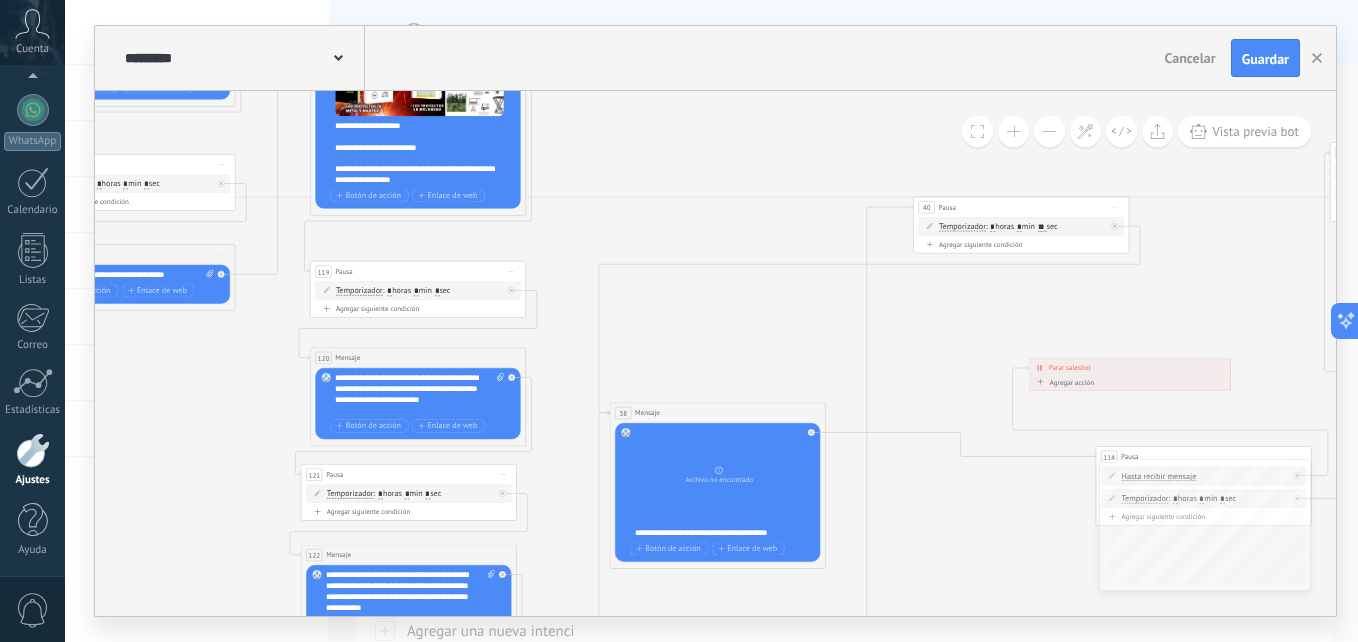drag, startPoint x: 919, startPoint y: 159, endPoint x: 956, endPoint y: 205, distance: 59.03389 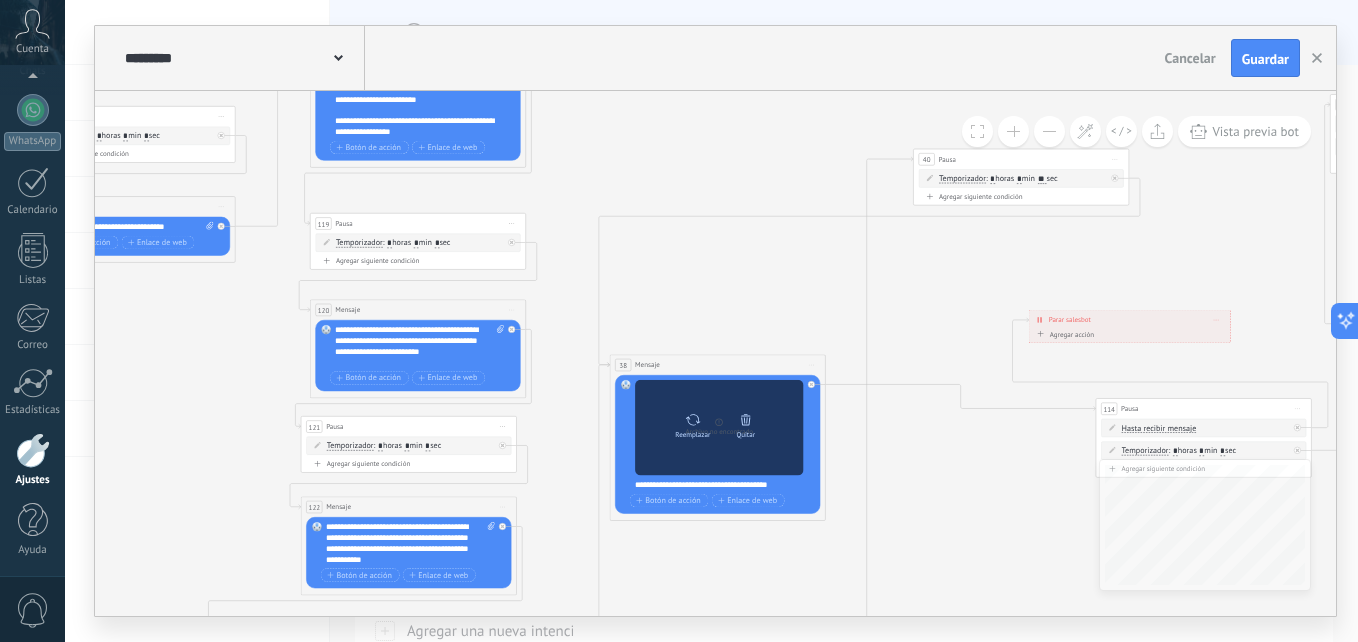 click 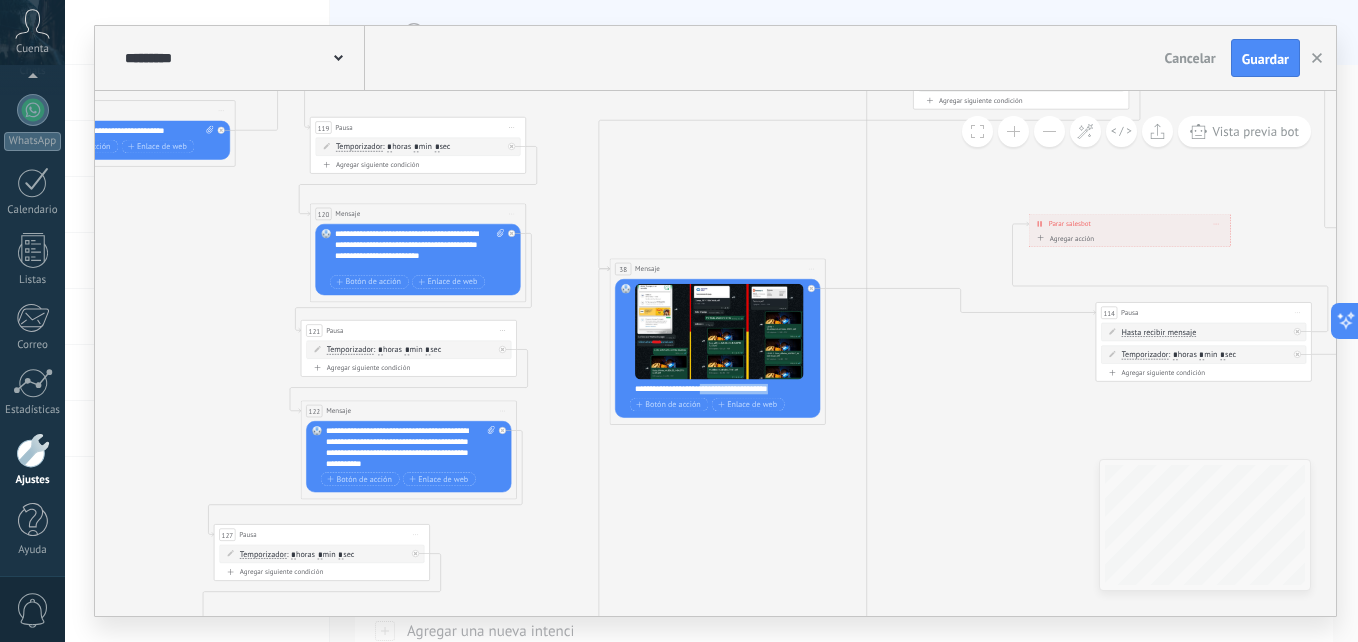 drag, startPoint x: 795, startPoint y: 387, endPoint x: 714, endPoint y: 397, distance: 81.61495 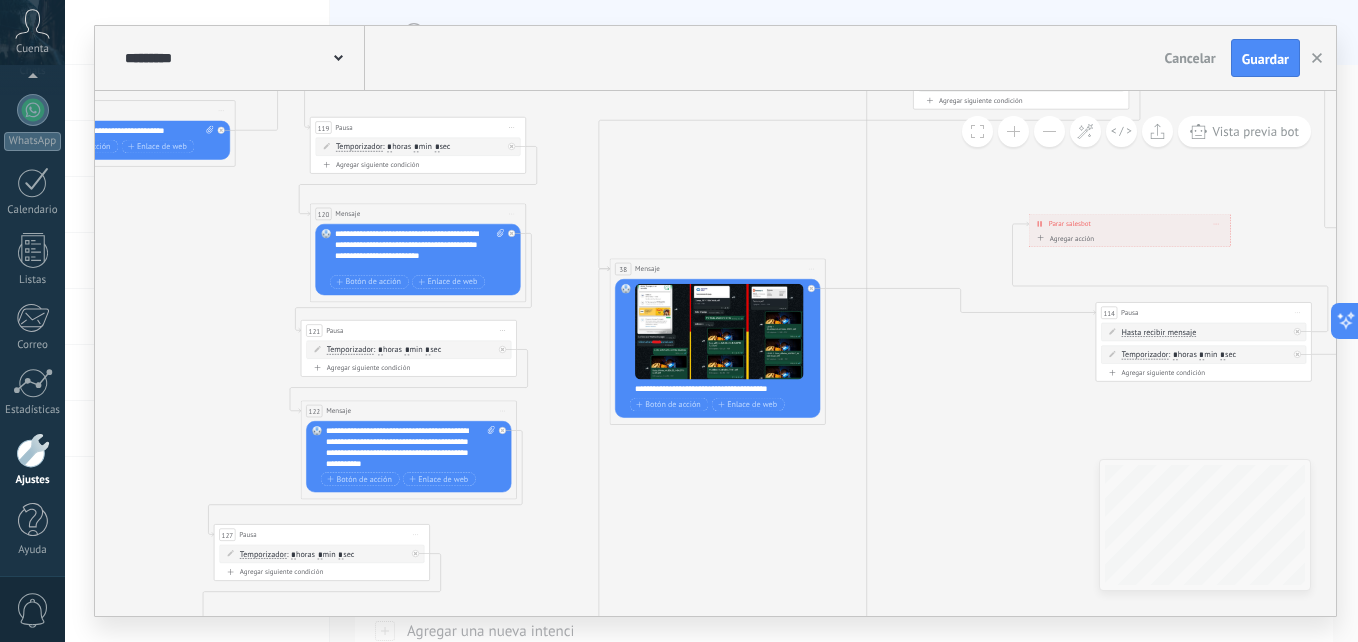 click on "**********" at bounding box center [724, 389] 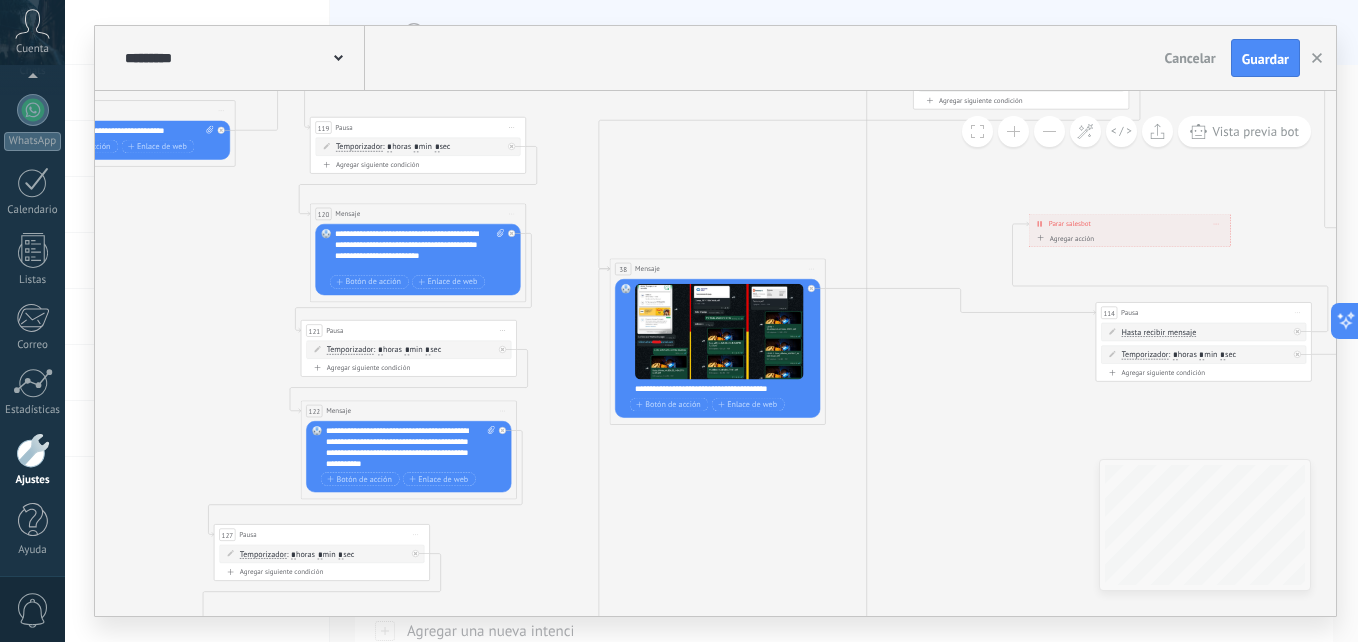 type 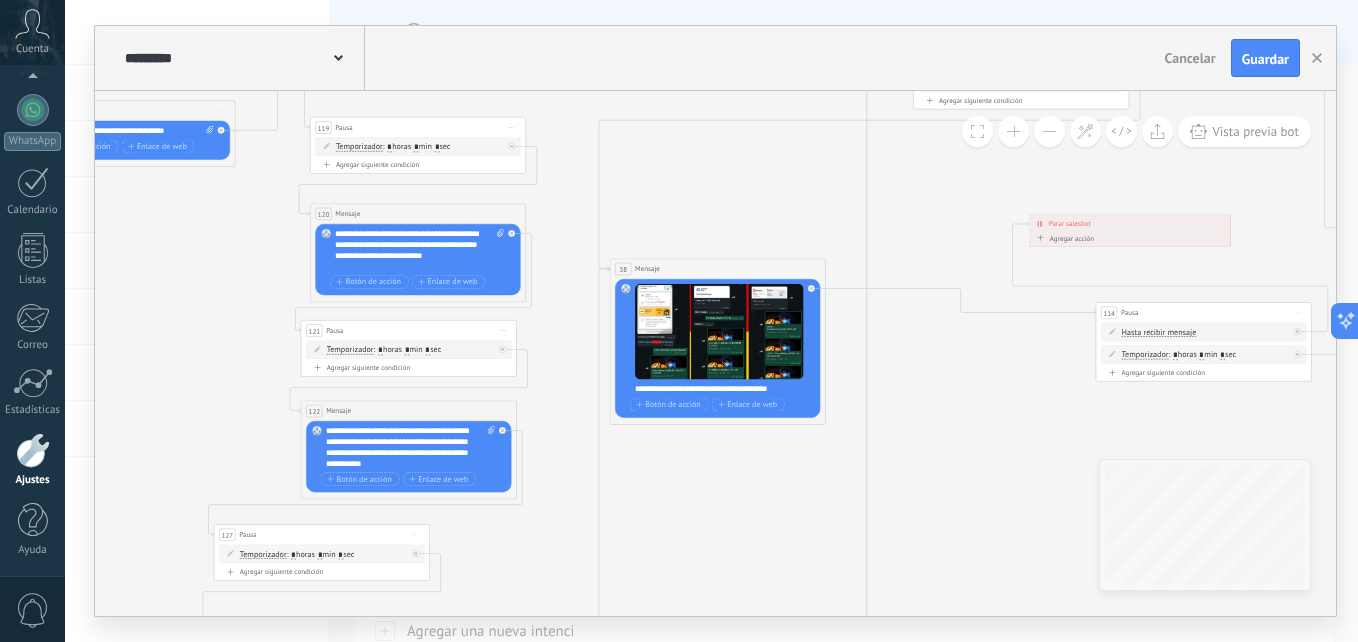 click on "**********" at bounding box center [419, 250] 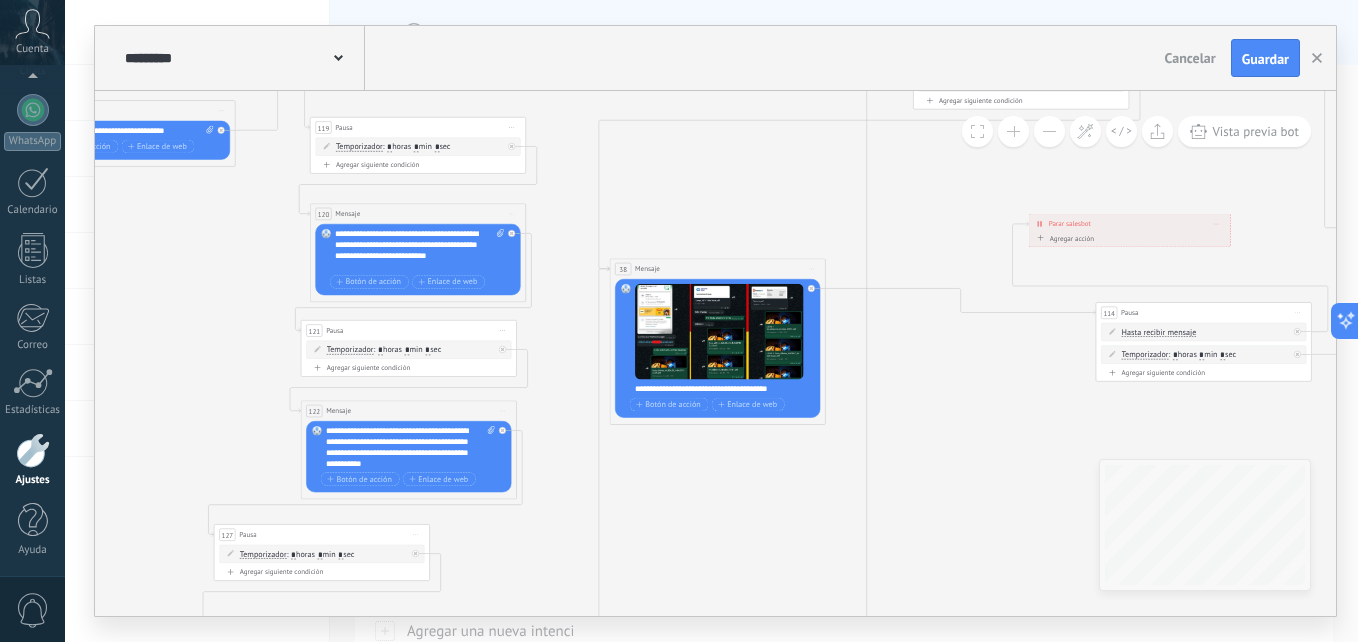 click on "**********" at bounding box center [419, 250] 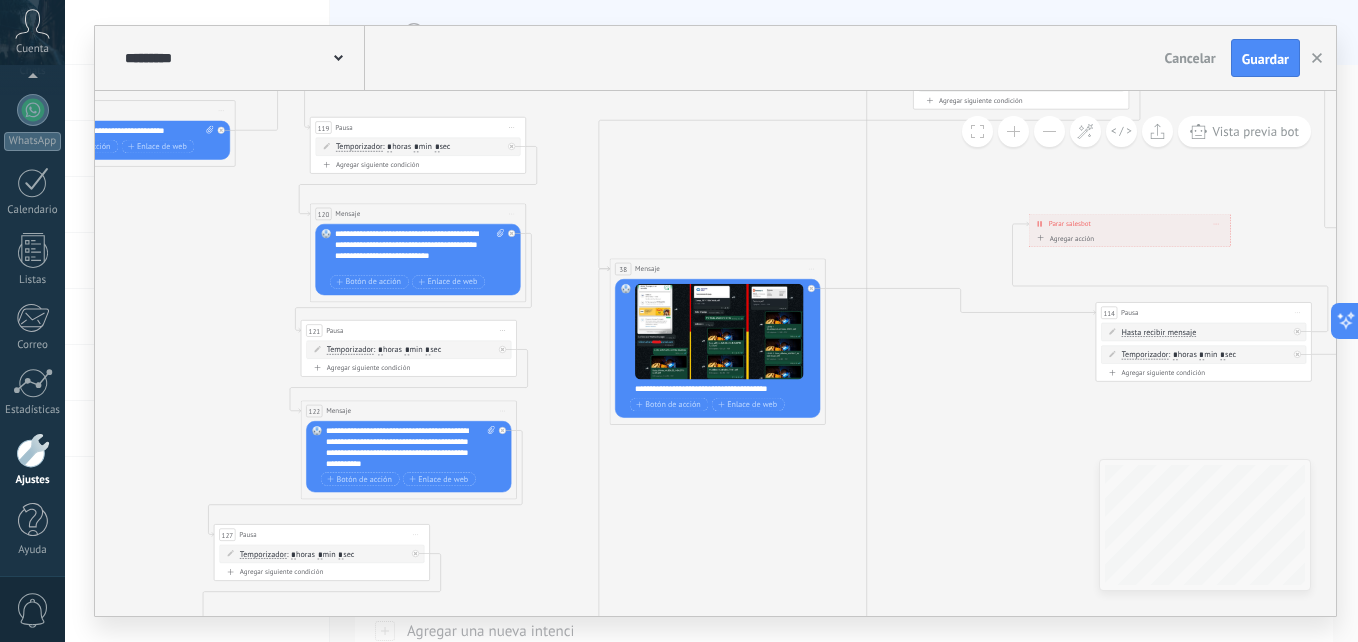 click on "**********" at bounding box center (419, 250) 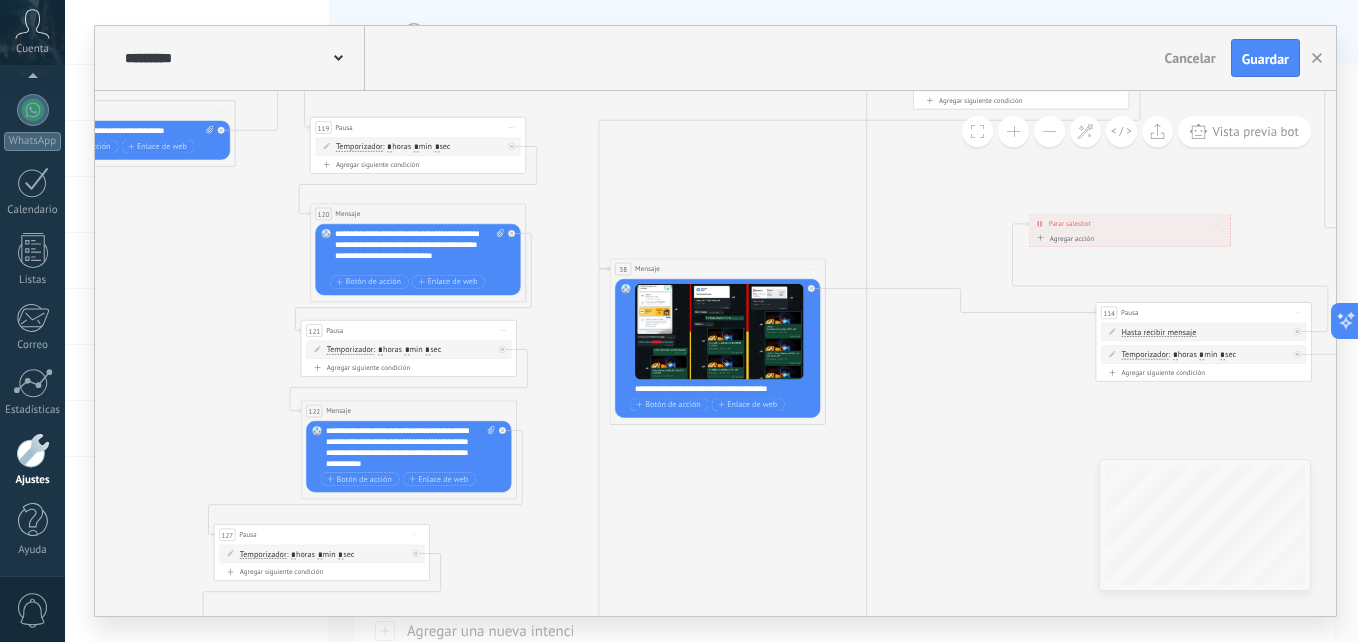 click 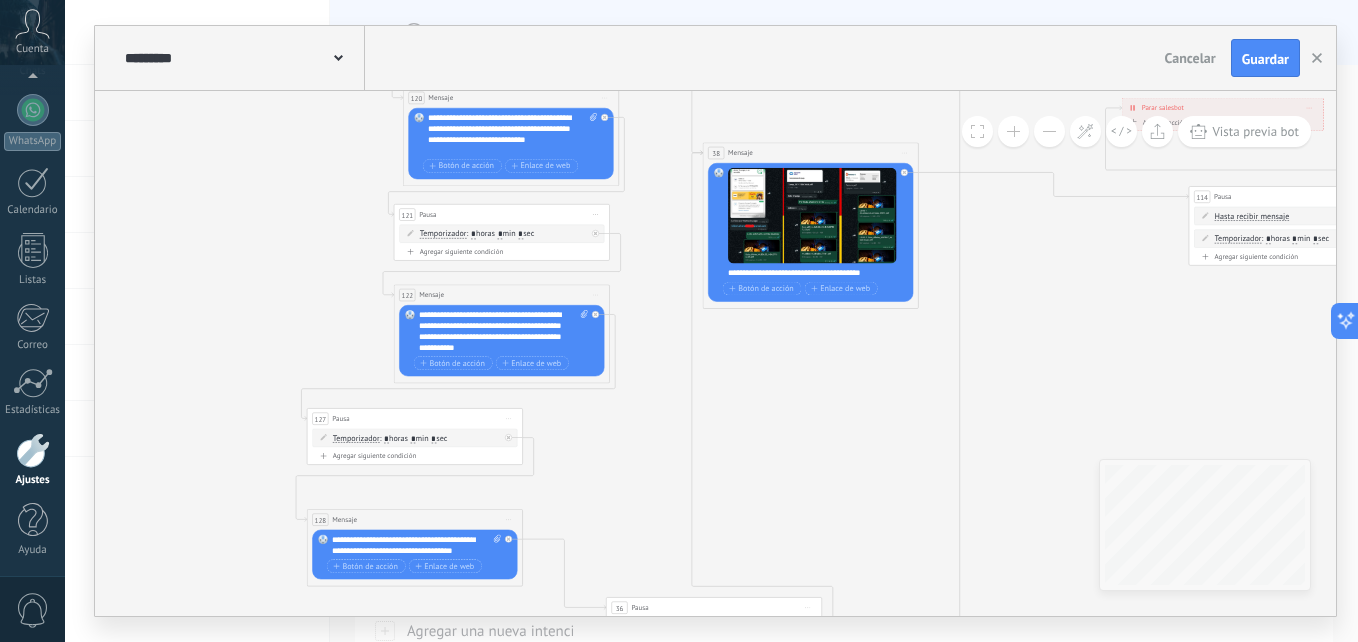 drag, startPoint x: 921, startPoint y: 377, endPoint x: 1001, endPoint y: 263, distance: 139.26952 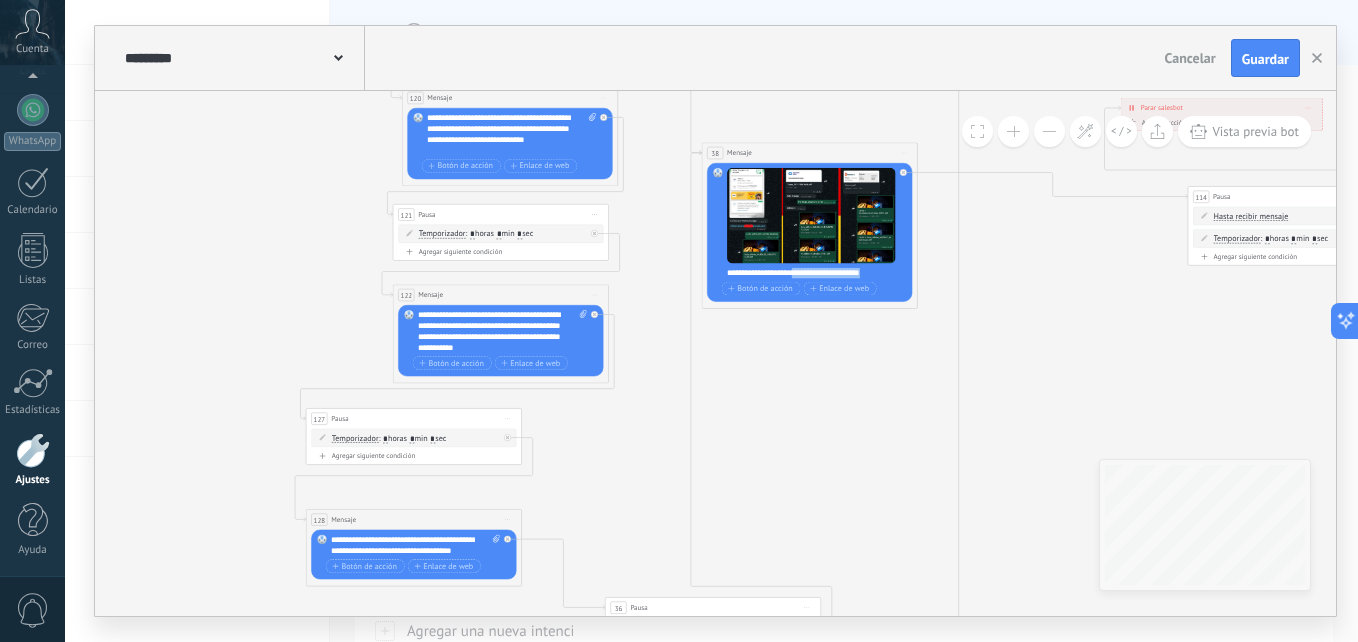 drag, startPoint x: 887, startPoint y: 273, endPoint x: 806, endPoint y: 279, distance: 81.22192 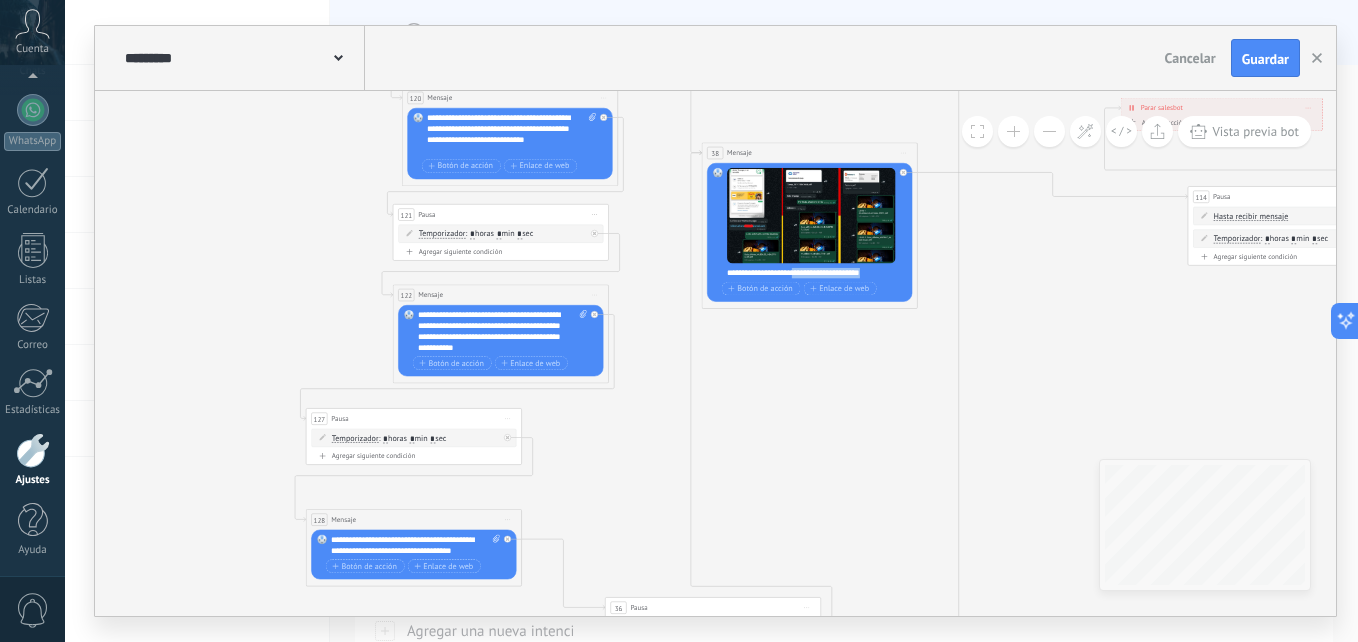 click on "**********" at bounding box center [811, 233] 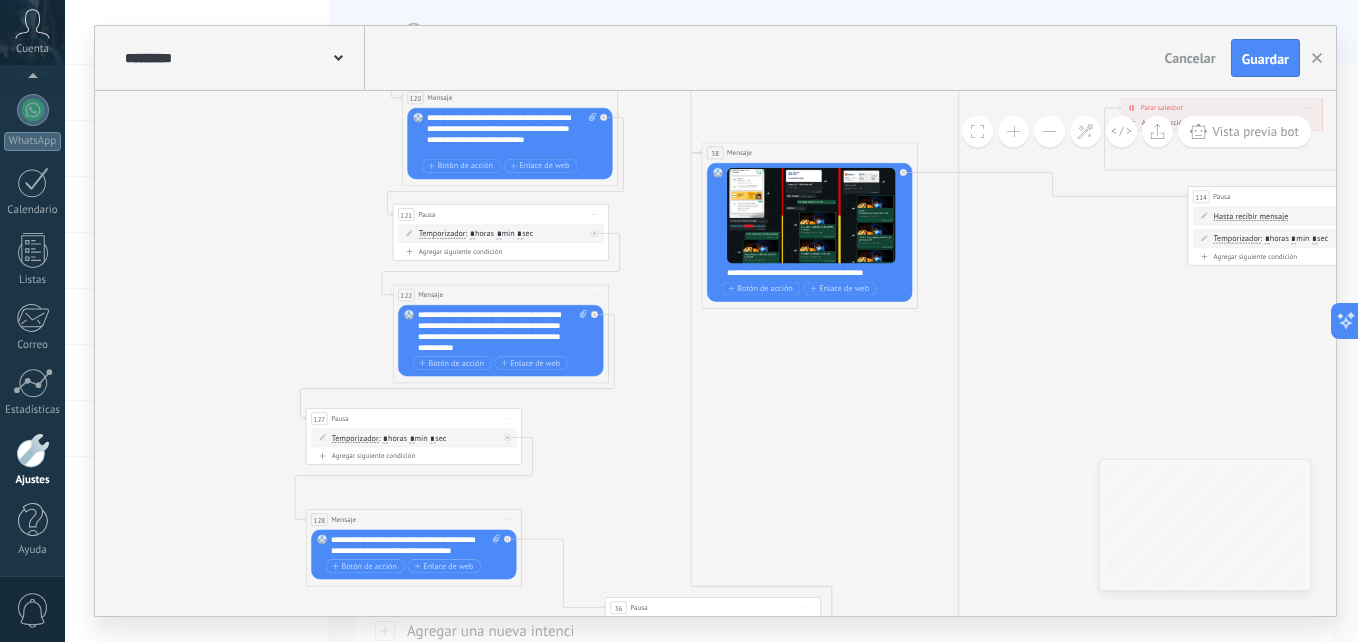 click 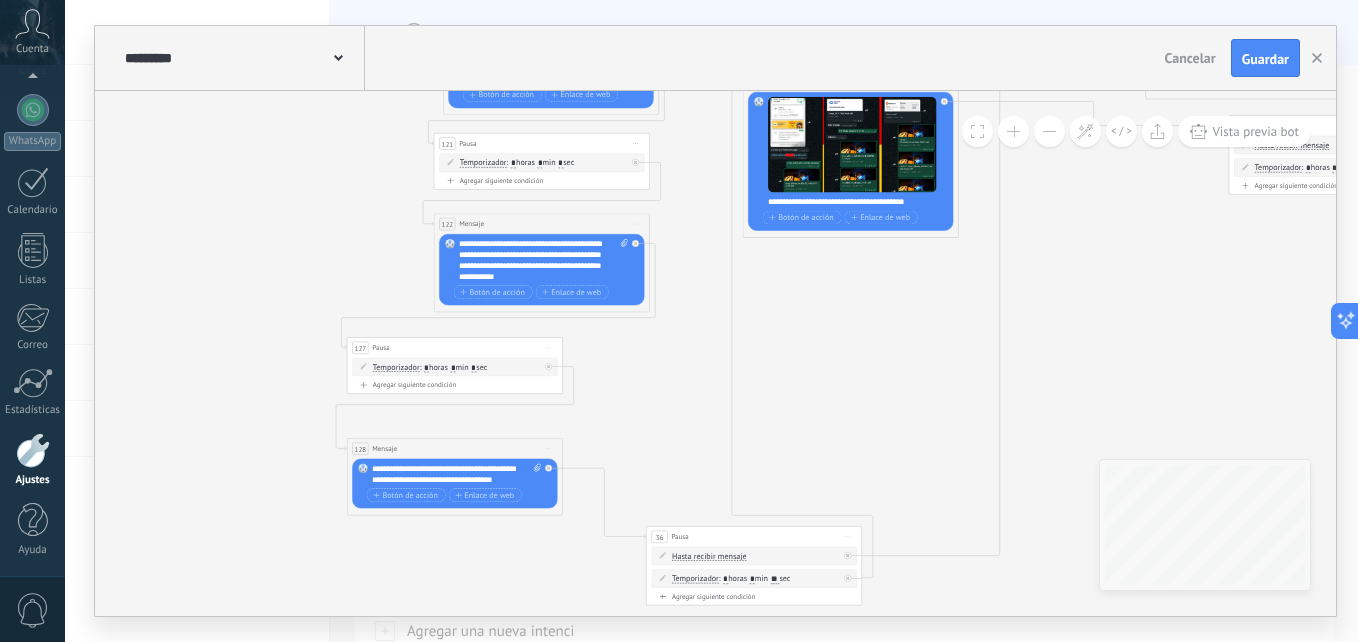 drag, startPoint x: 806, startPoint y: 389, endPoint x: 845, endPoint y: 317, distance: 81.88406 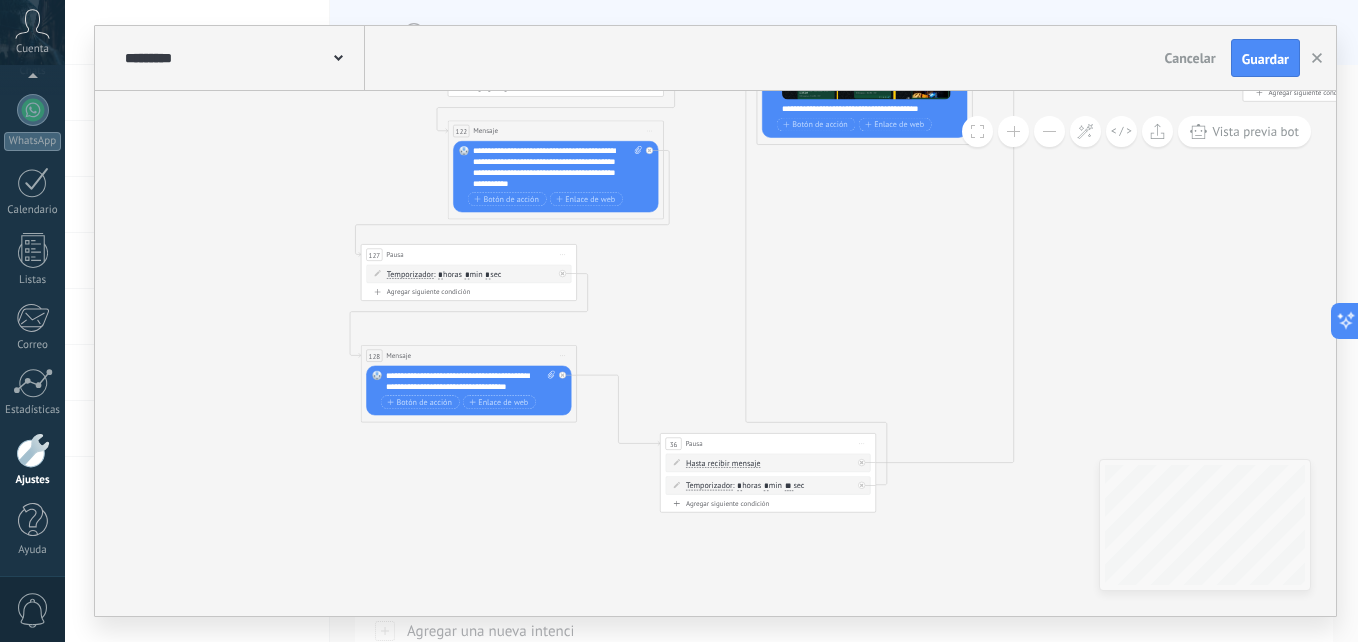 drag, startPoint x: 847, startPoint y: 428, endPoint x: 862, endPoint y: 339, distance: 90.255196 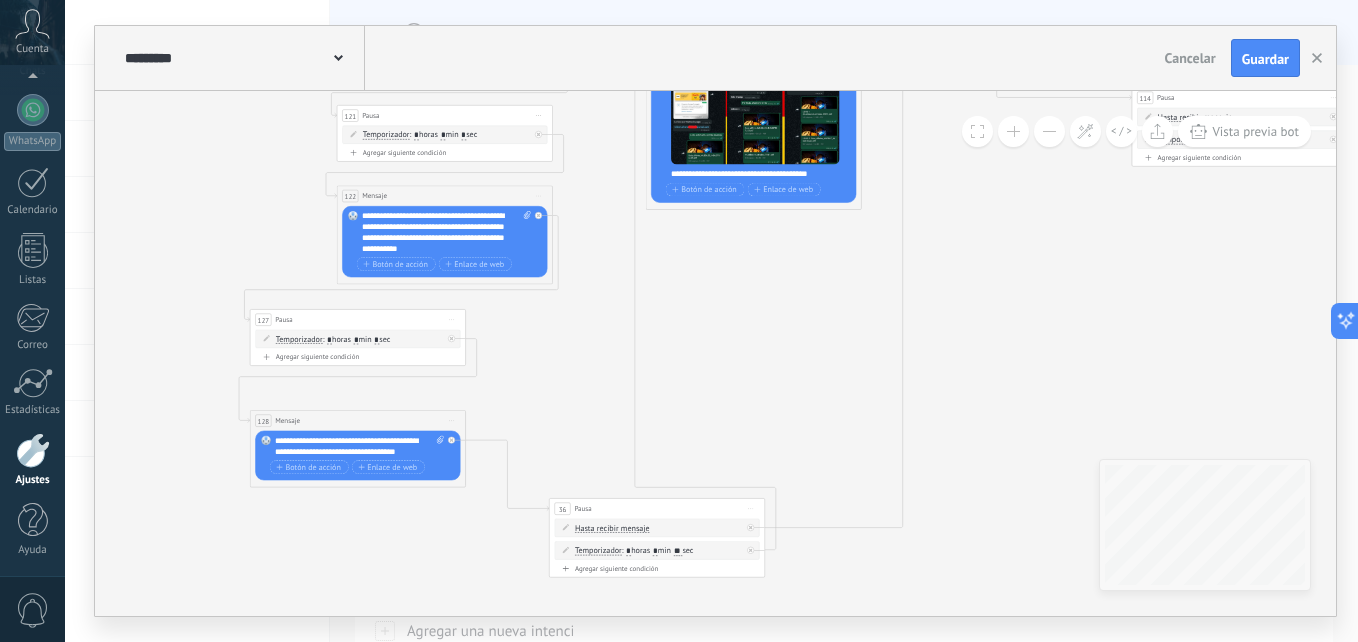 drag, startPoint x: 823, startPoint y: 297, endPoint x: 713, endPoint y: 363, distance: 128.28094 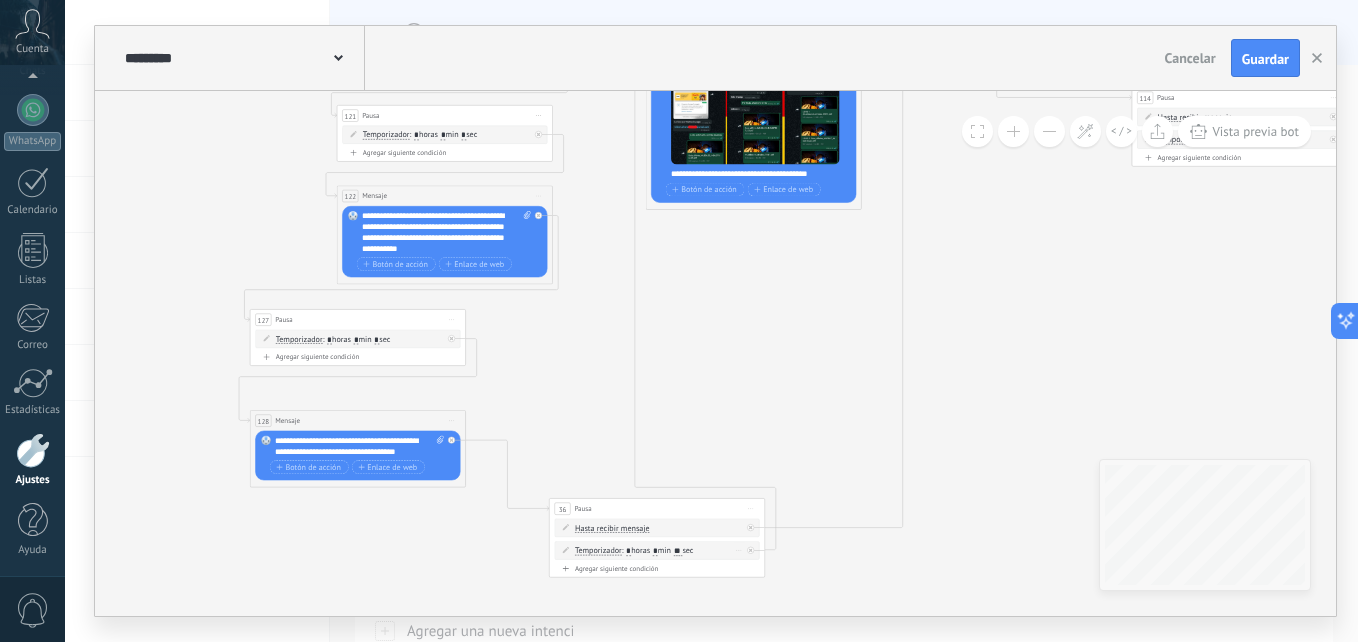 click on "**" at bounding box center [678, 551] 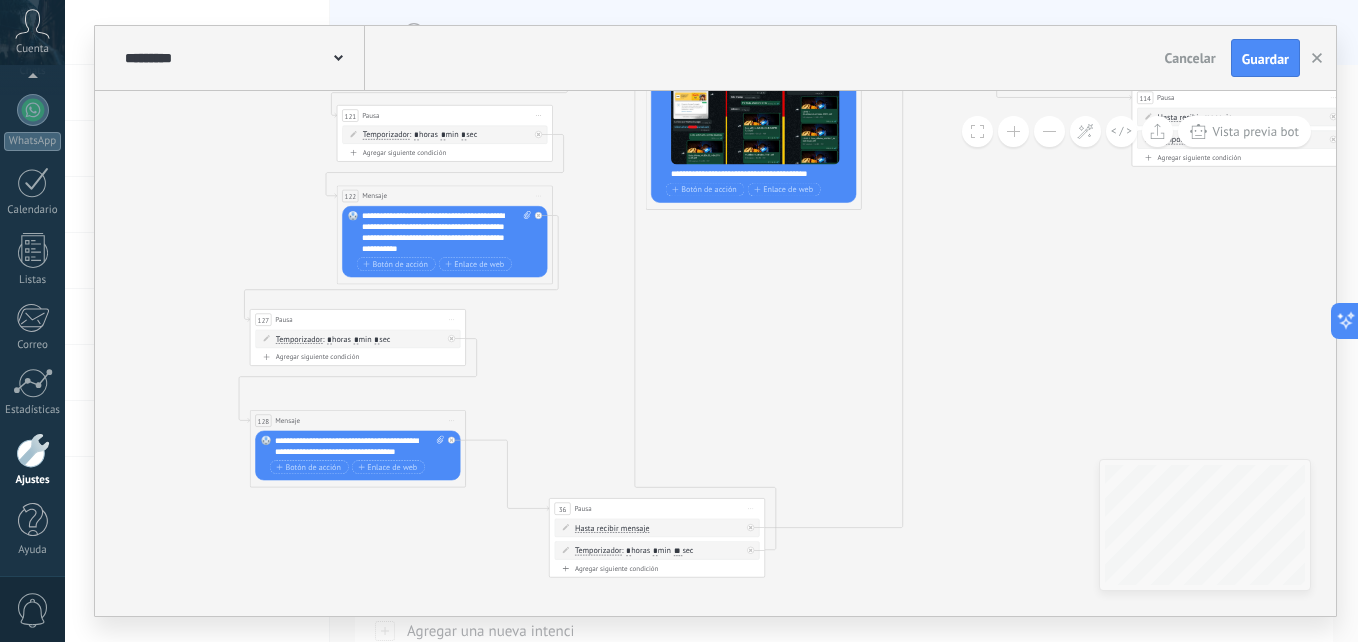 click 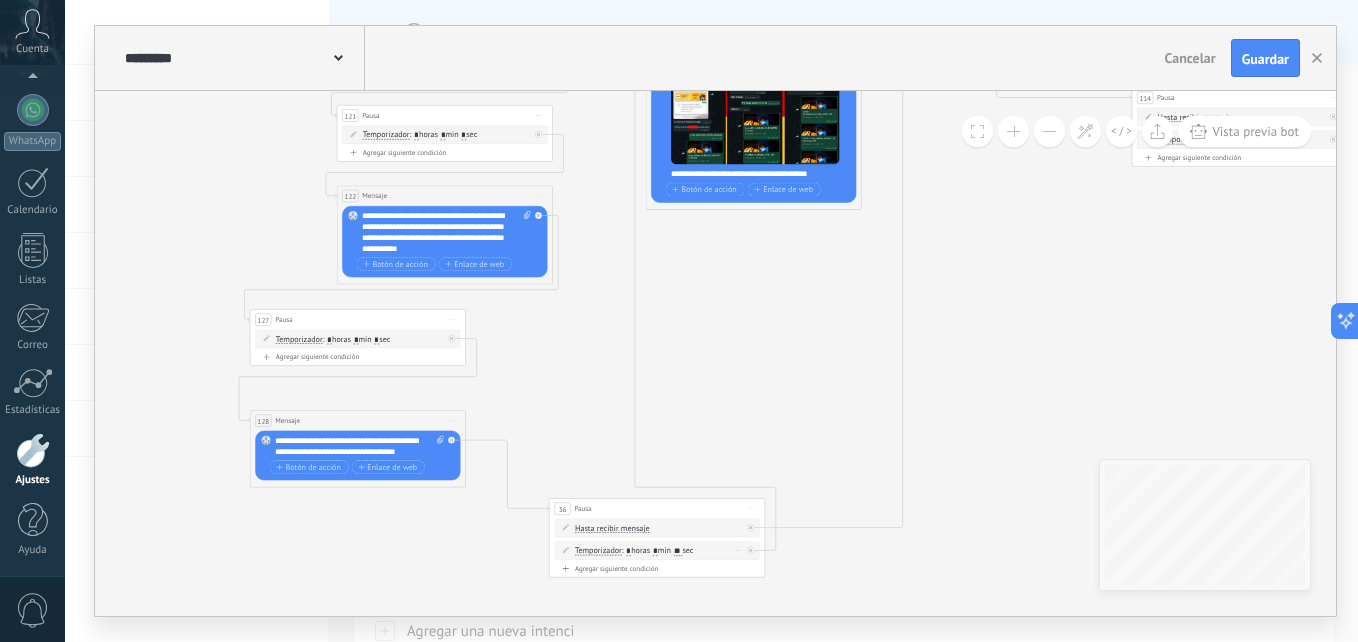 click on "**" at bounding box center [678, 551] 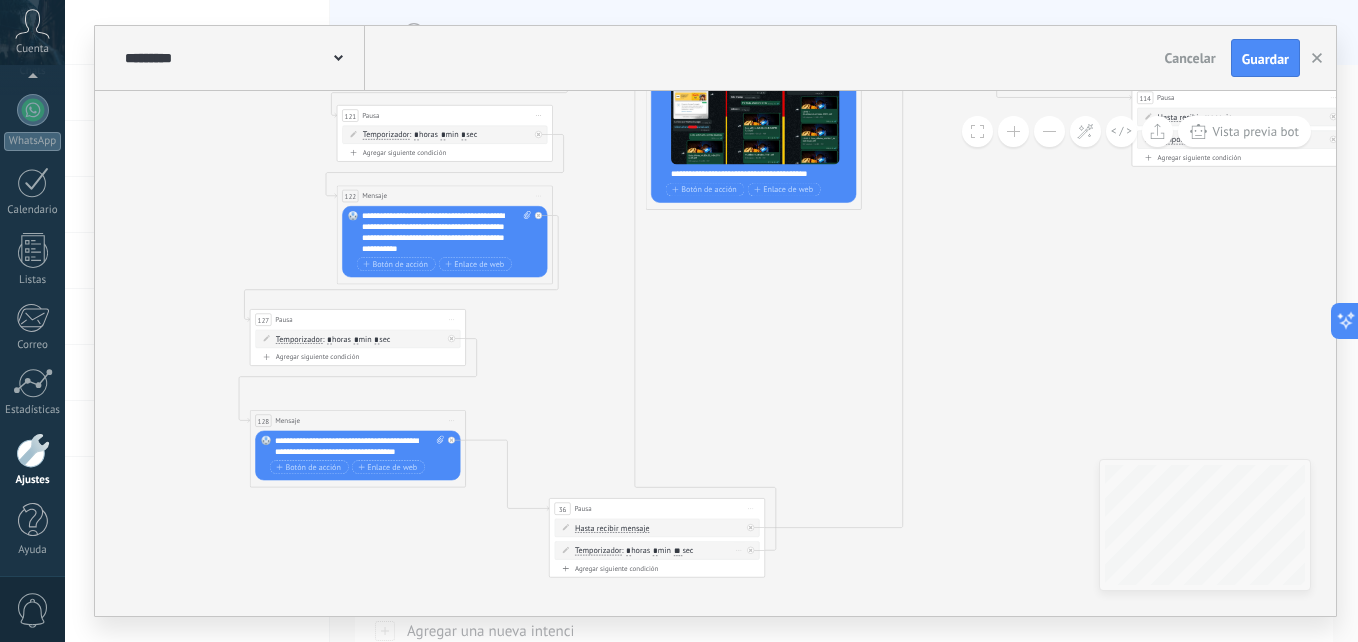 type on "*" 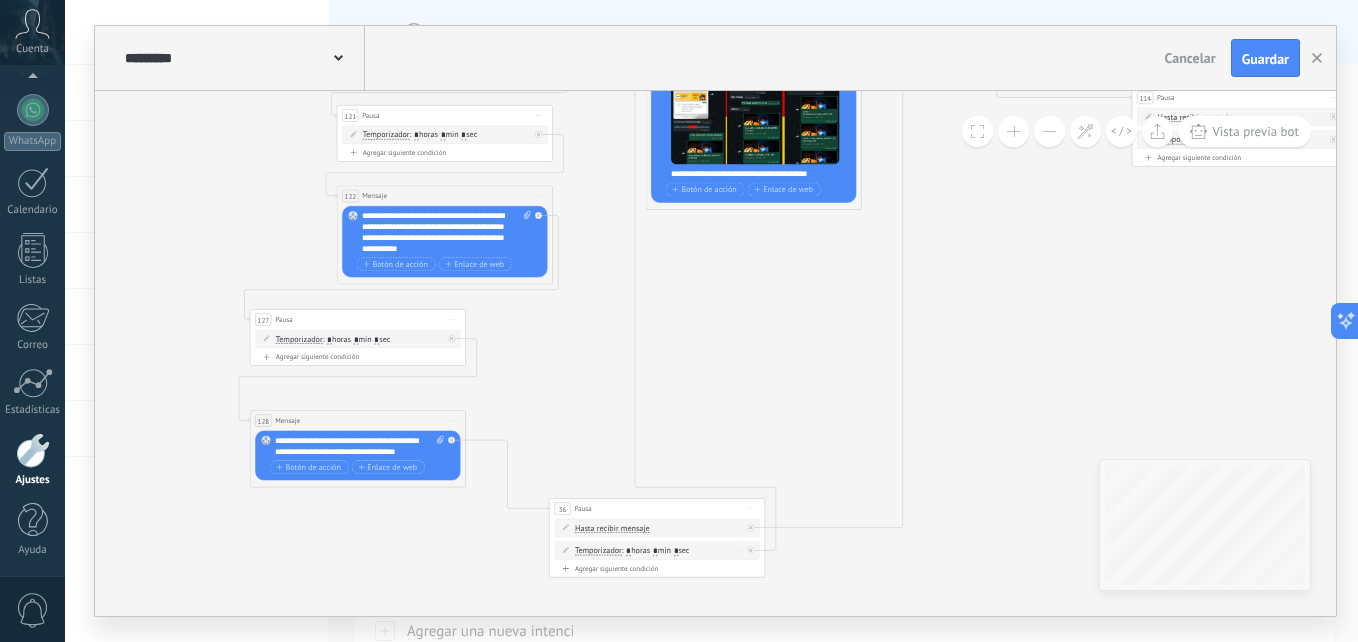 type on "**" 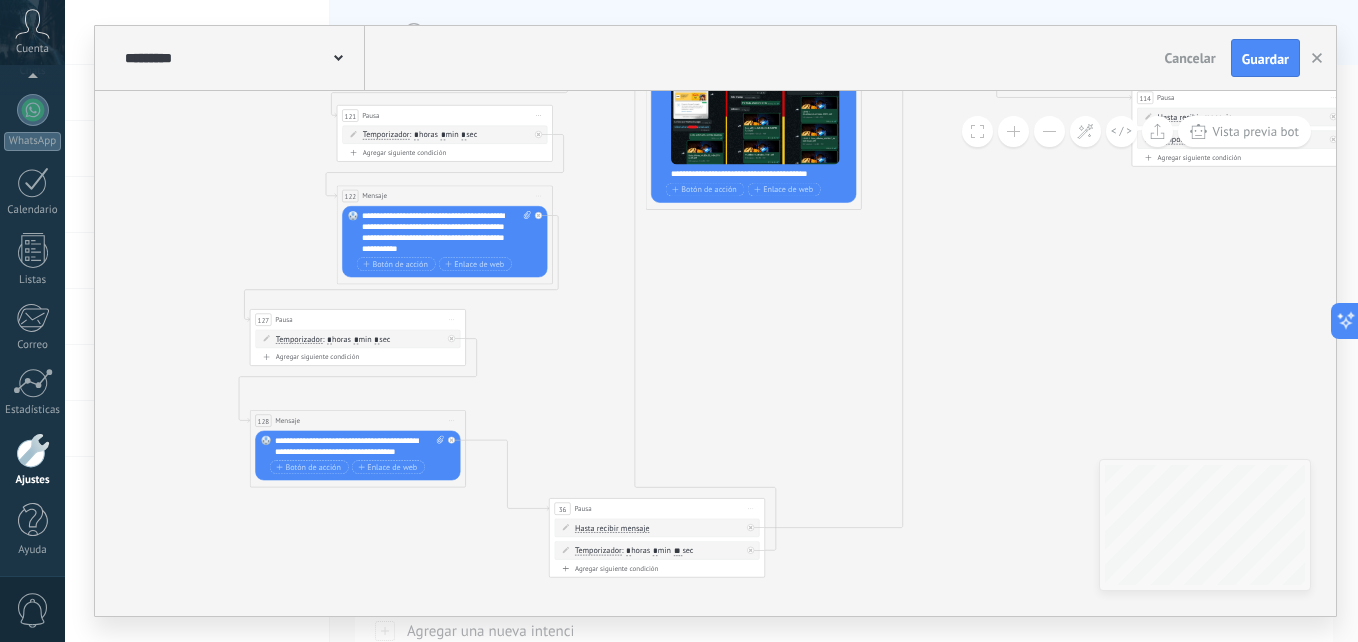 click 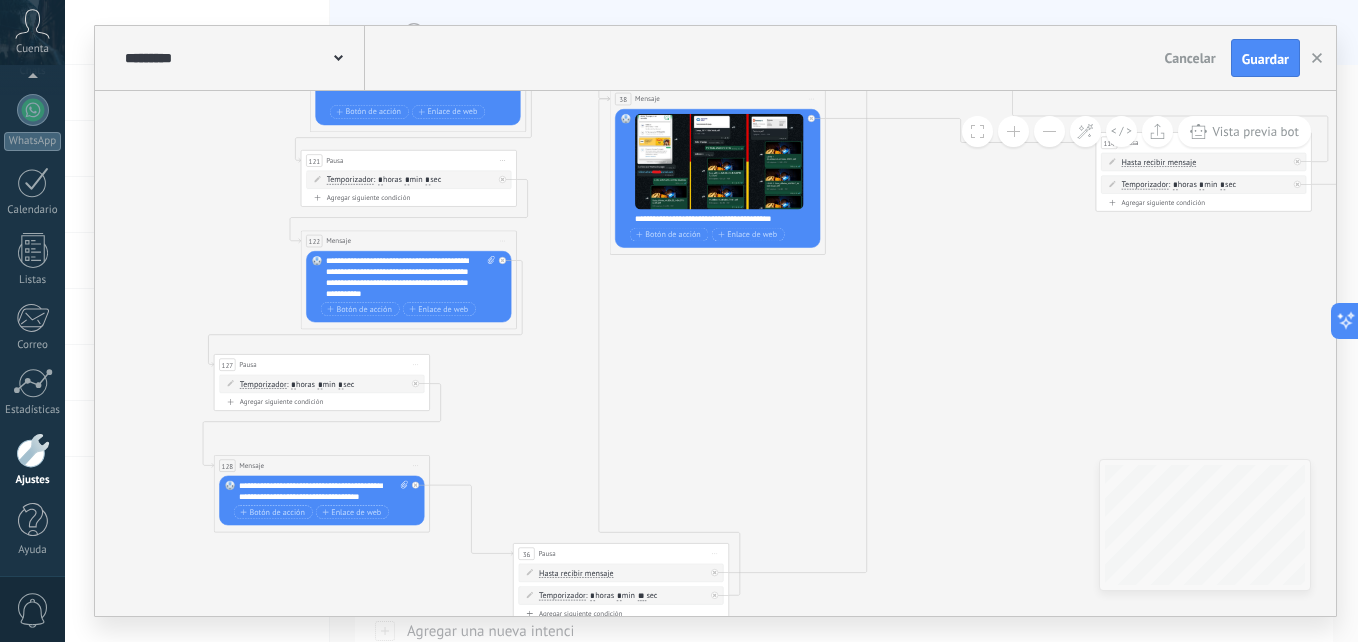 drag, startPoint x: 755, startPoint y: 383, endPoint x: 719, endPoint y: 428, distance: 57.628117 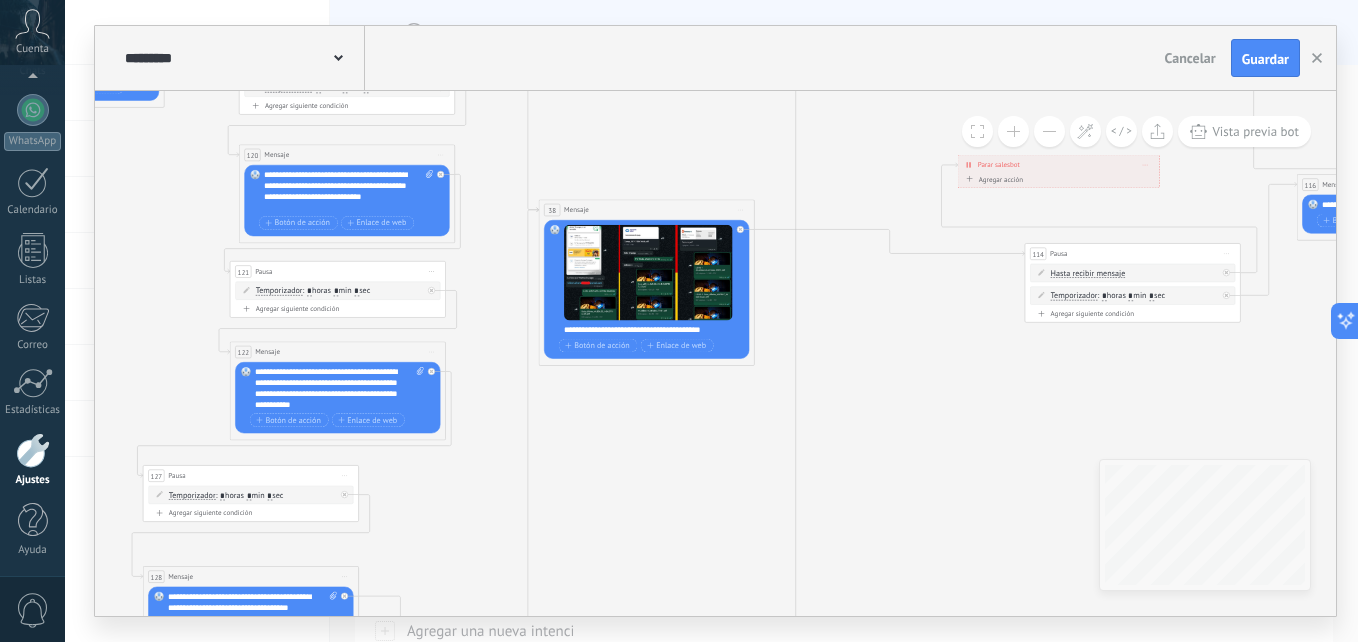 drag, startPoint x: 748, startPoint y: 402, endPoint x: 655, endPoint y: 530, distance: 158.2182 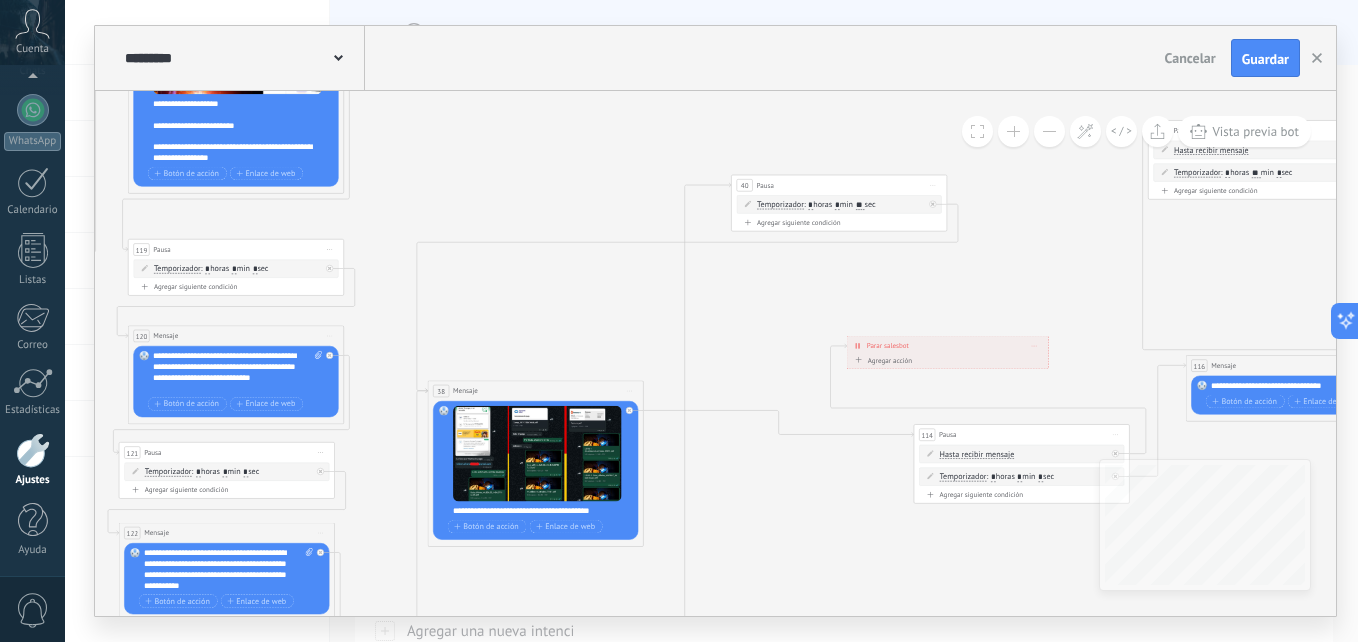 drag, startPoint x: 837, startPoint y: 532, endPoint x: 768, endPoint y: 603, distance: 99.00505 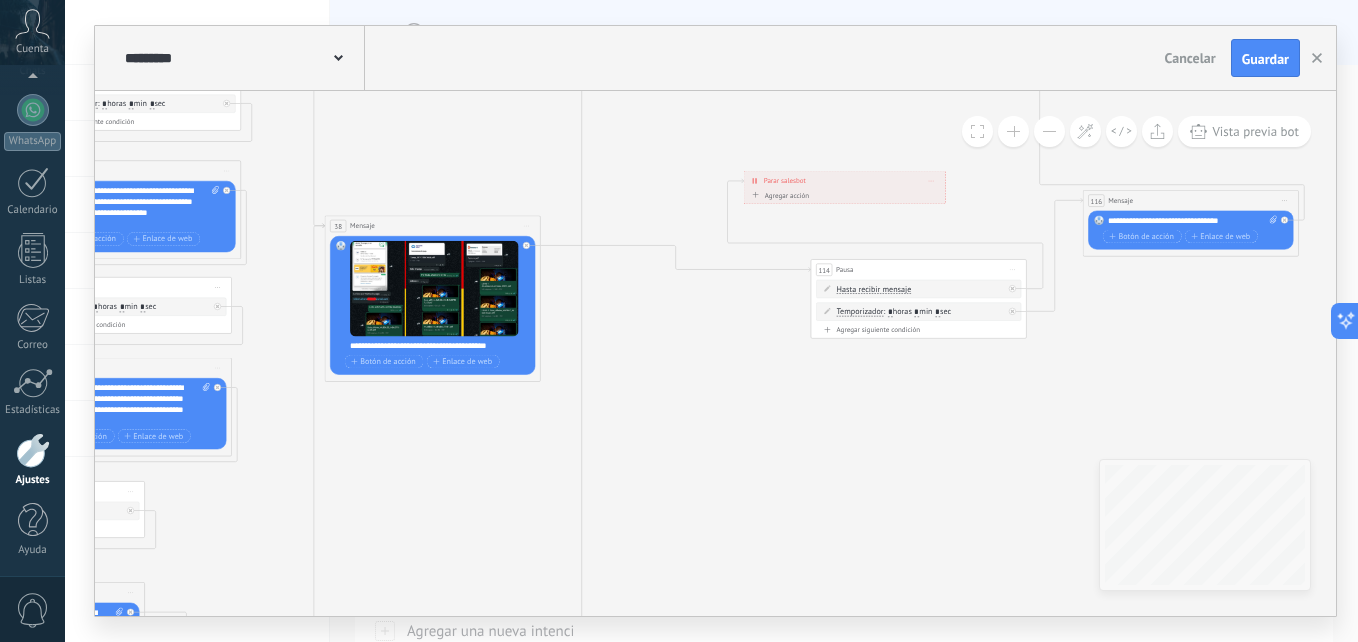 drag, startPoint x: 738, startPoint y: 518, endPoint x: 637, endPoint y: 362, distance: 185.84132 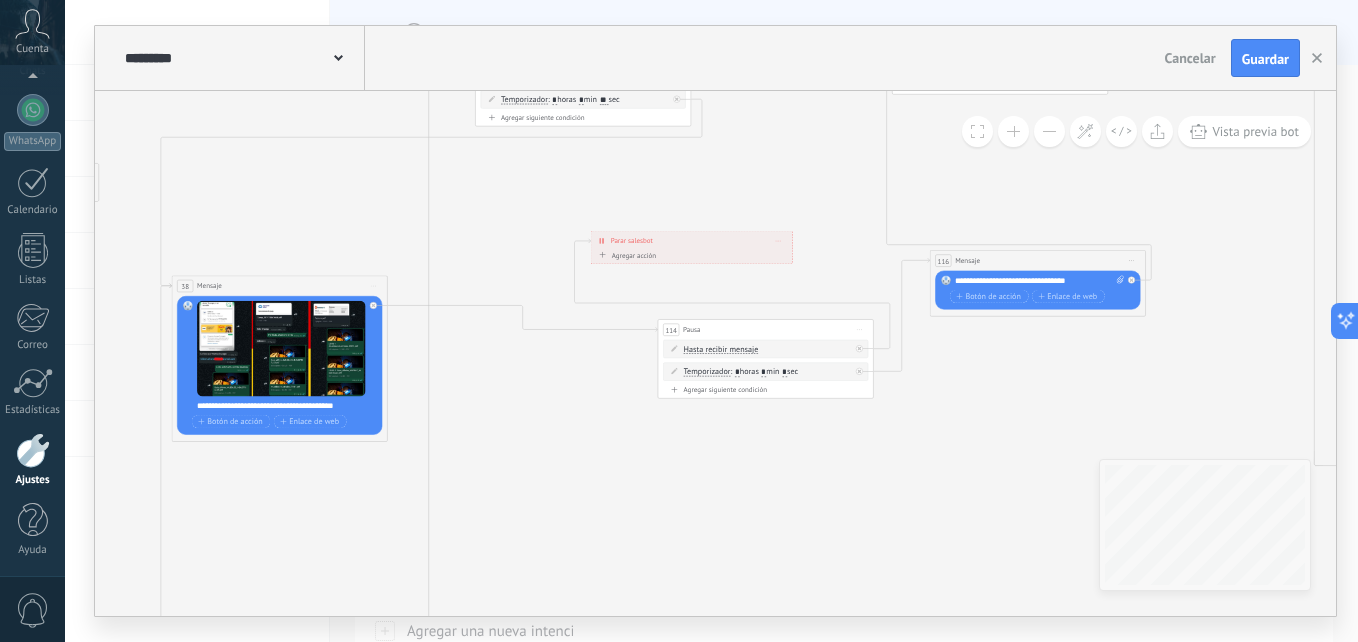 drag, startPoint x: 827, startPoint y: 429, endPoint x: 673, endPoint y: 459, distance: 156.89487 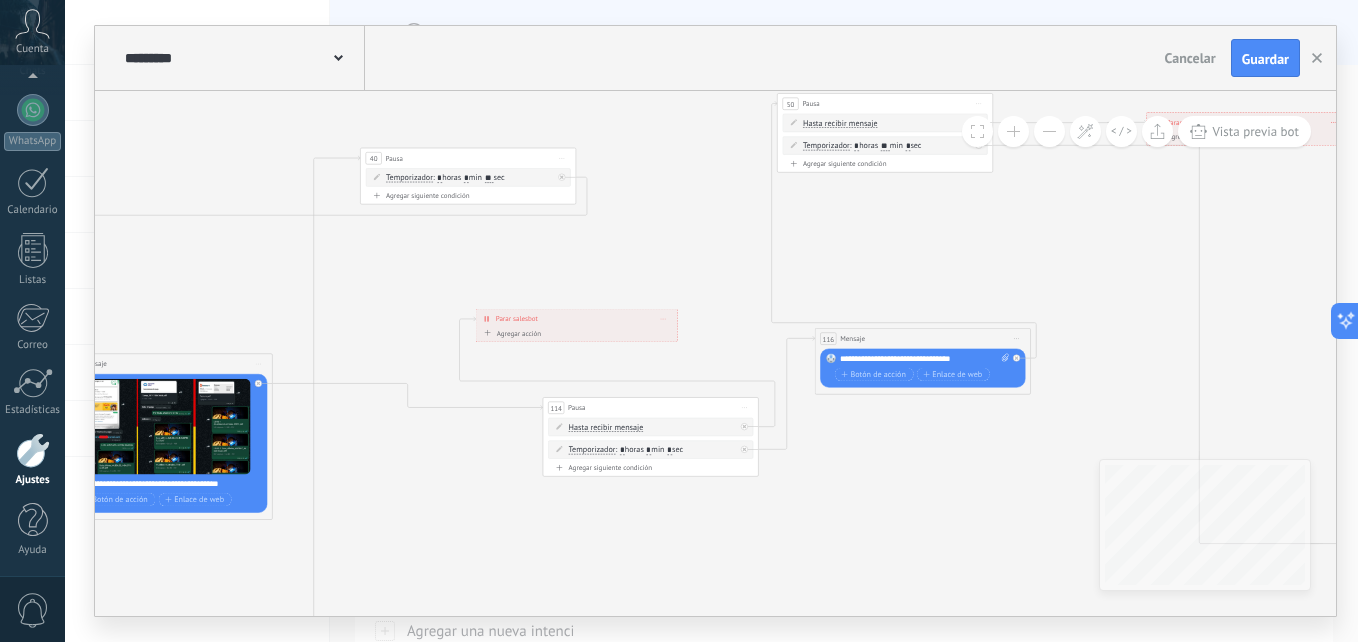 drag, startPoint x: 877, startPoint y: 412, endPoint x: 705, endPoint y: 481, distance: 185.32404 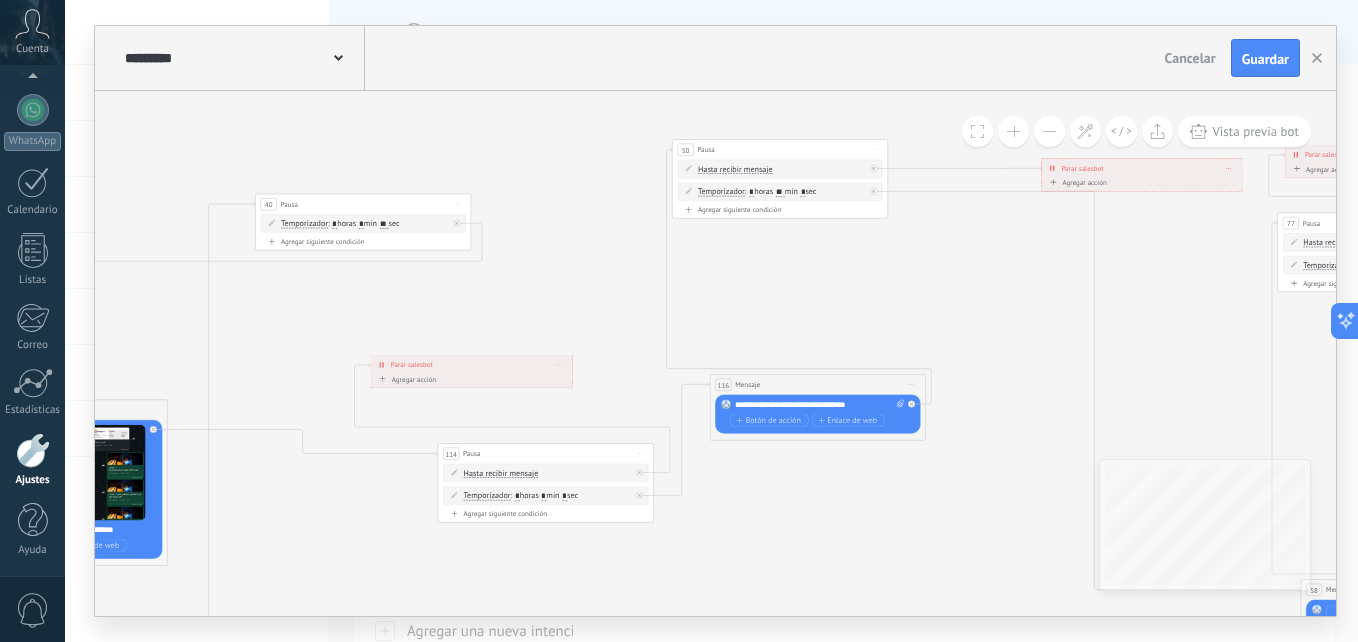 drag, startPoint x: 897, startPoint y: 456, endPoint x: 800, endPoint y: 488, distance: 102.14206 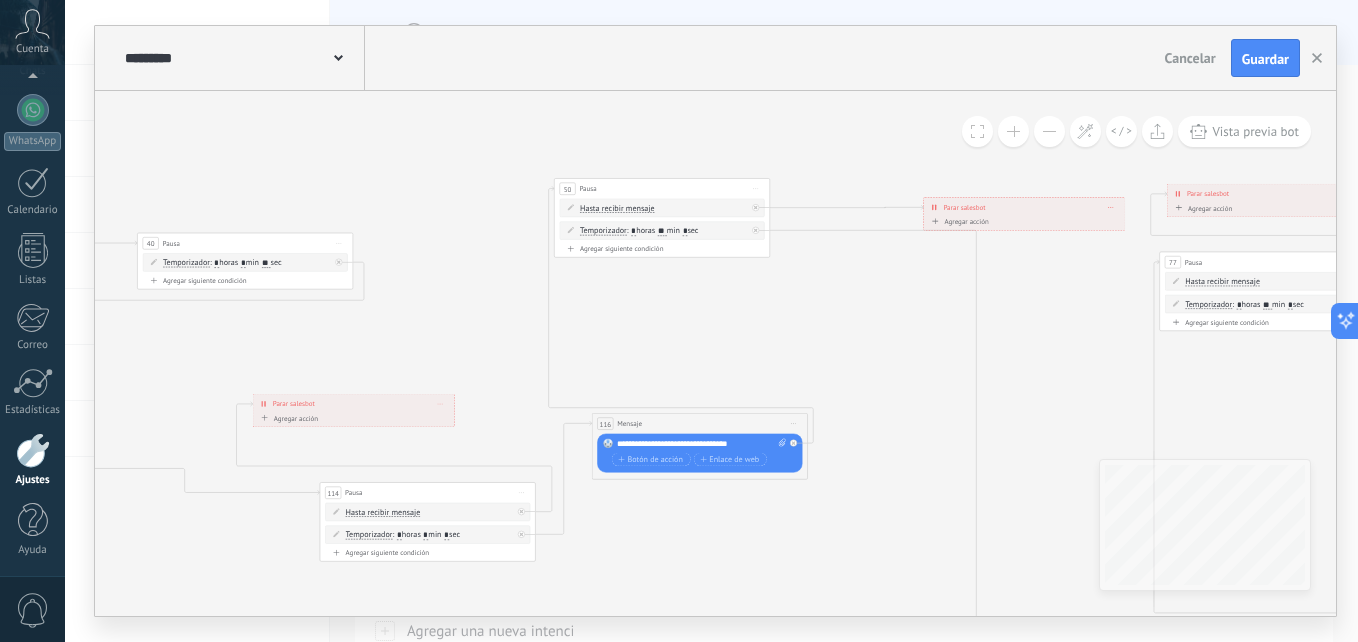 drag, startPoint x: 779, startPoint y: 317, endPoint x: 704, endPoint y: 317, distance: 75 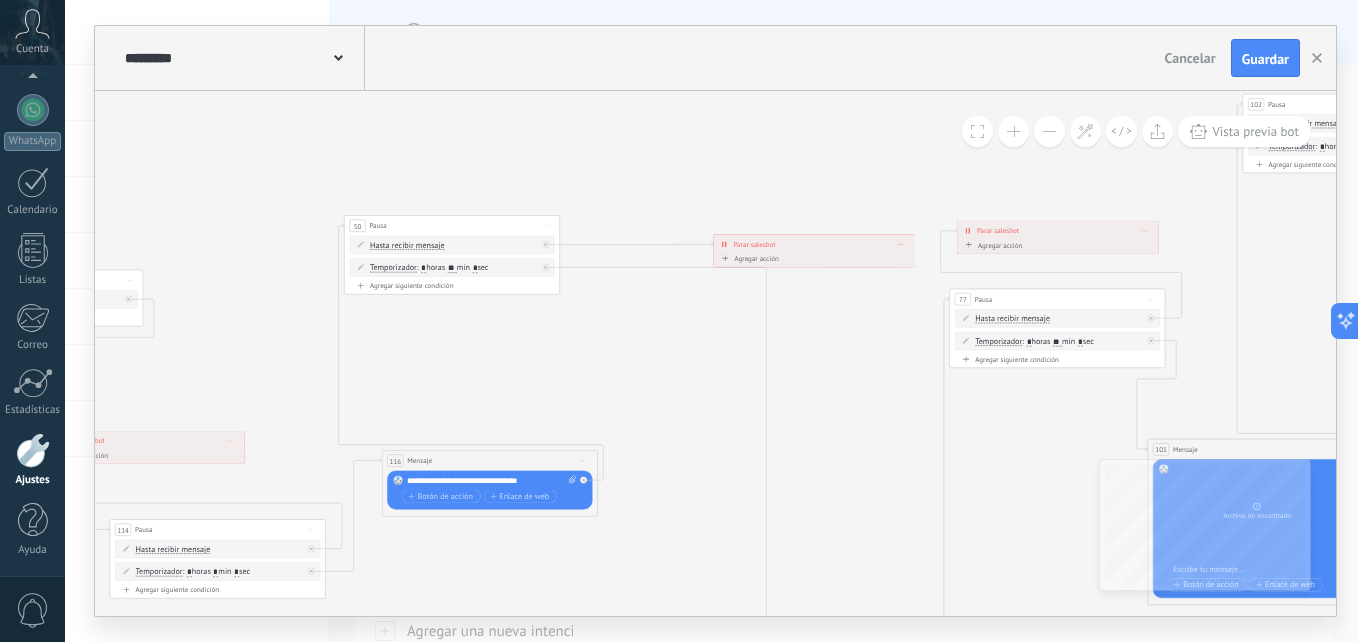 drag, startPoint x: 733, startPoint y: 269, endPoint x: 572, endPoint y: 396, distance: 205.06097 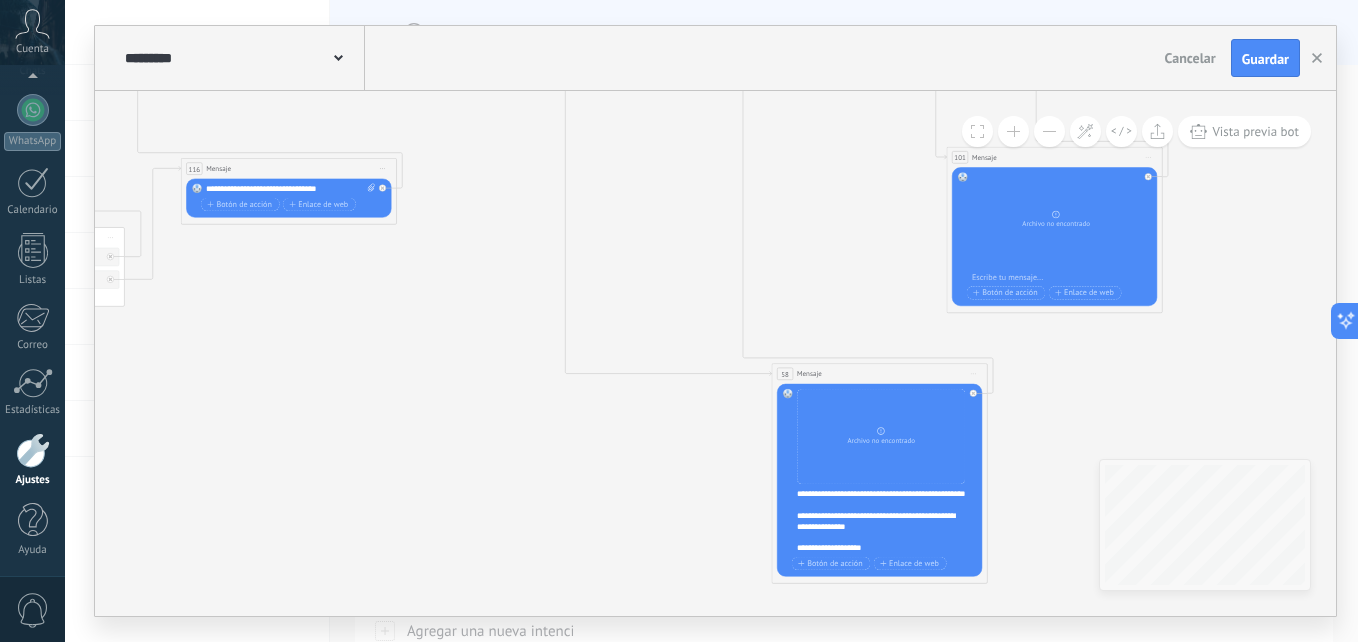 drag, startPoint x: 820, startPoint y: 315, endPoint x: 540, endPoint y: 296, distance: 280.6439 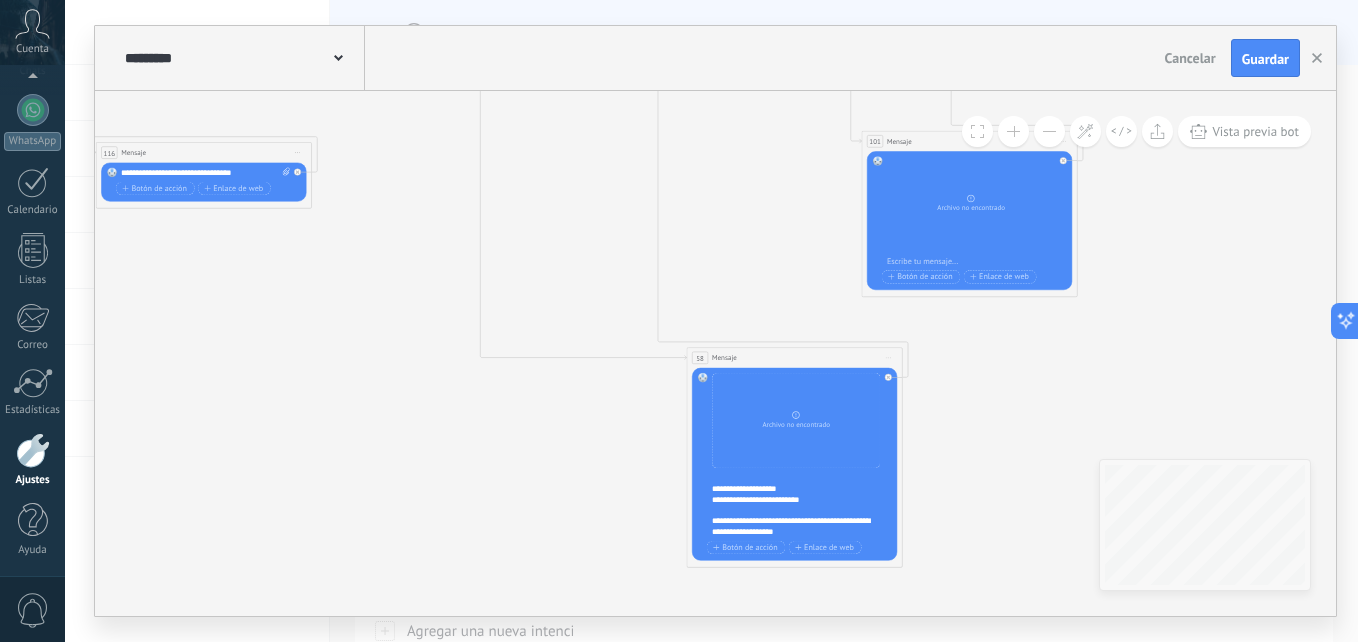 scroll, scrollTop: 0, scrollLeft: 0, axis: both 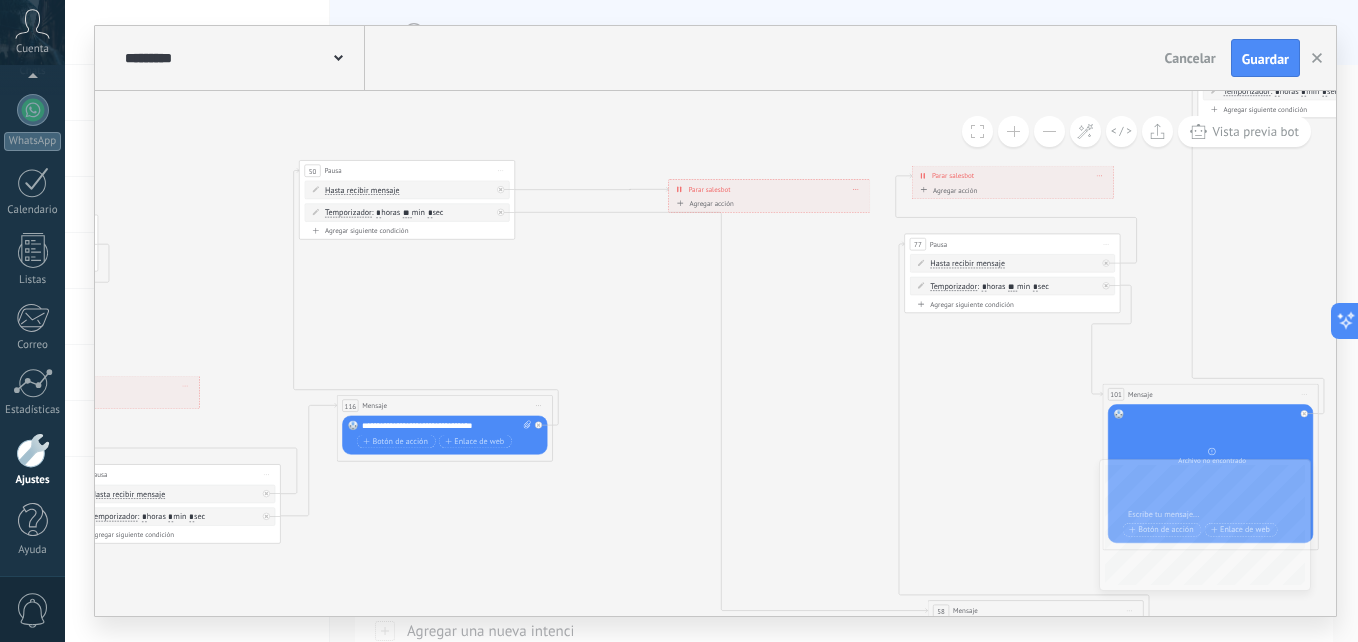 drag, startPoint x: 778, startPoint y: 393, endPoint x: 1020, endPoint y: 411, distance: 242.6685 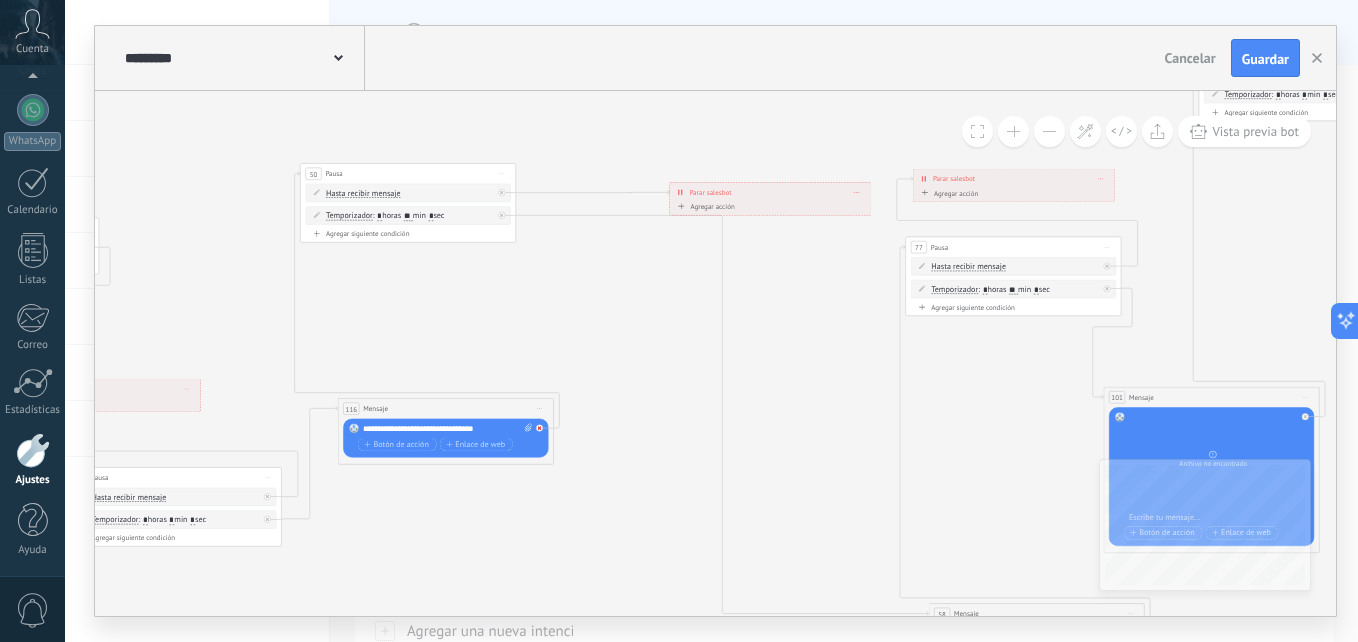 click at bounding box center [539, 428] 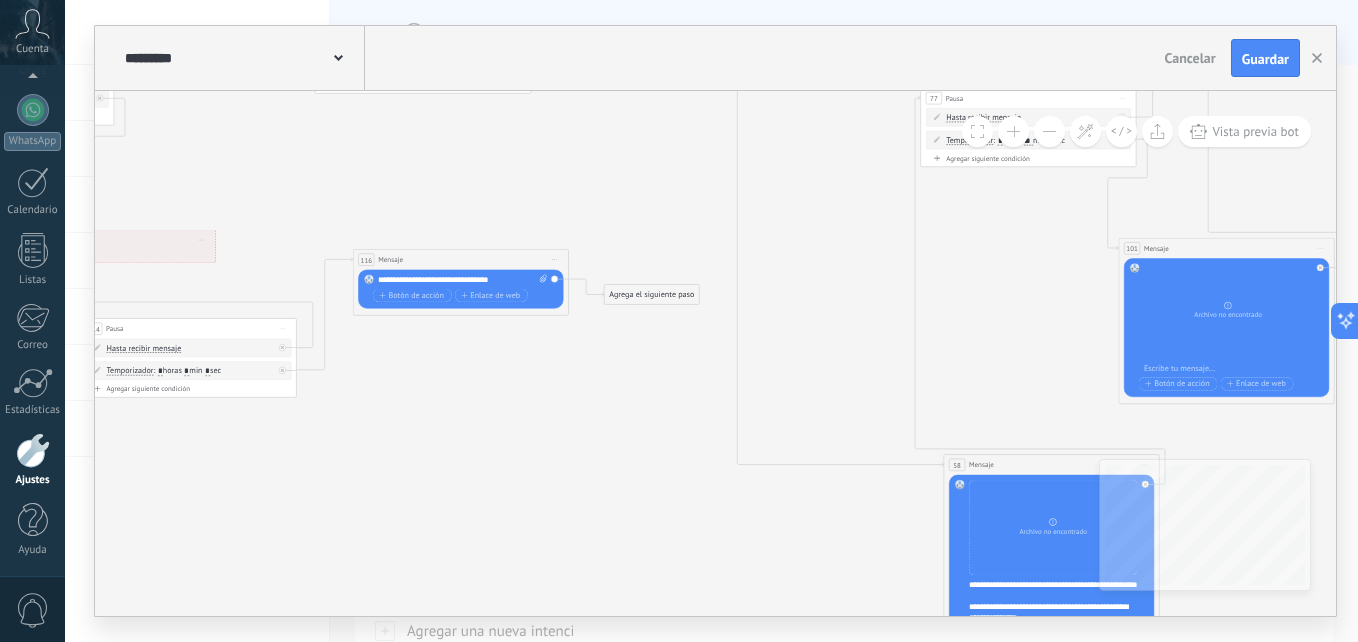 drag, startPoint x: 625, startPoint y: 368, endPoint x: 640, endPoint y: 219, distance: 149.75313 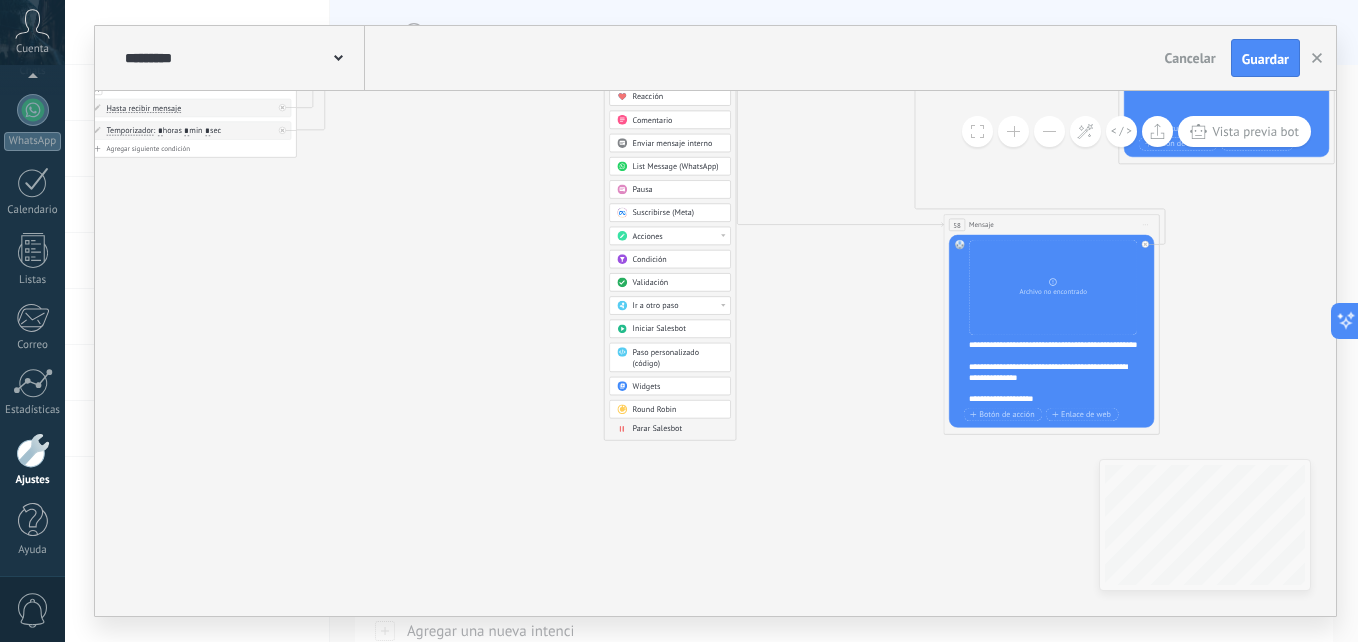 click on "Parar Salesbot" at bounding box center [658, 429] 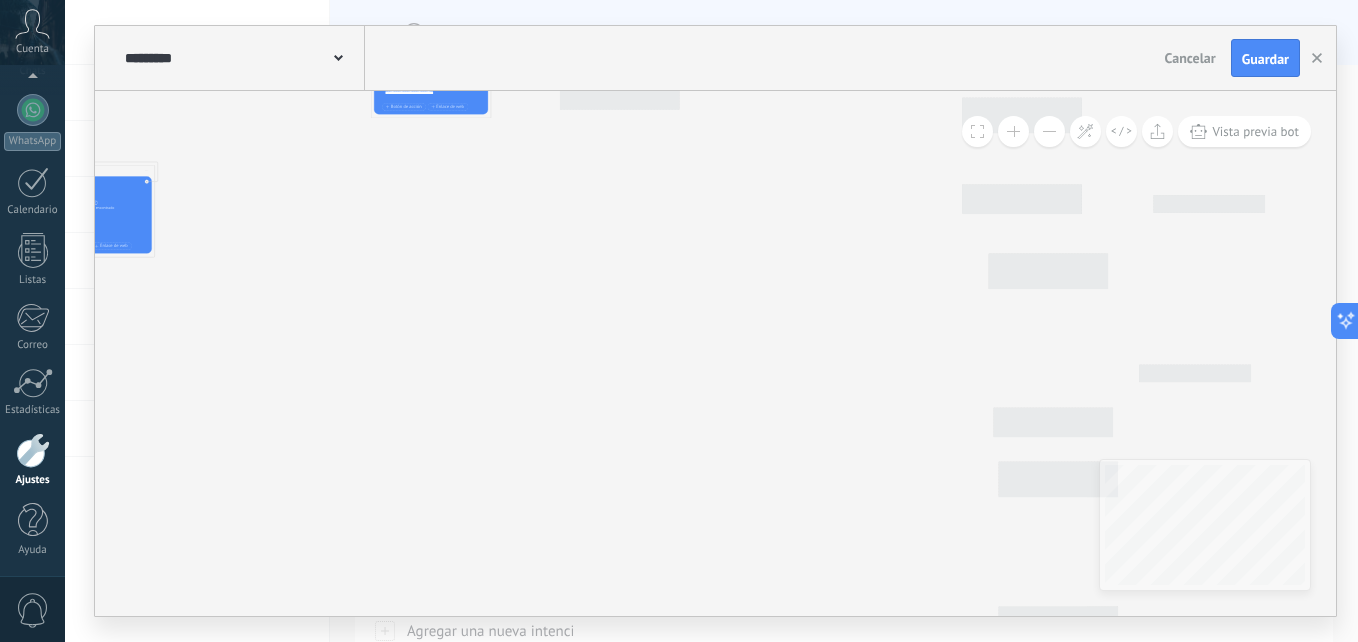 drag, startPoint x: 1135, startPoint y: 350, endPoint x: 177, endPoint y: 213, distance: 967.74634 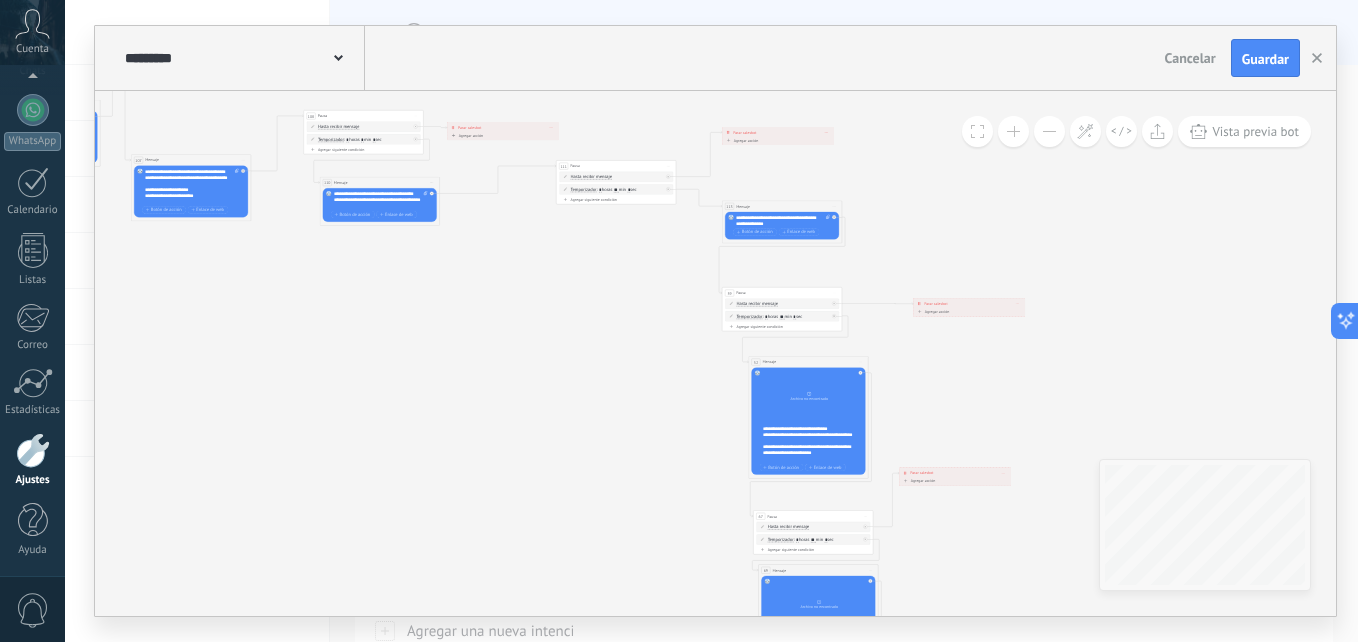 drag, startPoint x: 662, startPoint y: 377, endPoint x: 382, endPoint y: 383, distance: 280.06427 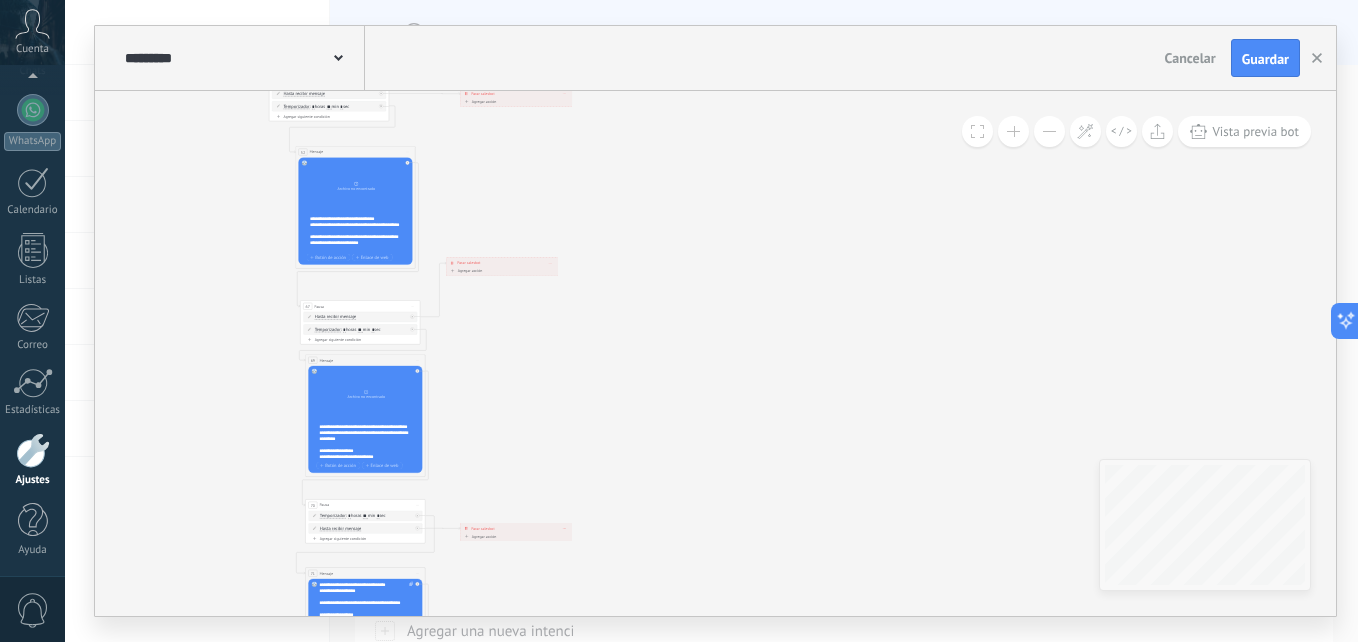 drag, startPoint x: 920, startPoint y: 371, endPoint x: 654, endPoint y: 156, distance: 342.02484 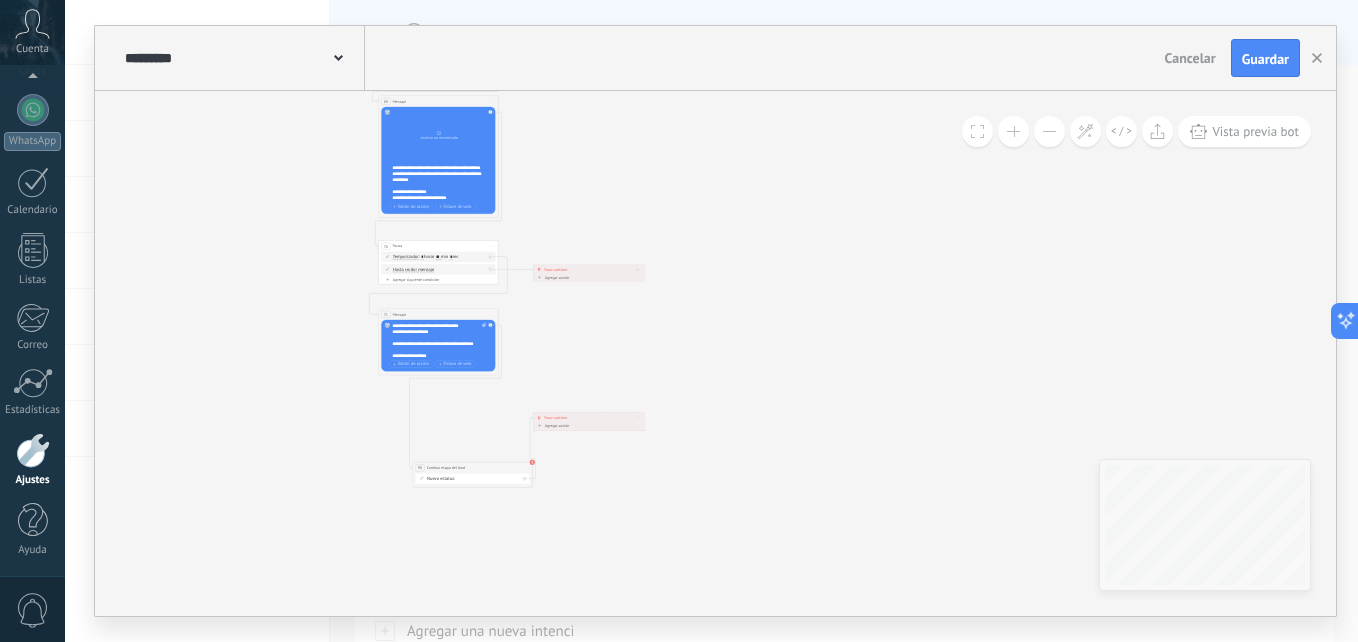 drag, startPoint x: 631, startPoint y: 444, endPoint x: 682, endPoint y: 207, distance: 242.42525 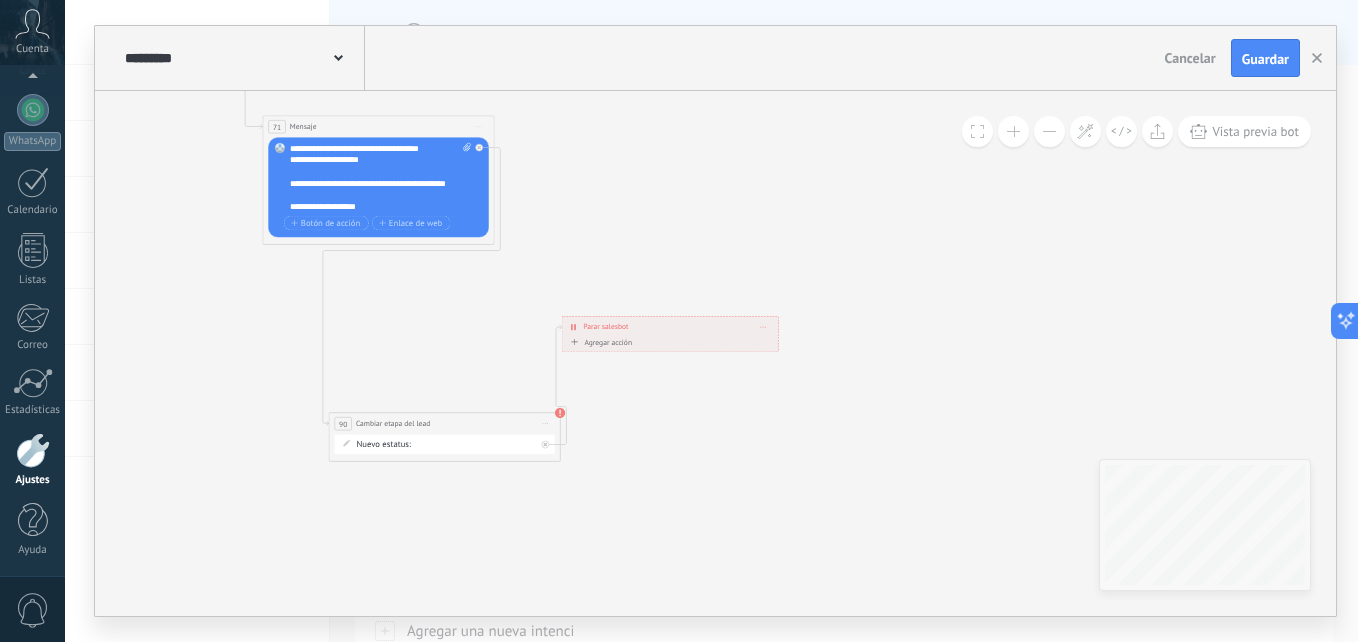 click on "Contacto inicial Negociación Debate contractual Discusión de contrato Logrado con éxito Venta Perdido" at bounding box center [0, 0] 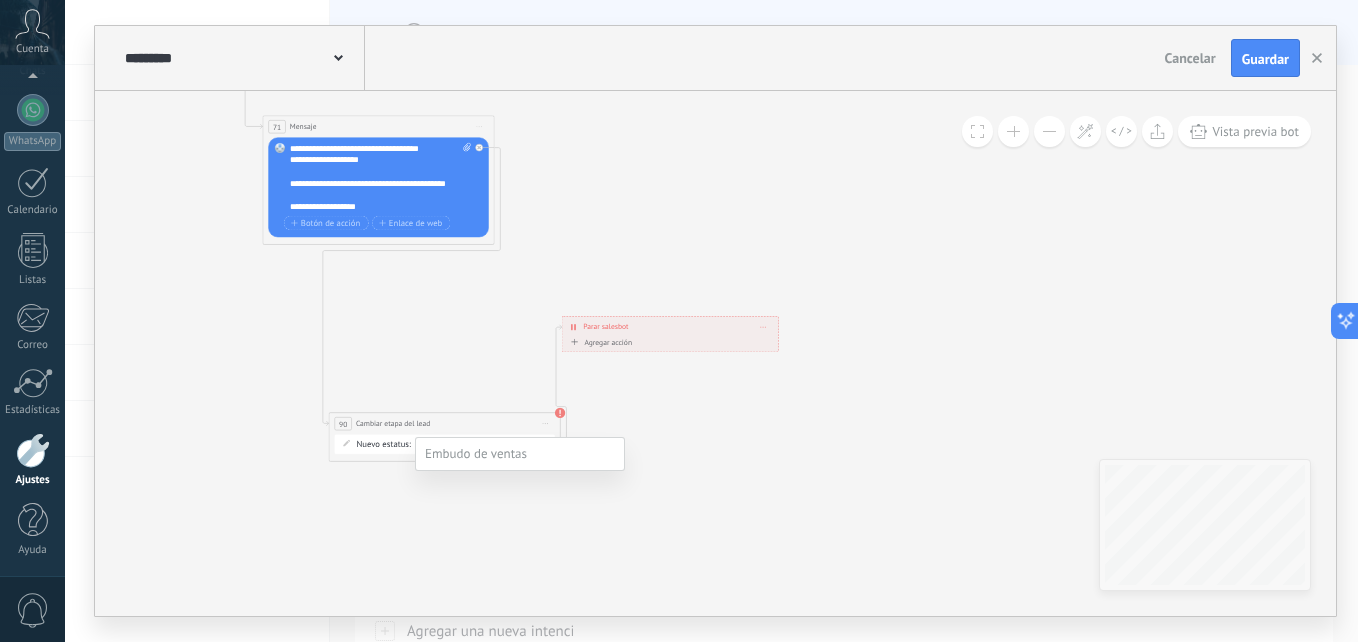 scroll, scrollTop: 170, scrollLeft: 0, axis: vertical 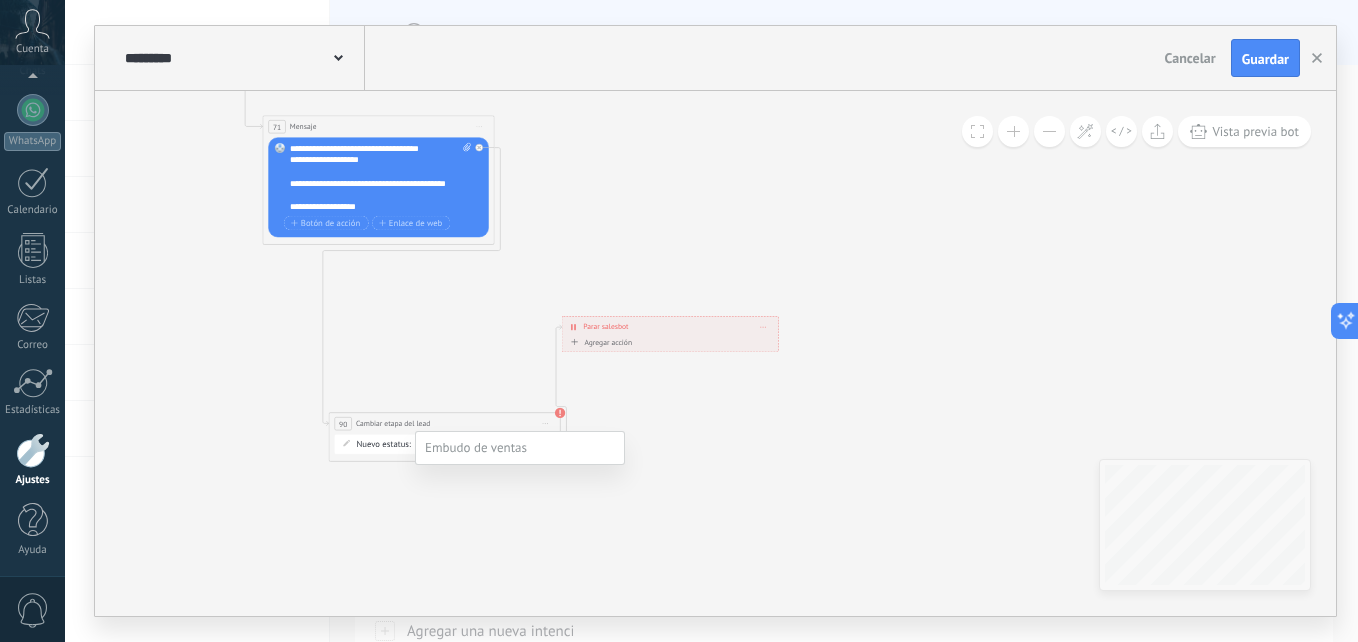 click on "Venta Perdido" at bounding box center (0, 0) 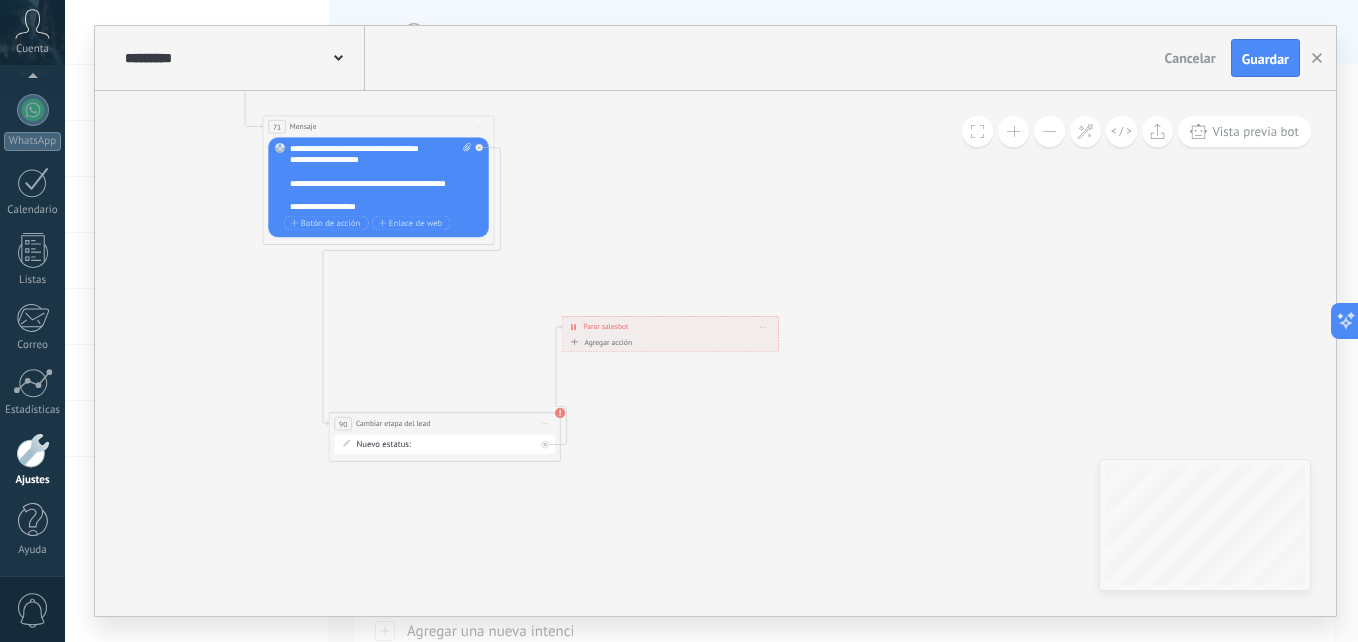scroll, scrollTop: 0, scrollLeft: 0, axis: both 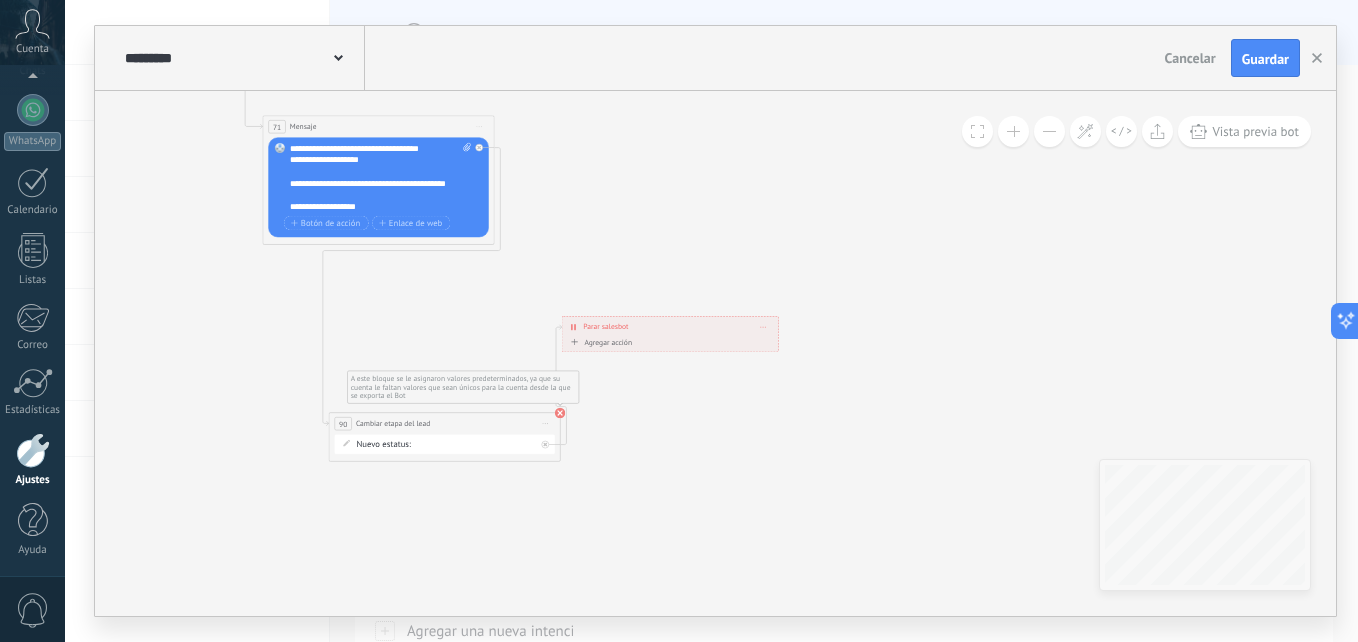 click 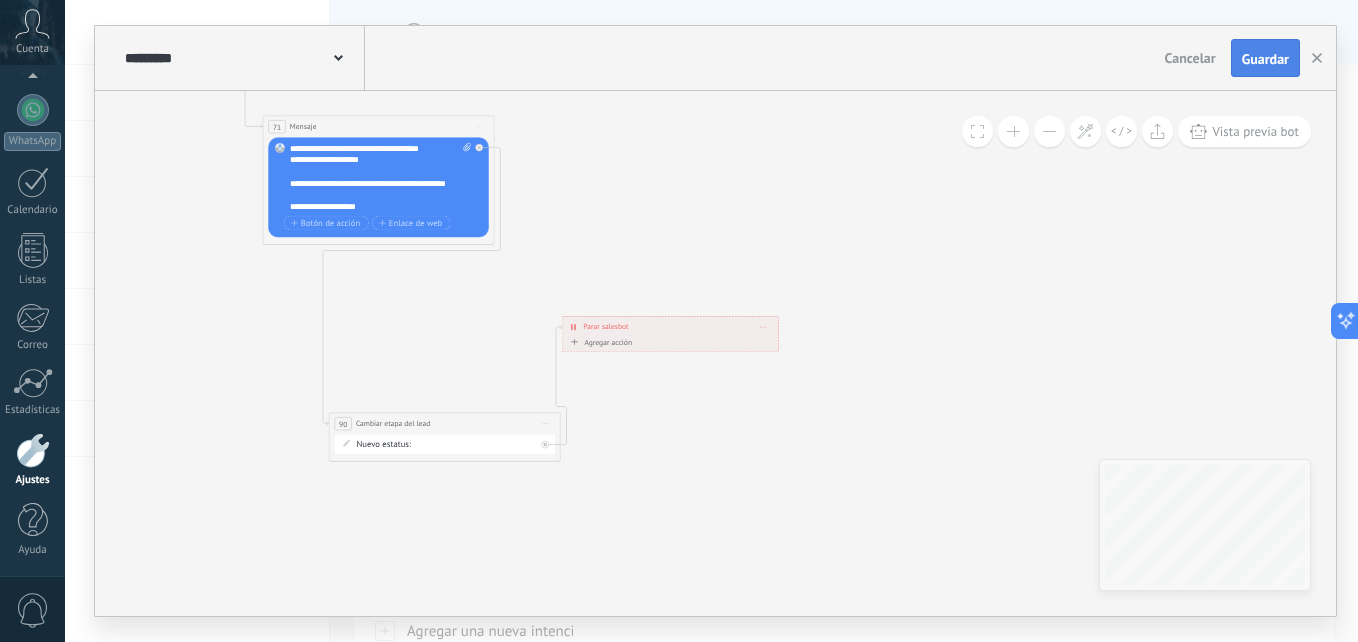 click on "Guardar" at bounding box center [1265, 59] 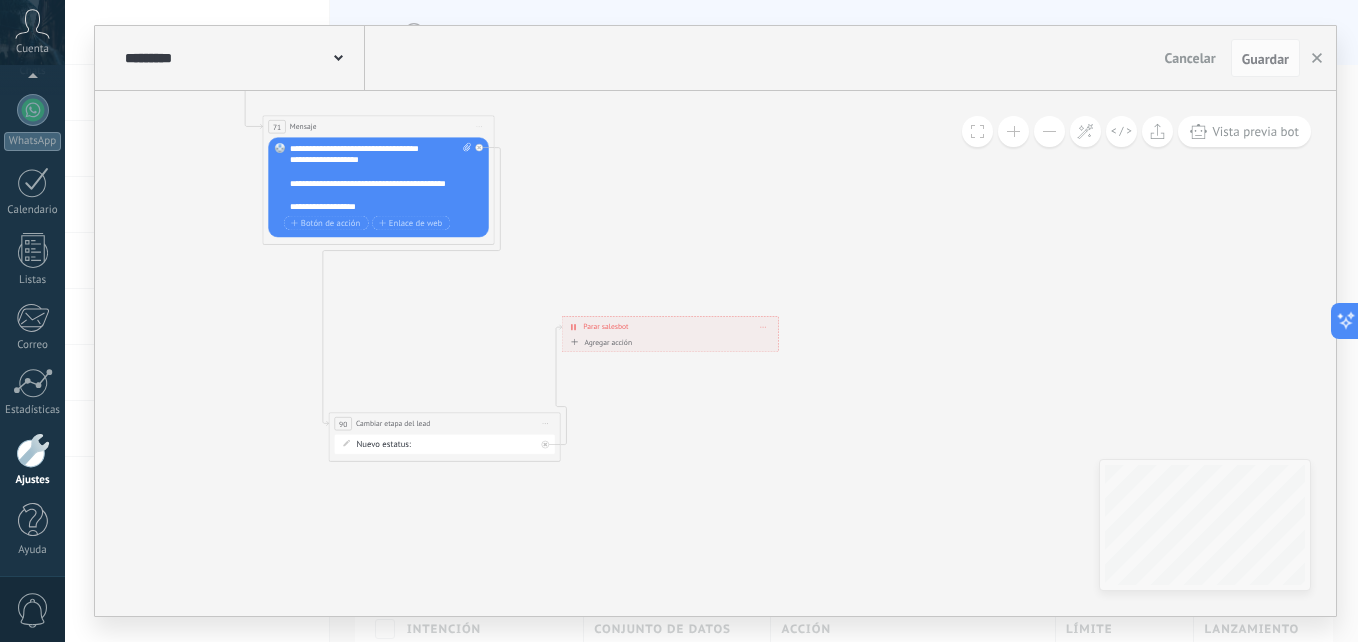 type 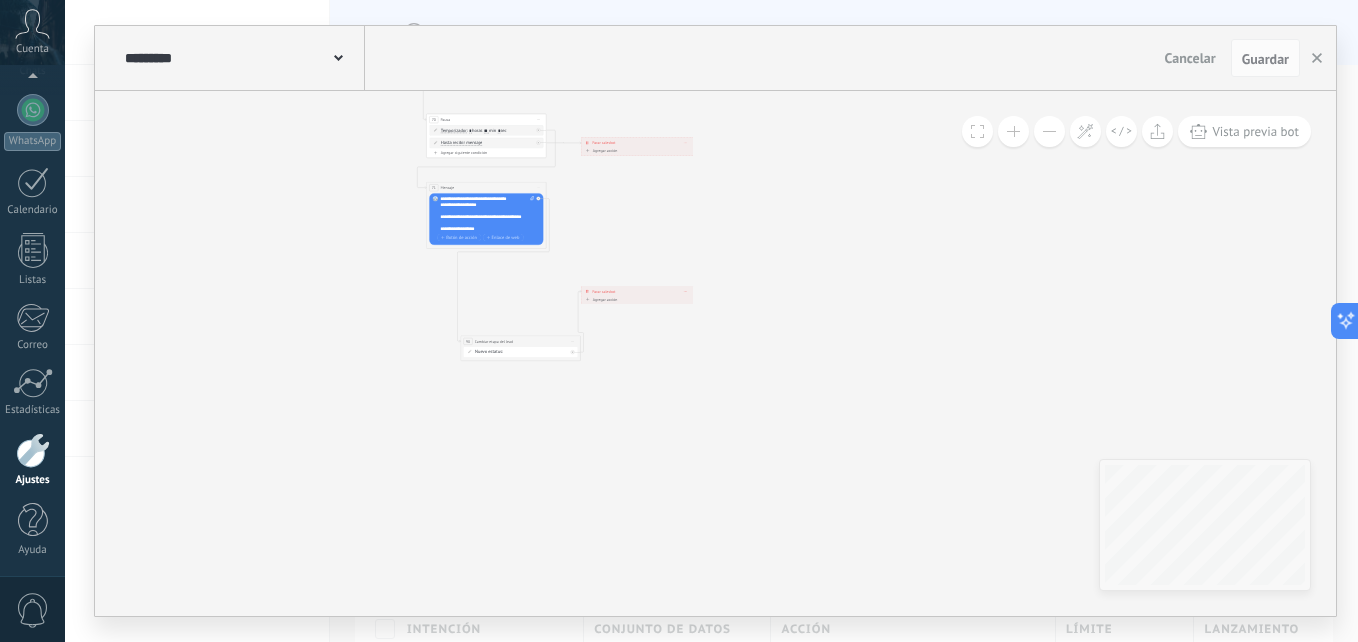 click on "**********" at bounding box center (715, 353) 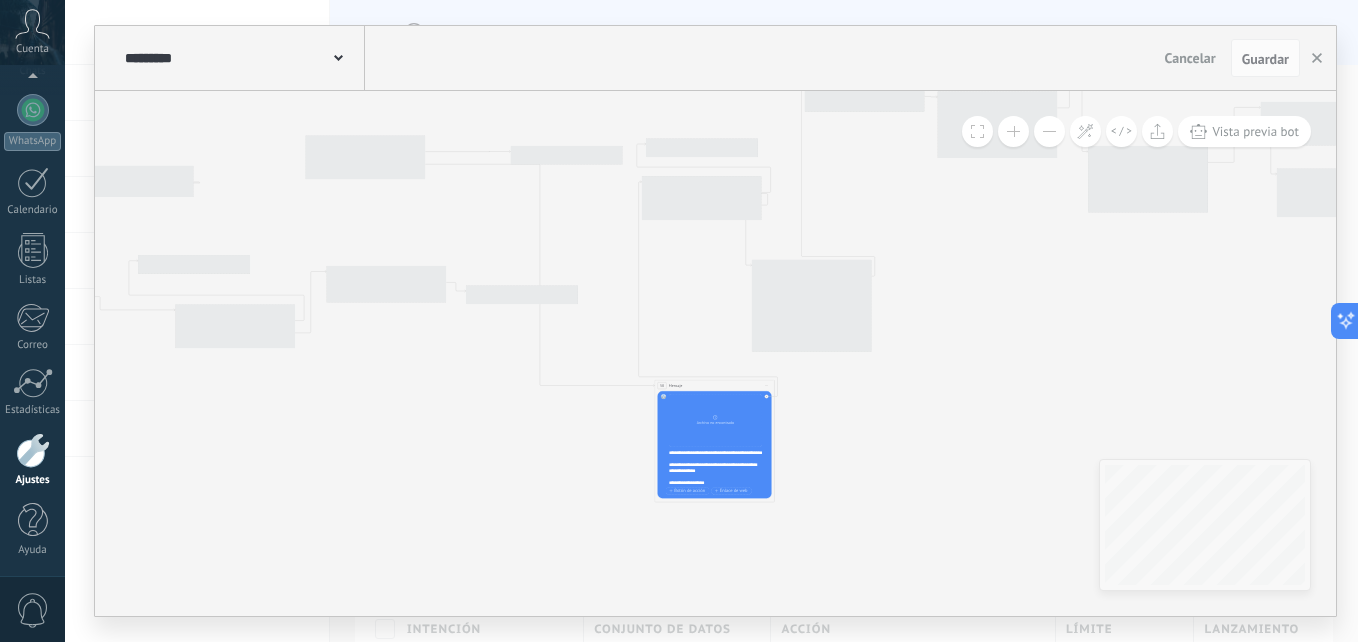 drag, startPoint x: 613, startPoint y: 309, endPoint x: 1066, endPoint y: 565, distance: 520.3316 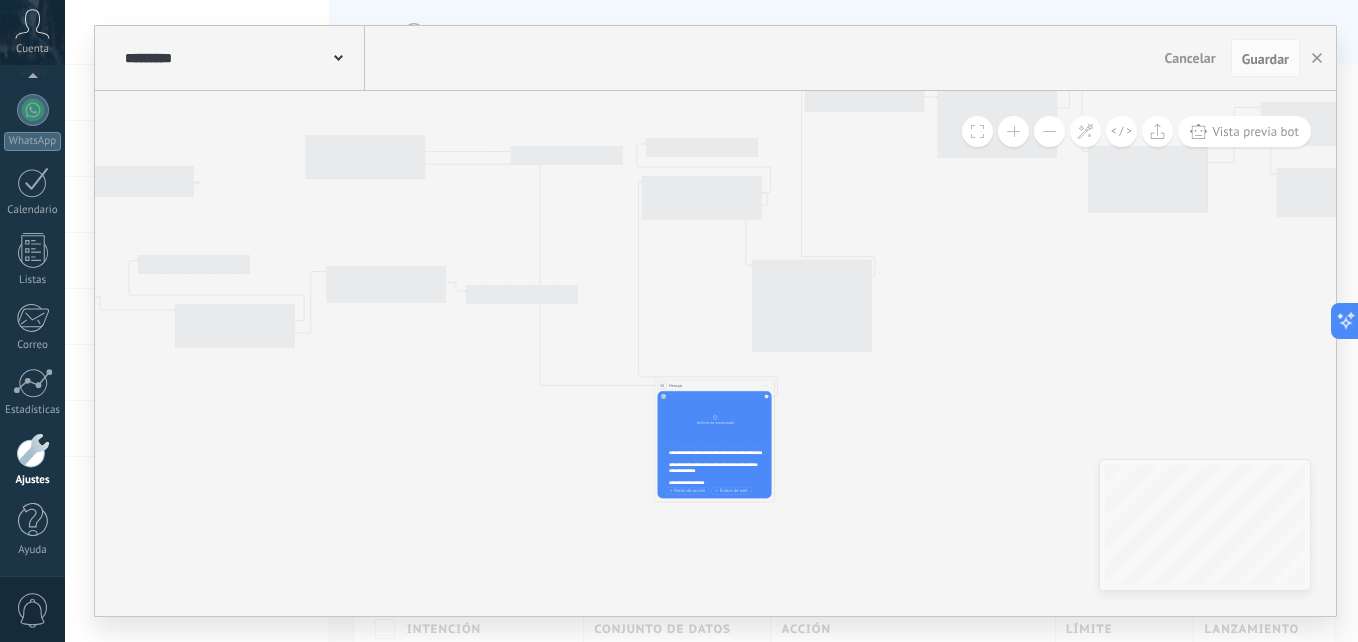click 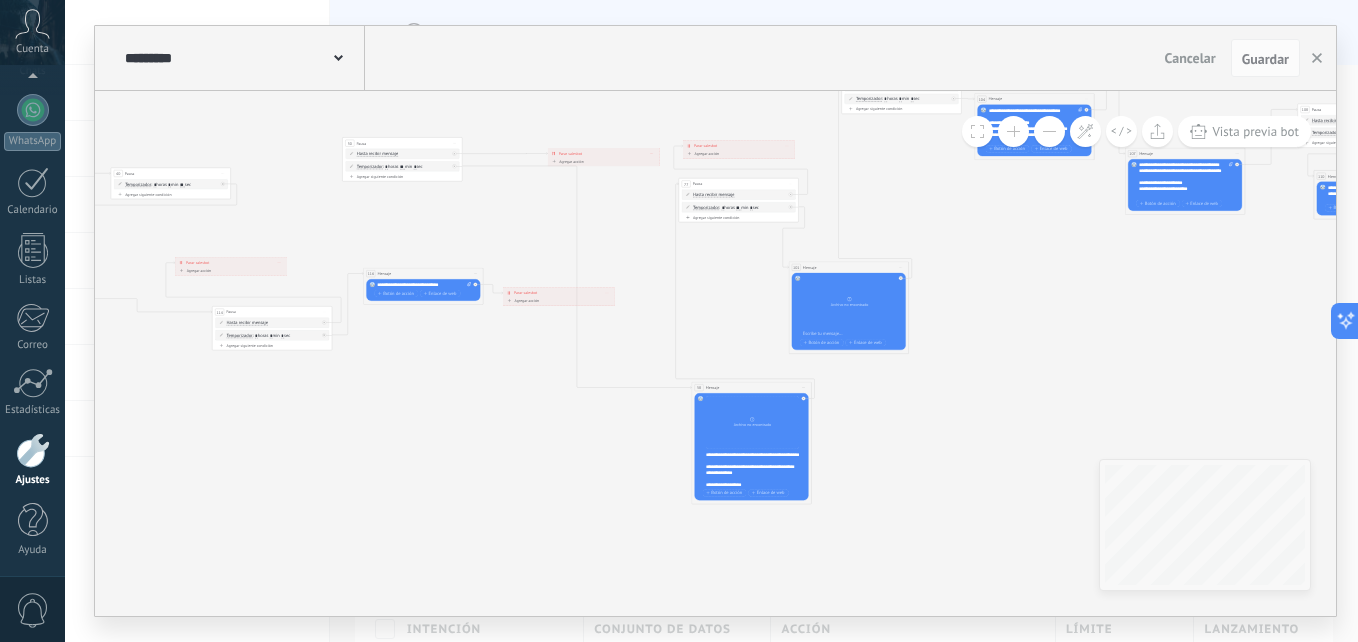 click 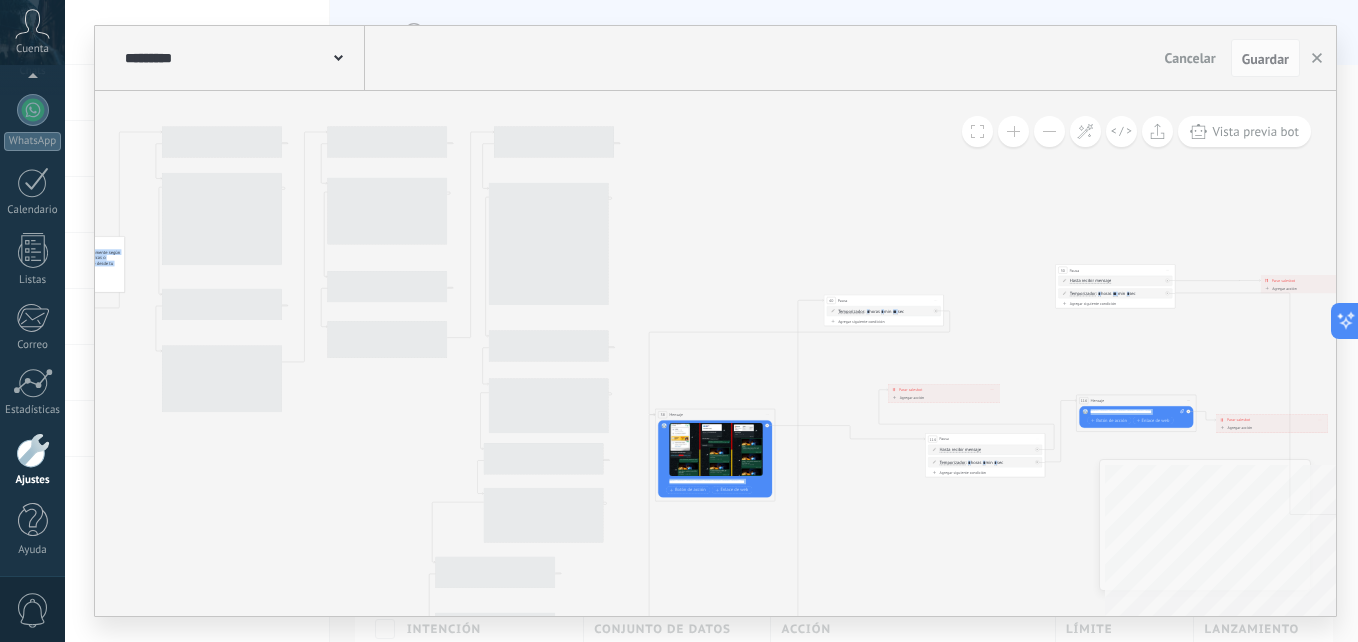 click on "**********" at bounding box center [715, 353] 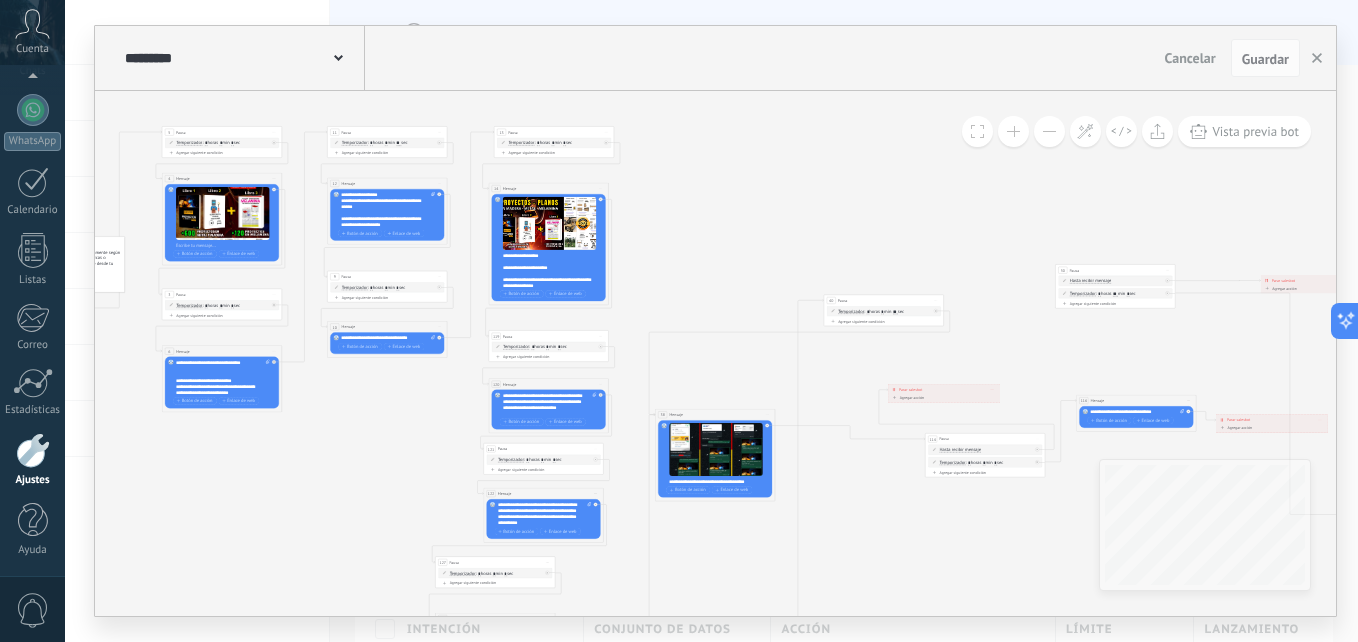 click 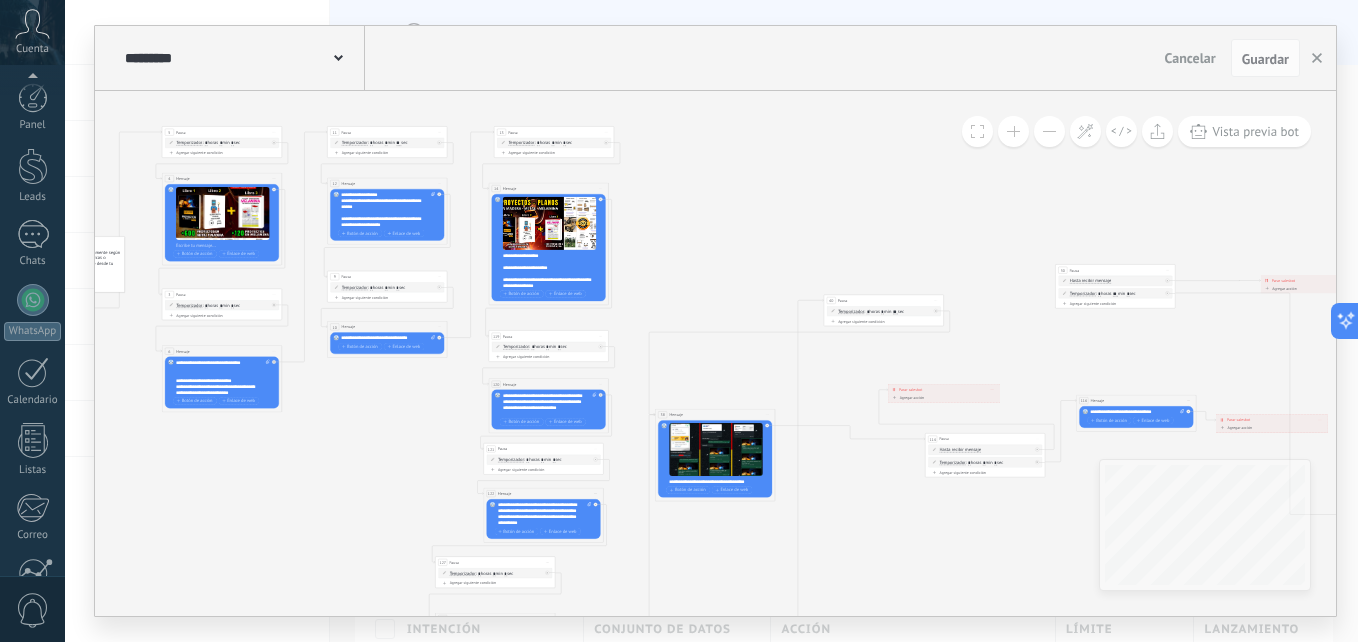 scroll, scrollTop: 0, scrollLeft: 0, axis: both 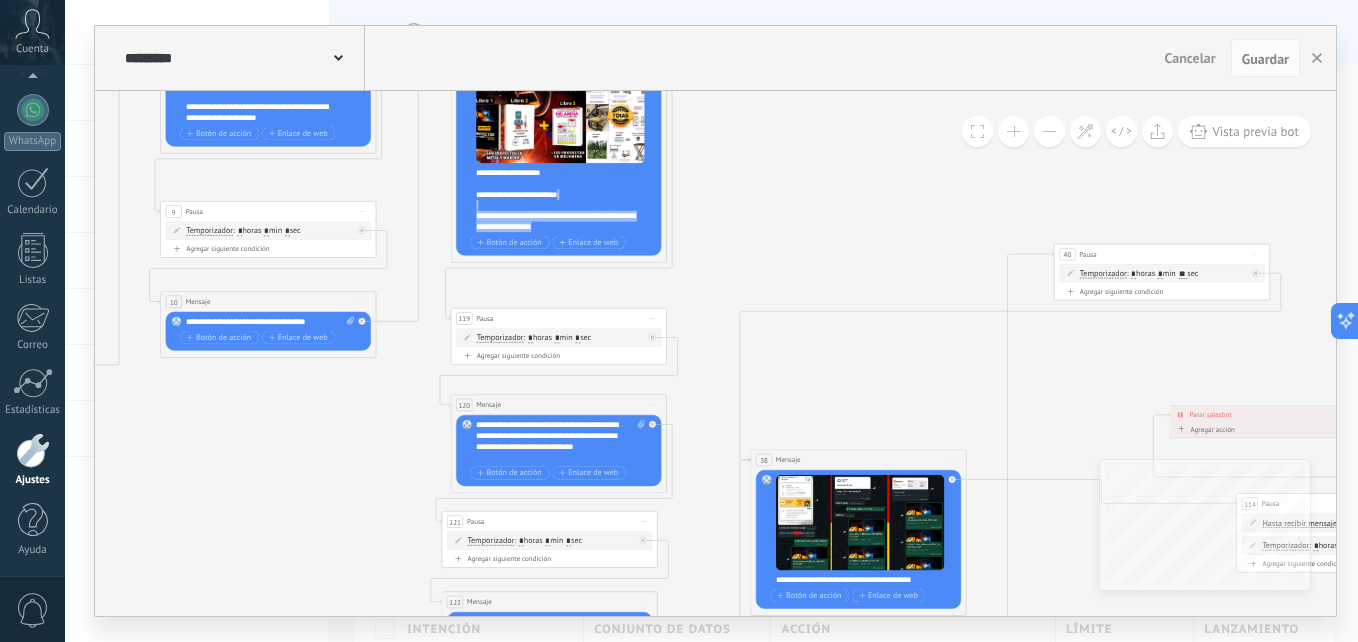drag, startPoint x: 495, startPoint y: 185, endPoint x: 469, endPoint y: 201, distance: 30.528675 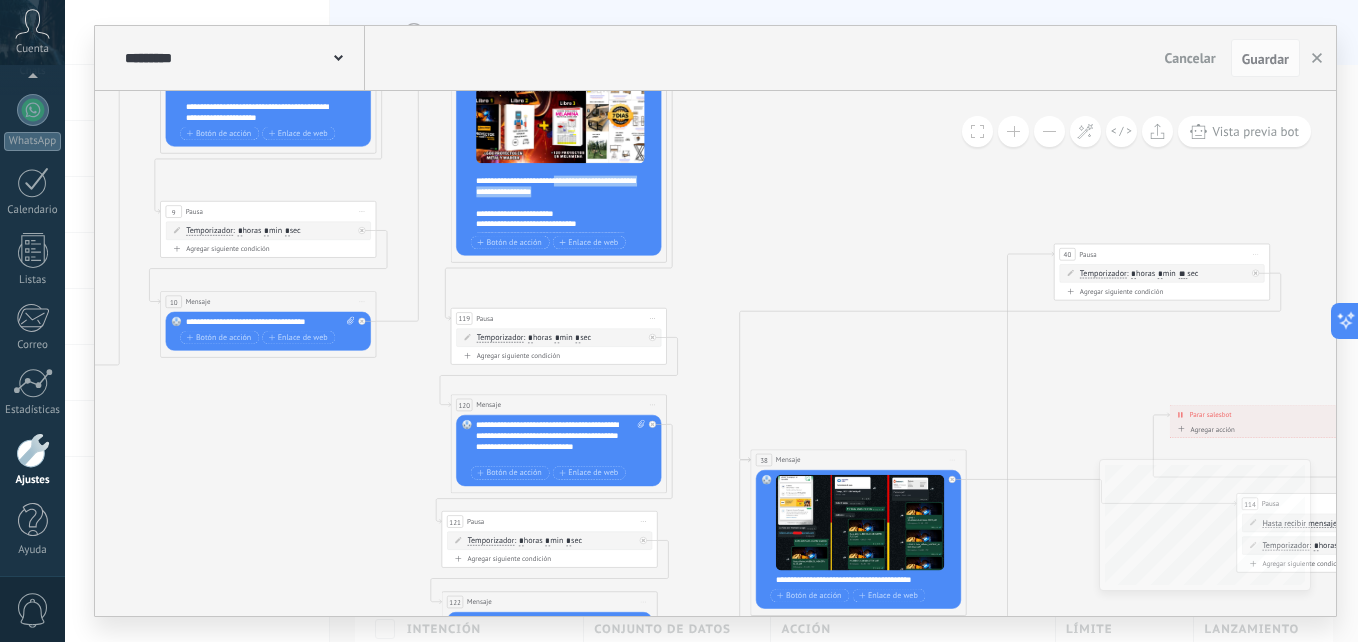 scroll, scrollTop: 0, scrollLeft: 0, axis: both 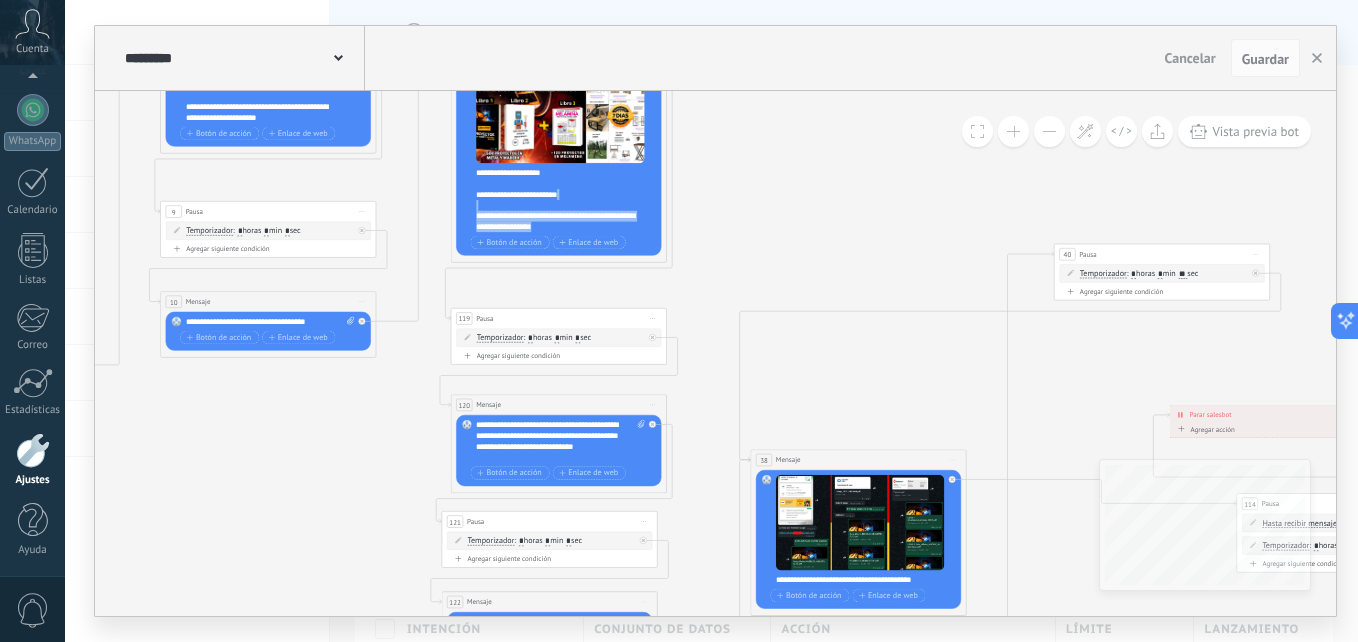 drag, startPoint x: 530, startPoint y: 184, endPoint x: 491, endPoint y: 200, distance: 42.154476 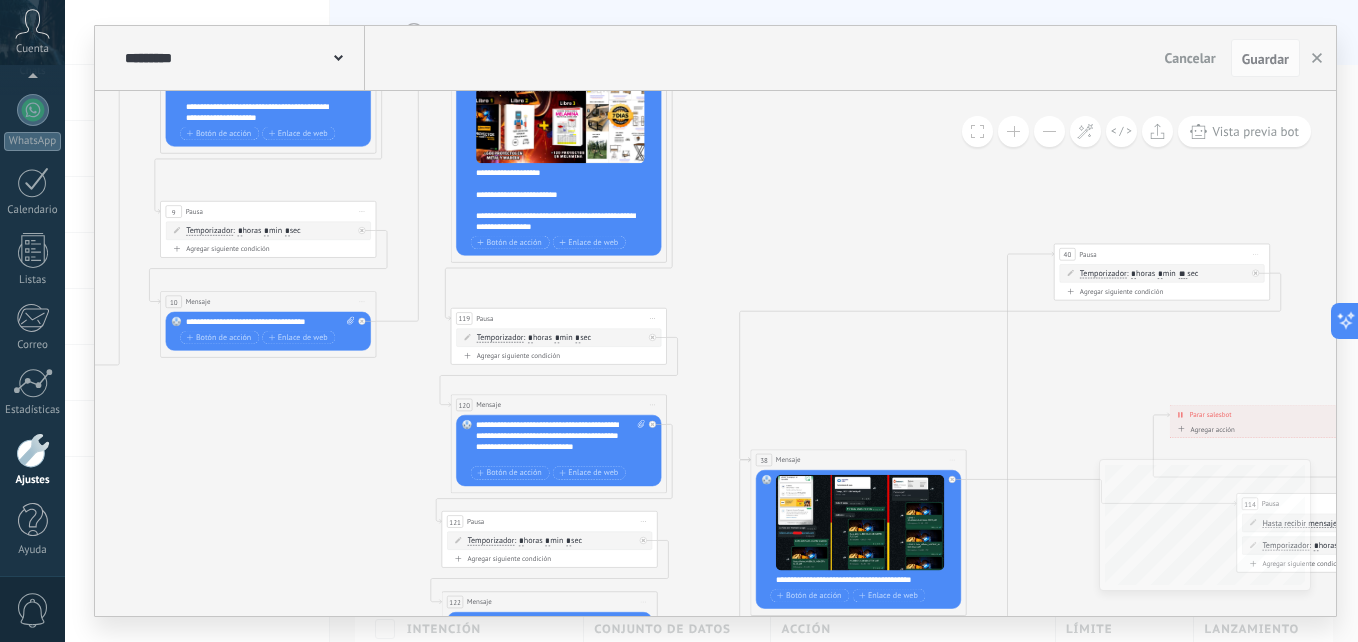 click on "**********" at bounding box center (565, 200) 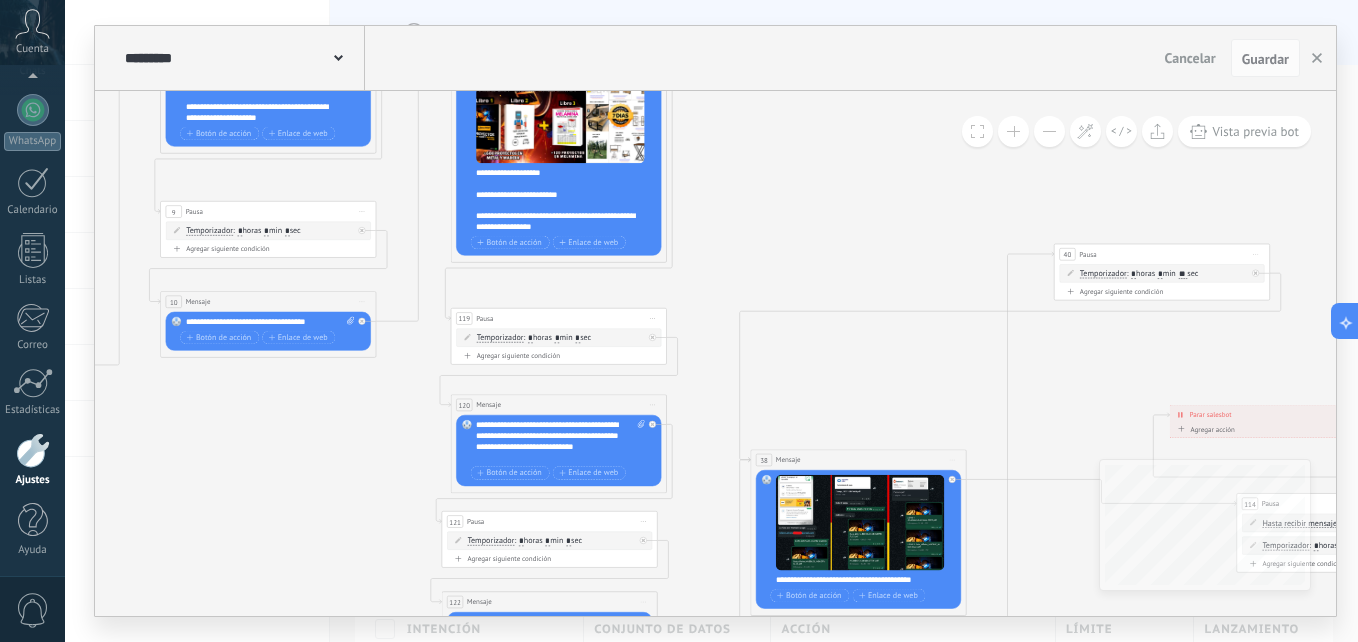 click on "**********" at bounding box center (565, 200) 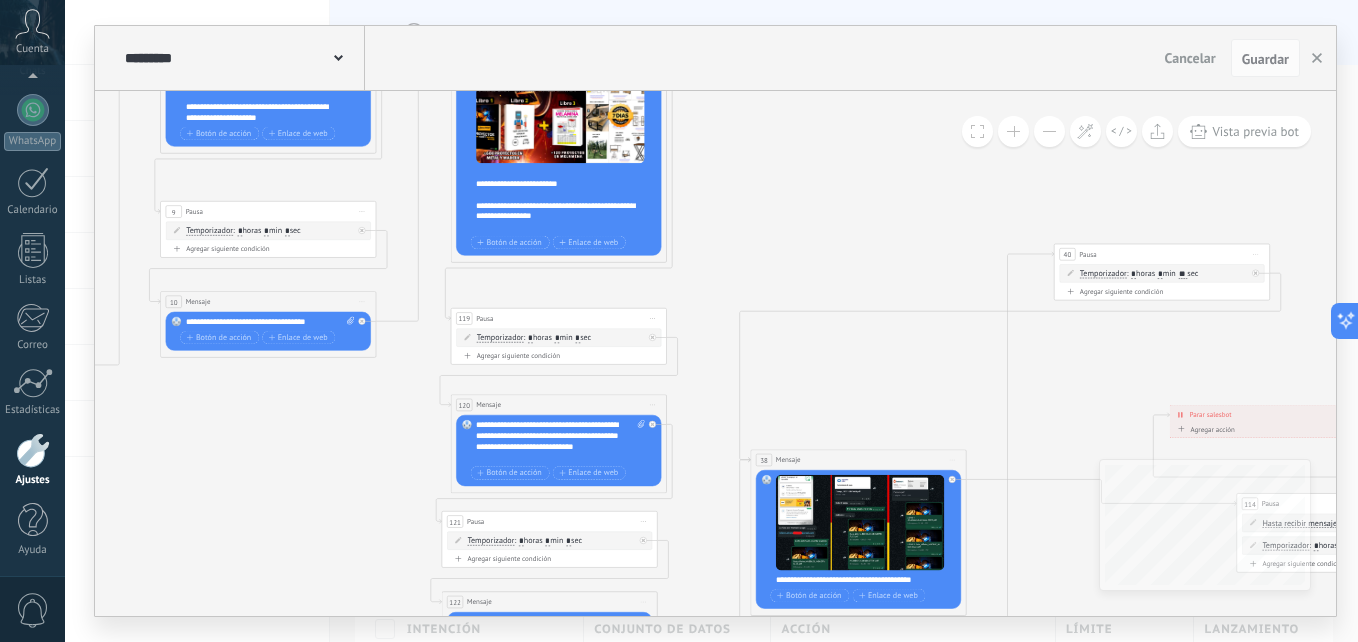 scroll, scrollTop: 40, scrollLeft: 0, axis: vertical 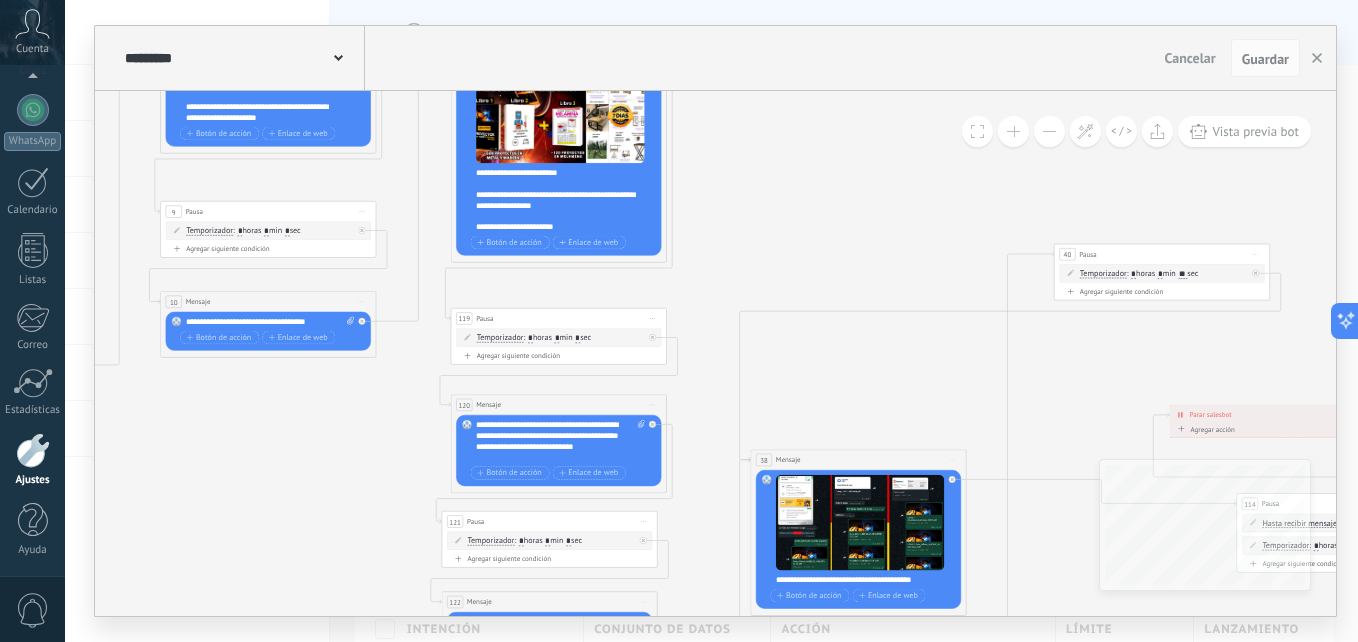 type 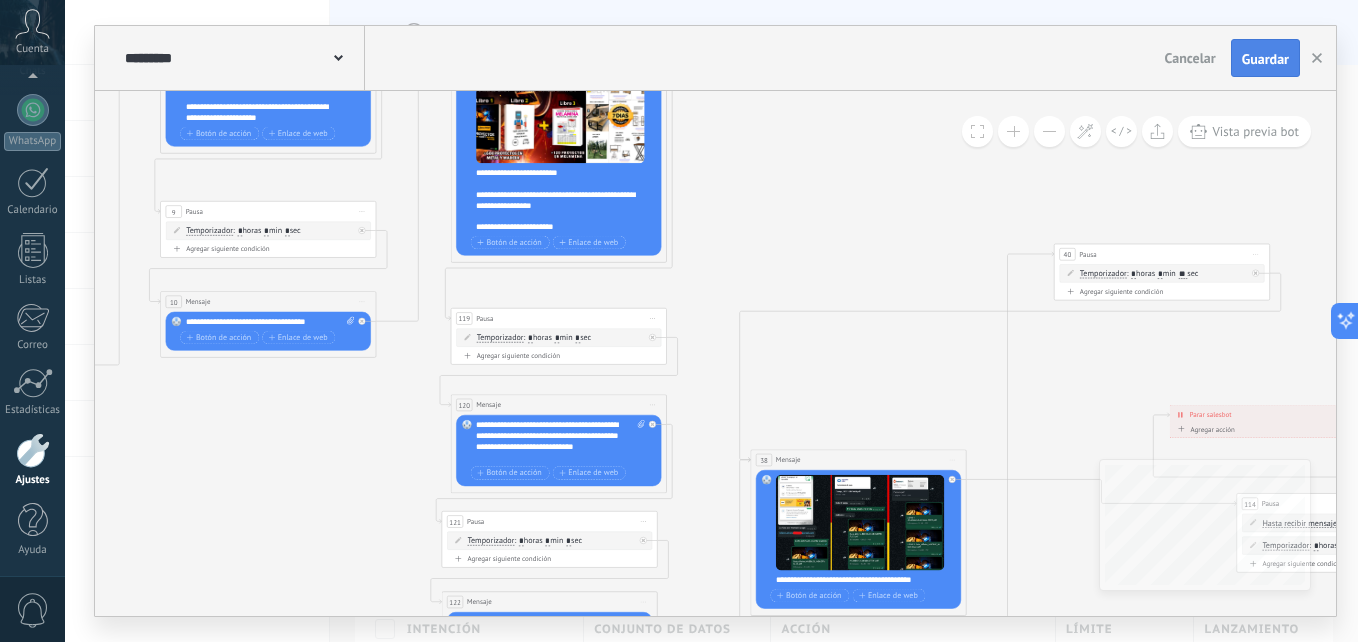 click on "Guardar" at bounding box center [1265, 59] 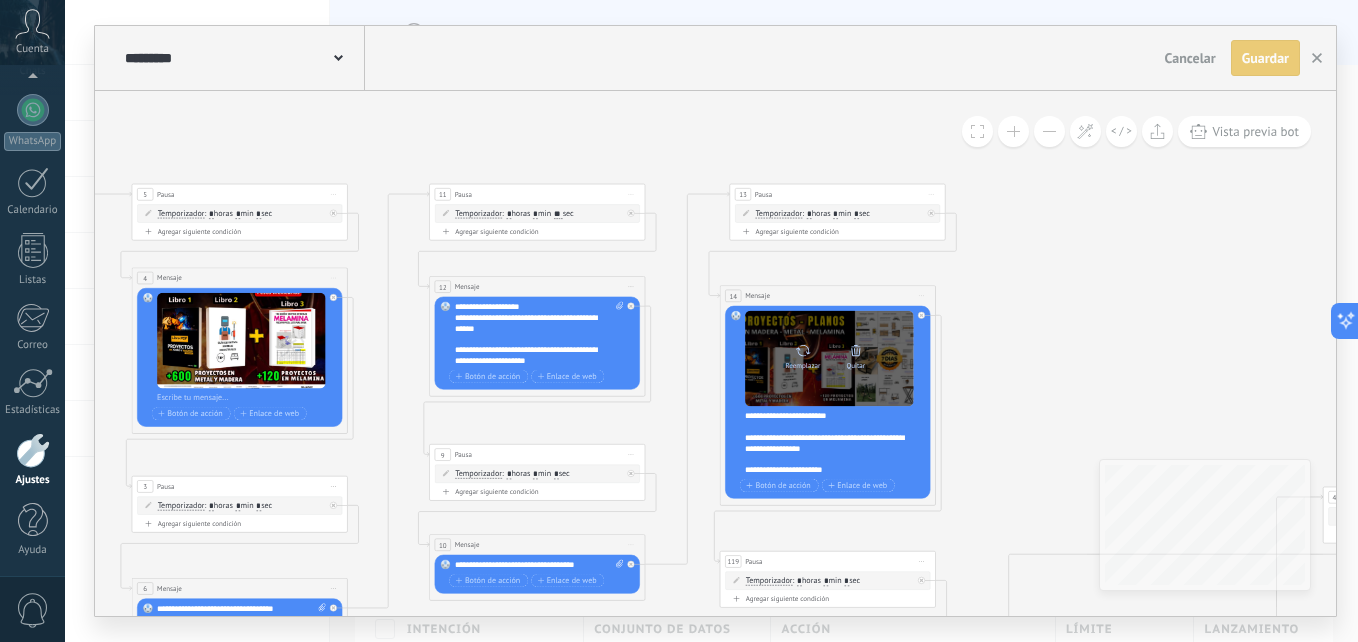 drag, startPoint x: 804, startPoint y: 197, endPoint x: 772, endPoint y: 361, distance: 167.09279 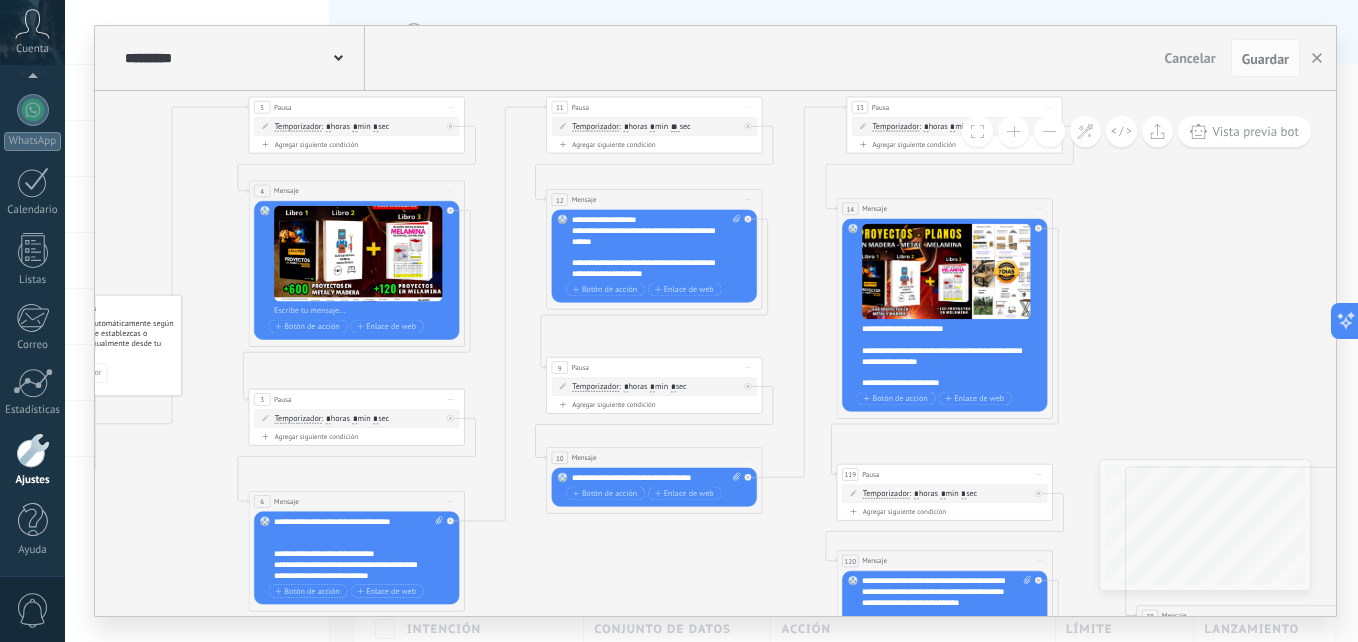drag, startPoint x: 363, startPoint y: 362, endPoint x: 489, endPoint y: 284, distance: 148.18907 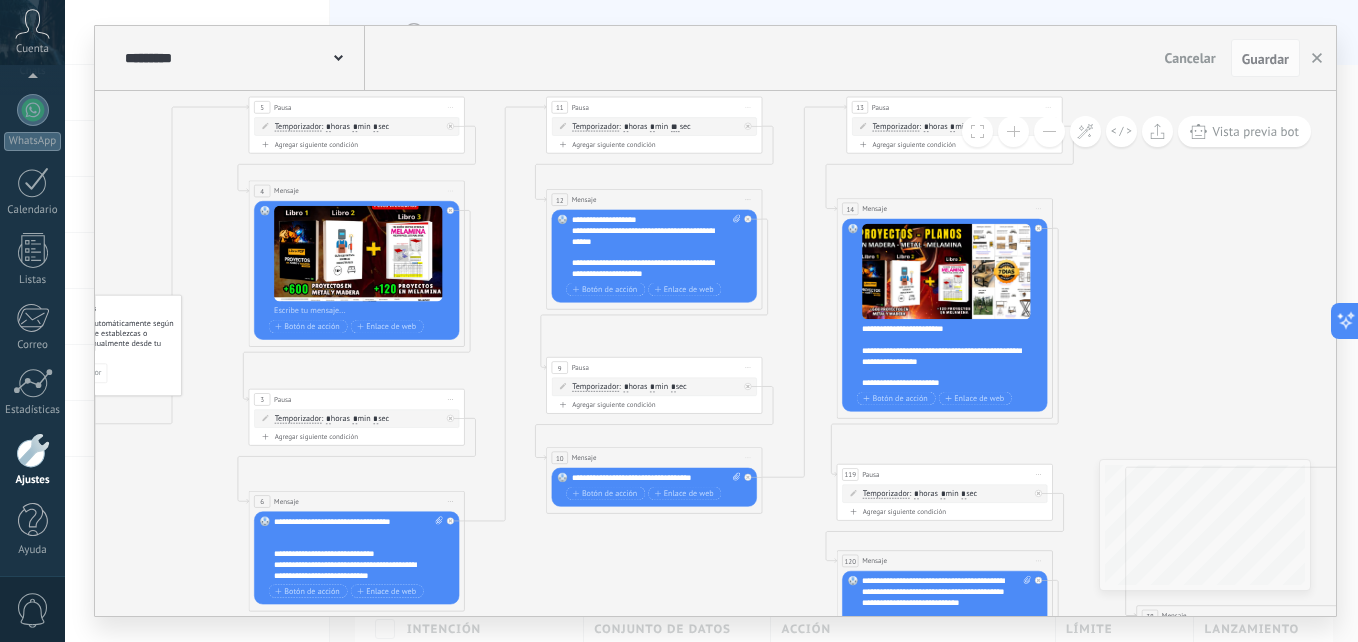 click on "**********" at bounding box center (358, 548) 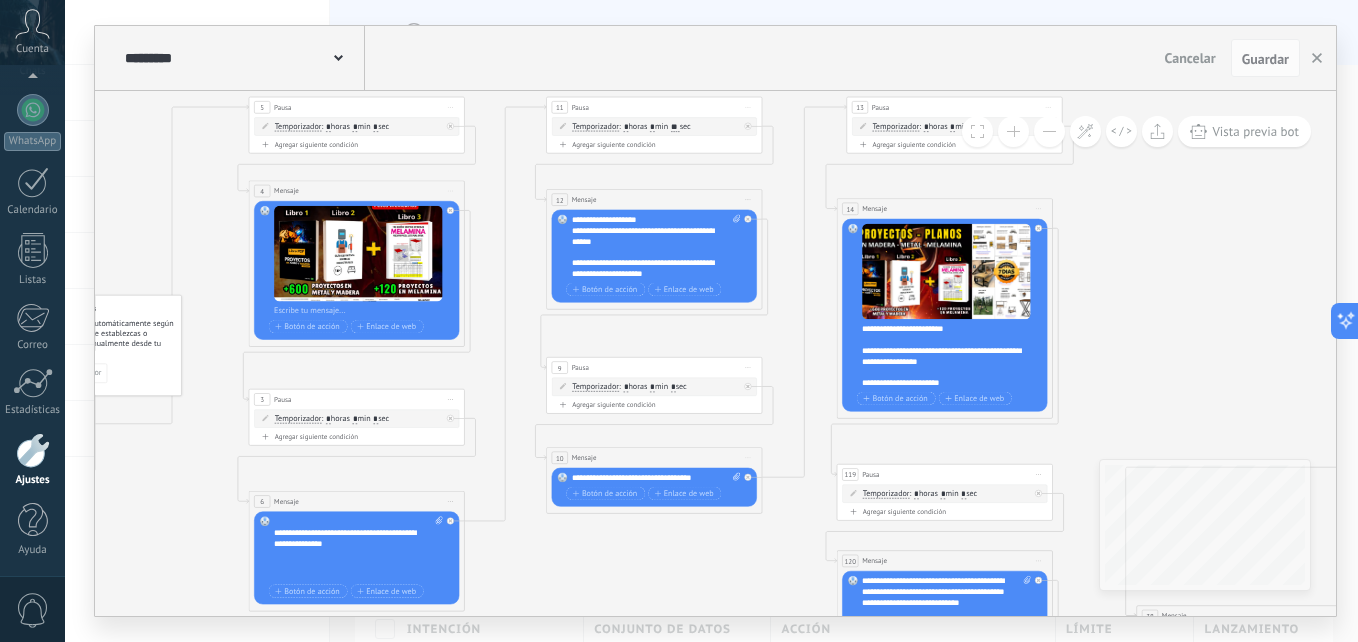 scroll, scrollTop: 340, scrollLeft: 0, axis: vertical 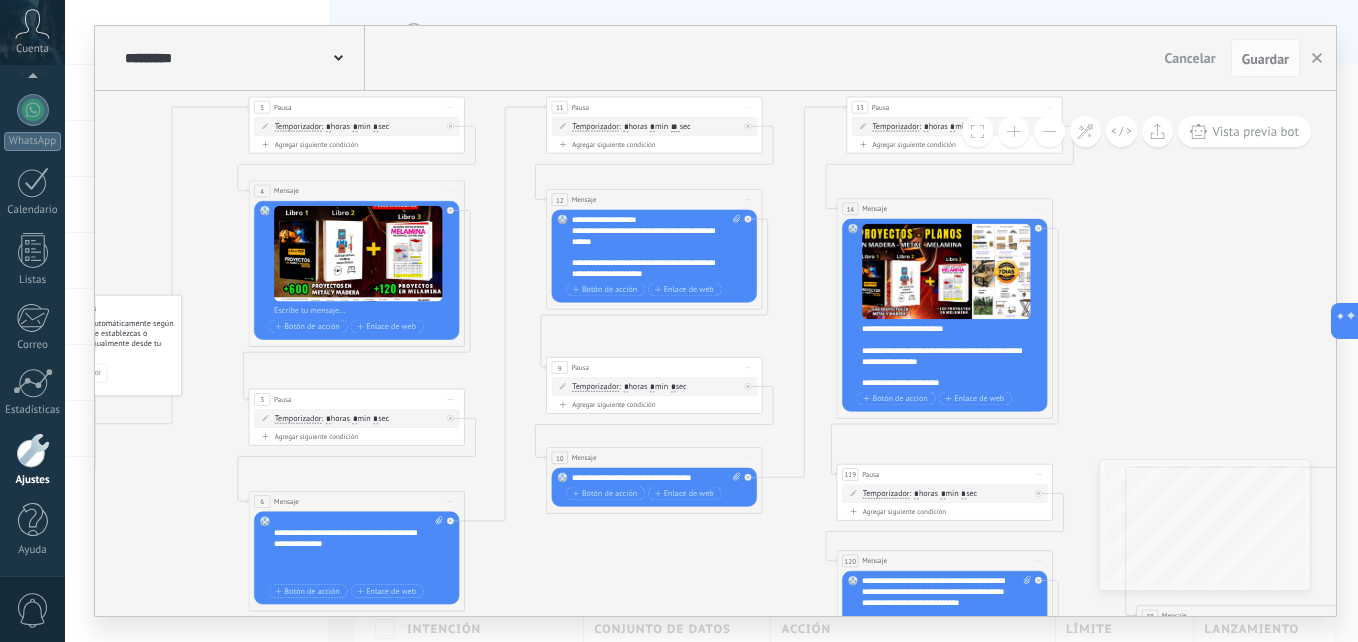 click on "**********" at bounding box center [358, 548] 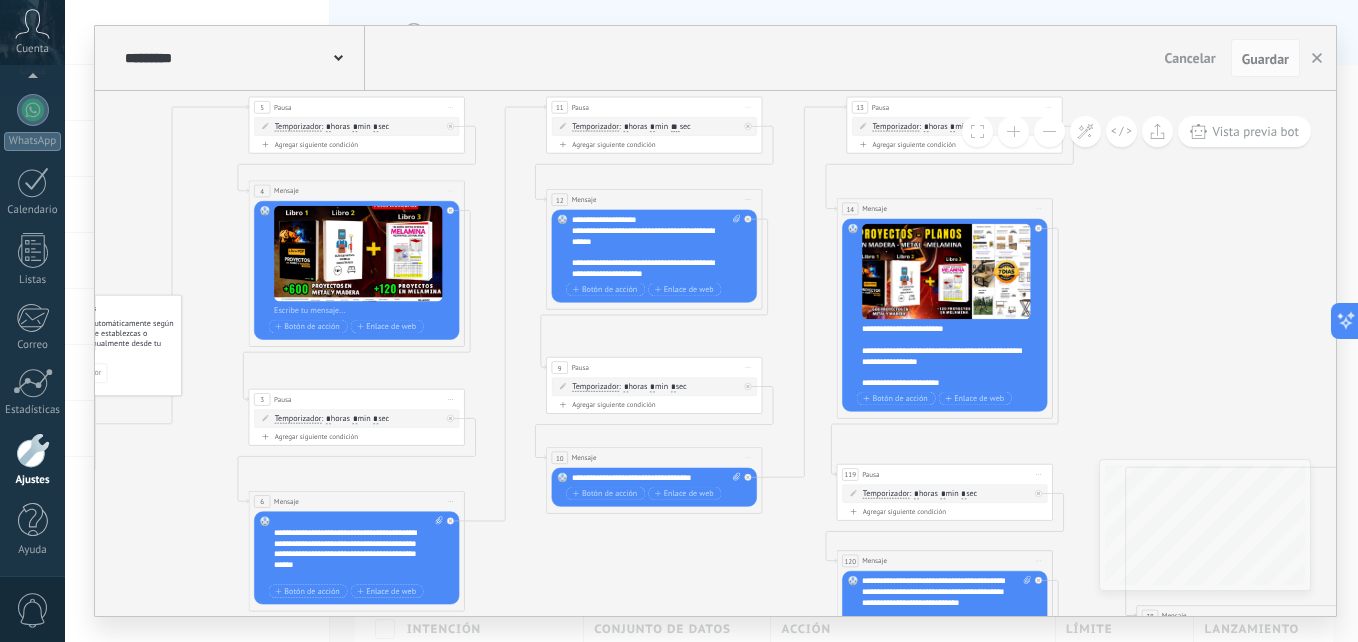 scroll, scrollTop: 0, scrollLeft: 0, axis: both 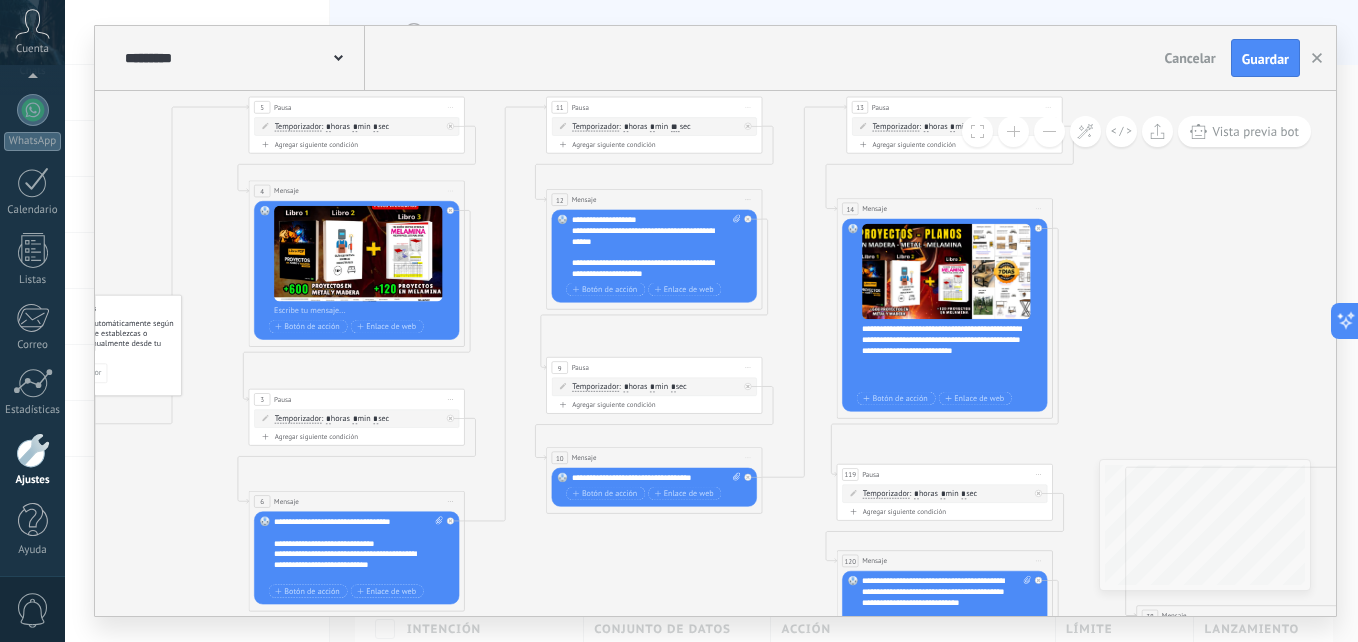 click on "**********" at bounding box center [951, 356] 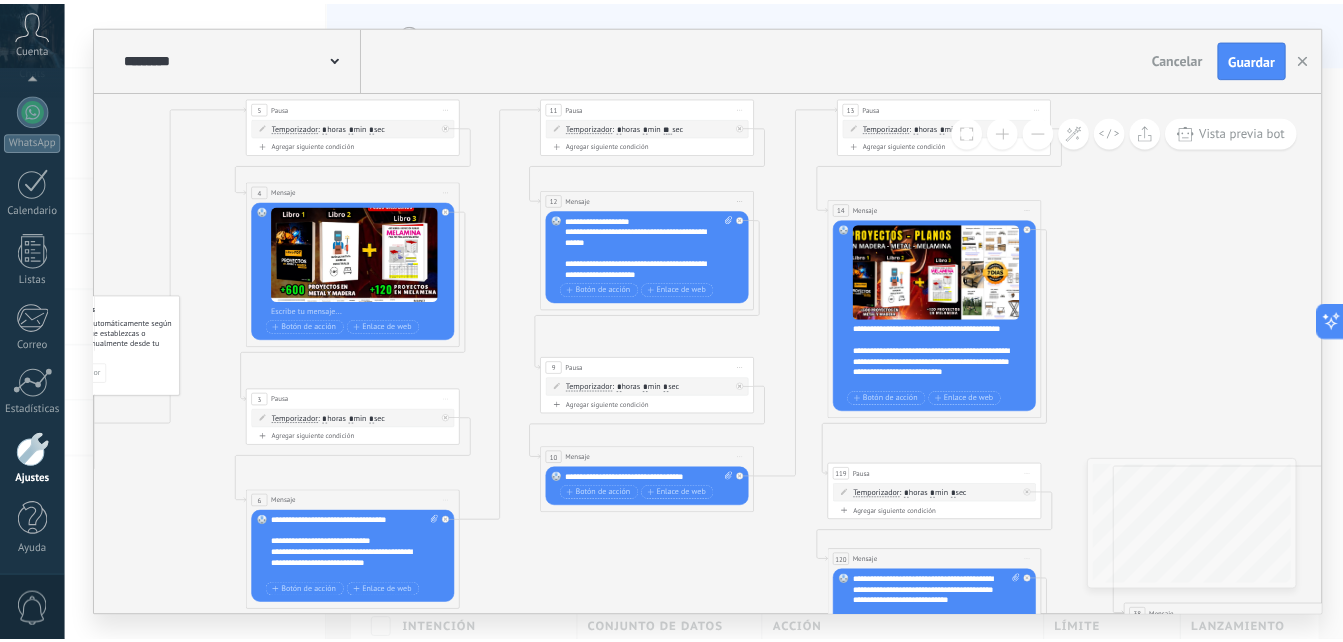 scroll, scrollTop: 220, scrollLeft: 0, axis: vertical 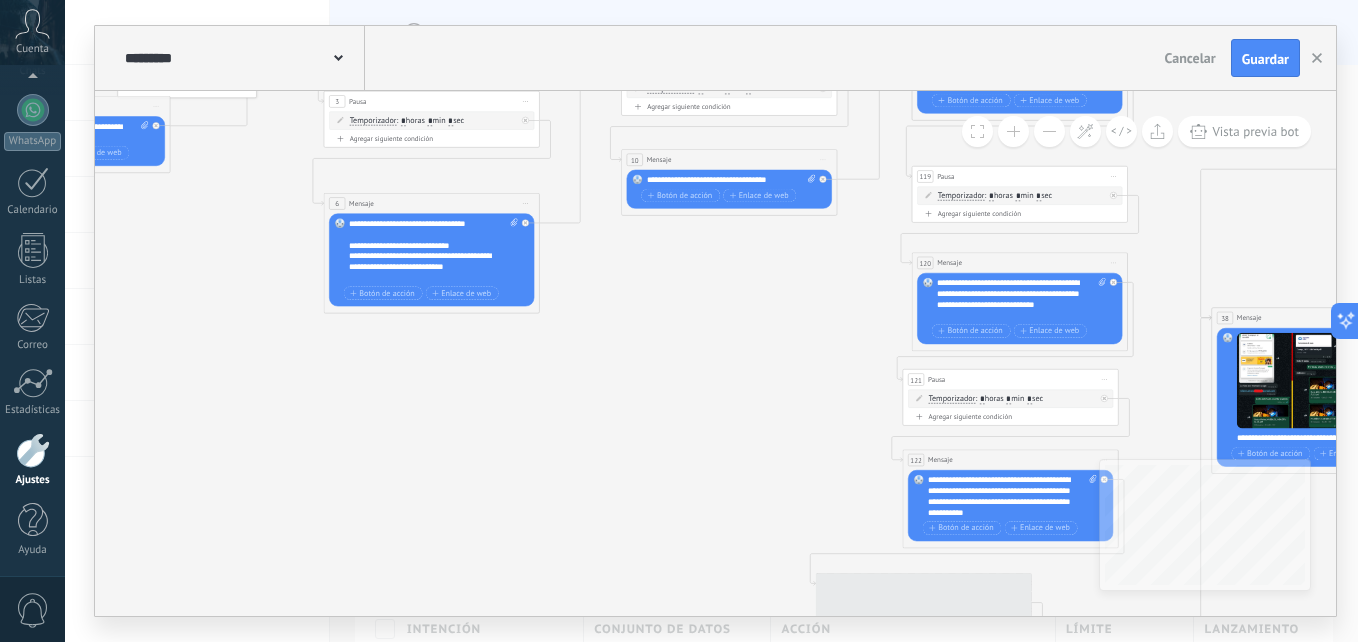 drag, startPoint x: 912, startPoint y: 445, endPoint x: 987, endPoint y: 147, distance: 307.29303 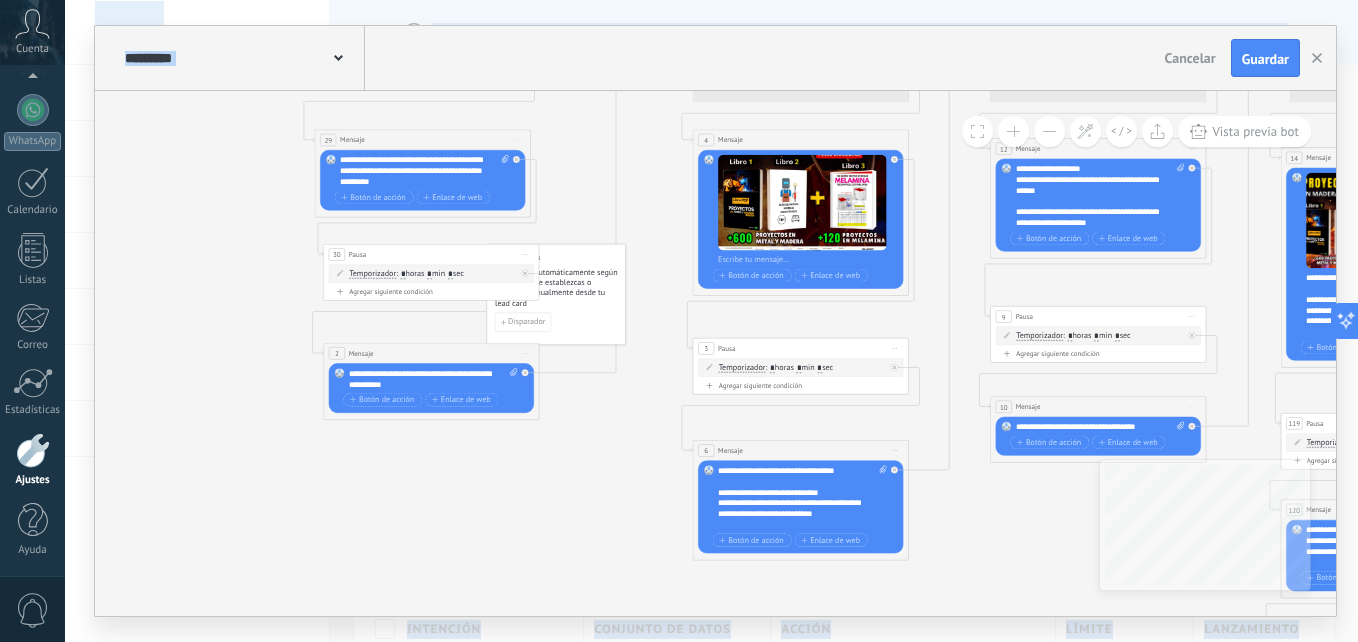 drag, startPoint x: 694, startPoint y: 407, endPoint x: 618, endPoint y: 499, distance: 119.331474 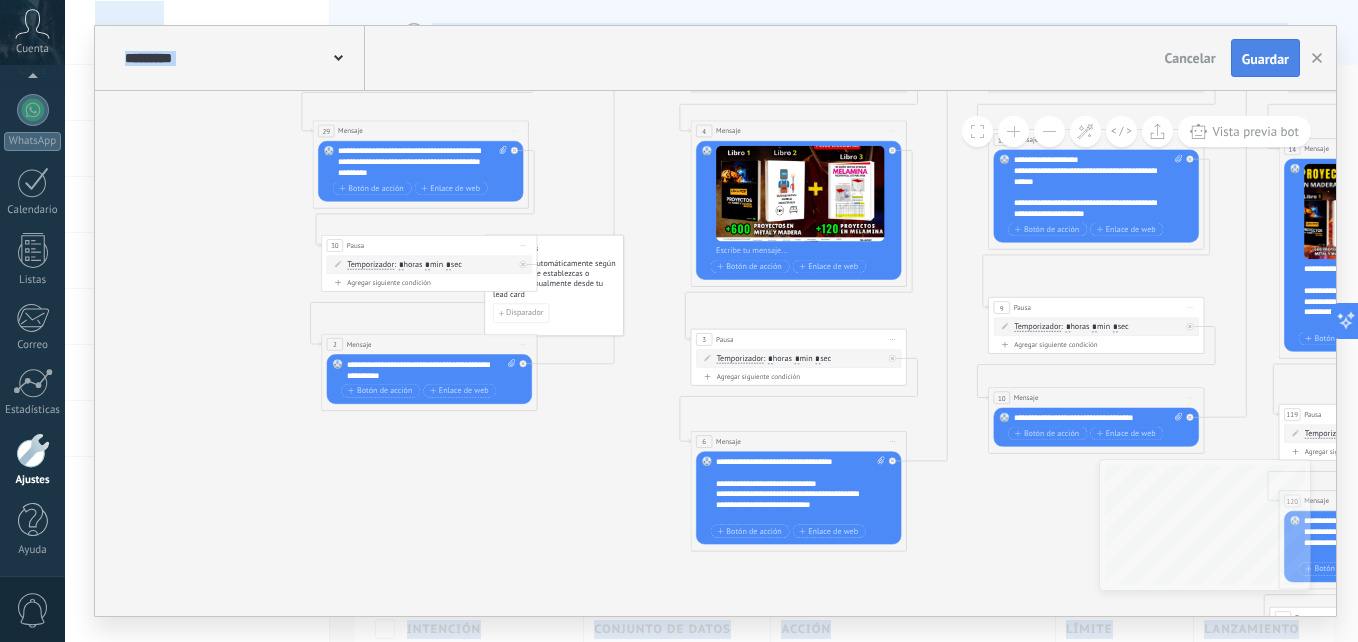 click on "Guardar" at bounding box center (1265, 58) 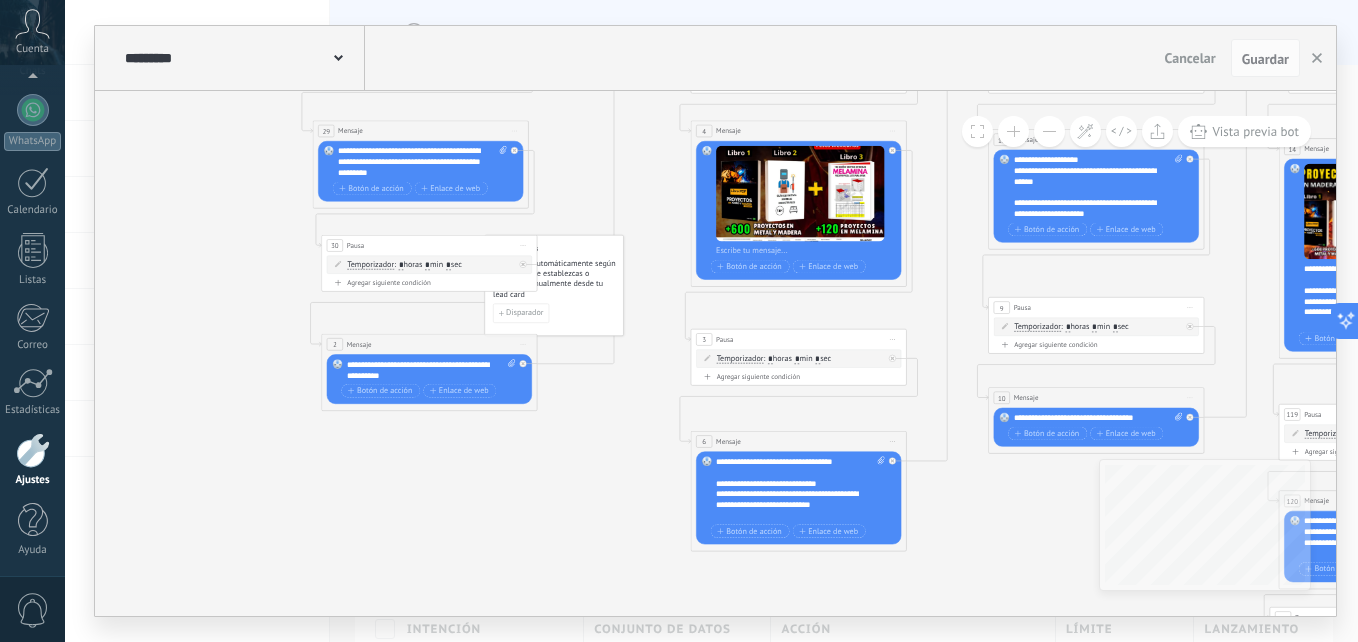 click on "********* Salesbots" at bounding box center (242, 58) 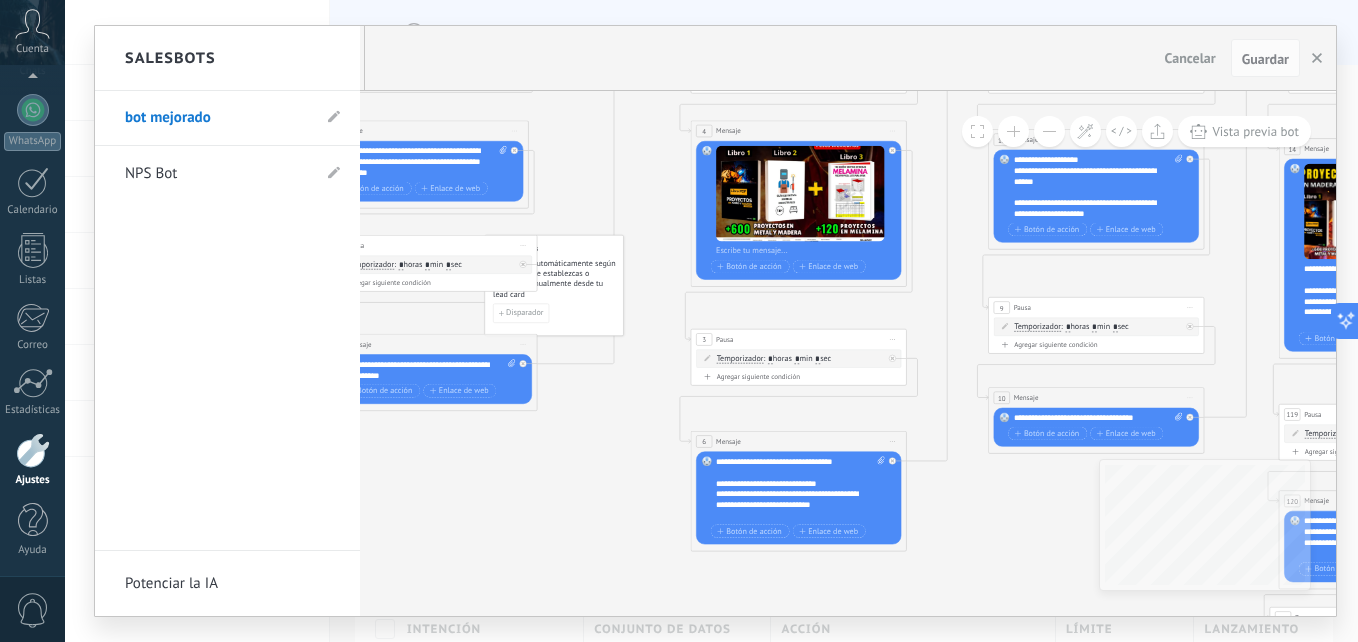 click at bounding box center [715, 321] 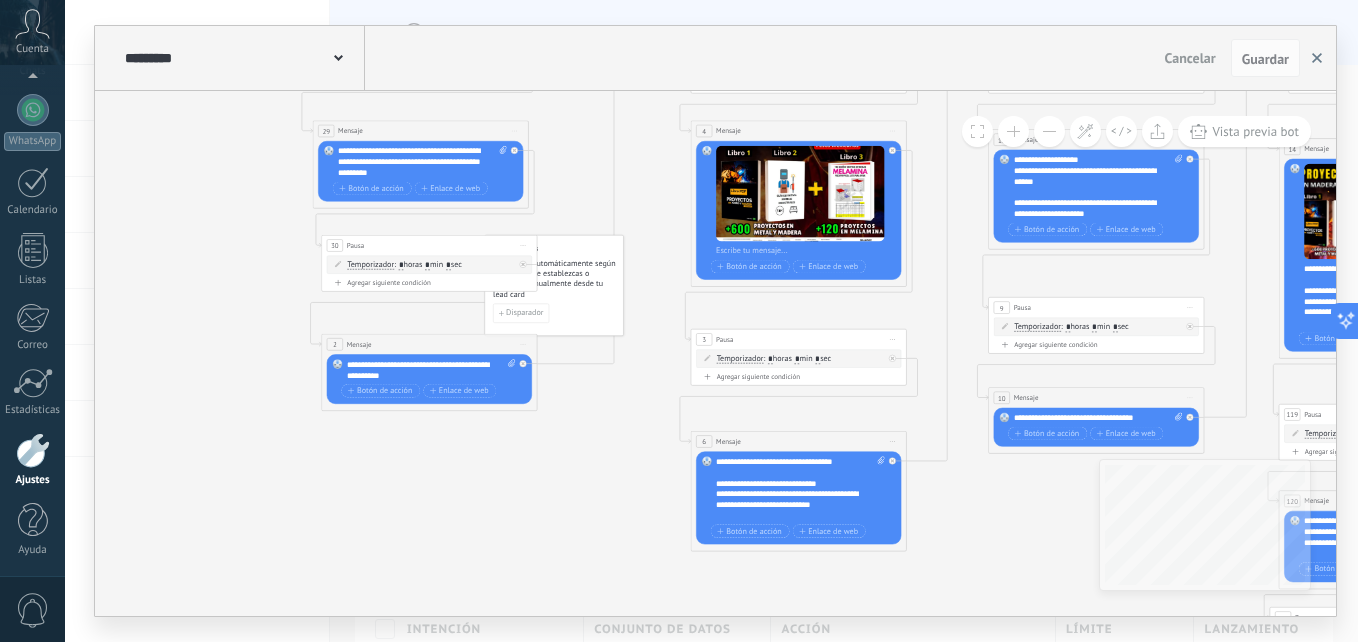 click 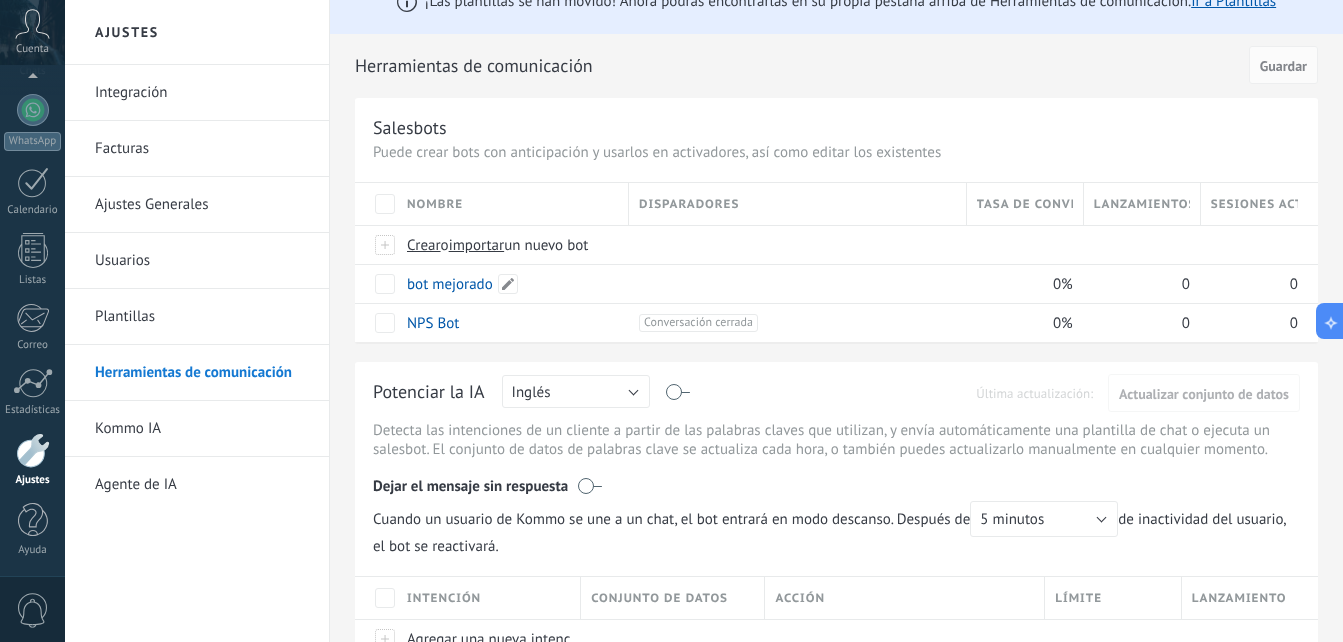 scroll, scrollTop: 0, scrollLeft: 0, axis: both 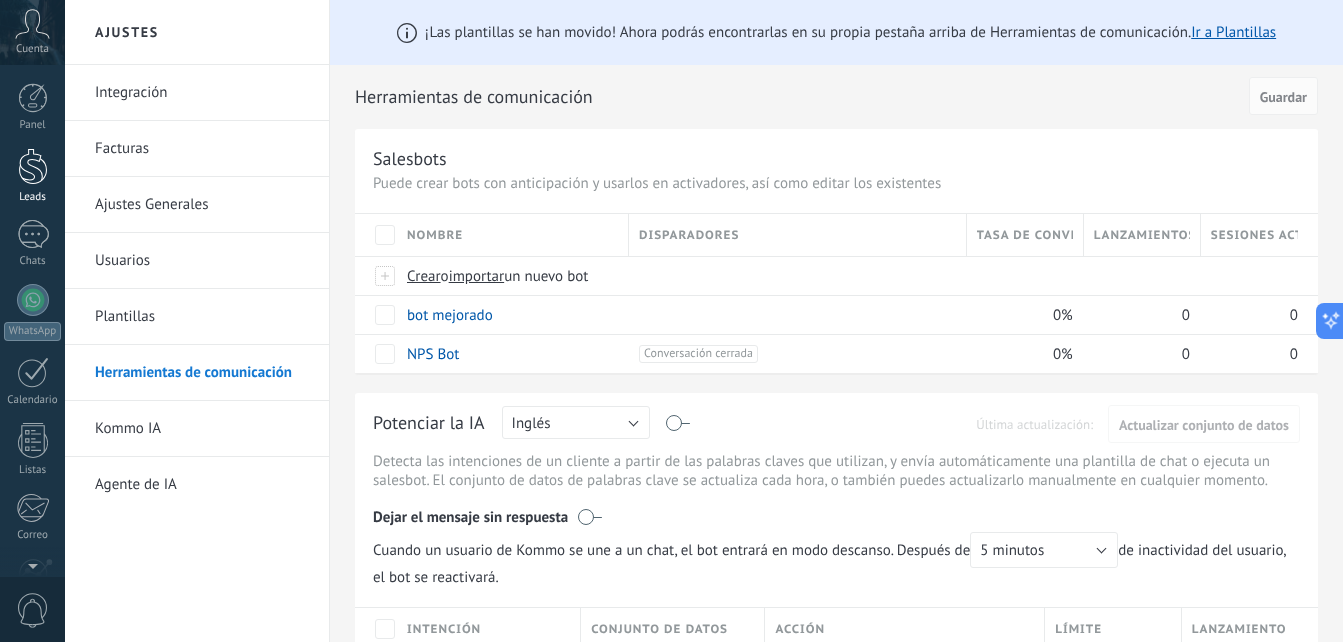 click at bounding box center (33, 166) 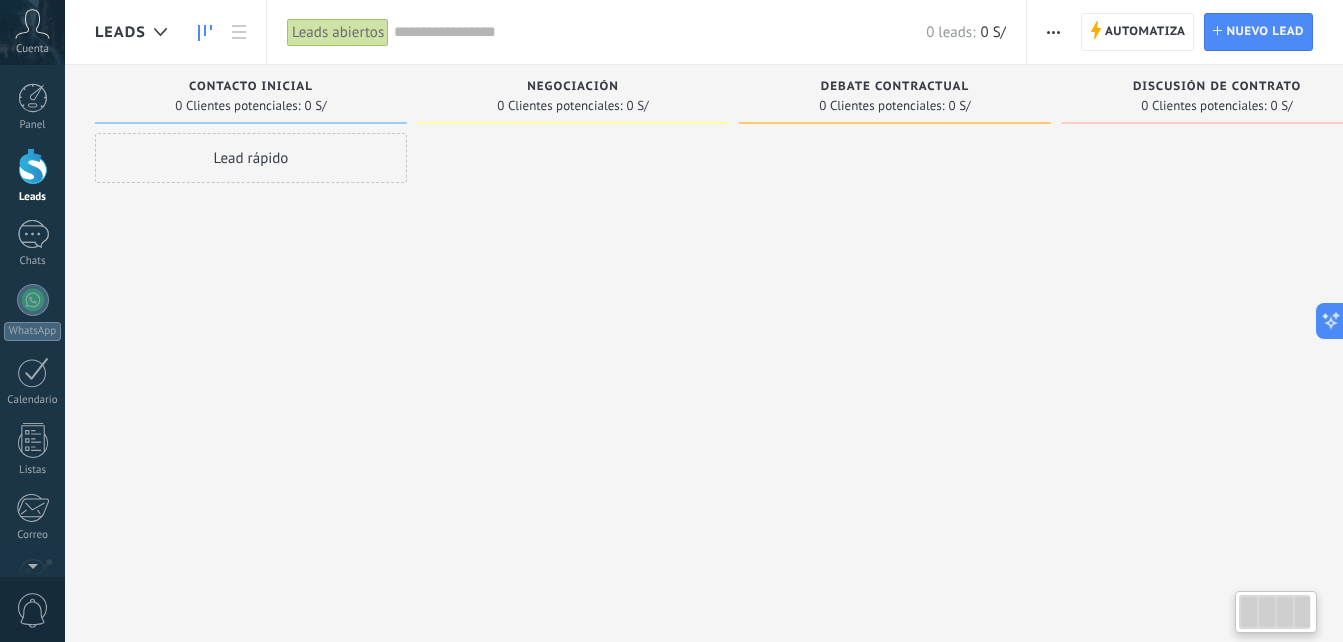 click at bounding box center [573, 323] 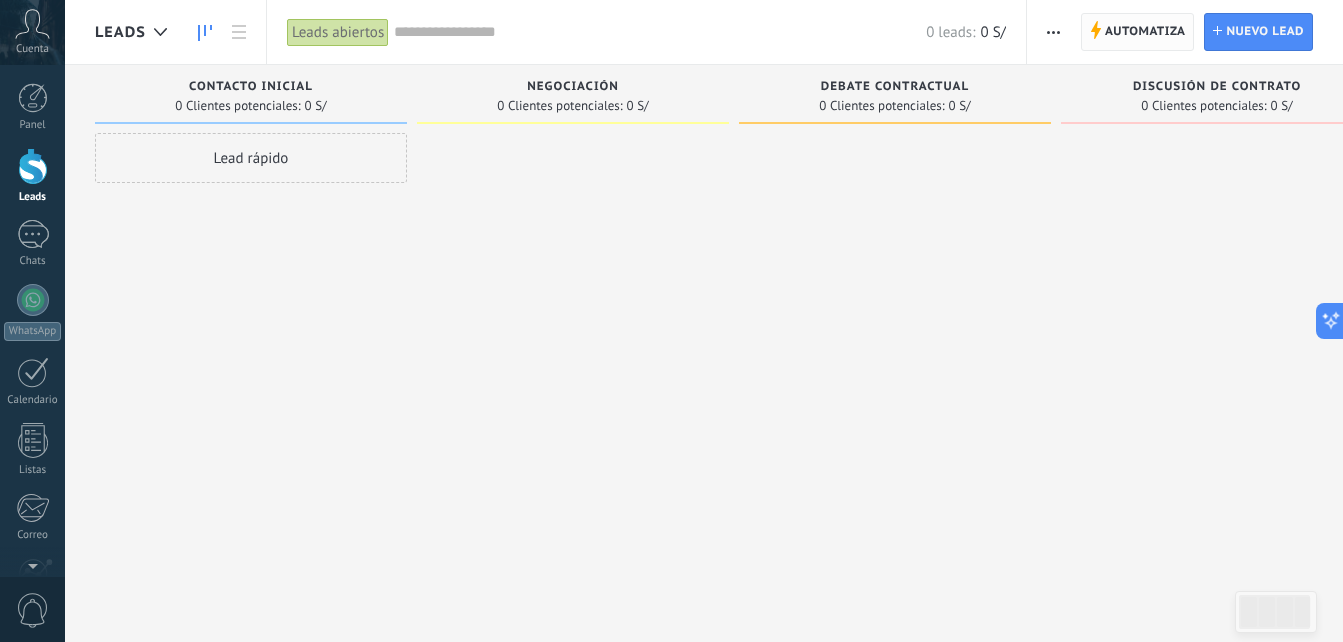 click on "Automatiza" at bounding box center (1145, 32) 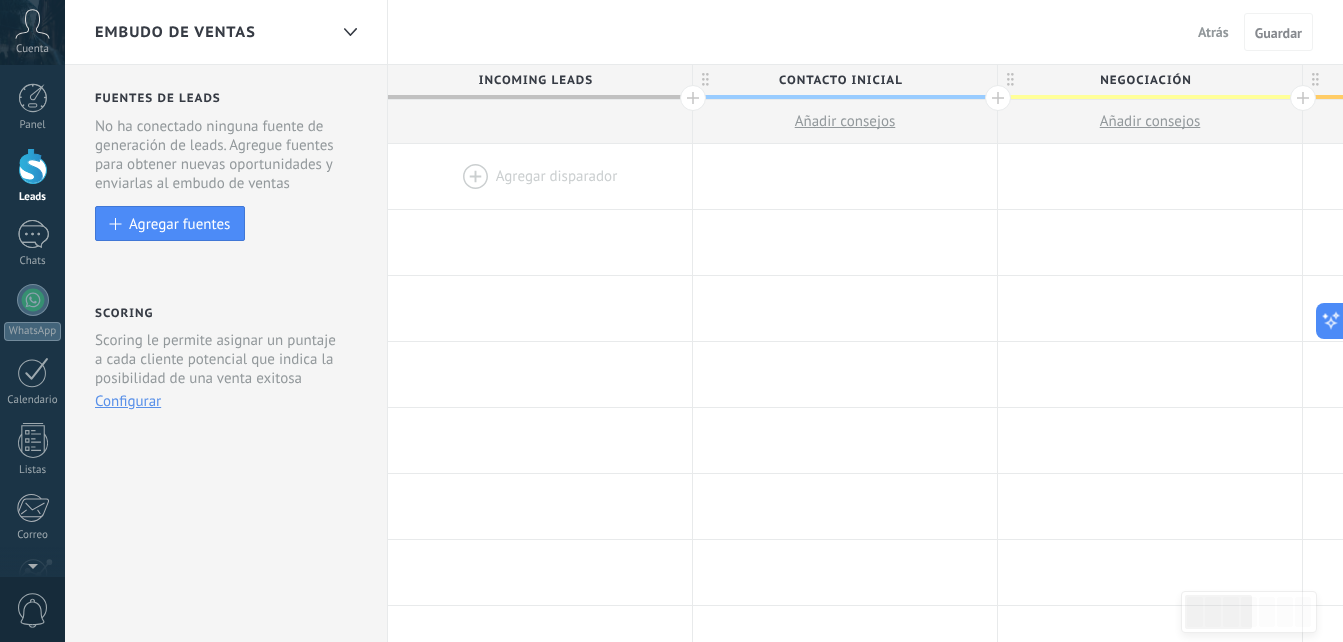 click at bounding box center (540, 176) 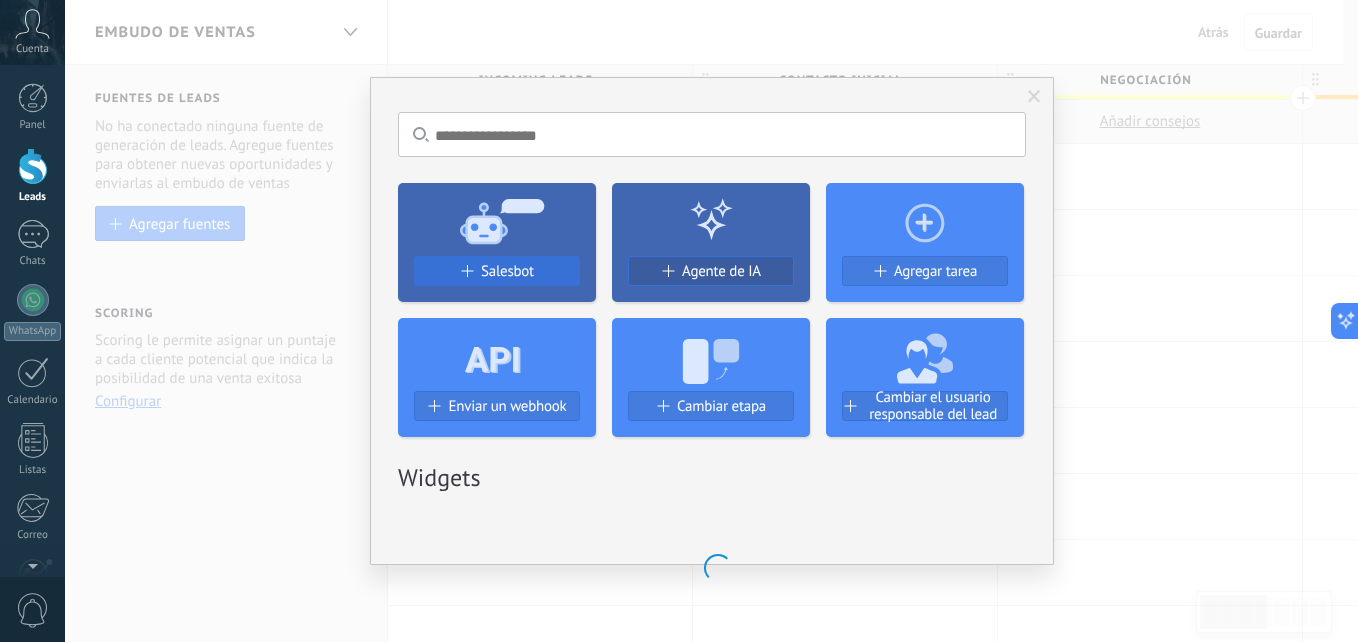 click on "Salesbot" at bounding box center [497, 271] 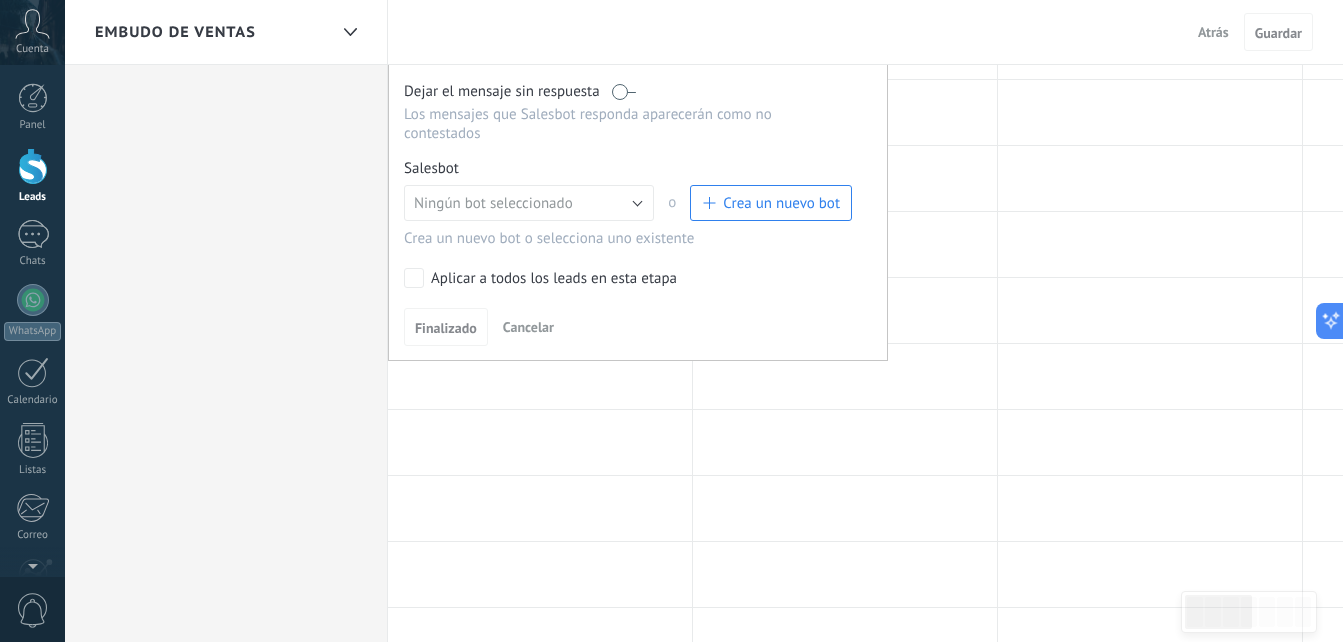 scroll, scrollTop: 200, scrollLeft: 0, axis: vertical 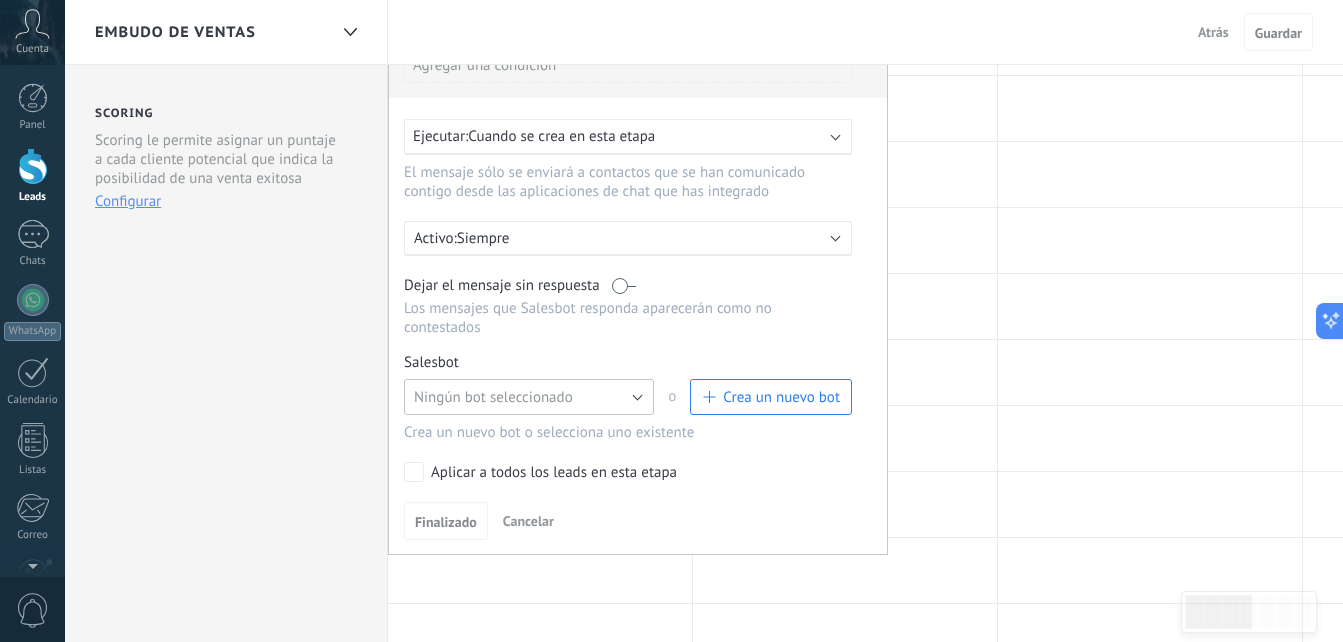 click on "Ningún bot seleccionado" at bounding box center (529, 397) 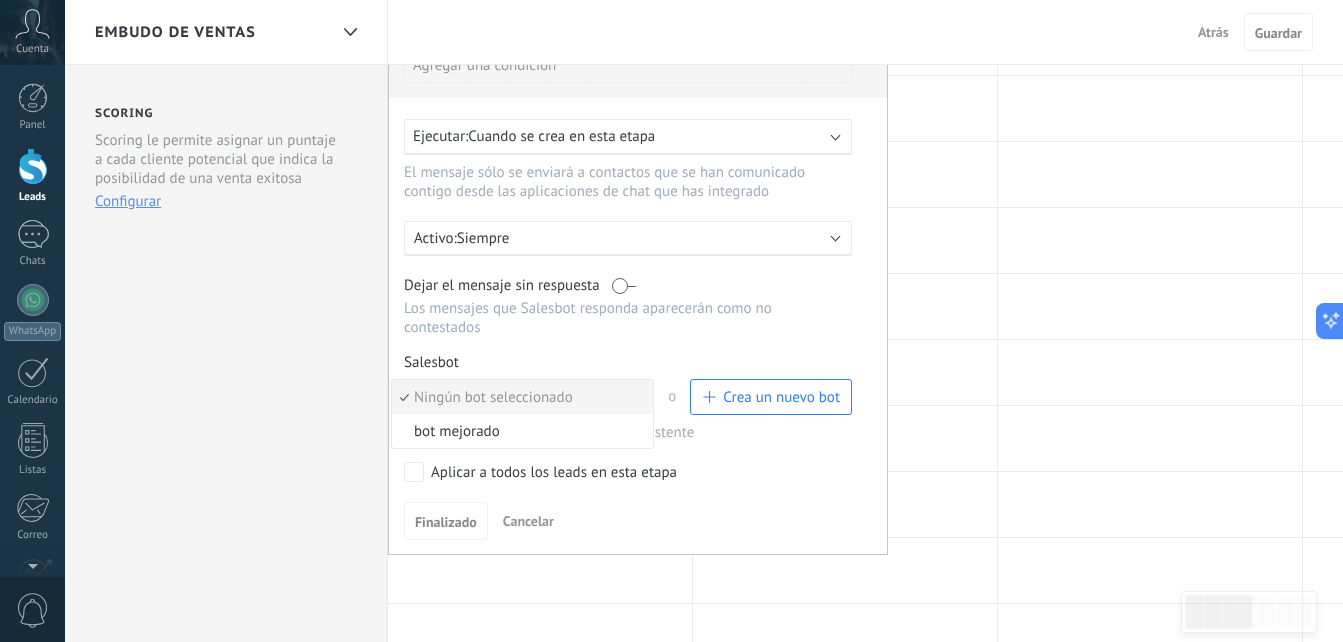 click on "Ningún bot seleccionado" at bounding box center (519, 397) 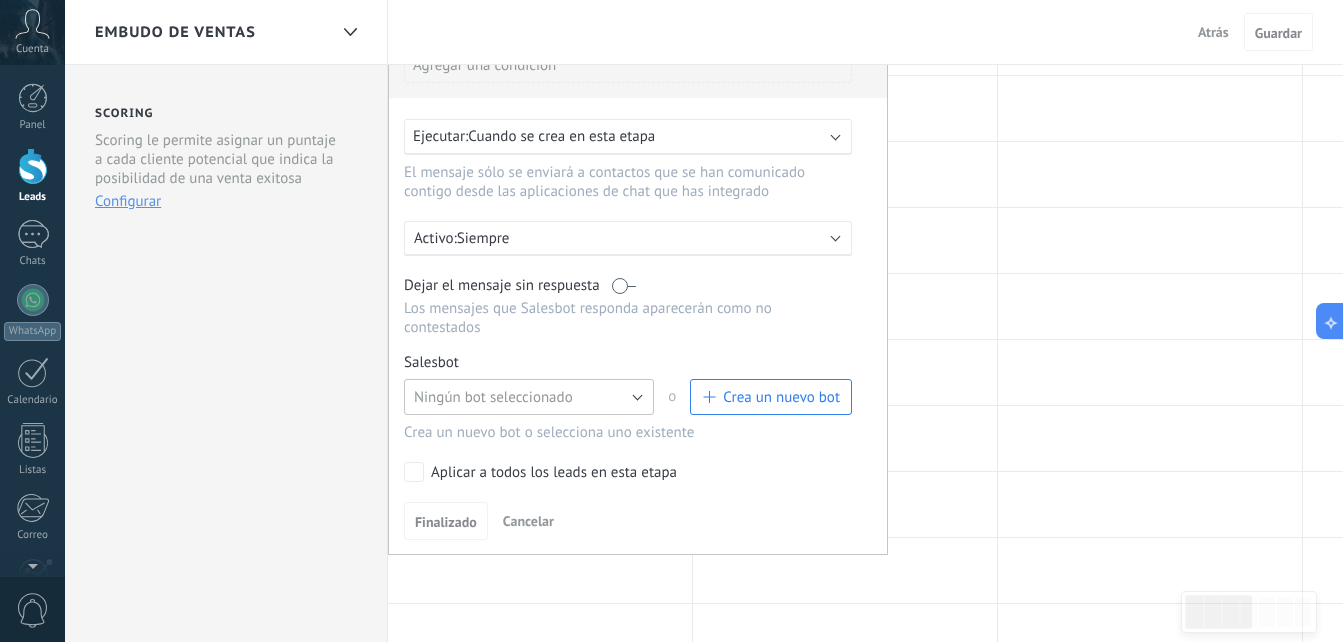 click on "Ningún bot seleccionado" at bounding box center [529, 397] 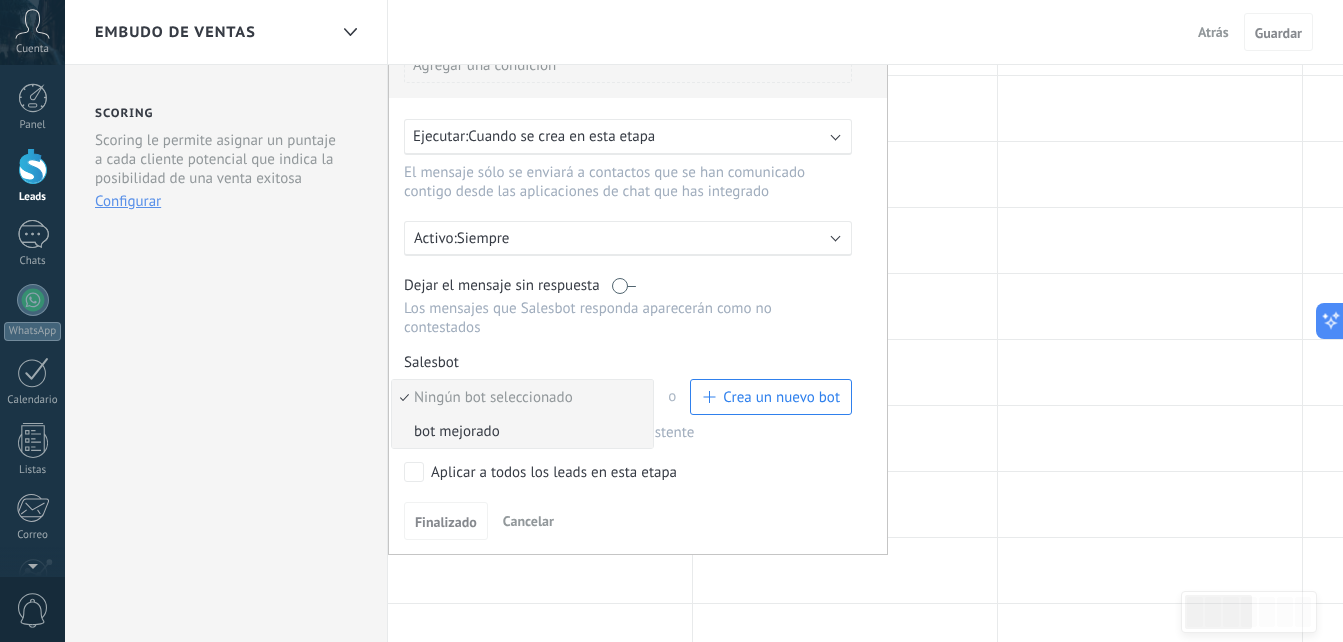 click on "bot mejorado" at bounding box center [519, 431] 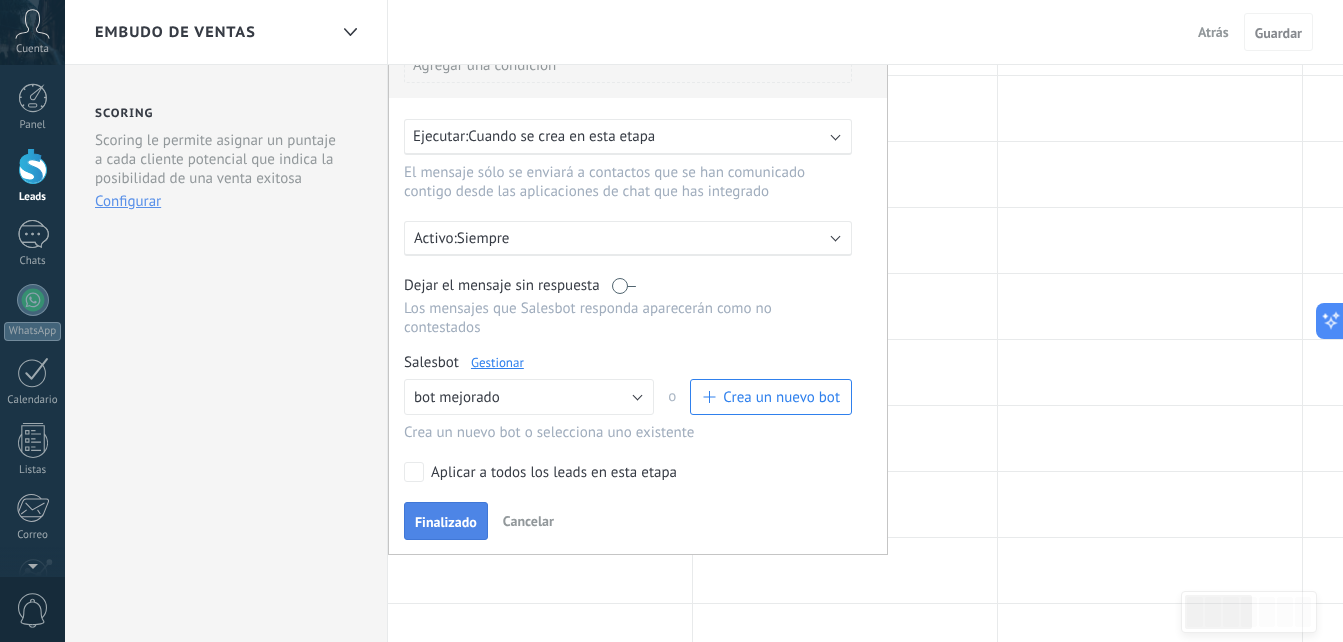 click on "Finalizado" at bounding box center [446, 522] 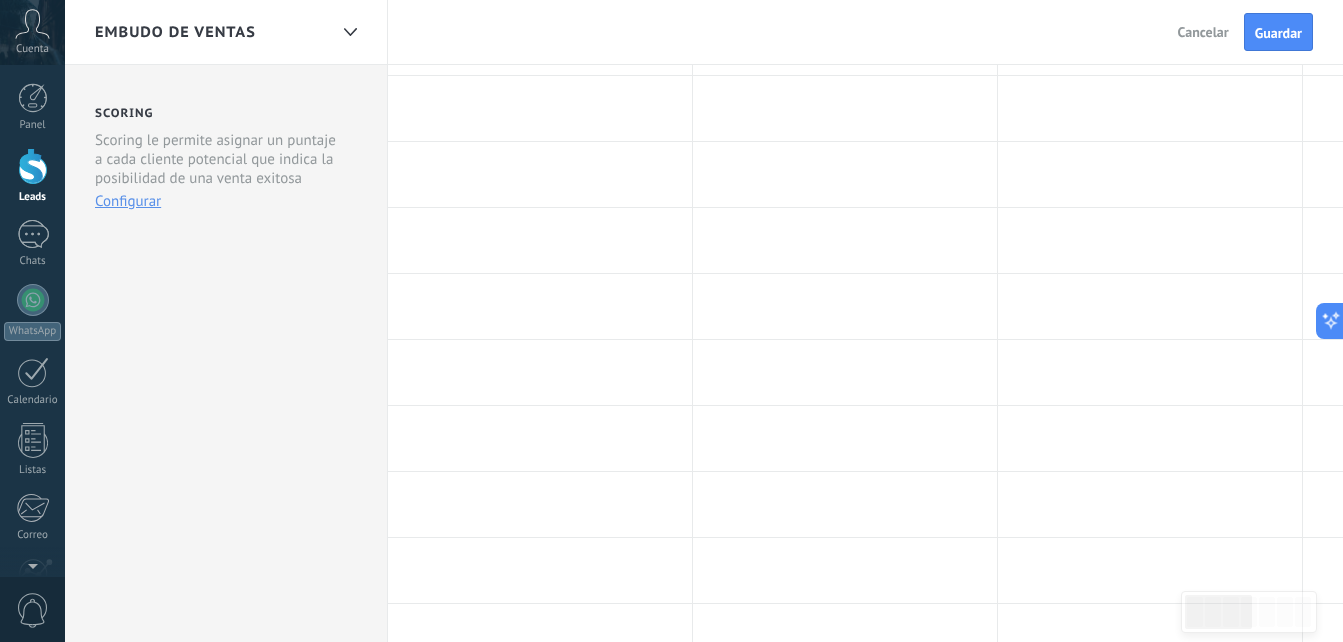 click on "Guardar" at bounding box center (1278, 33) 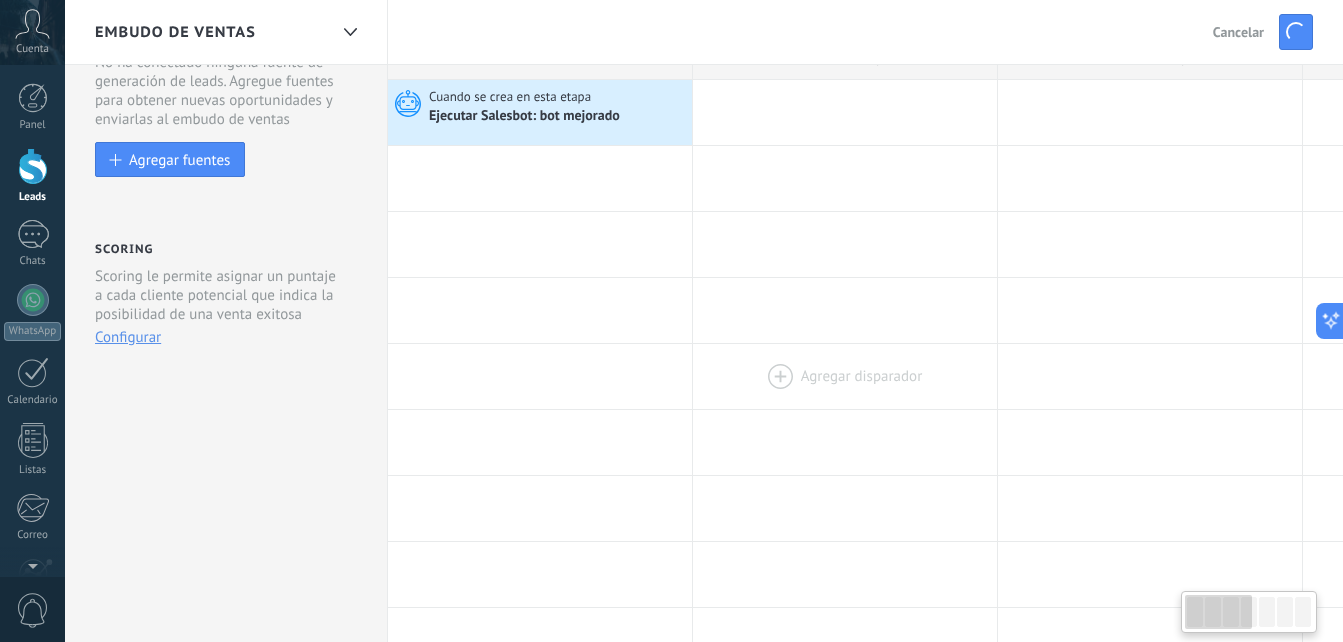 scroll, scrollTop: 0, scrollLeft: 0, axis: both 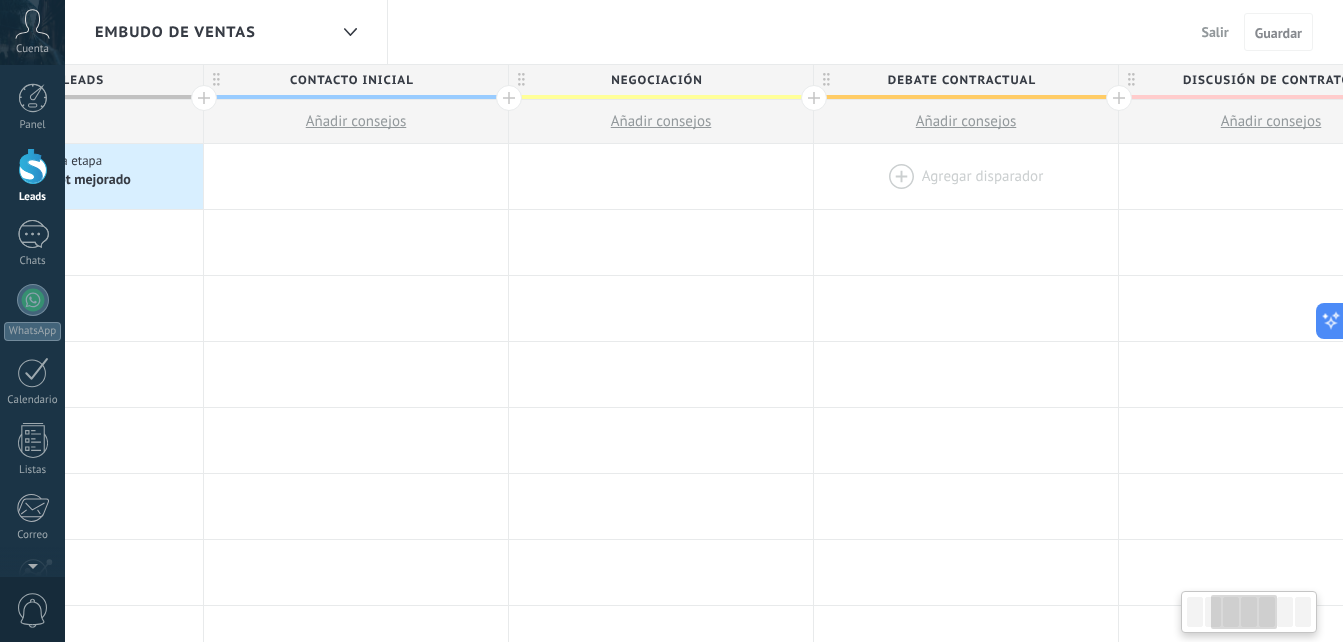 drag, startPoint x: 1250, startPoint y: 188, endPoint x: 865, endPoint y: 162, distance: 385.87692 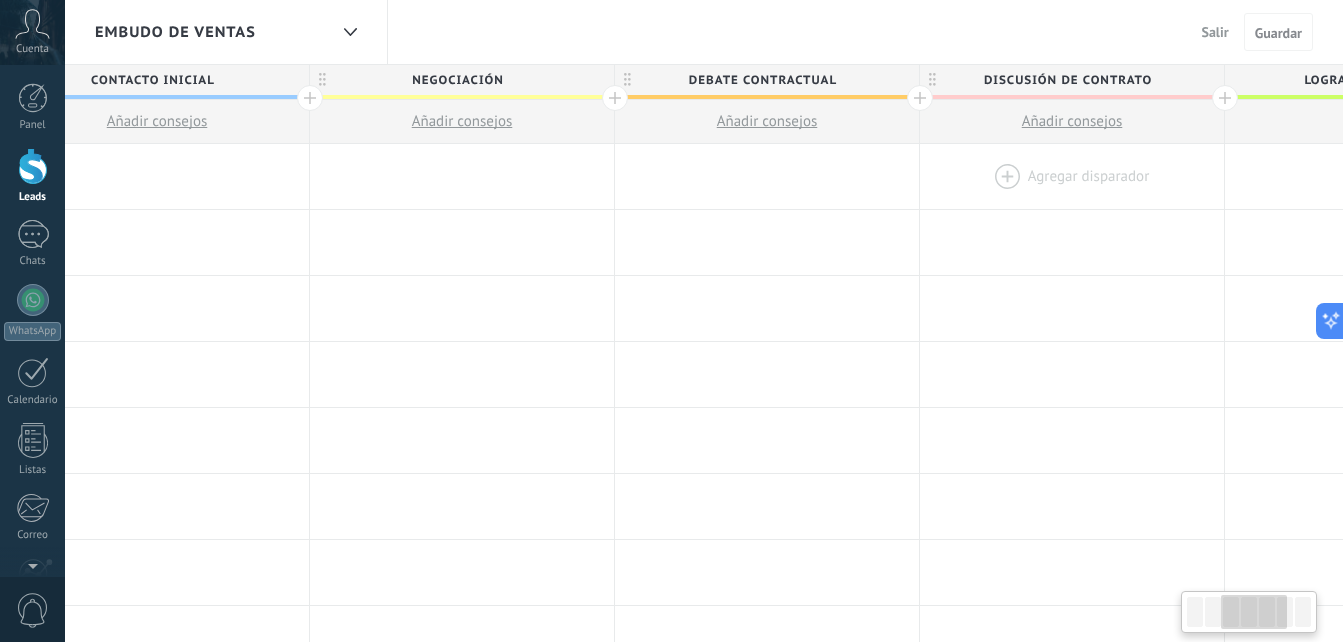 scroll, scrollTop: 0, scrollLeft: 690, axis: horizontal 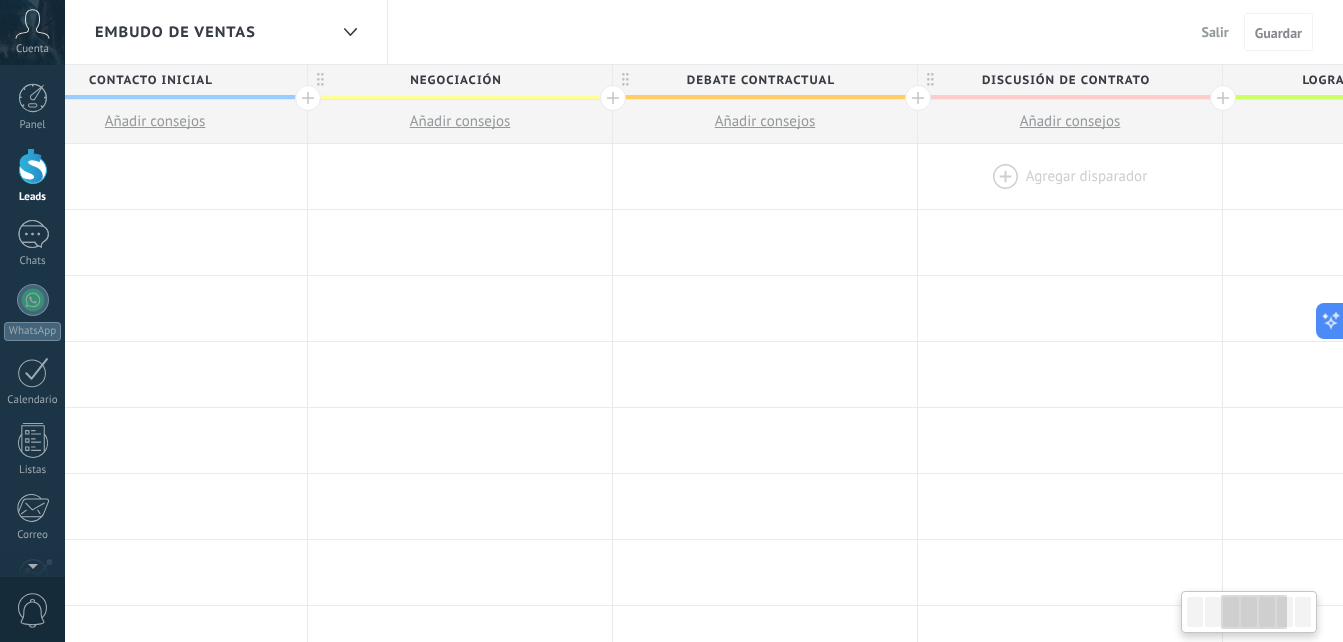 drag, startPoint x: 1083, startPoint y: 172, endPoint x: 1001, endPoint y: 174, distance: 82.02438 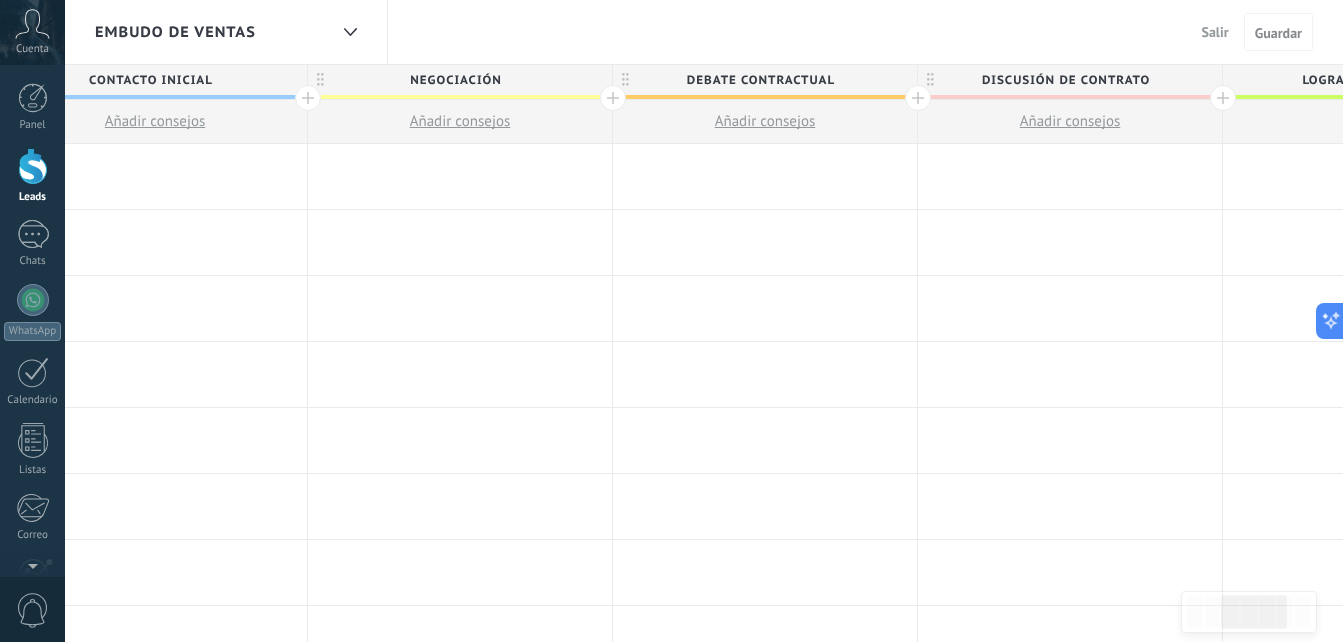 click on "Discusión de contrato" at bounding box center [1065, 80] 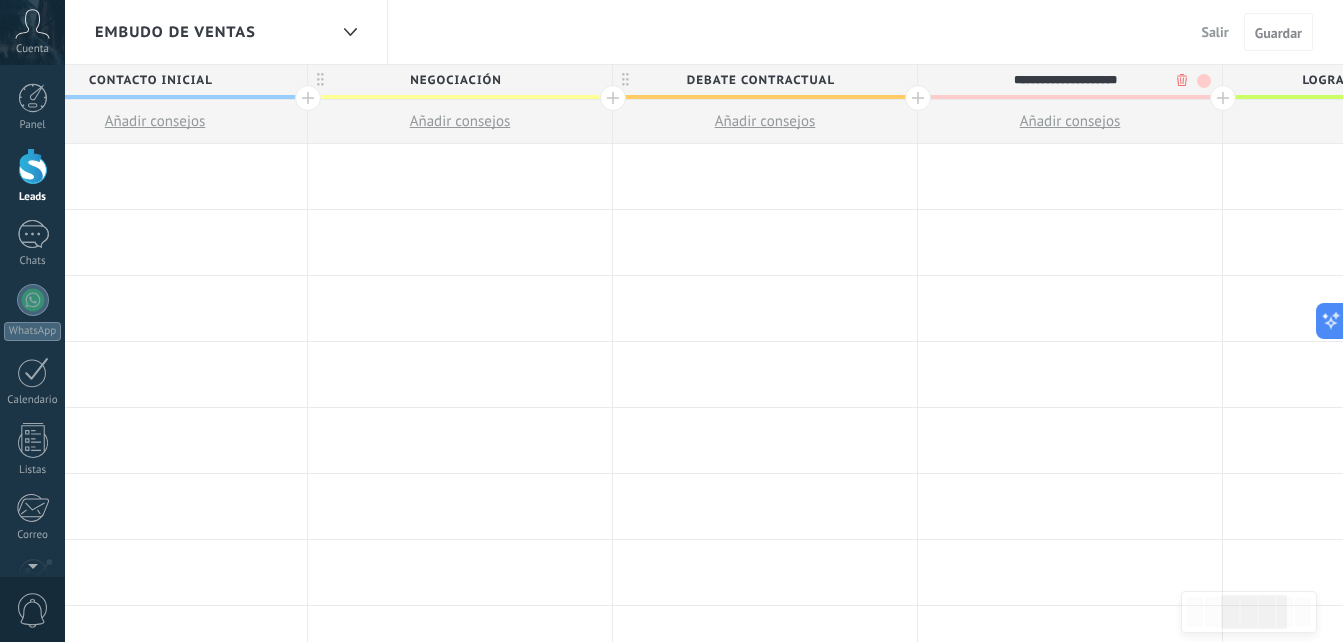 click on "**********" at bounding box center (1065, 80) 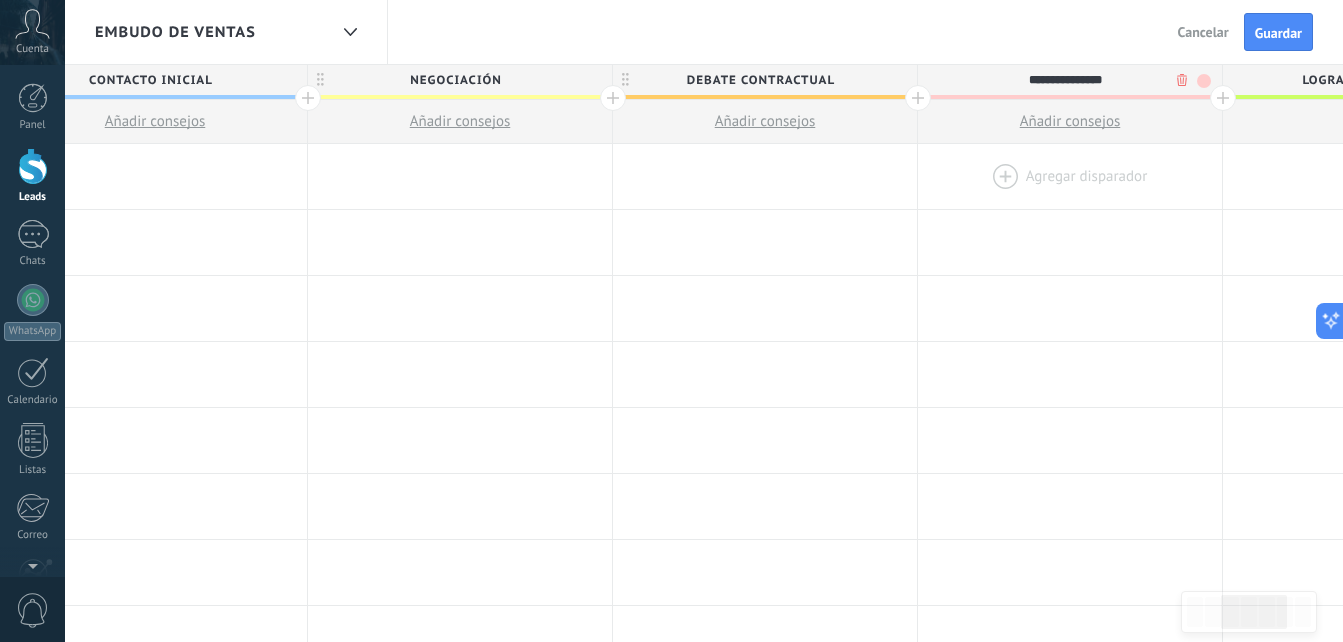 type on "**********" 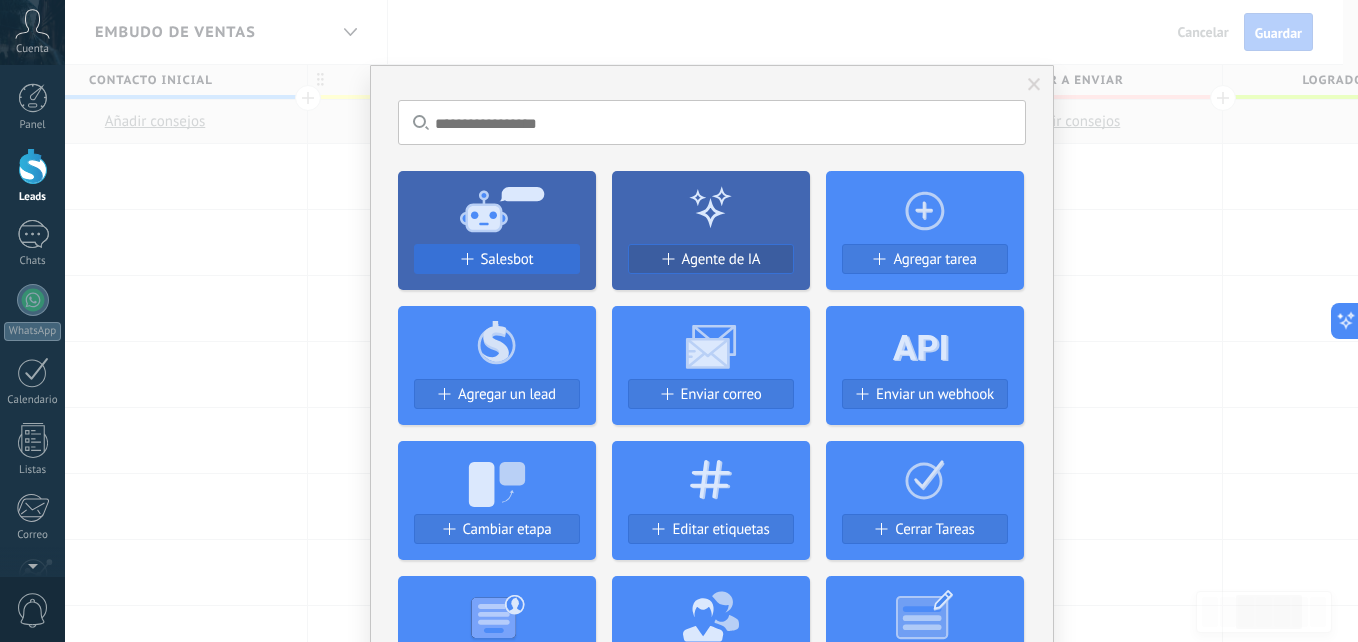 click on "Salesbot" at bounding box center (497, 259) 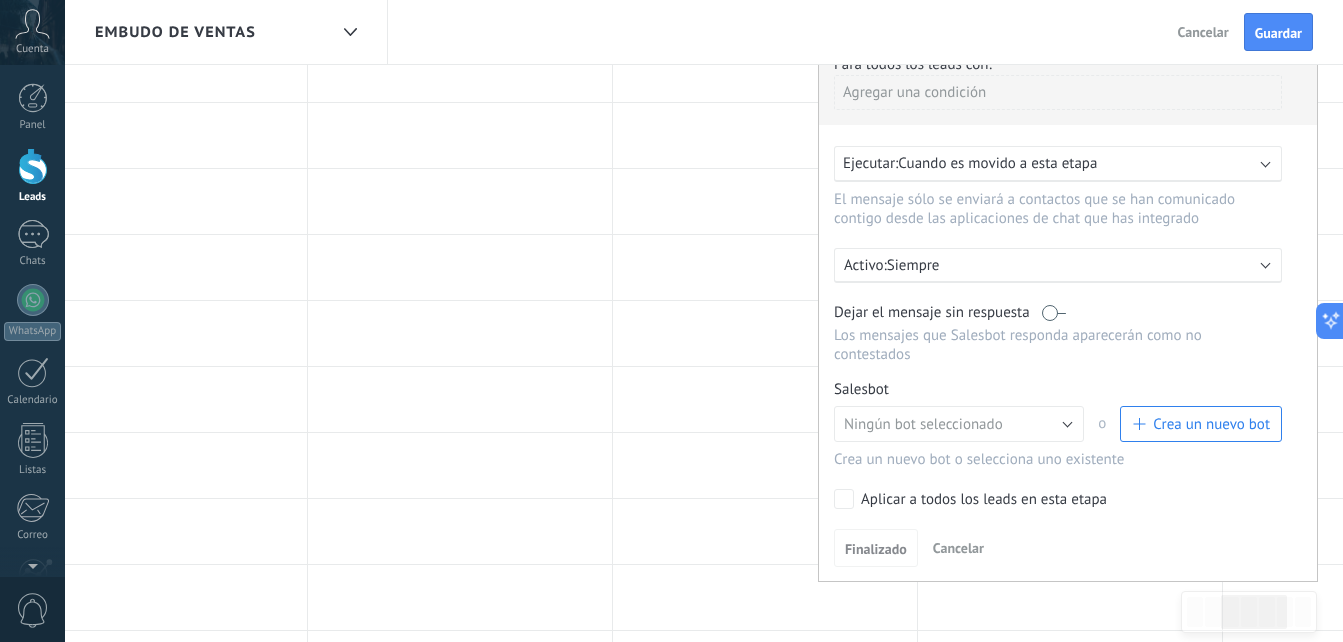 scroll, scrollTop: 200, scrollLeft: 0, axis: vertical 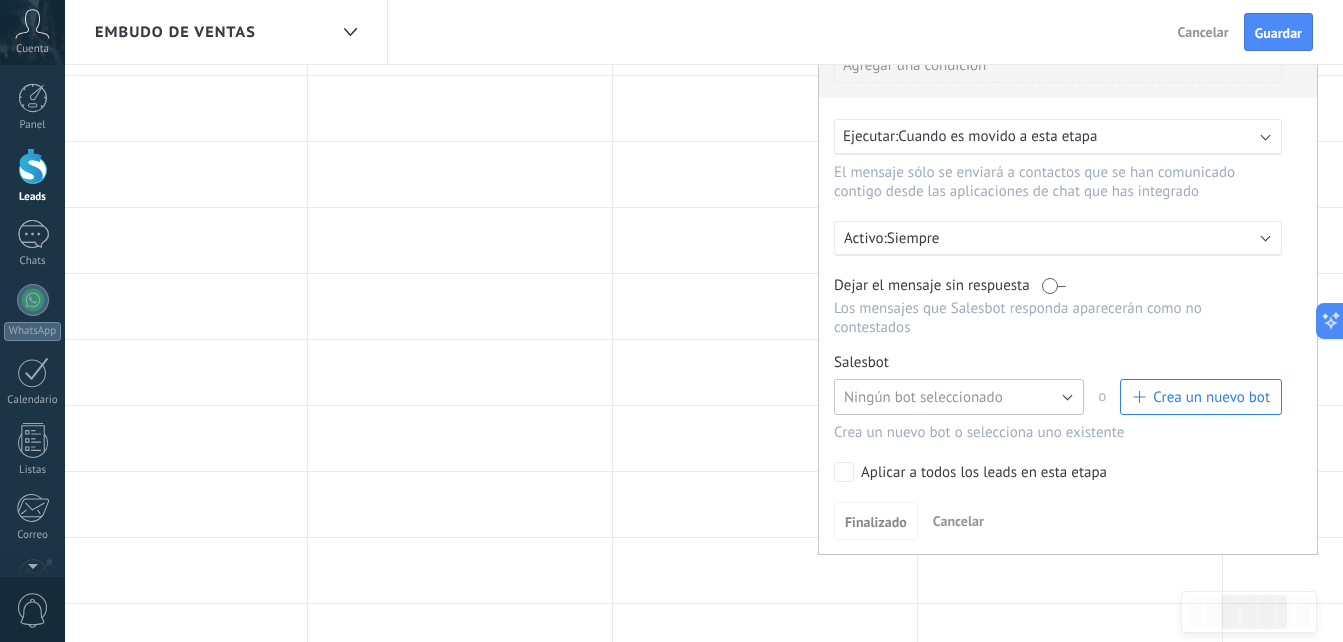 click on "Ningún bot seleccionado" at bounding box center [923, 397] 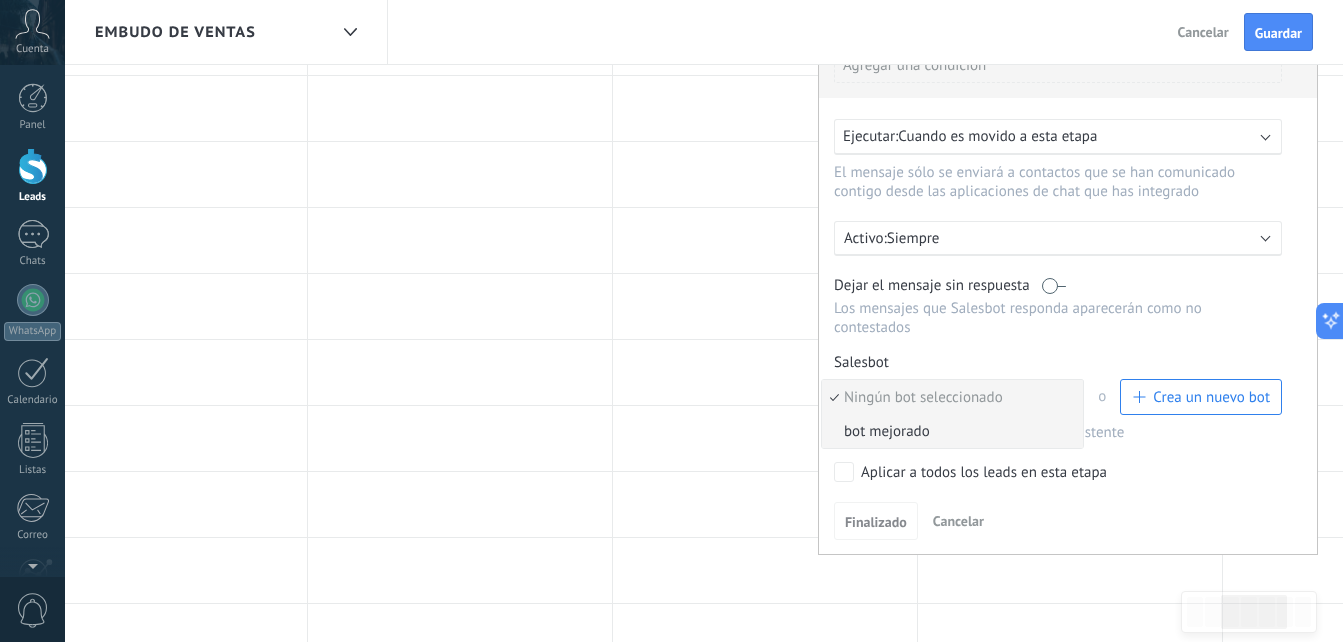 click on "bot mejorado" at bounding box center [949, 431] 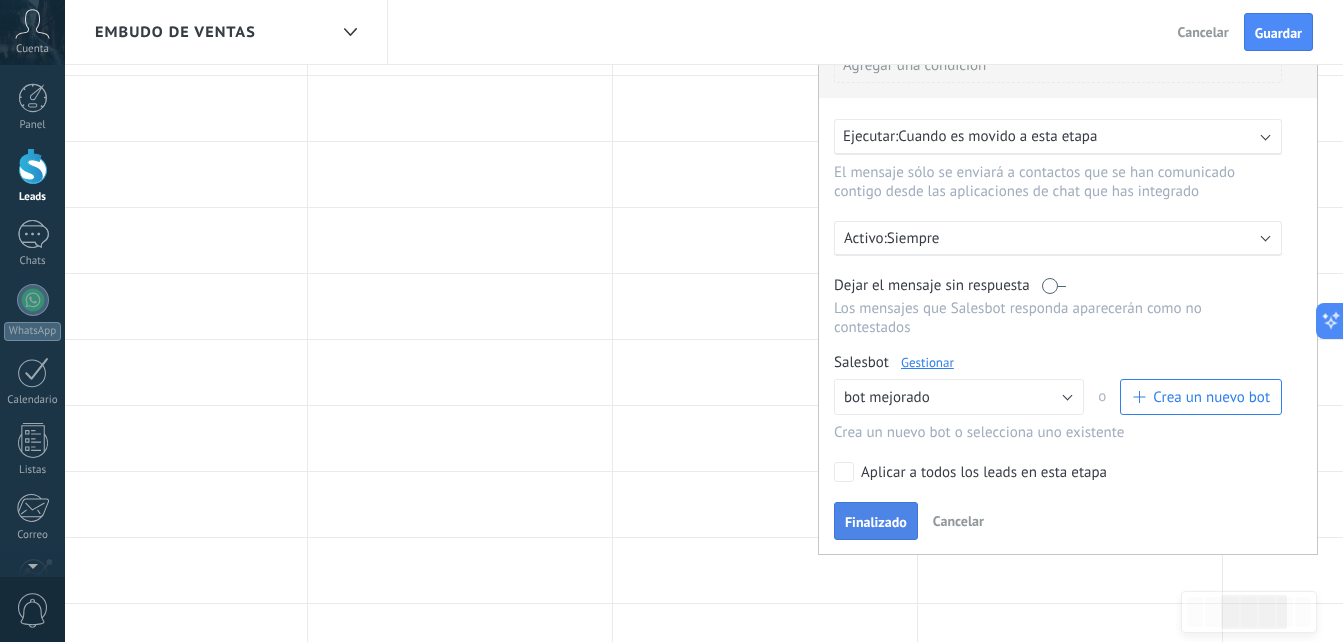 click on "Finalizado" at bounding box center (876, 522) 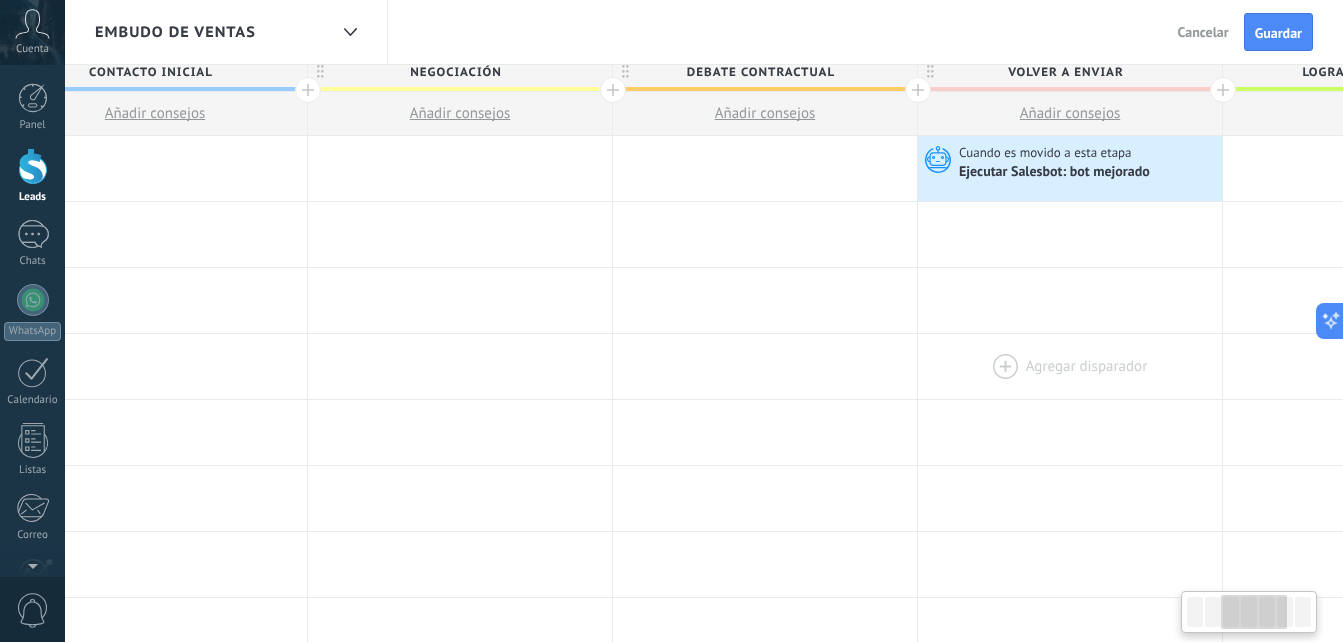 scroll, scrollTop: 0, scrollLeft: 0, axis: both 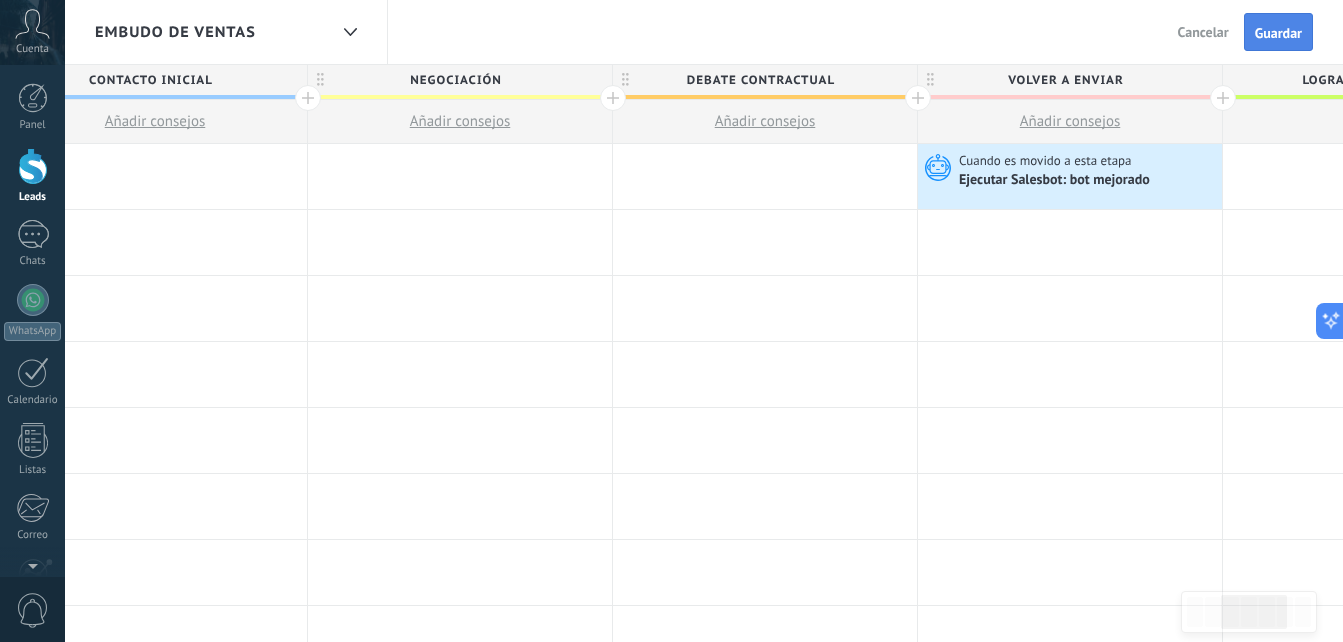 click on "Guardar" at bounding box center [1278, 33] 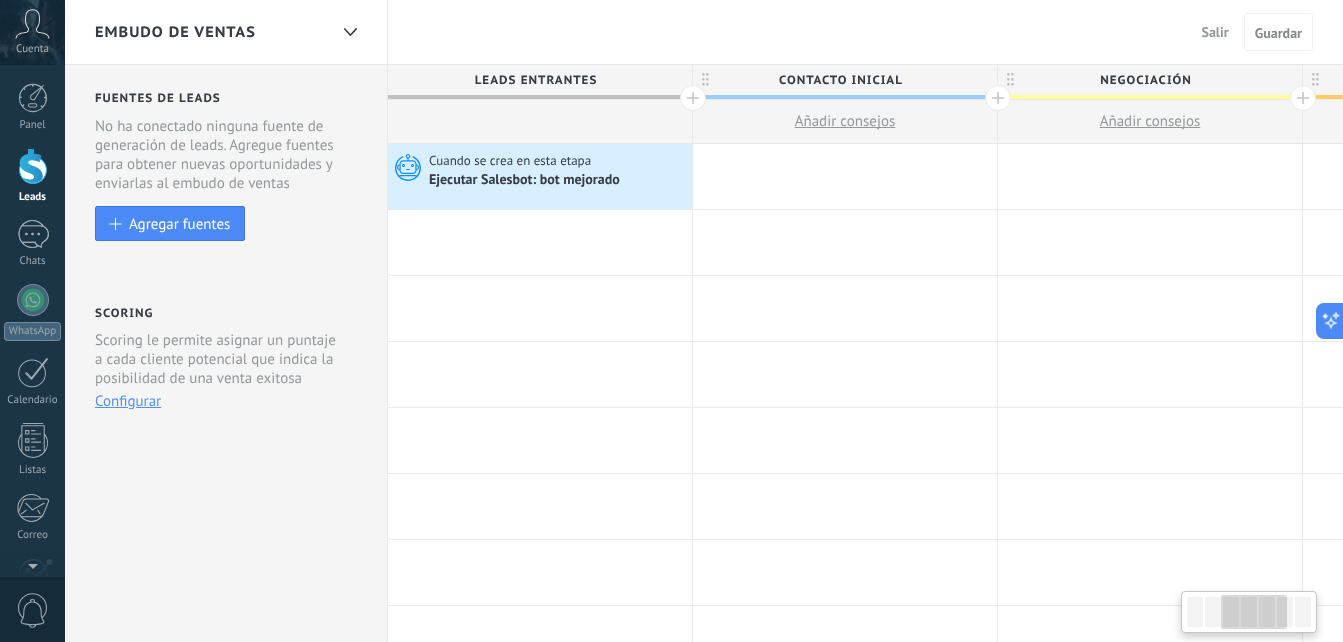 scroll, scrollTop: 0, scrollLeft: 690, axis: horizontal 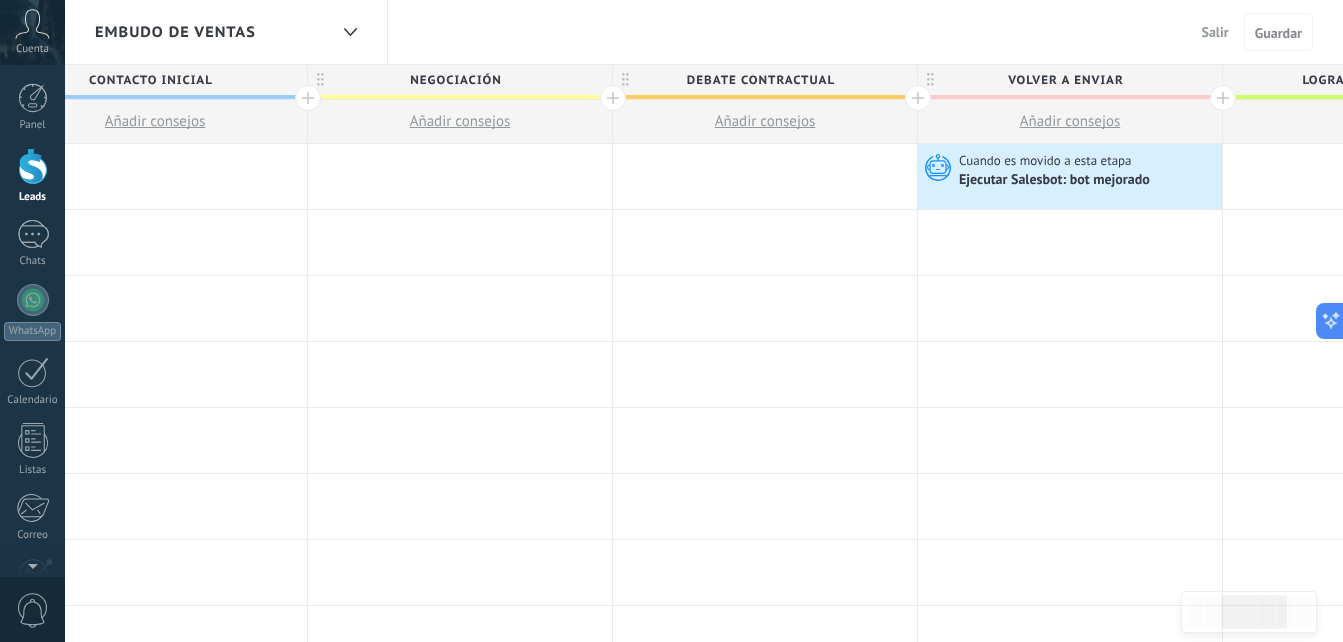 click on "Salir" at bounding box center [1215, 32] 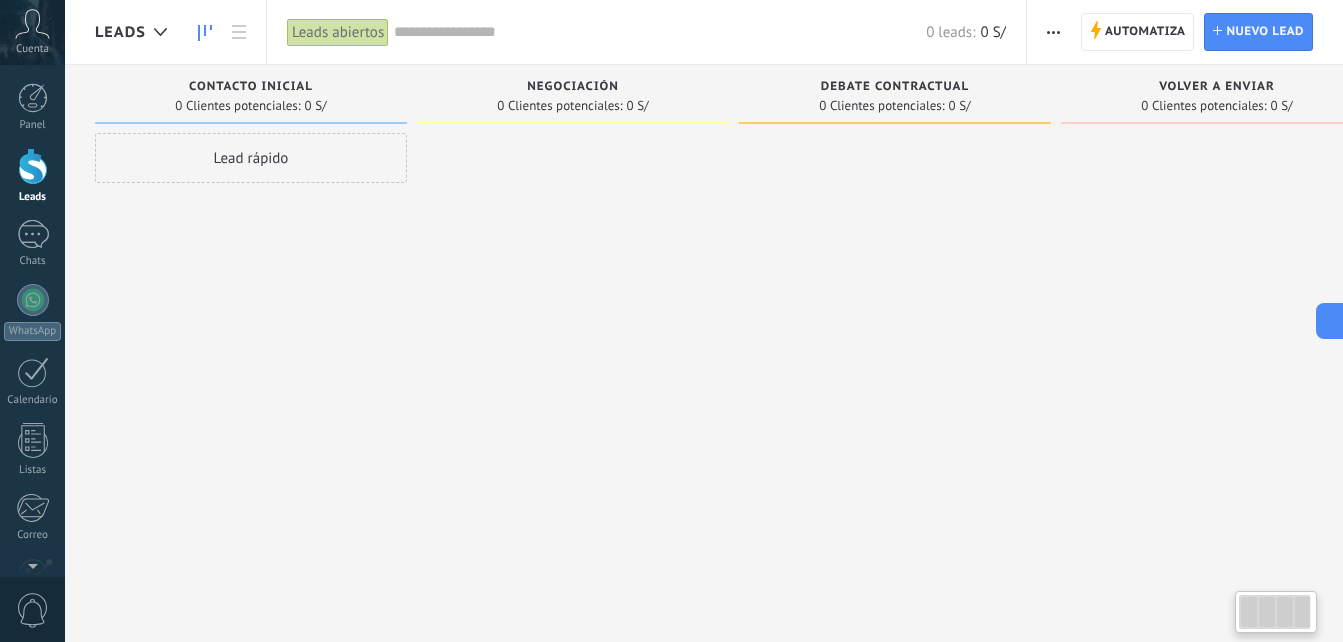 drag, startPoint x: 1257, startPoint y: 617, endPoint x: 1212, endPoint y: 618, distance: 45.01111 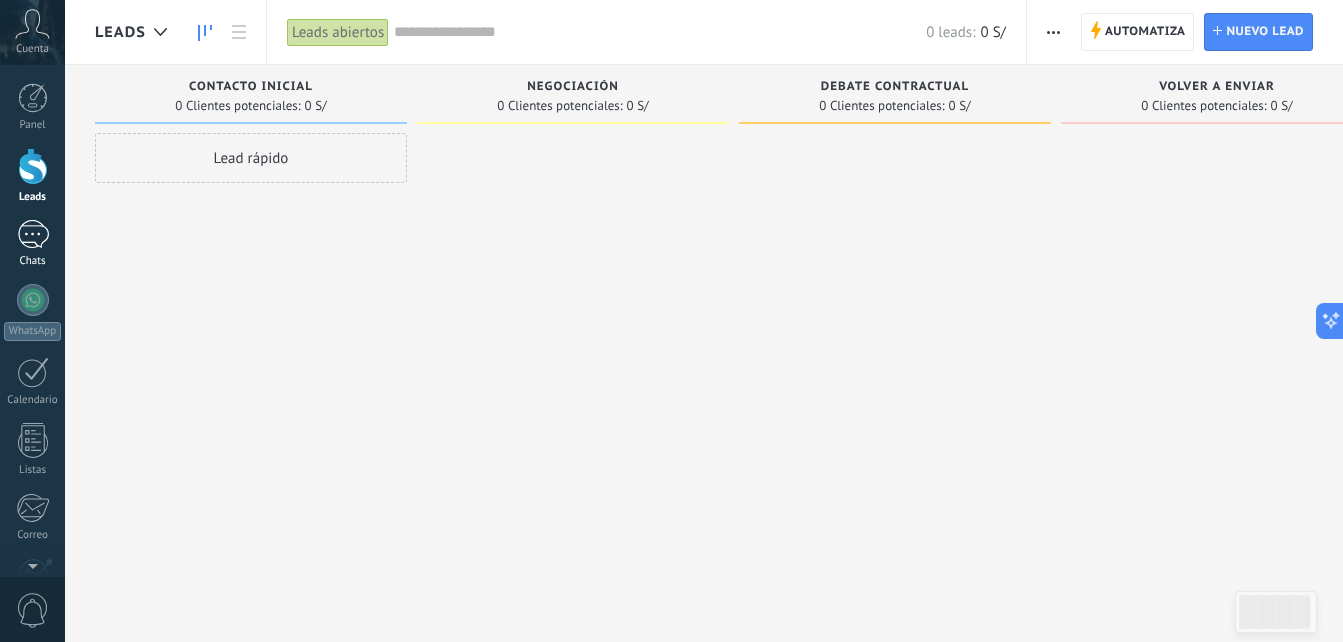click at bounding box center [33, 234] 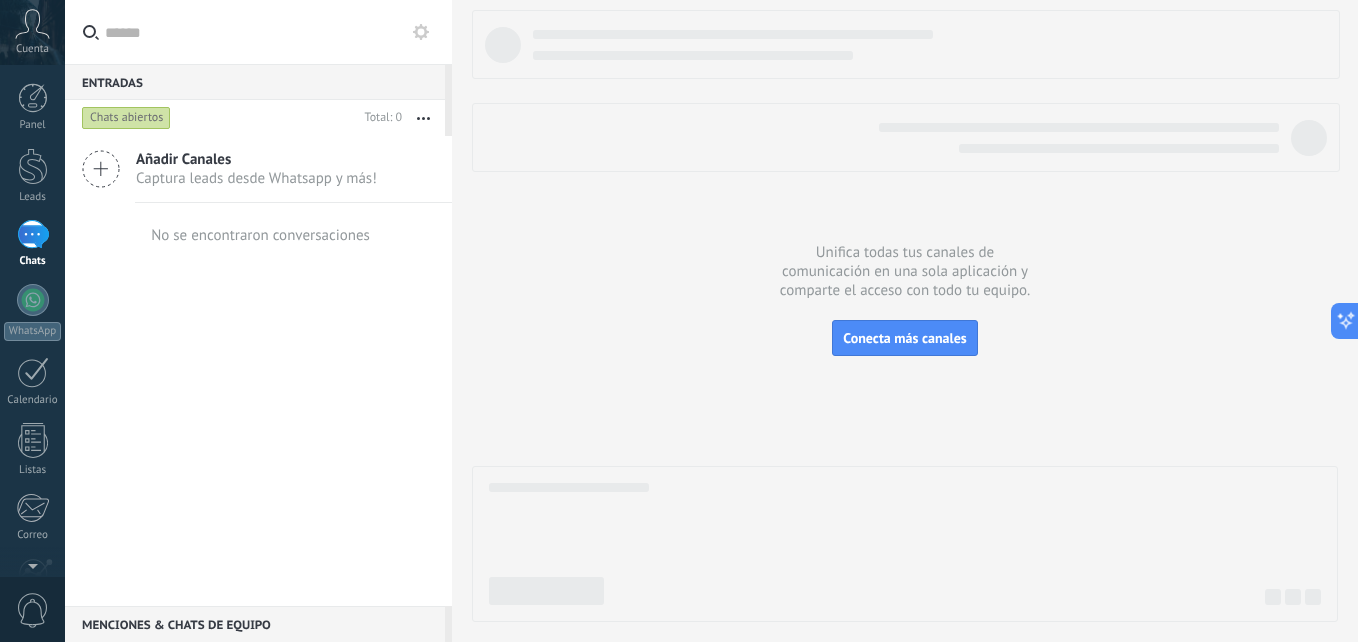 click on "Panel
Leads
Chats
WhatsApp
Clientes" at bounding box center (65, 321) 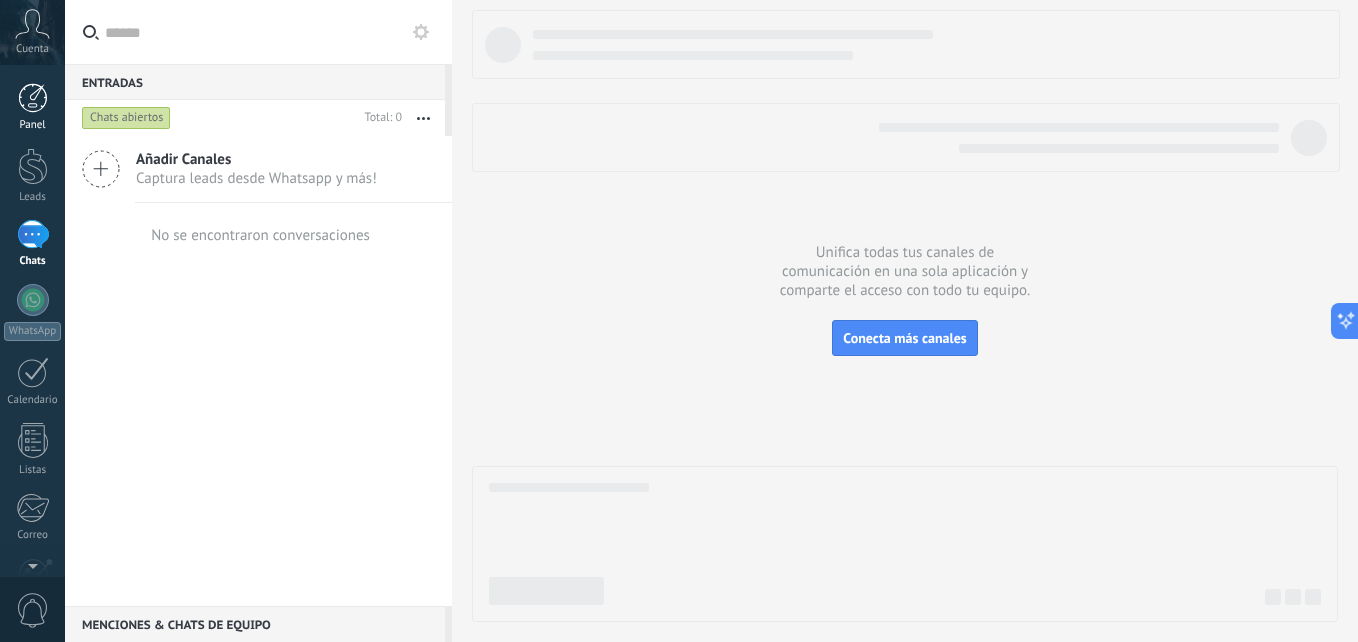click at bounding box center [33, 98] 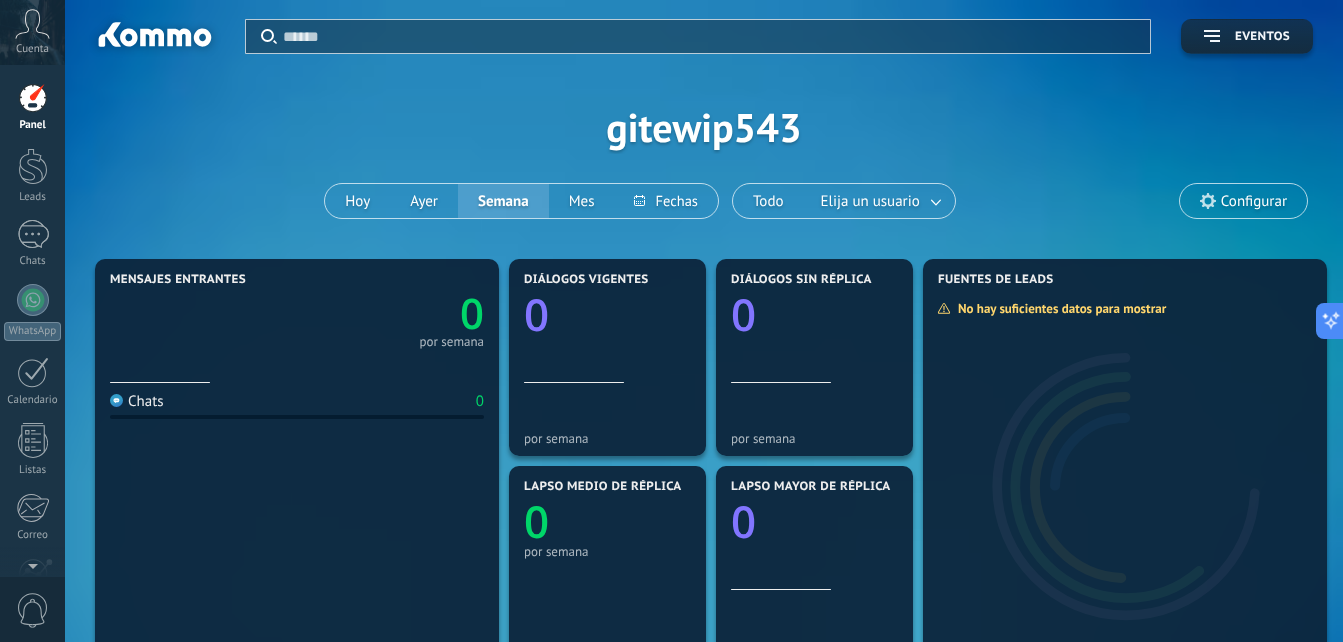 click 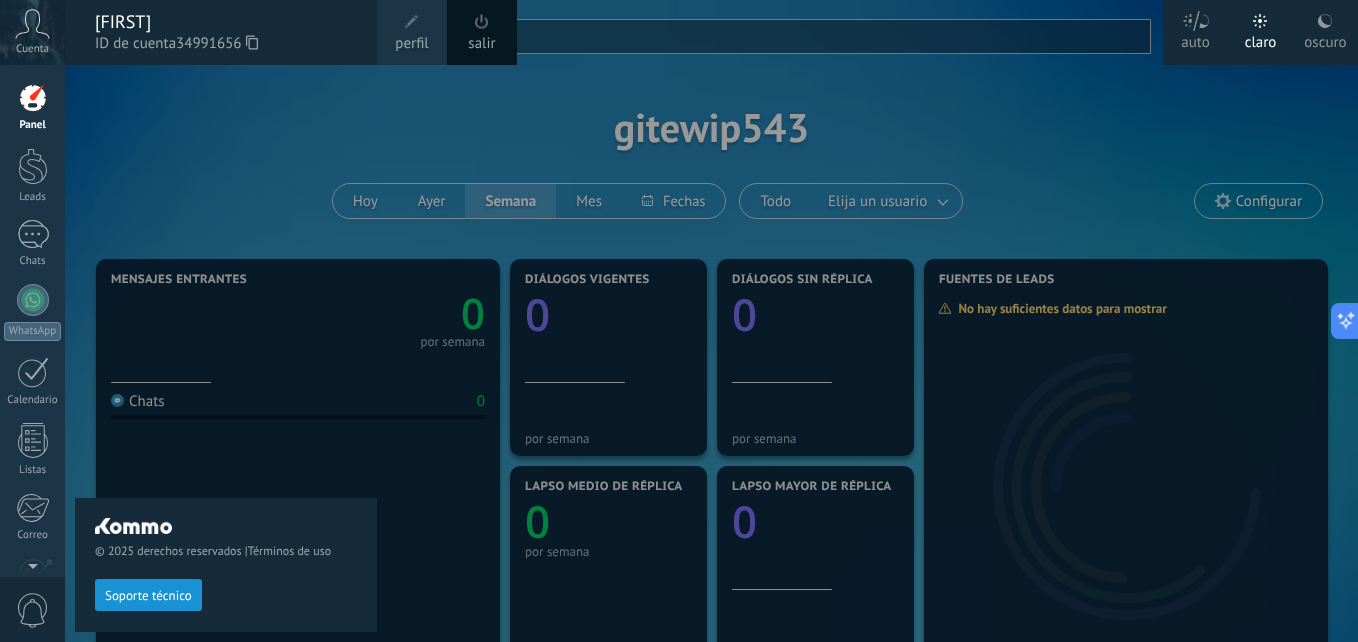 click on "[FIRST]" at bounding box center [226, 22] 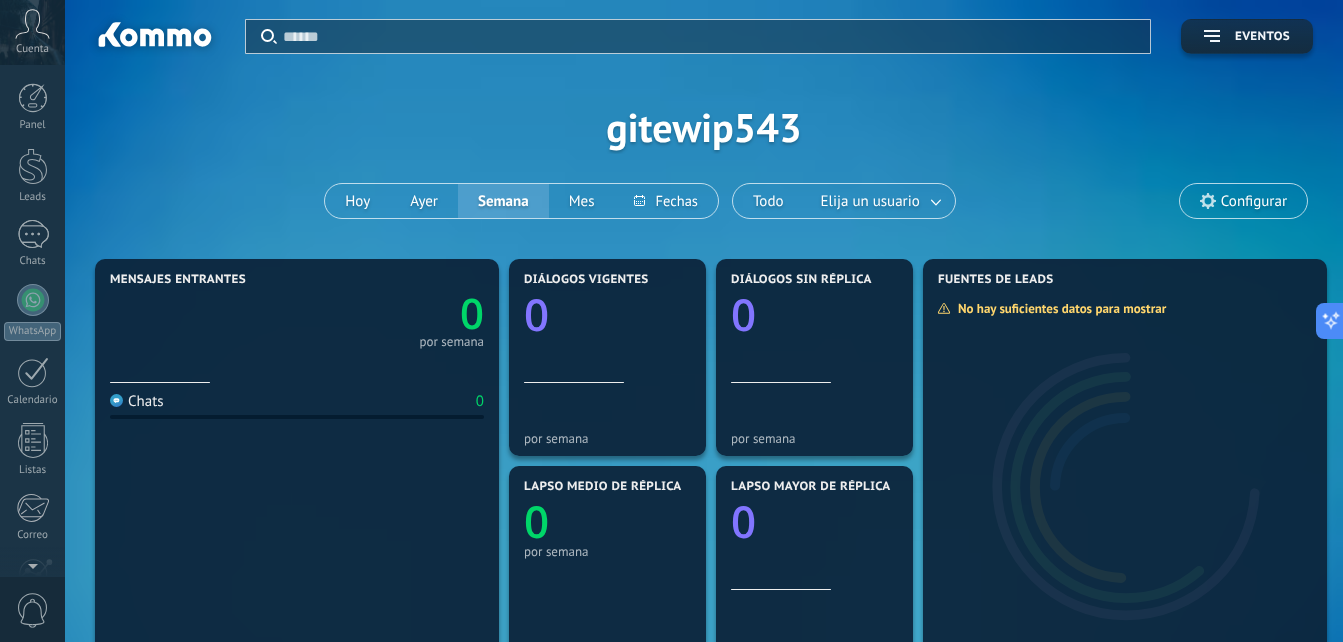 scroll, scrollTop: 190, scrollLeft: 0, axis: vertical 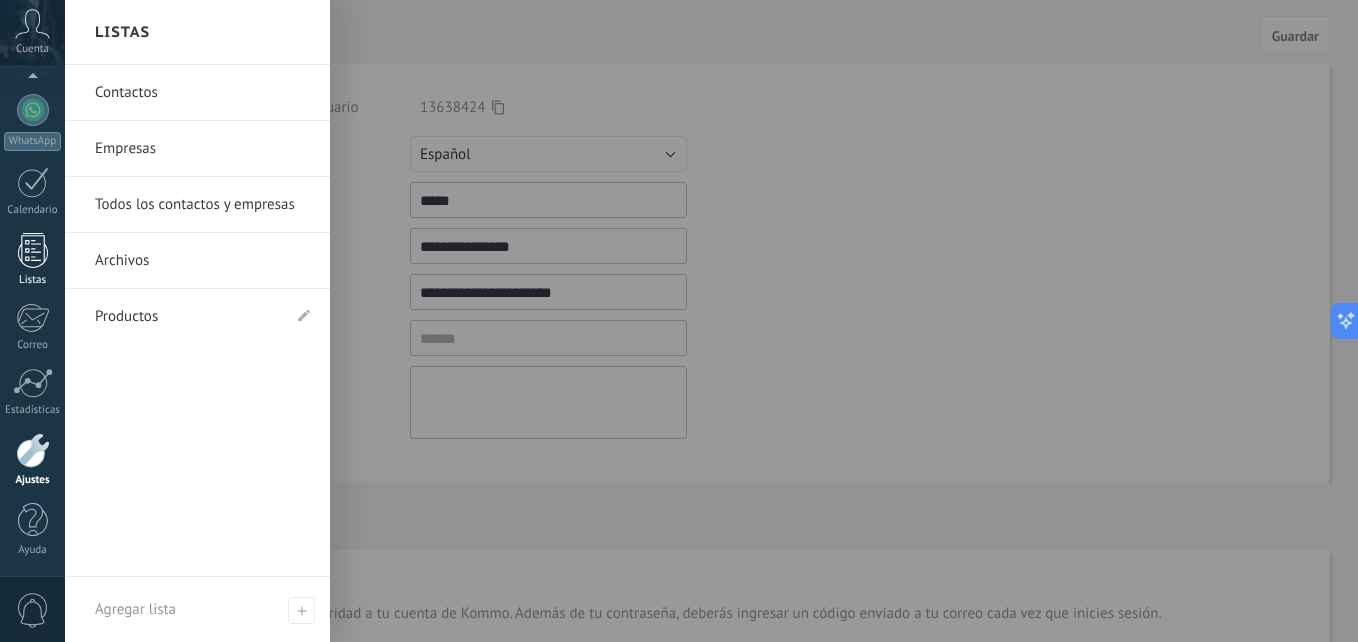 click at bounding box center (33, 250) 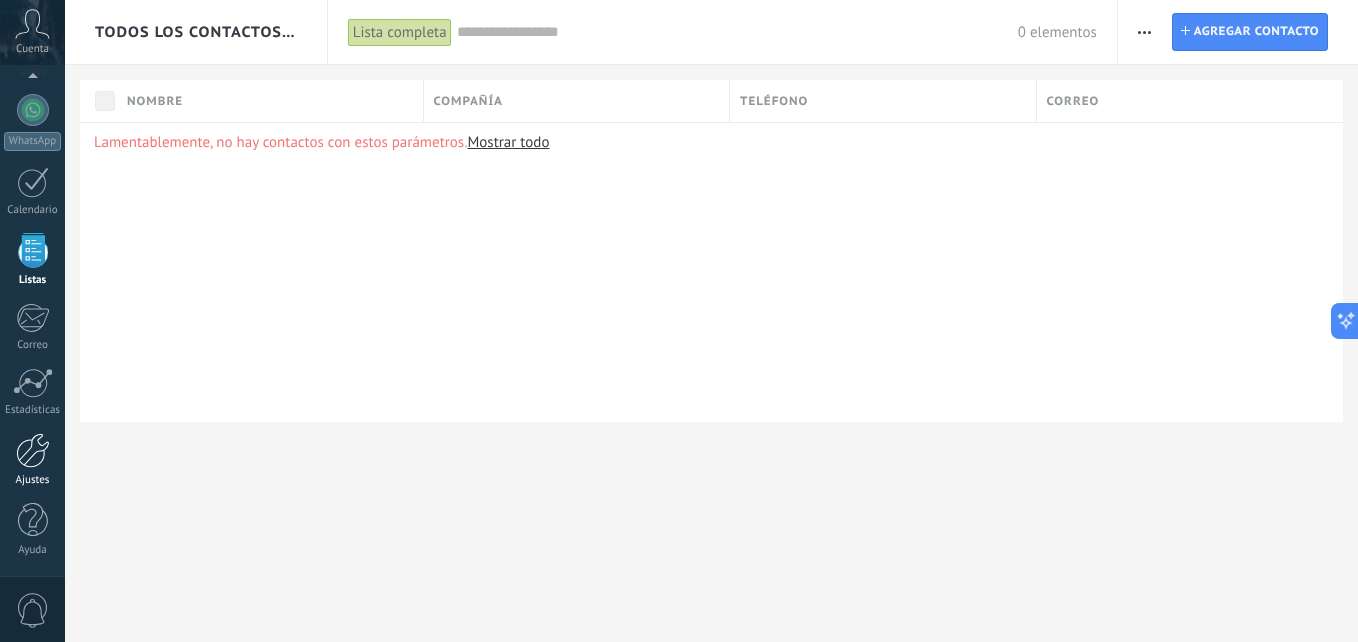 click on "Ajustes" at bounding box center [32, 460] 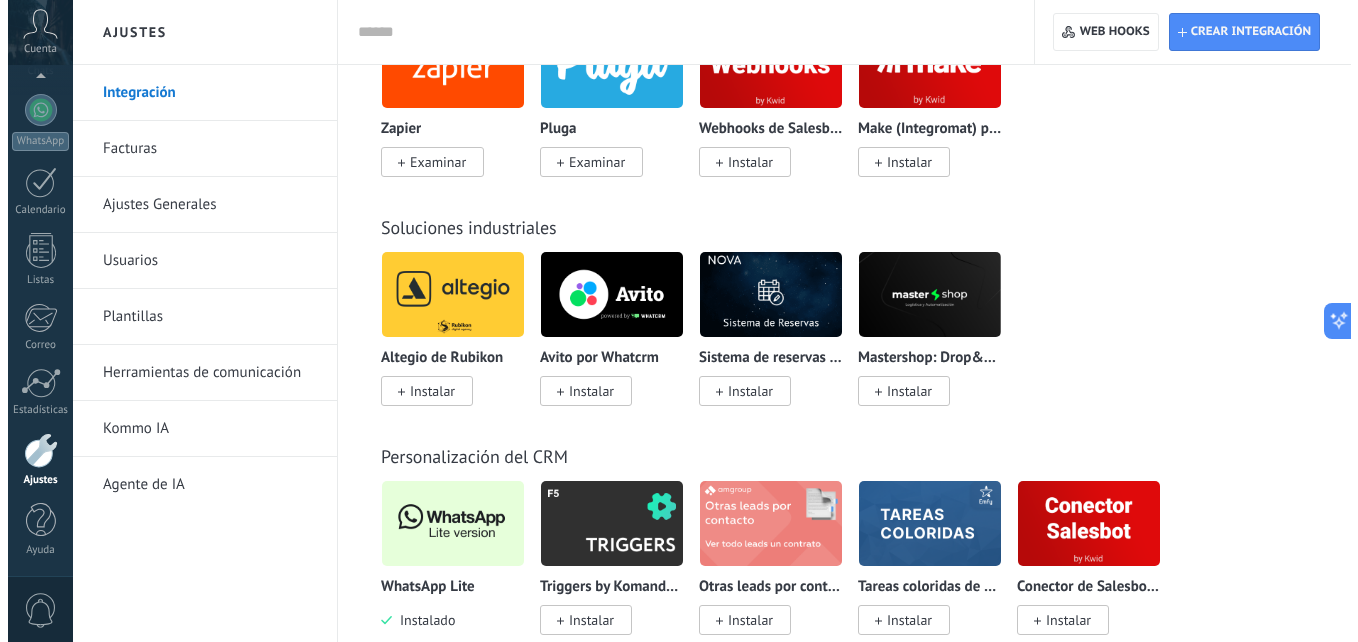 scroll, scrollTop: 4700, scrollLeft: 0, axis: vertical 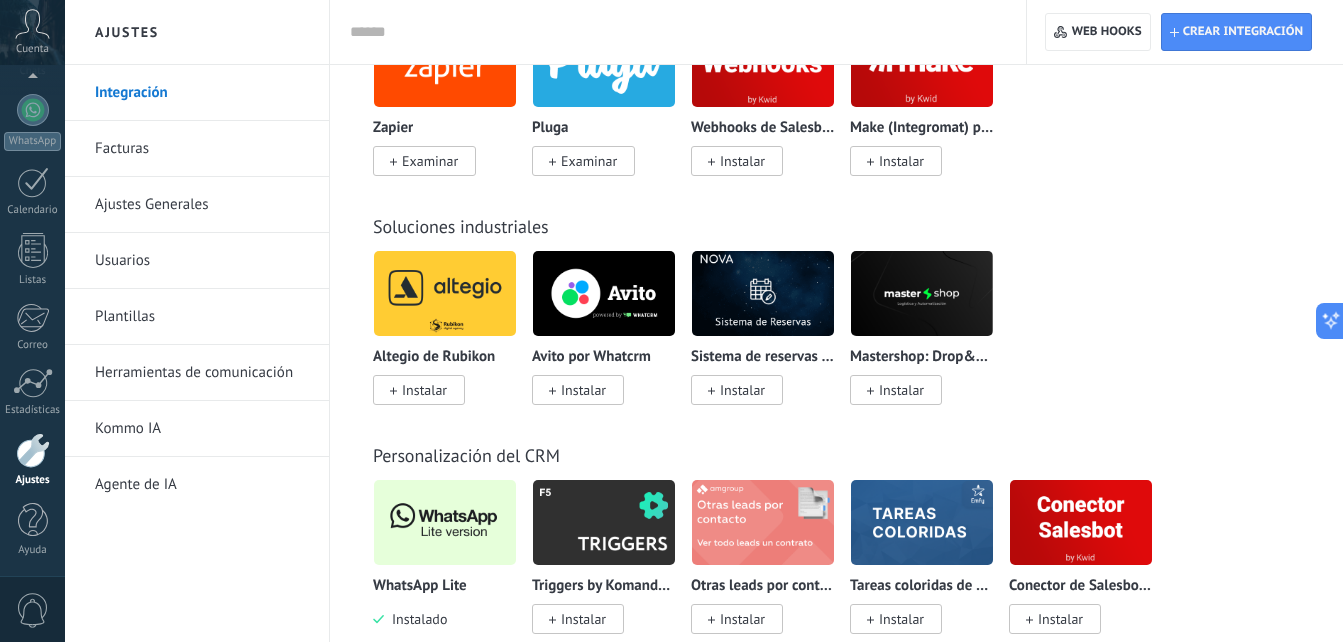 click at bounding box center [445, 522] 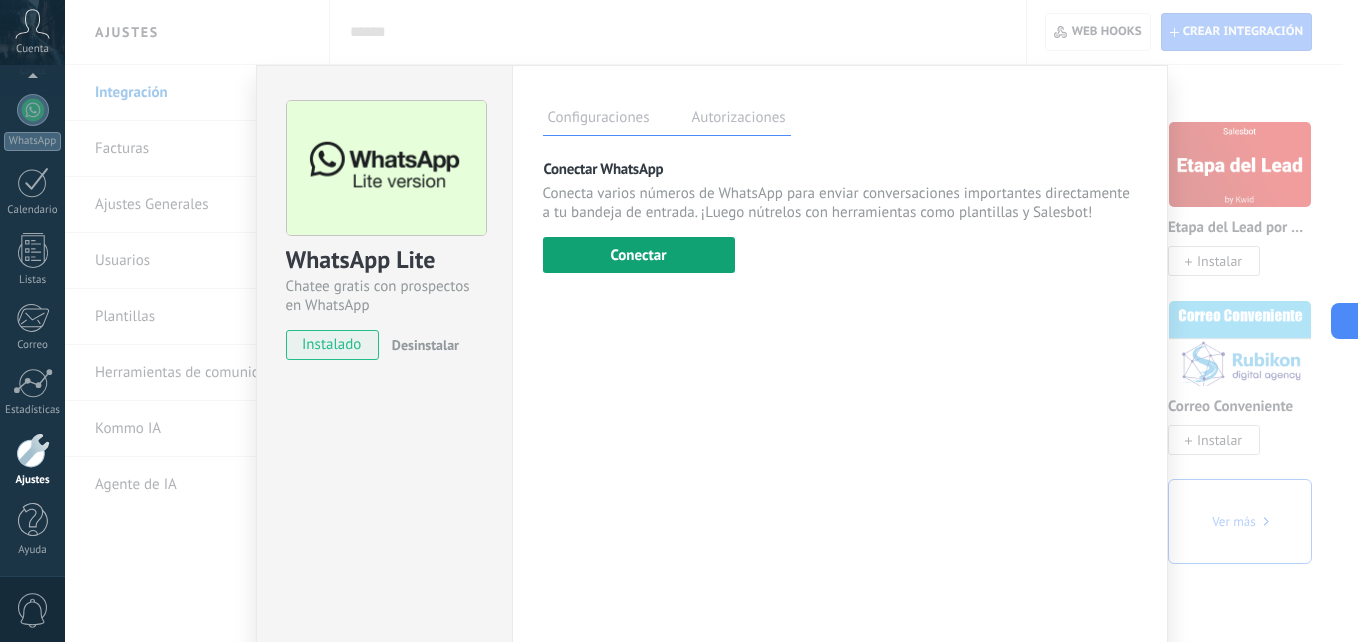 click on "Conectar" at bounding box center (639, 255) 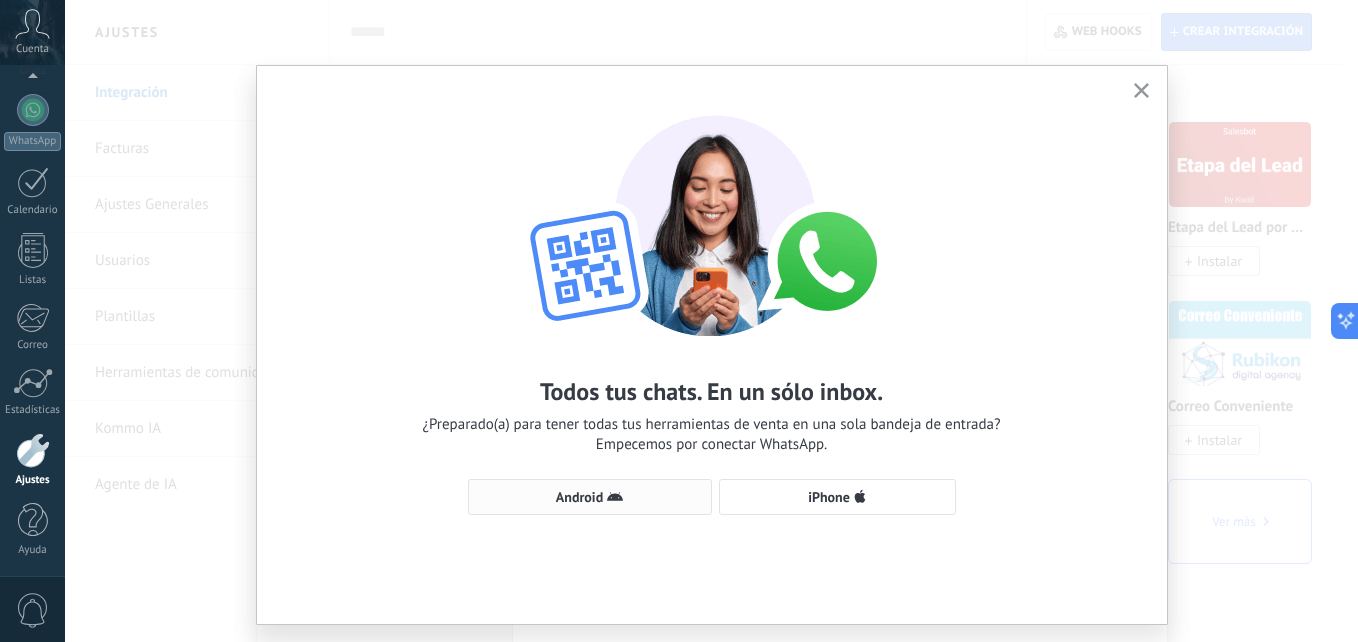 click on "Android" at bounding box center (590, 497) 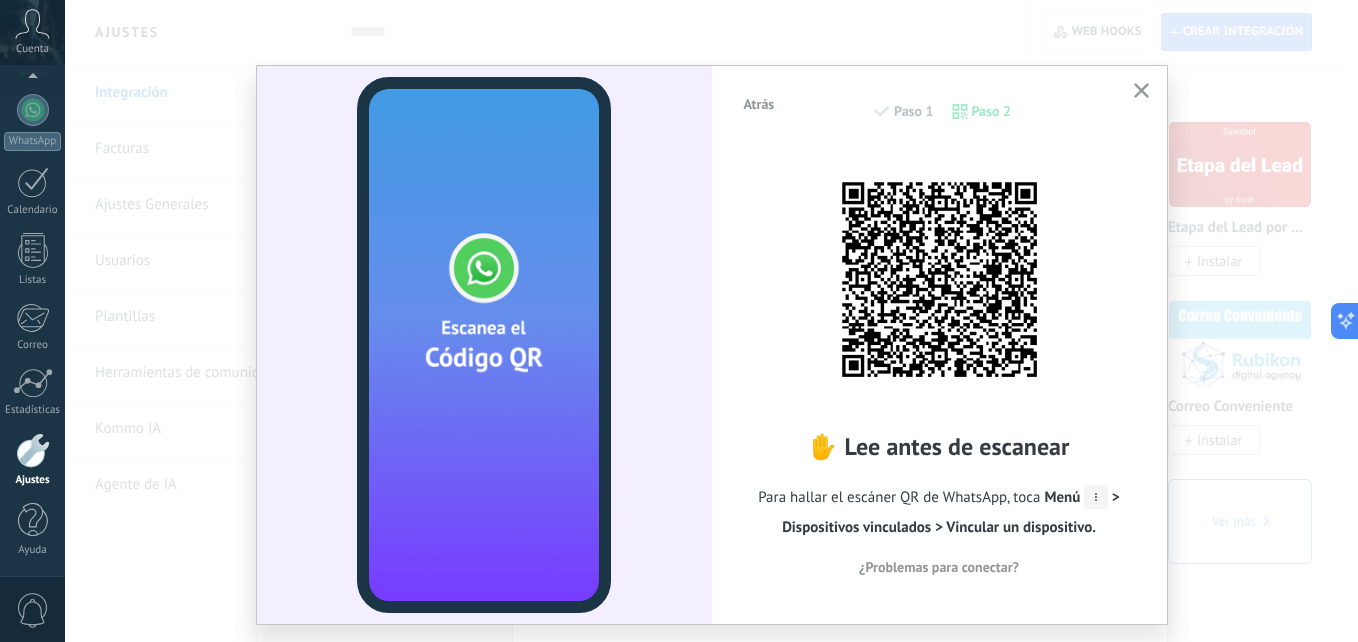 click 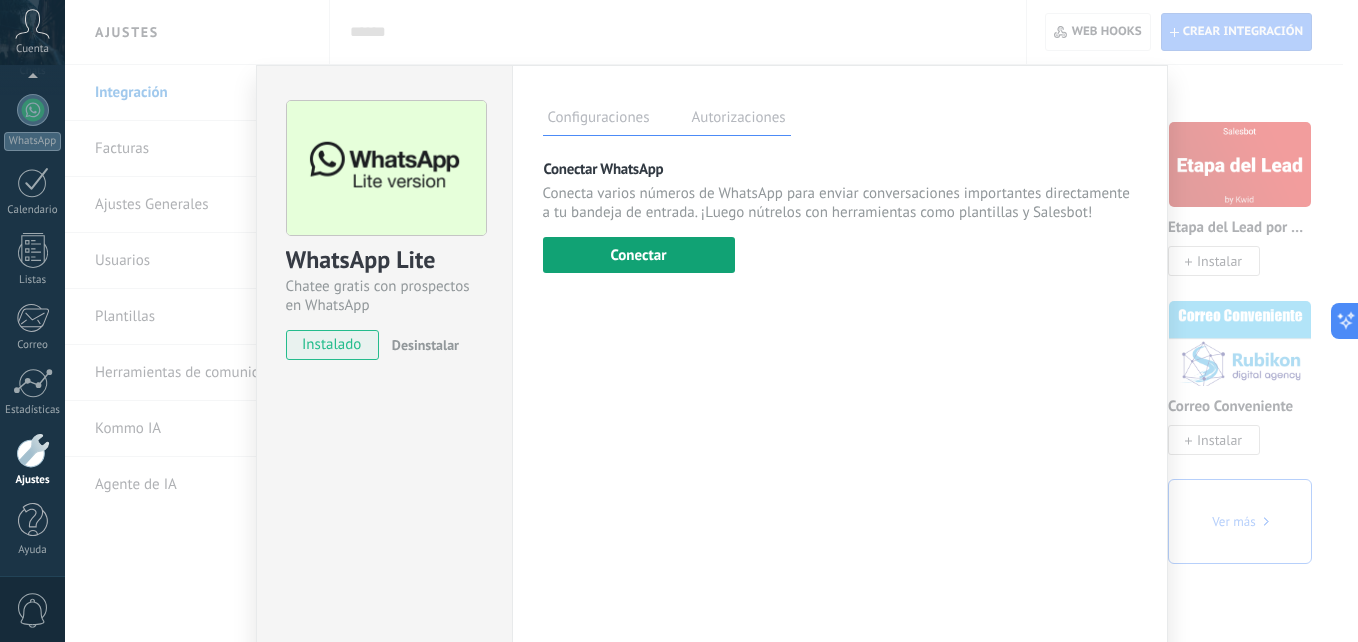 click on "Conectar" at bounding box center (639, 255) 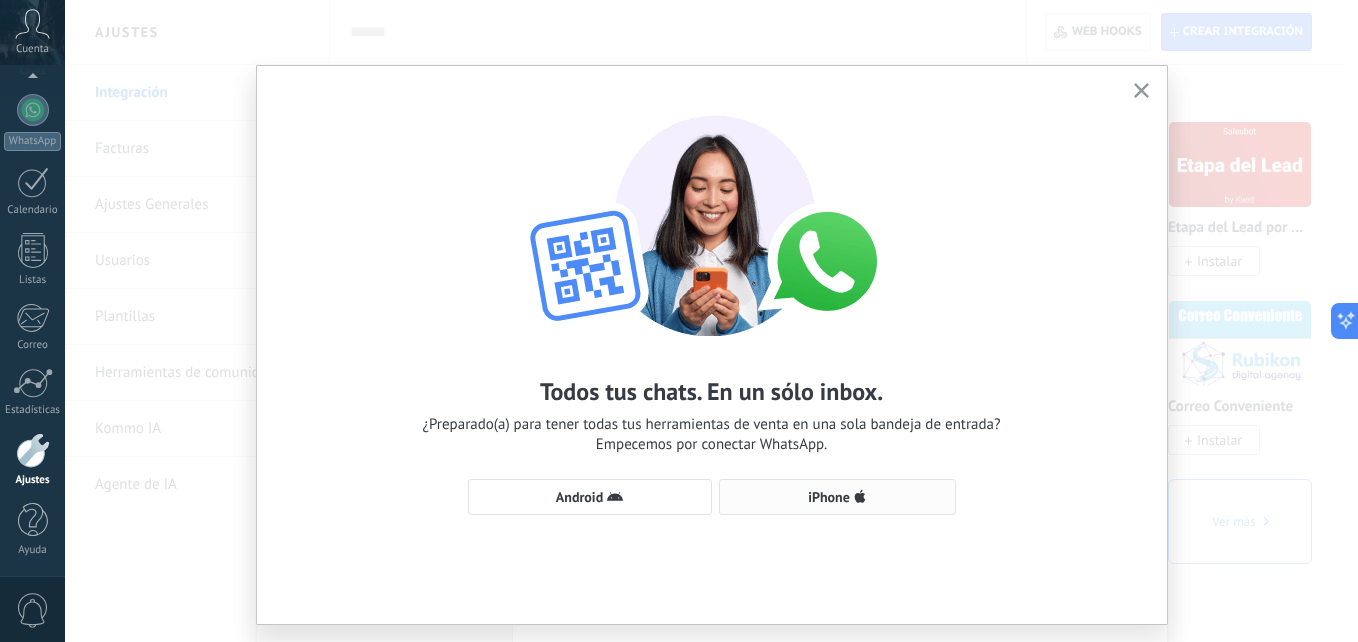 click on "iPhone" at bounding box center (829, 497) 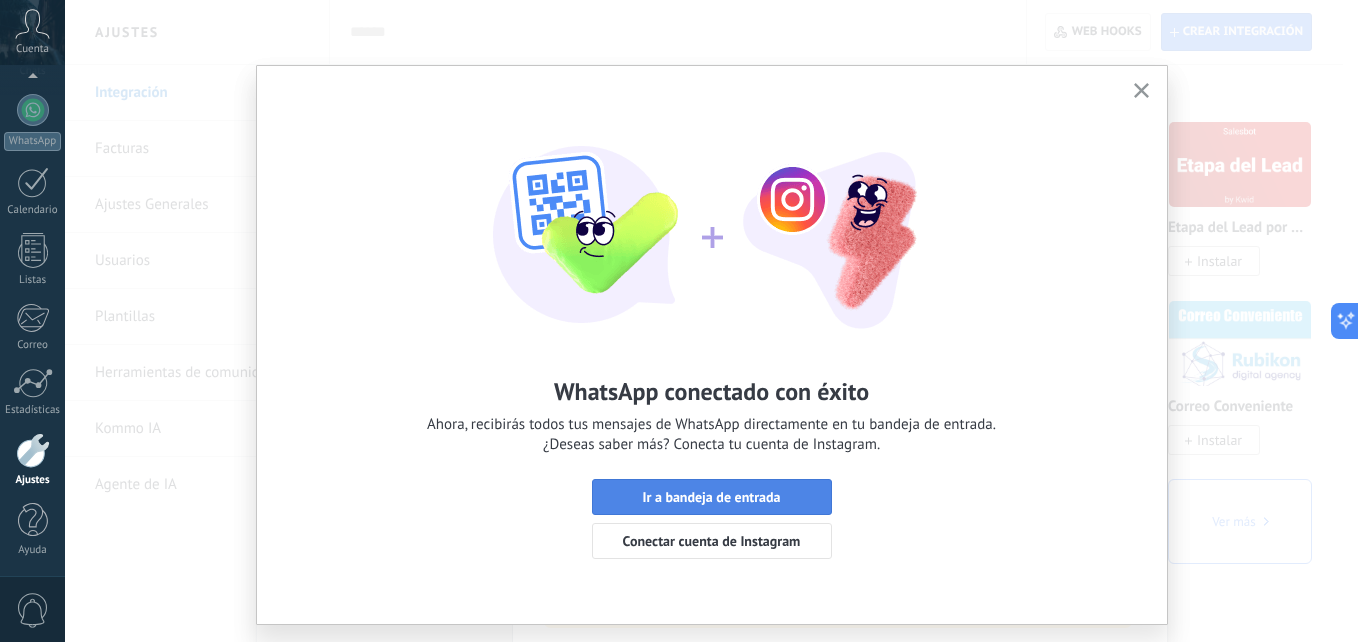 click on "Ir a bandeja de entrada" at bounding box center (712, 497) 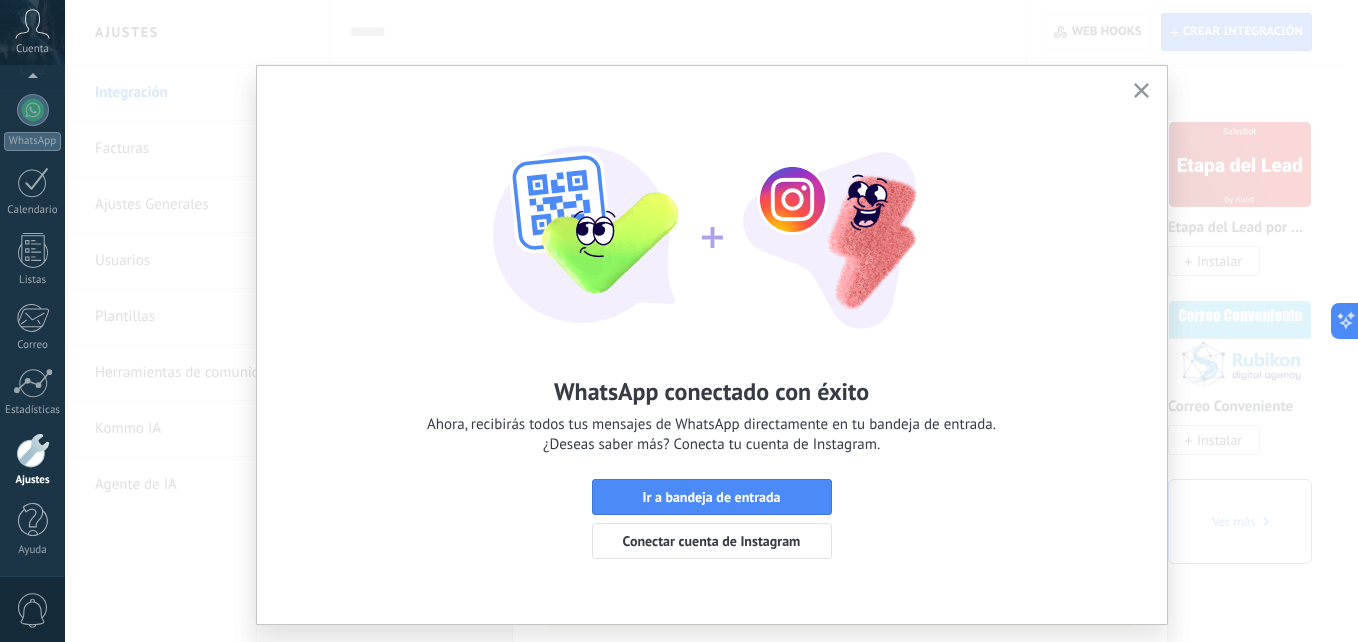scroll, scrollTop: 0, scrollLeft: 0, axis: both 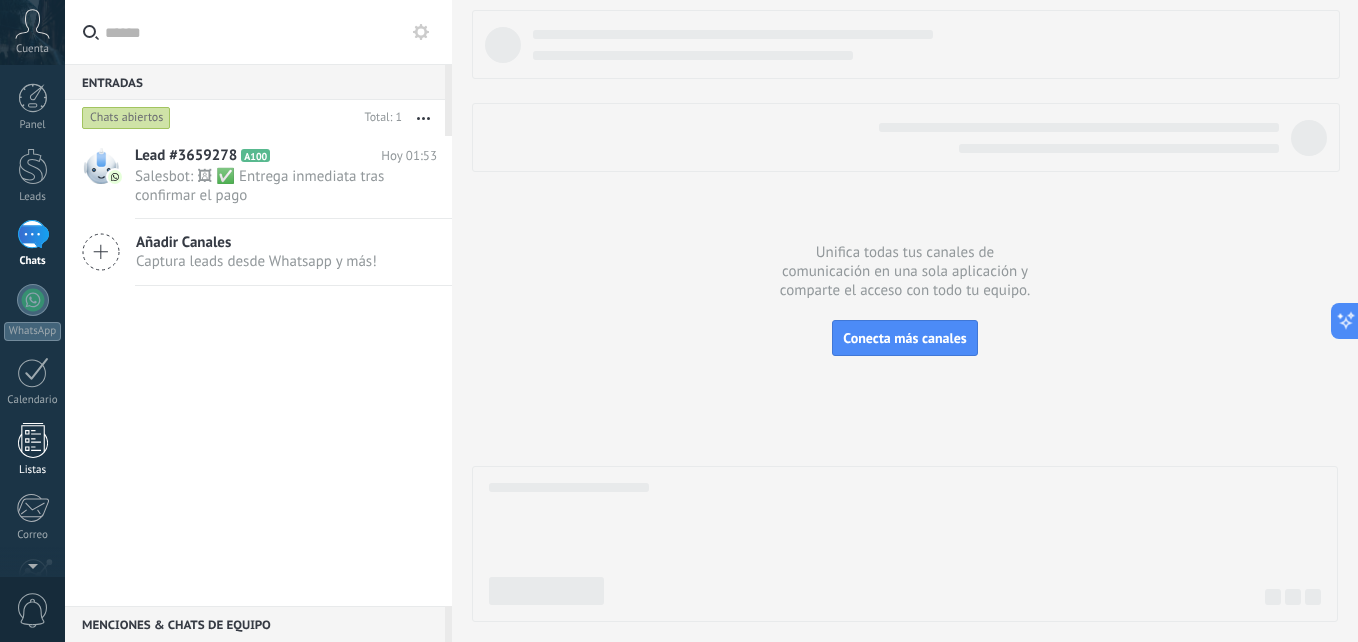 click at bounding box center (33, 440) 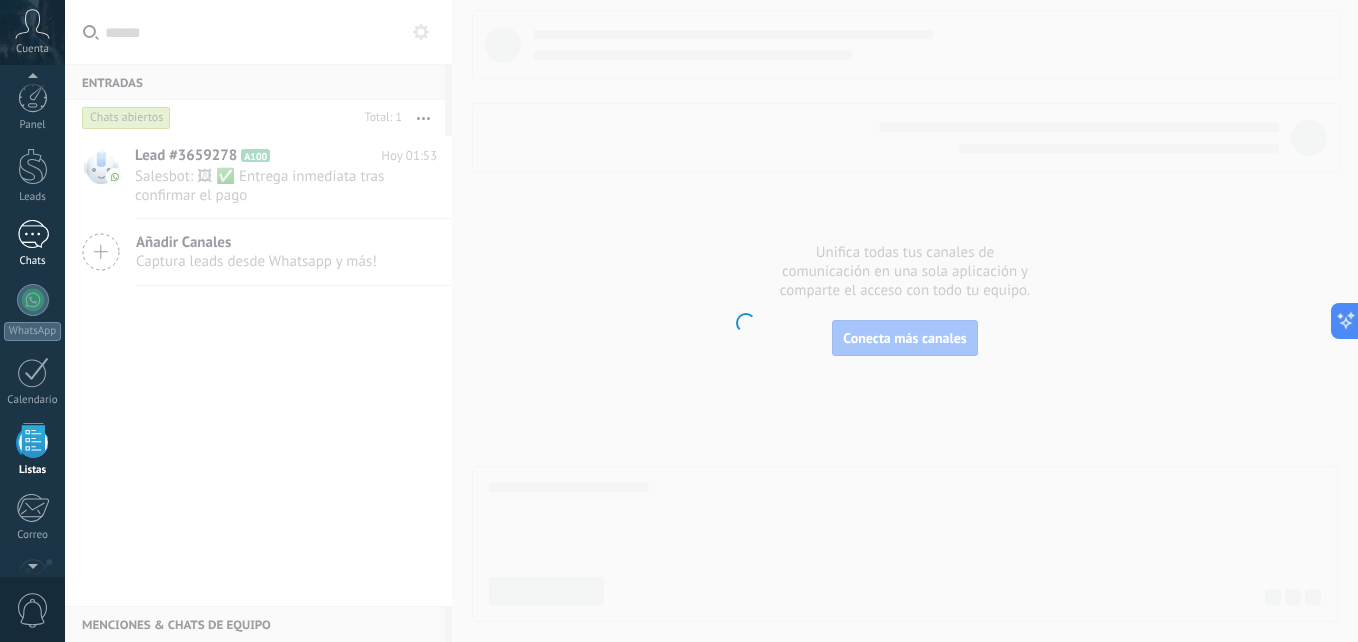 scroll, scrollTop: 124, scrollLeft: 0, axis: vertical 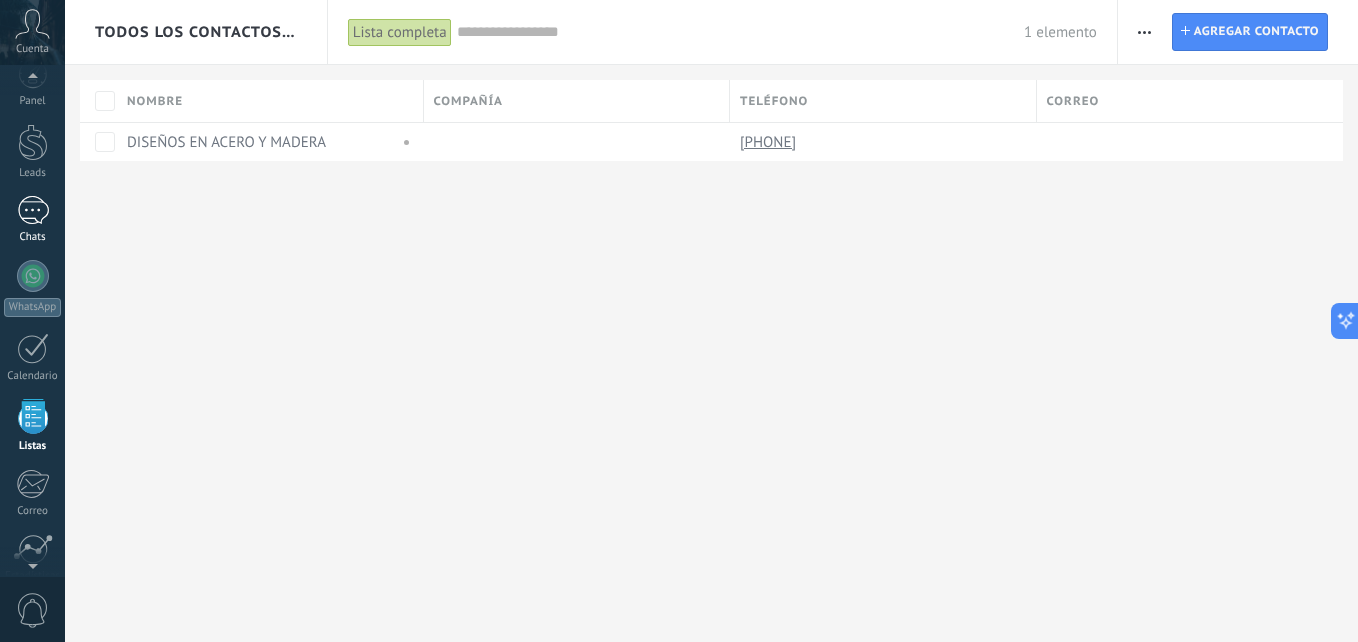 click on "1" at bounding box center [33, 210] 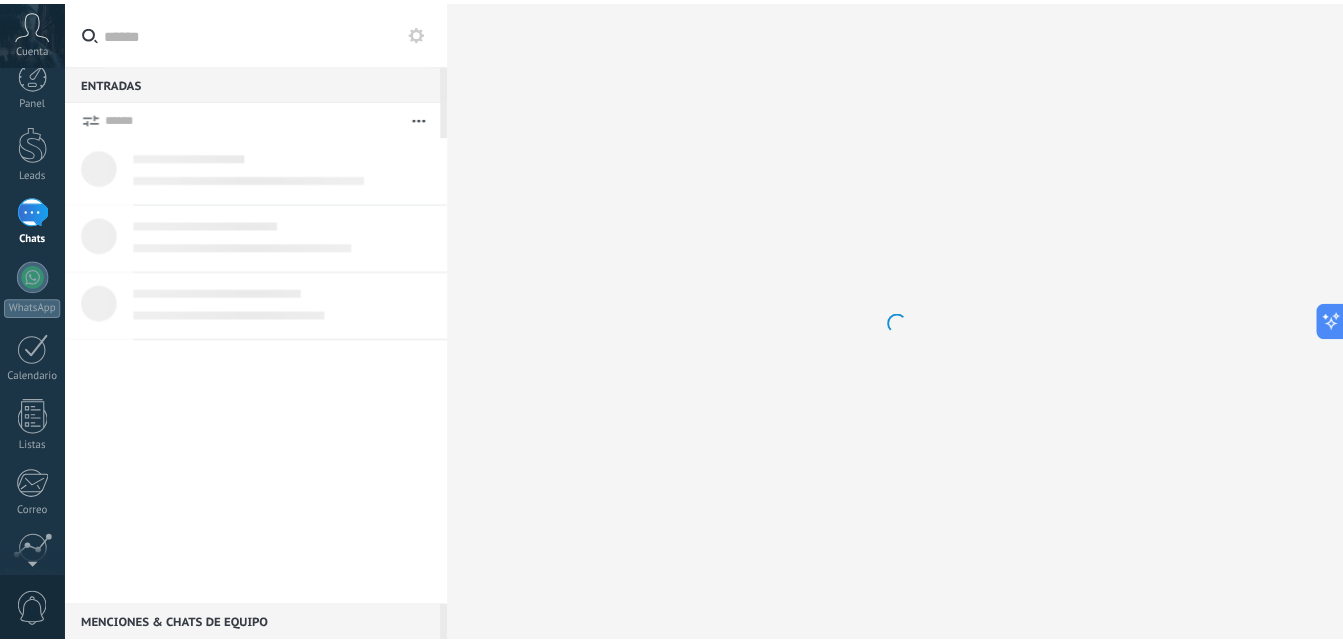 scroll, scrollTop: 0, scrollLeft: 0, axis: both 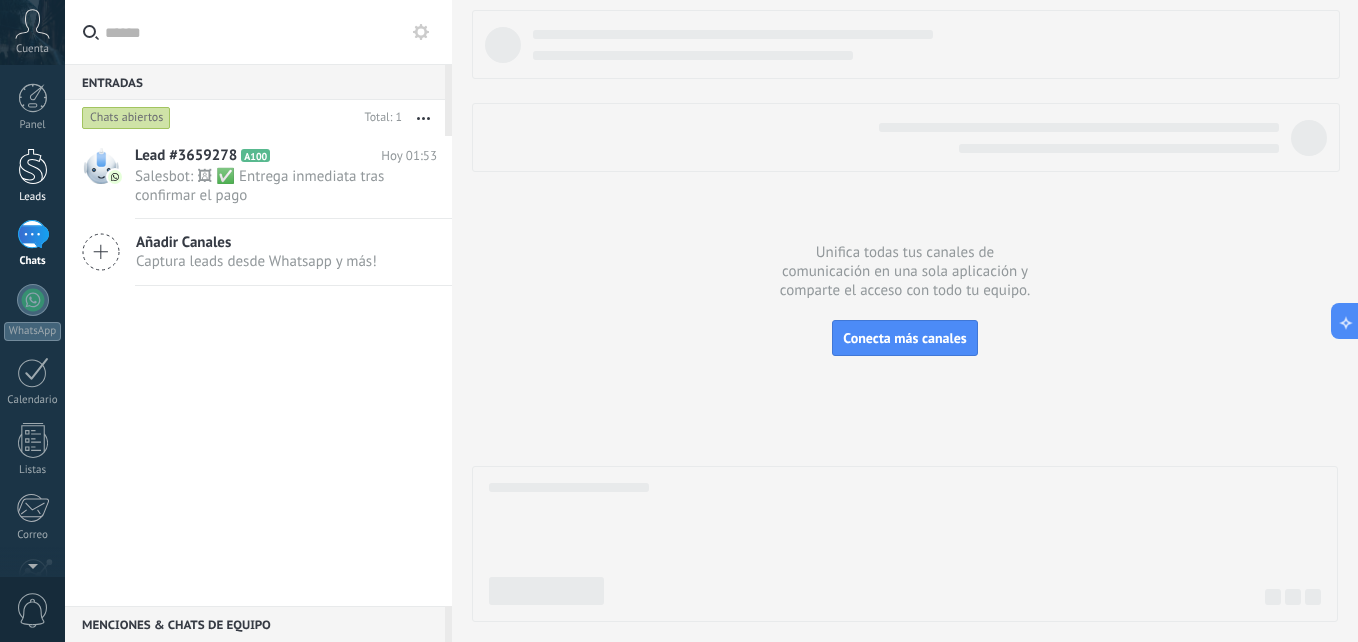 click at bounding box center [33, 166] 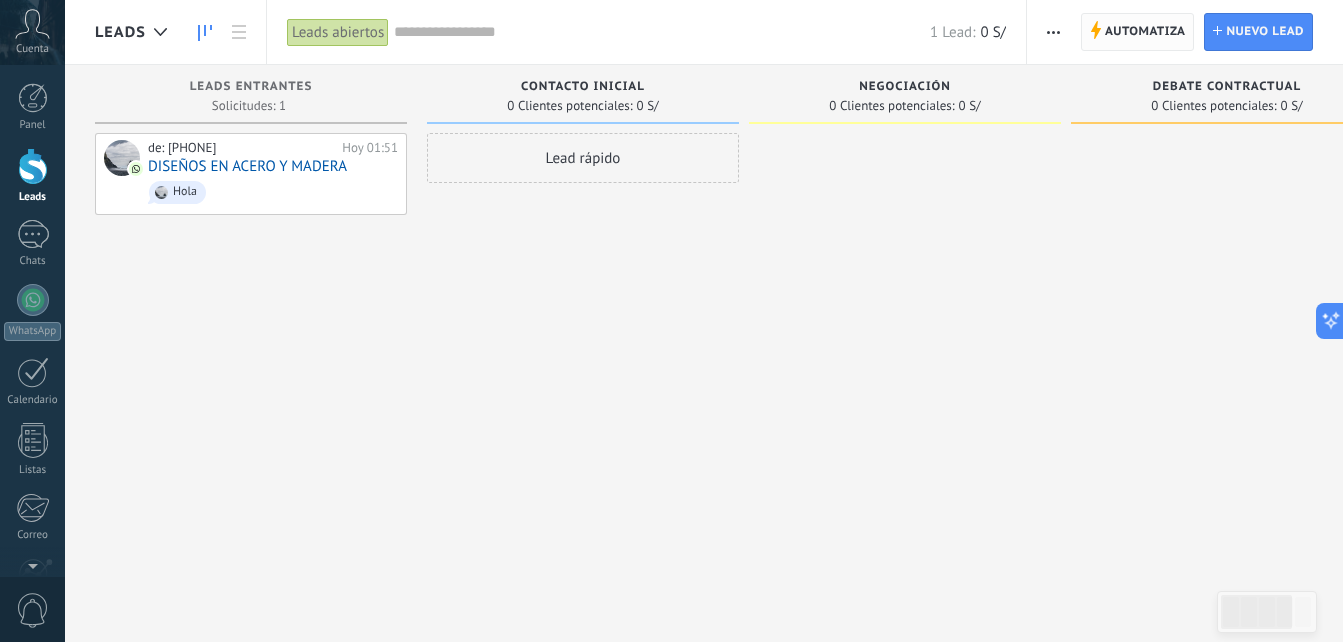 click on "Automatiza" at bounding box center (1145, 32) 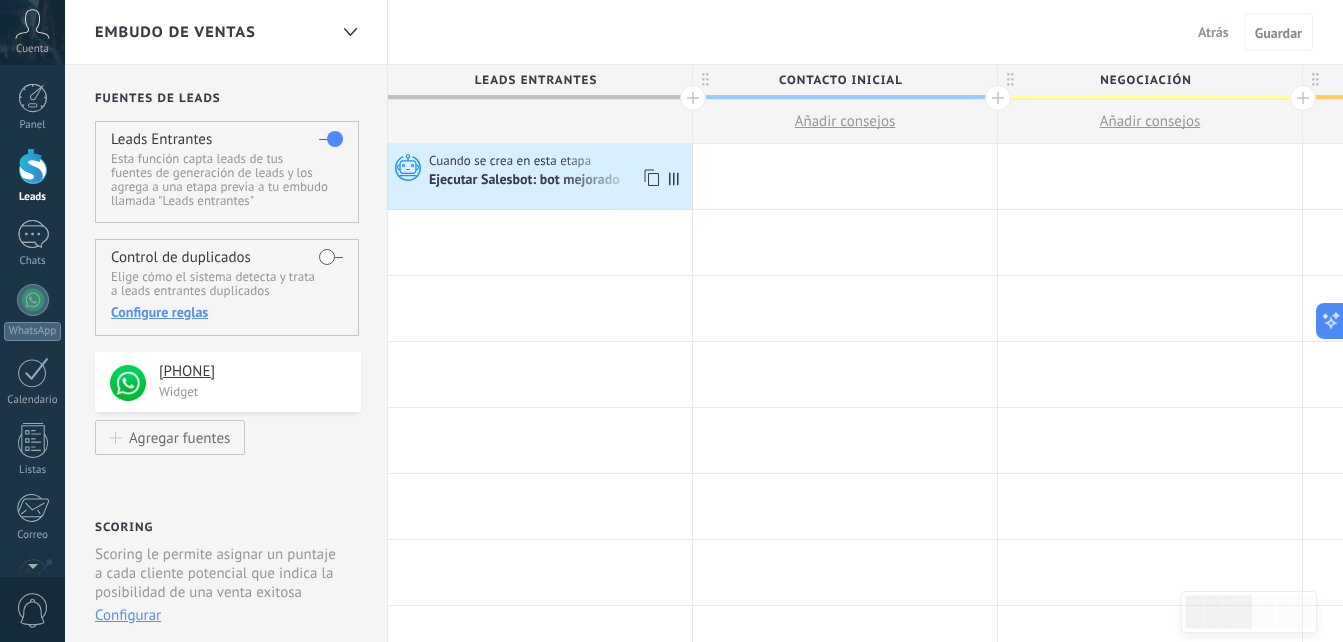 click on "Ejecutar Salesbot: bot mejorado" at bounding box center (526, 181) 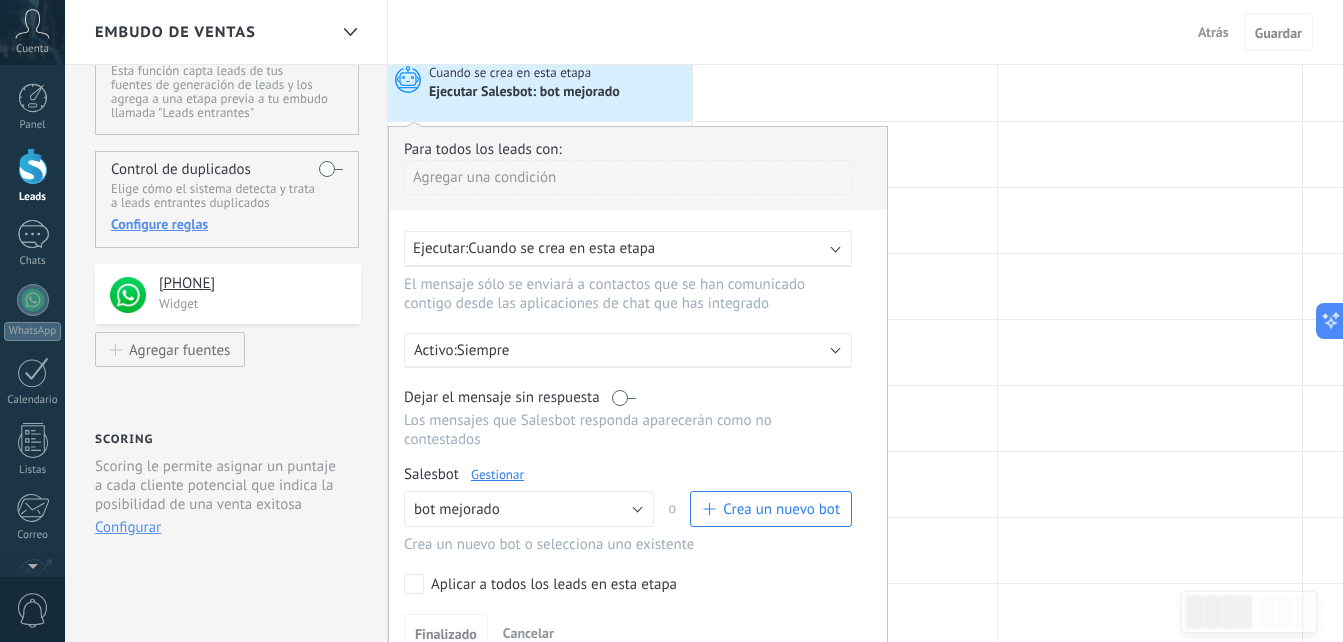 scroll, scrollTop: 200, scrollLeft: 0, axis: vertical 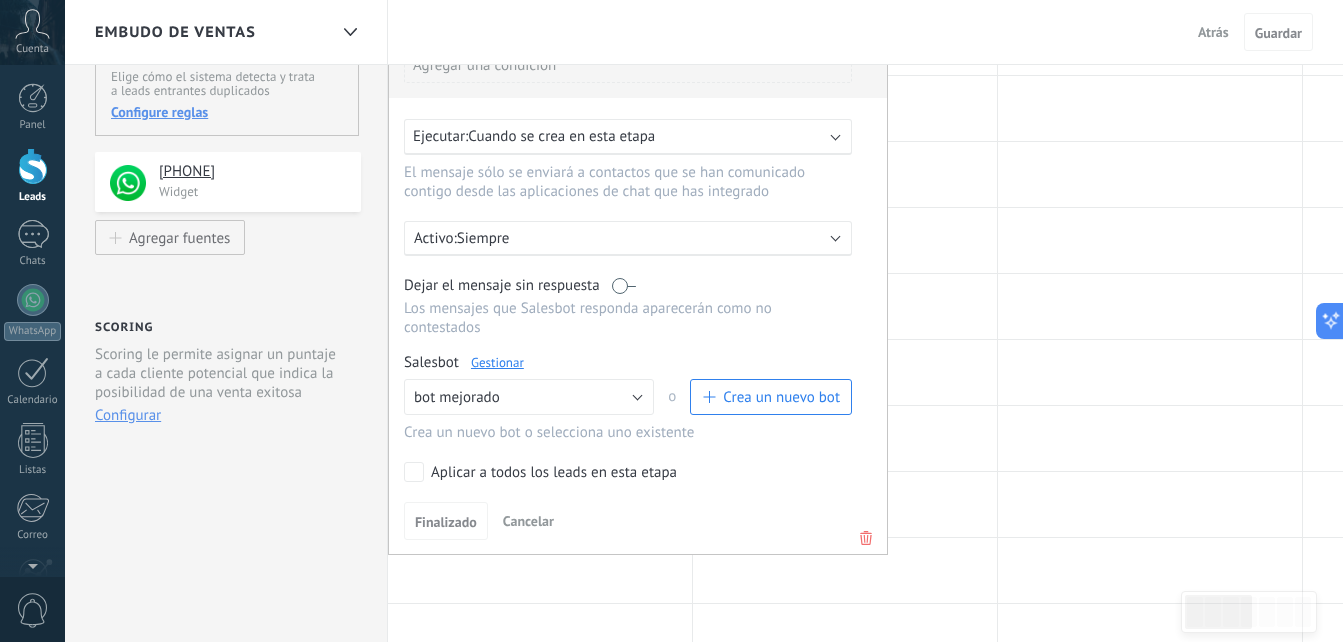 click on "Gestionar" at bounding box center [497, 362] 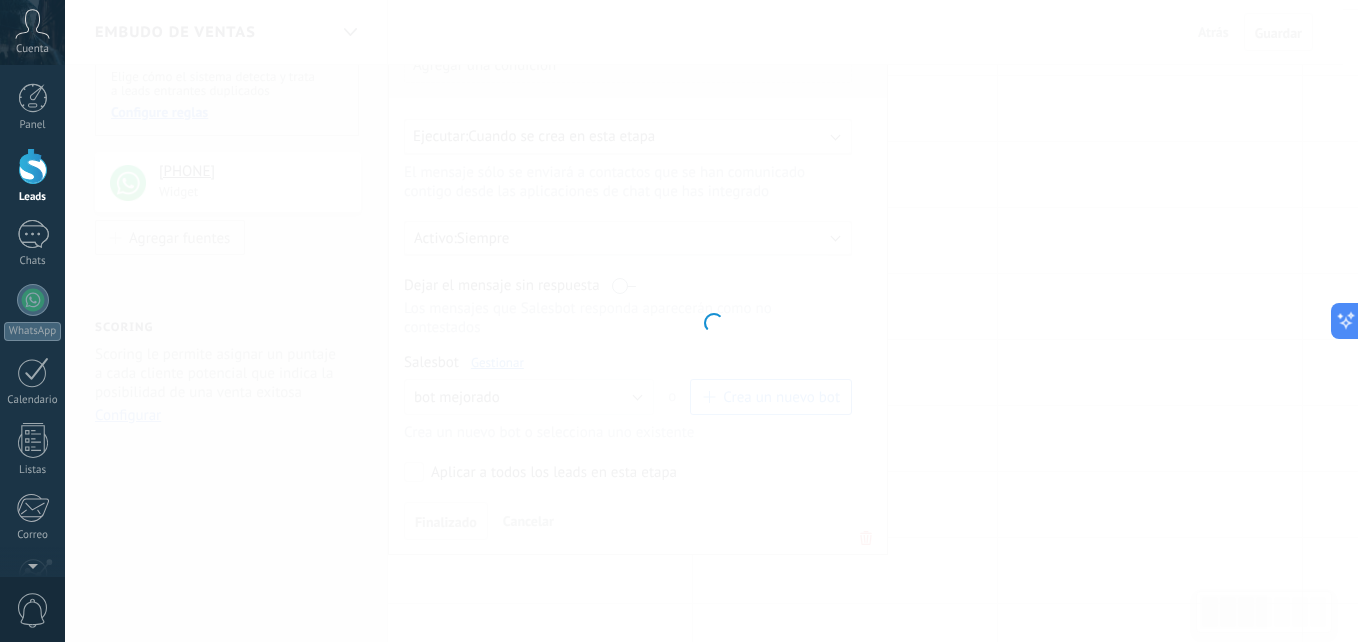 type on "**********" 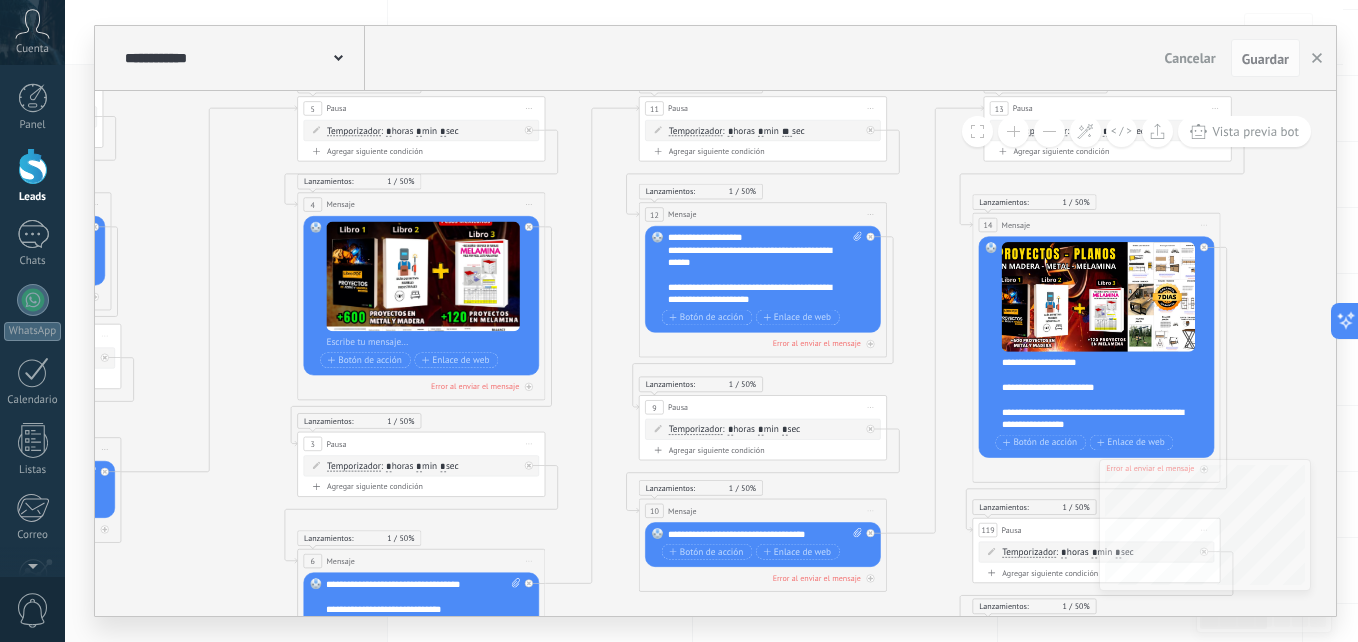drag, startPoint x: 980, startPoint y: 521, endPoint x: 598, endPoint y: 556, distance: 383.60007 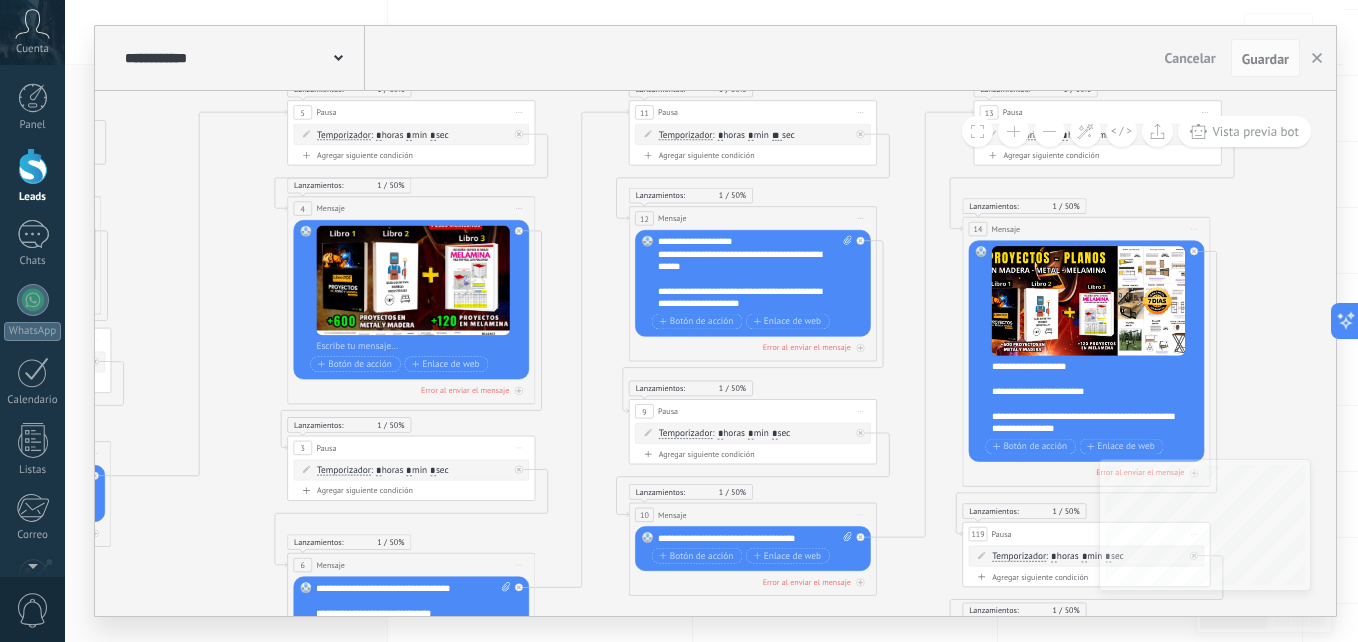 click on "**********" at bounding box center [755, 273] 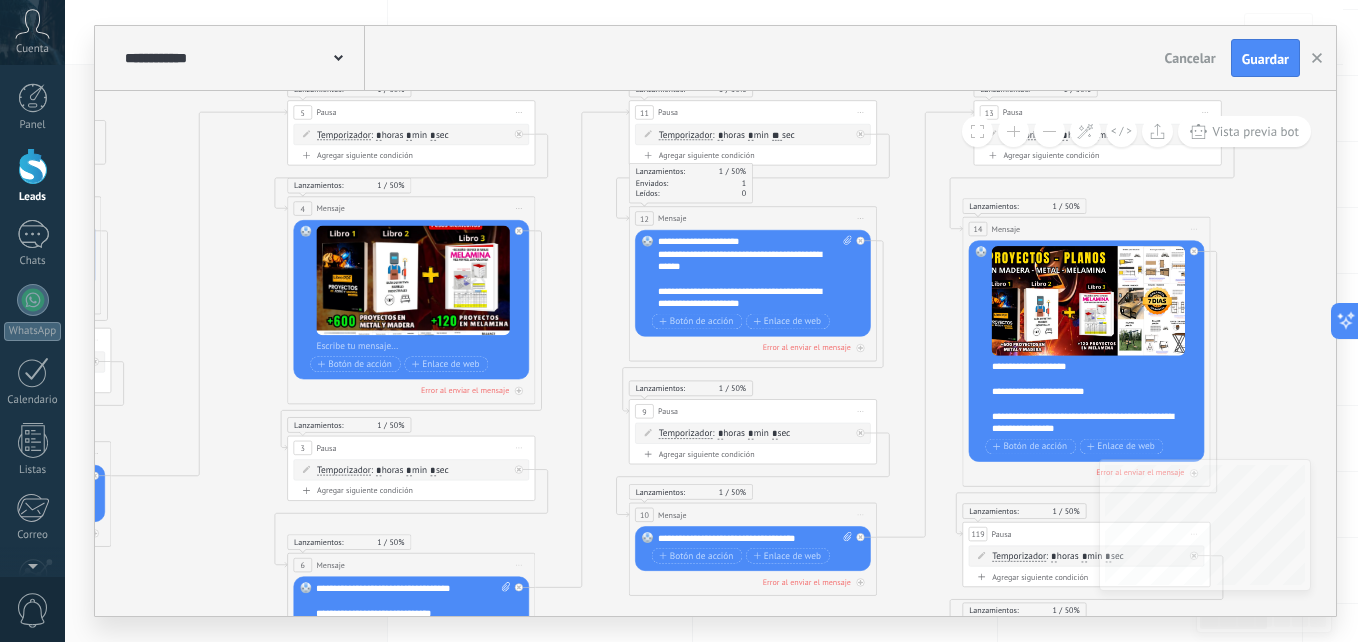 click on "12
Mensaje
*******
(a):
Todos los contactos - canales seleccionados
Todos los contactos - canales seleccionados
Todos los contactos - canal primario
Contacto principal - canales seleccionados
Contacto principal - canal primario
Todos los contactos - canales seleccionados
Todos los contactos - canales seleccionados
Todos los contactos - canal primario" at bounding box center [753, 218] 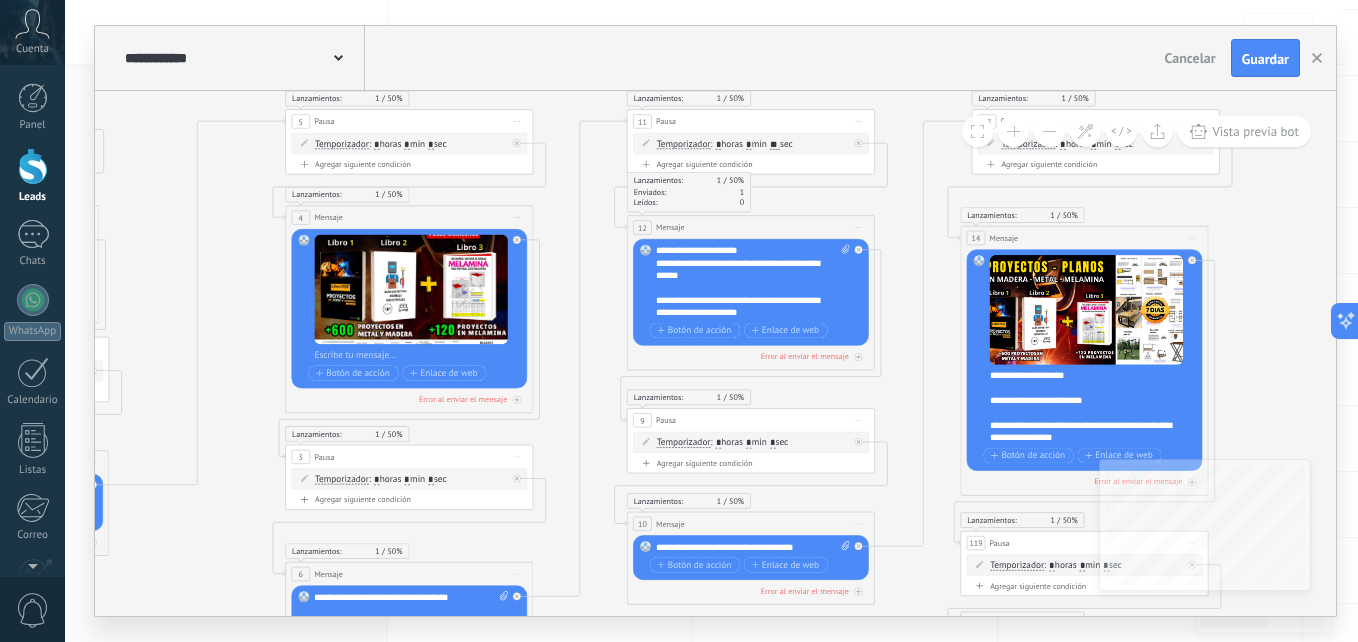 drag, startPoint x: 894, startPoint y: 194, endPoint x: 891, endPoint y: 216, distance: 22.203604 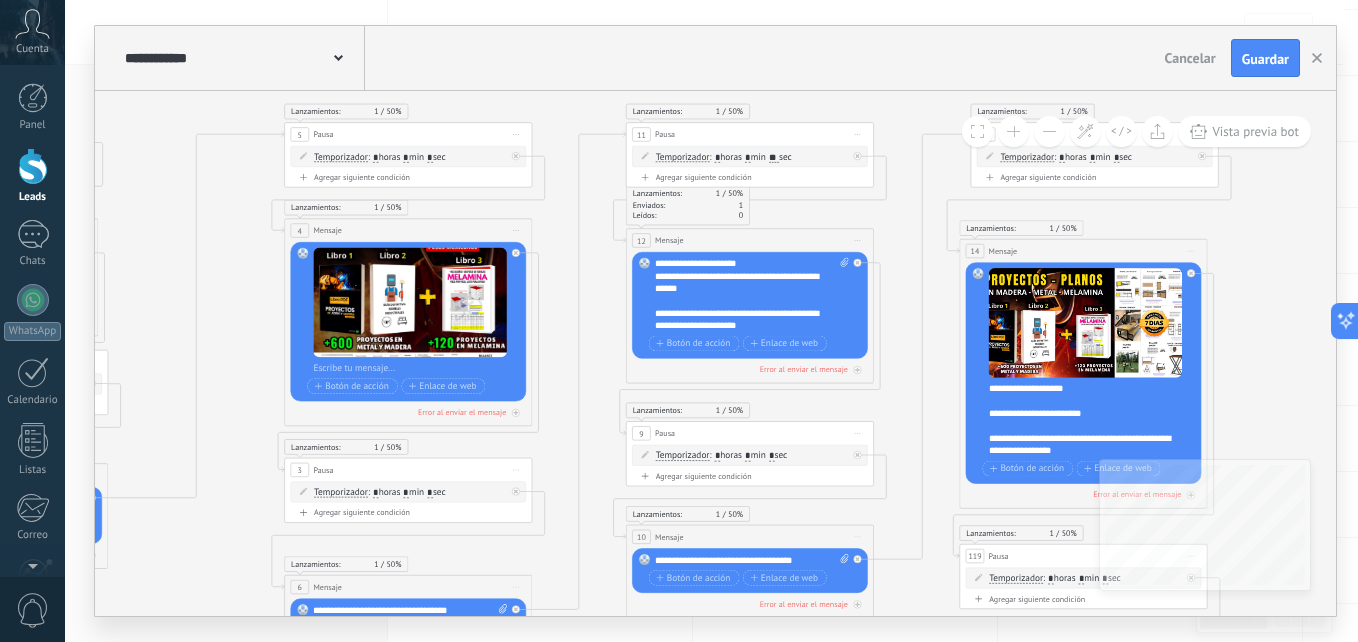 click on "**" at bounding box center (774, 157) 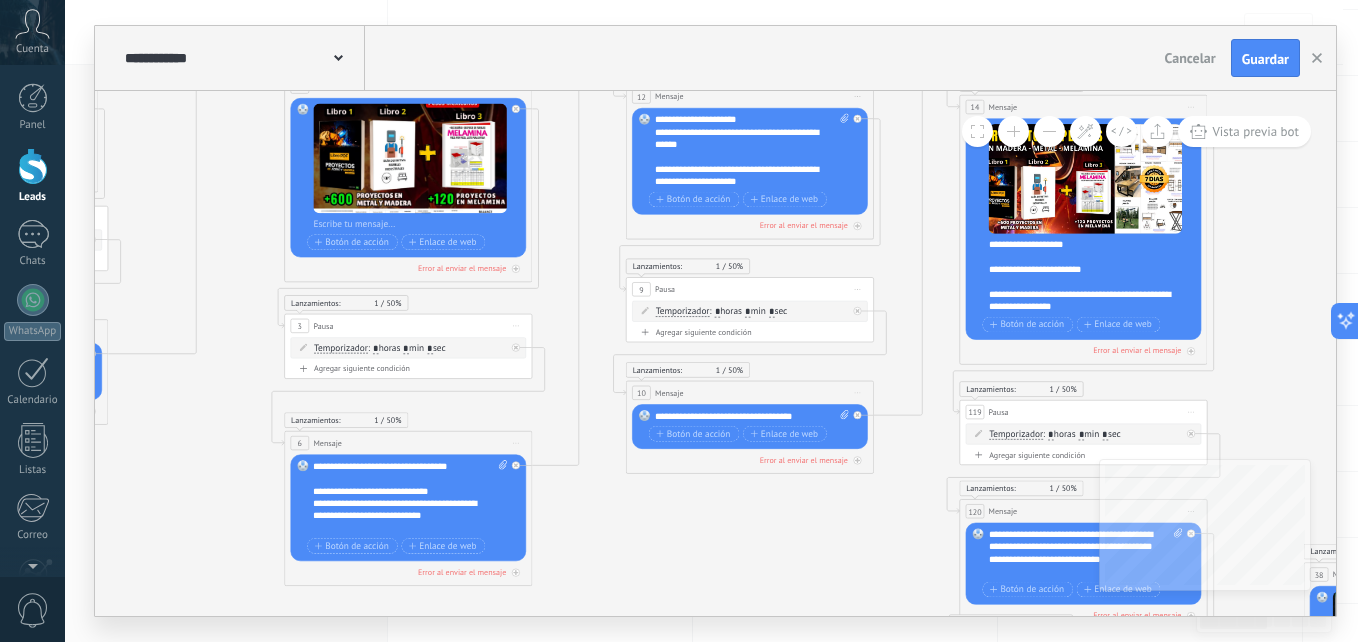 click on "*" at bounding box center (772, 312) 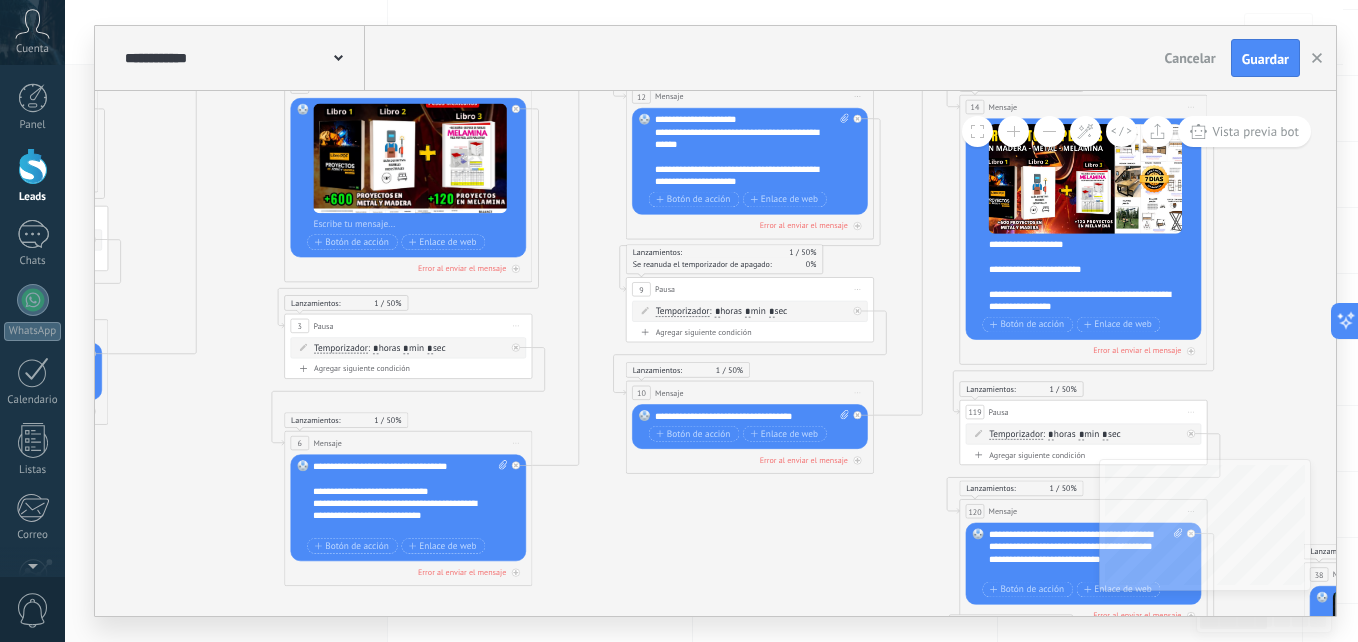 click on "*" at bounding box center [772, 312] 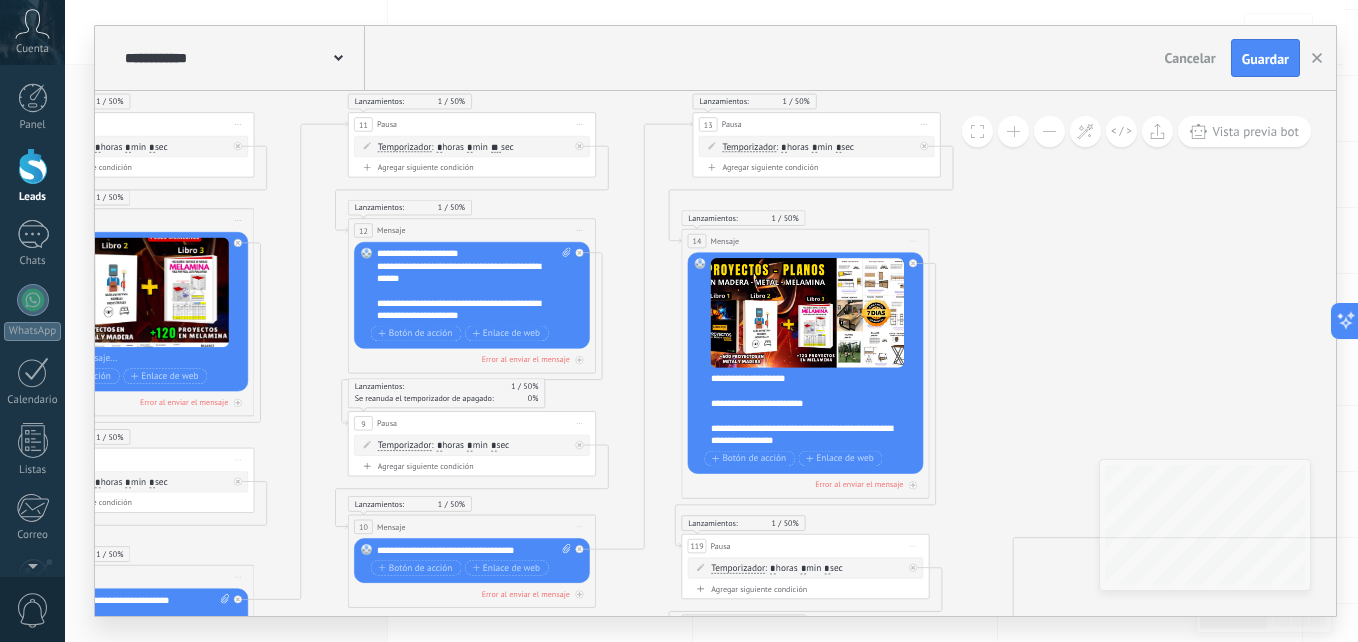 drag, startPoint x: 888, startPoint y: 267, endPoint x: 692, endPoint y: 271, distance: 196.04082 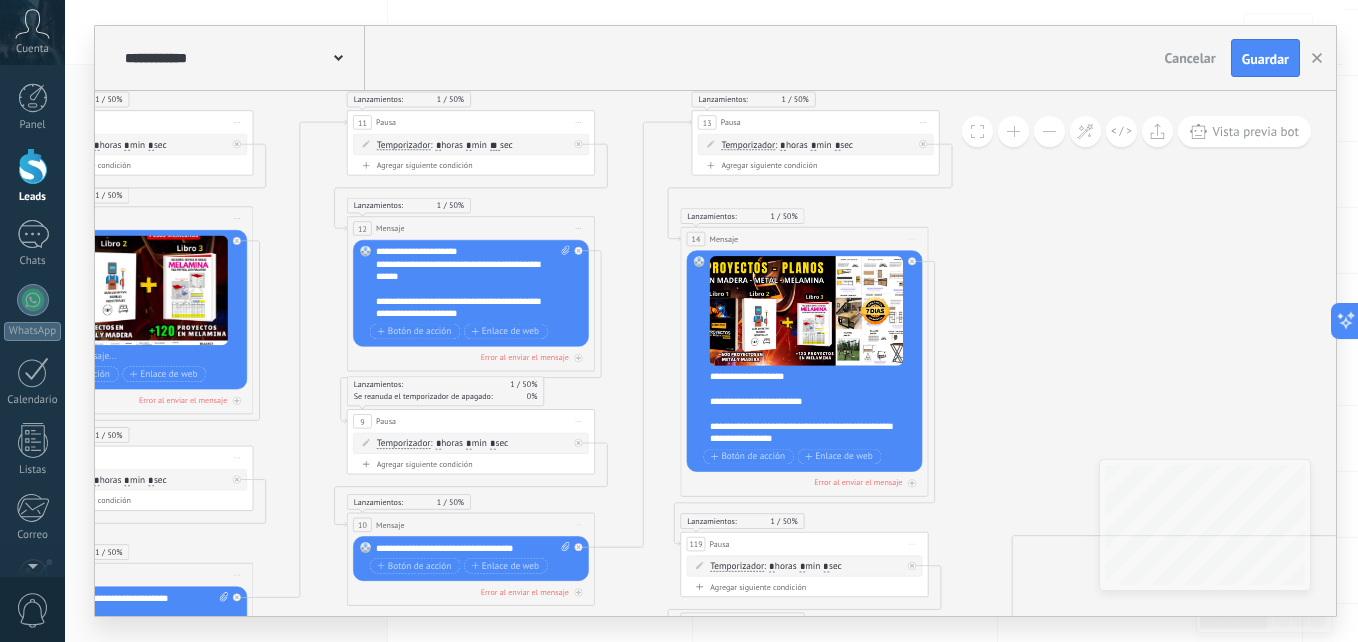 click on "*" at bounding box center [838, 145] 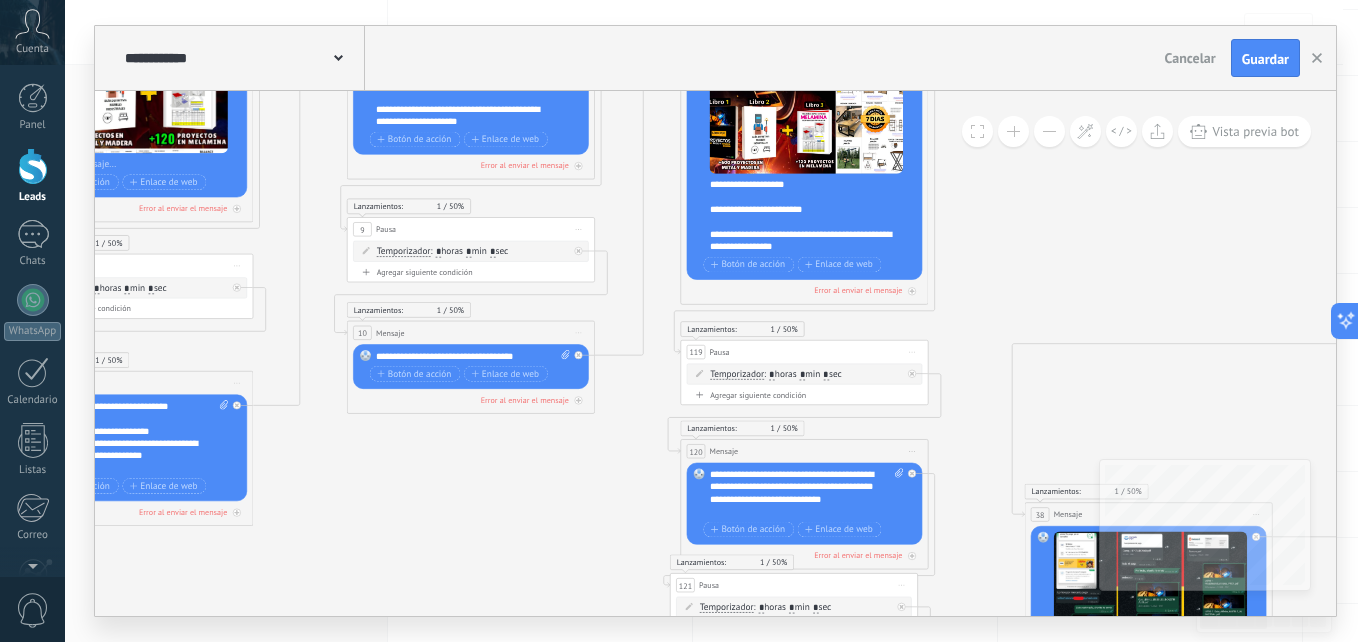 type on "*" 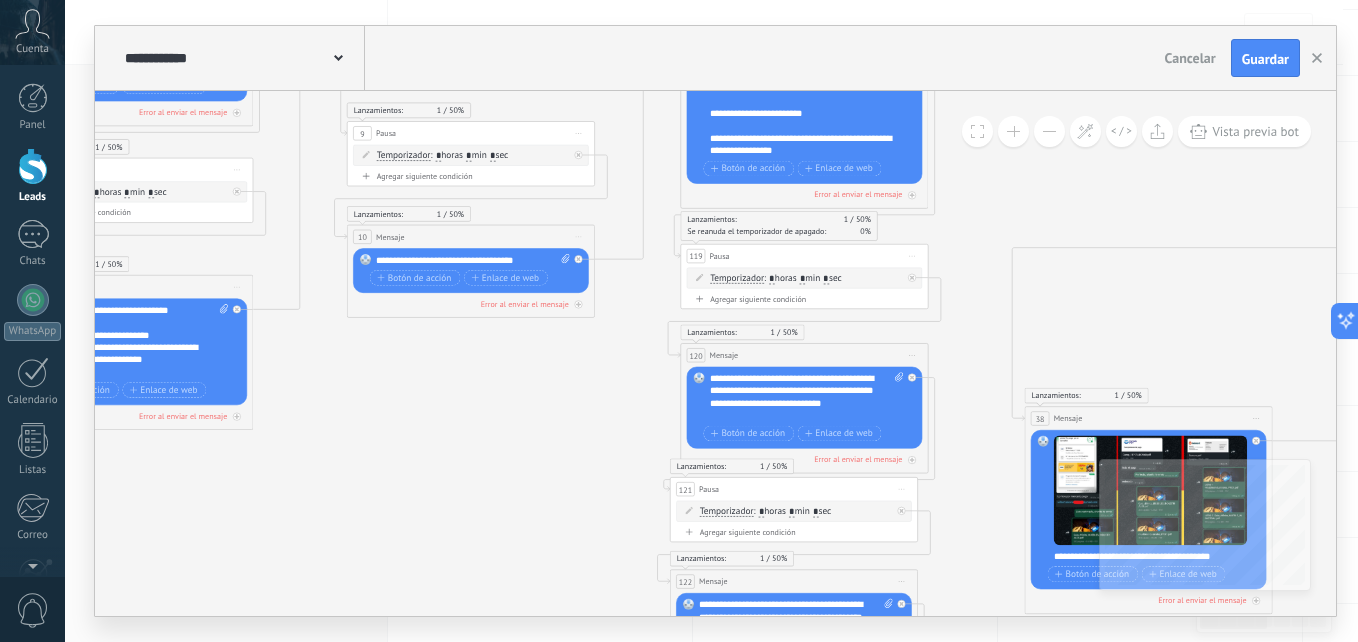 type on "*" 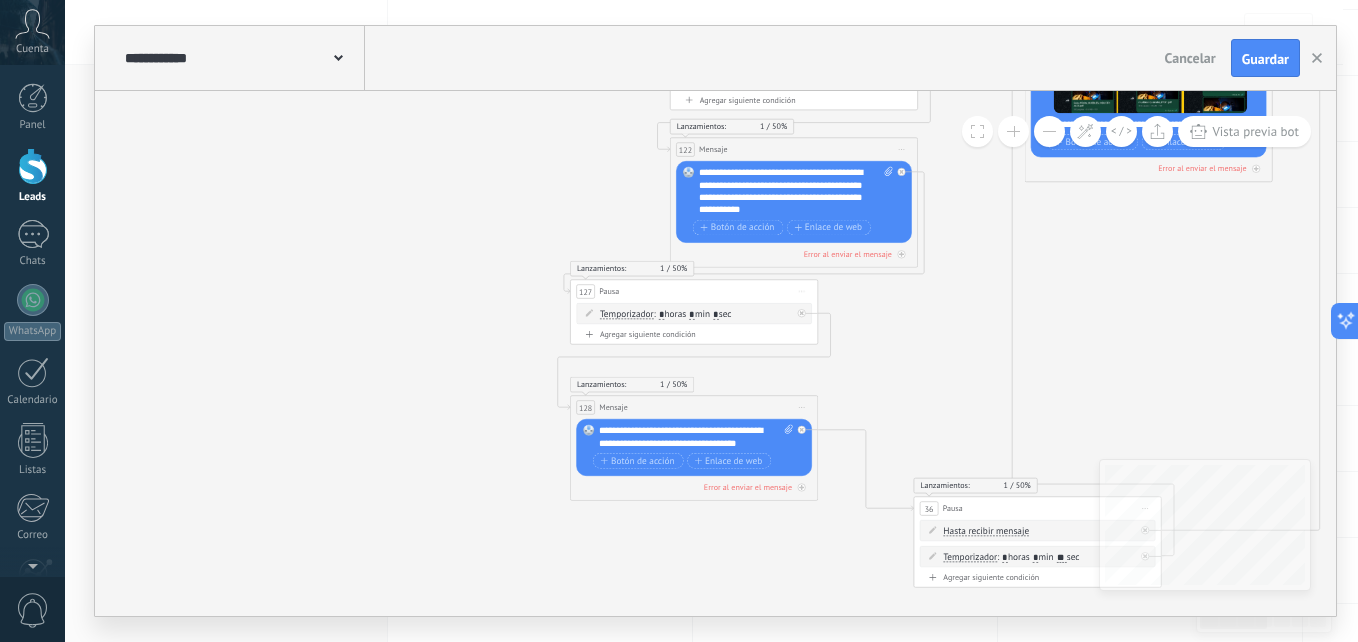 type on "*" 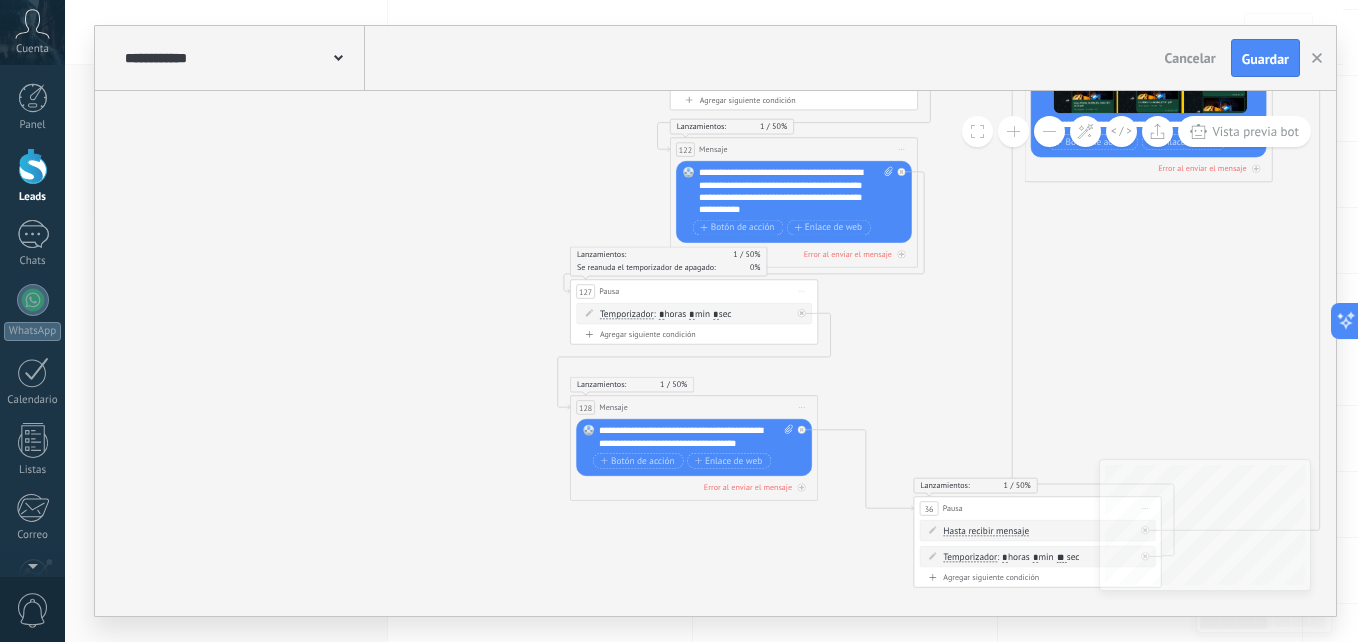 type on "*" 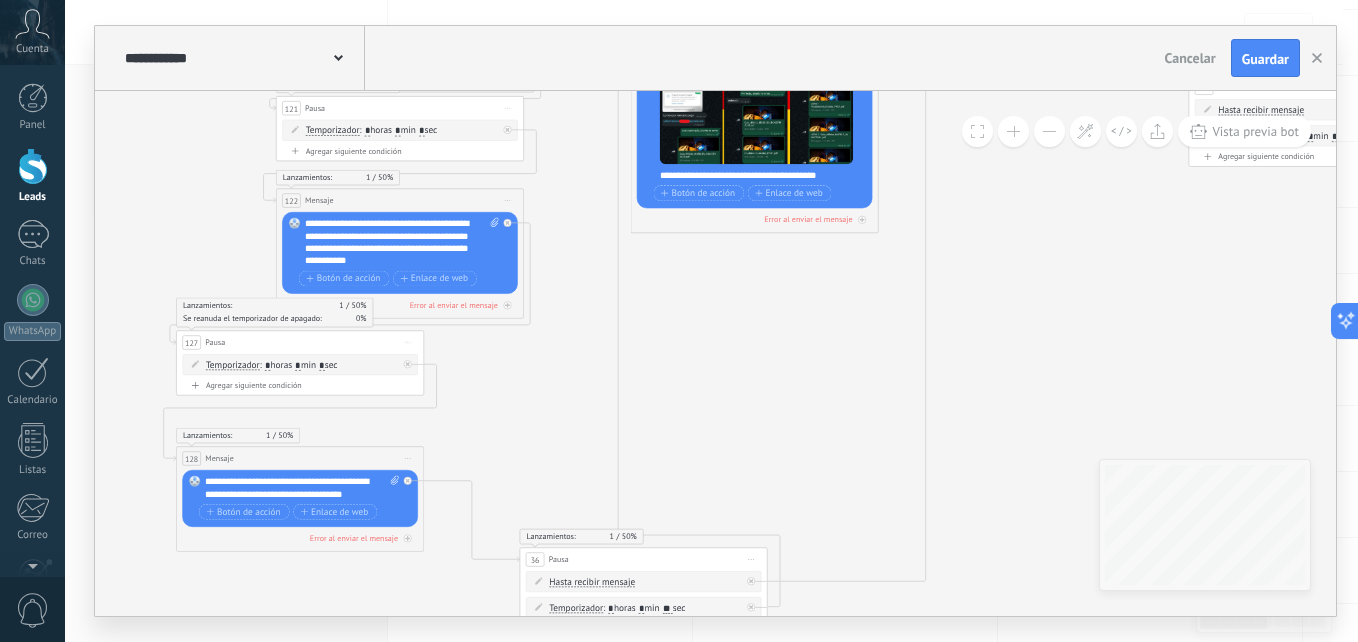 drag, startPoint x: 1063, startPoint y: 482, endPoint x: 768, endPoint y: 310, distance: 341.4806 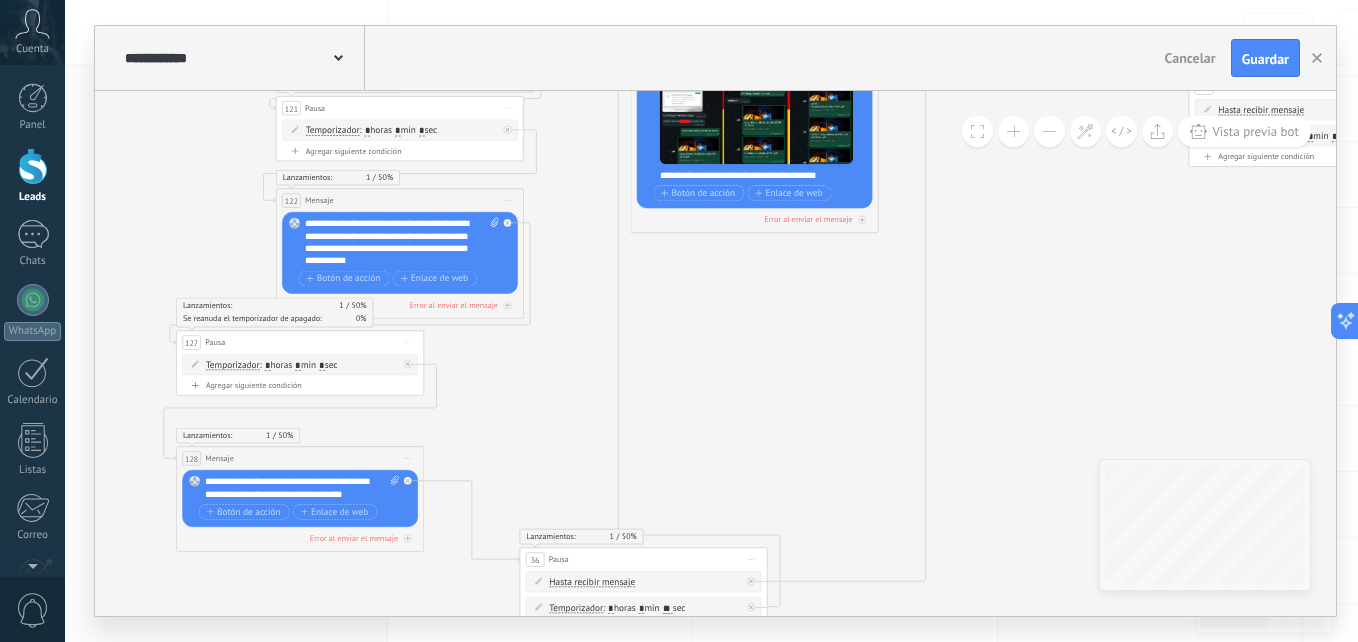 click 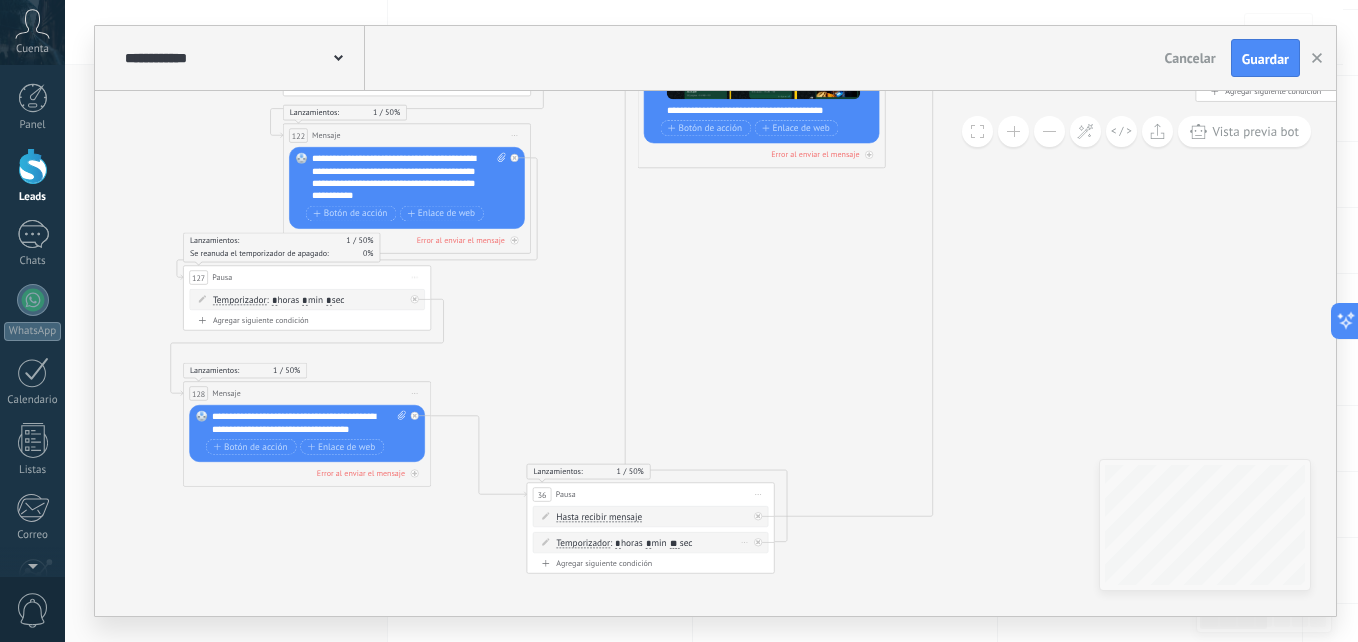 click on "**" at bounding box center (675, 544) 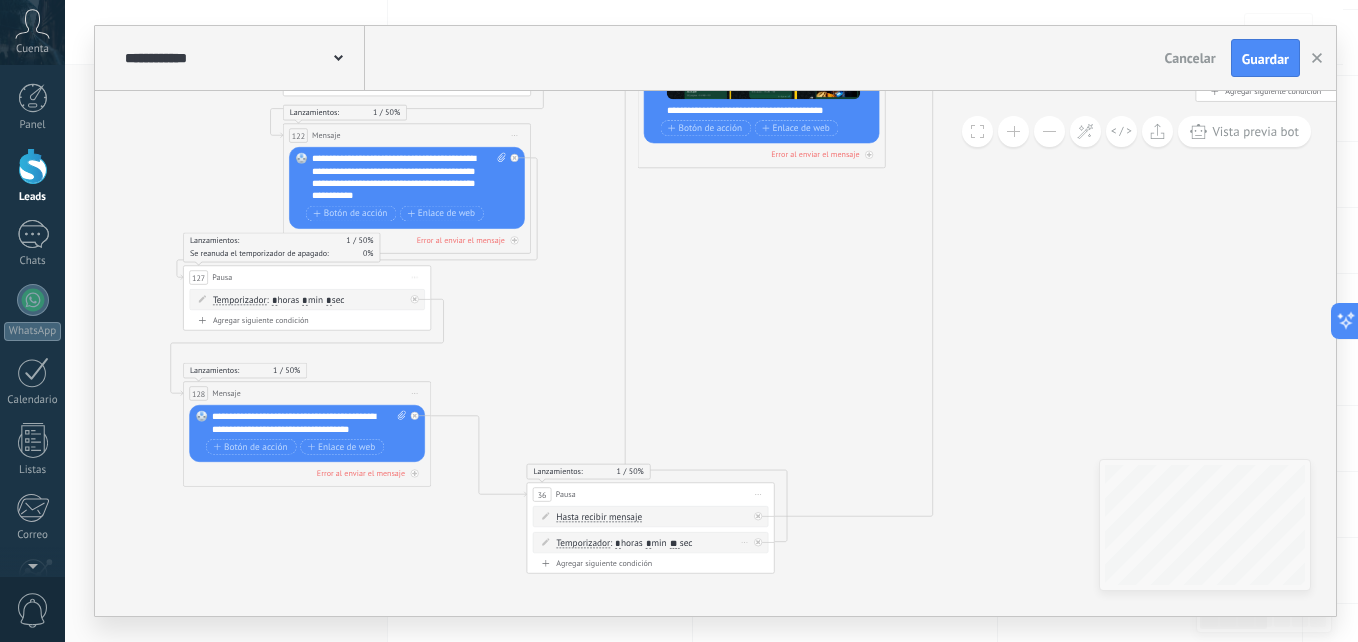 click on "**" at bounding box center [675, 544] 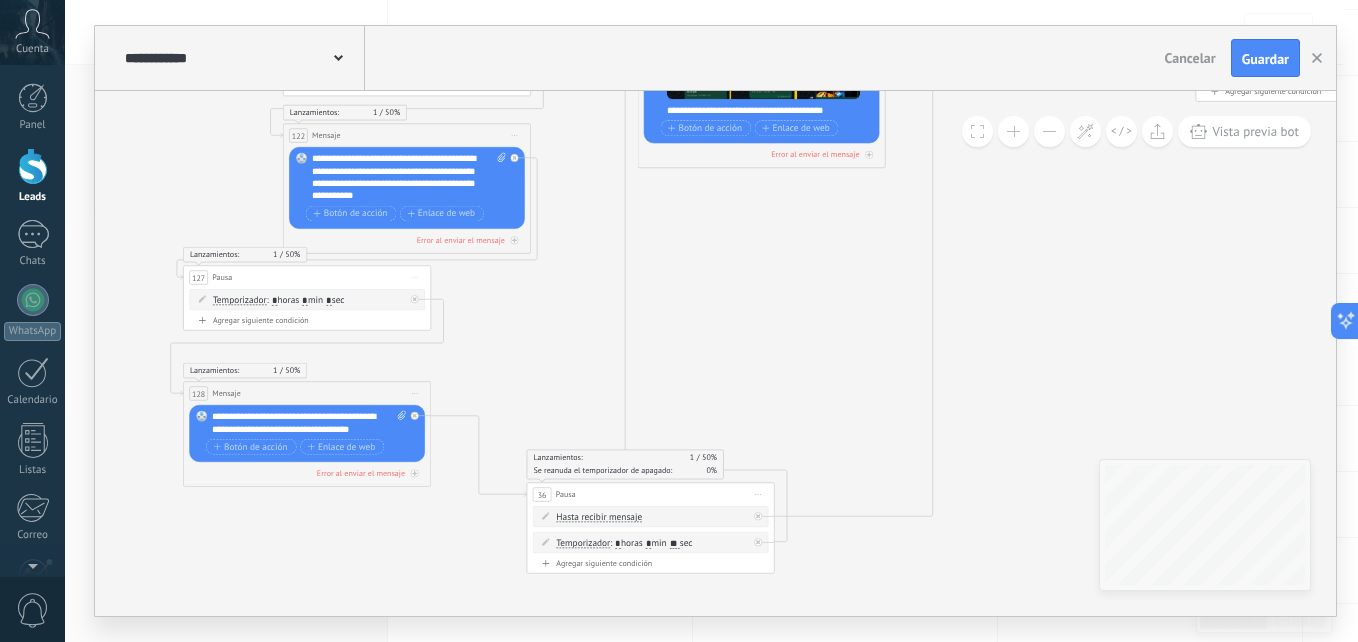 type on "**" 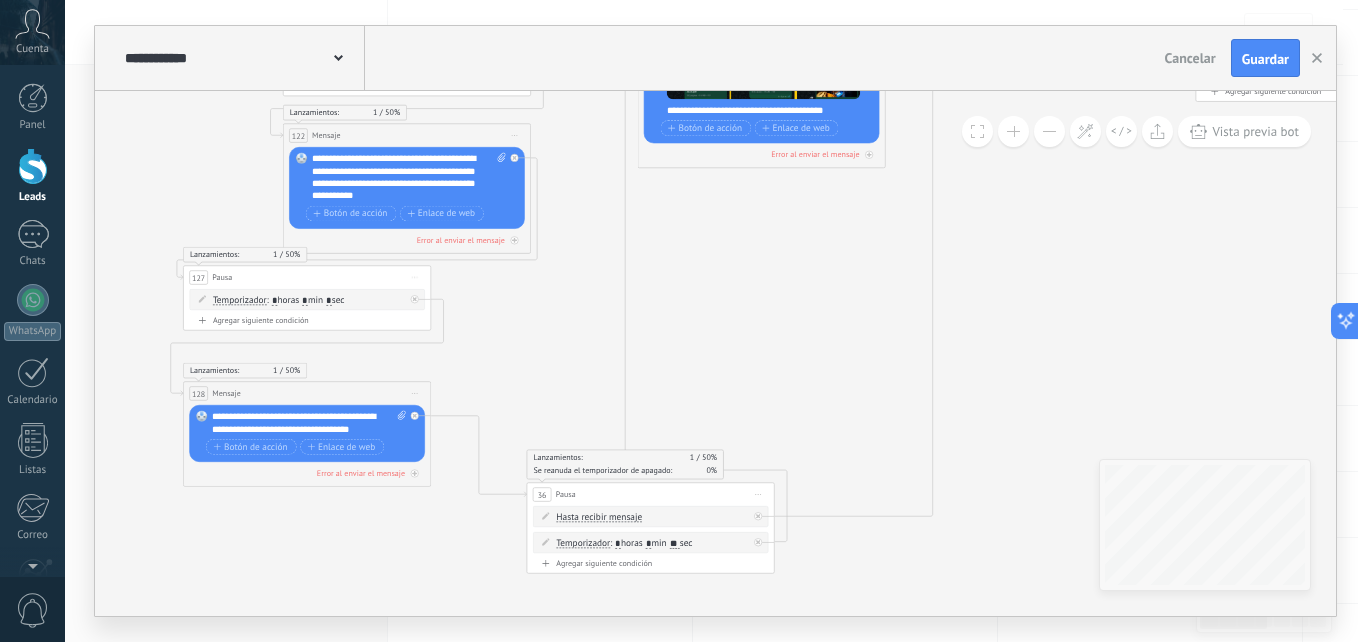click 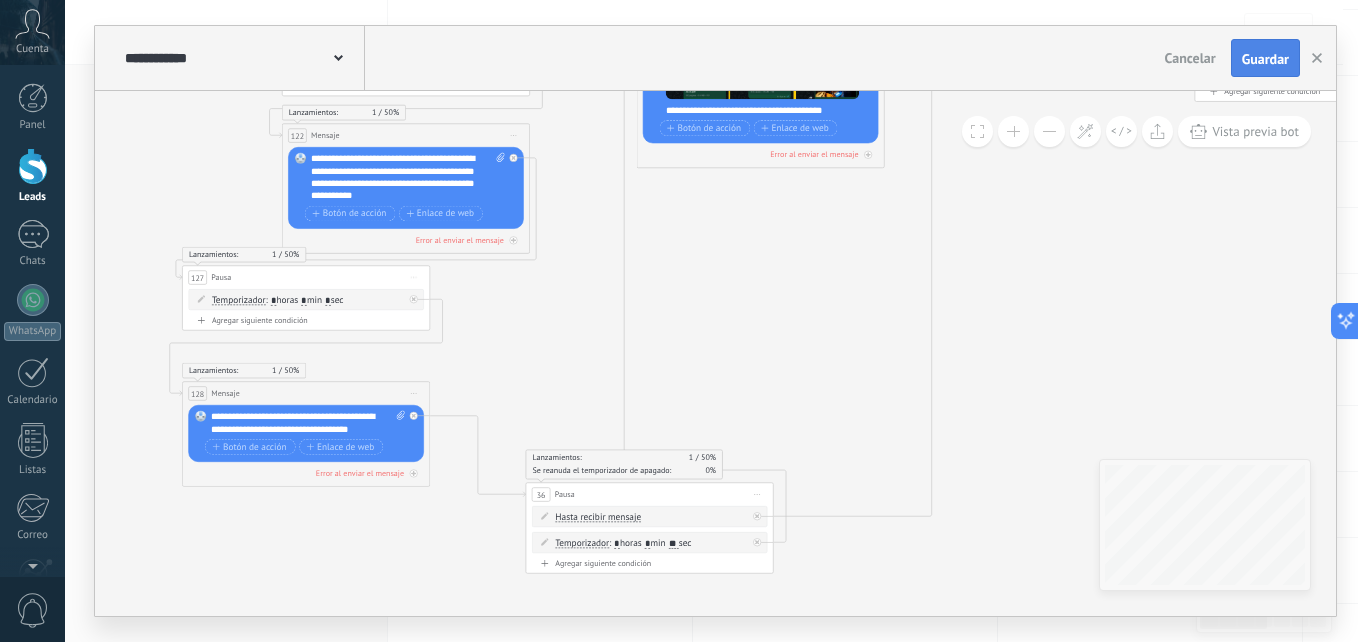 click on "Guardar" at bounding box center [1265, 59] 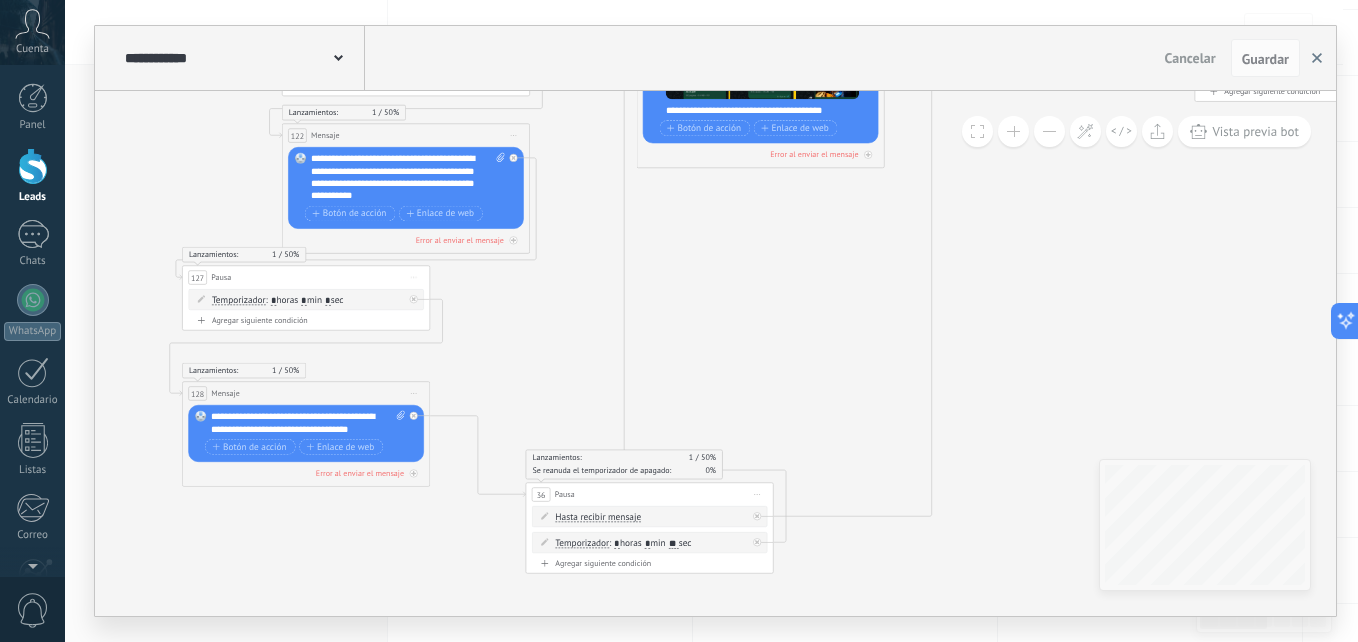 click 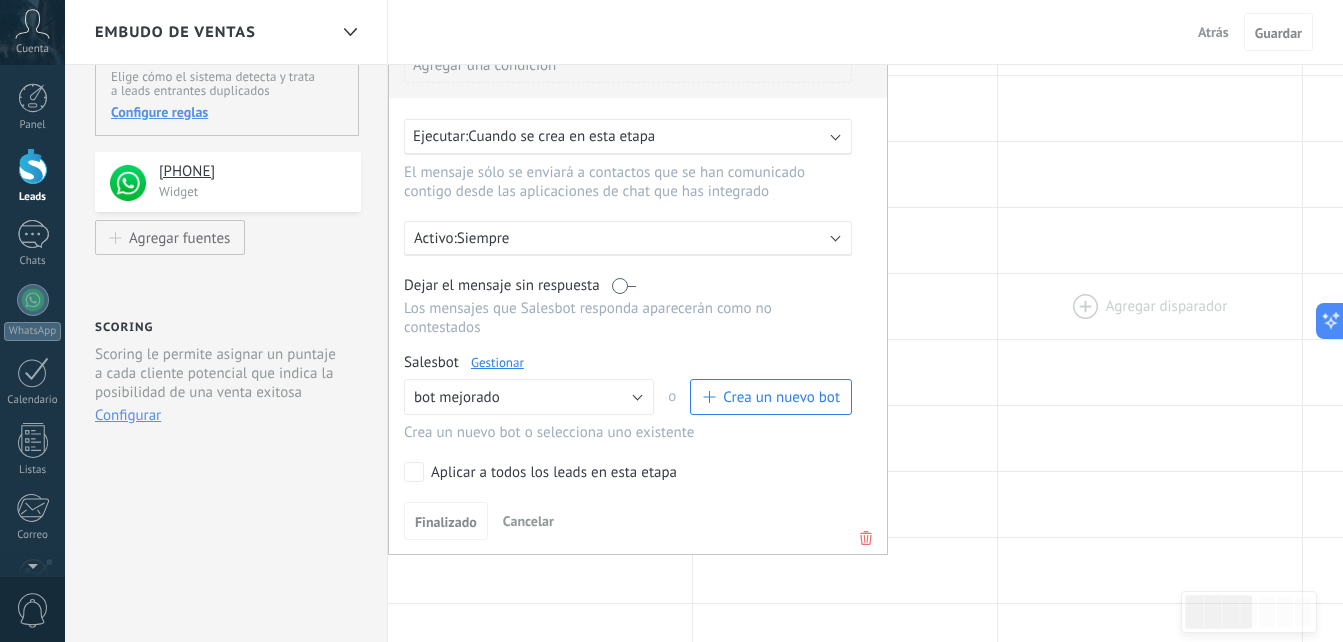 click at bounding box center [1150, 306] 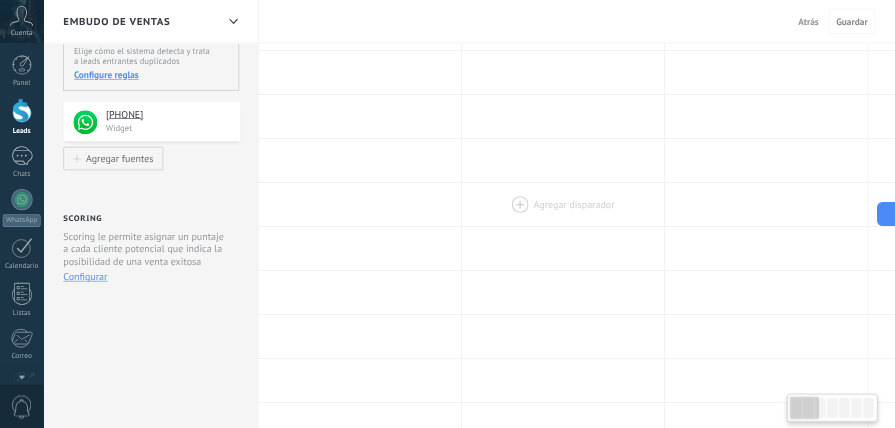 scroll, scrollTop: 36, scrollLeft: 0, axis: vertical 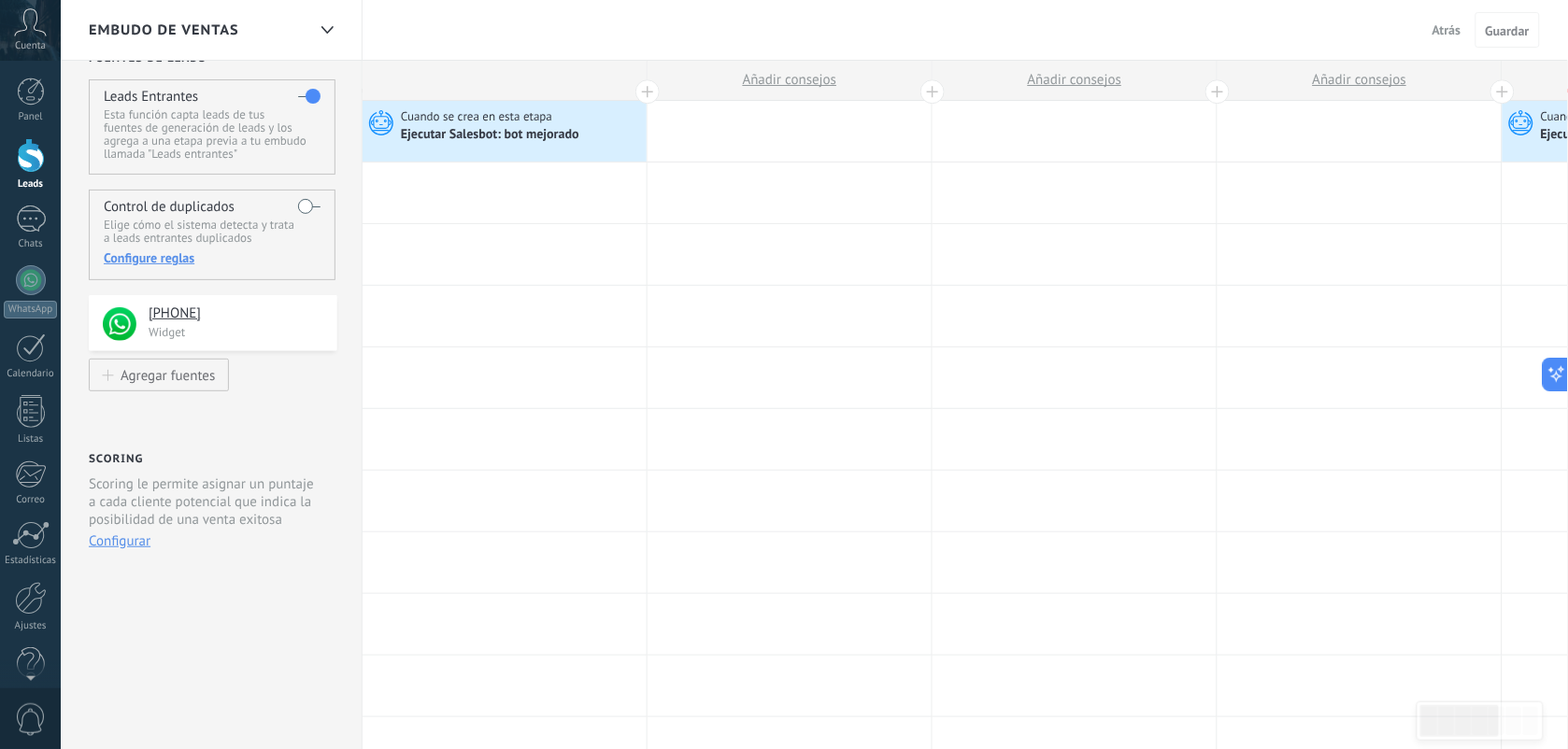 click on "Leads" at bounding box center [30, 164] 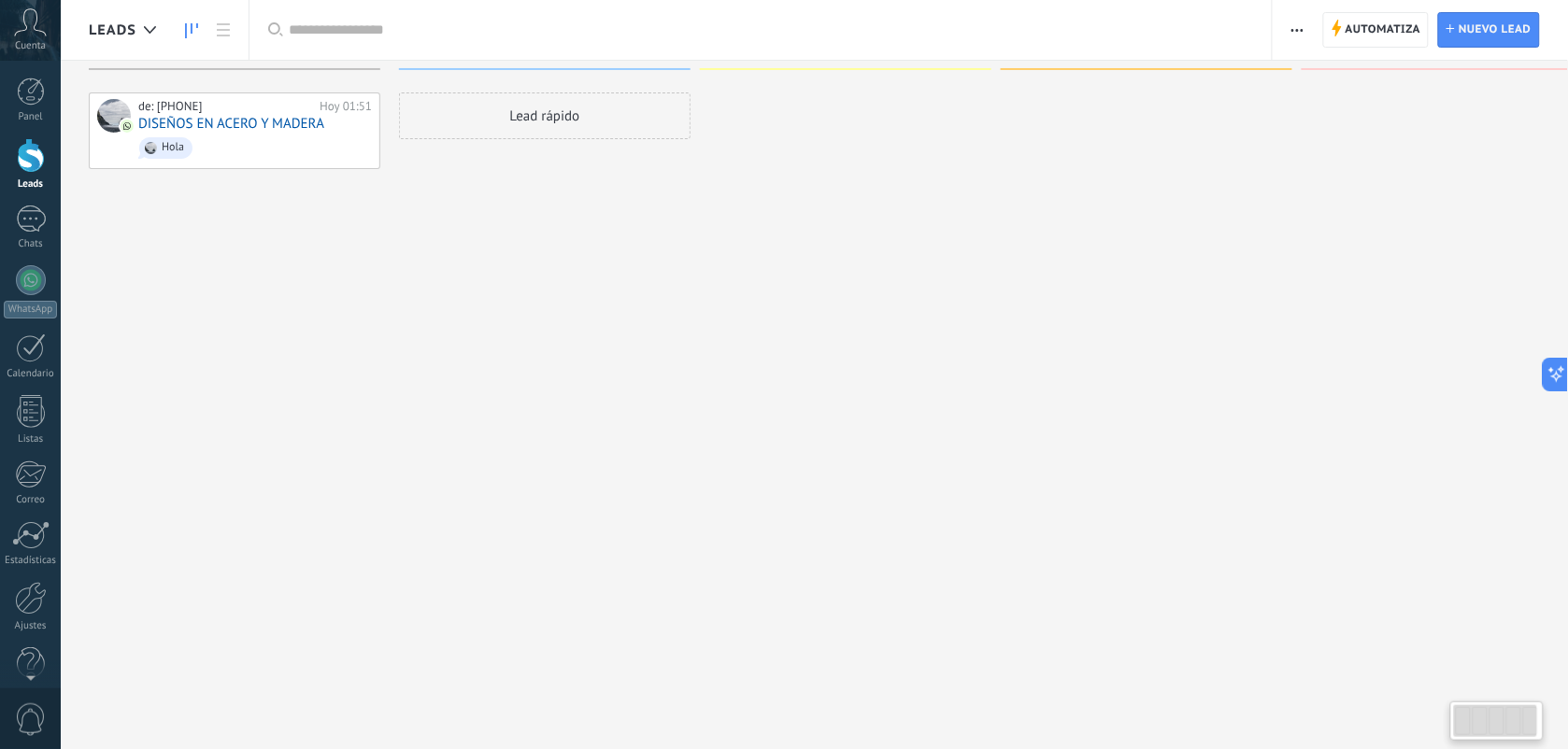 scroll, scrollTop: 0, scrollLeft: 0, axis: both 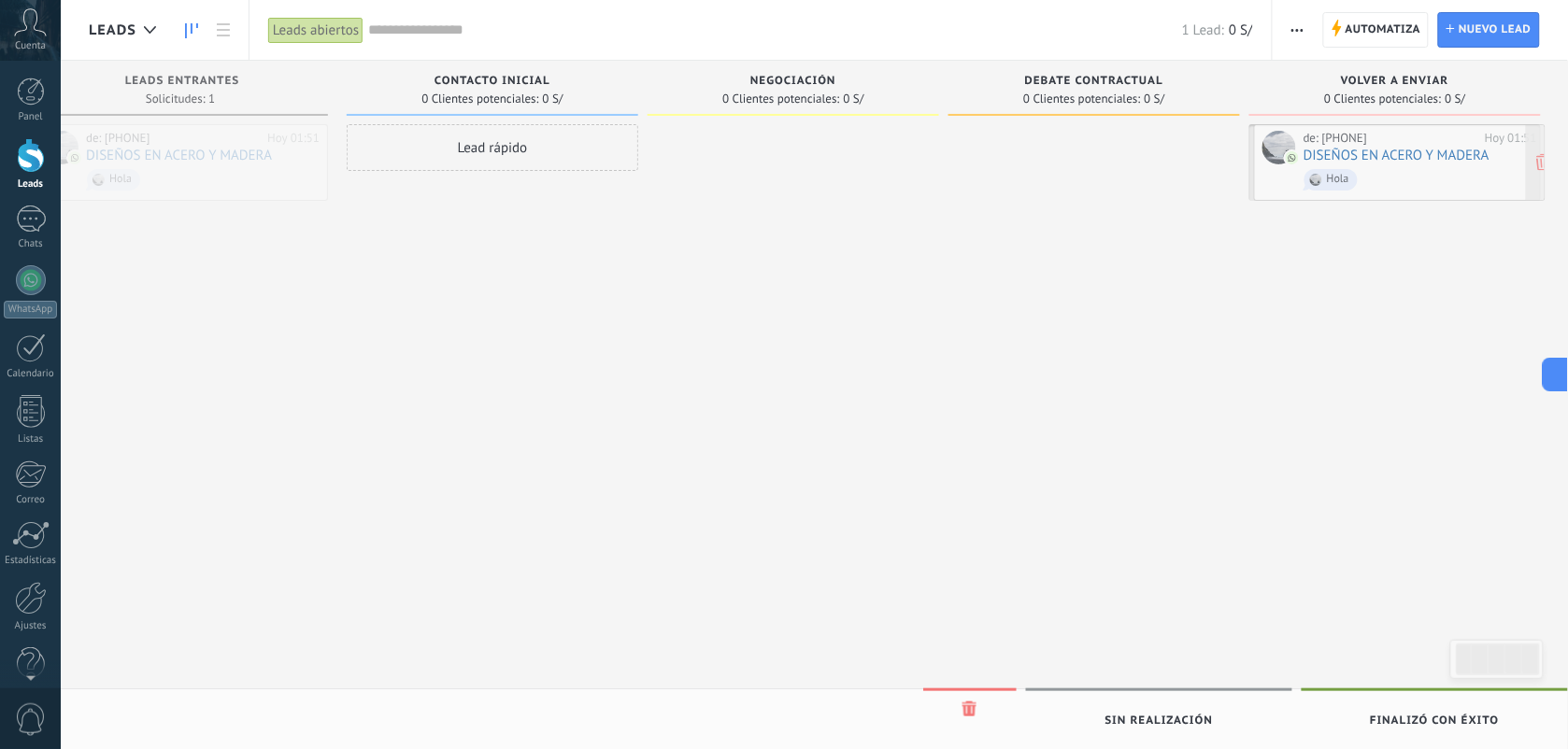 drag, startPoint x: 255, startPoint y: 160, endPoint x: 1420, endPoint y: 160, distance: 1165 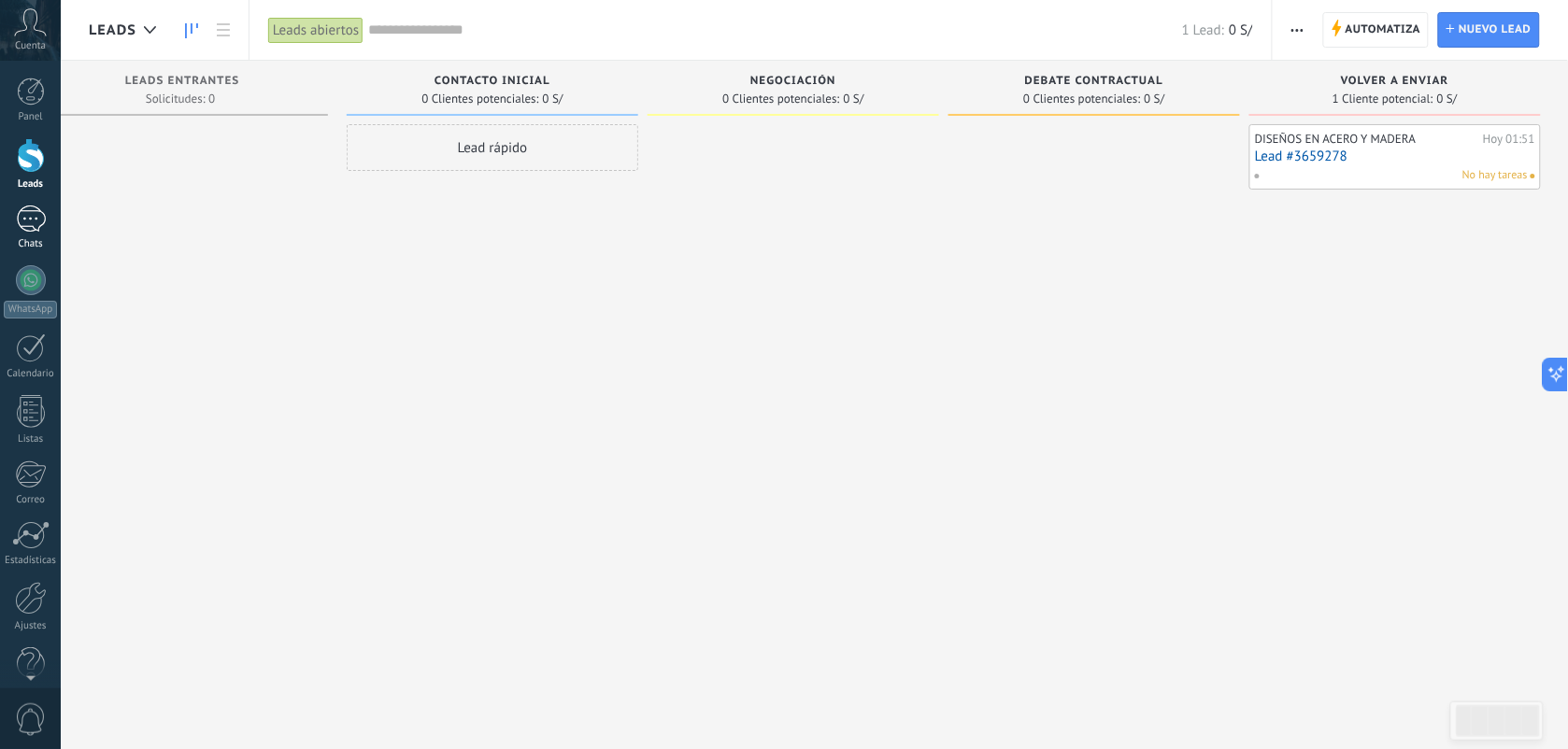 click on "1" at bounding box center [31, 219] 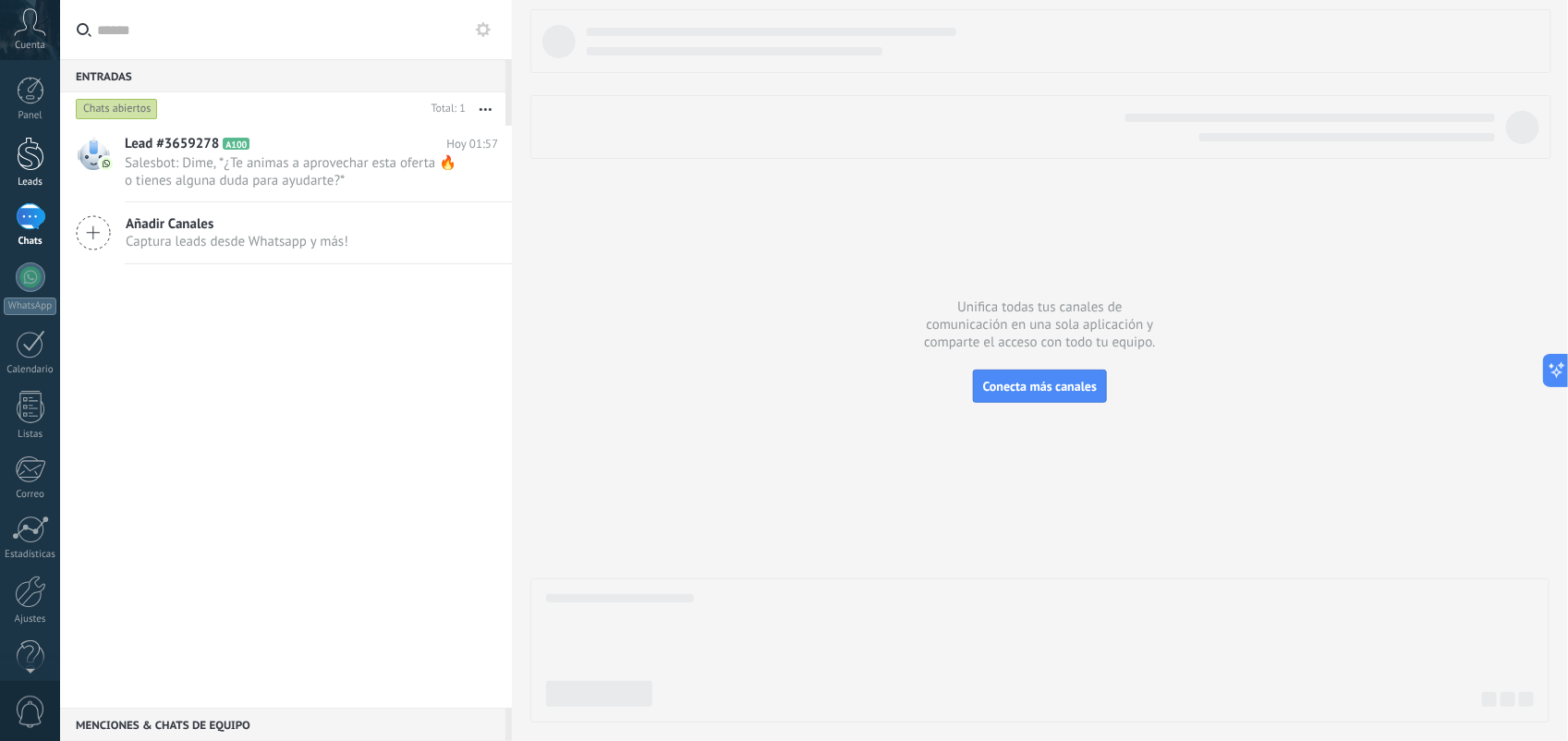 click at bounding box center [30, 153] 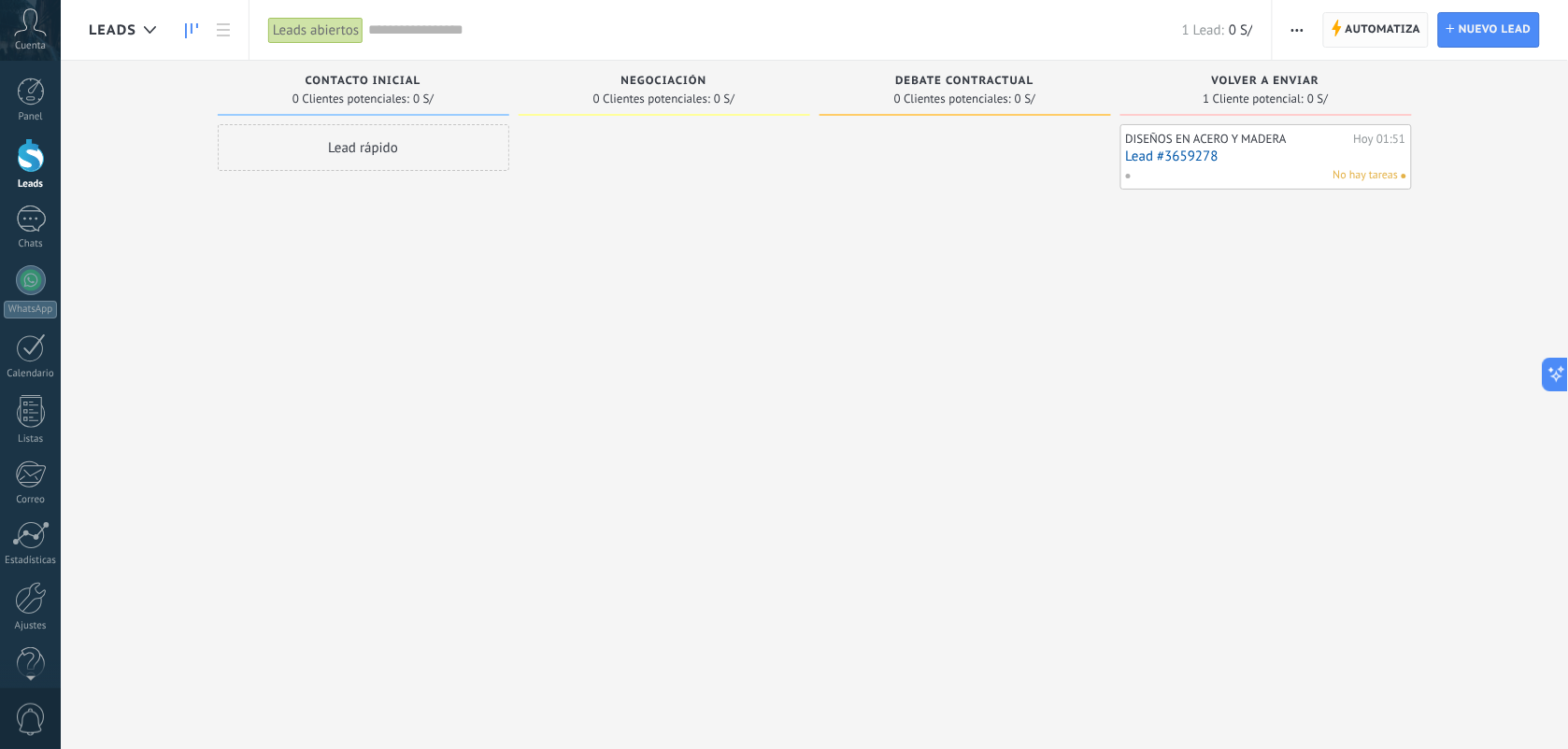 click on "Automatiza" at bounding box center [0, 0] 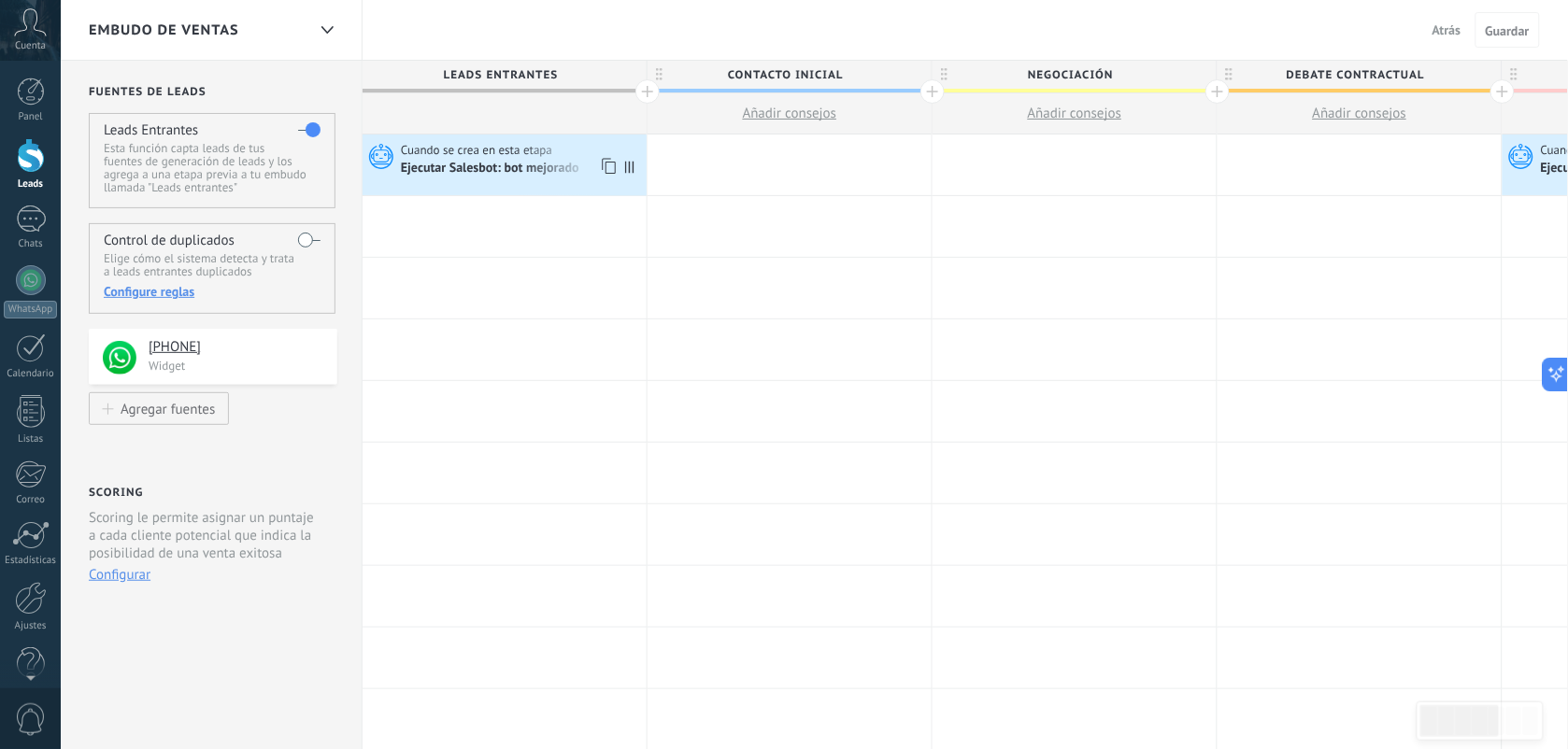 click on "Ejecutar Salesbot: bot mejorado" at bounding box center (492, 169) 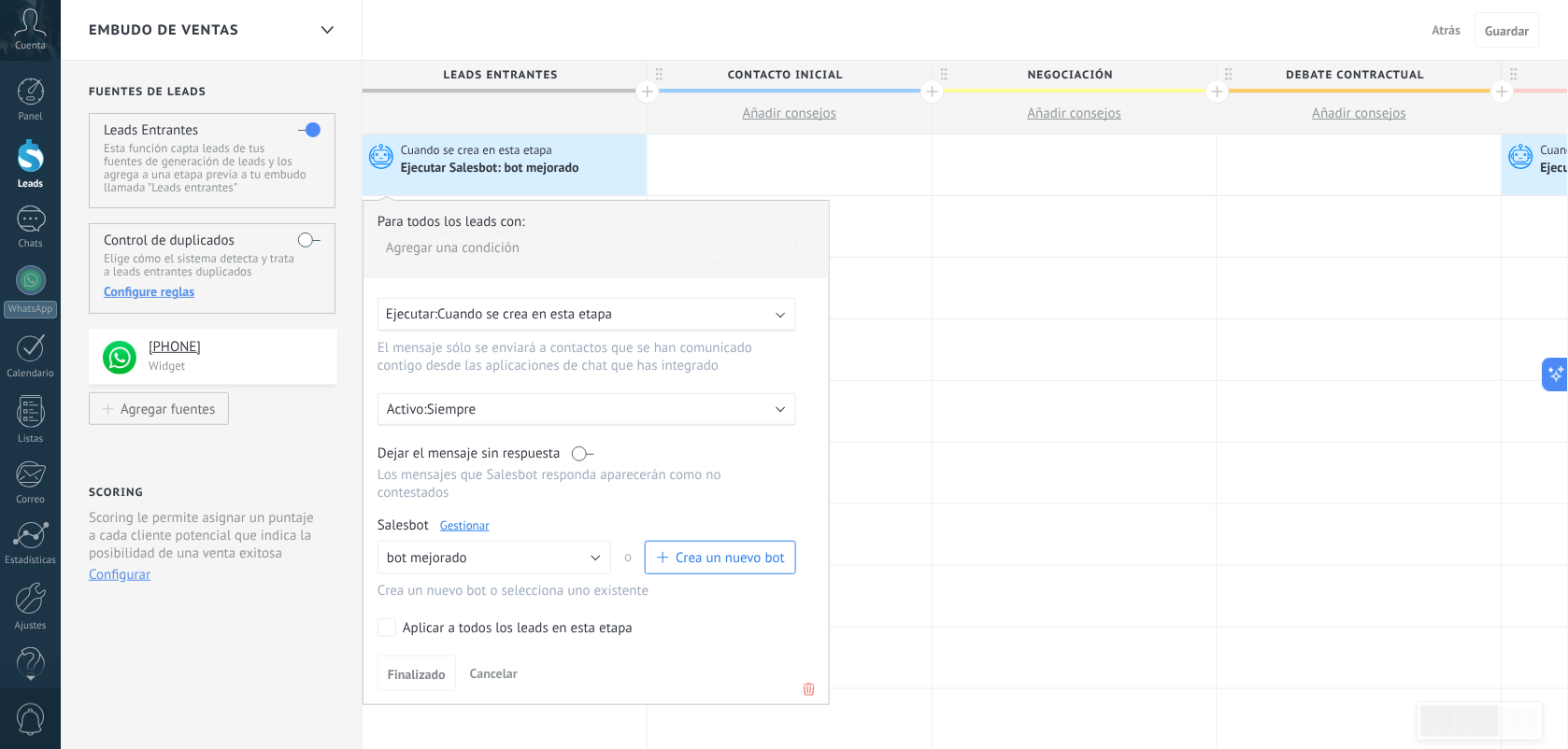 click on "Gestionar" at bounding box center (464, 525) 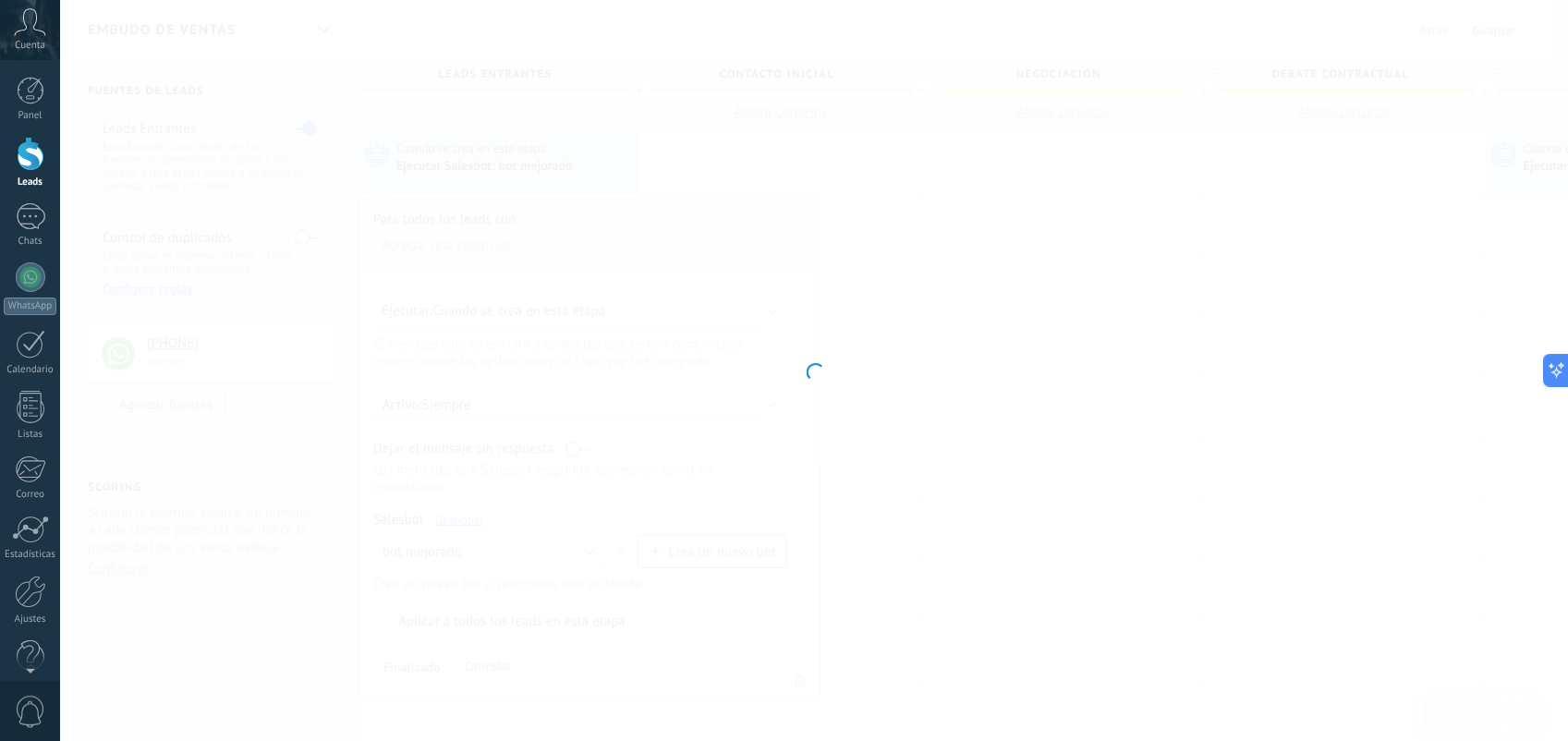type on "**********" 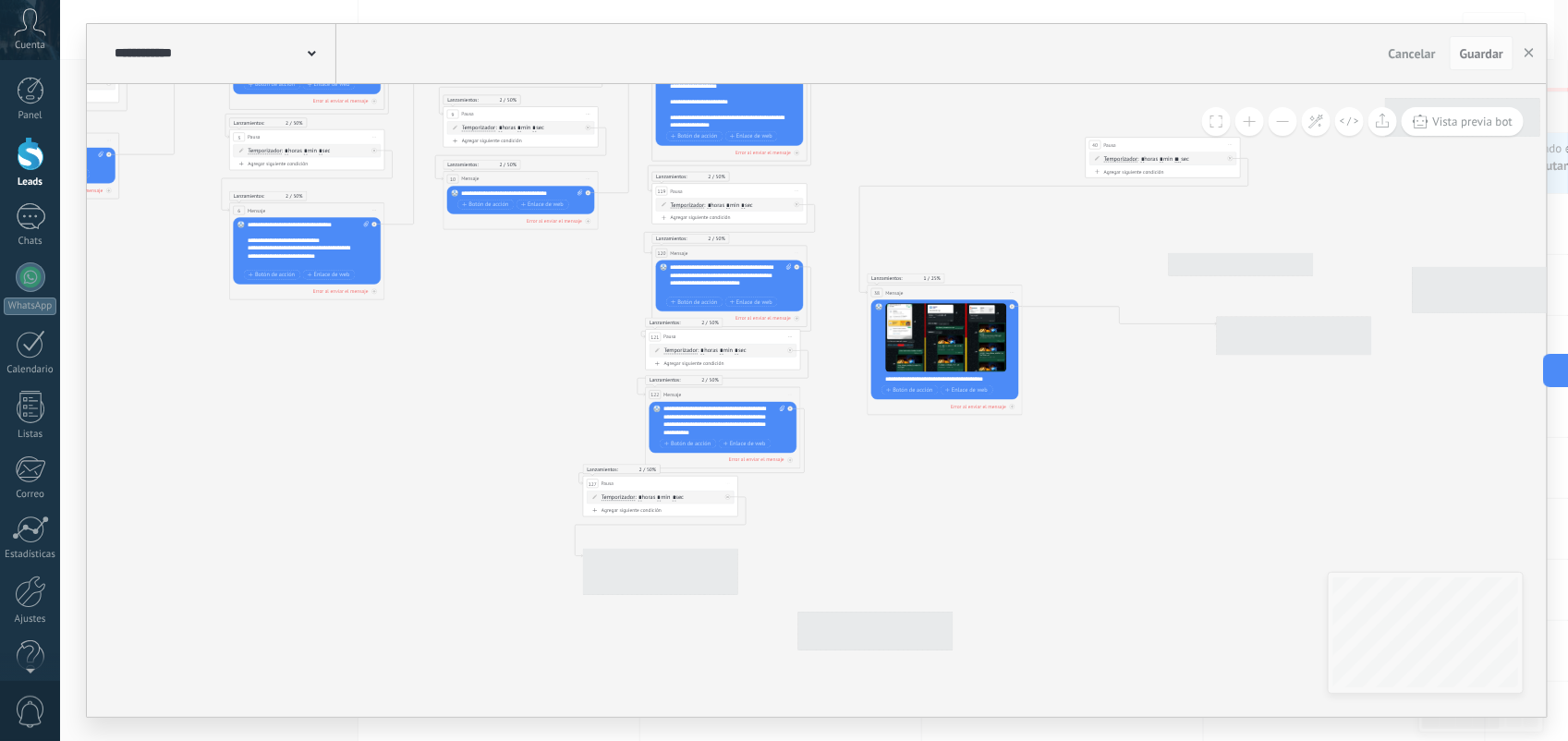 drag, startPoint x: 1419, startPoint y: 462, endPoint x: 862, endPoint y: 123, distance: 652.0506 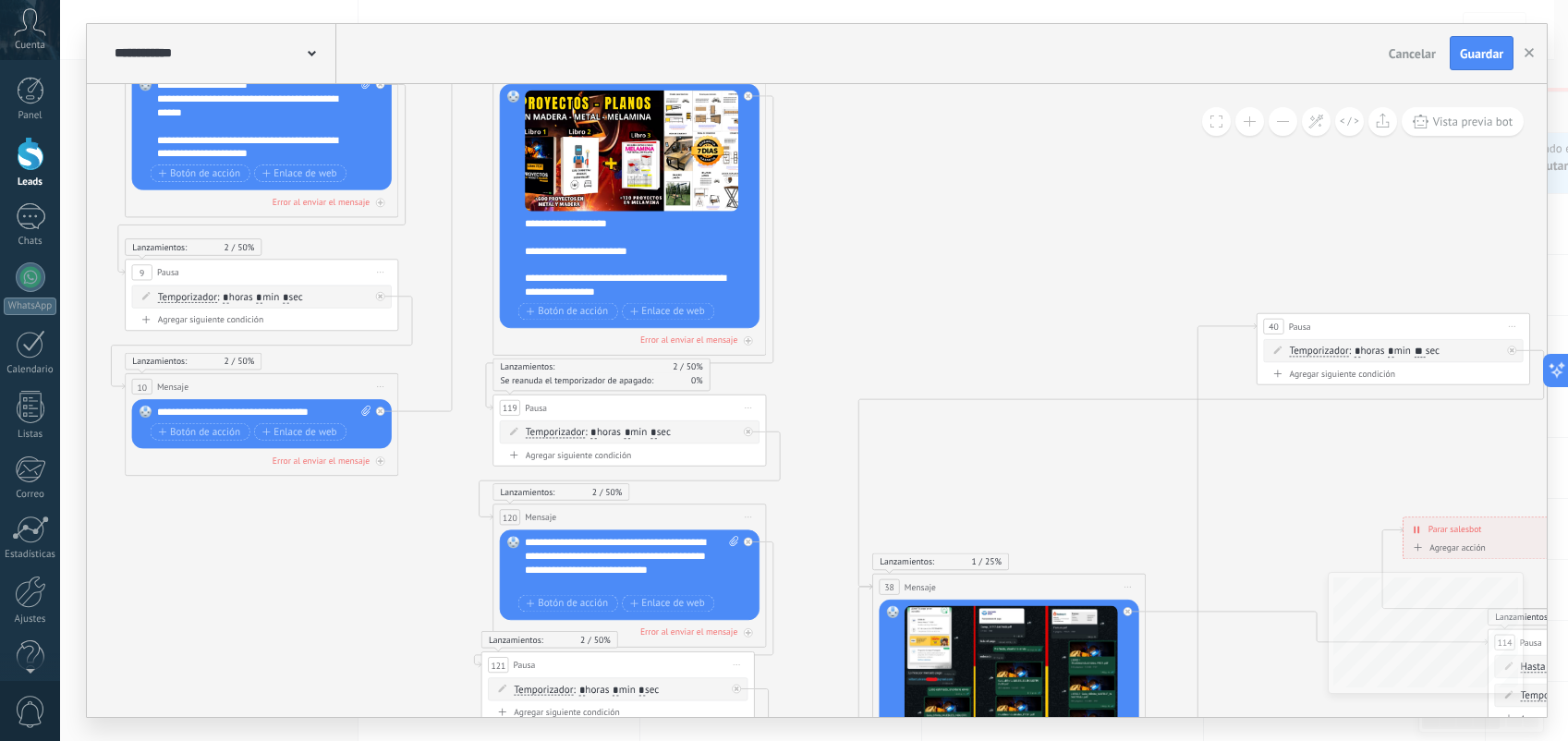 scroll, scrollTop: 0, scrollLeft: 0, axis: both 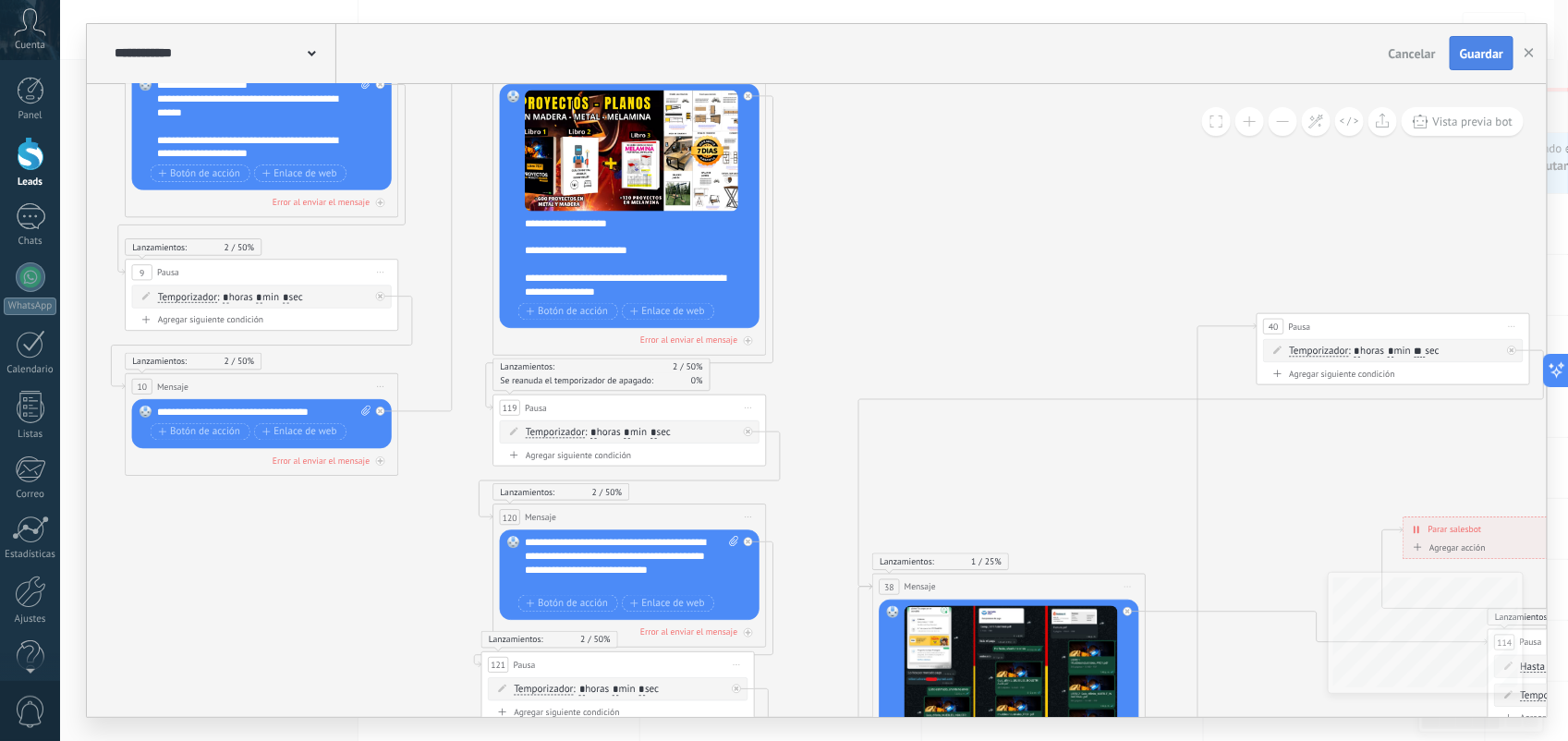type on "*" 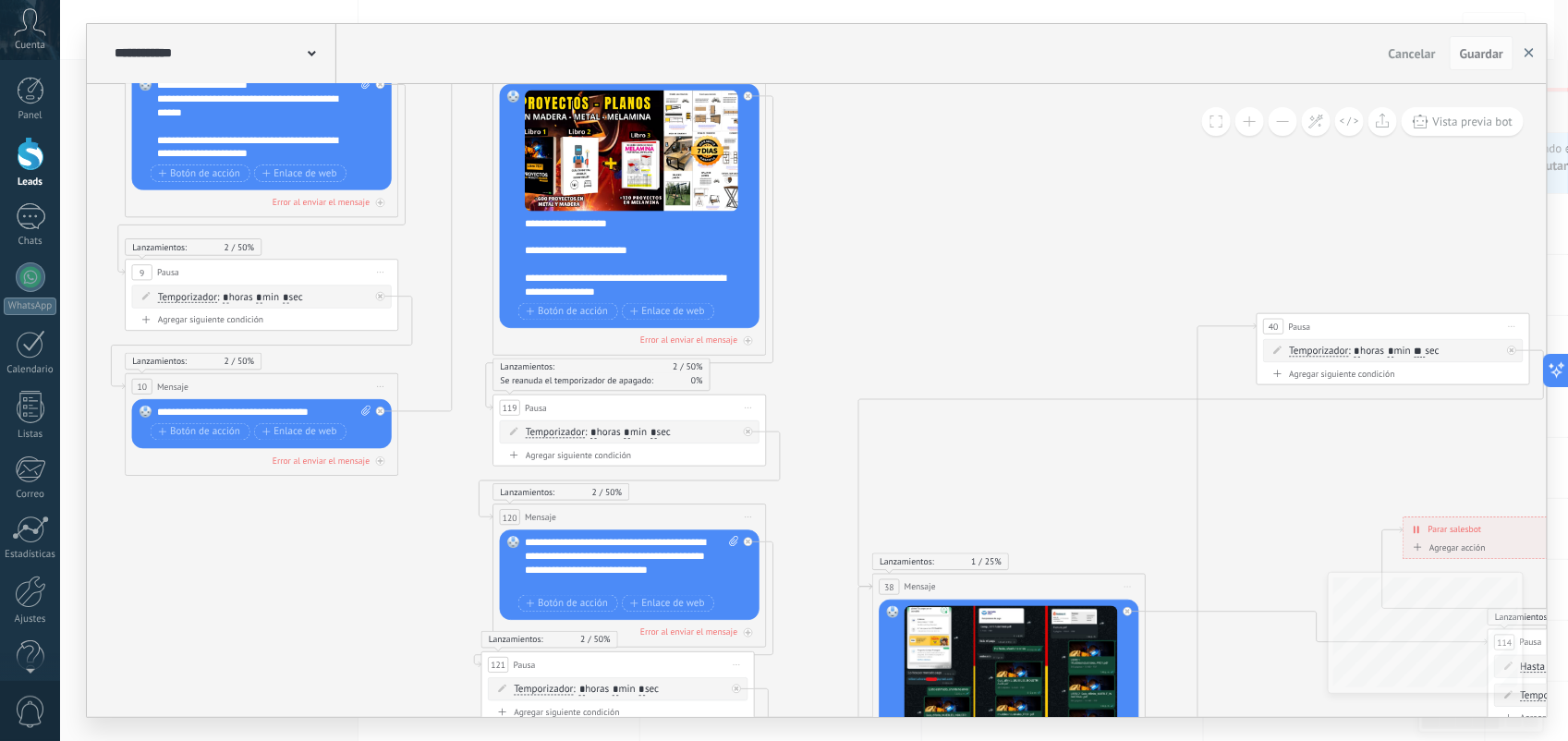 click 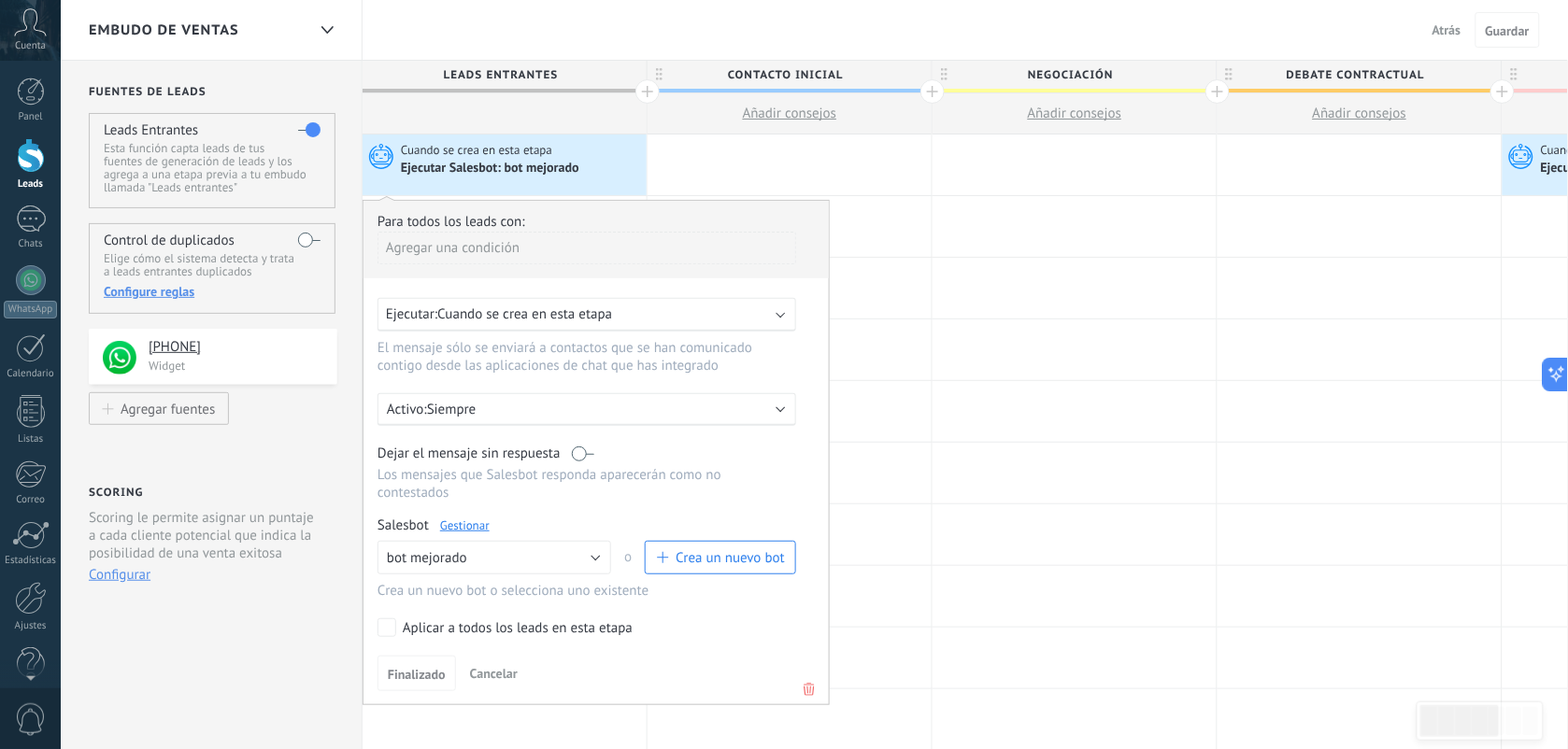 click on "**********" at bounding box center (211, 747) 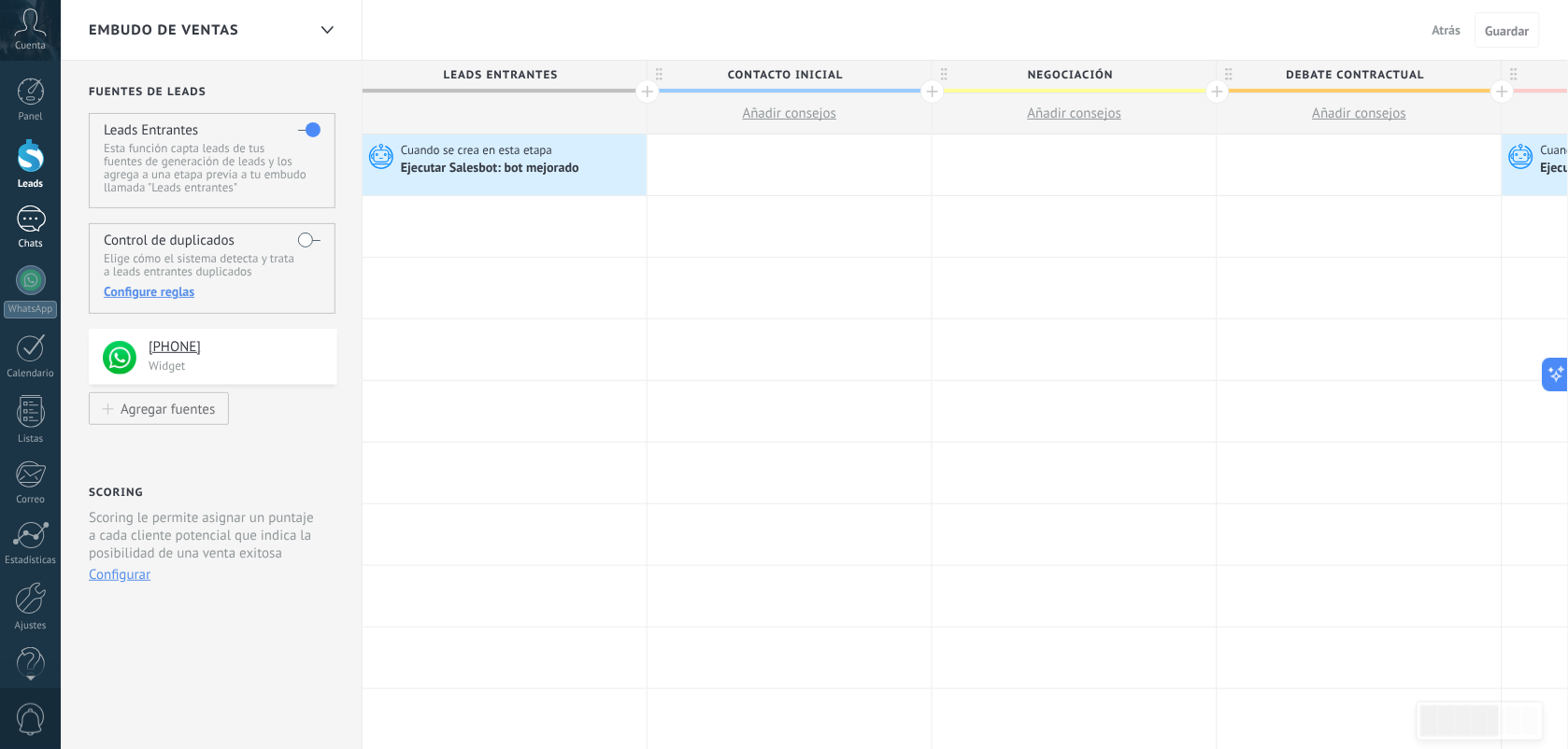 click on "1" at bounding box center (31, 219) 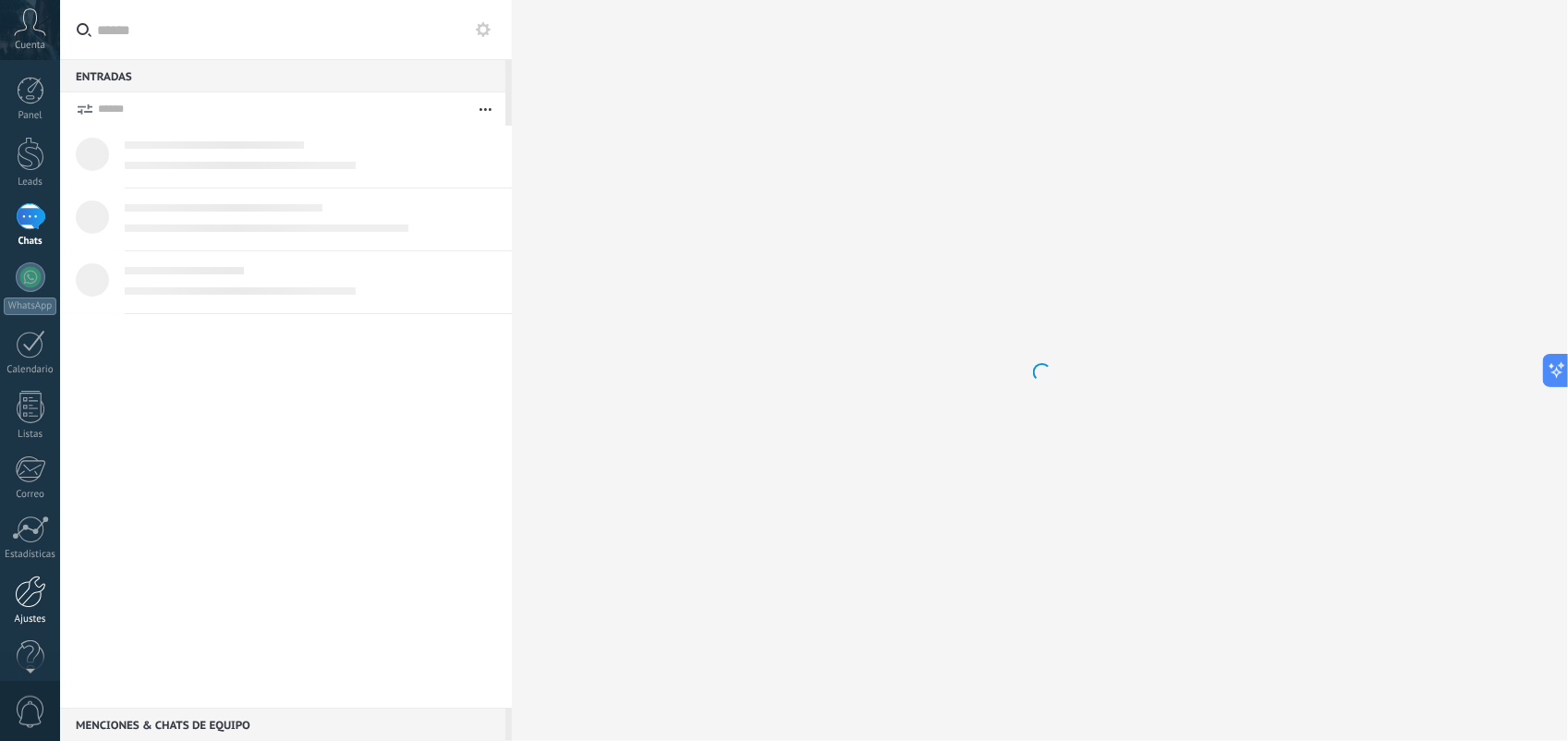 click at bounding box center (30, 591) 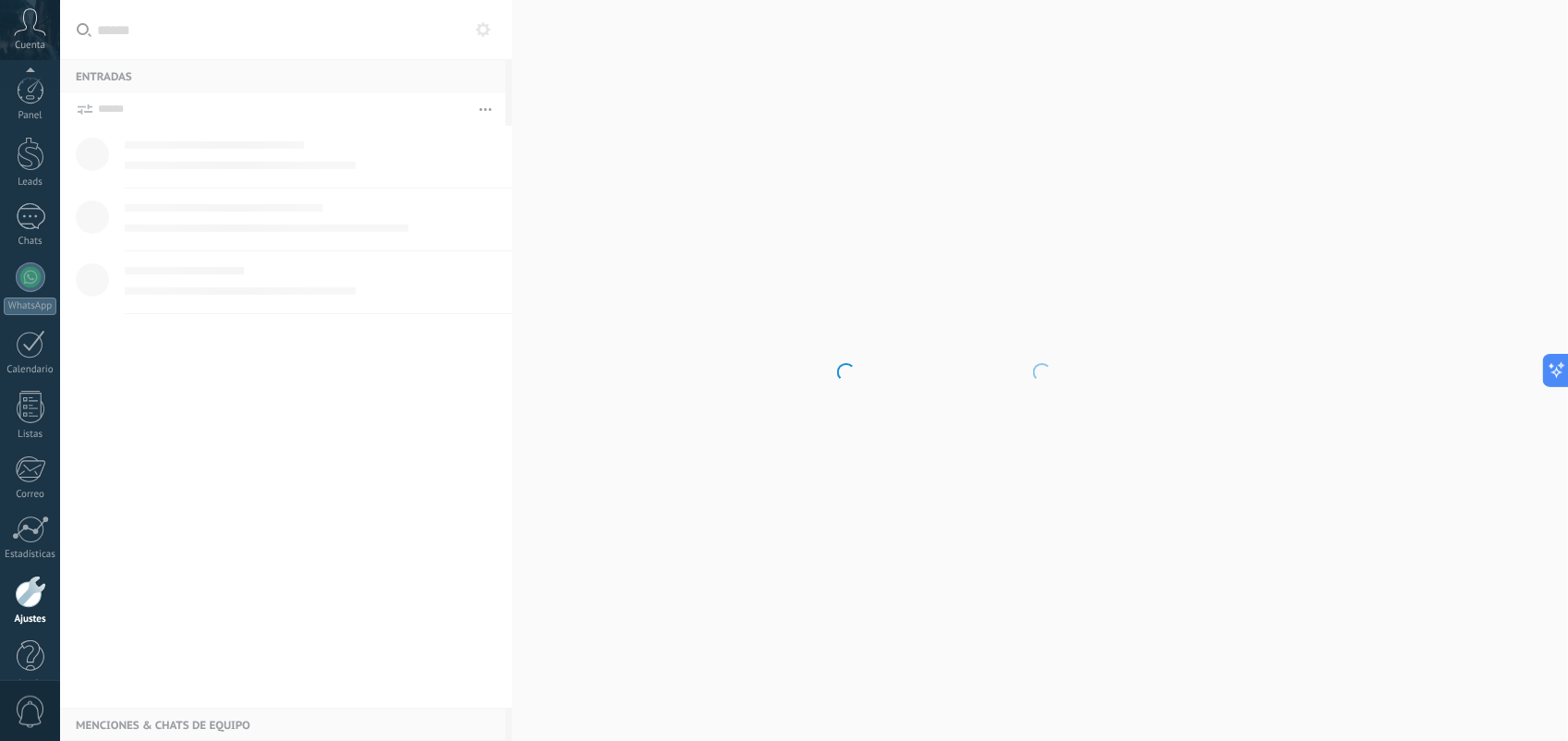 scroll, scrollTop: 28, scrollLeft: 0, axis: vertical 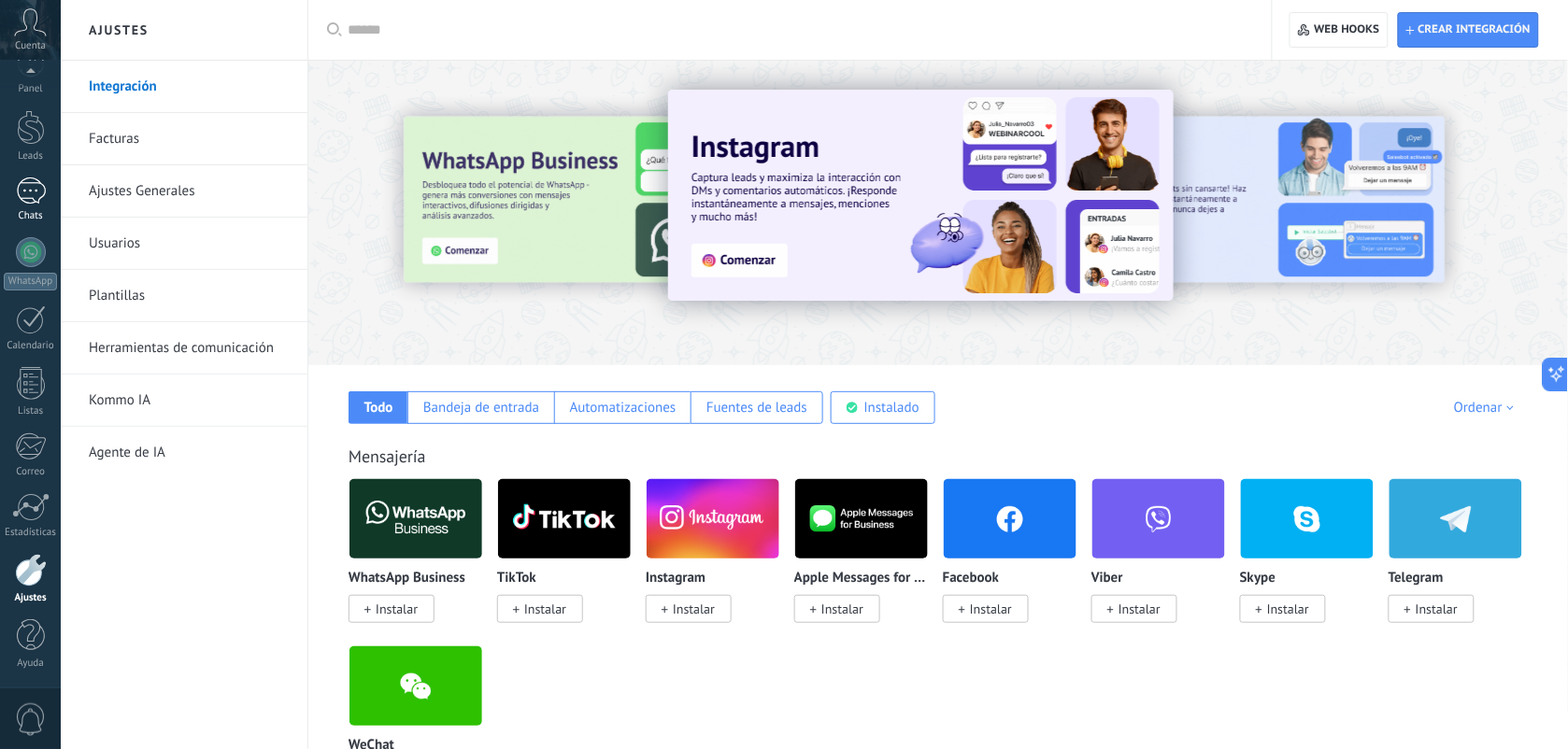 click on "1" at bounding box center [31, 191] 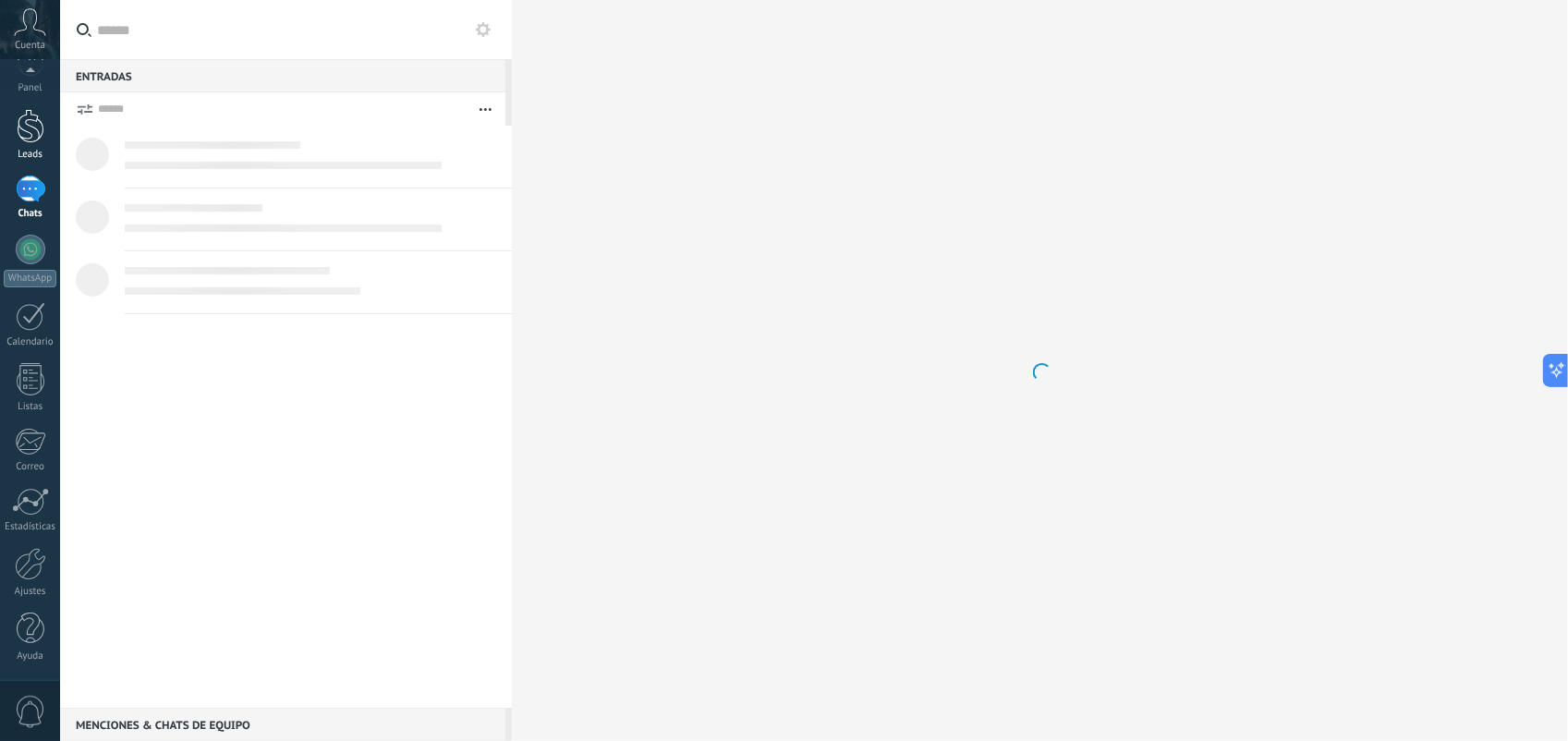 scroll, scrollTop: 0, scrollLeft: 0, axis: both 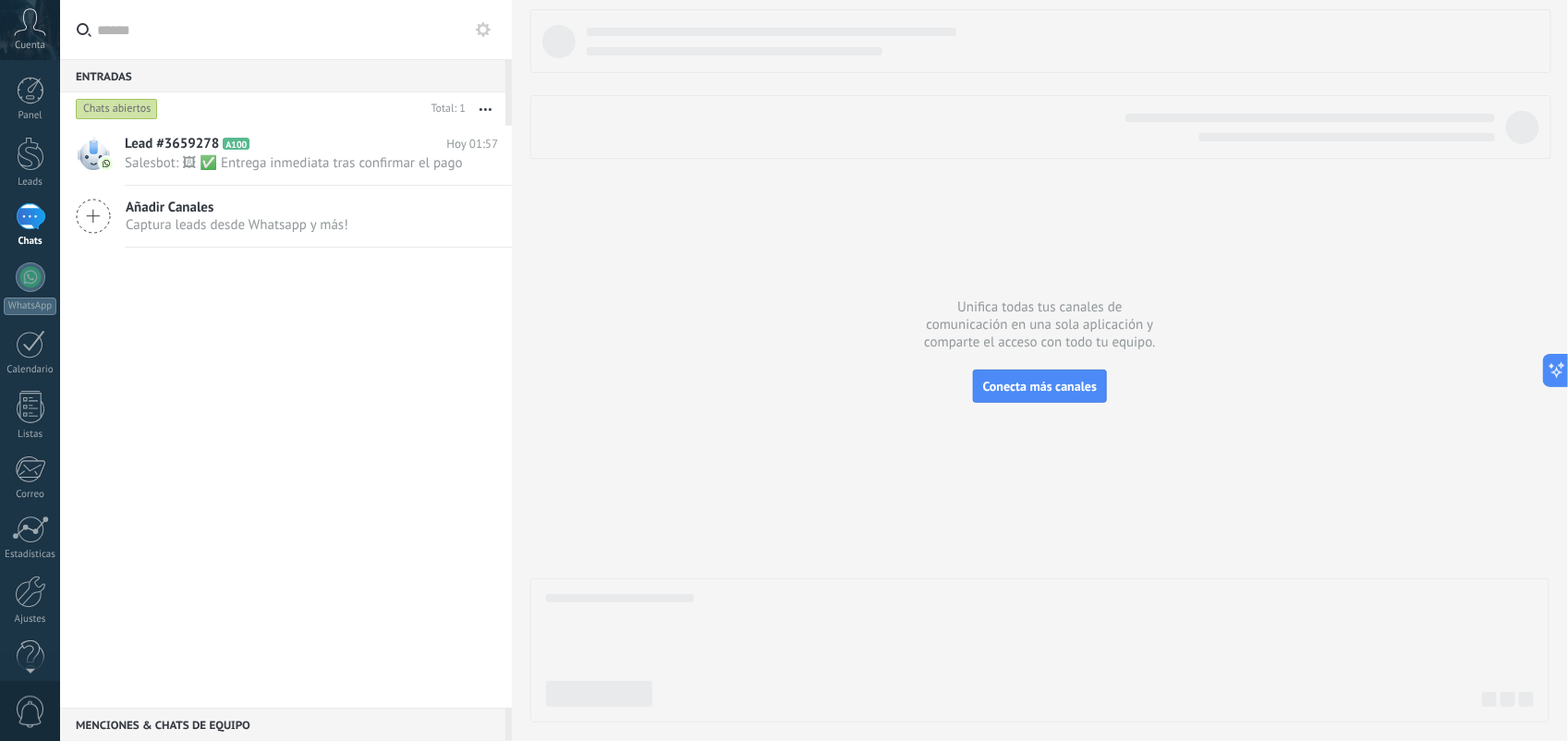 click 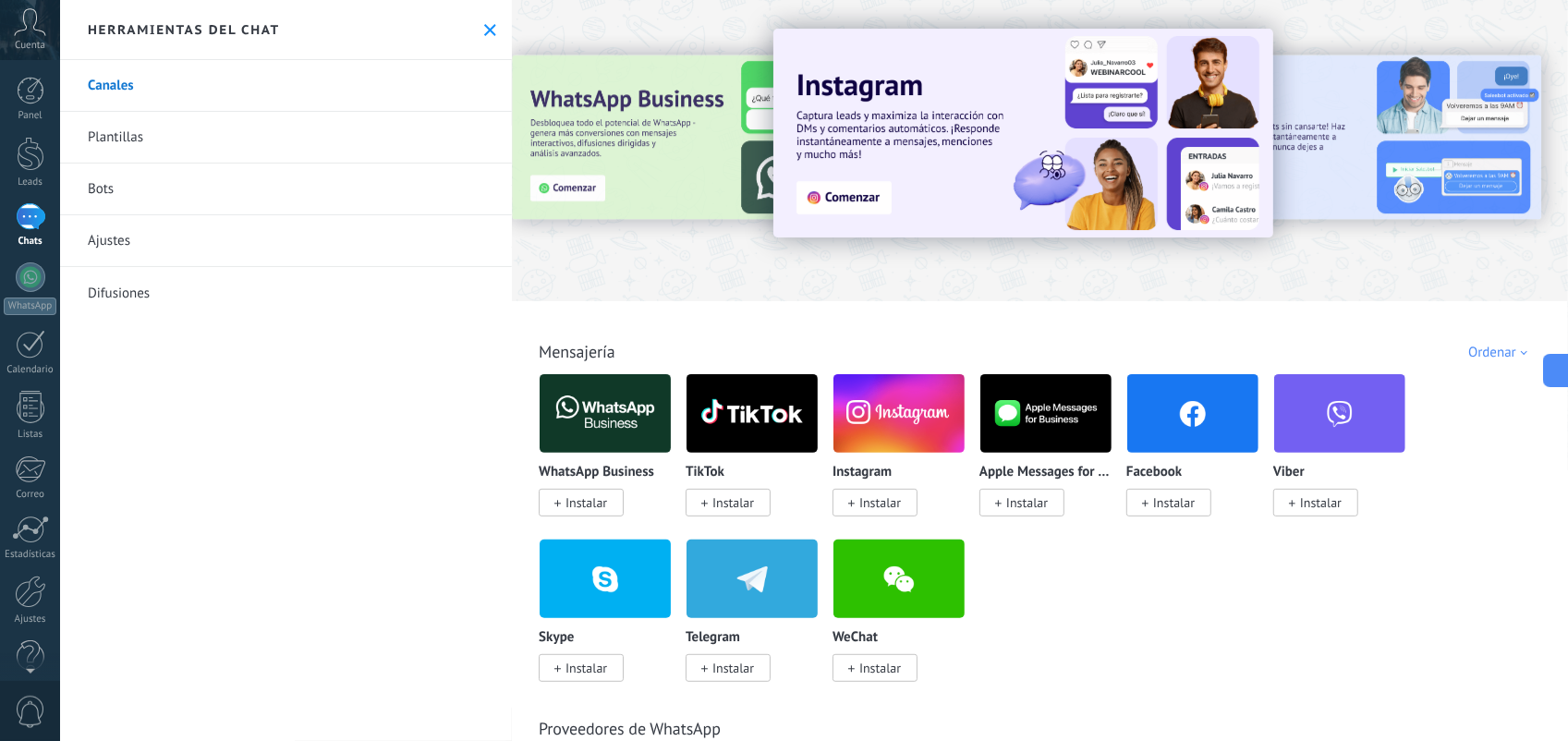 click on "Plantillas" at bounding box center (286, 138) 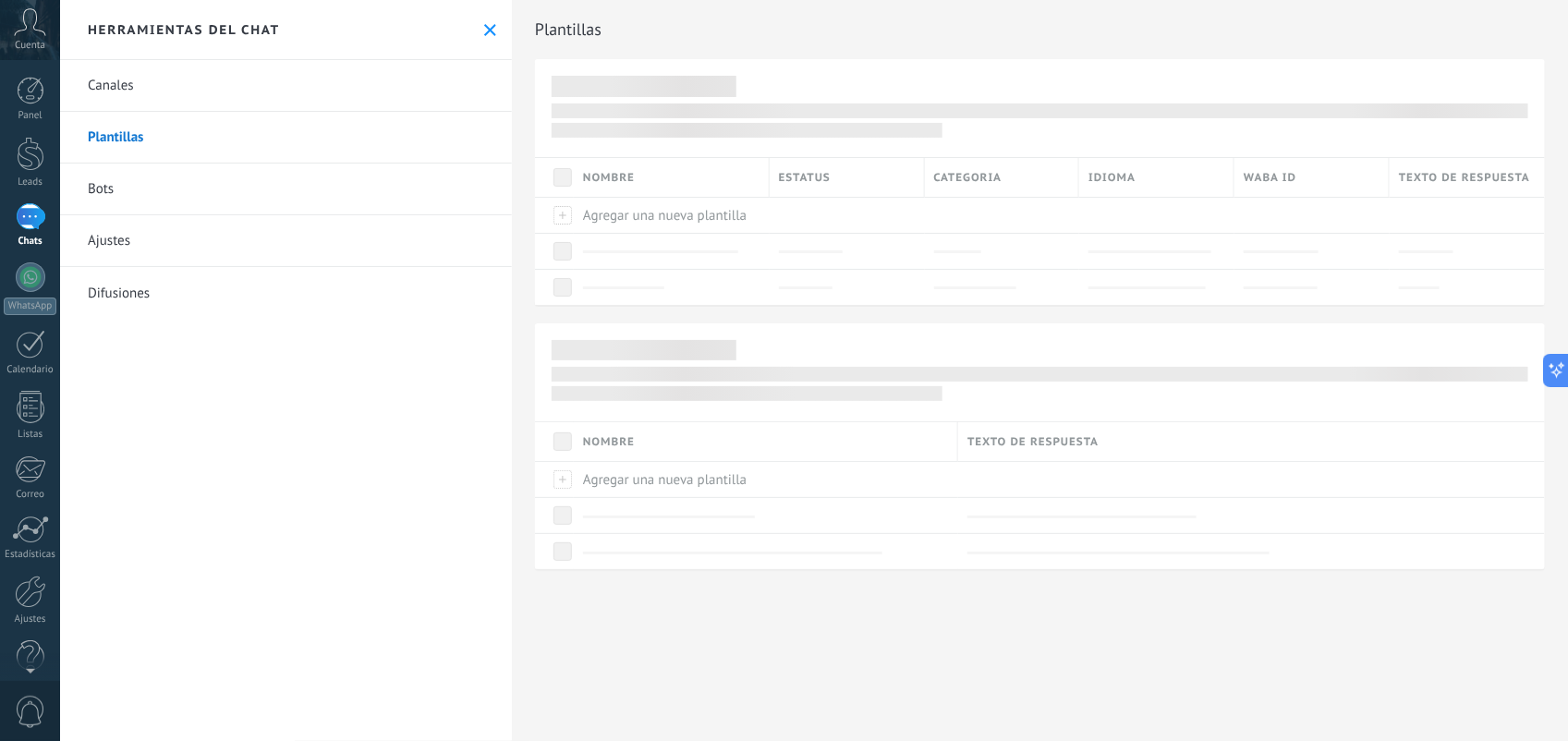 click on "Bots" at bounding box center [286, 189] 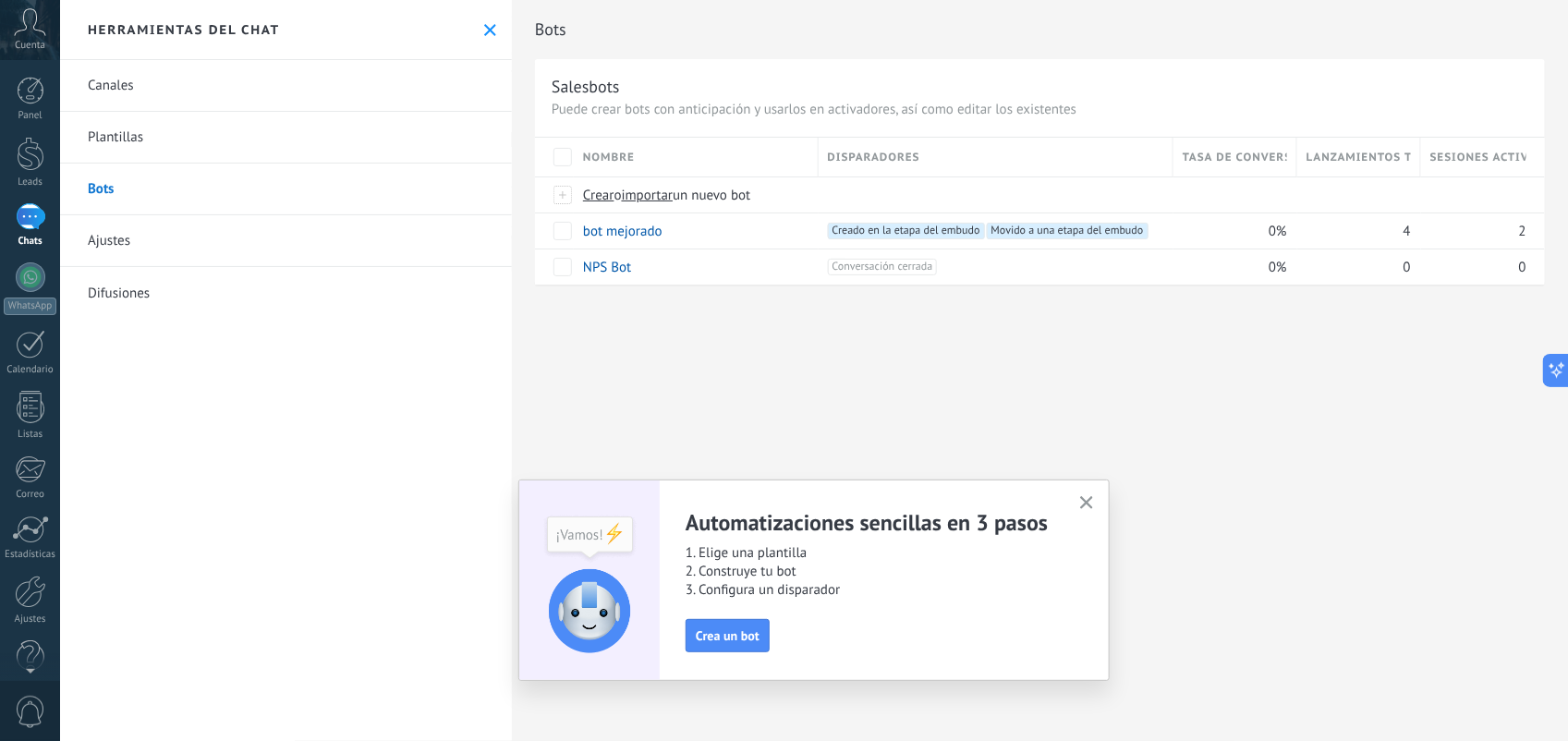 click on "Ajustes" at bounding box center [286, 241] 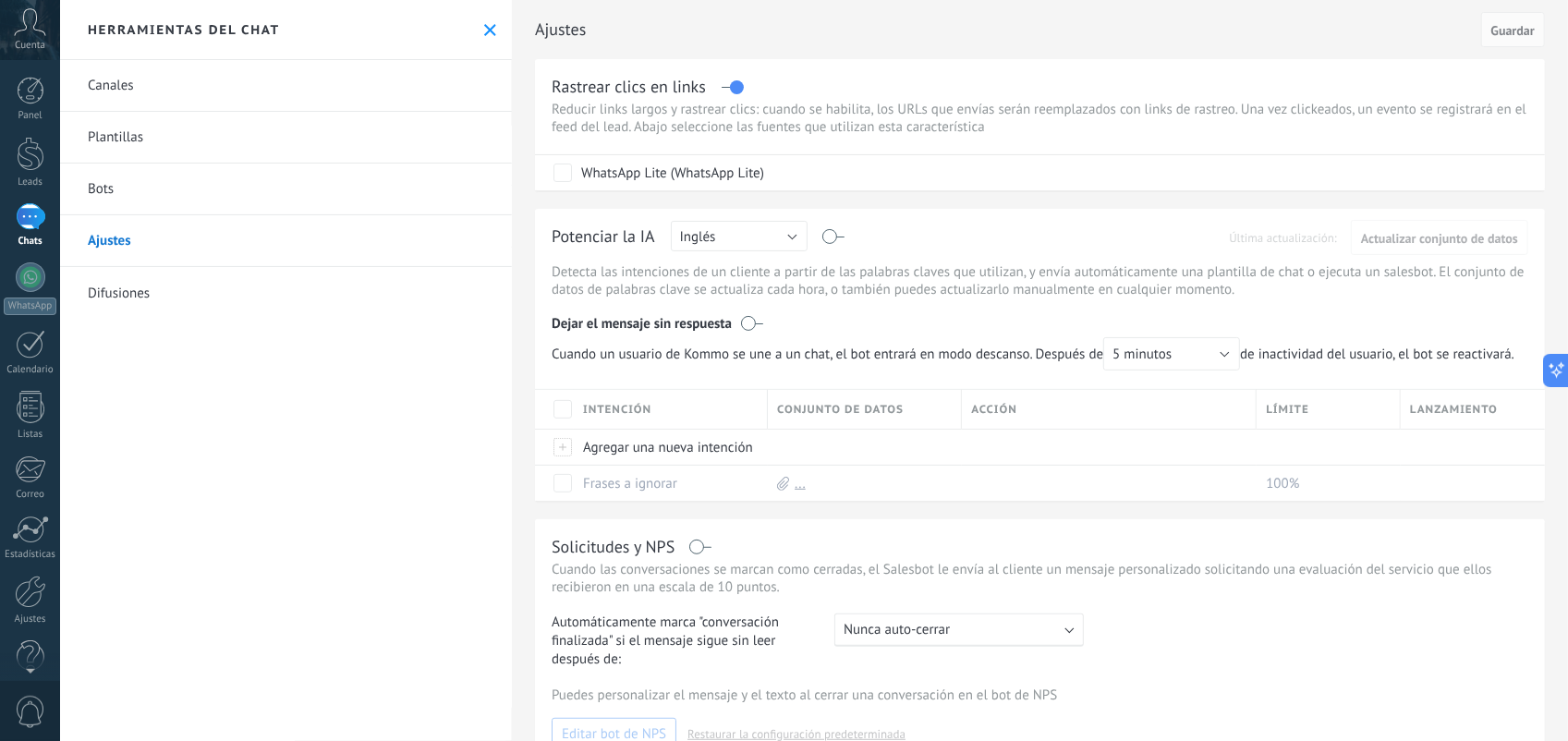 click at bounding box center [732, 87] 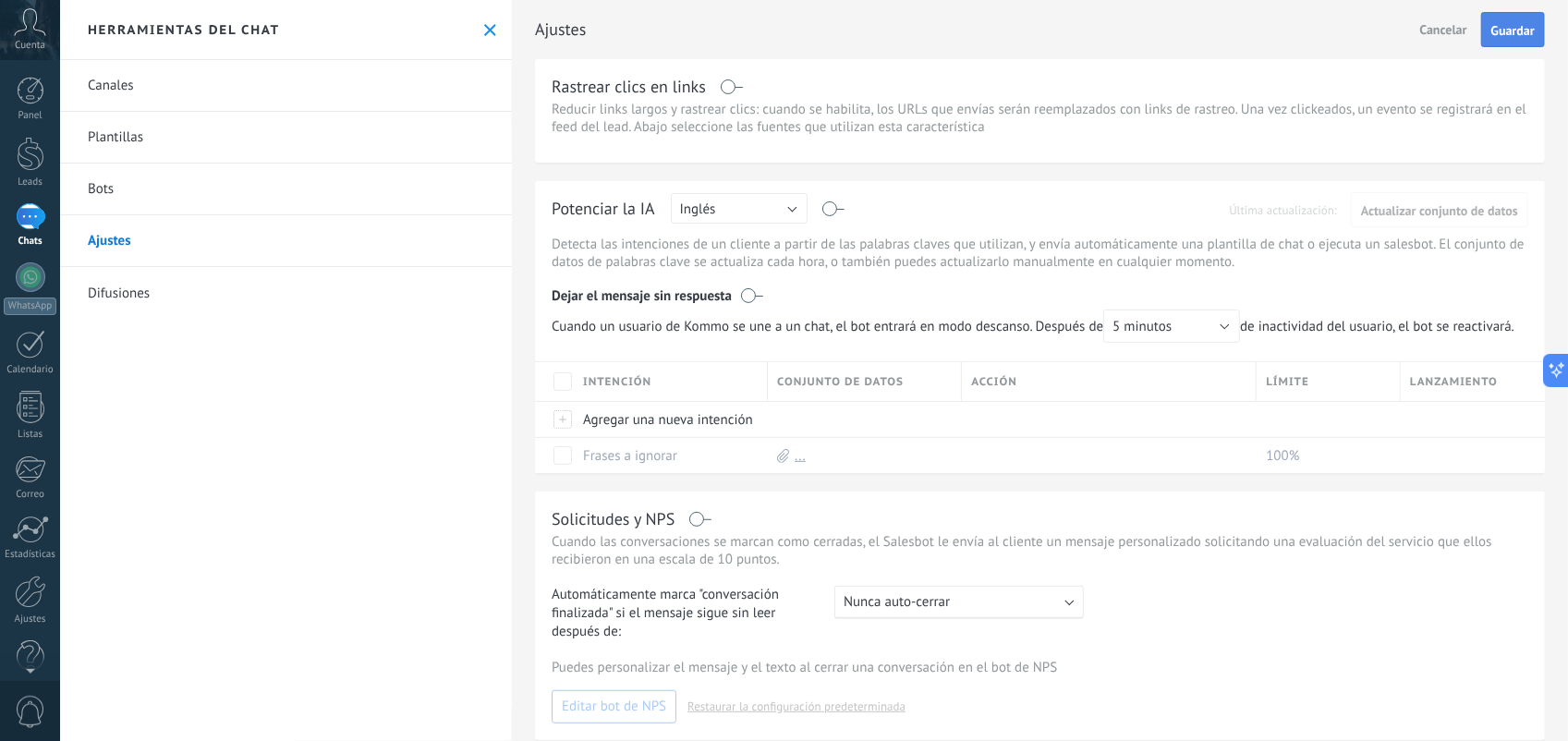 click on "Guardar" at bounding box center [1513, 30] 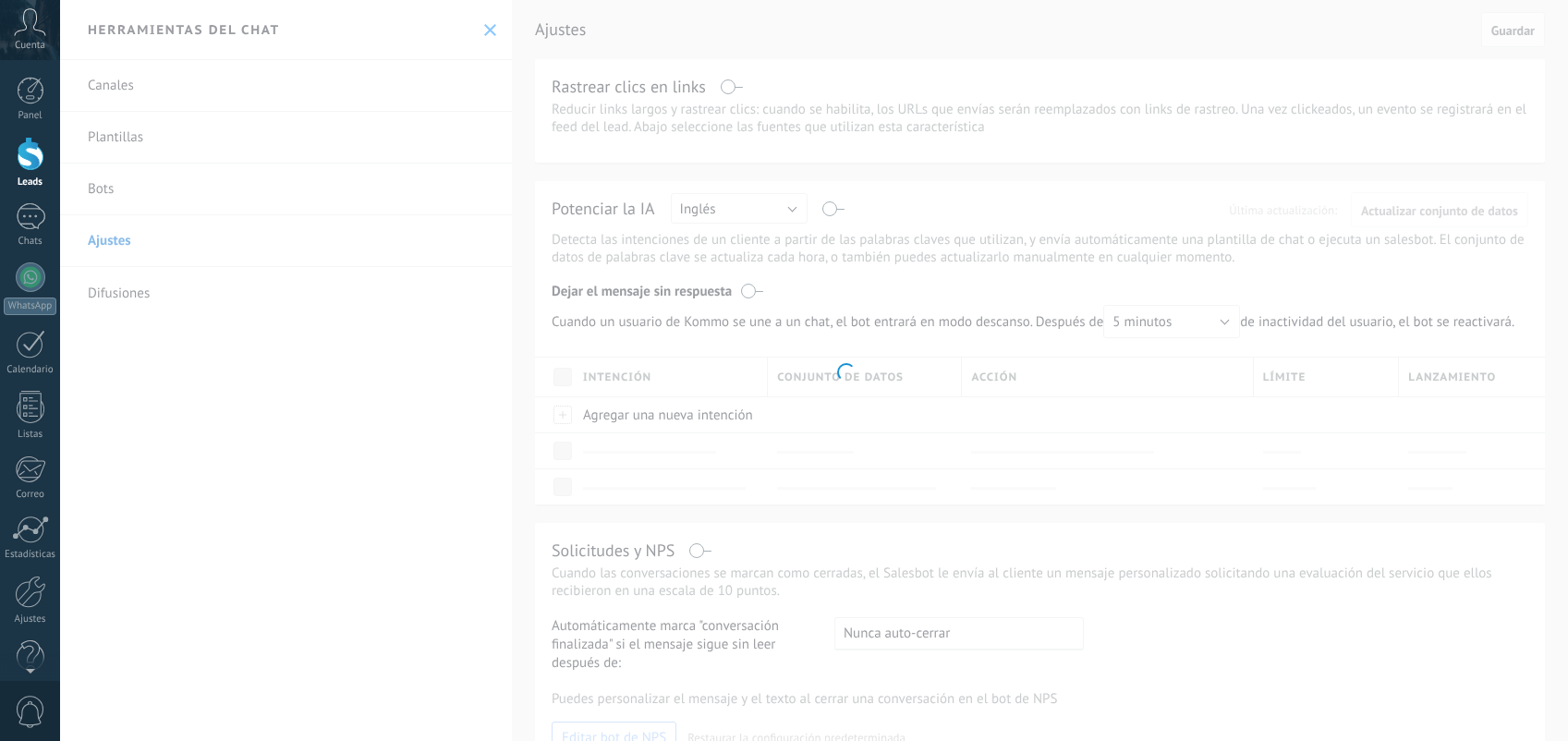 scroll, scrollTop: 0, scrollLeft: 0, axis: both 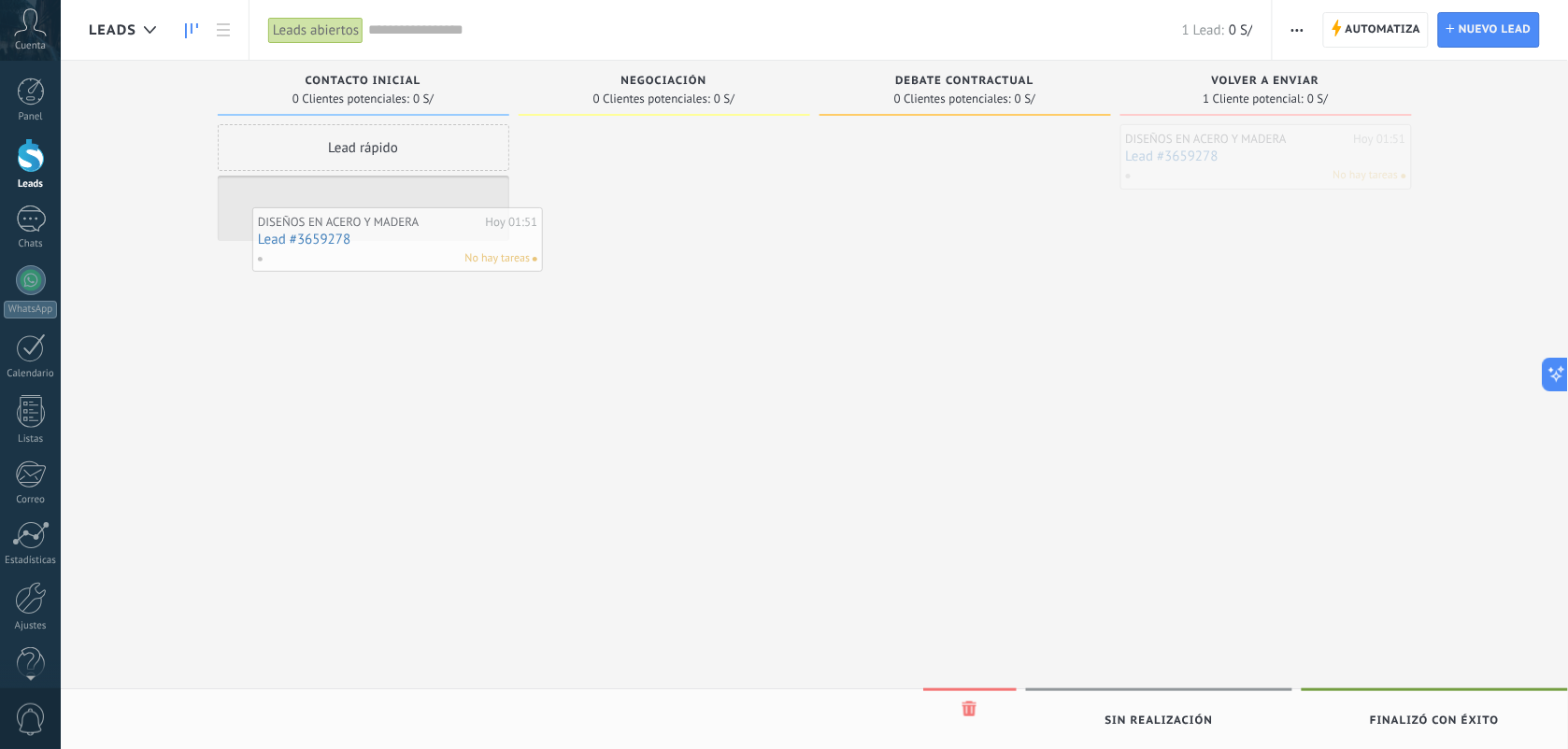 drag, startPoint x: 1211, startPoint y: 166, endPoint x: 343, endPoint y: 249, distance: 871.9593 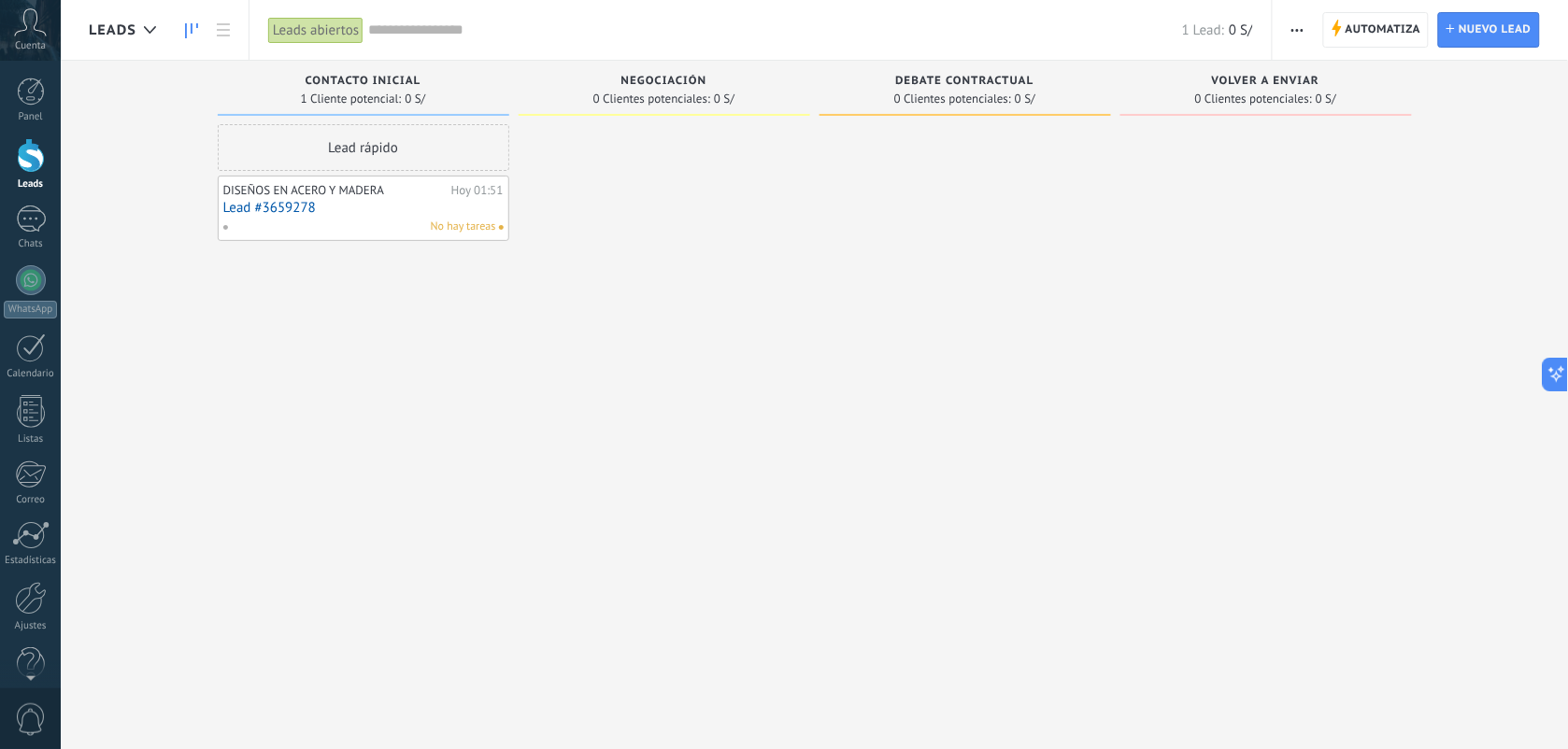 click on "Lead rápido DISEÑOS EN ACERO Y MADERA Hoy 01:51 Lead #3659278 No hay tareas" at bounding box center [363, 376] 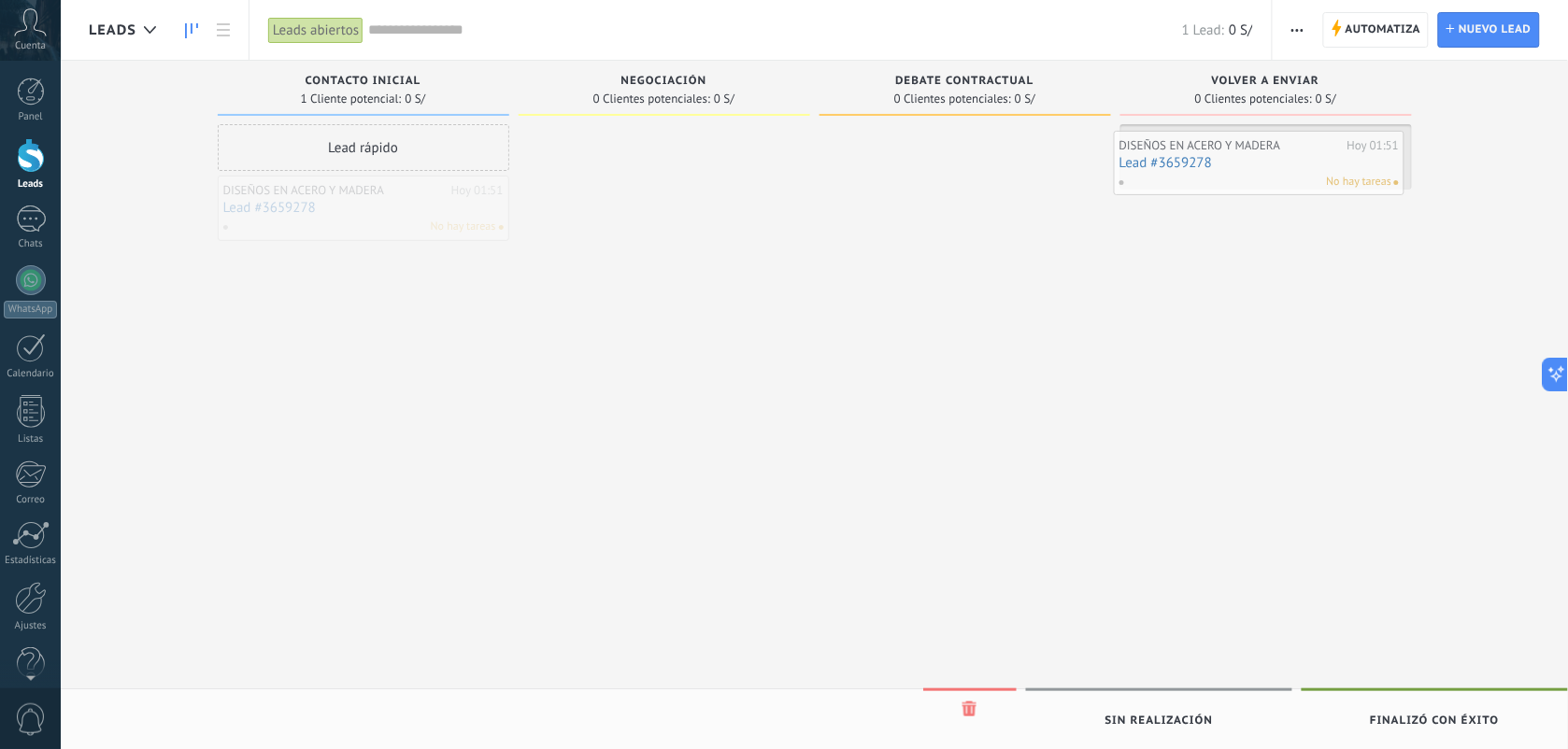 drag, startPoint x: 314, startPoint y: 224, endPoint x: 1210, endPoint y: 179, distance: 897.1293 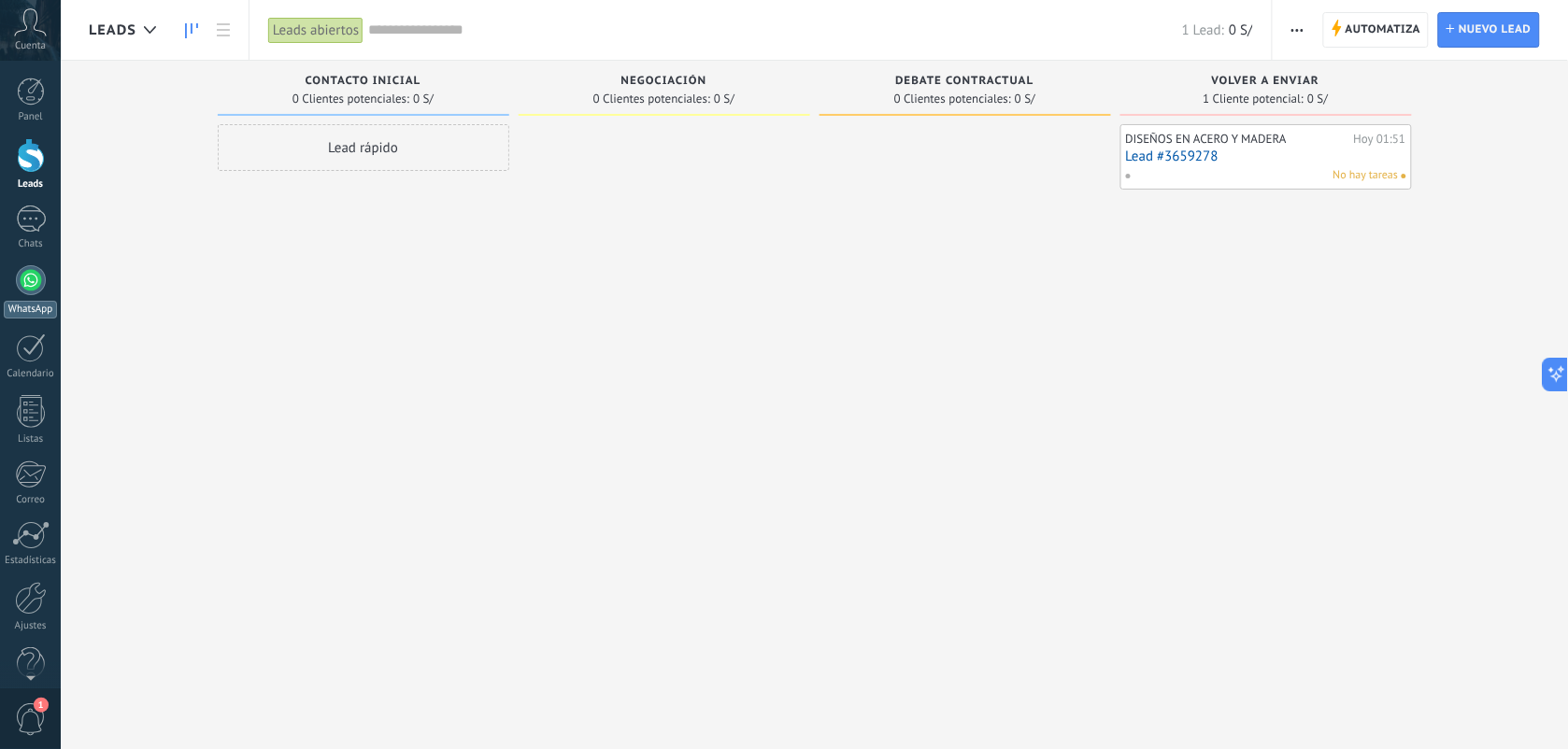 click on "WhatsApp" at bounding box center (30, 291) 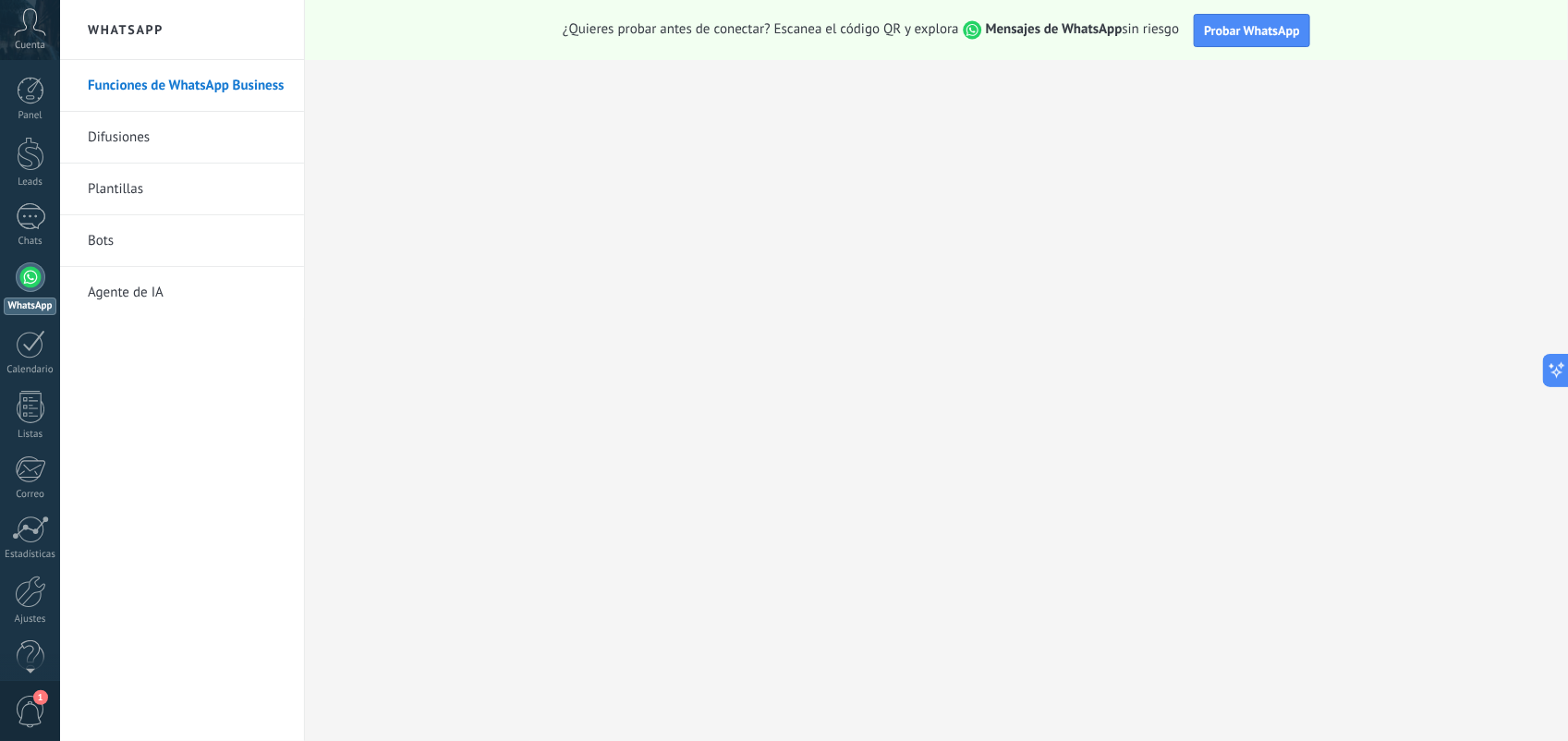 click on "Plantillas" at bounding box center (187, 189) 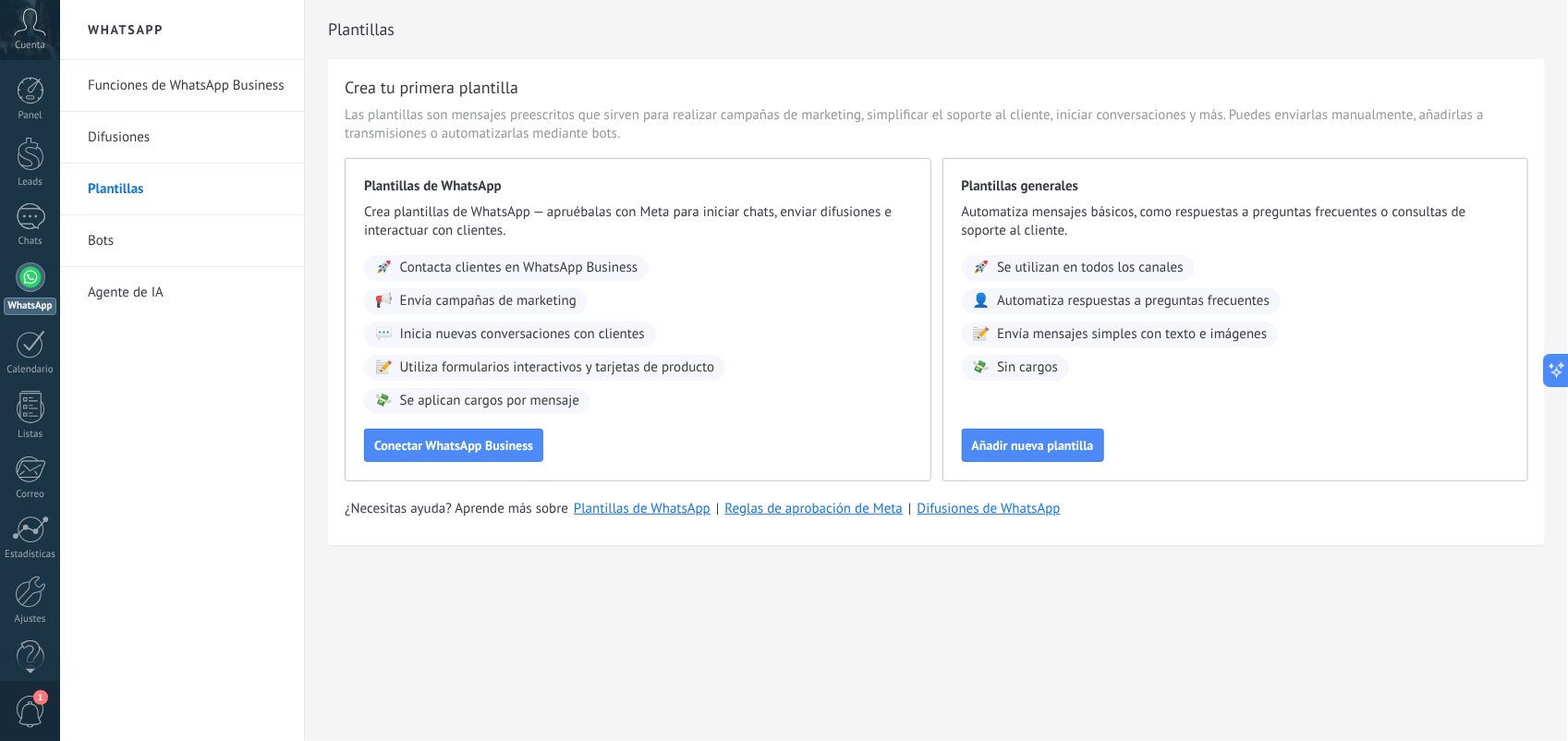 click on "Bots" at bounding box center [187, 241] 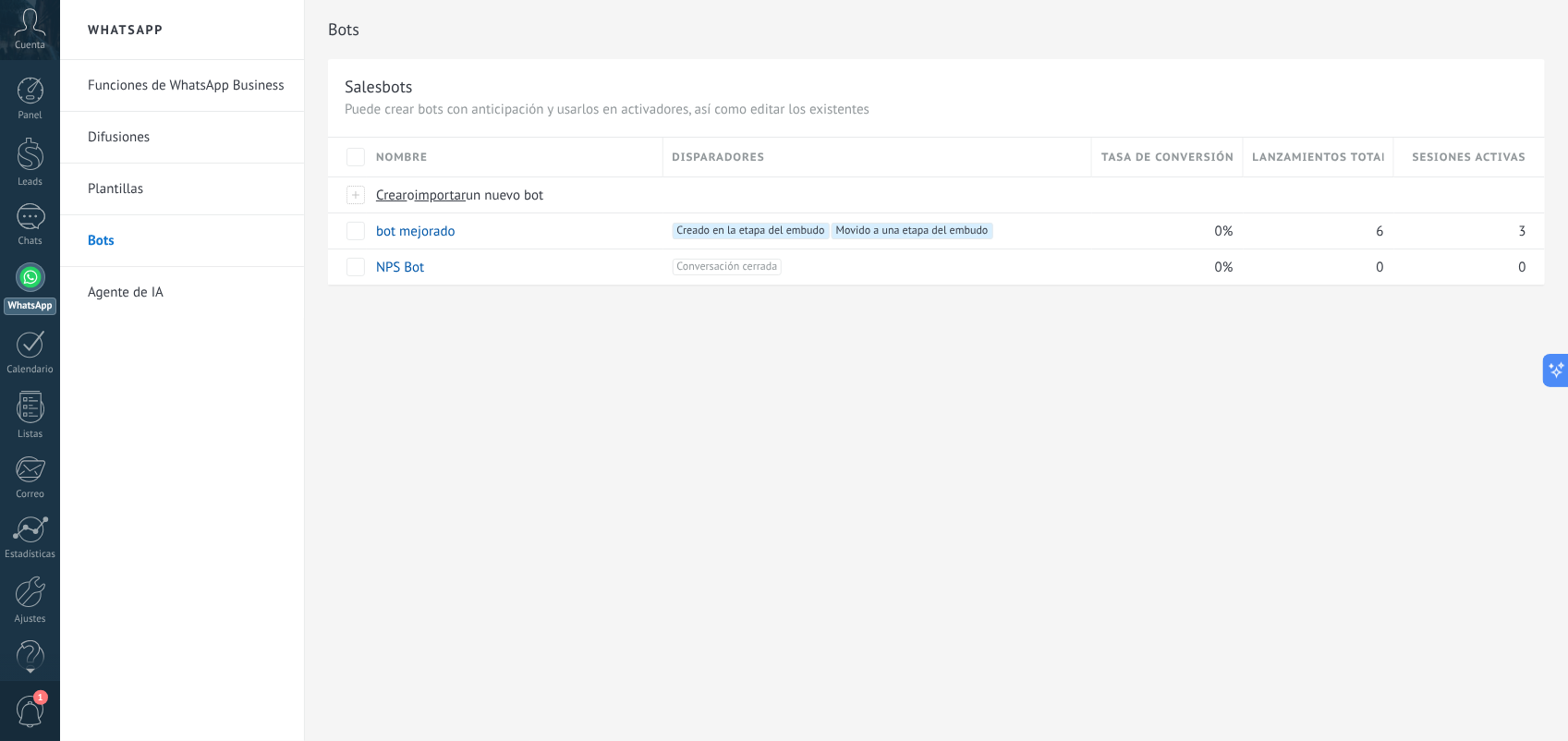click on "Funciones de WhatsApp Business" at bounding box center (187, 86) 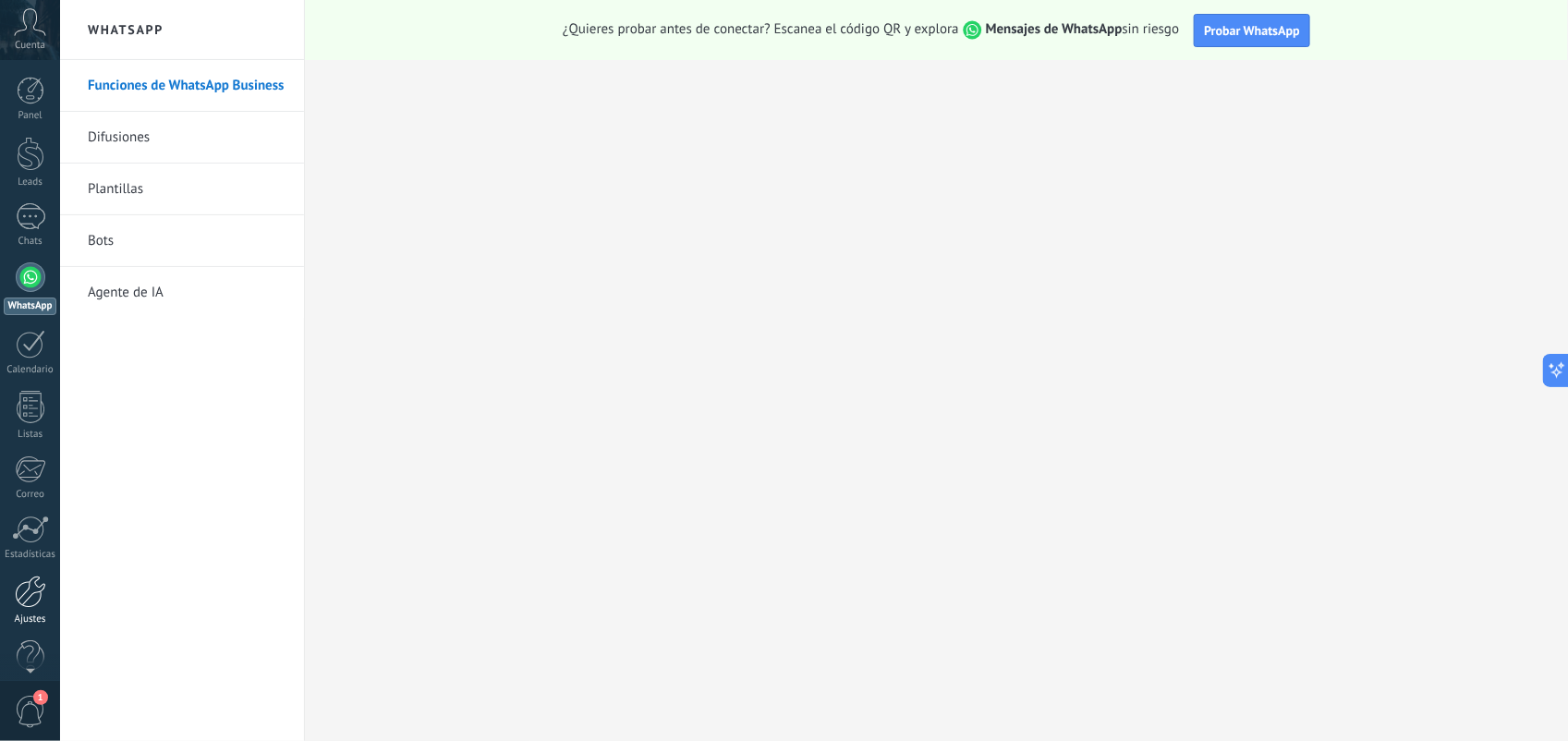 click at bounding box center [30, 591] 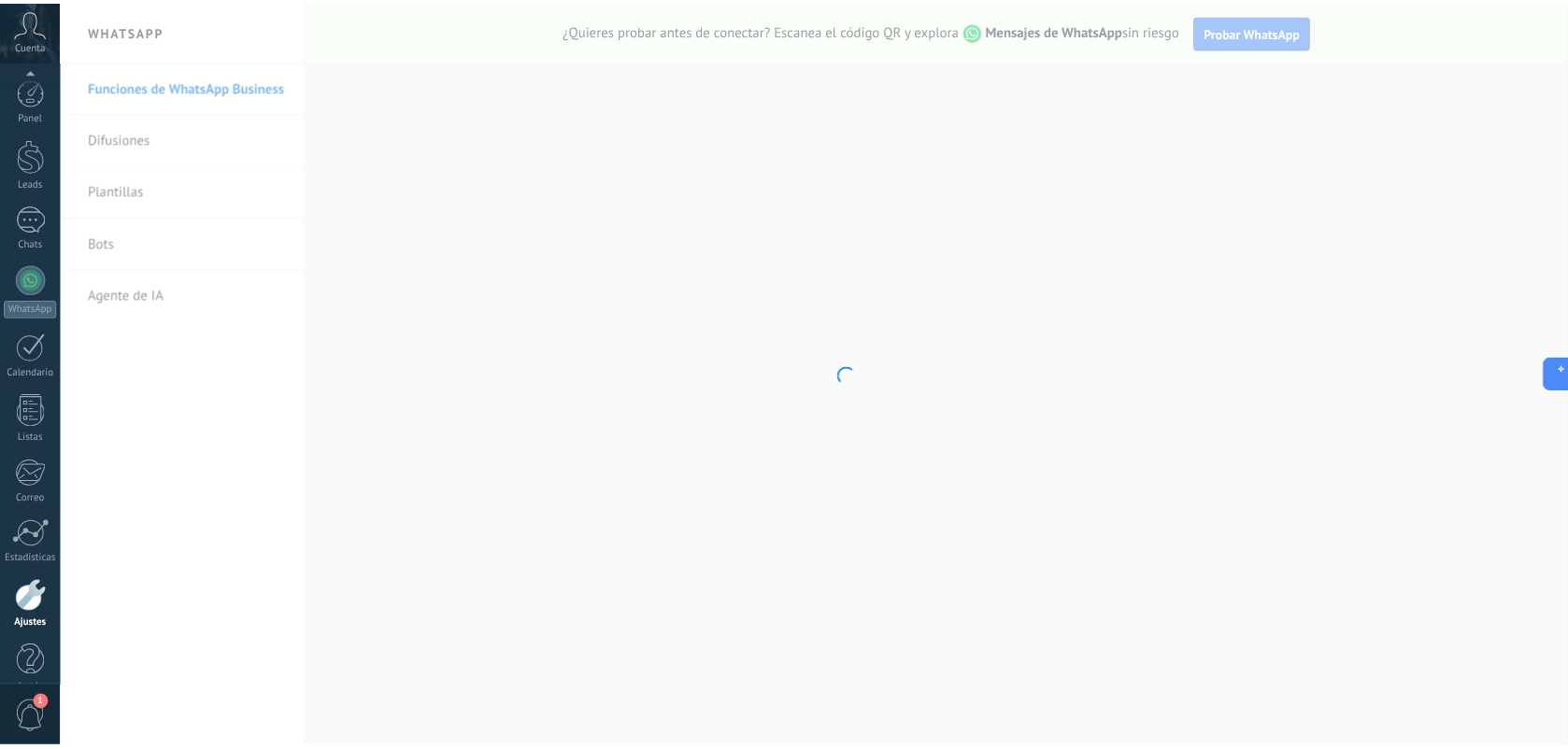 scroll, scrollTop: 28, scrollLeft: 0, axis: vertical 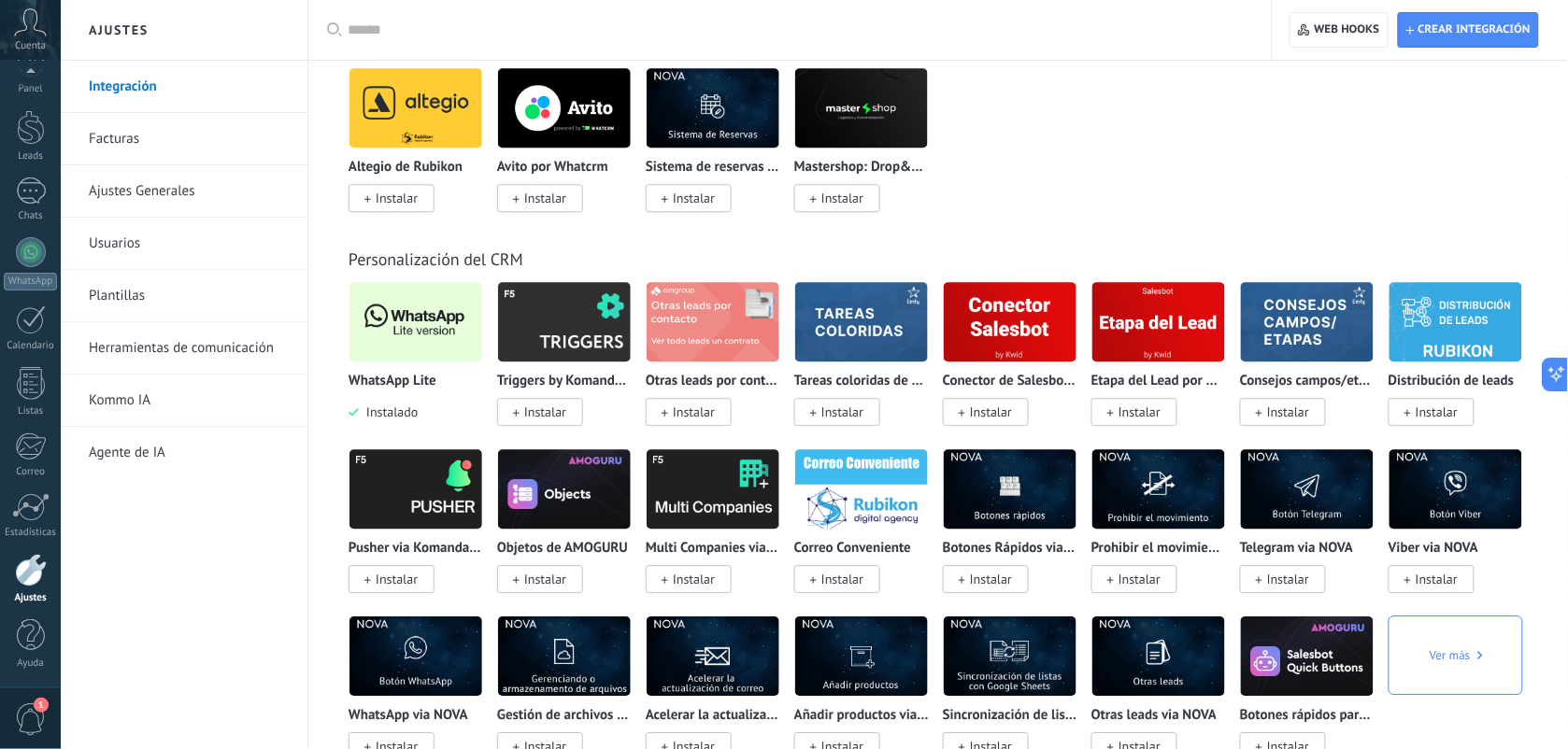 click at bounding box center [416, 321] 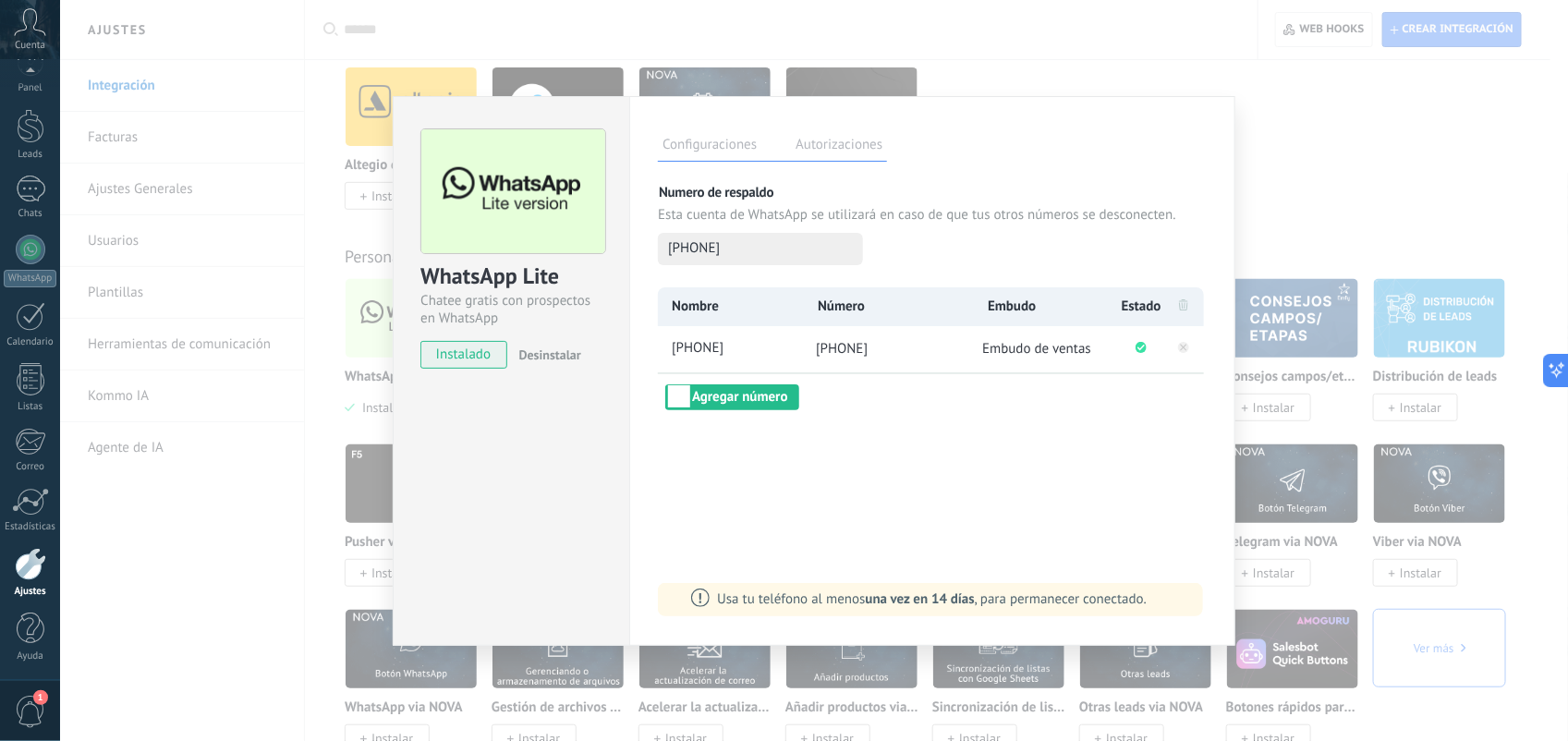 click on "Autorizaciones" at bounding box center [839, 147] 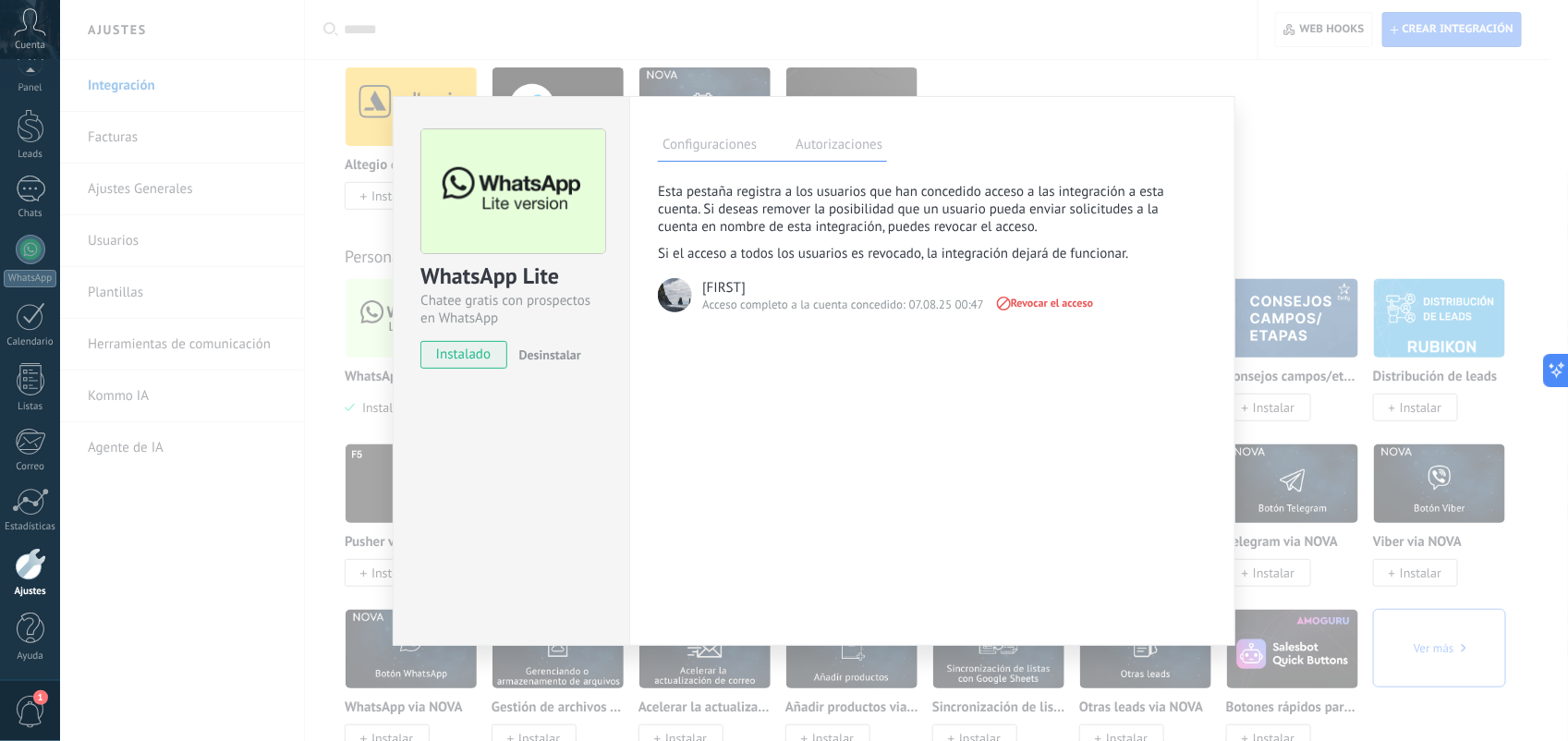 click on "Configuraciones" at bounding box center (710, 147) 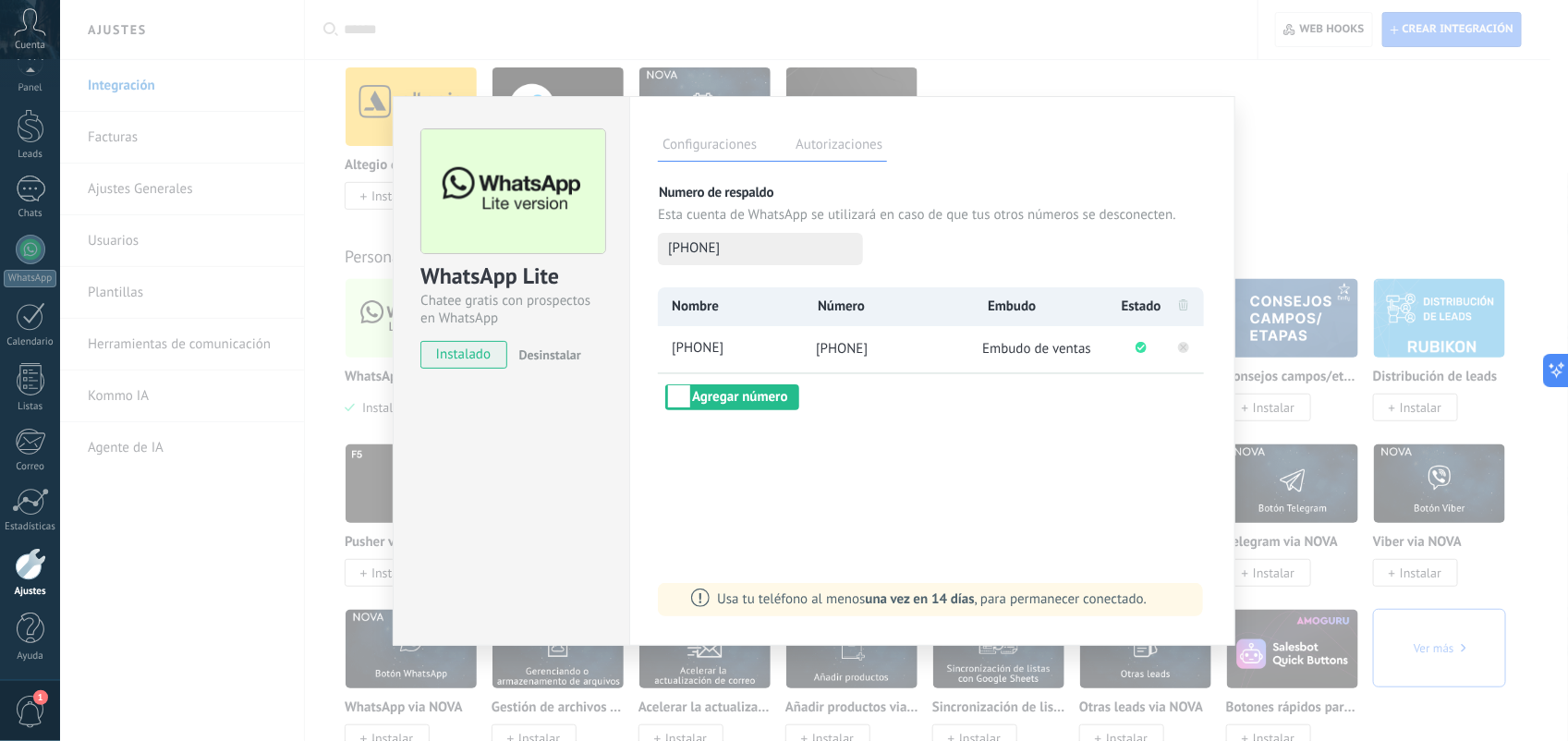 click 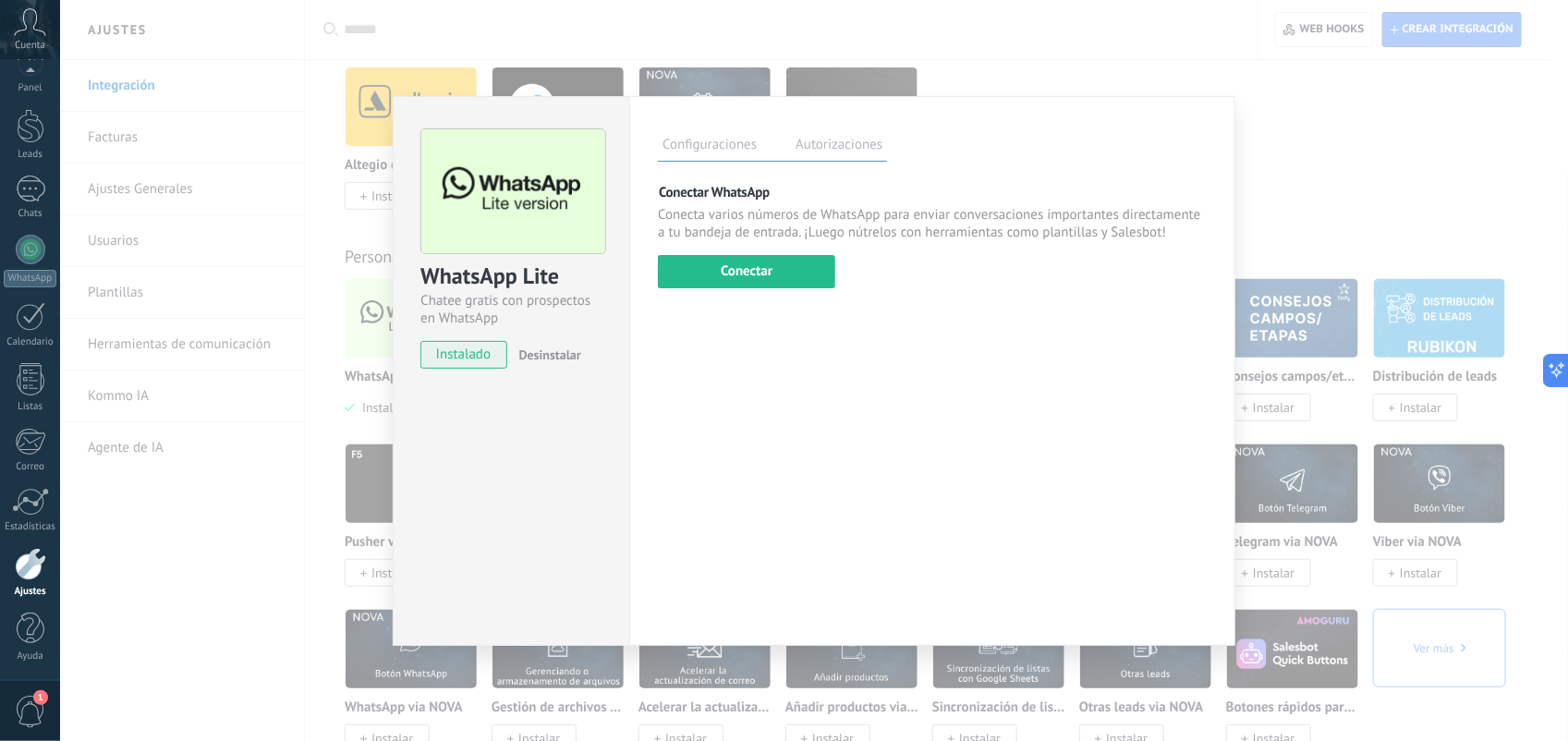 click on "WhatsApp Lite Chatee gratis con prospectos en WhatsApp instalado Desinstalar Configuraciones Autorizaciones Esta pestaña registra a los usuarios que han concedido acceso a las integración a esta cuenta. Si deseas remover la posibilidad que un usuario pueda enviar solicitudes a la cuenta en nombre de esta integración, puedes revocar el acceso. Si el acceso a todos los usuarios es revocado, la integración dejará de funcionar. Esta aplicacion está instalada, pero nadie le ha dado acceso aun. Más de 2 mil millones de personas utilizan activamente WhatsApp para conectarse con amigos, familiares y empresas. Esta integración agrega el chat más popular a tu arsenal de comunicación: captura automáticamente leads desde los mensajes entrantes, comparte el acceso al chat con todo tu equipo y potencia todo con las herramientas integradas de Kommo, como el botón de compromiso y Salesbot. más _:  Guardar Conectar WhatsApp Conectar" at bounding box center (814, 370) 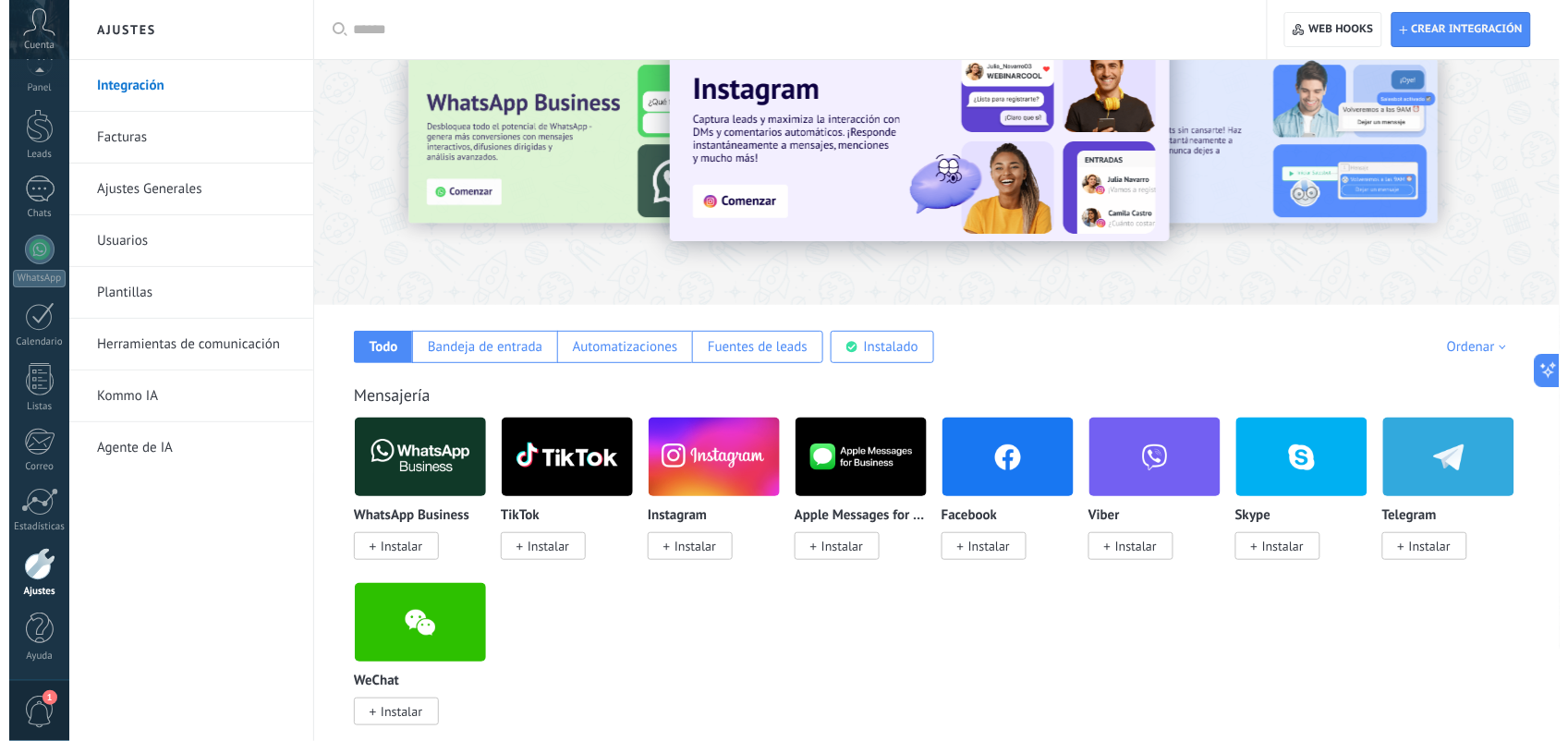 scroll, scrollTop: 0, scrollLeft: 0, axis: both 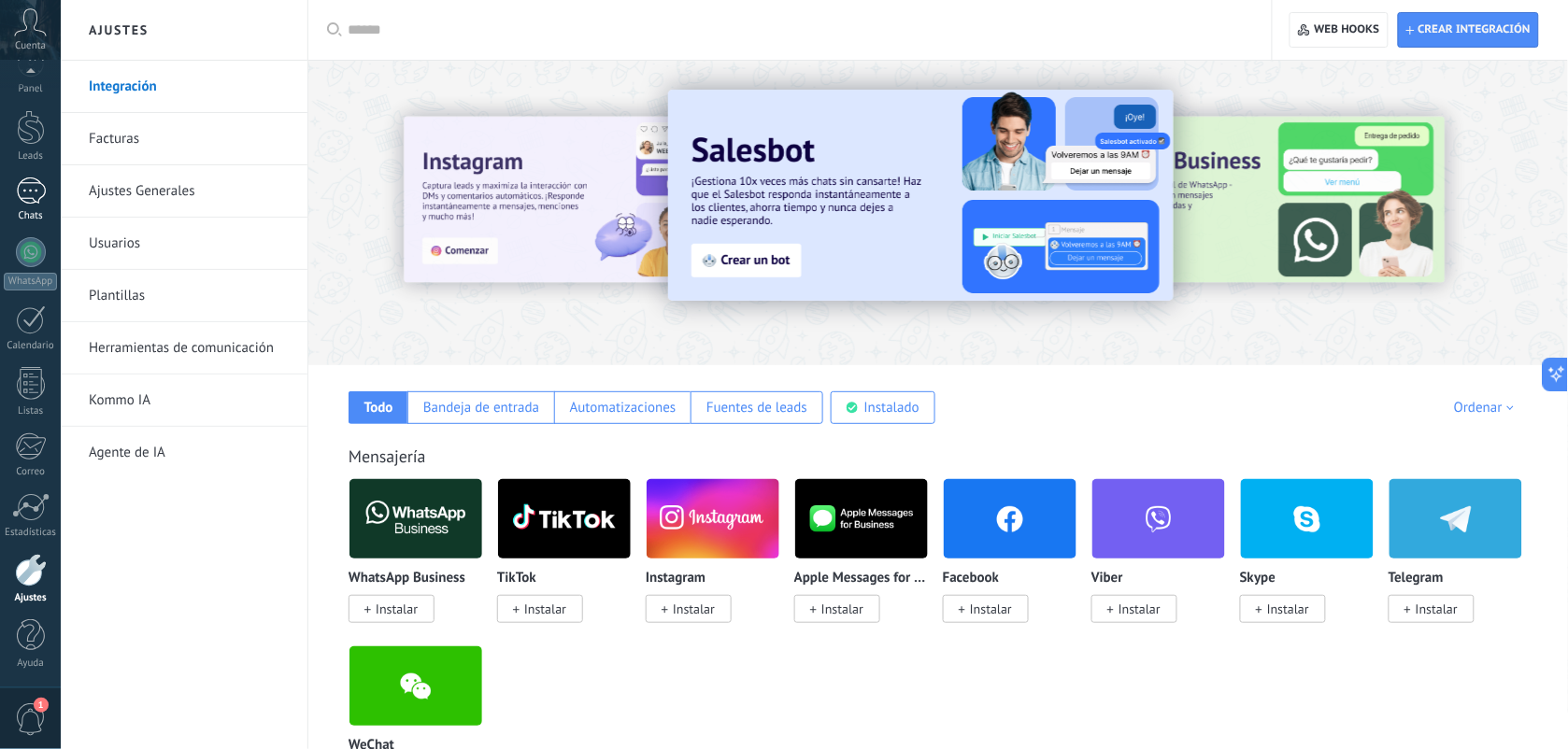 click on "Chats" at bounding box center (31, 216) 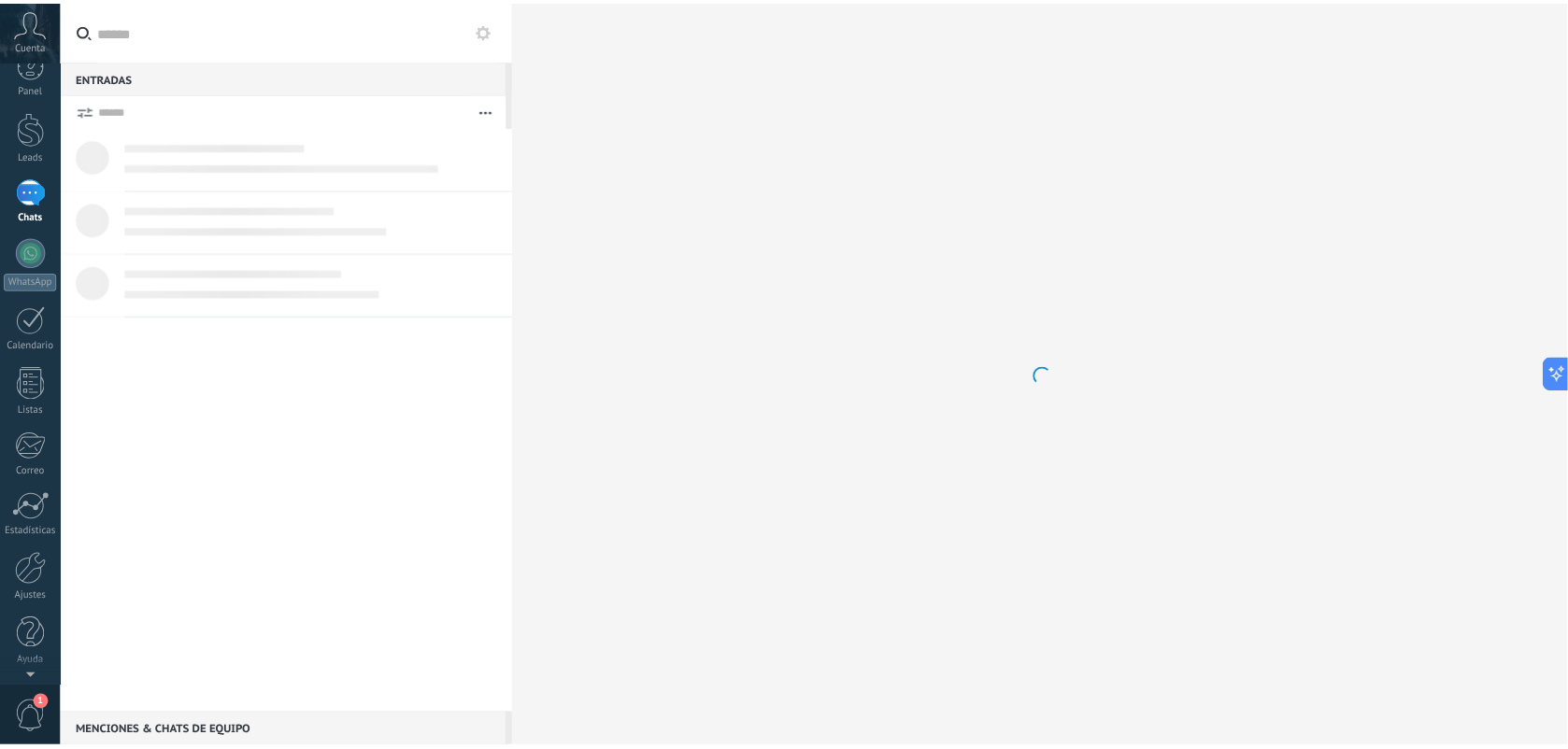 scroll, scrollTop: 0, scrollLeft: 0, axis: both 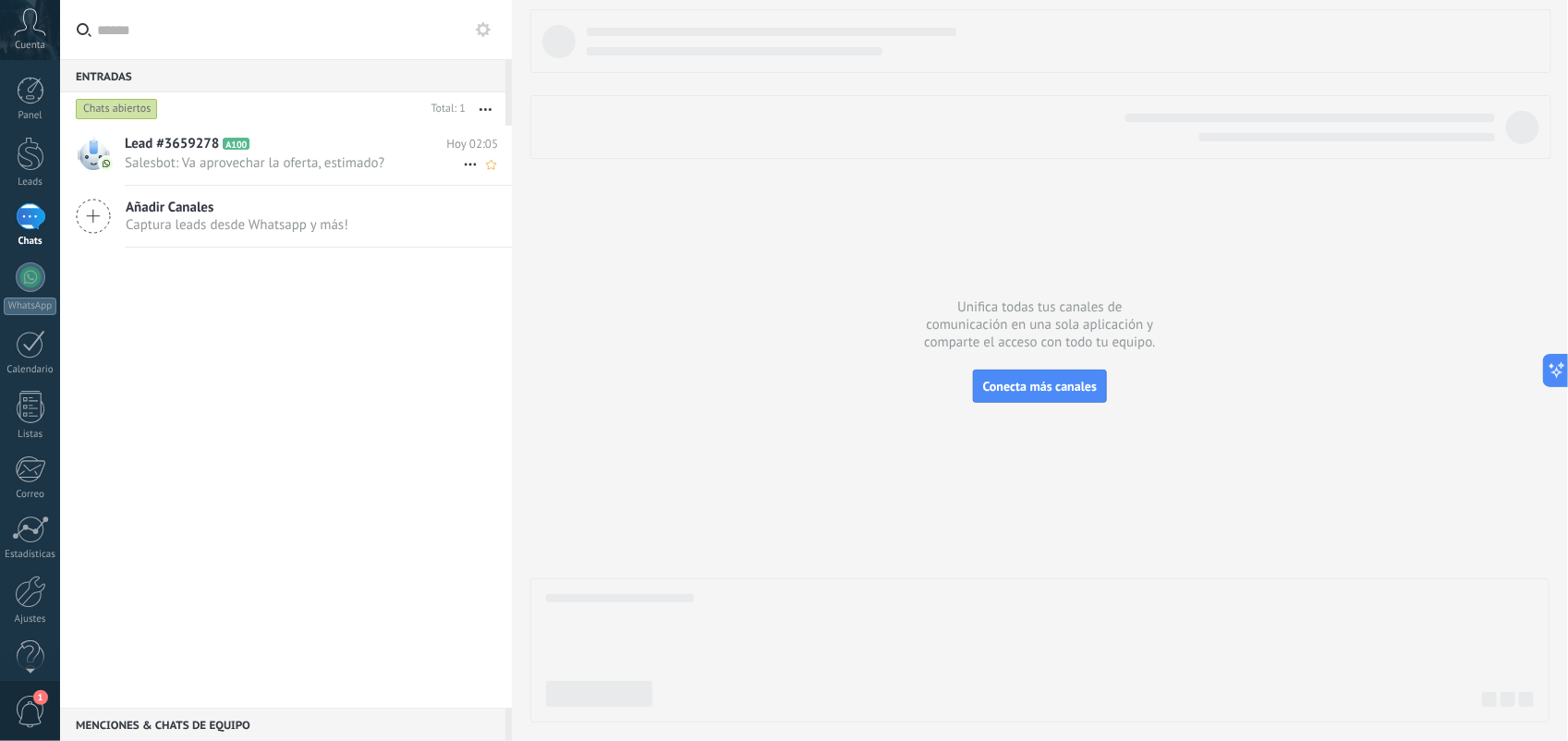 click on "Salesbot: Va aprovechar la oferta, estimado?" at bounding box center [294, 163] 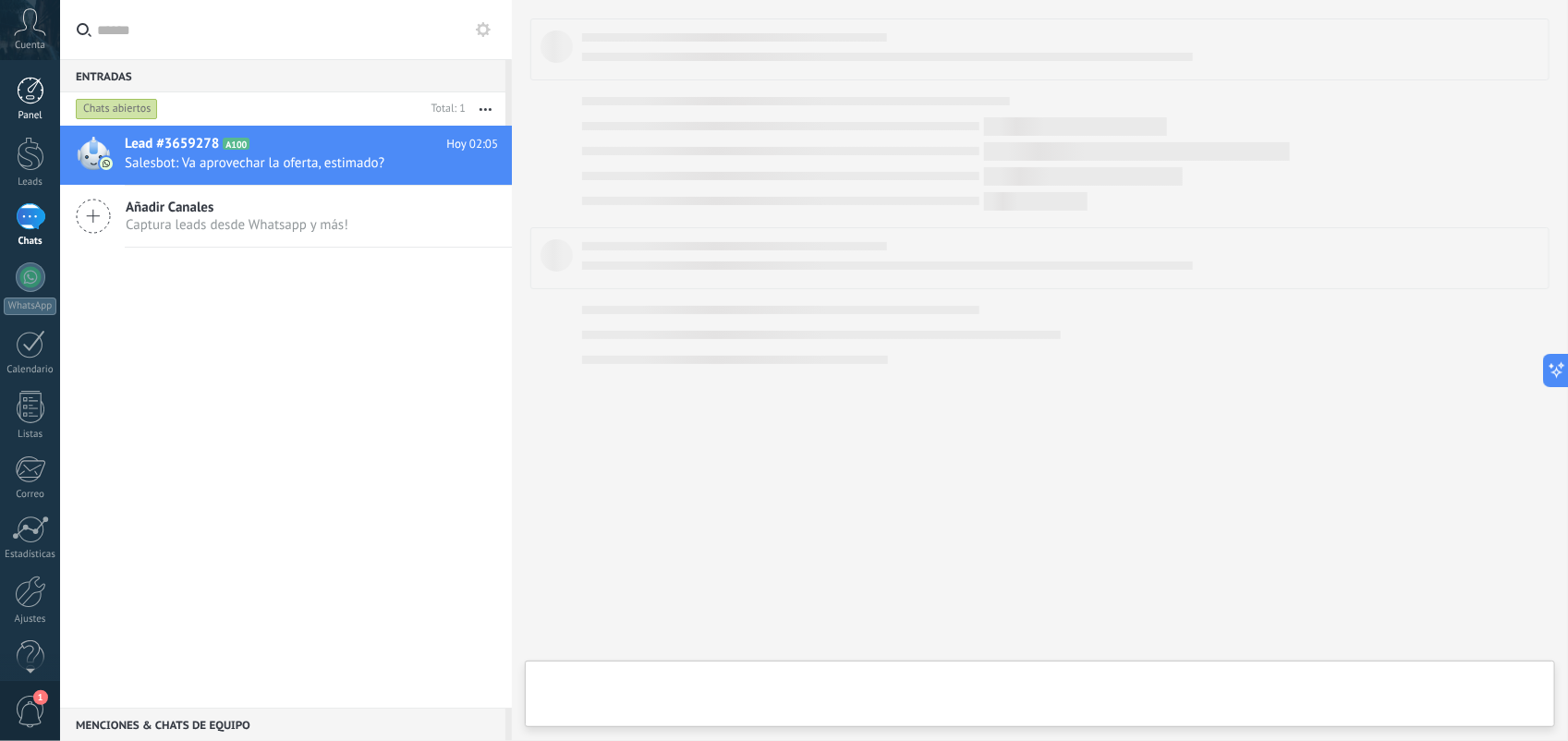 click on "Panel" at bounding box center [30, 99] 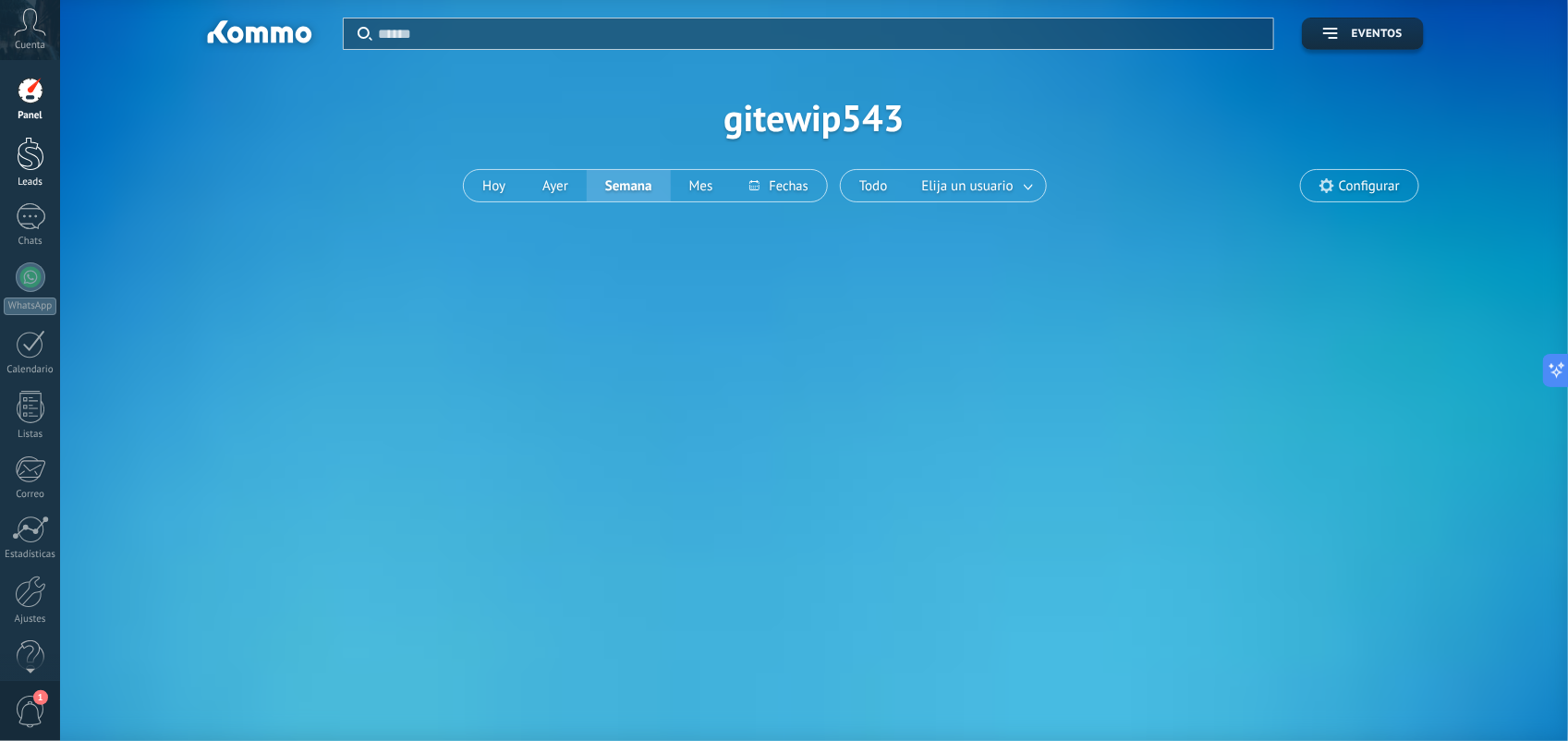 click at bounding box center (30, 153) 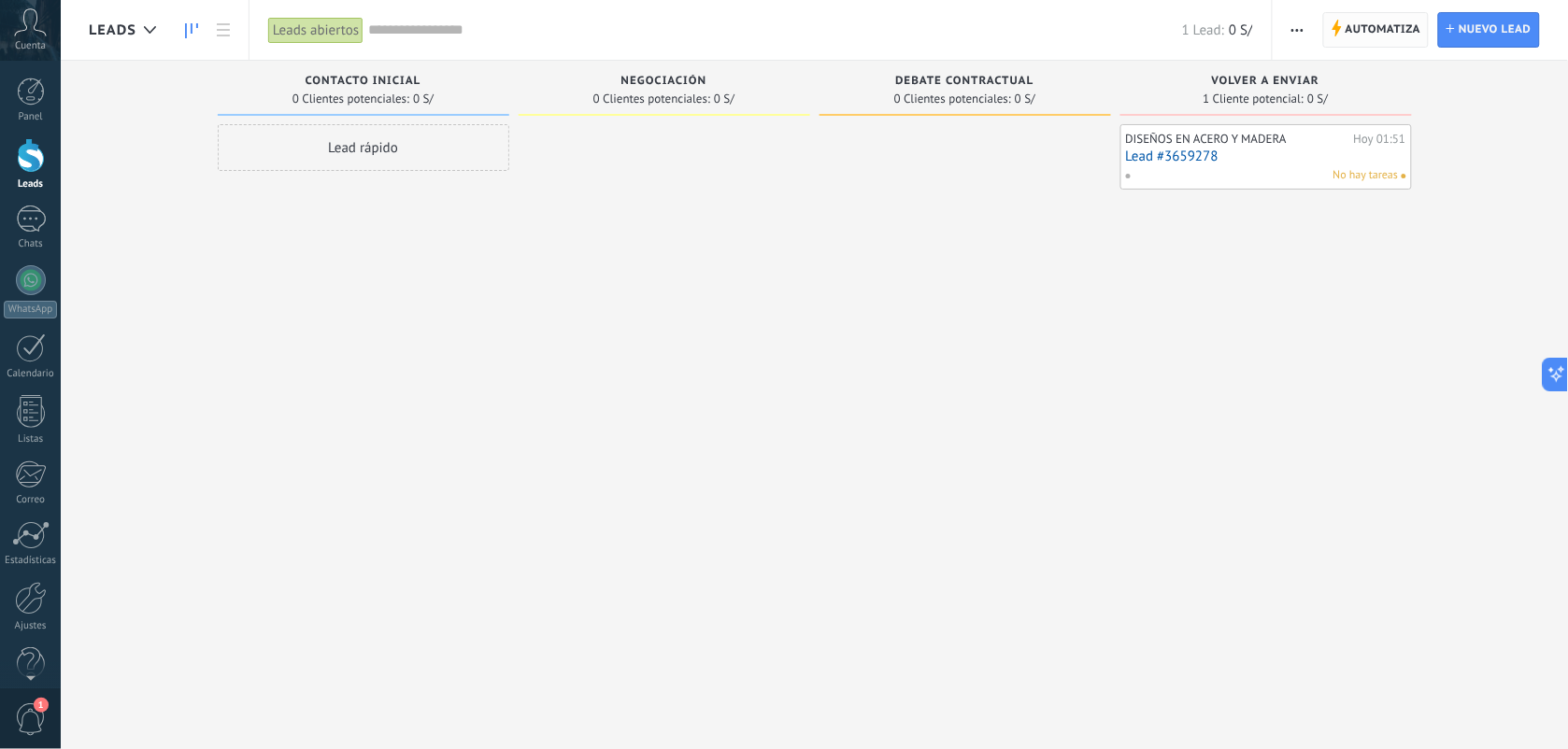 click on "Automatiza" at bounding box center (0, 0) 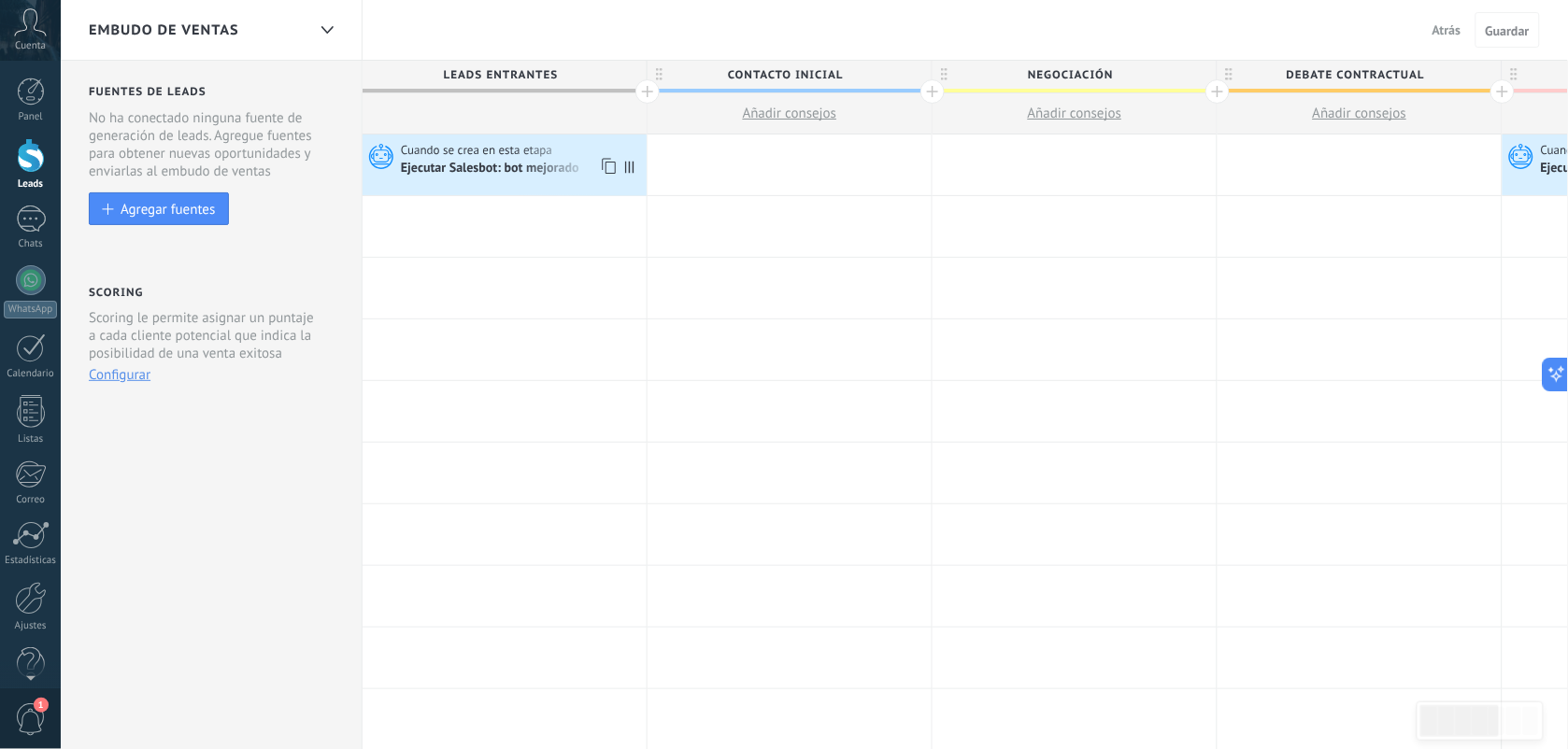click on "Ejecutar Salesbot: bot mejorado" at bounding box center [492, 169] 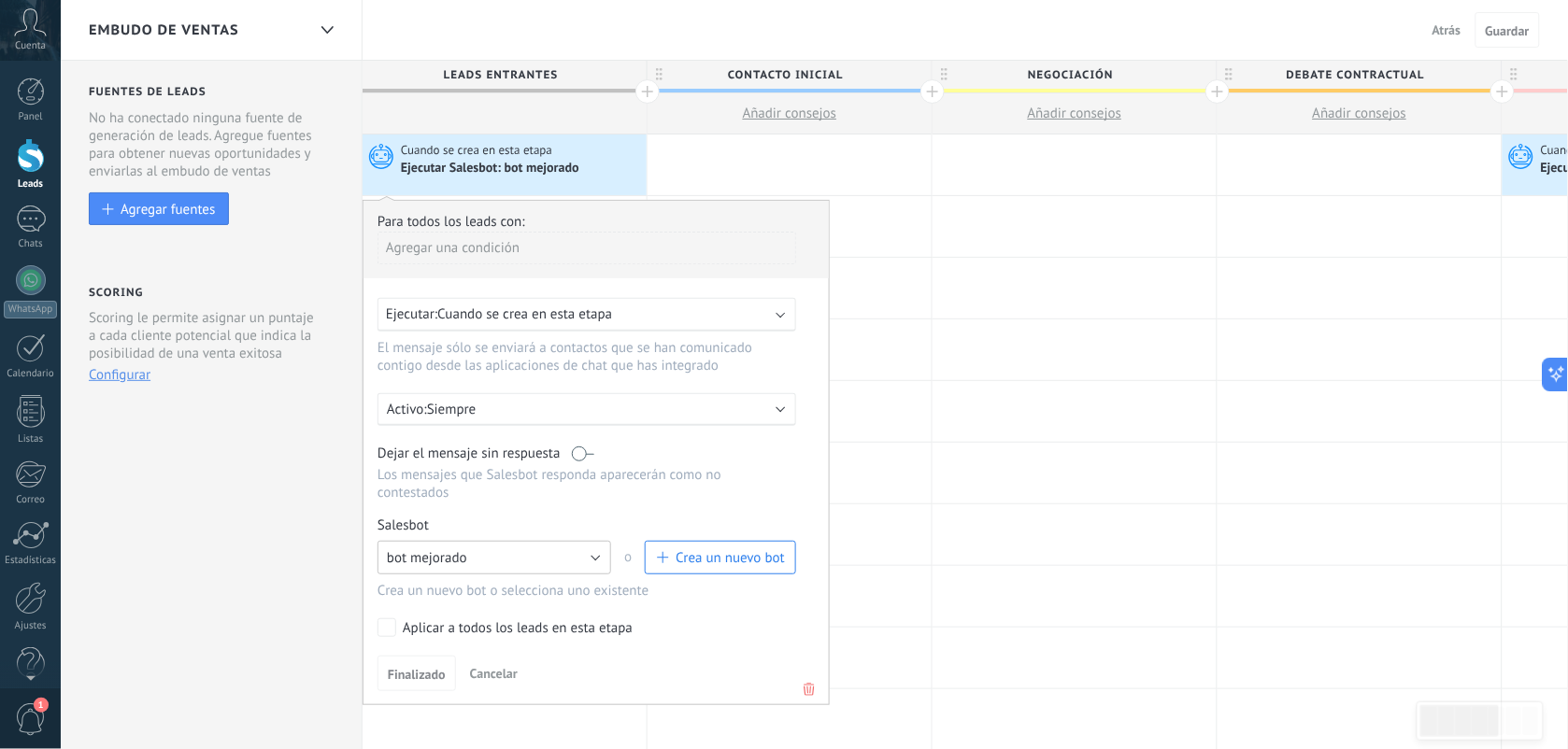 click on "bot mejorado" at bounding box center [494, 558] 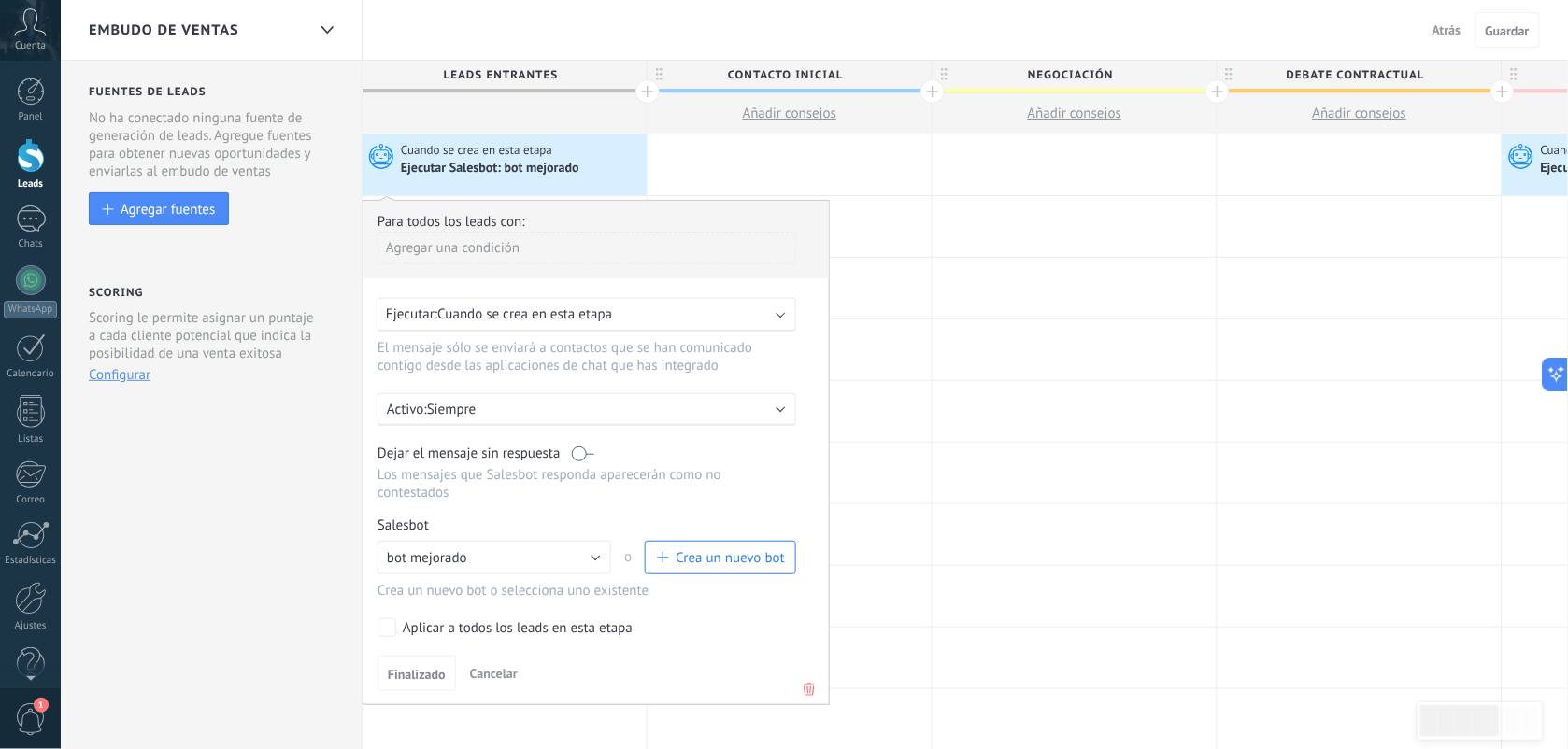 click on "Salesbot Gestionar" at bounding box center [587, 525] 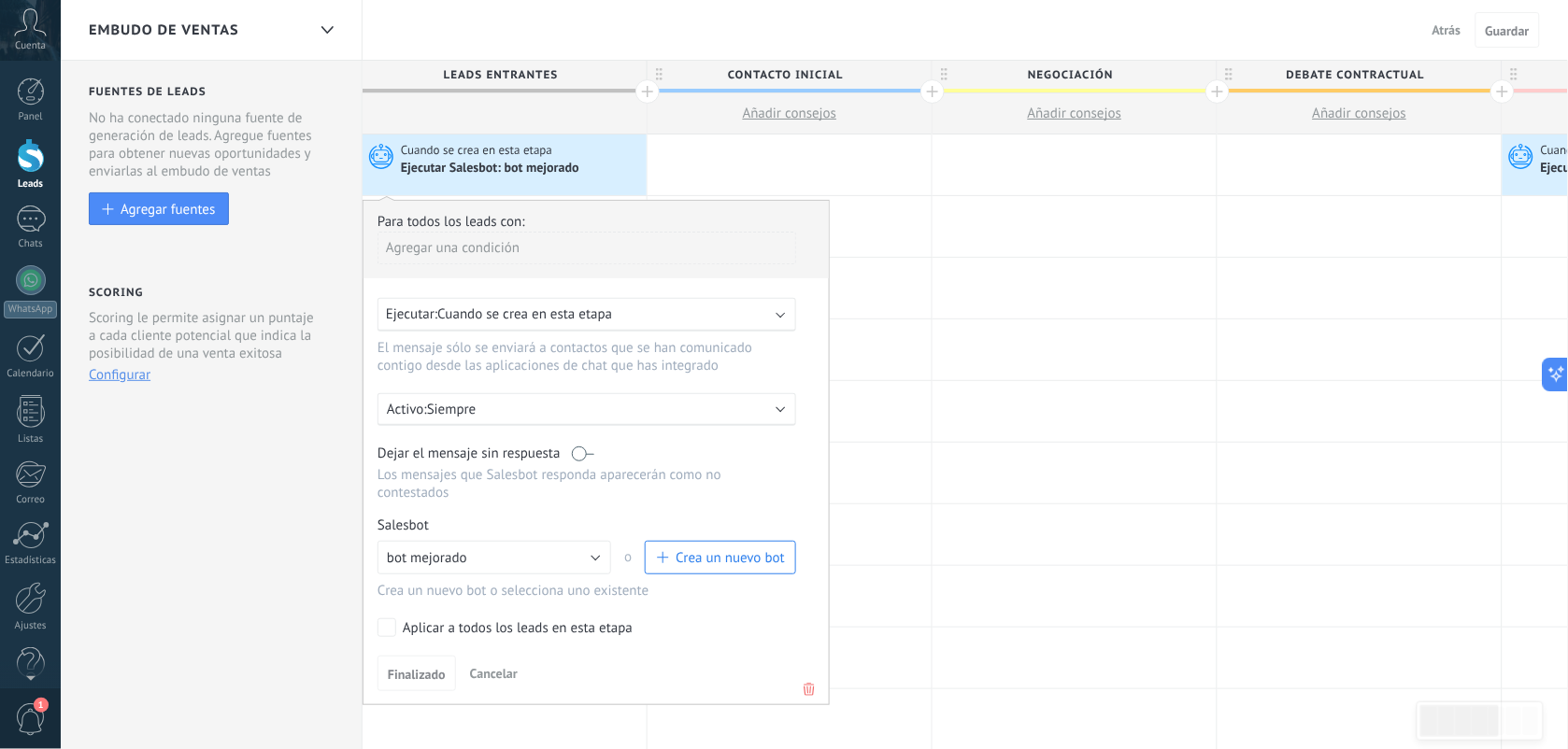 click on "Cuando se crea en esta etapa" at bounding box center (478, 150) 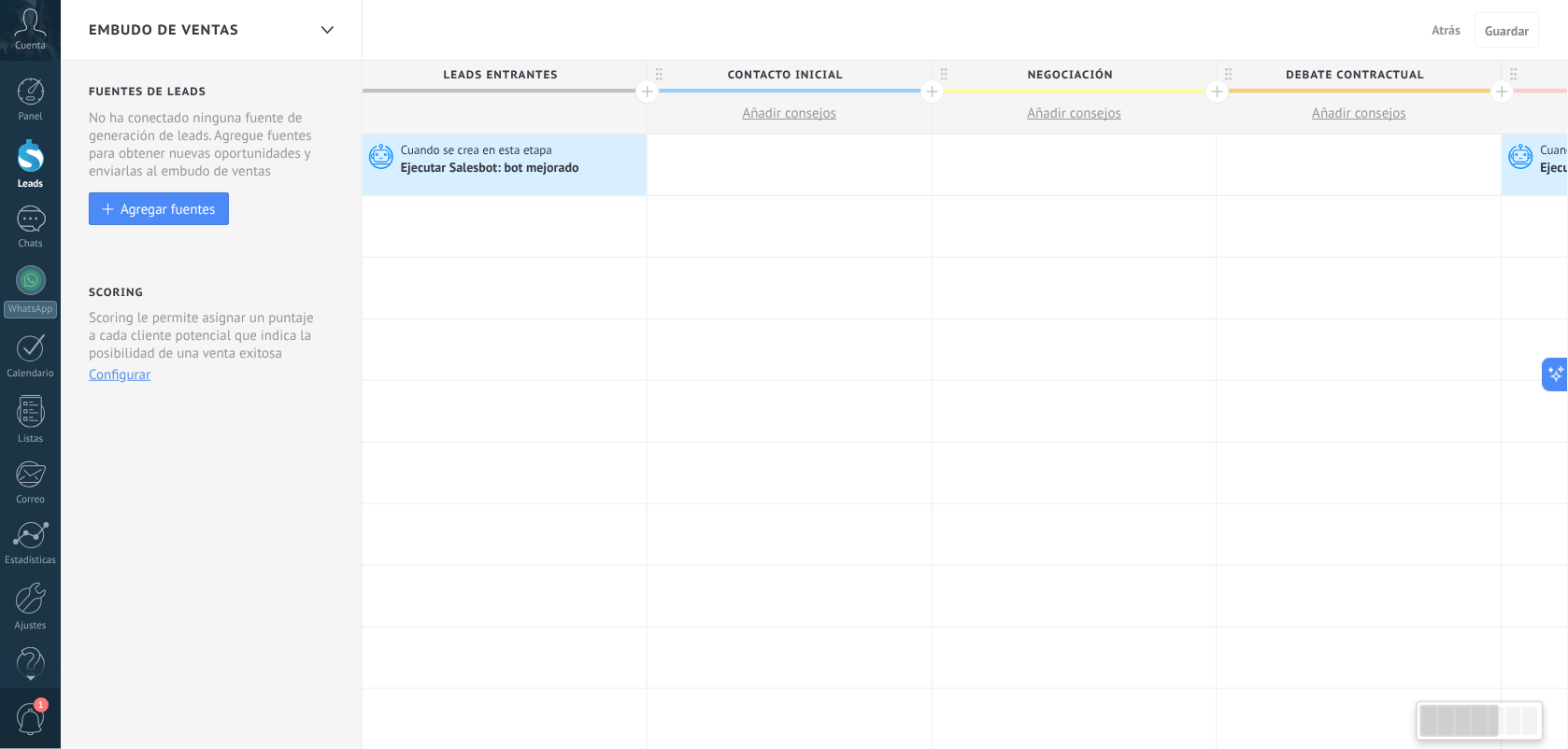 click on "Ejecutar Salesbot: bot mejorado" at bounding box center (521, 168) 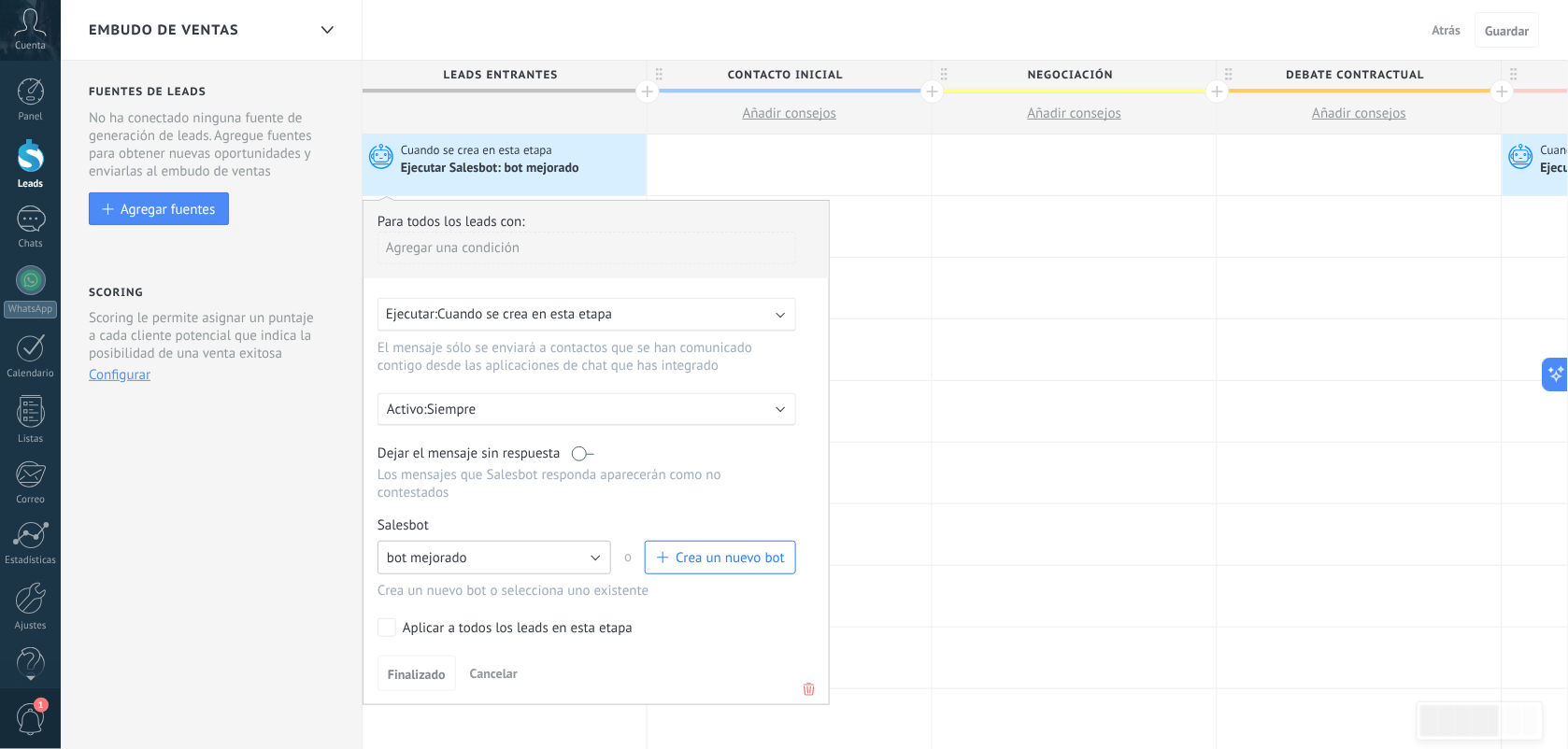 click on "bot mejorado" at bounding box center [494, 558] 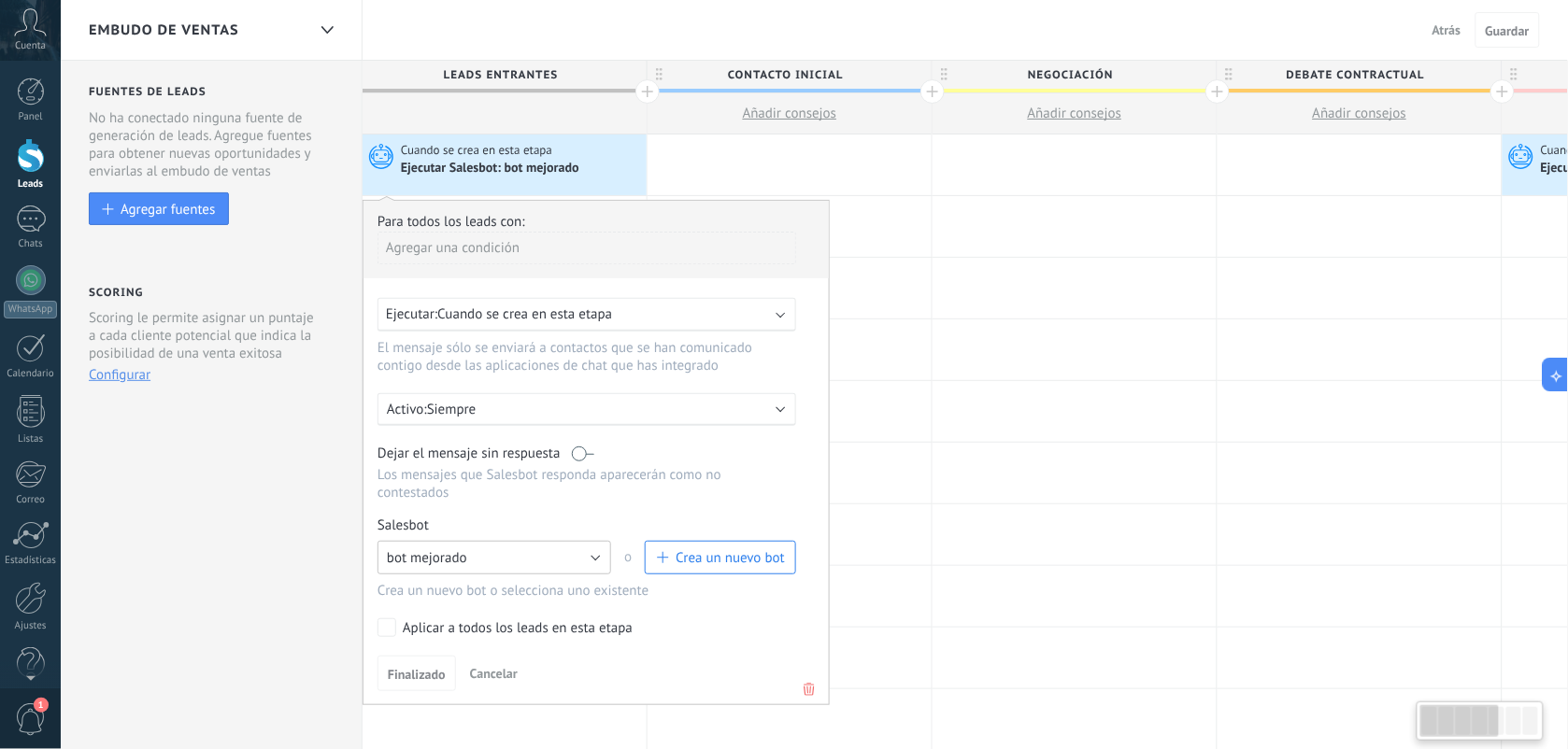drag, startPoint x: 556, startPoint y: 558, endPoint x: 587, endPoint y: 558, distance: 31 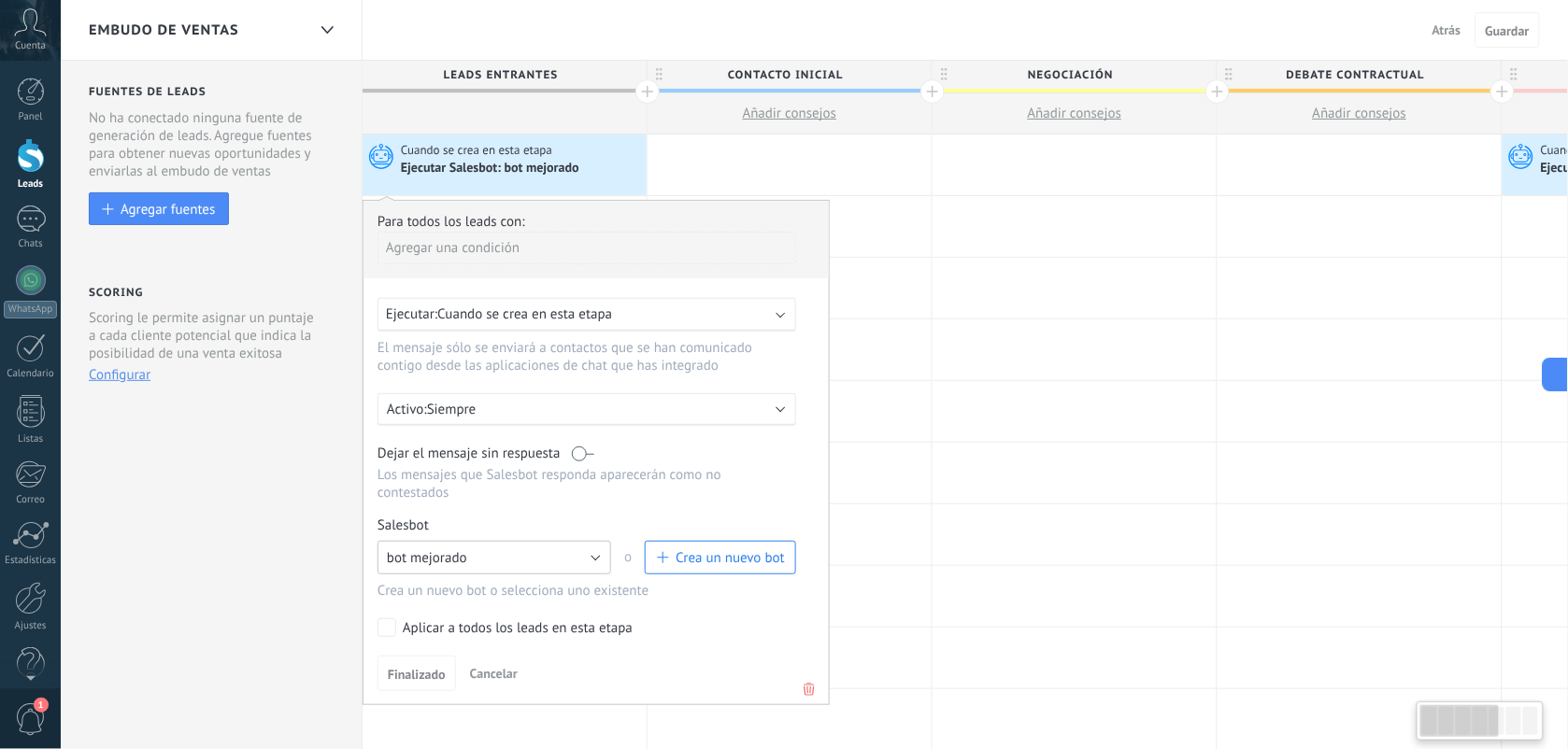 click on "bot mejorado" at bounding box center (494, 558) 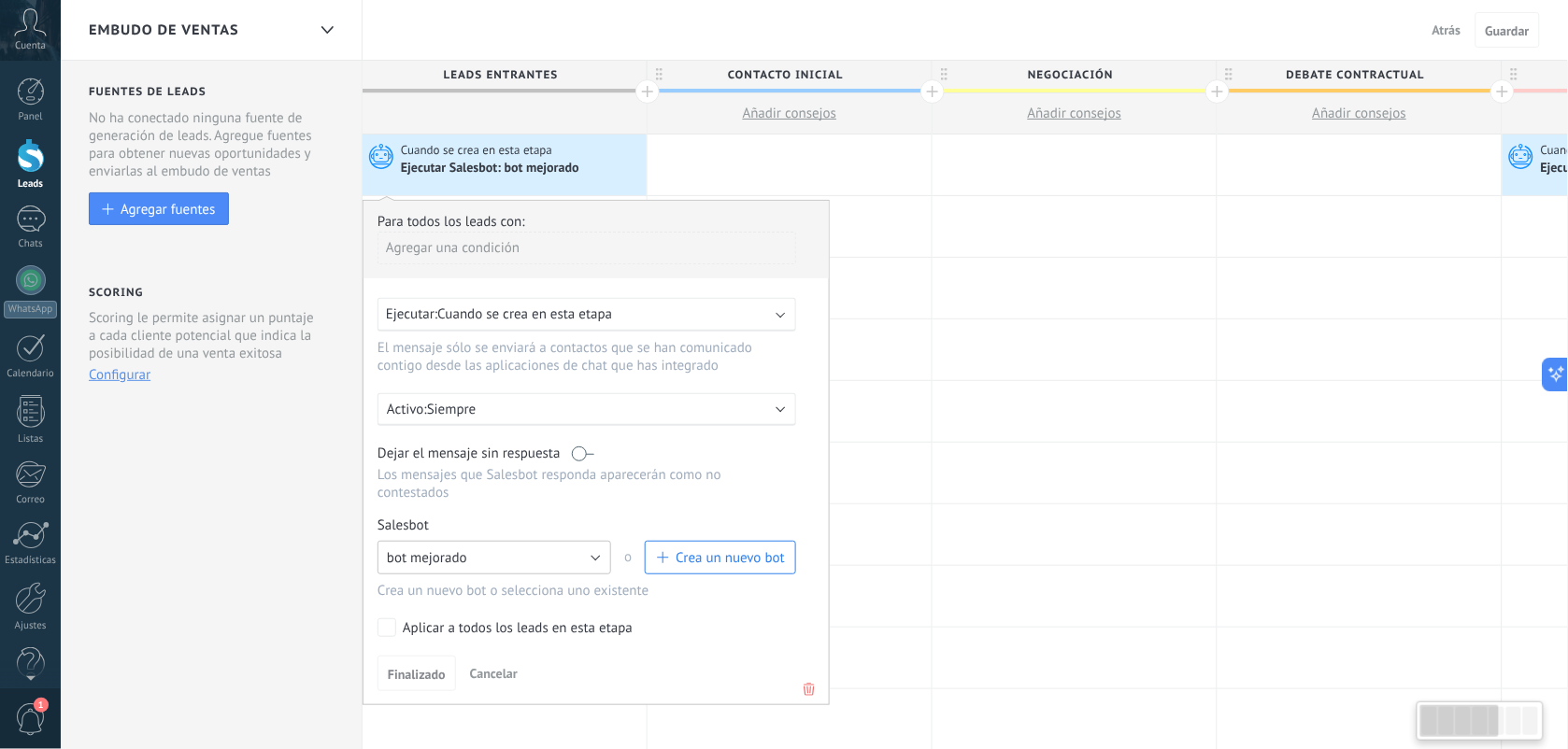 click on "bot mejorado" at bounding box center [494, 558] 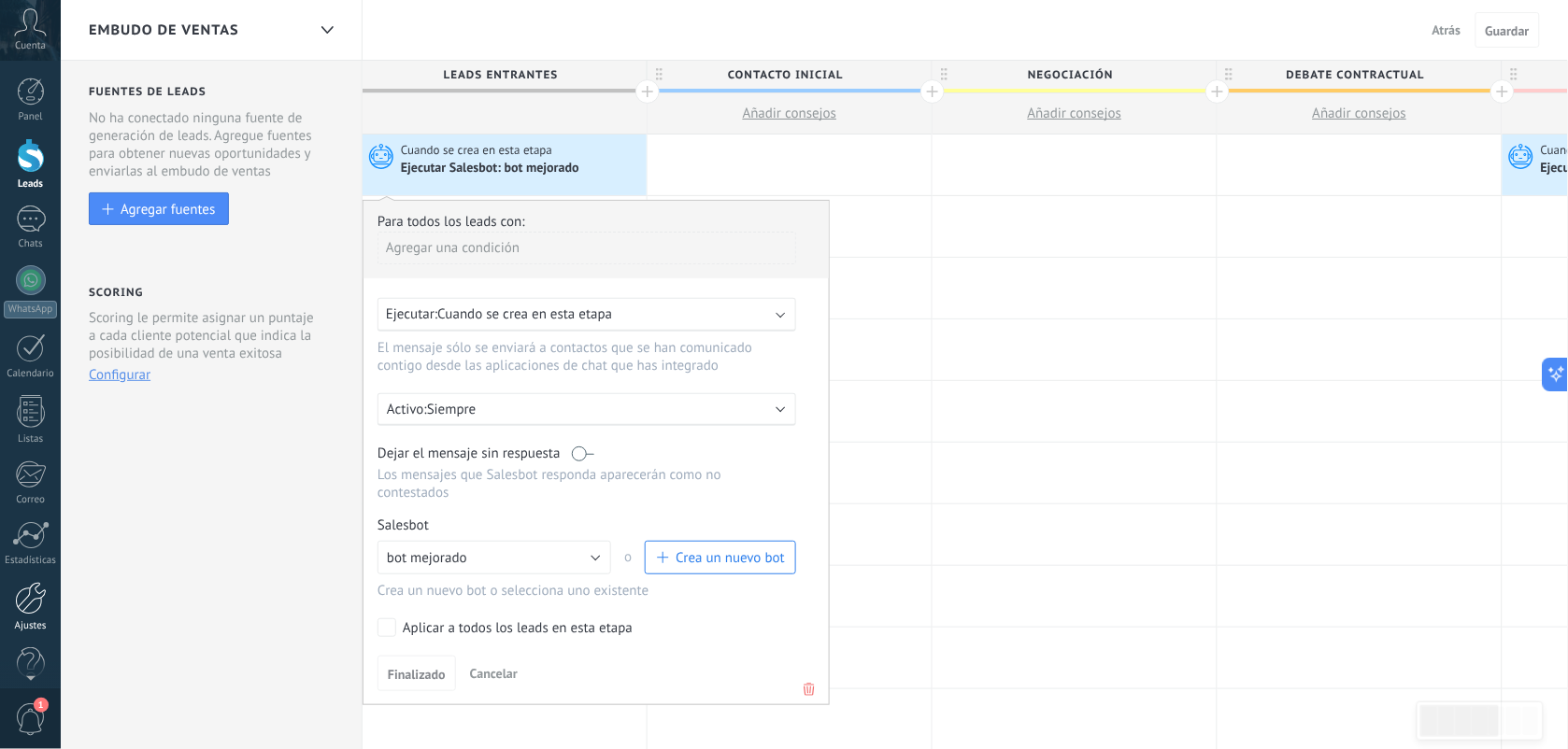 click at bounding box center [31, 598] 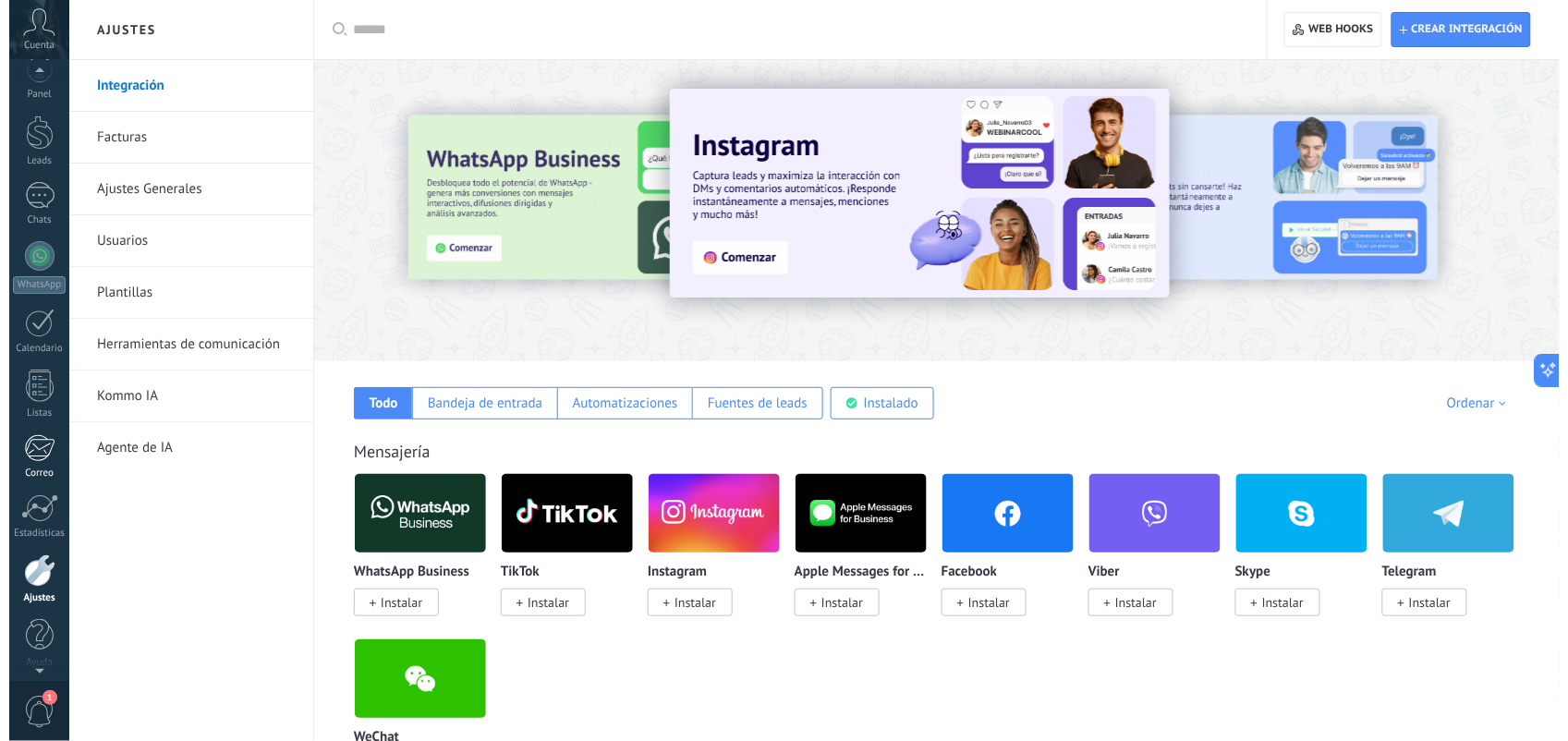 scroll, scrollTop: 28, scrollLeft: 0, axis: vertical 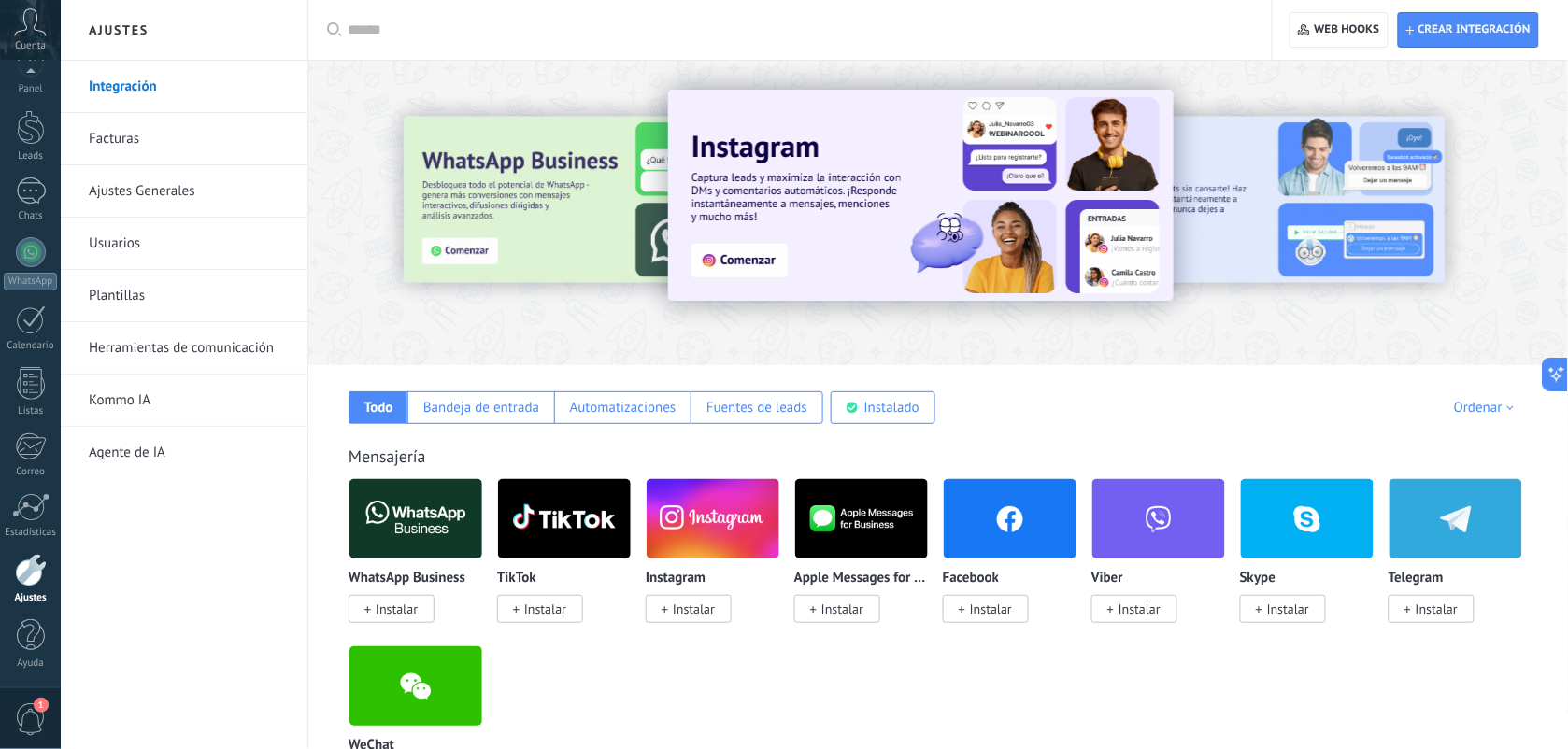 click on "Plantillas" at bounding box center [189, 296] 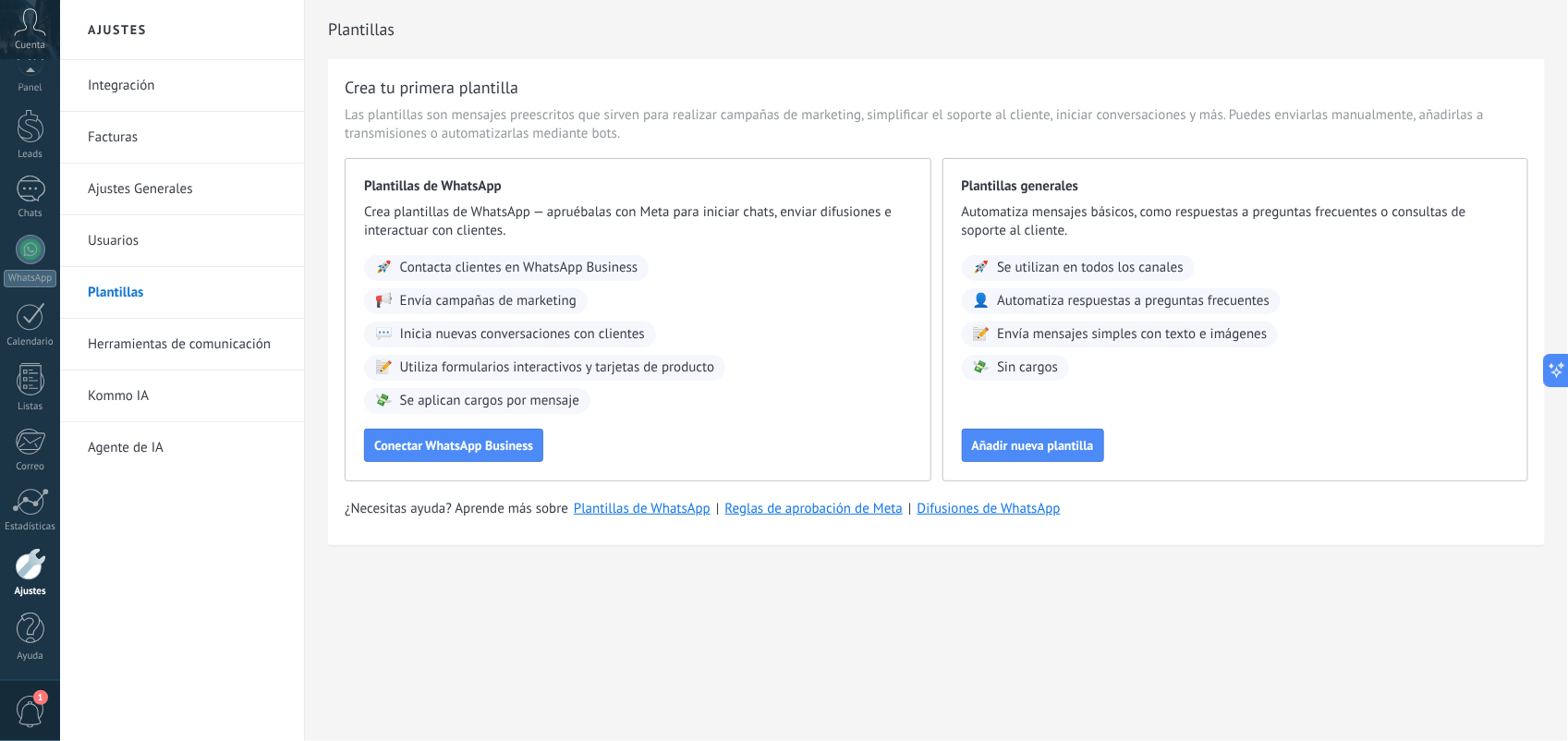 click on "Ajustes Generales" at bounding box center (187, 189) 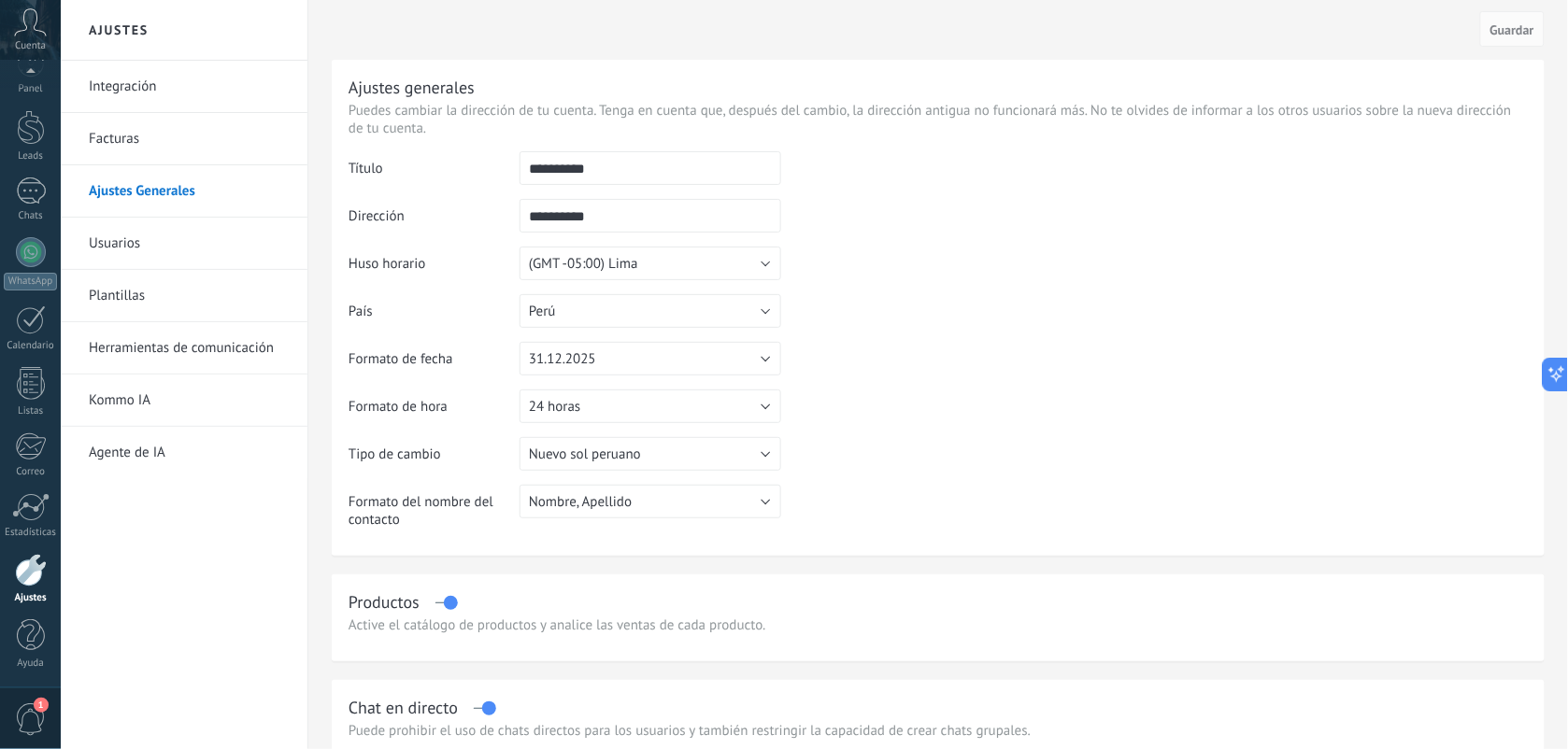 click on "Usuarios" at bounding box center (189, 244) 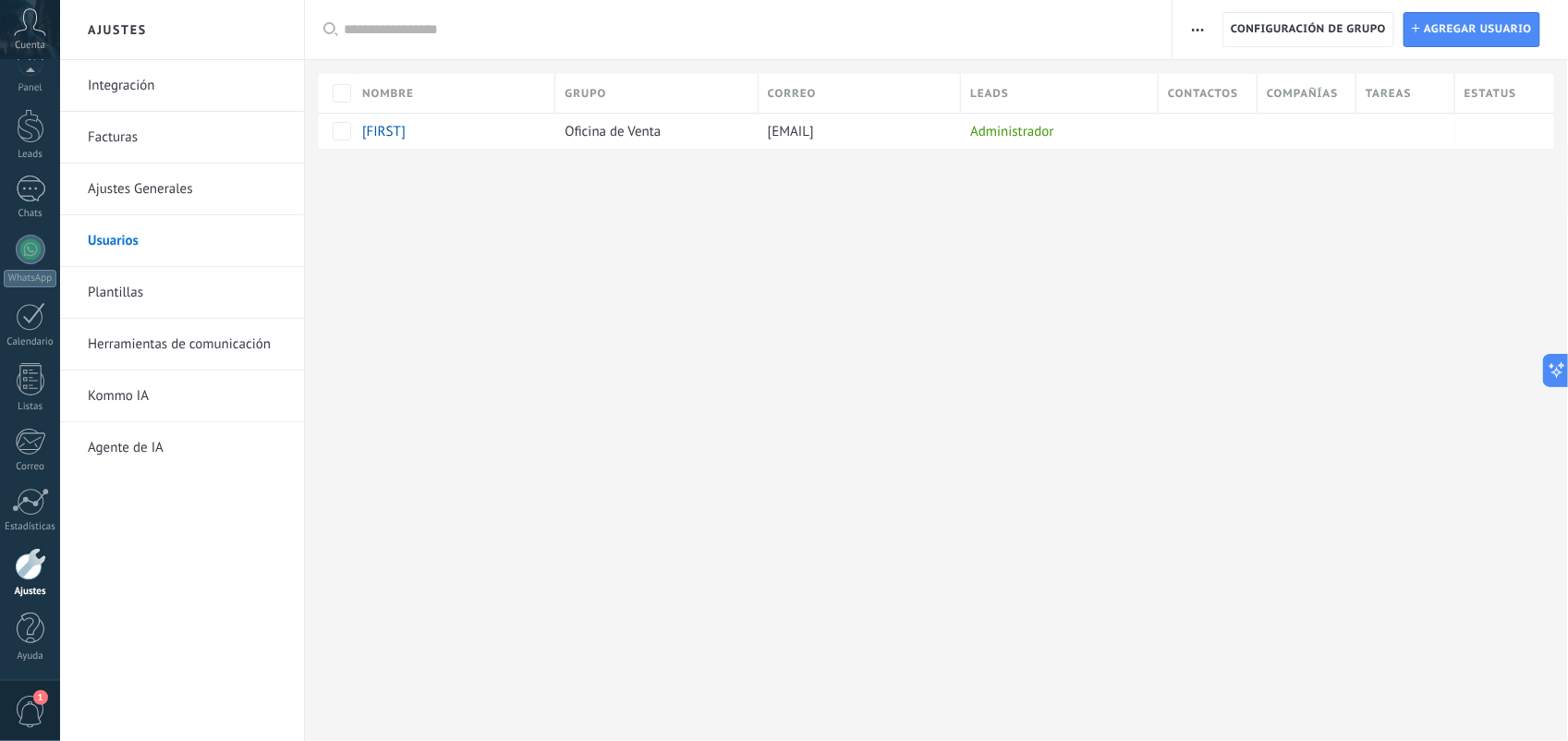 click on "Herramientas de comunicación" at bounding box center (187, 345) 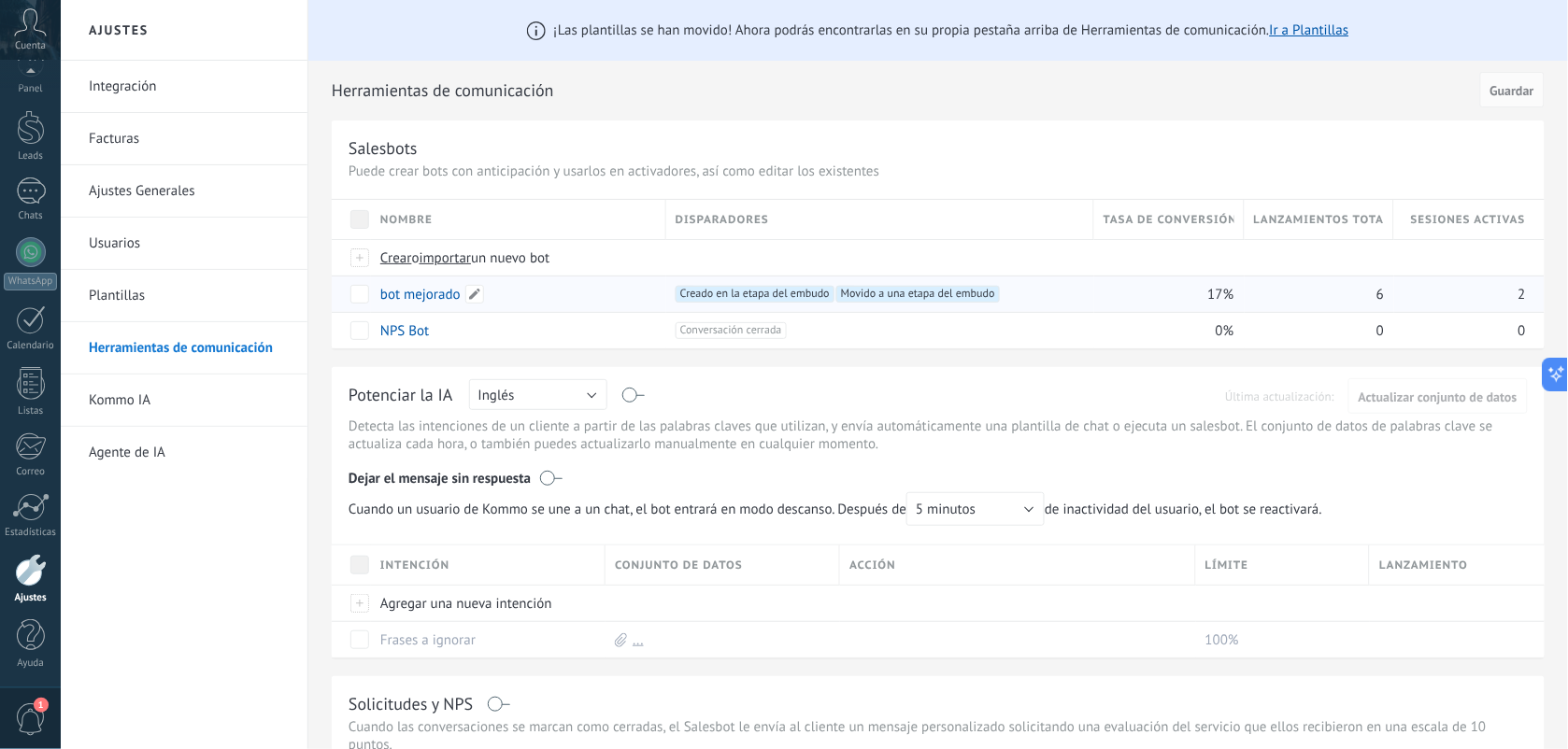 click on "bot mejorado" at bounding box center (421, 294) 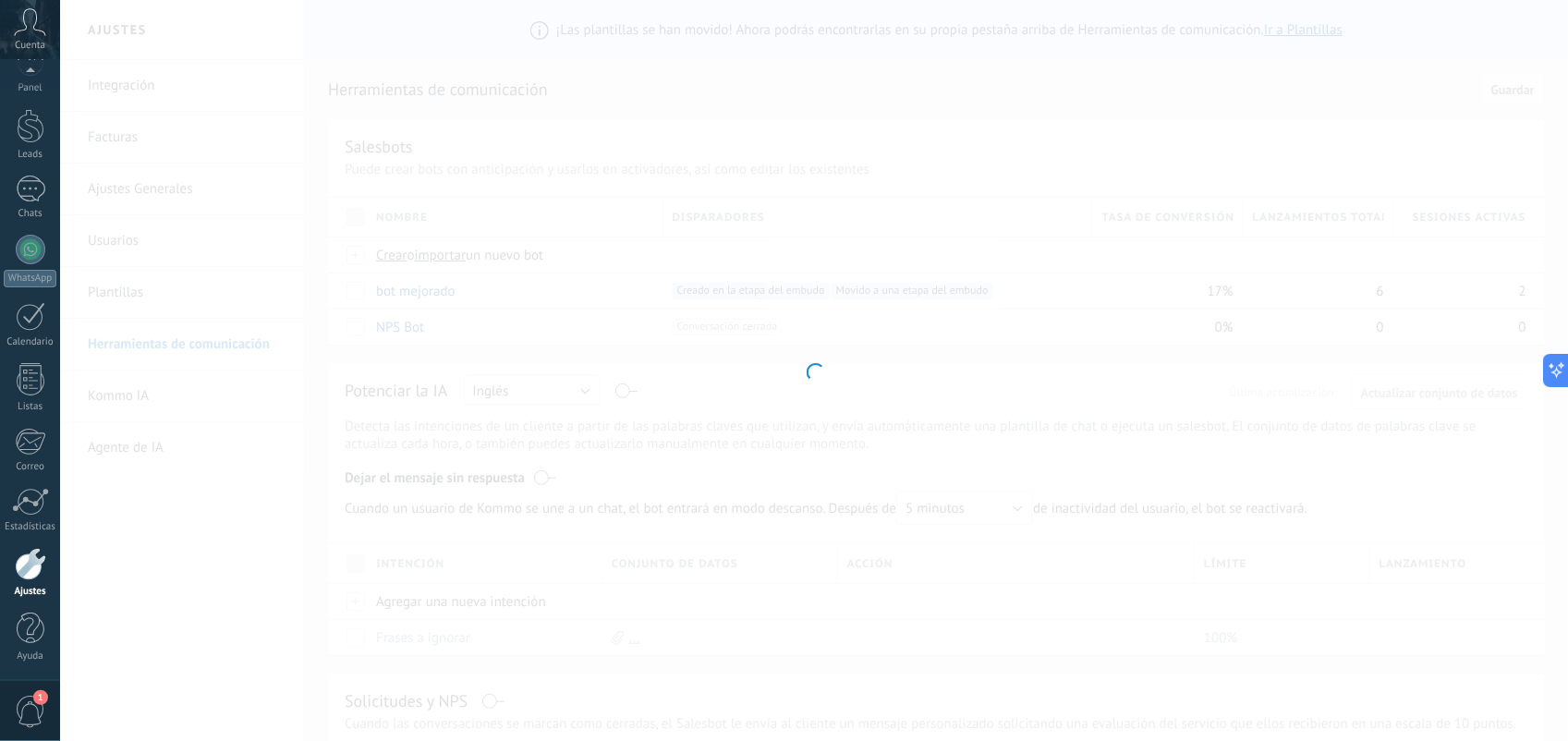 type on "**********" 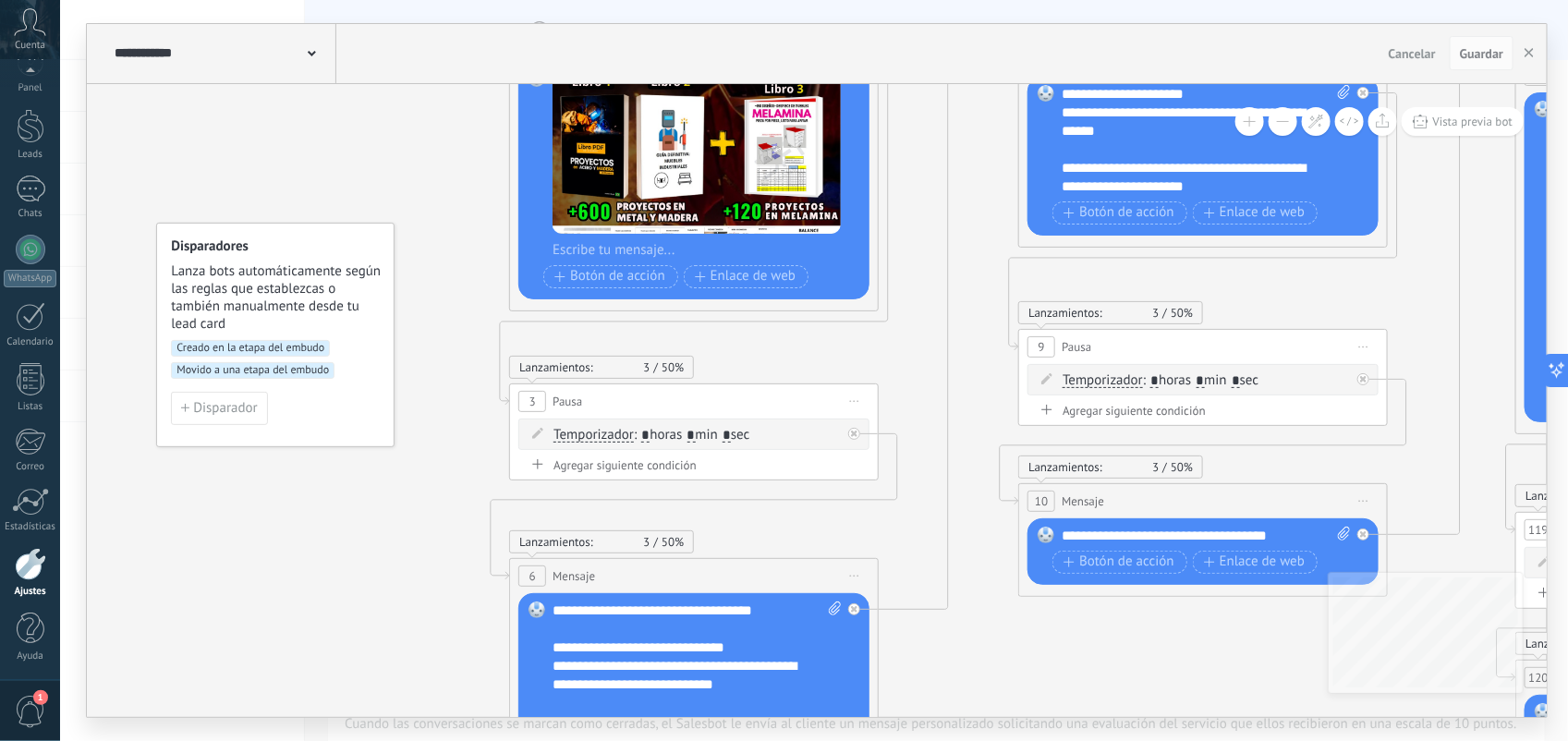 drag, startPoint x: 1318, startPoint y: 463, endPoint x: 472, endPoint y: 385, distance: 849.58814 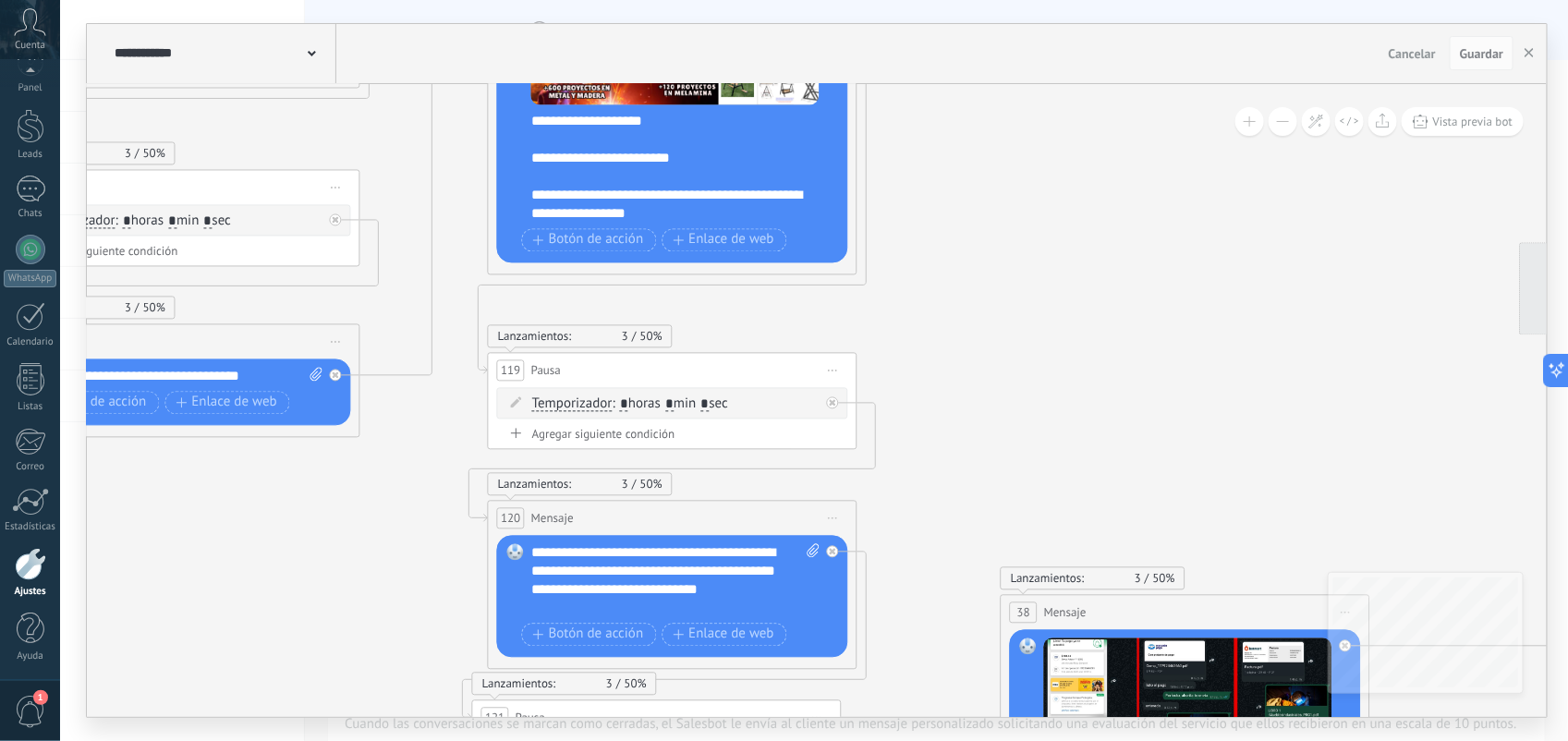 drag, startPoint x: 1423, startPoint y: 469, endPoint x: 953, endPoint y: 437, distance: 471.0881 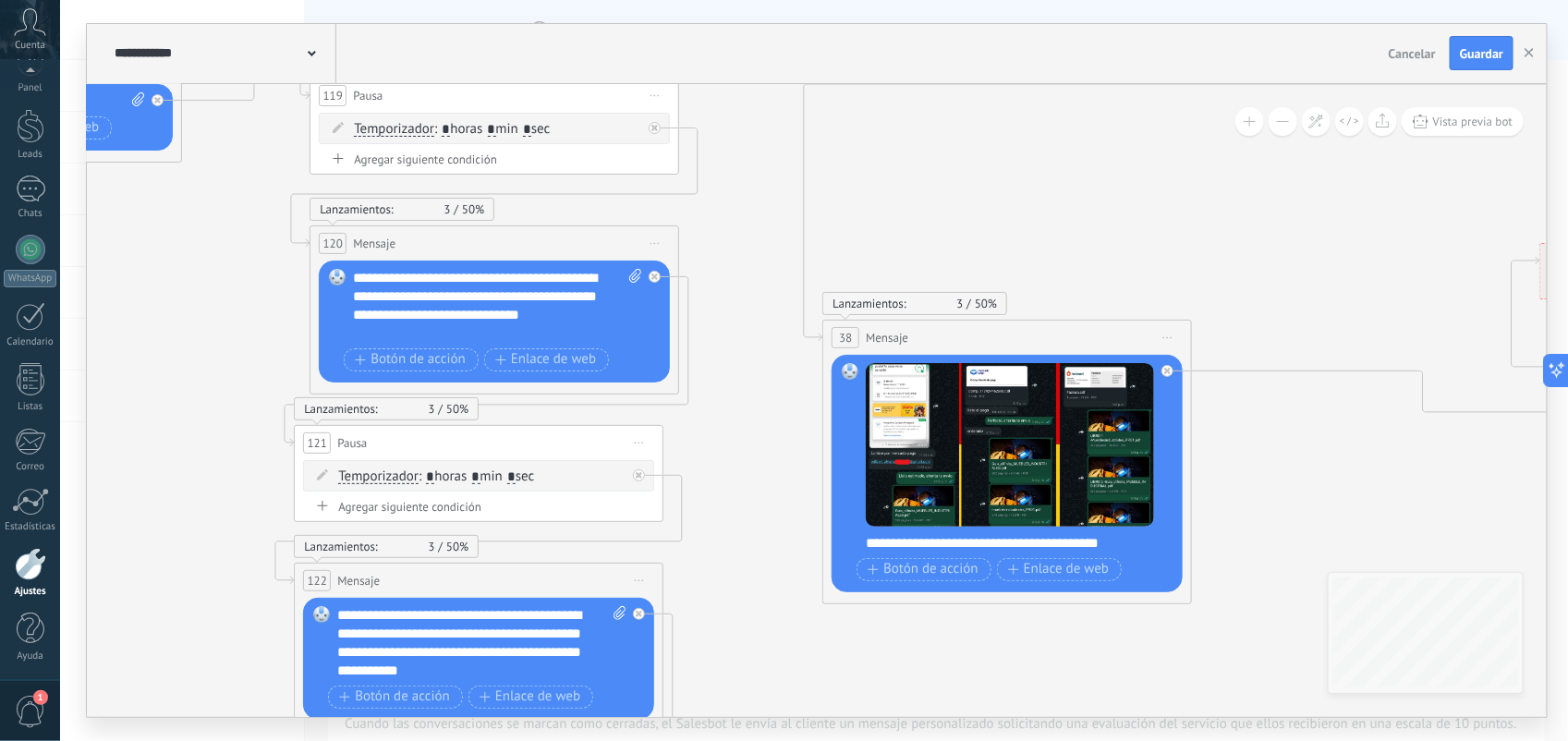 drag, startPoint x: 1070, startPoint y: 443, endPoint x: 936, endPoint y: 182, distance: 293.38882 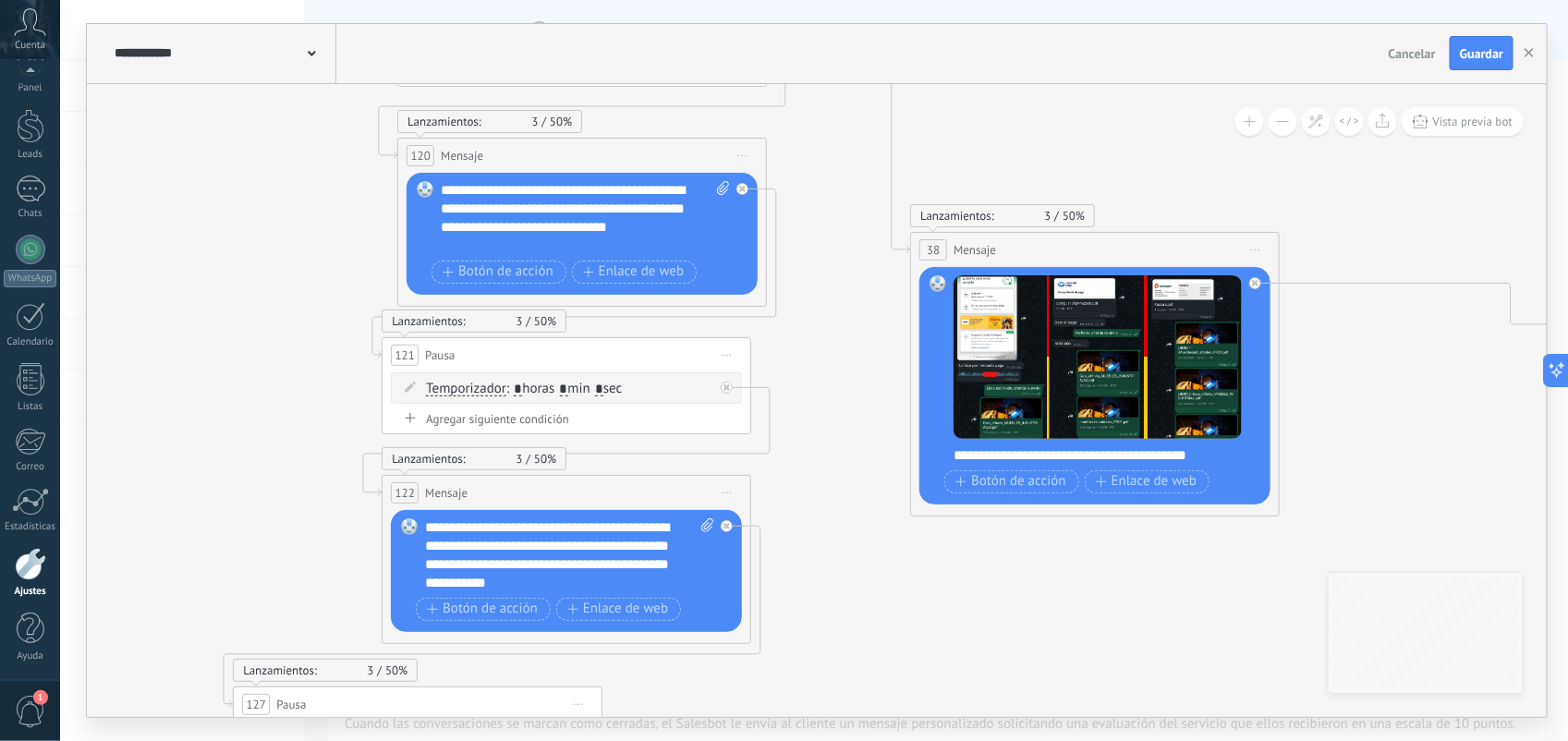 drag, startPoint x: 754, startPoint y: 508, endPoint x: 823, endPoint y: 431, distance: 103.39246 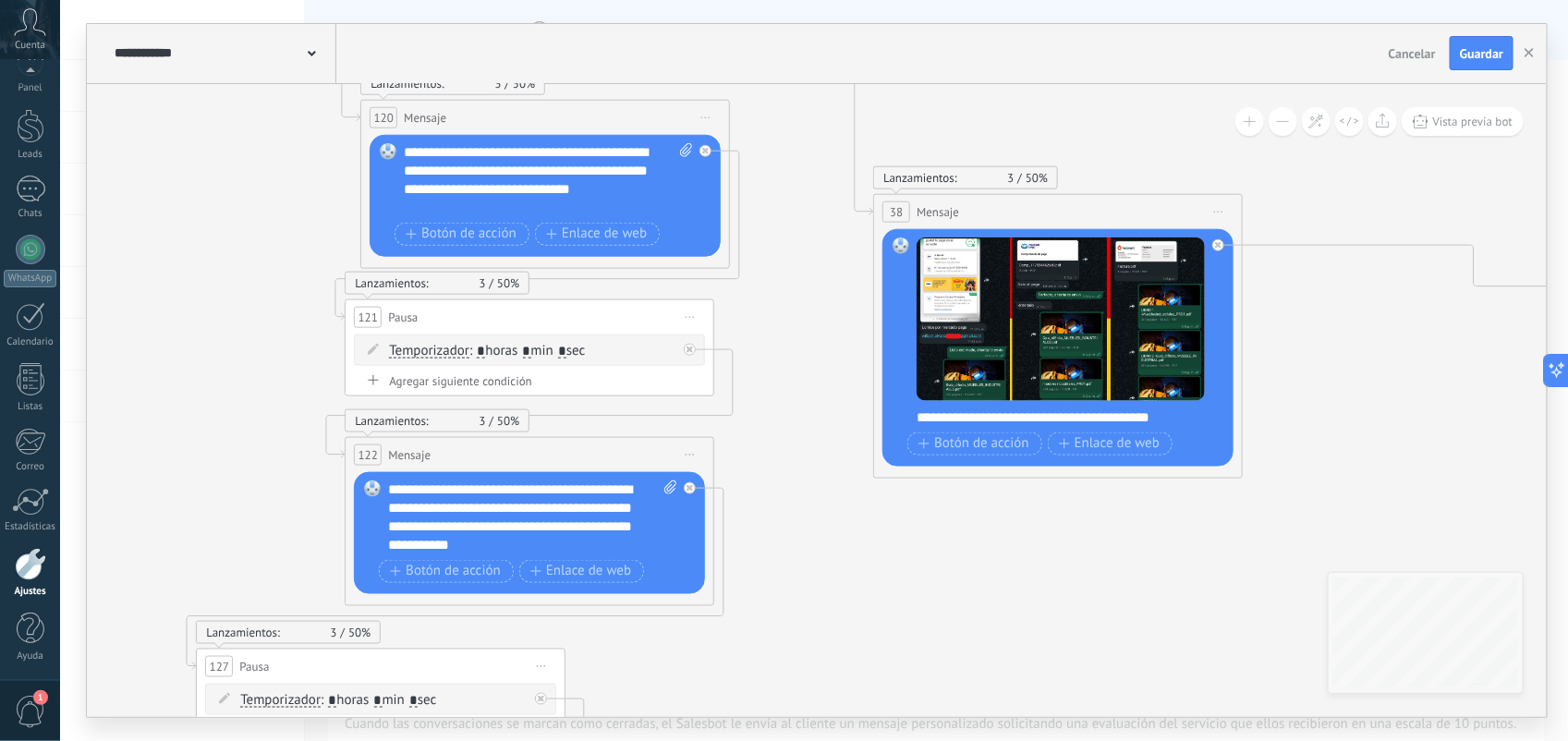 drag, startPoint x: 811, startPoint y: 555, endPoint x: 785, endPoint y: 519, distance: 44.407207 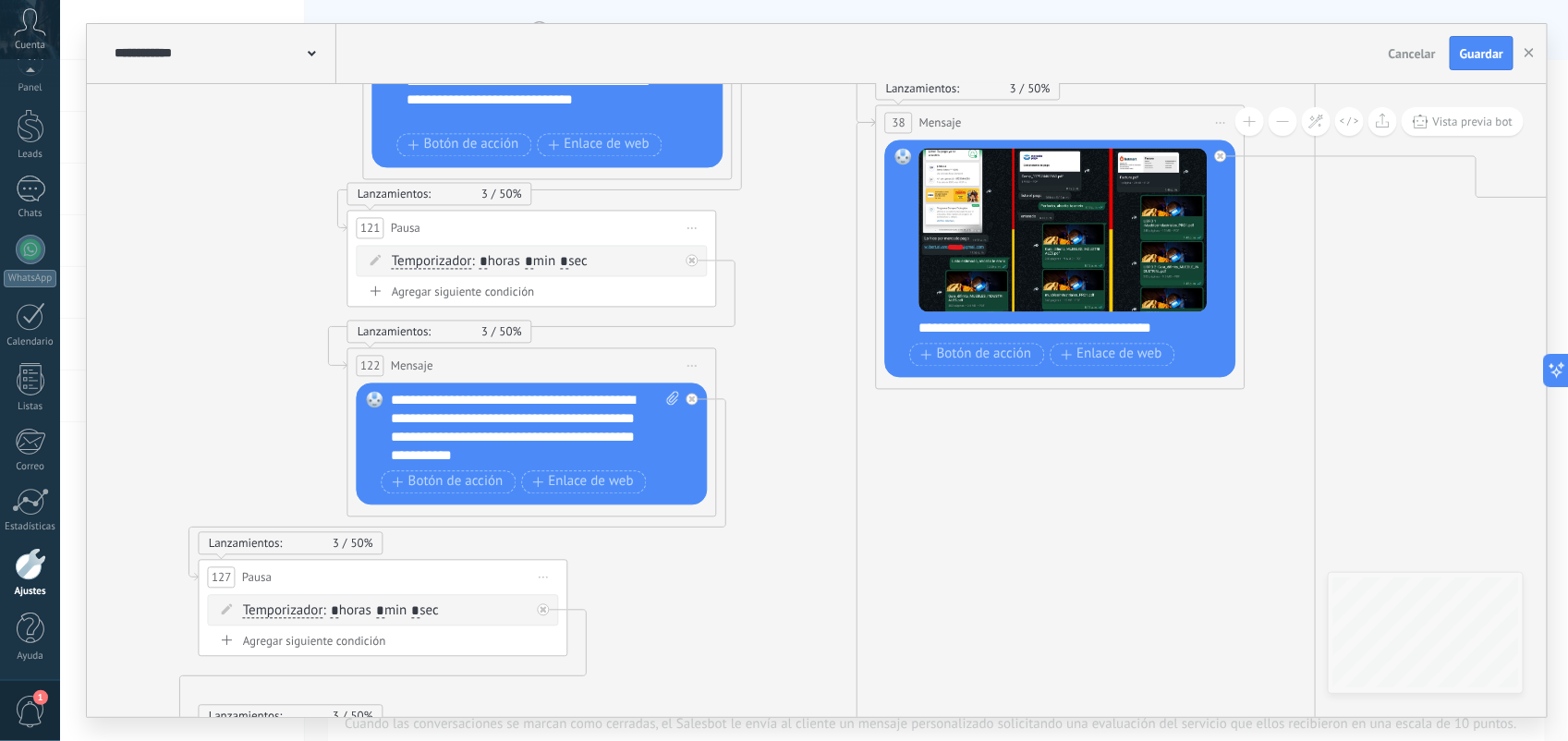 drag, startPoint x: 796, startPoint y: 555, endPoint x: 799, endPoint y: 467, distance: 88.0511 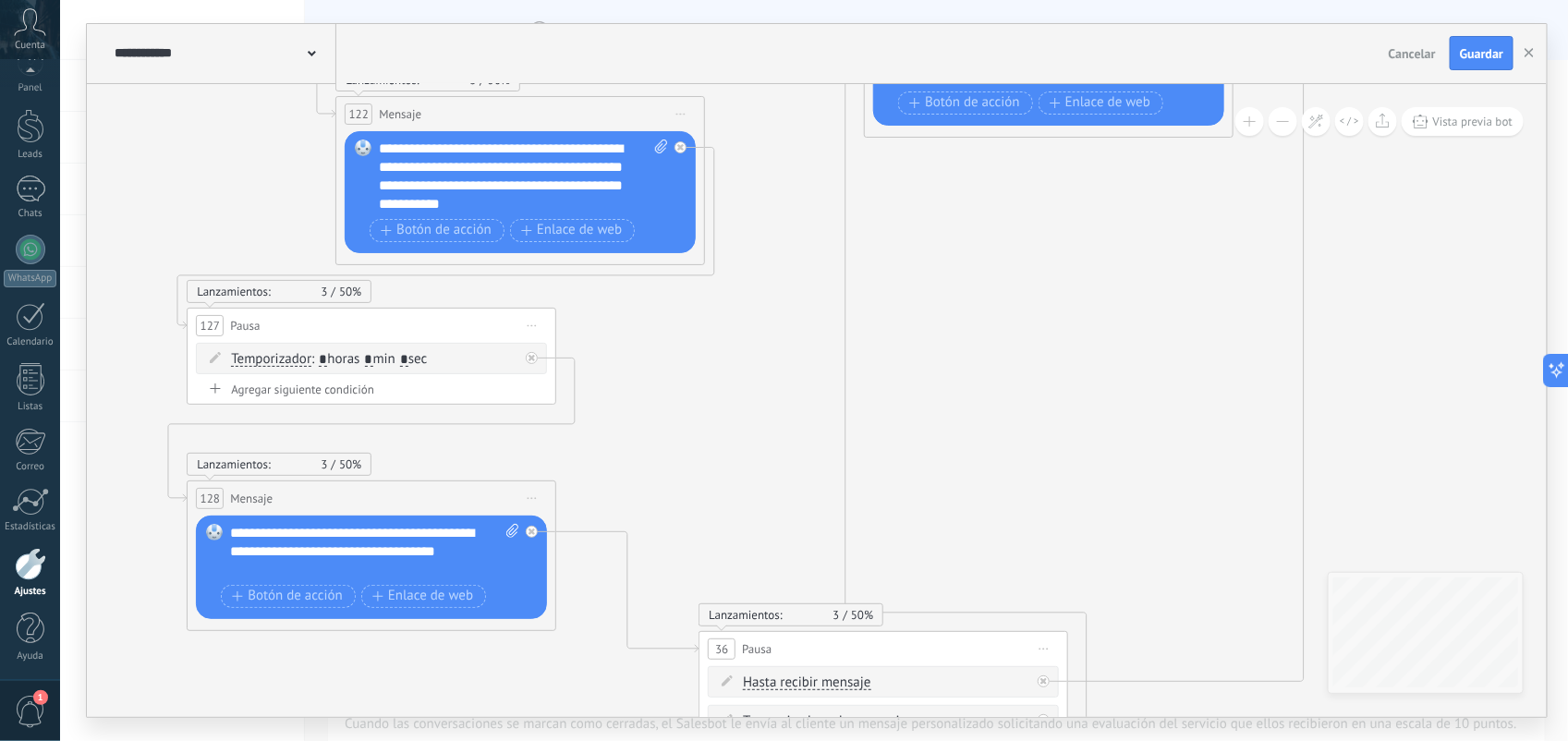 drag, startPoint x: 749, startPoint y: 524, endPoint x: 736, endPoint y: 317, distance: 207.40781 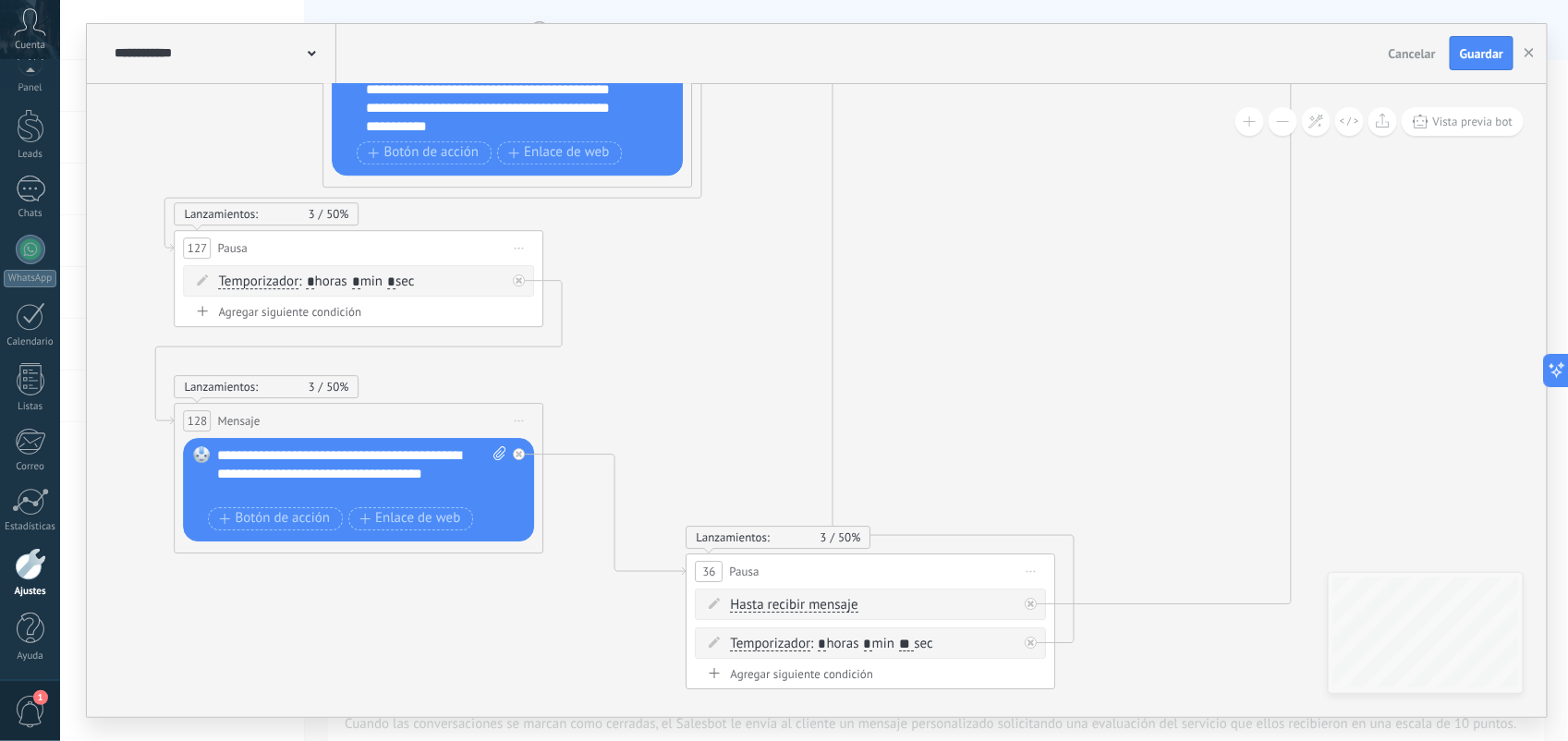 drag, startPoint x: 680, startPoint y: 504, endPoint x: 667, endPoint y: 426, distance: 79.075913 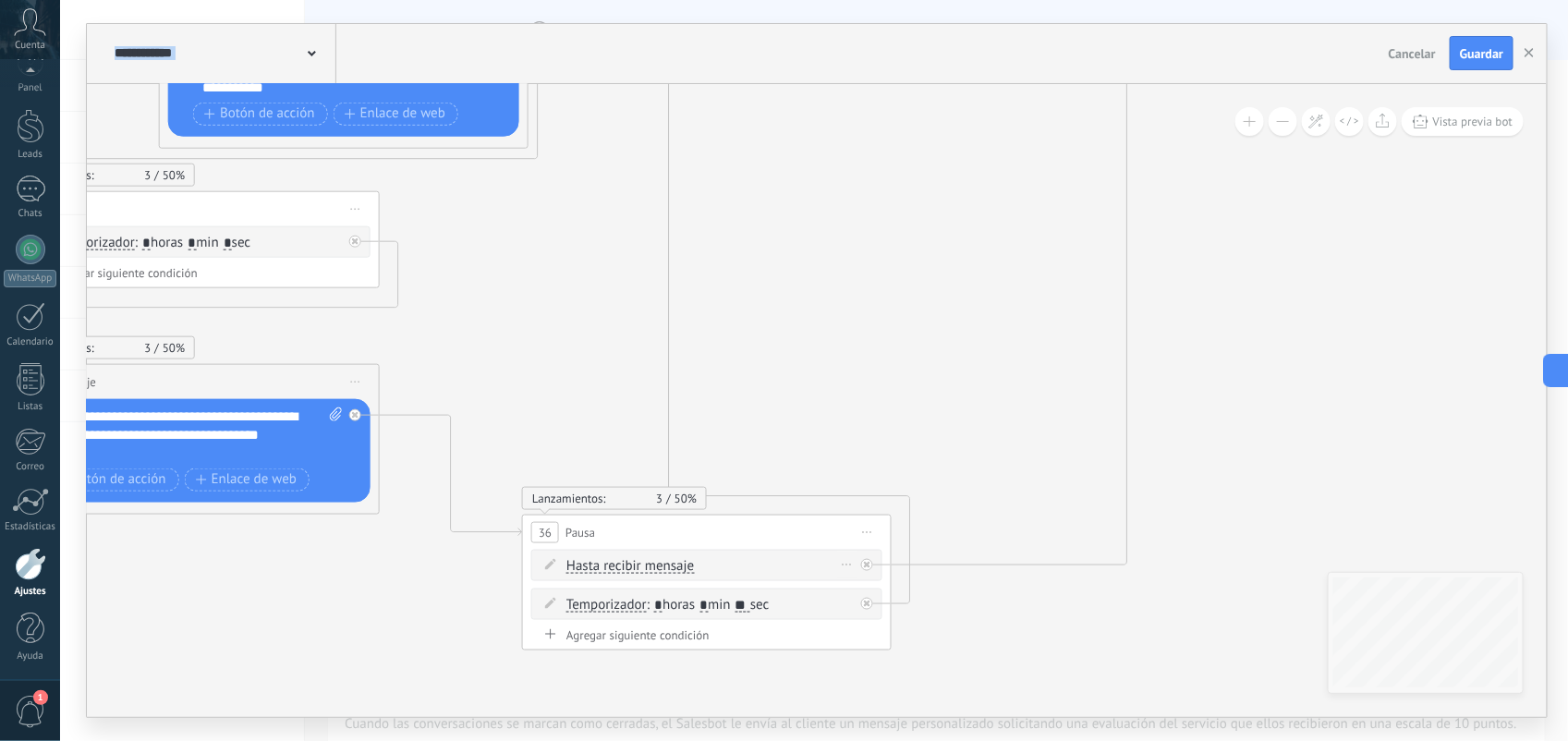 drag, startPoint x: 705, startPoint y: 463, endPoint x: 874, endPoint y: 612, distance: 225.30424 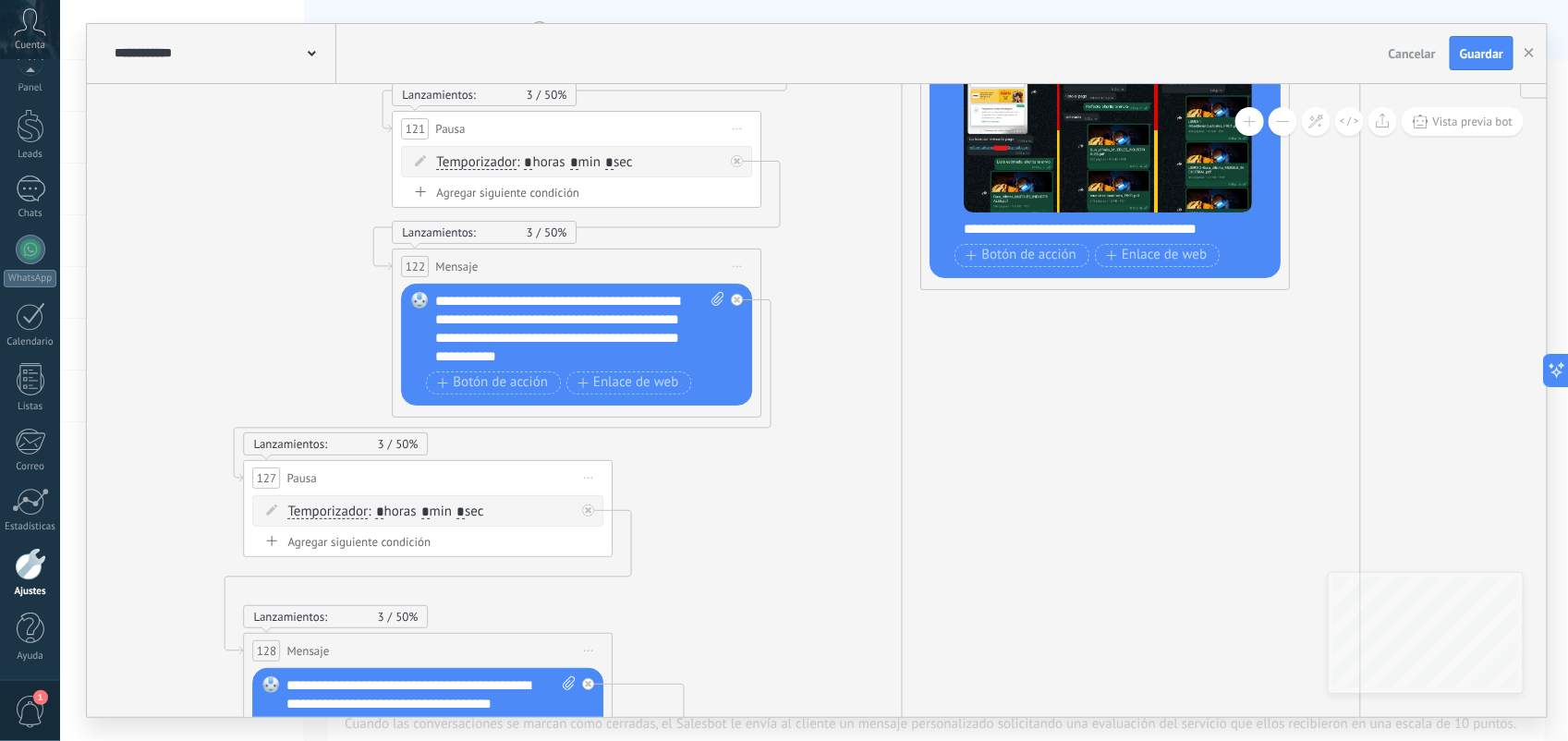 drag, startPoint x: 485, startPoint y: 383, endPoint x: 693, endPoint y: 620, distance: 315.33 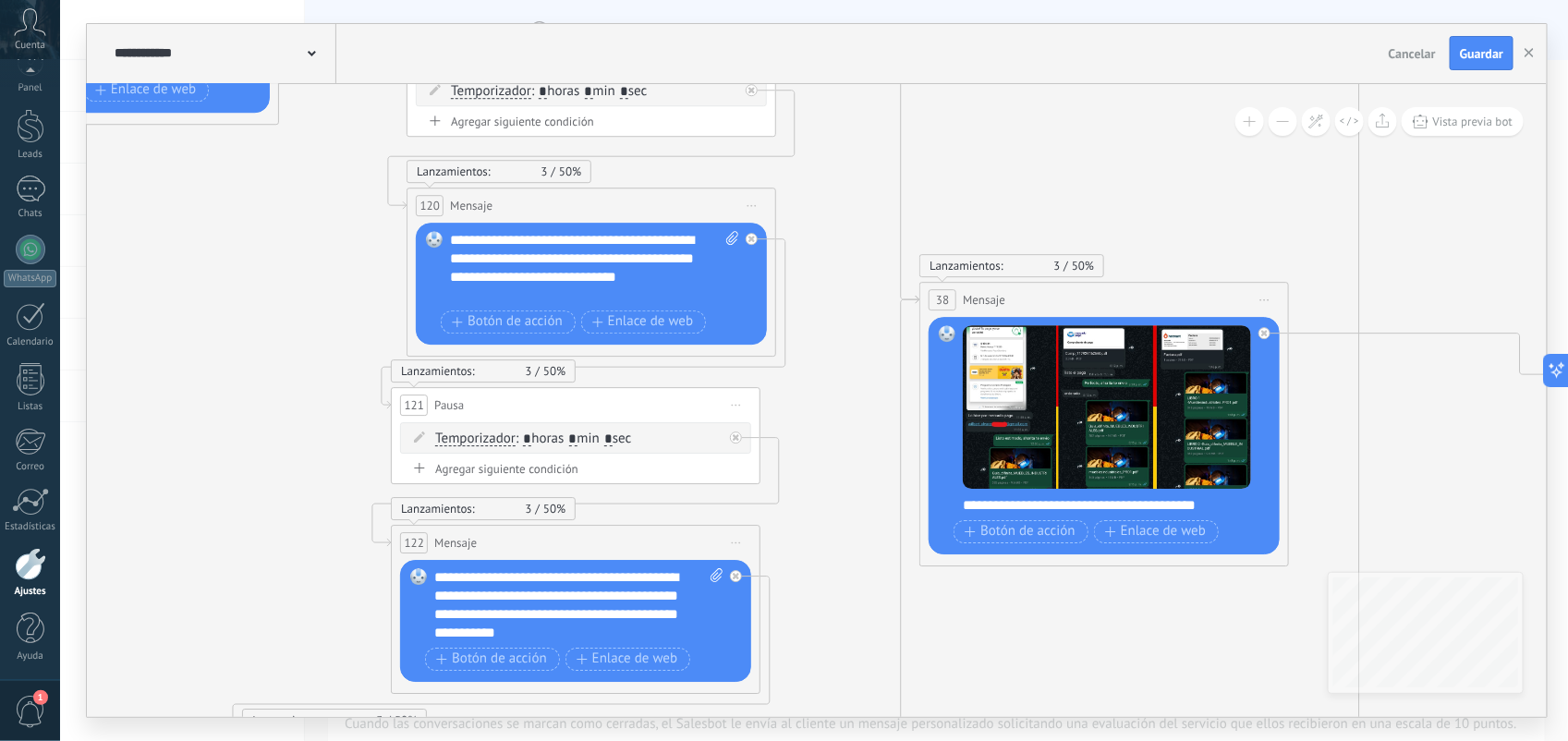 click on "**********" at bounding box center (594, 268) 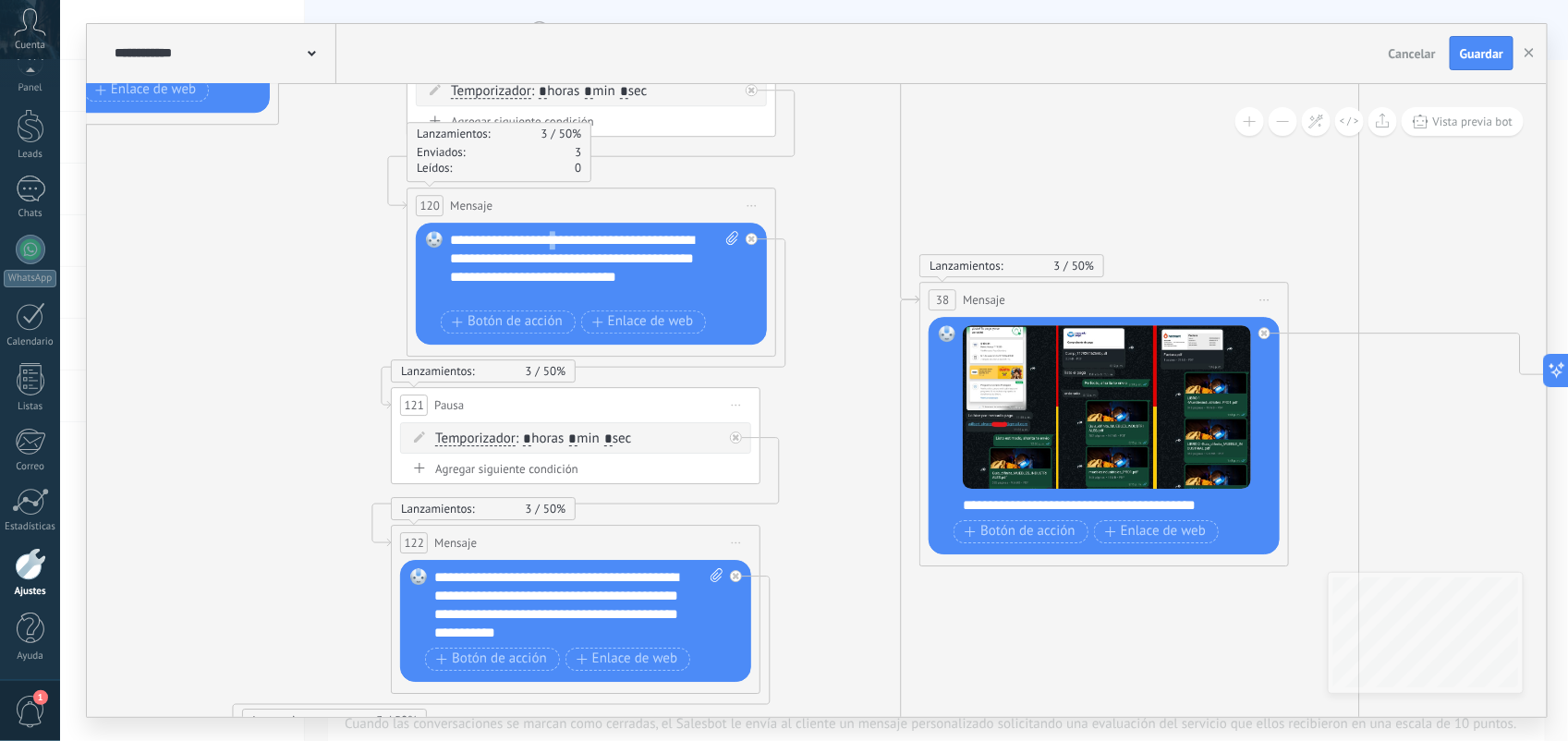 click on "**********" at bounding box center (594, 268) 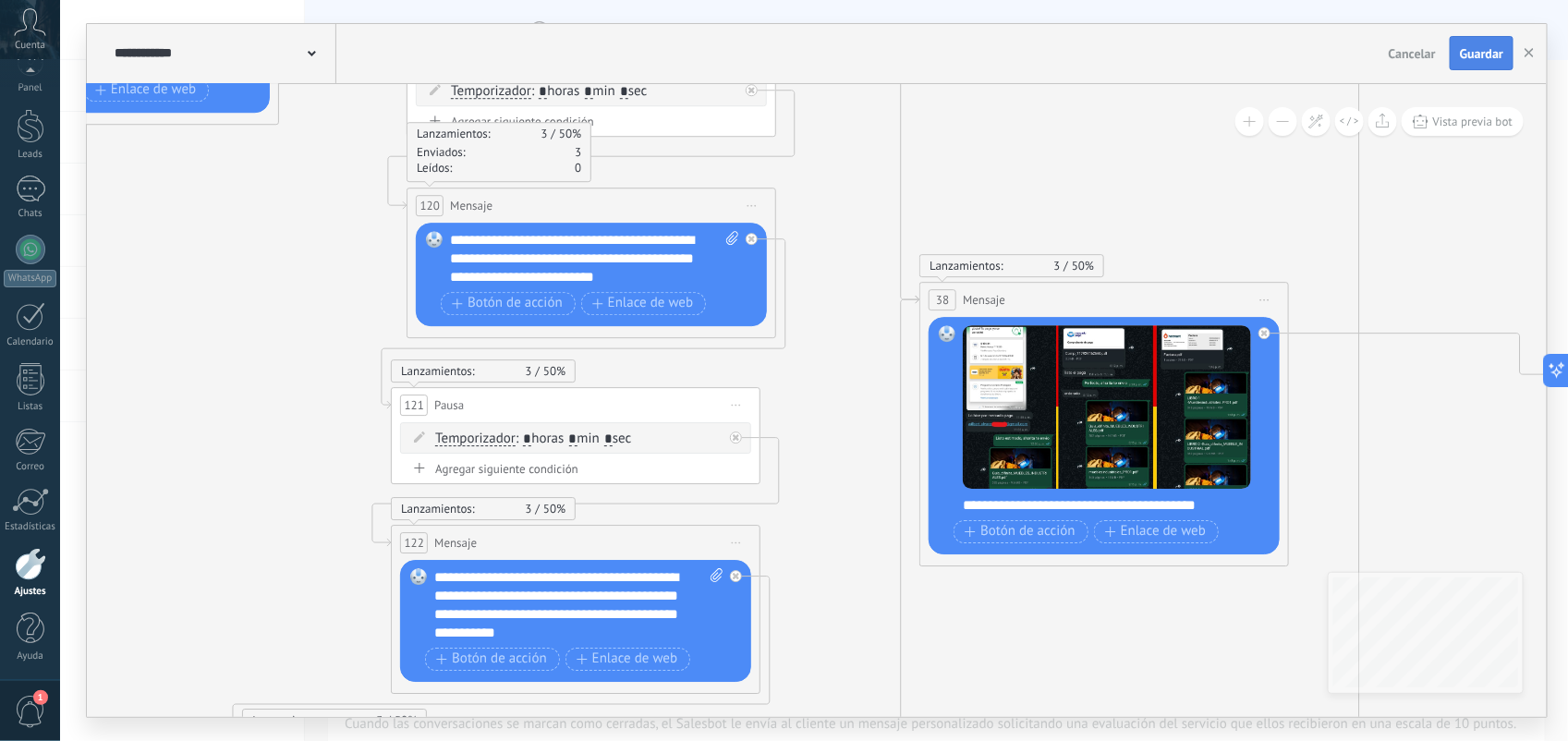 click on "Guardar" at bounding box center [1481, 54] 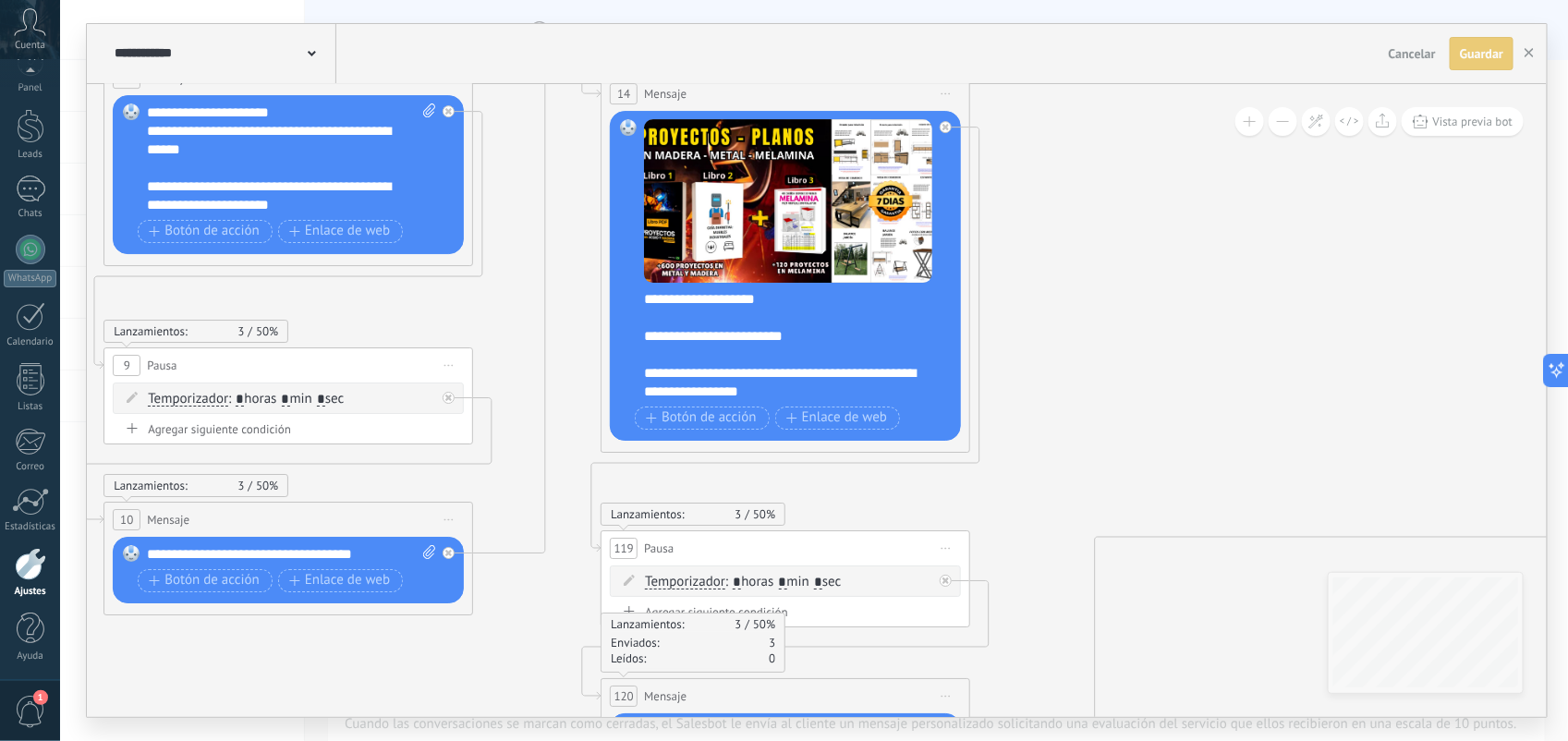 drag, startPoint x: 852, startPoint y: 310, endPoint x: 1033, endPoint y: 487, distance: 253.16003 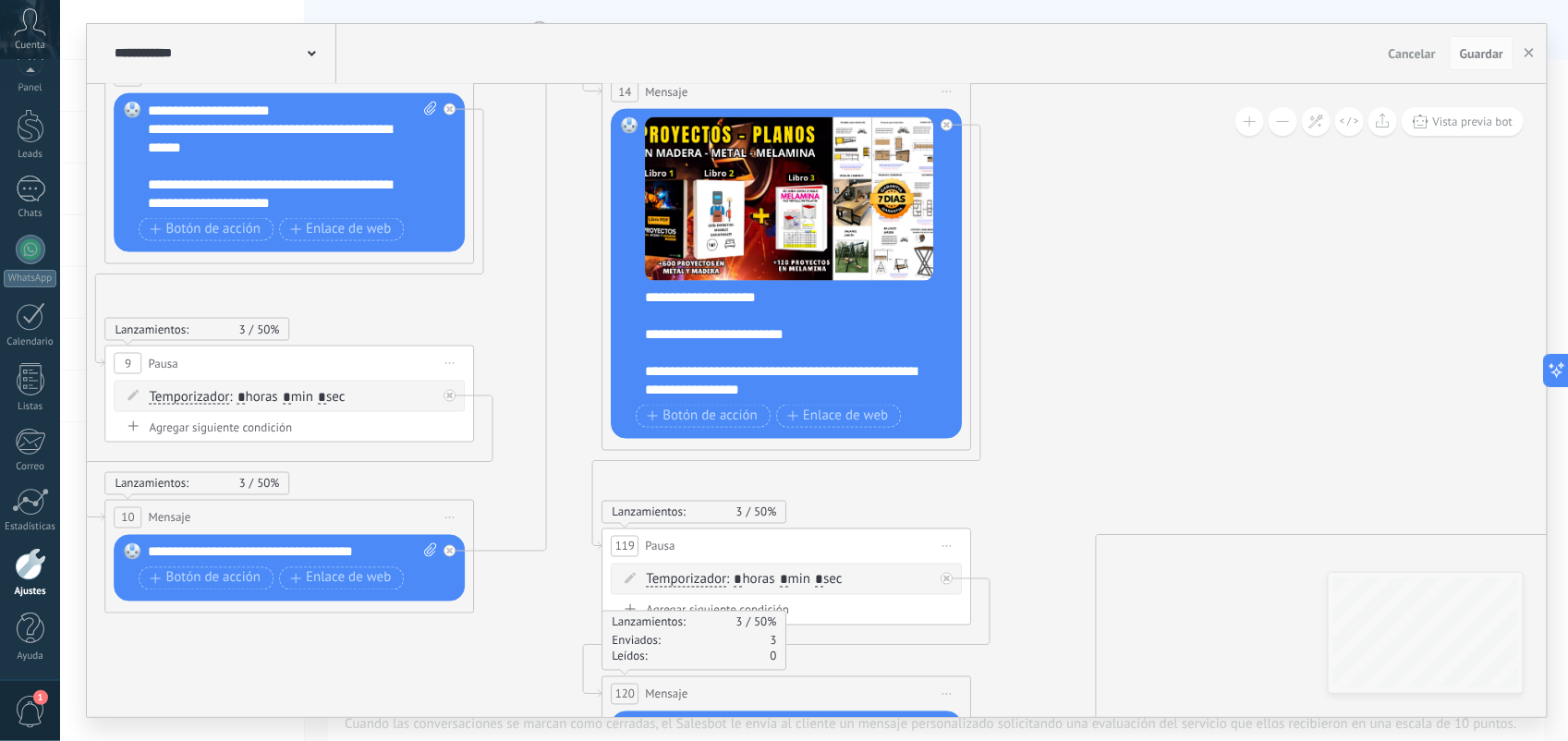 click at bounding box center [1282, 121] 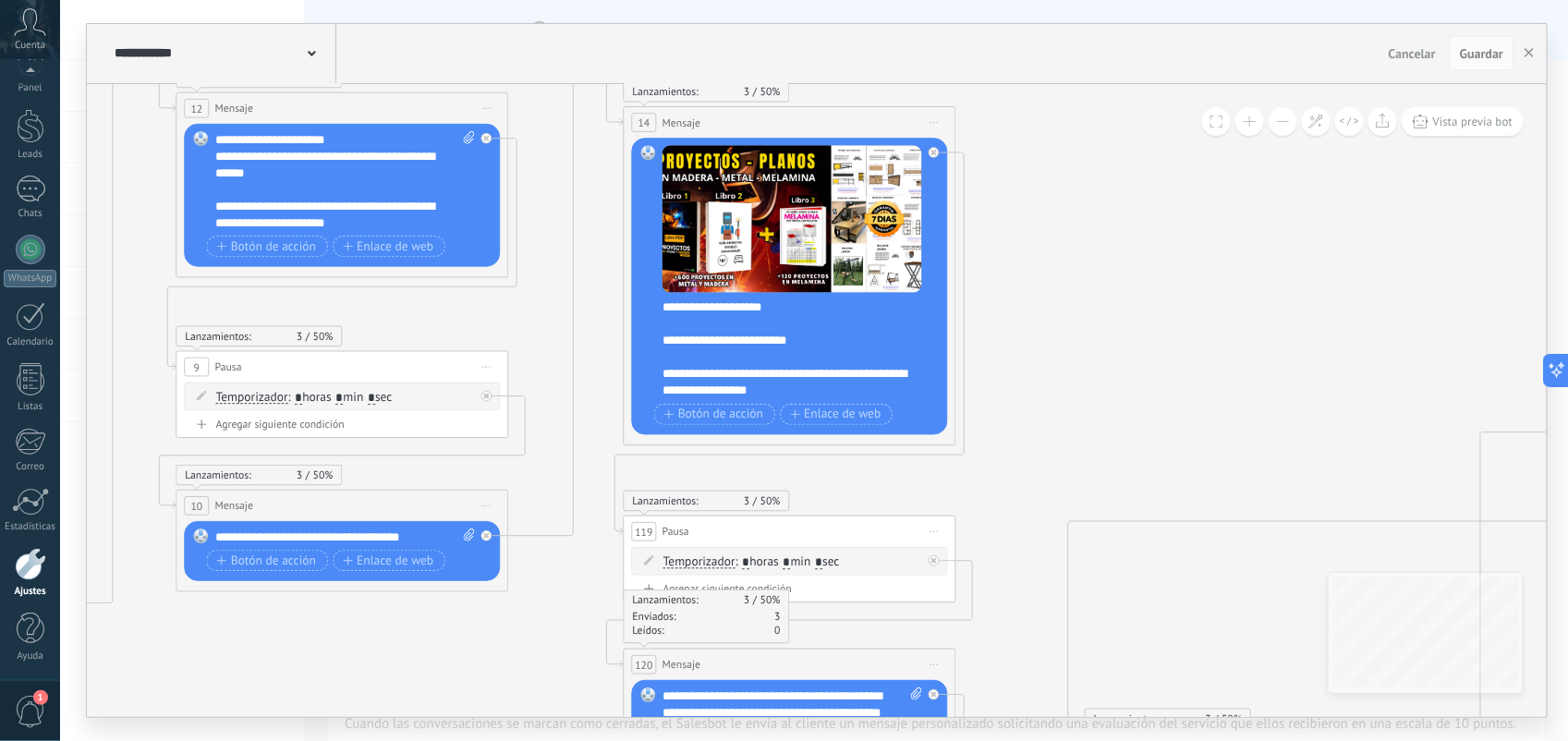 click at bounding box center (1282, 121) 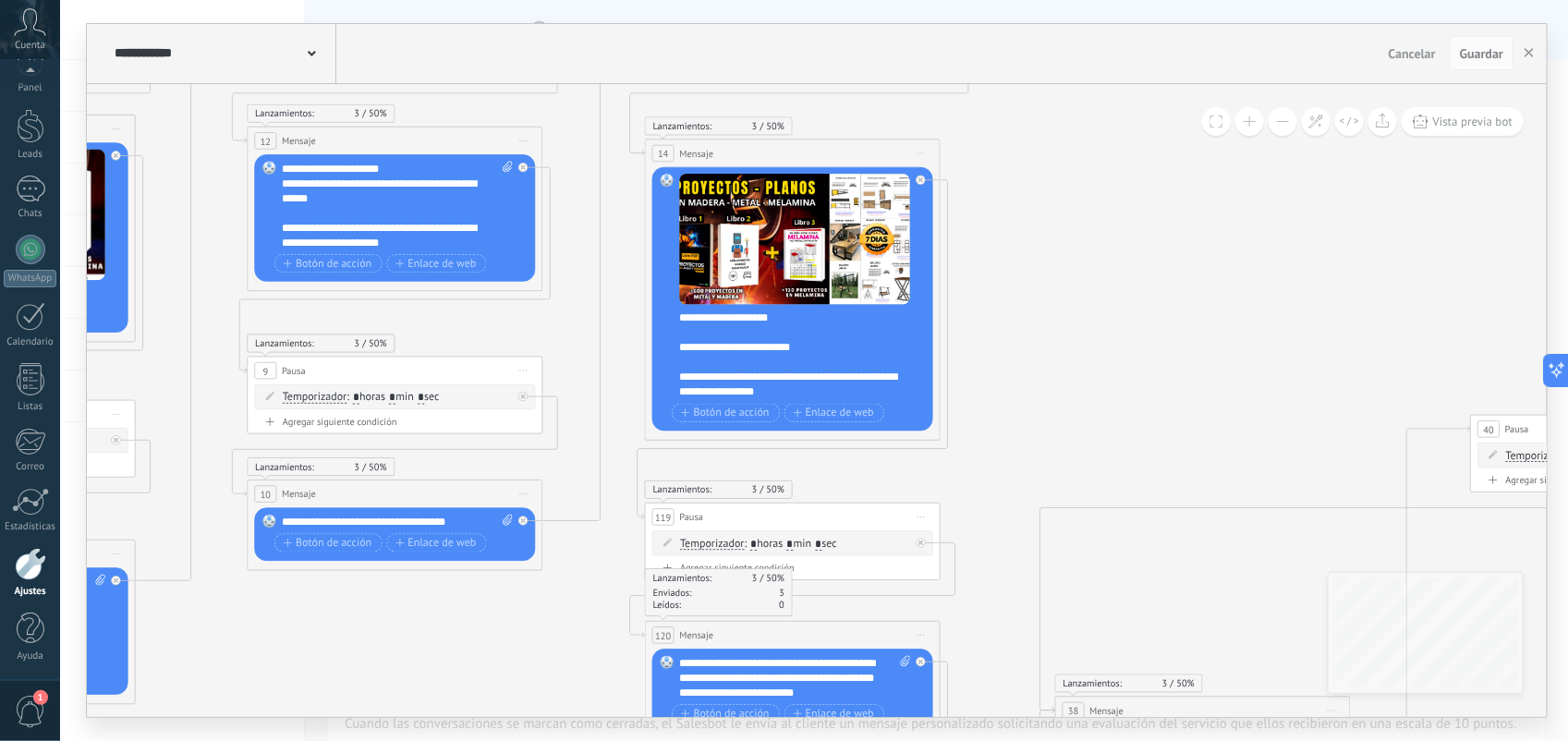 click at bounding box center [1282, 121] 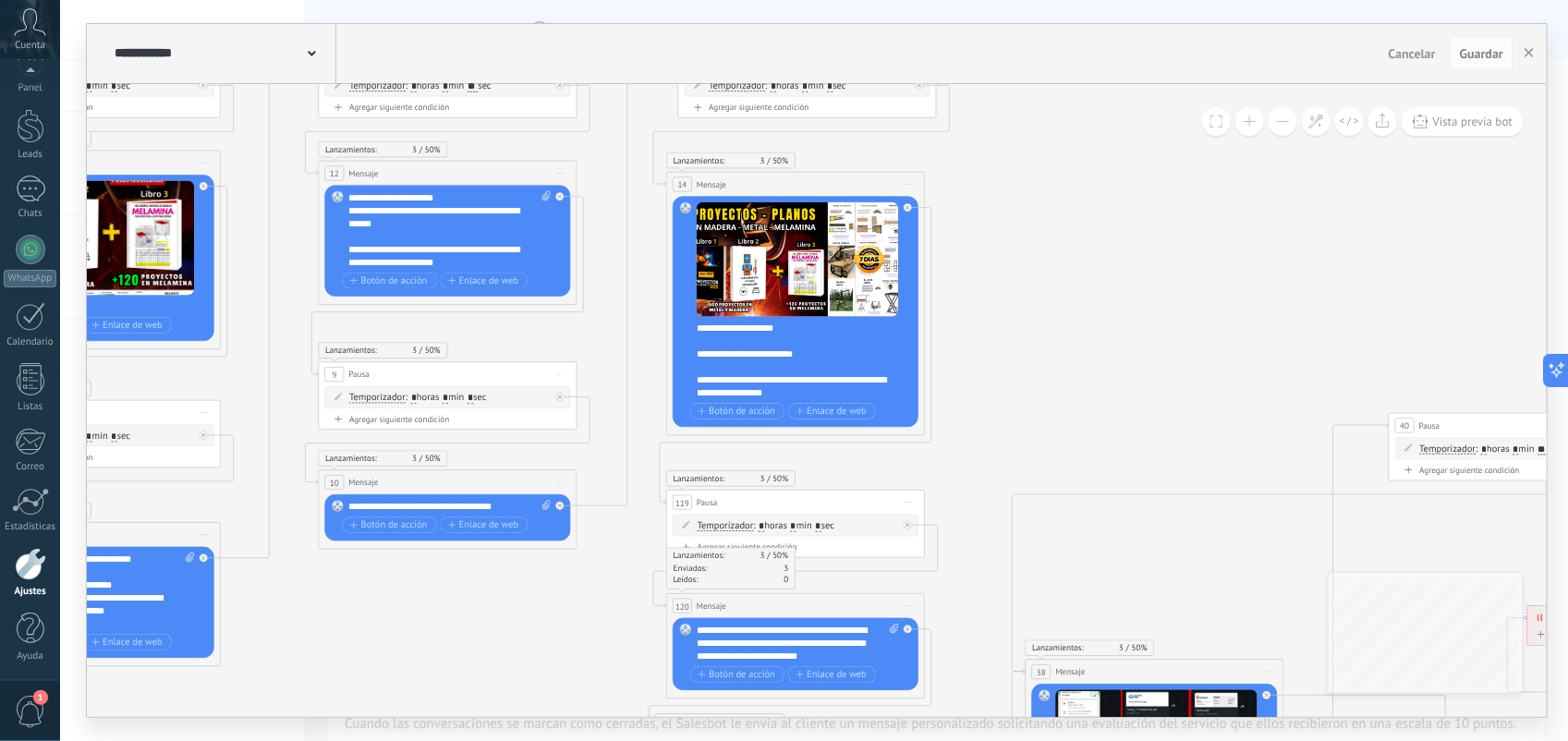 click at bounding box center [1282, 121] 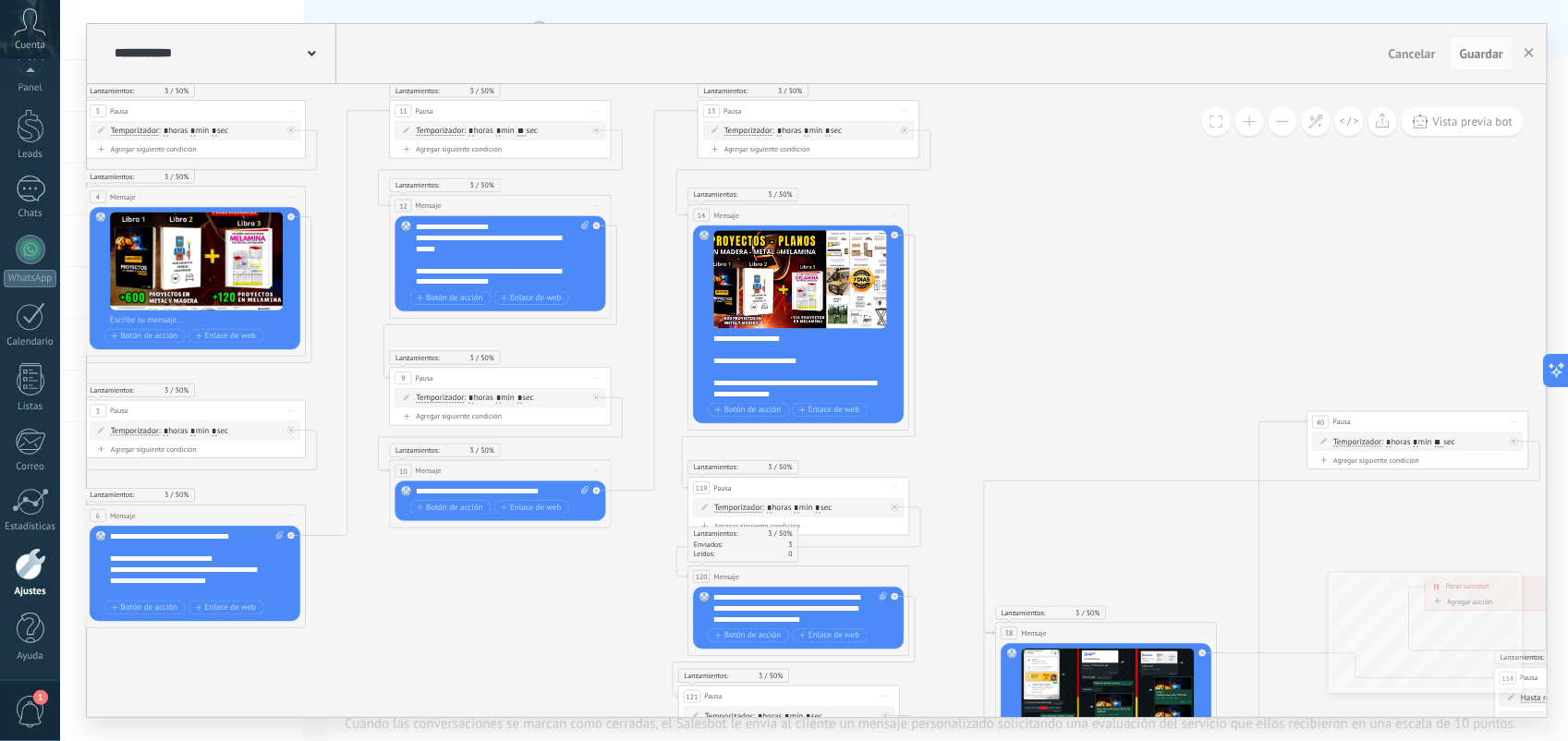 click at bounding box center [1282, 121] 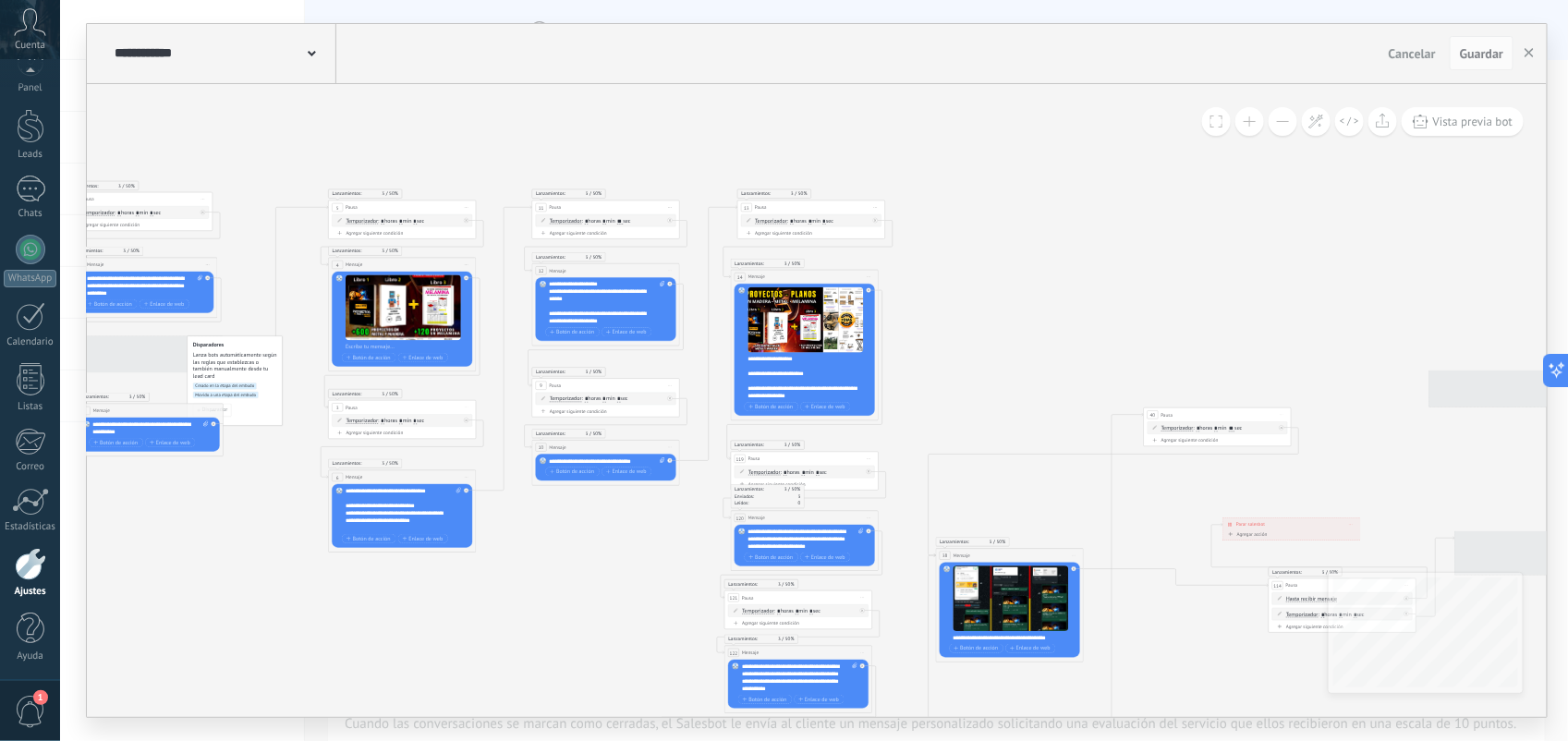 click at bounding box center [1282, 121] 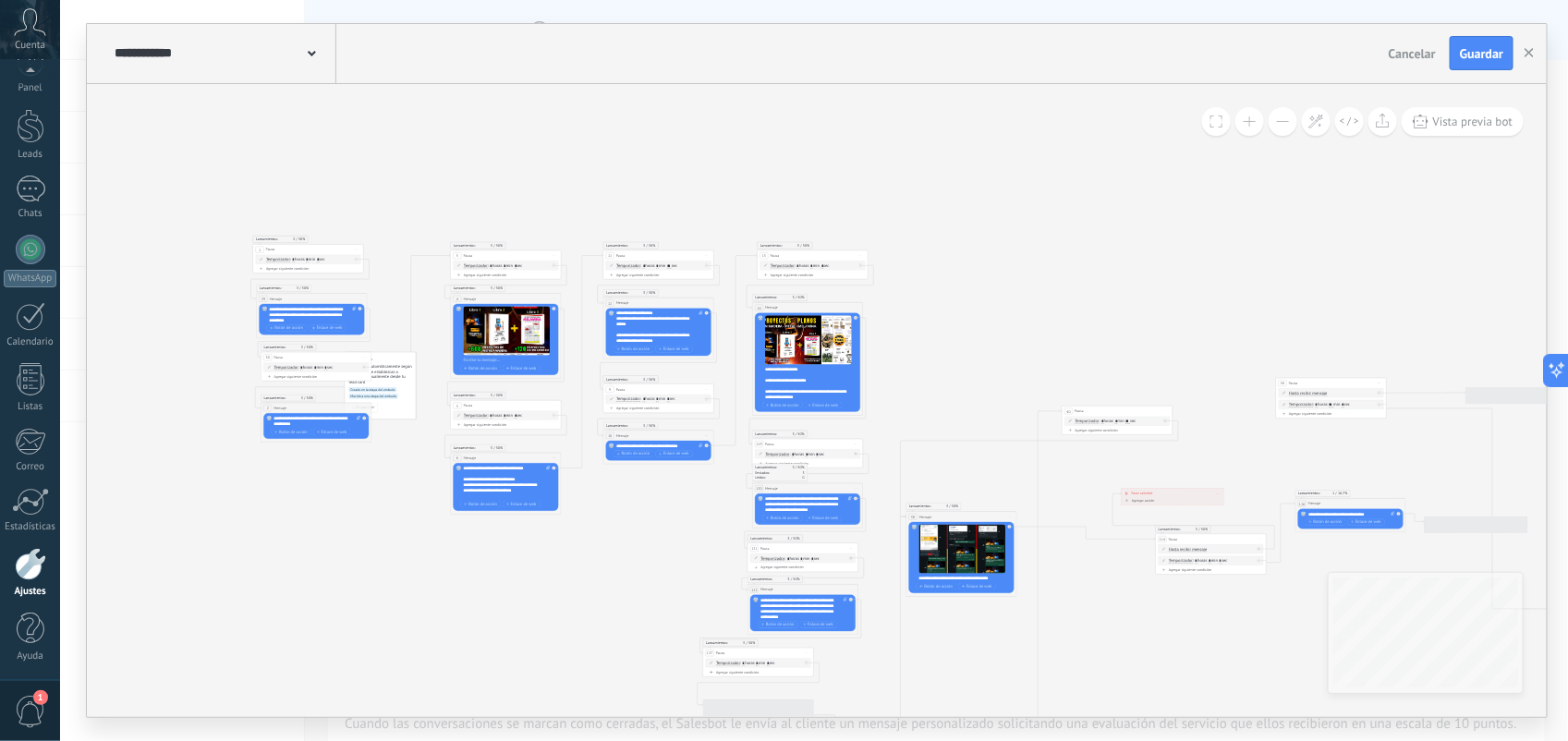 click at bounding box center [1282, 121] 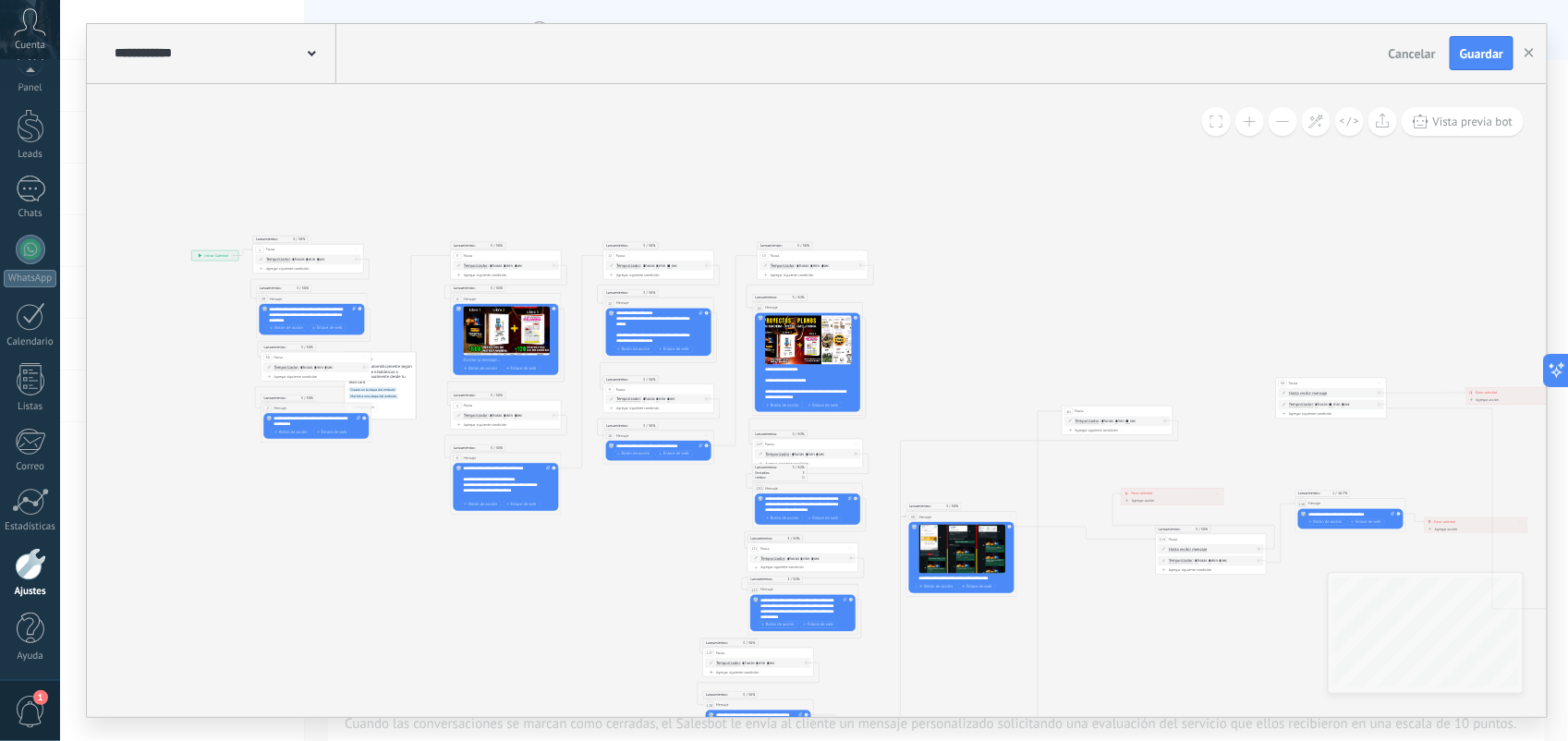 click at bounding box center (1249, 121) 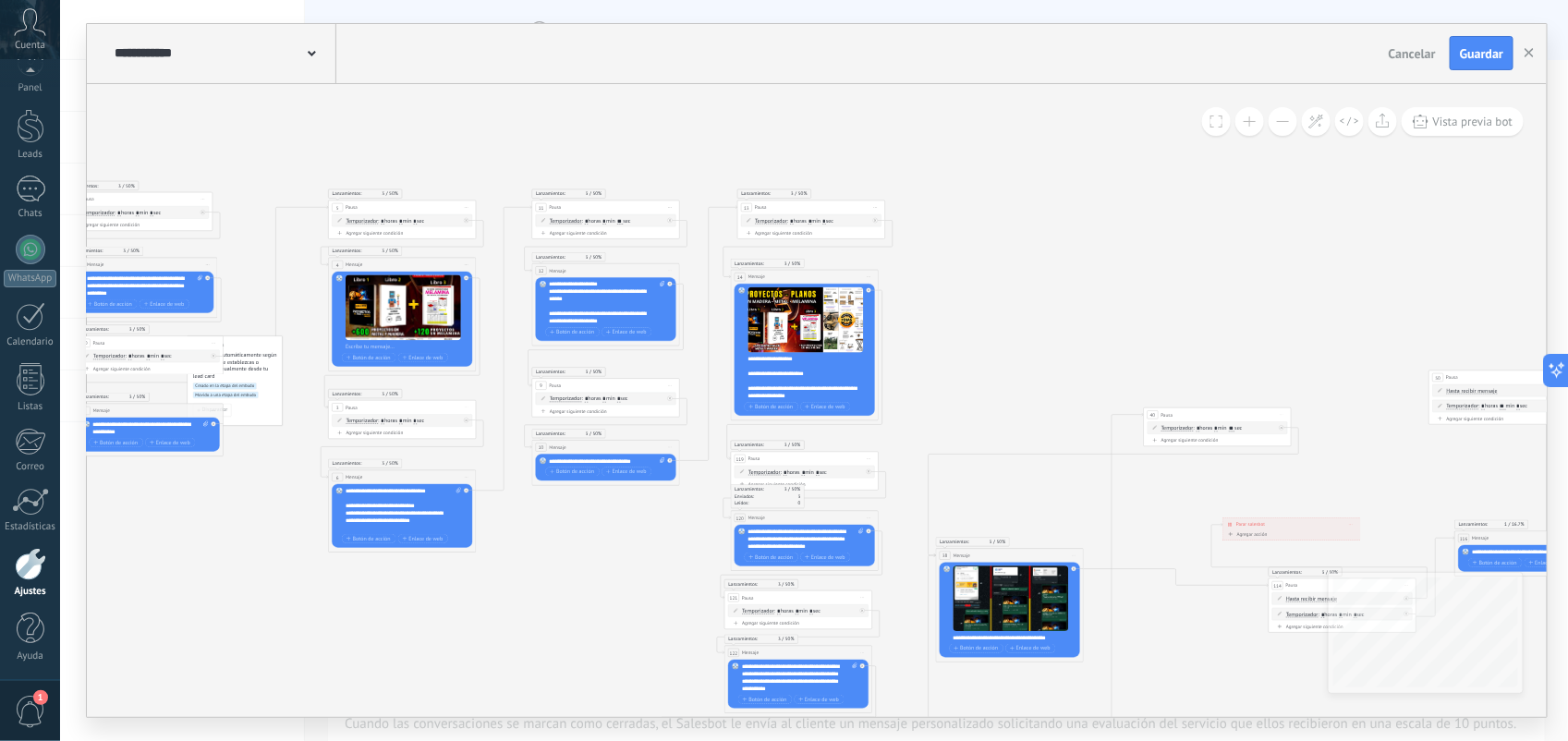 click at bounding box center [1249, 121] 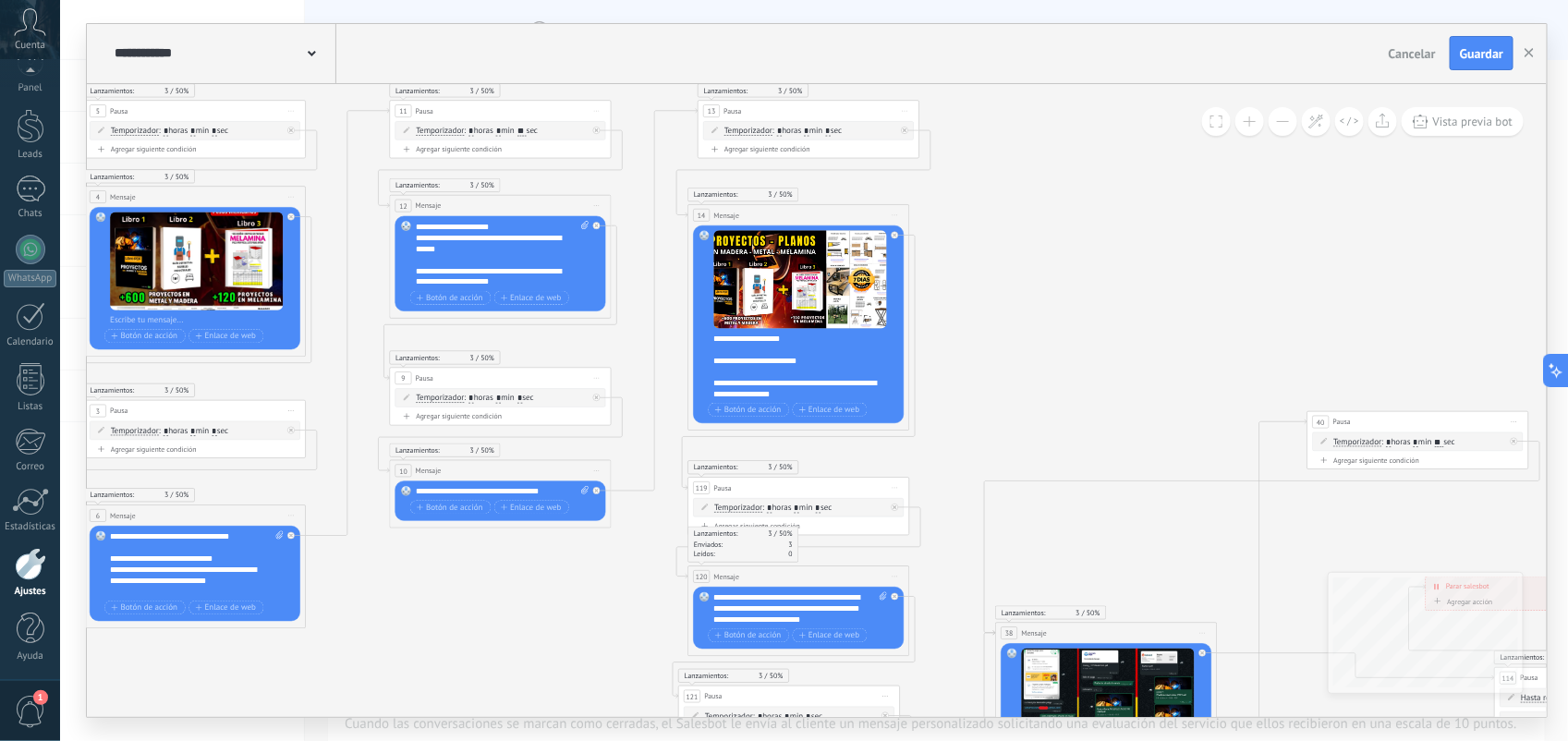 click at bounding box center (1249, 121) 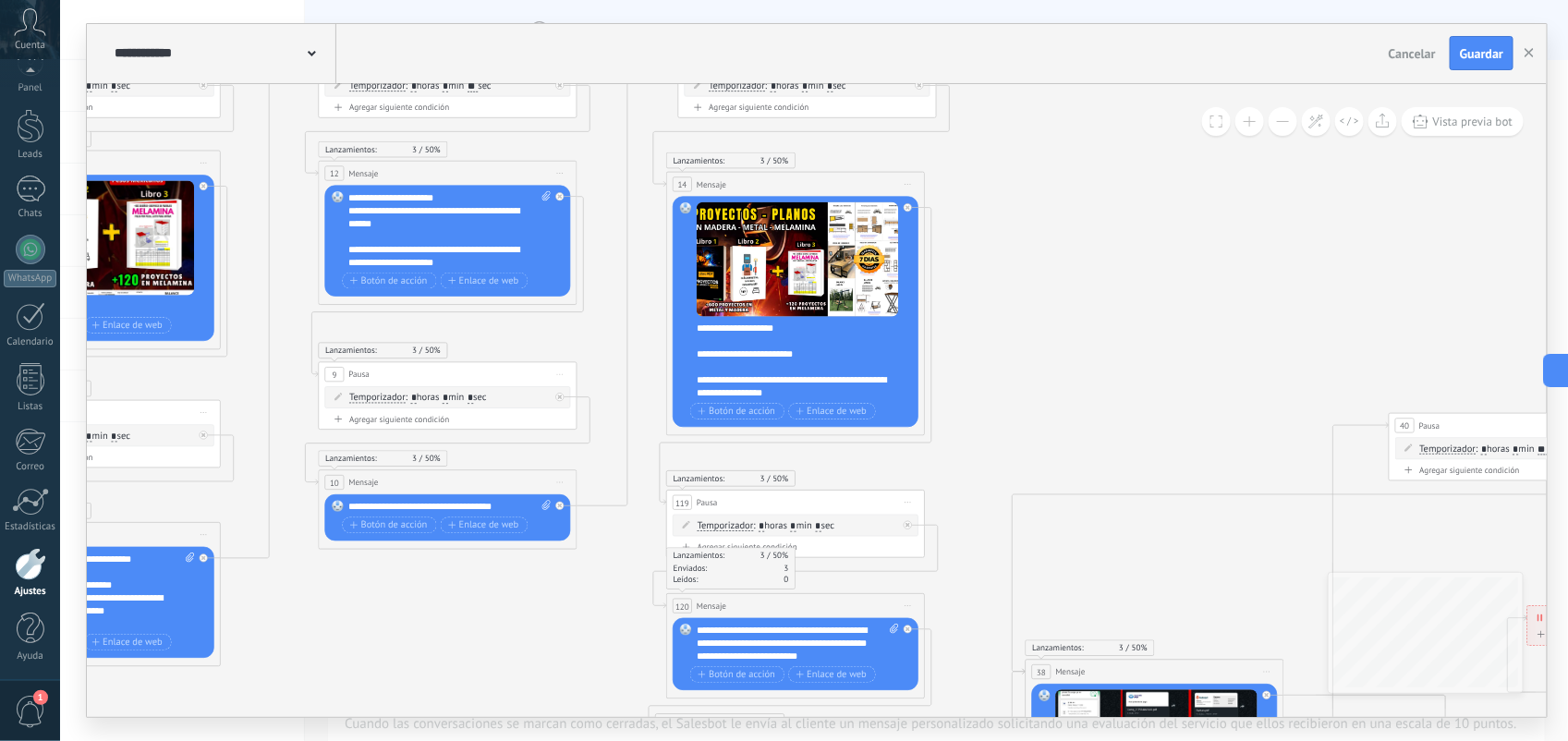 click at bounding box center [1249, 121] 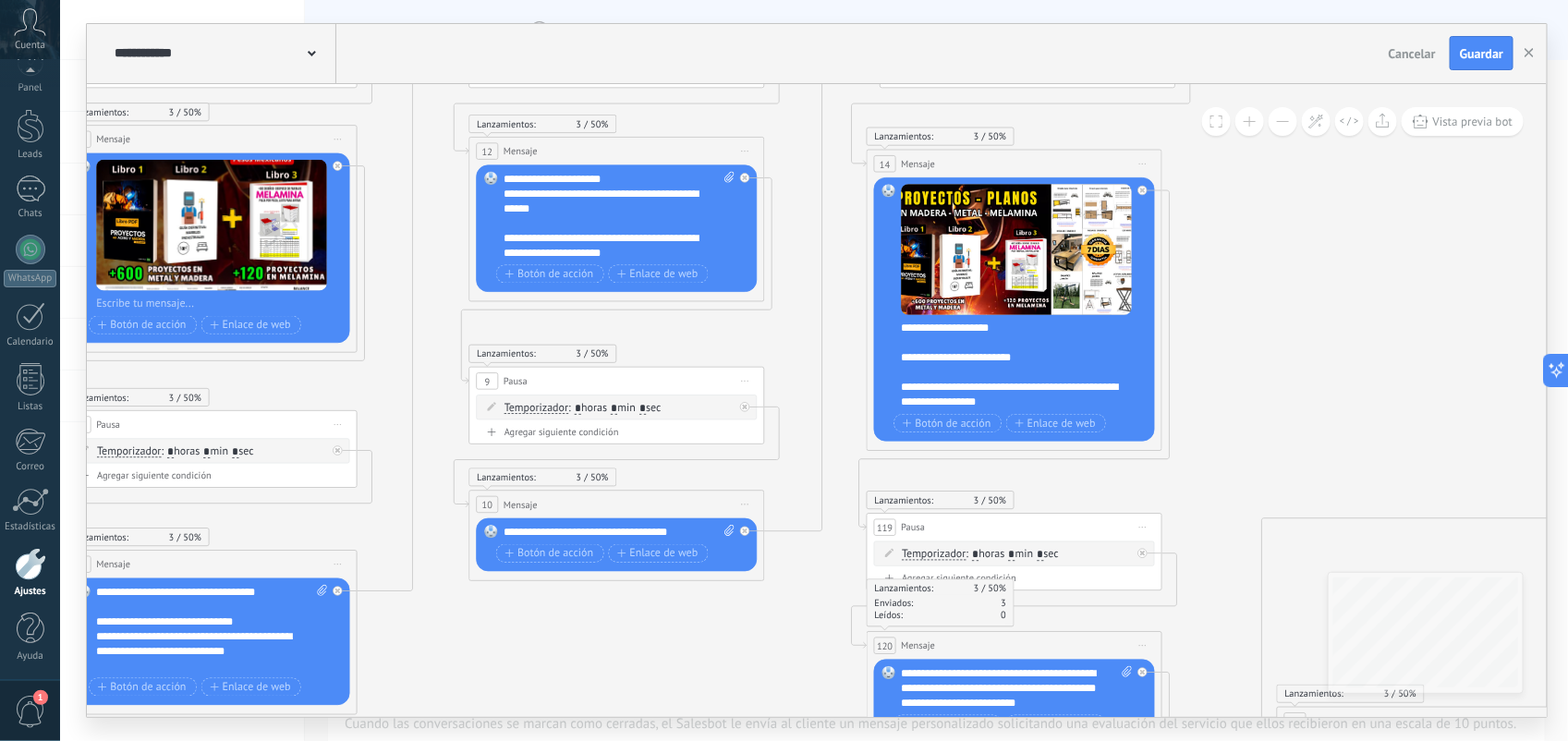 drag, startPoint x: 1076, startPoint y: 352, endPoint x: 1298, endPoint y: 363, distance: 222.27236 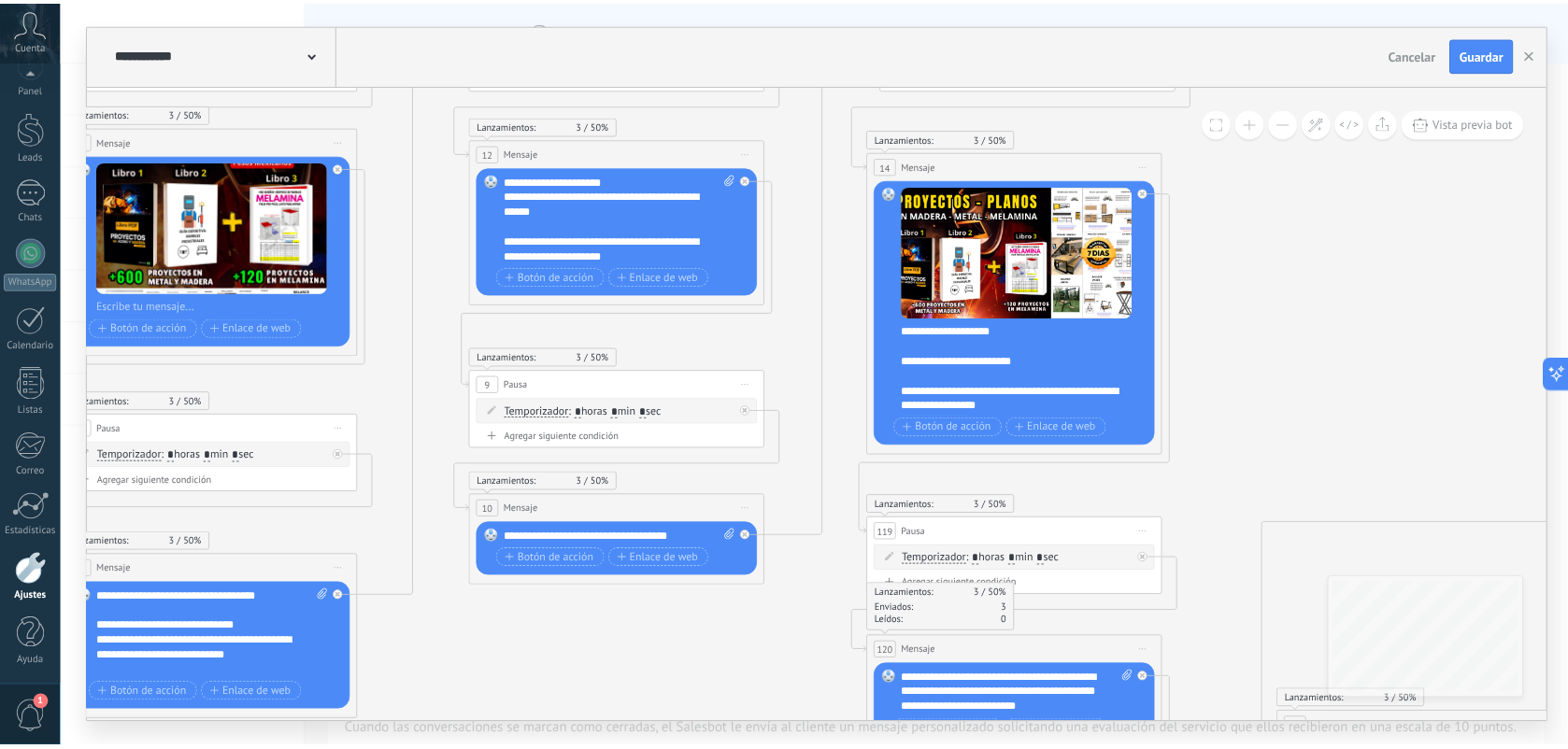 scroll, scrollTop: 205, scrollLeft: 0, axis: vertical 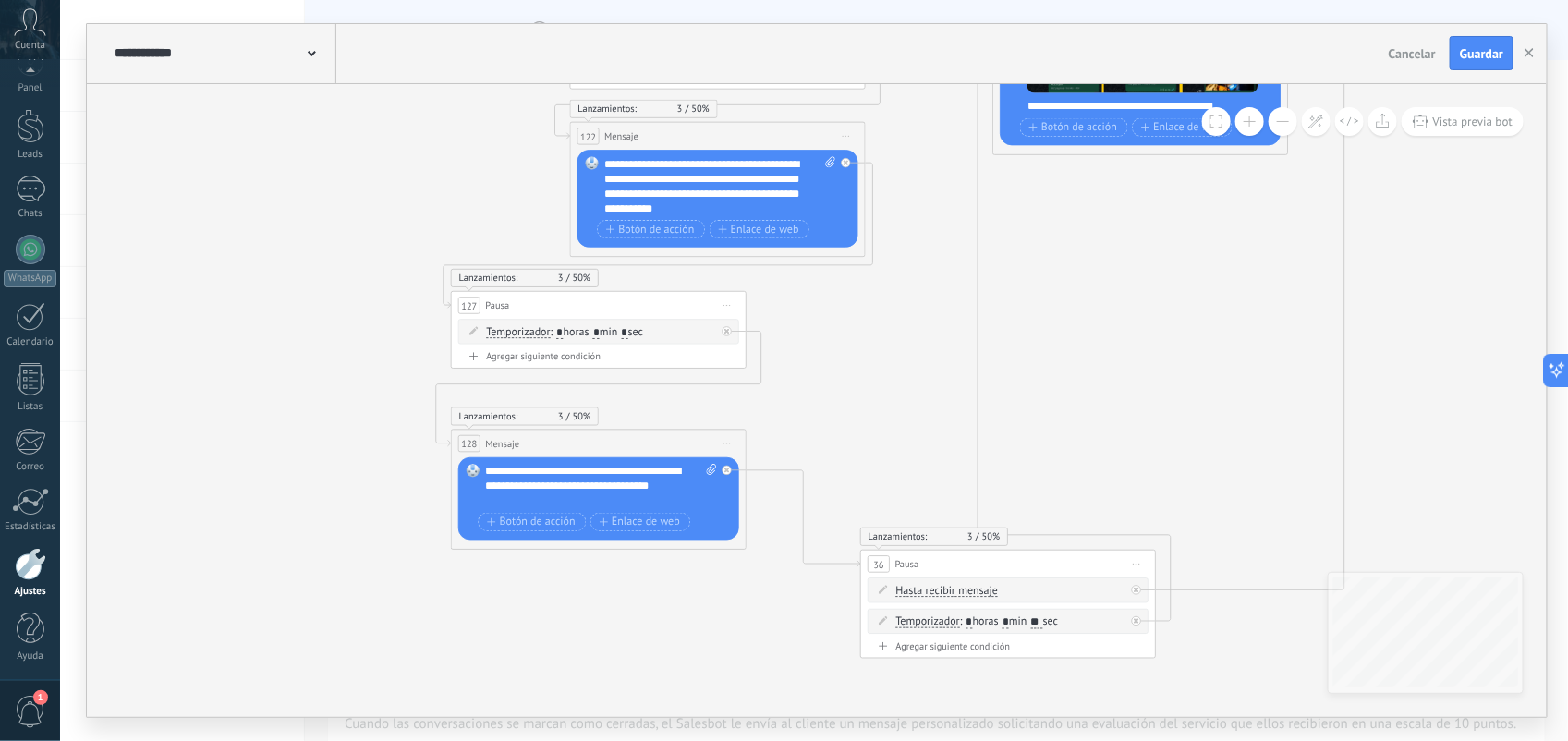 drag, startPoint x: 1096, startPoint y: 556, endPoint x: 811, endPoint y: 328, distance: 364.97808 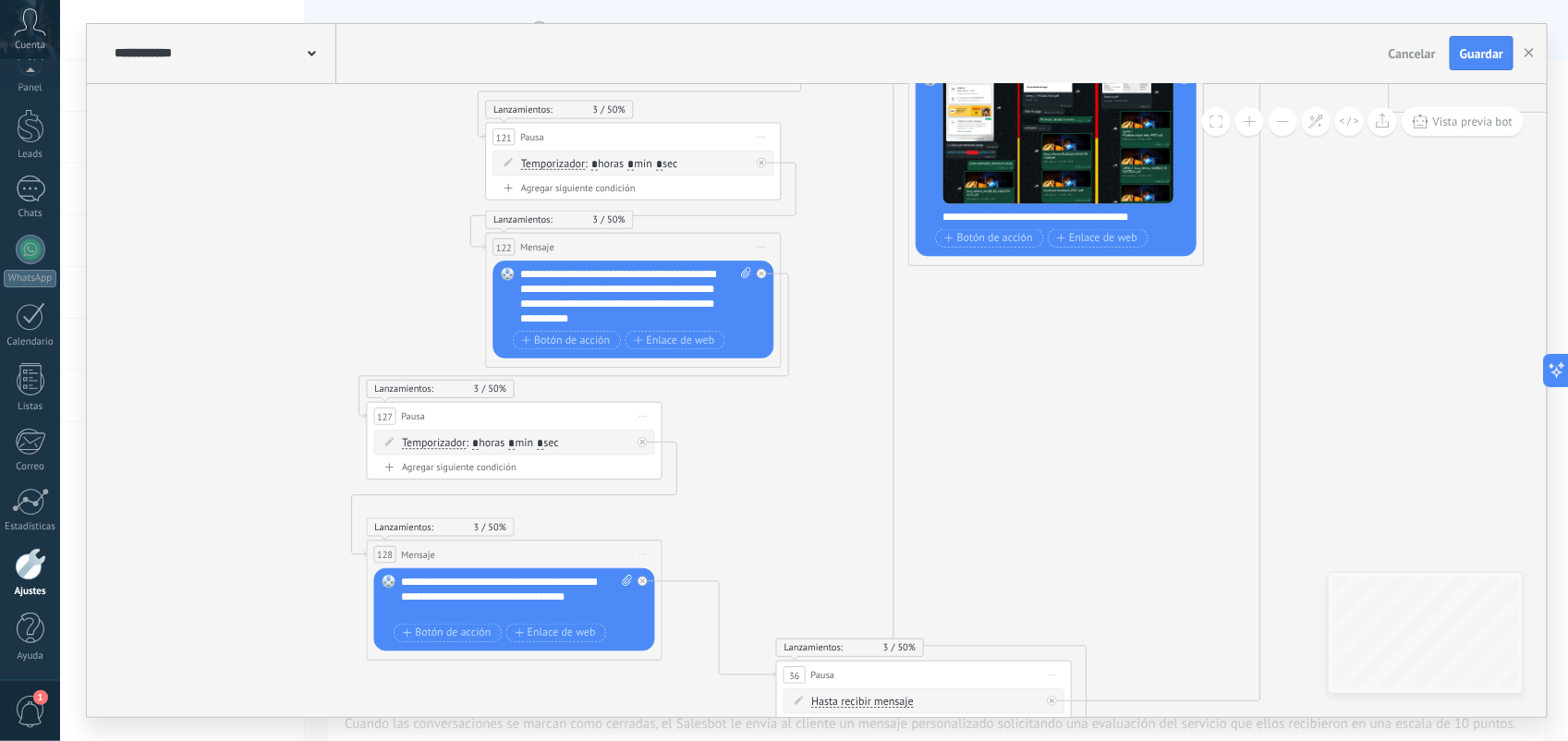 drag, startPoint x: 800, startPoint y: 520, endPoint x: 550, endPoint y: 486, distance: 252.30141 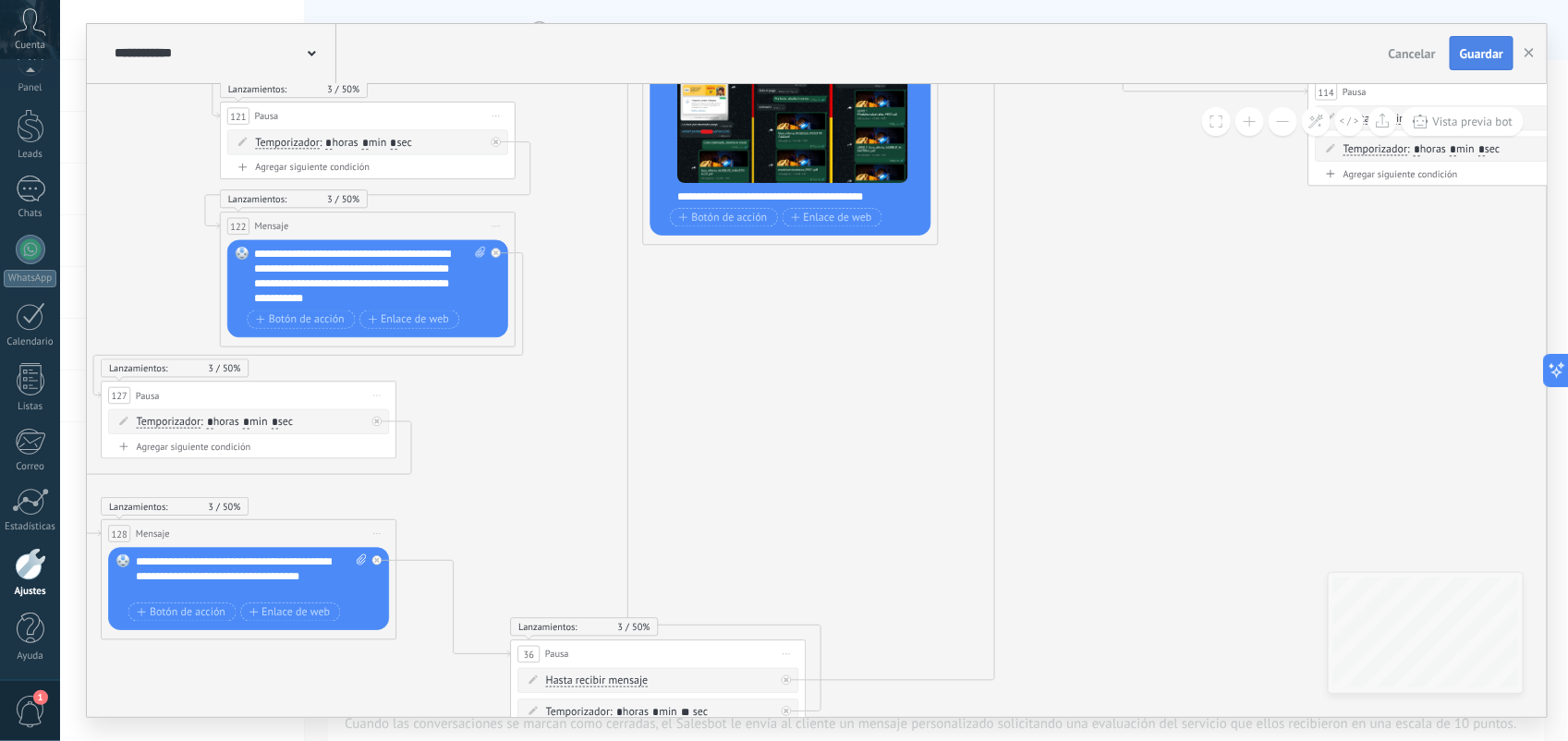 click on "Guardar" at bounding box center (1481, 54) 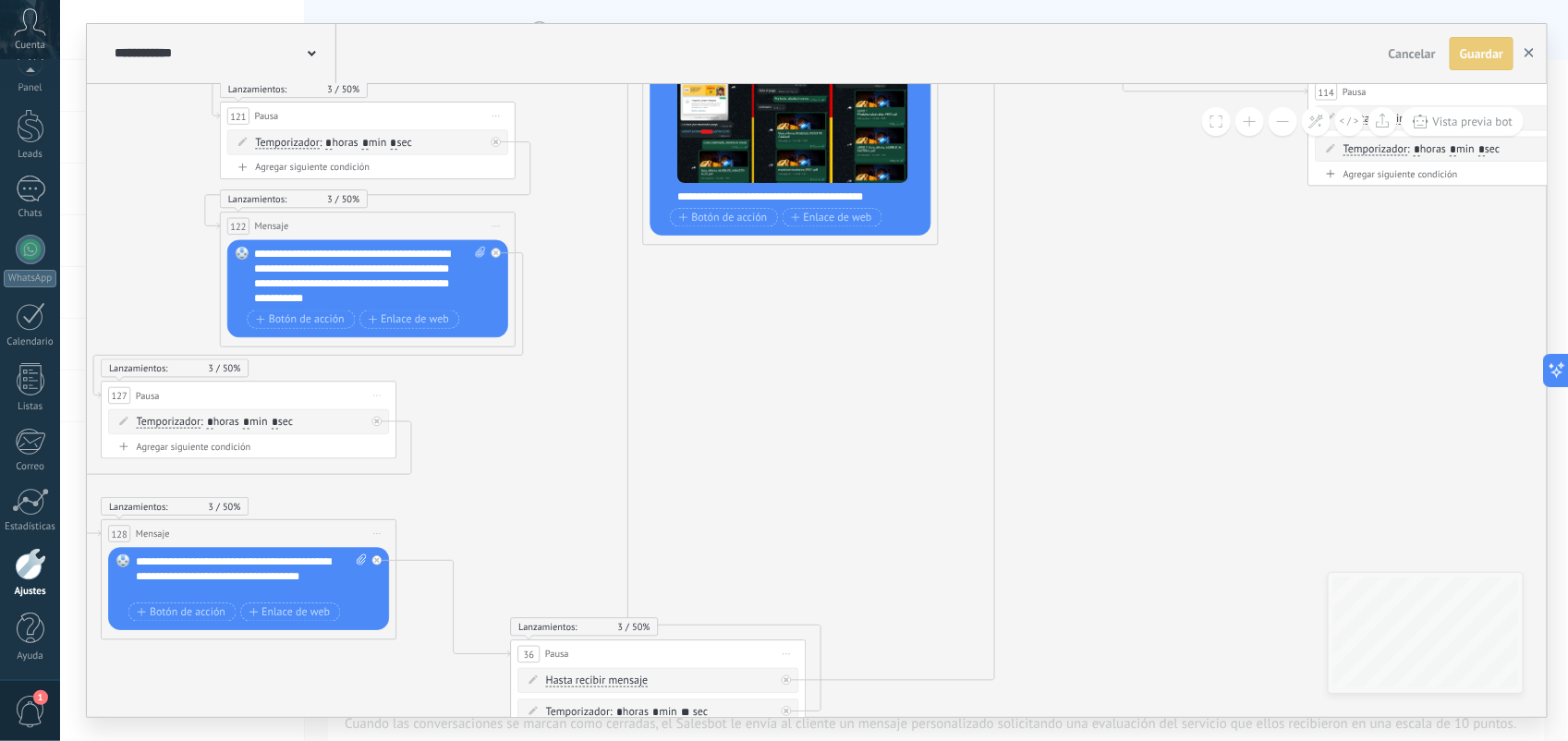click 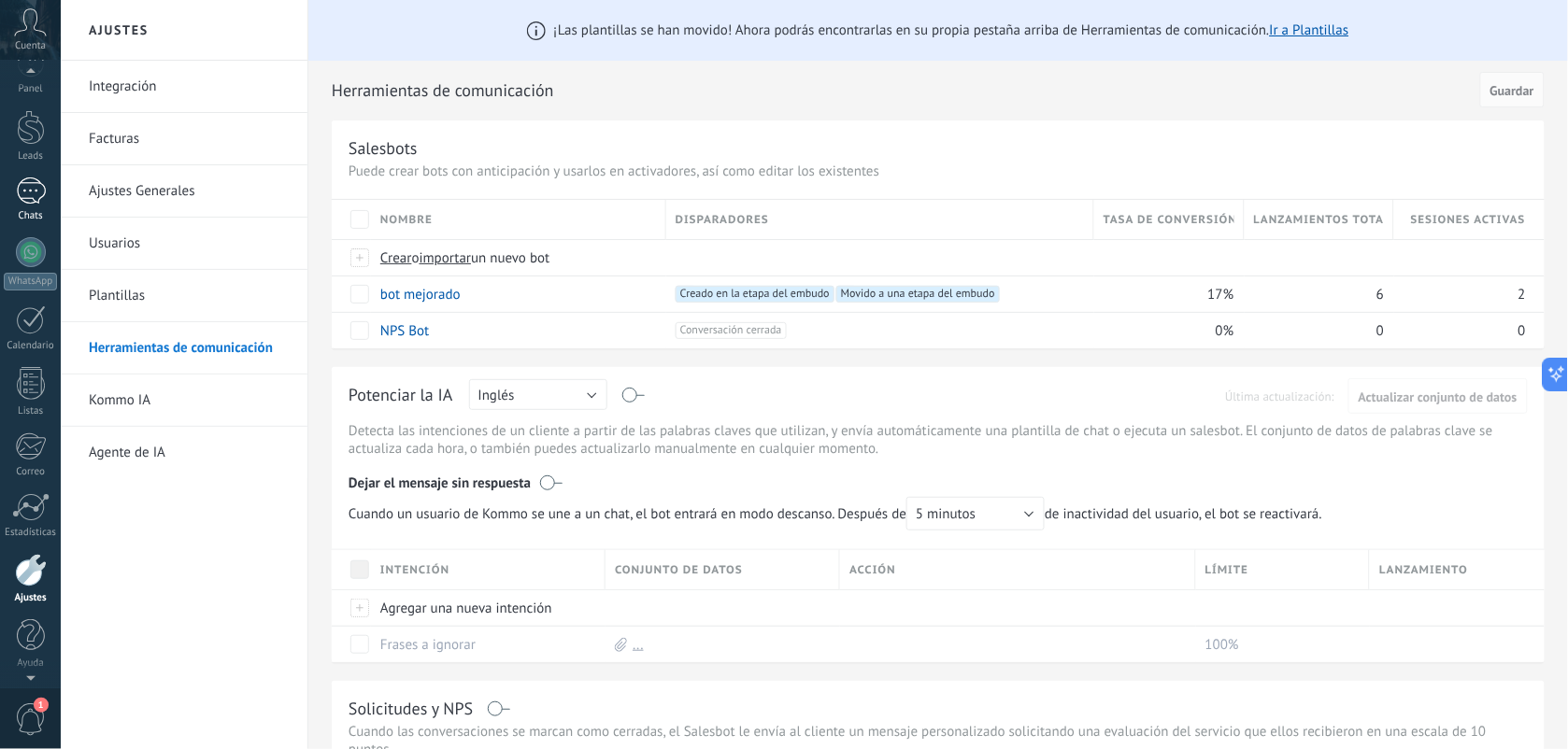 scroll, scrollTop: 0, scrollLeft: 0, axis: both 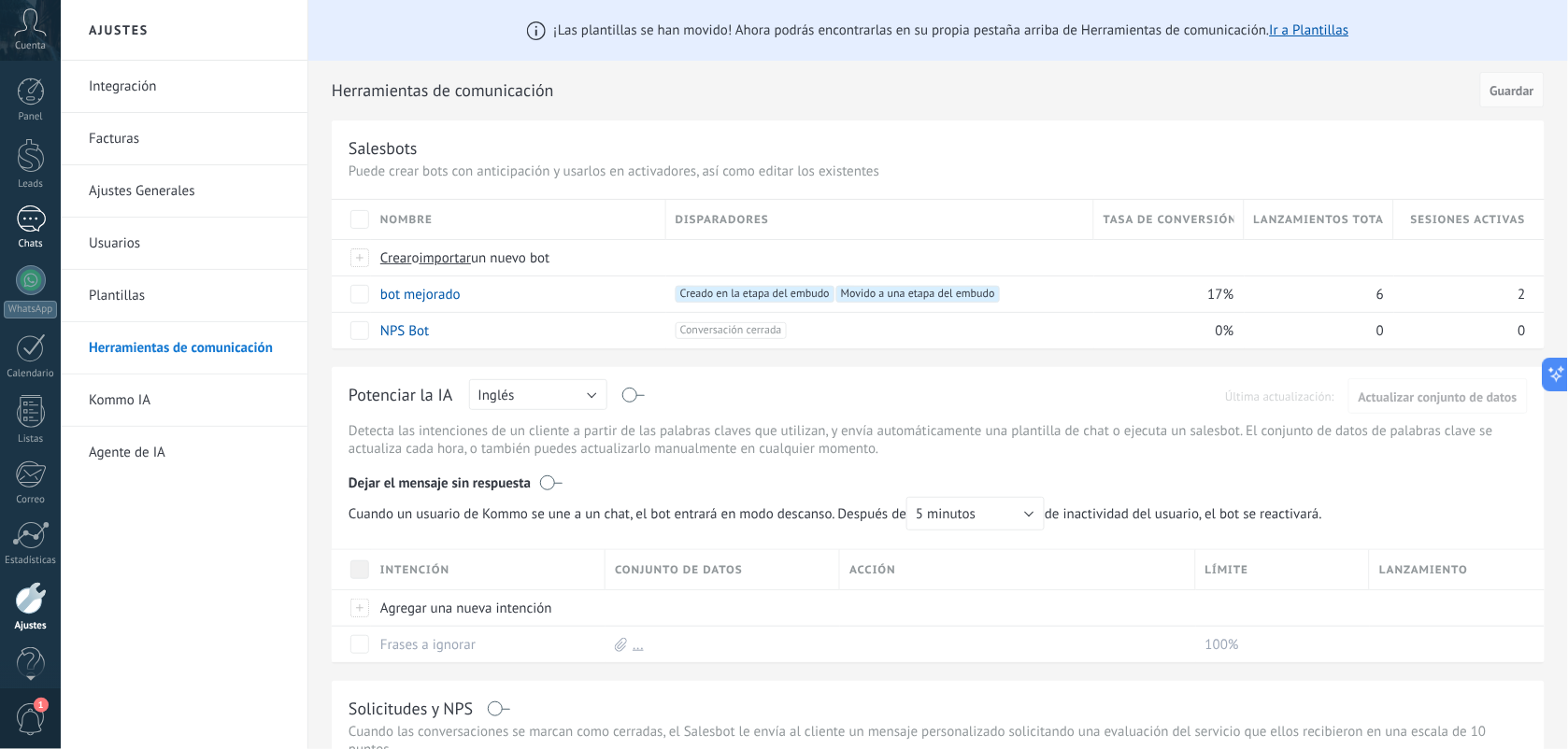 click at bounding box center [31, 219] 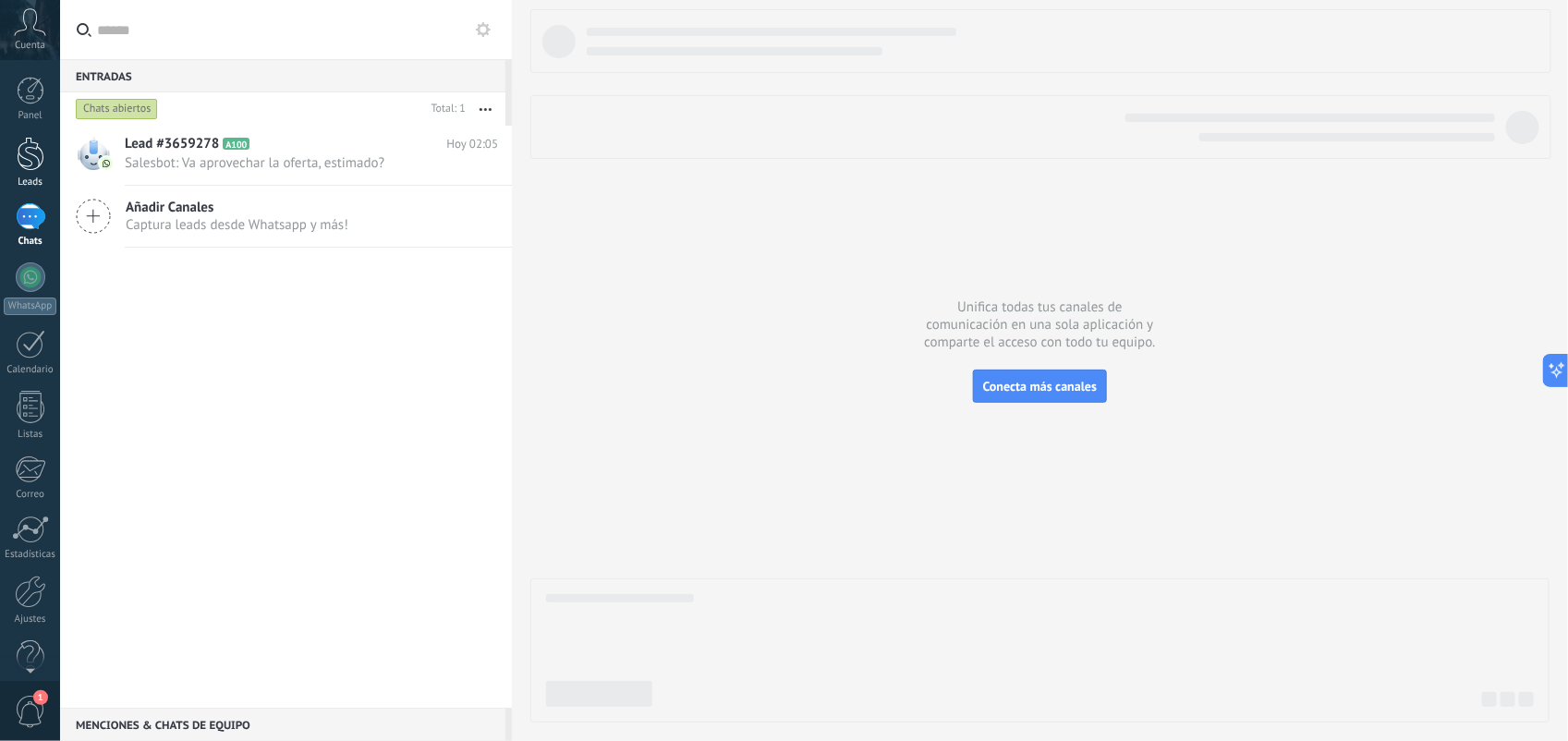 click at bounding box center [30, 153] 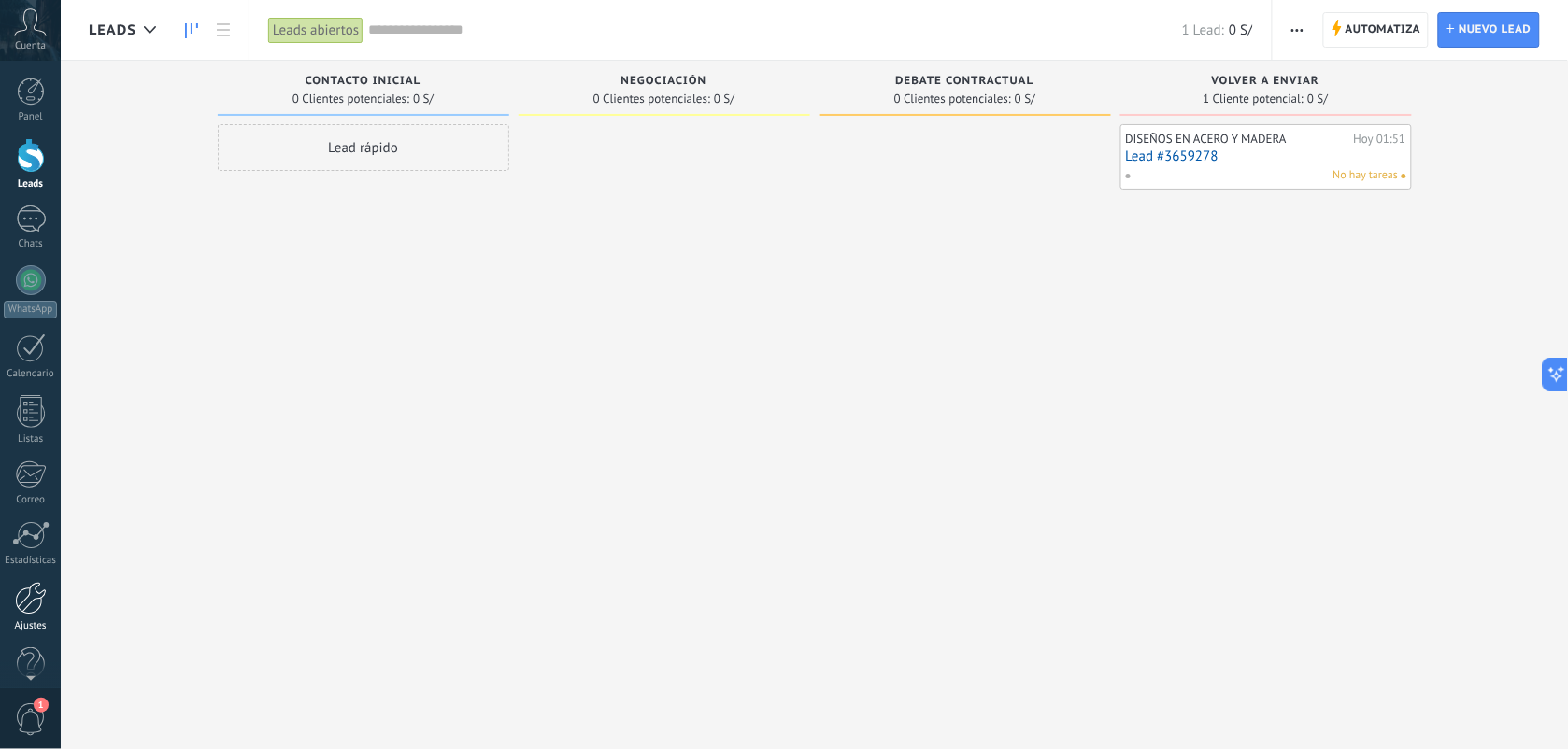 click at bounding box center (31, 598) 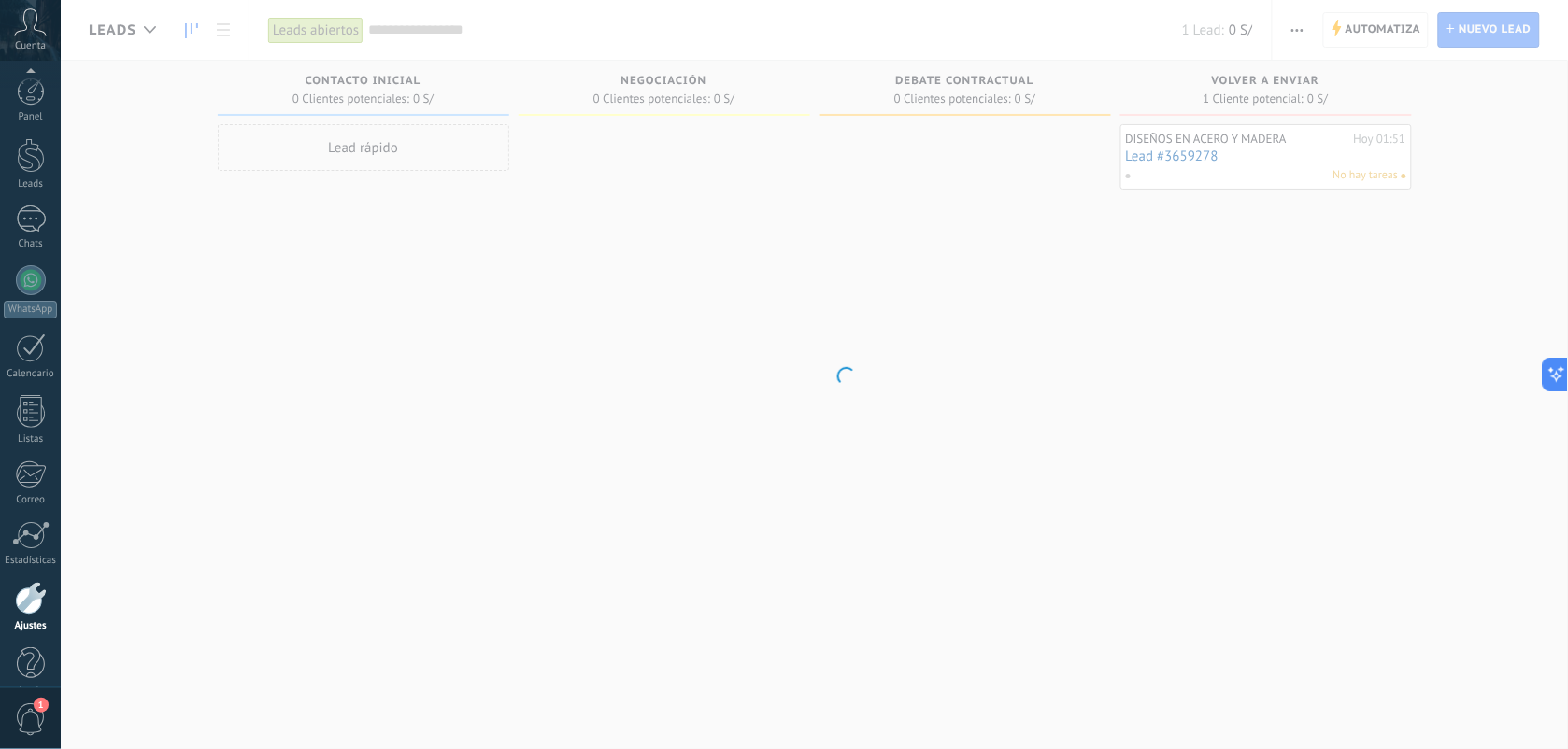 scroll, scrollTop: 28, scrollLeft: 0, axis: vertical 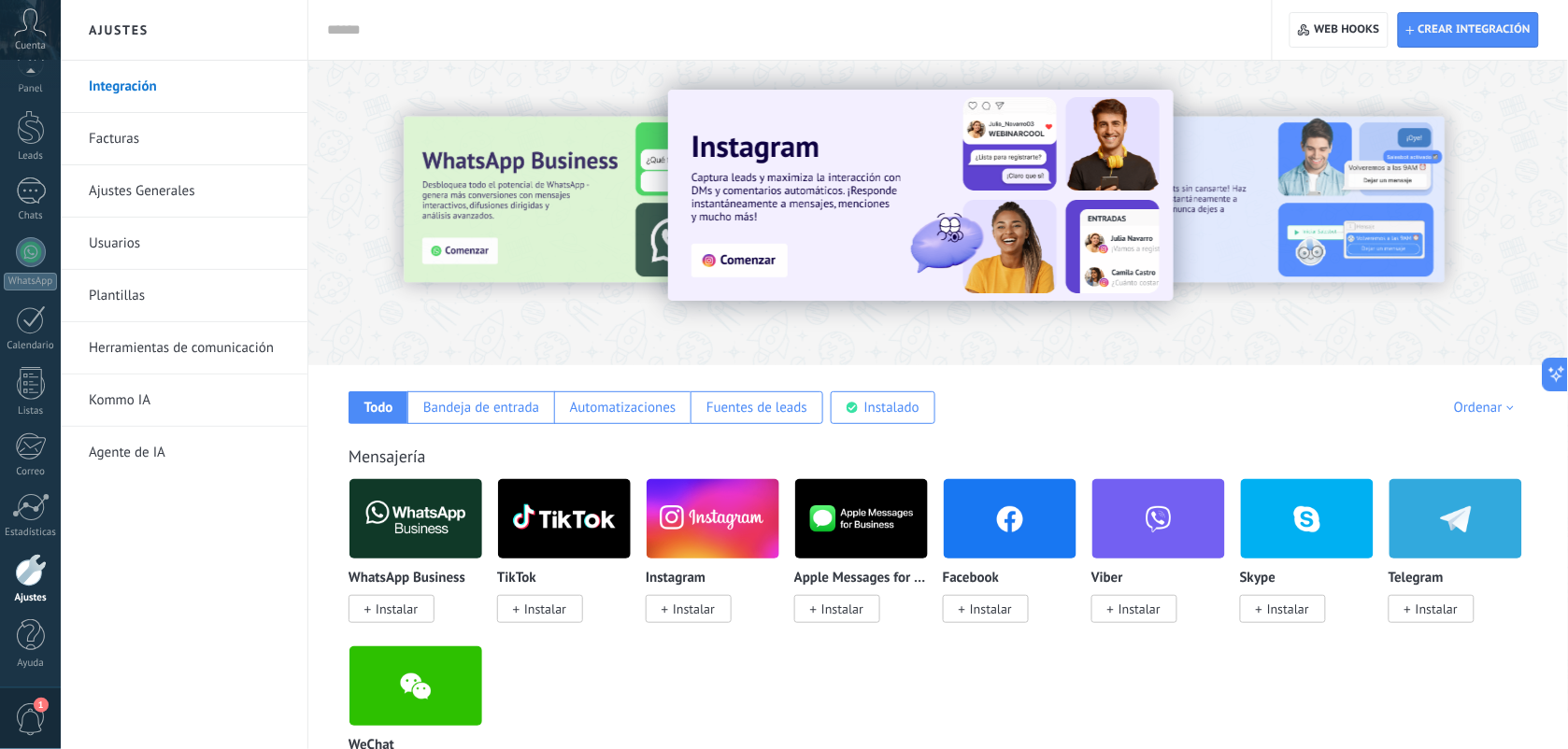 click on "Kommo IA" at bounding box center (189, 401) 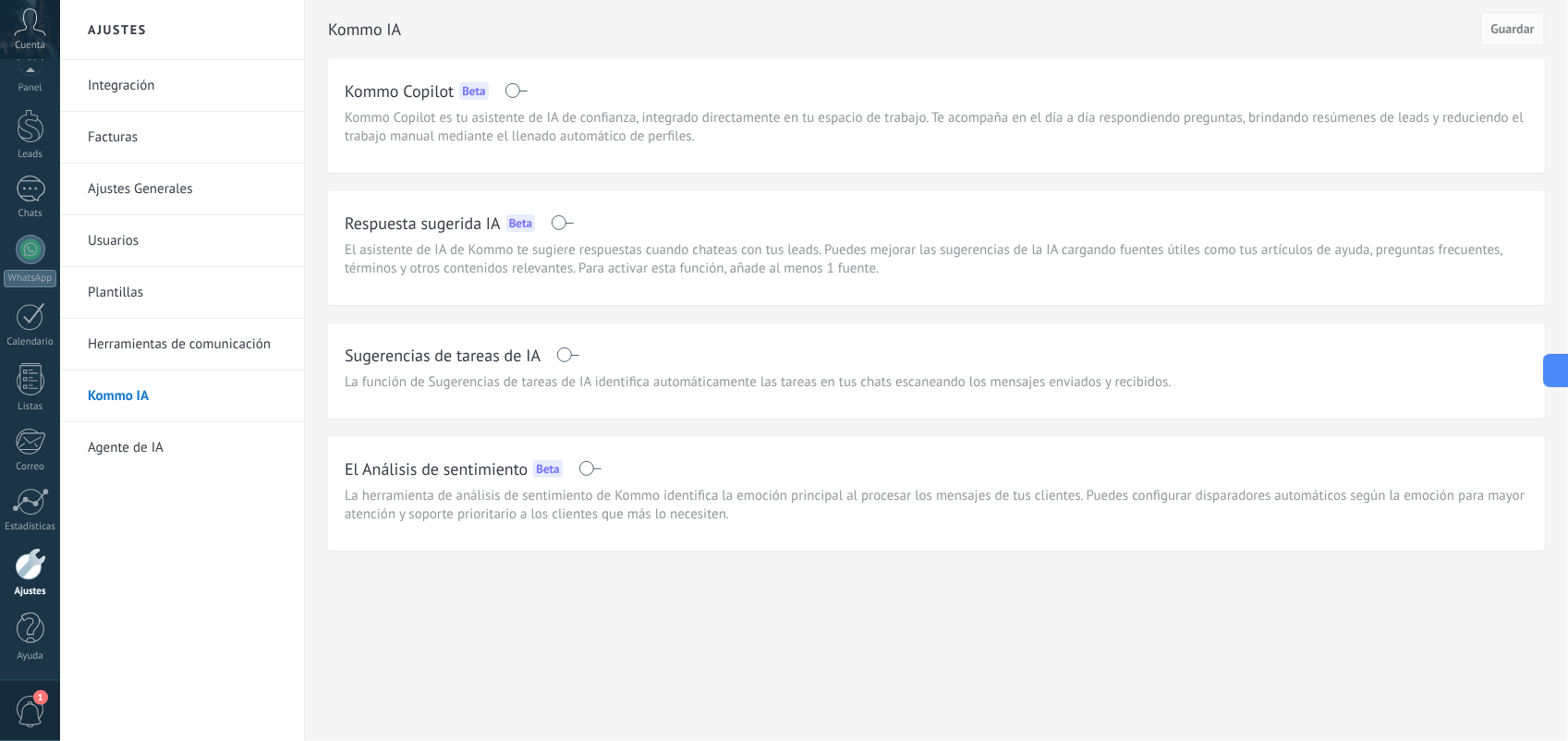 click on "Herramientas de comunicación" at bounding box center [187, 345] 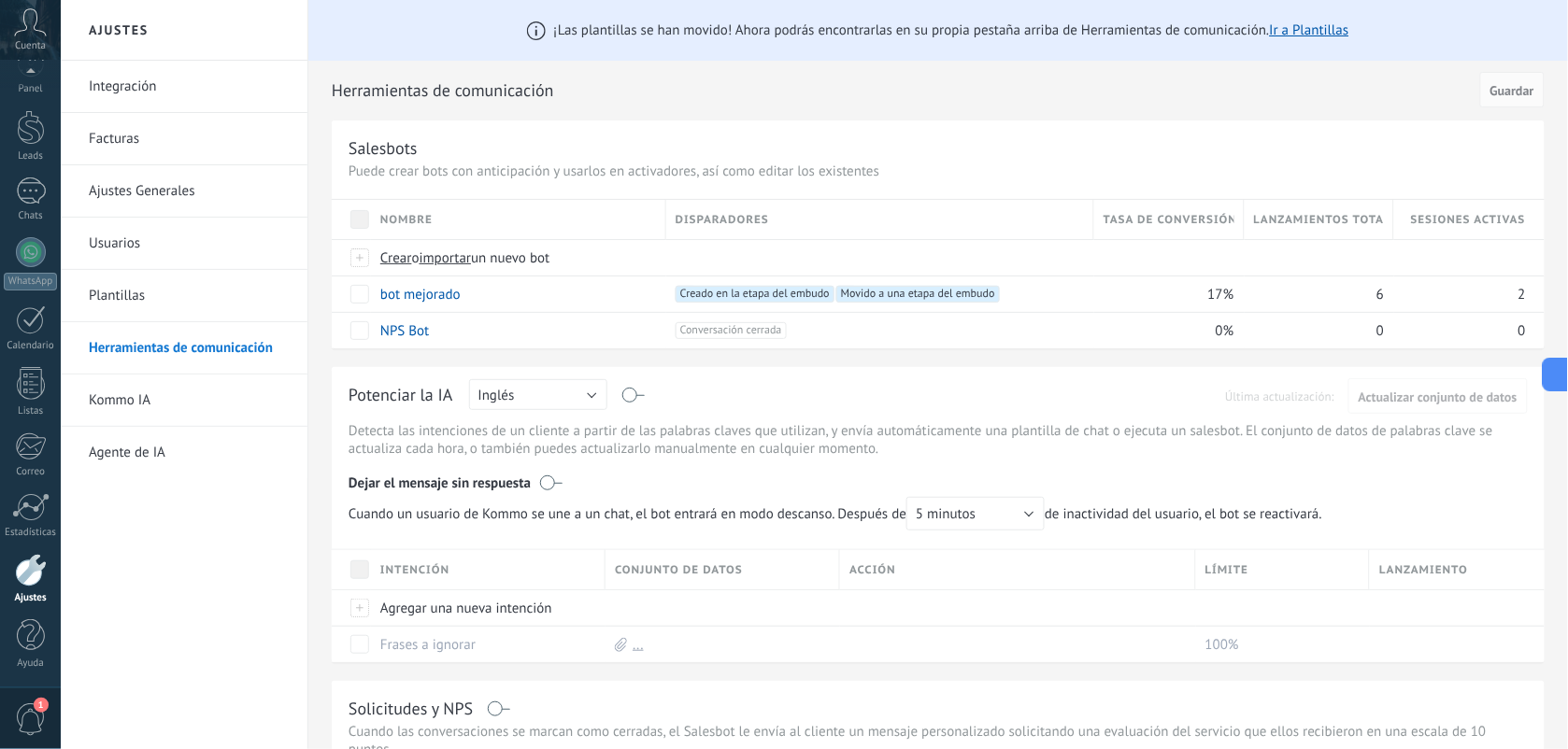 click on "Integración" at bounding box center (189, 87) 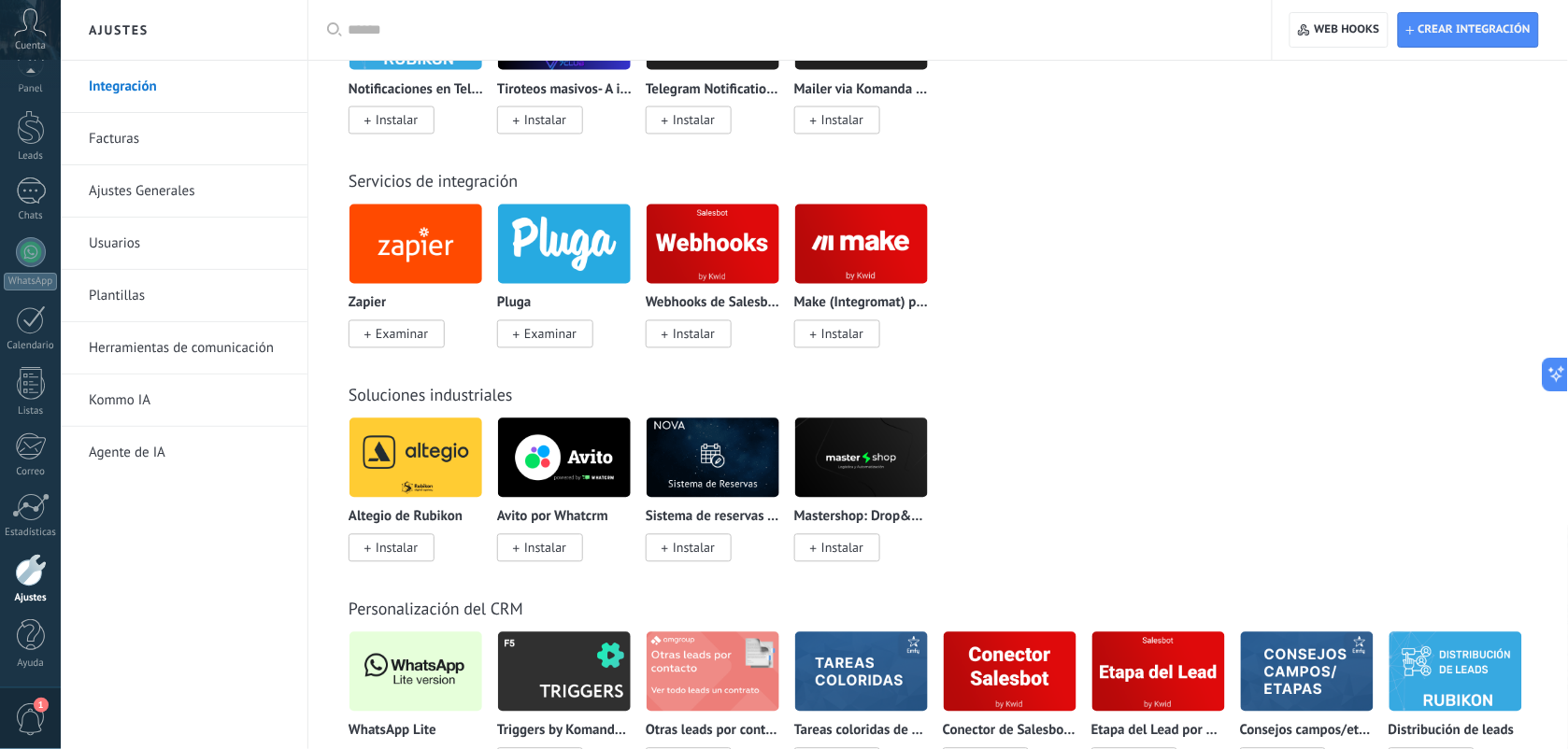 scroll, scrollTop: 3385, scrollLeft: 0, axis: vertical 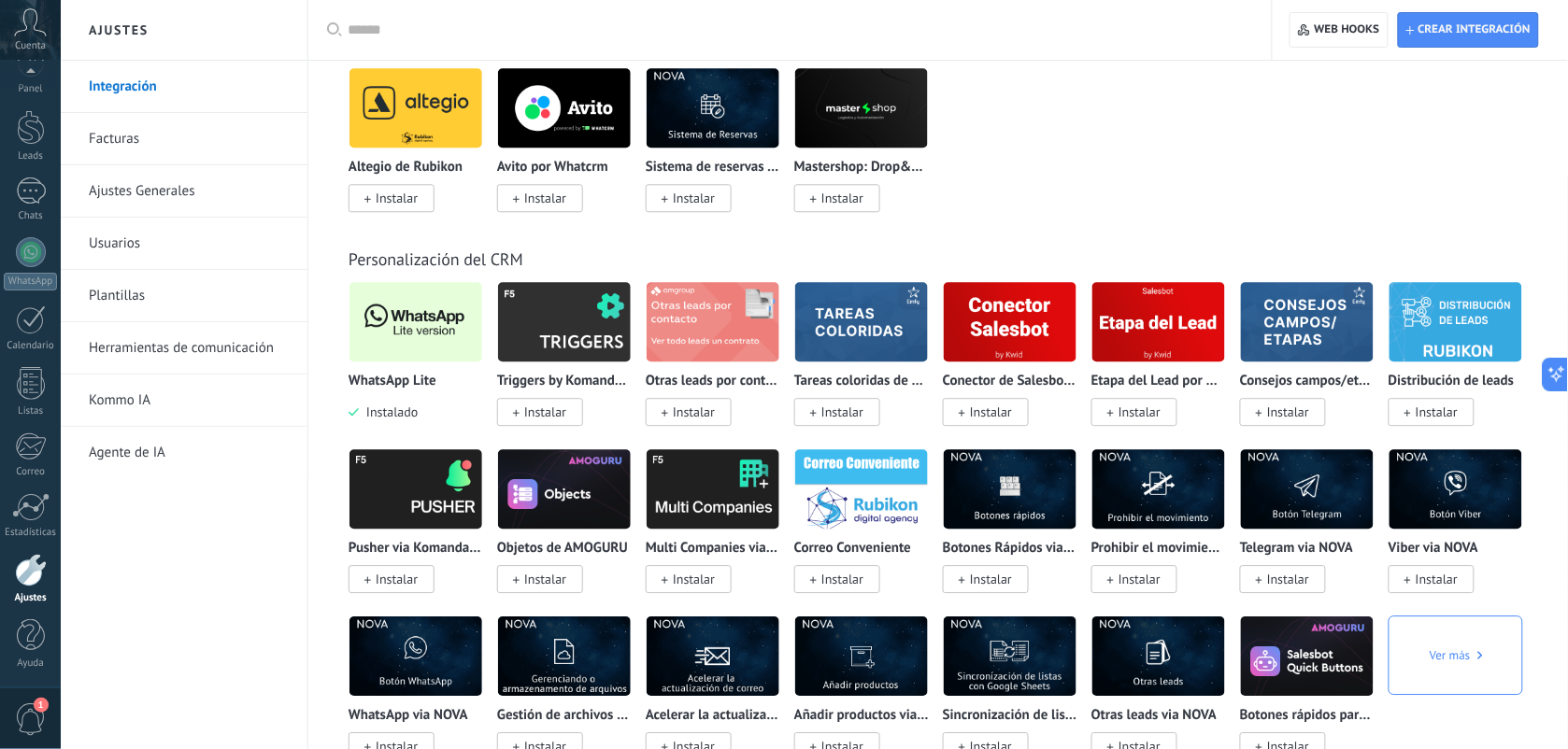 click at bounding box center [416, 321] 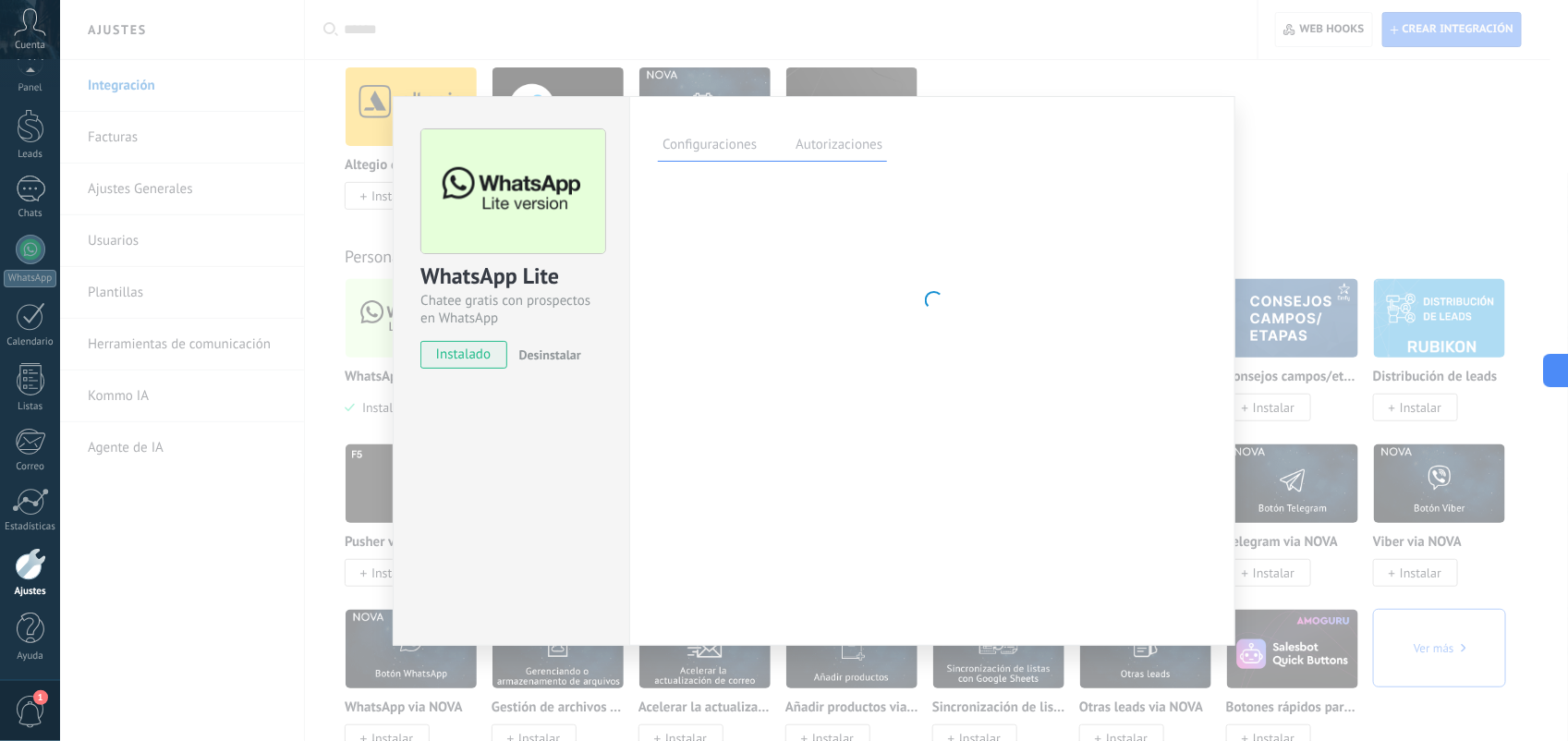 click on "Autorizaciones" at bounding box center [839, 147] 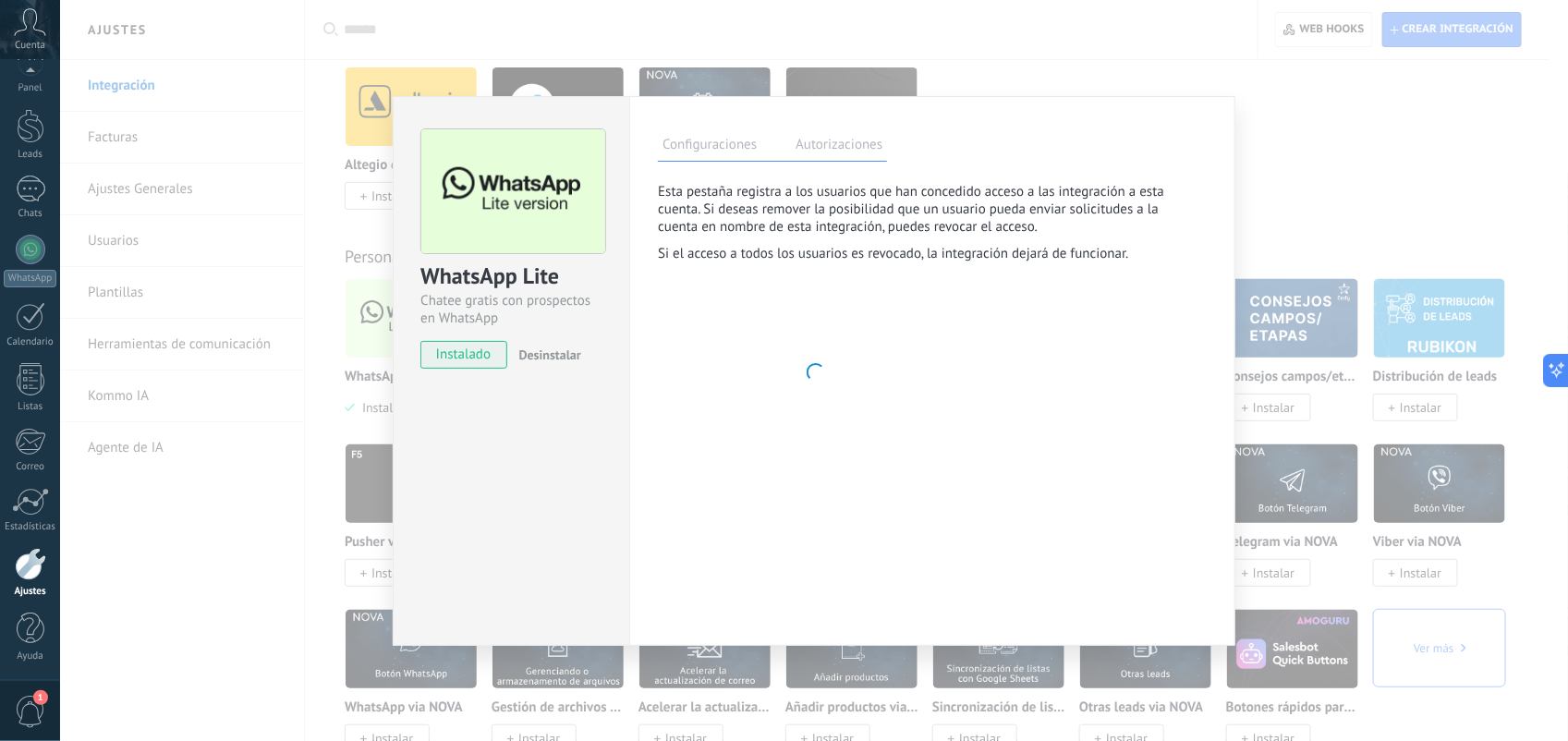 click on "Configuraciones" at bounding box center [710, 147] 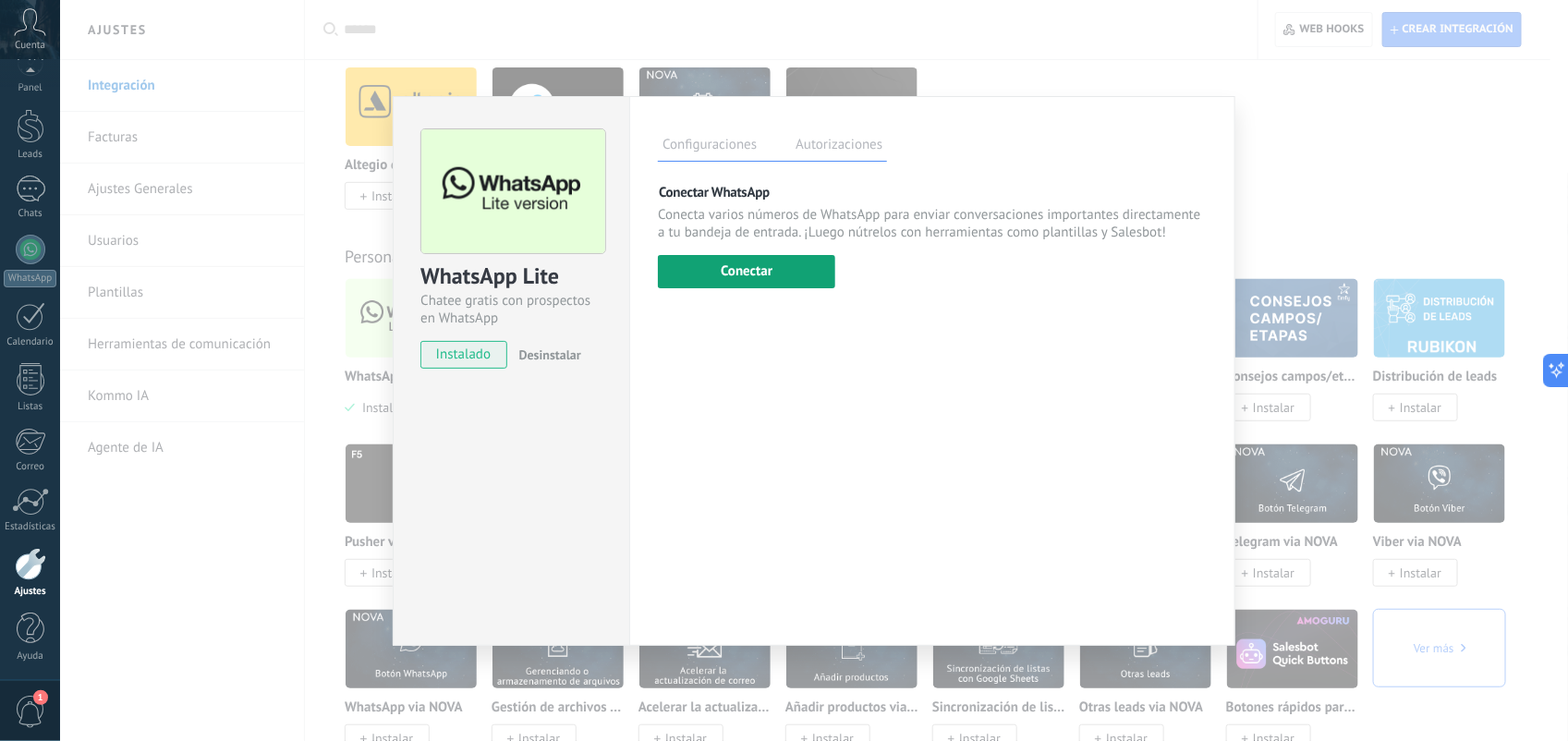 click on "Conectar" at bounding box center [747, 272] 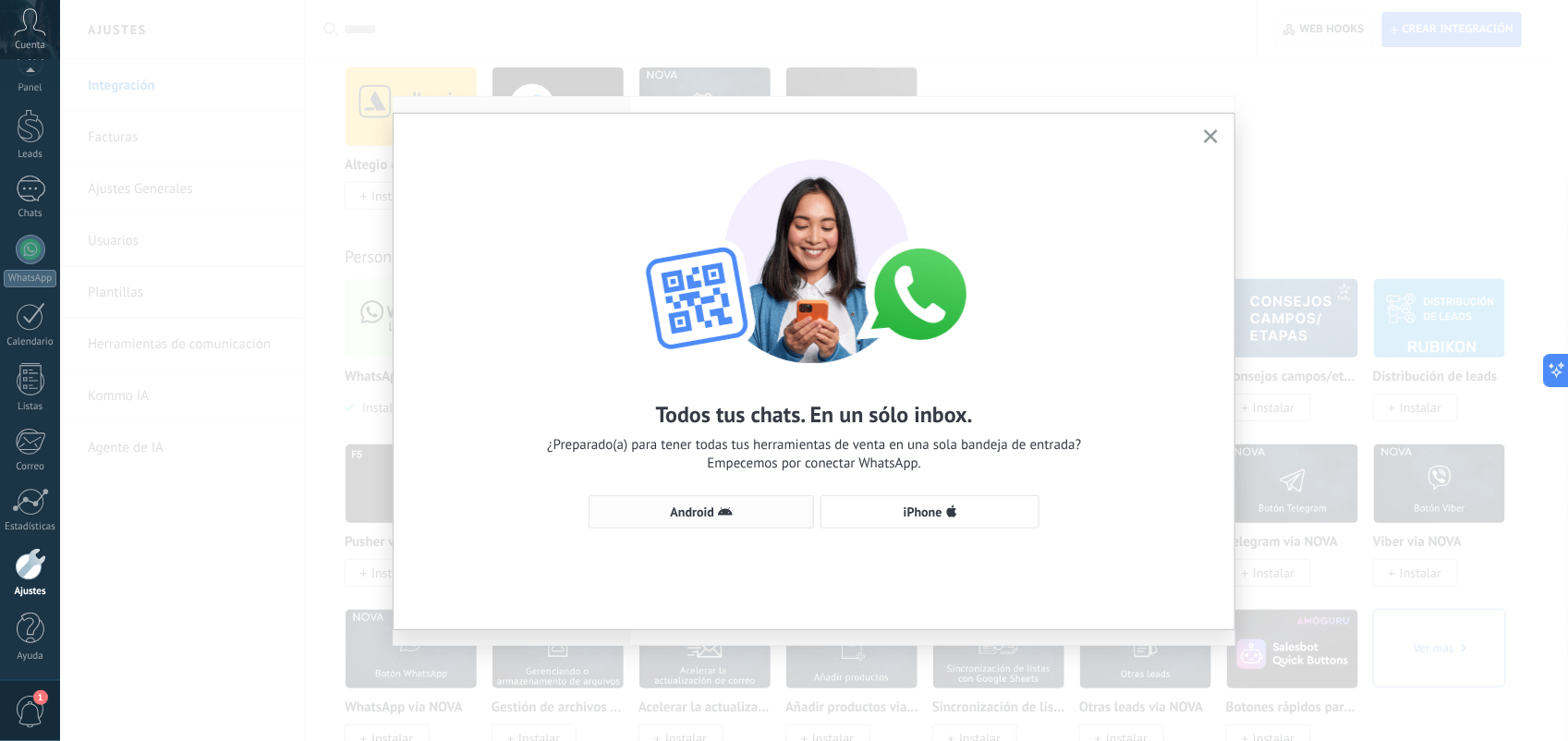 click on "Android" at bounding box center (692, 512) 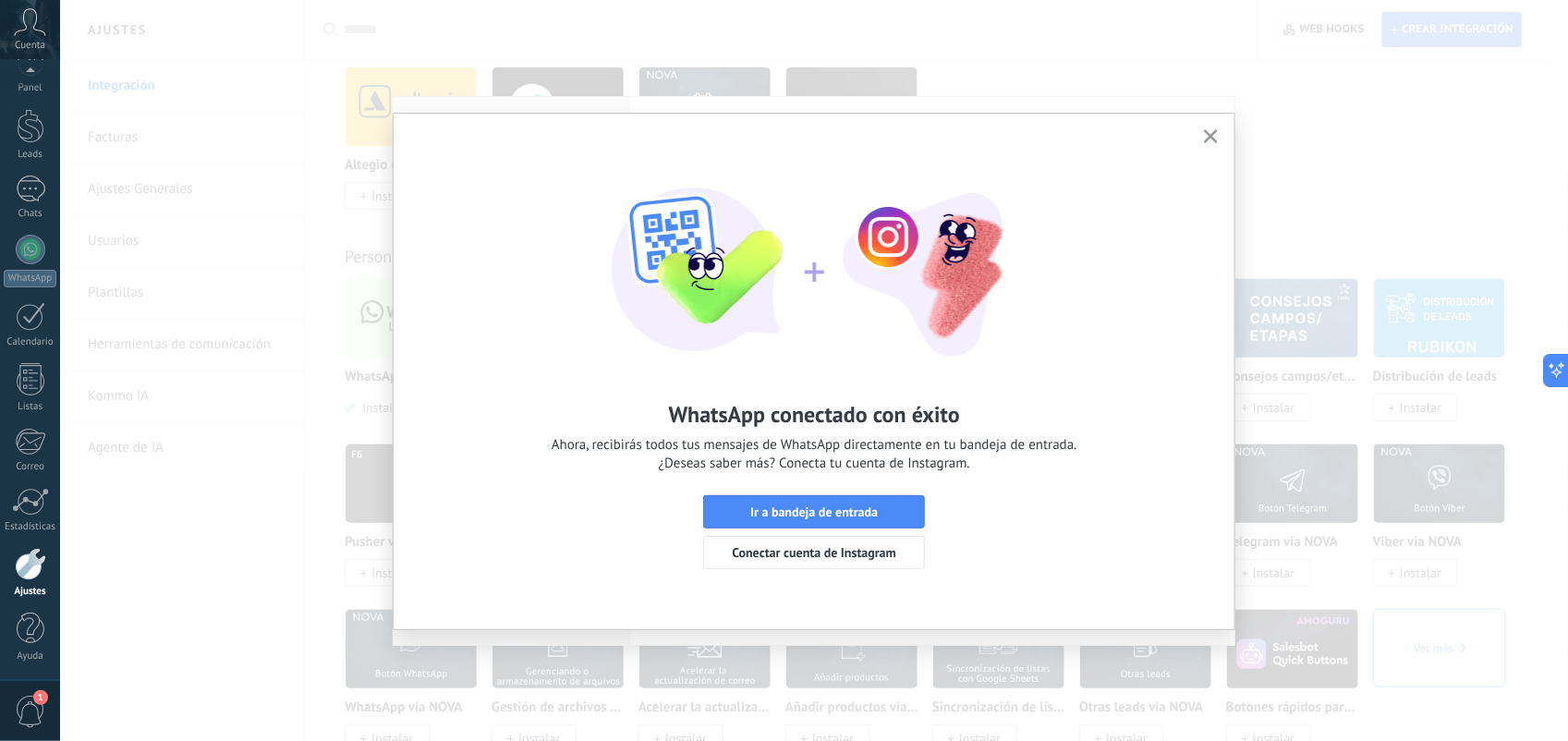 click 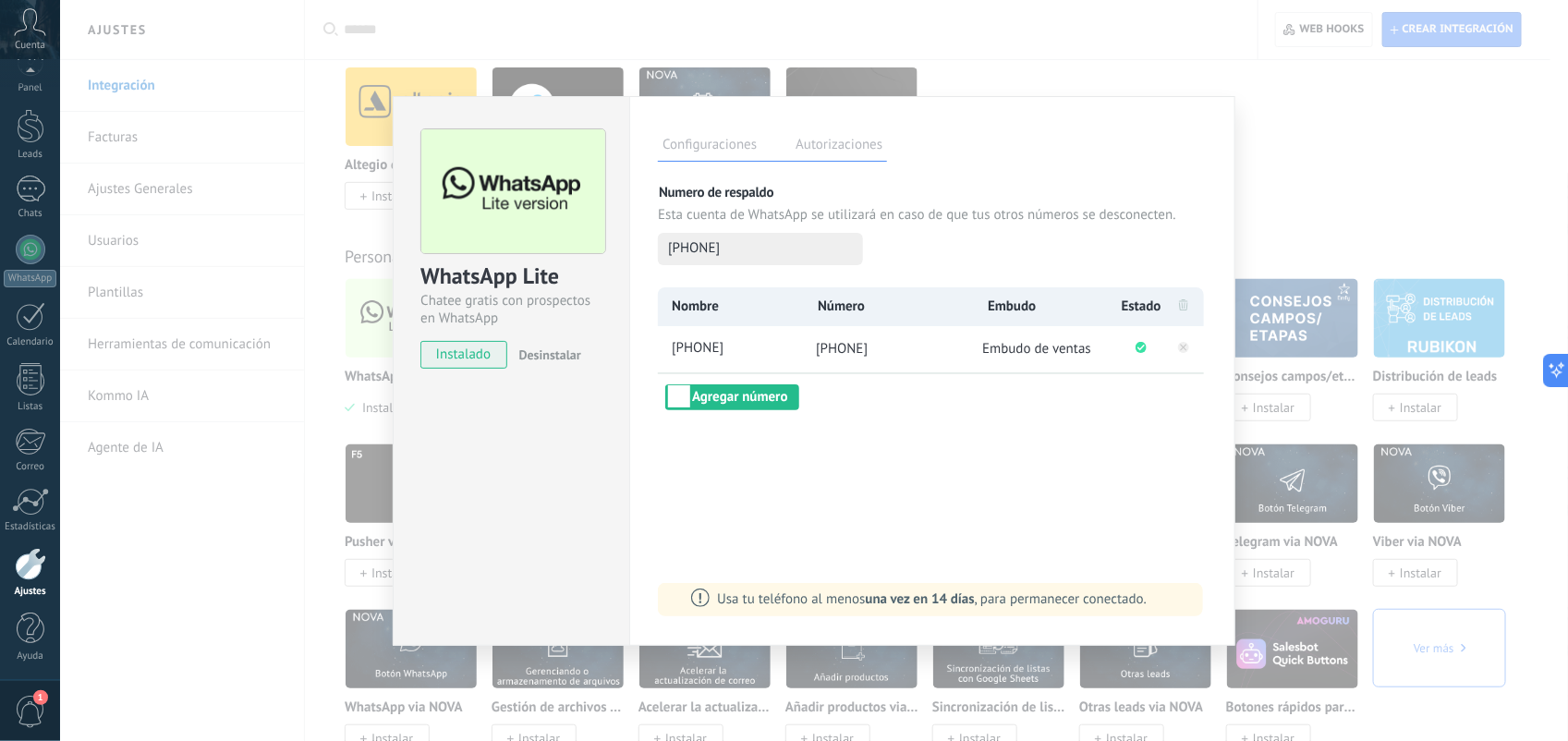 click on "Configuraciones Autorizaciones Esta pestaña registra a los usuarios que han concedido acceso a las integración a esta cuenta. Si deseas remover la posibilidad que un usuario pueda enviar solicitudes a la cuenta en nombre de esta integración, puedes revocar el acceso. Si el acceso a todos los usuarios es revocado, la integración dejará de funcionar. Esta aplicacion está instalada, pero nadie le ha dado acceso aun. [FIRST] Acceso completo a la cuenta concedido: [DATE] [TIME] Revocar el acceso Más de 2 mil millones de personas utilizan activamente WhatsApp para conectarse con amigos, familiares y empresas. Esta integración agrega el chat más popular a tu arsenal de comunicación: captura automáticamente leads desde los mensajes entrantes, comparte el acceso al chat con todo tu equipo y potencia todo con las herramientas integradas de Kommo, como el botón de compromiso y Salesbot. más _: Guardar Numero de respaldo Esta cuenta de WhatsApp se utilizará en caso de que tus otros números se desconecten." at bounding box center (932, 370) 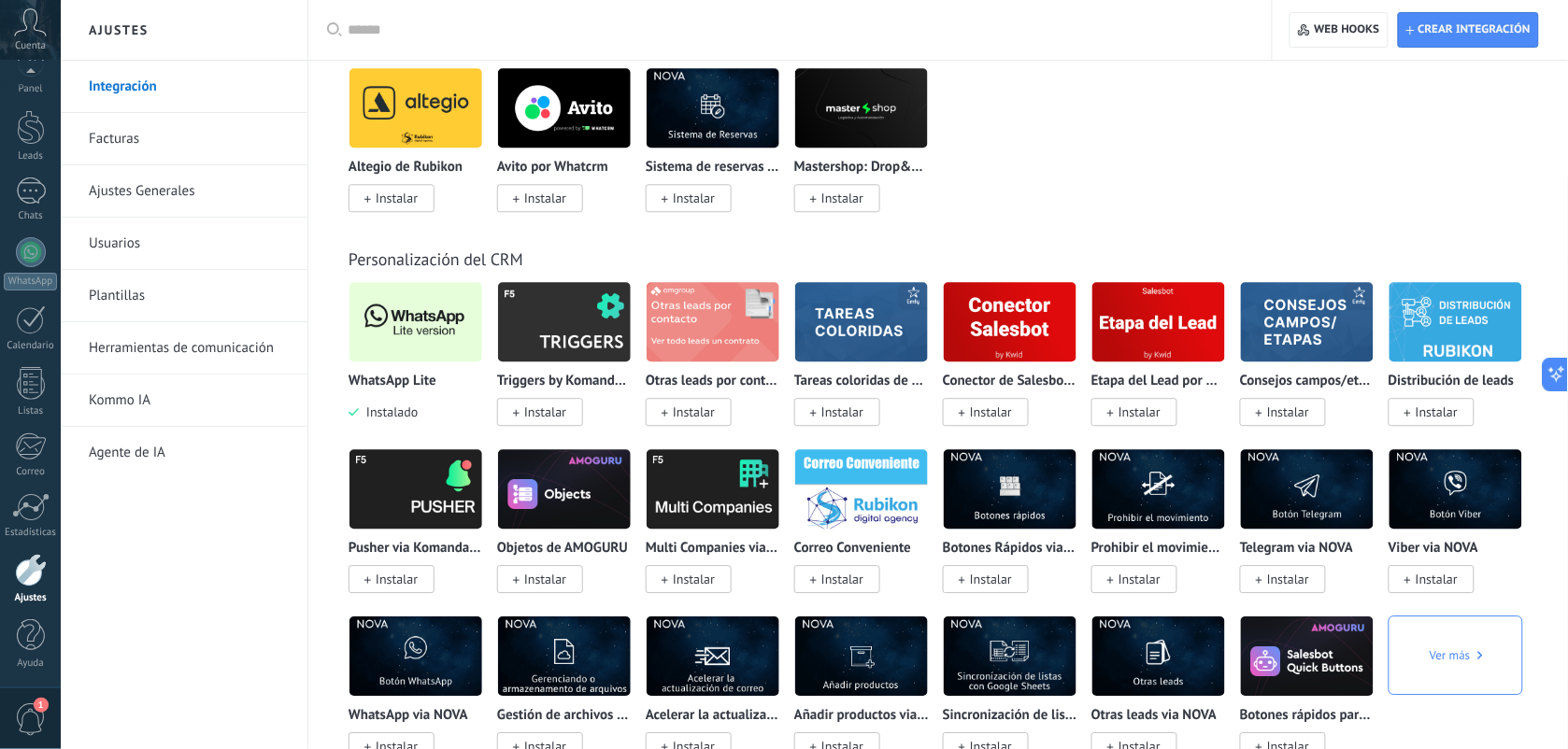 click on "Panel
Leads
Chats
WhatsApp
Clientes" at bounding box center [30, 369] 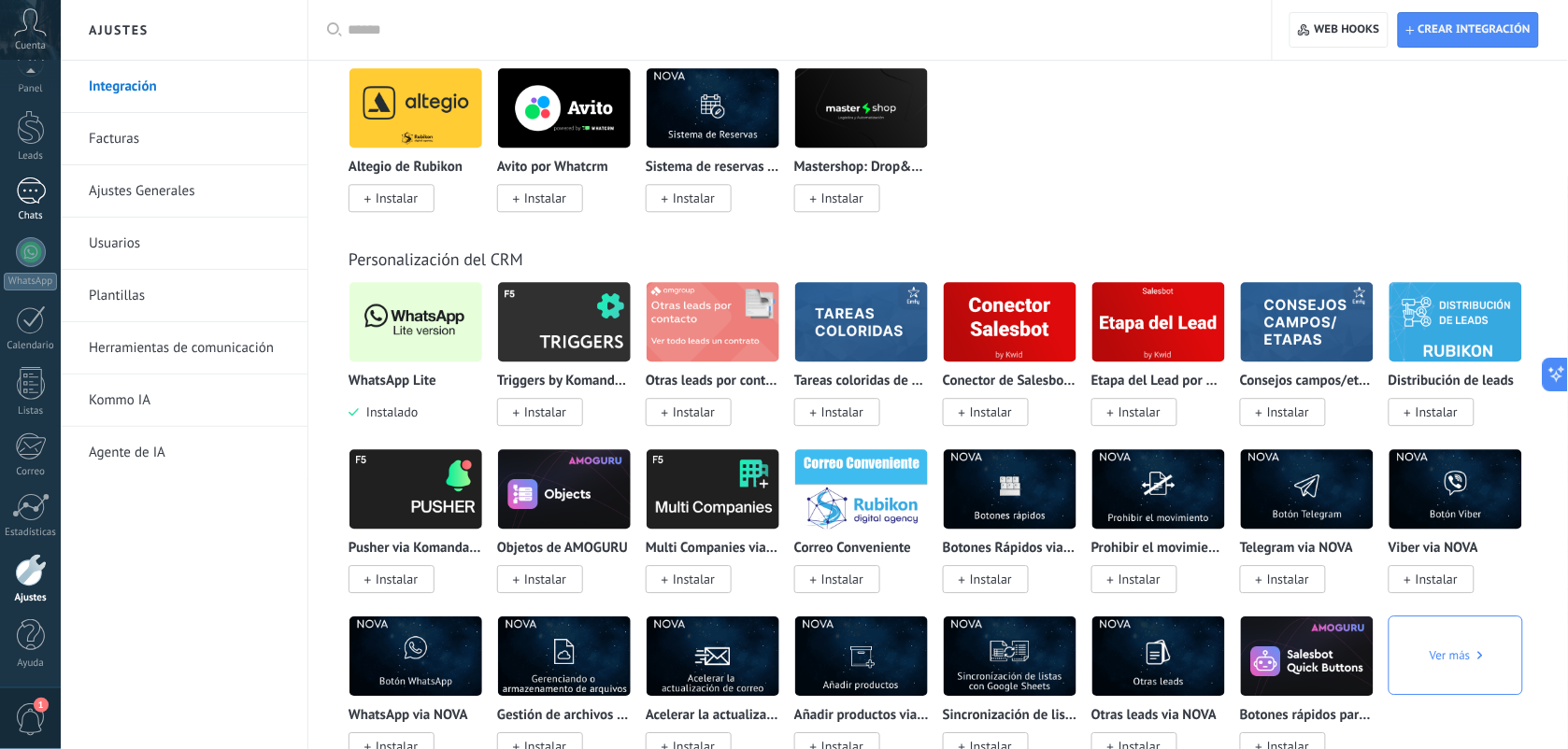 click at bounding box center (31, 191) 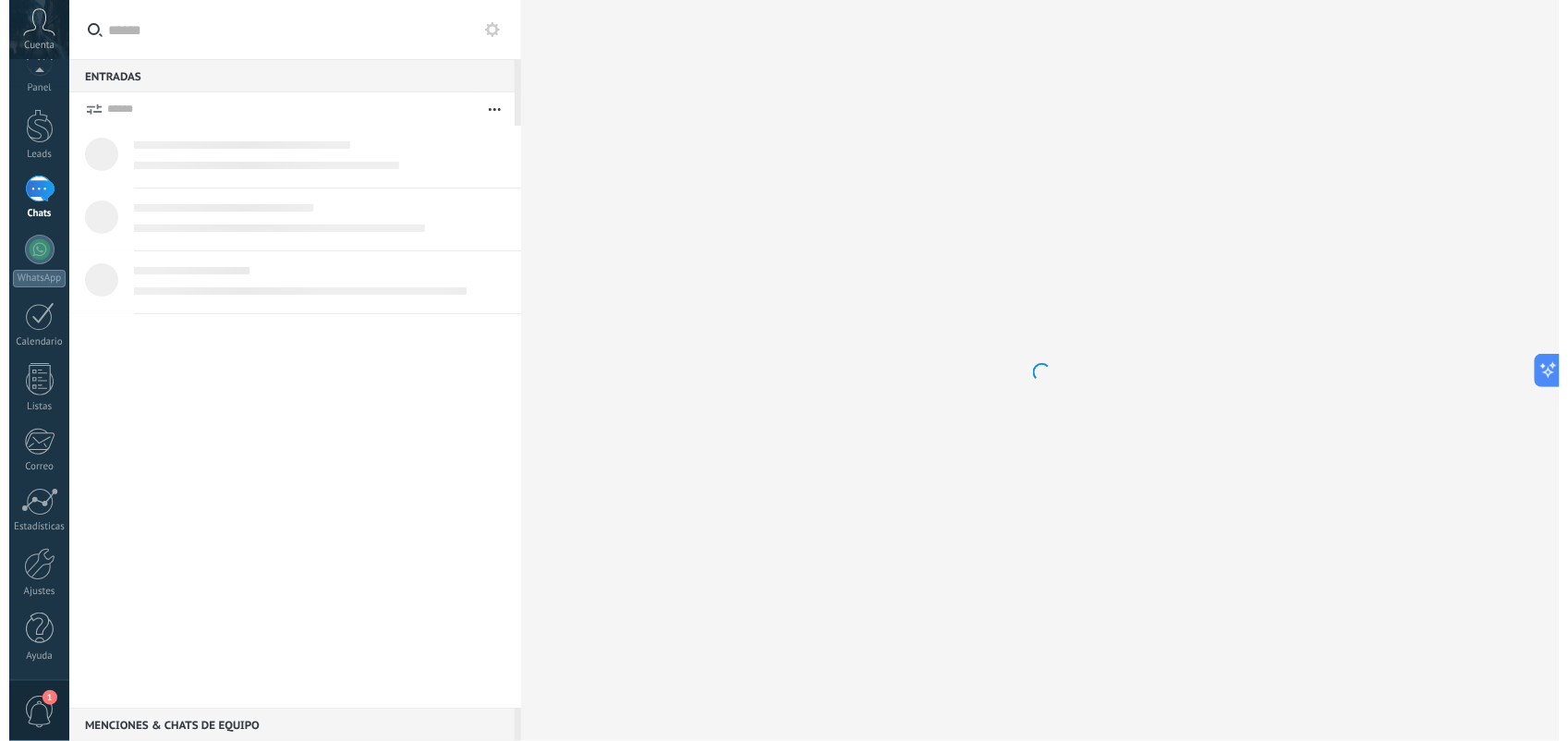 scroll, scrollTop: 0, scrollLeft: 0, axis: both 